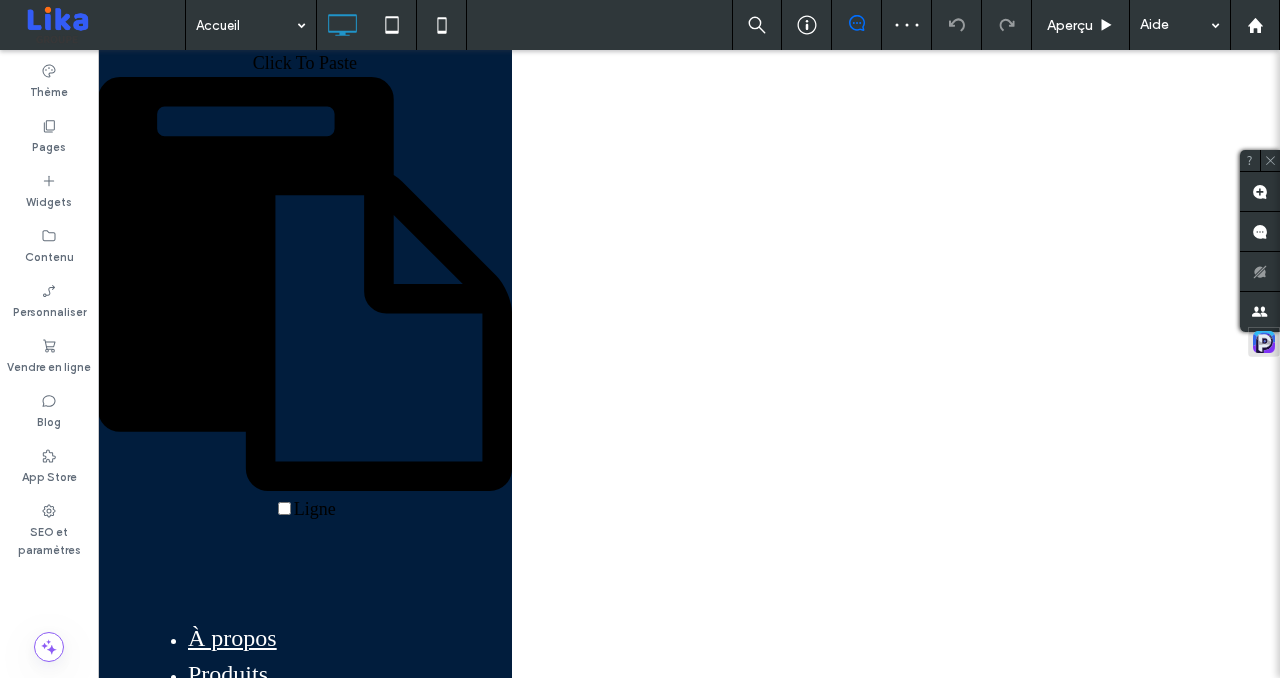 scroll, scrollTop: 0, scrollLeft: 0, axis: both 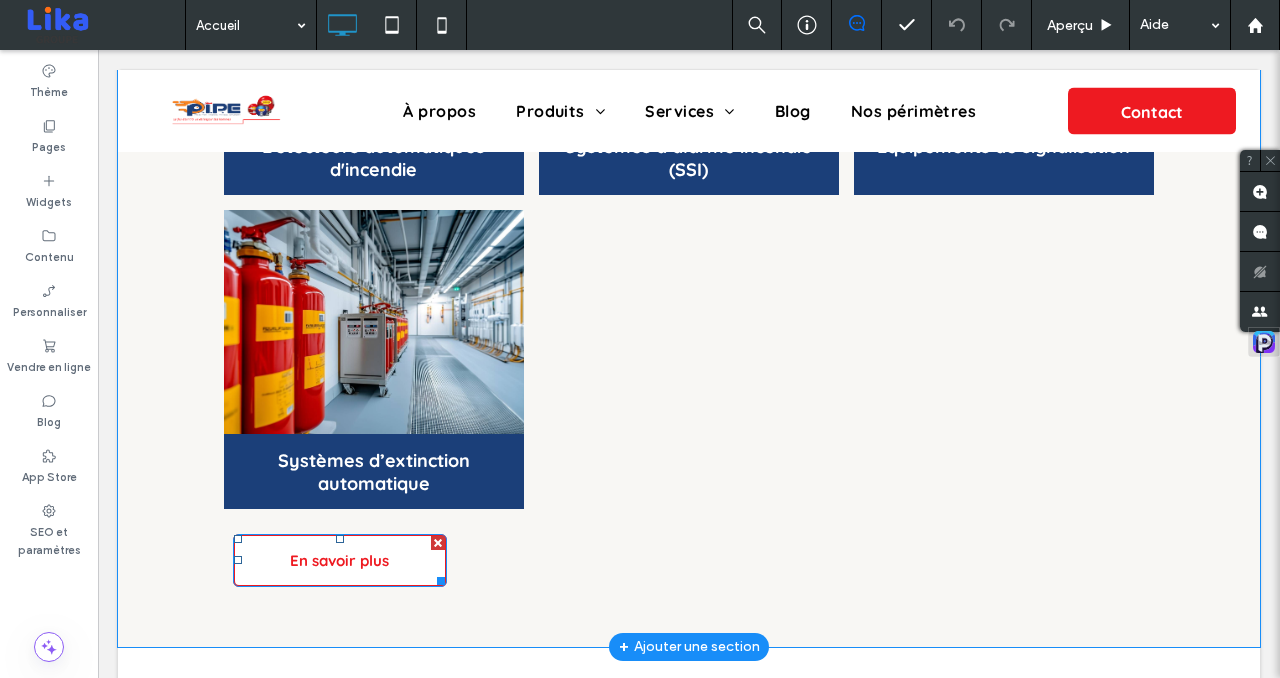 click at bounding box center (438, 543) 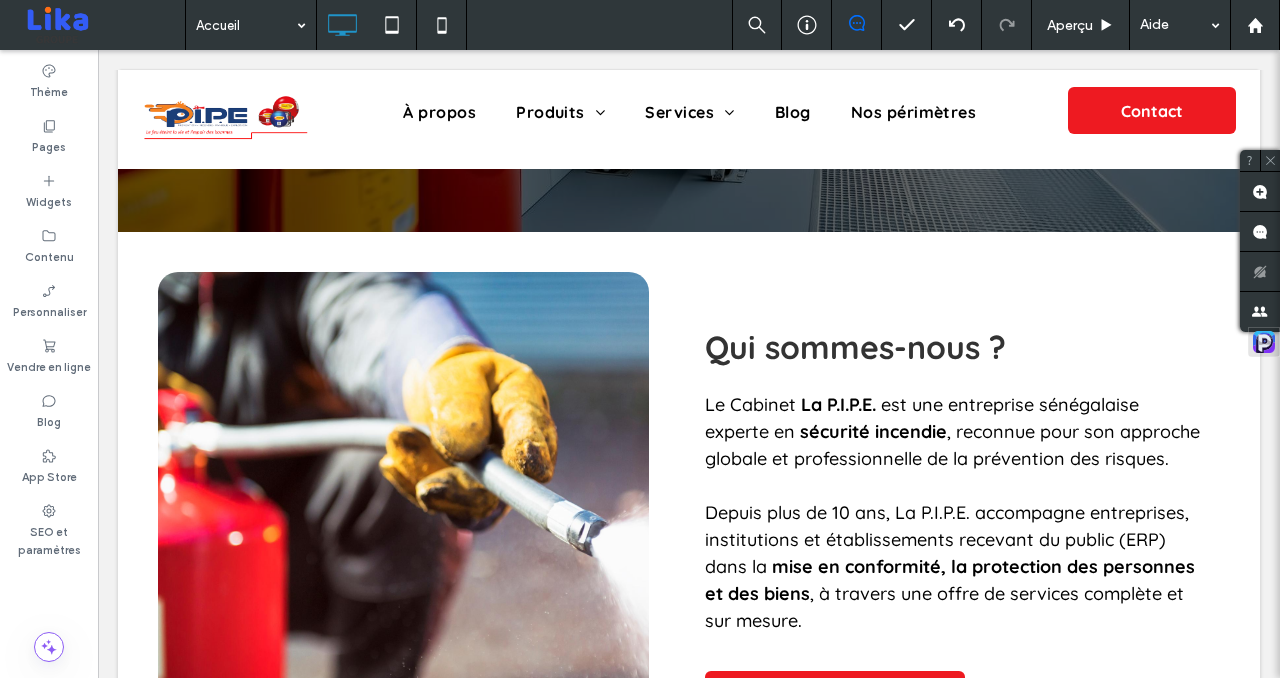 scroll, scrollTop: 0, scrollLeft: 0, axis: both 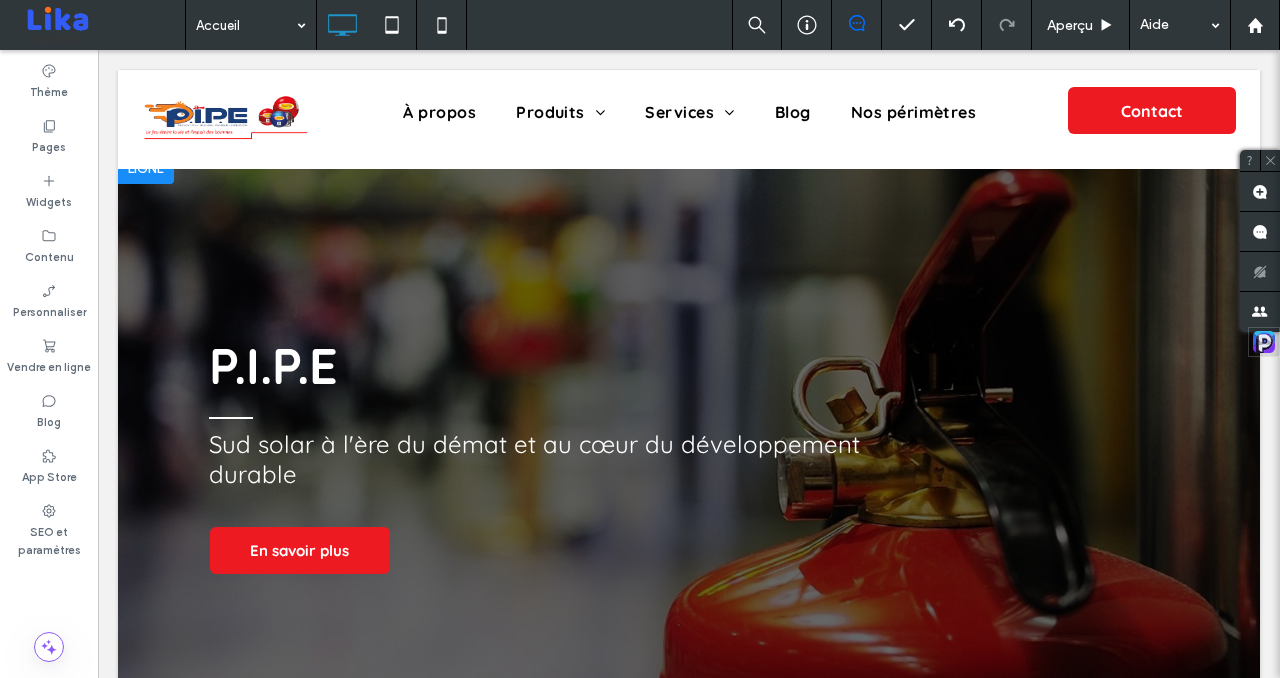 click at bounding box center [689, 457] 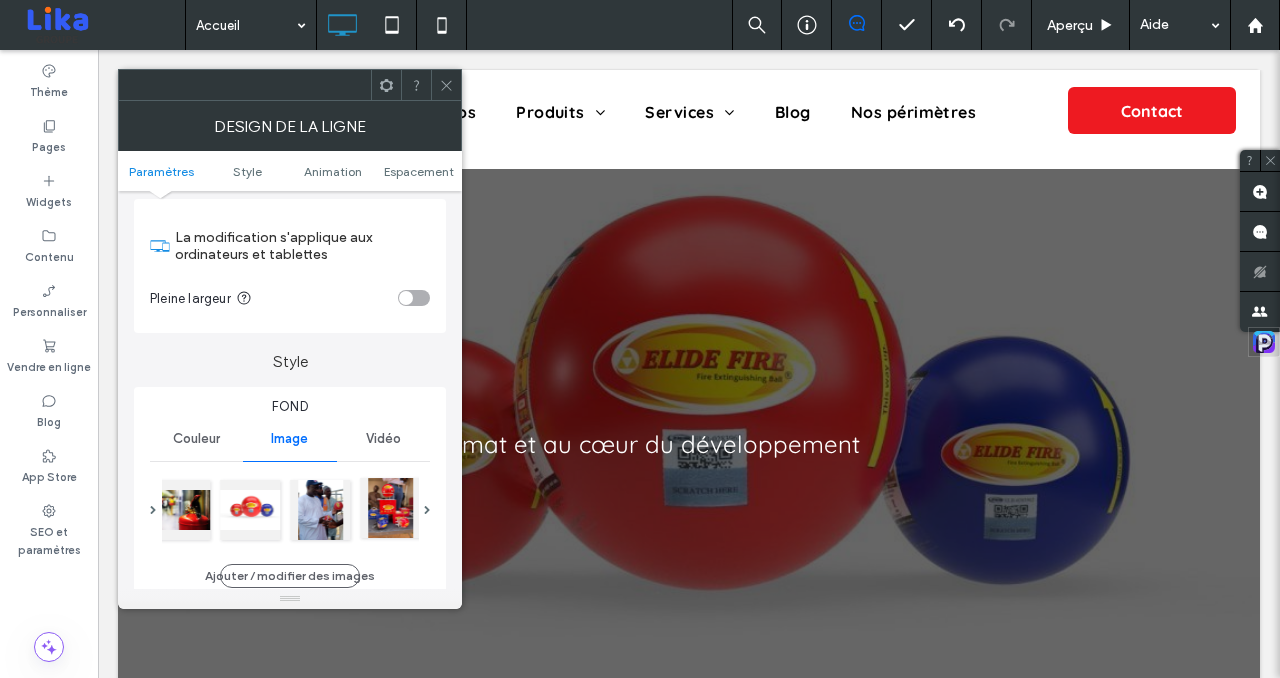scroll, scrollTop: 74, scrollLeft: 0, axis: vertical 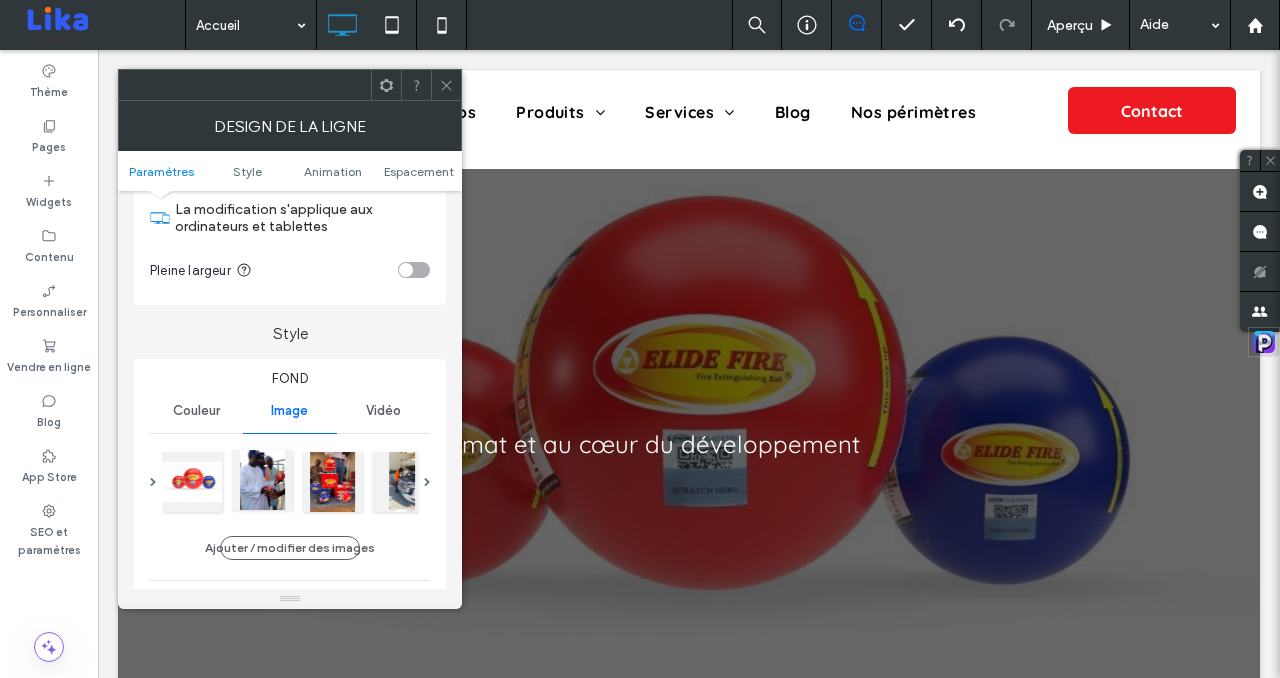 click at bounding box center (262, 480) 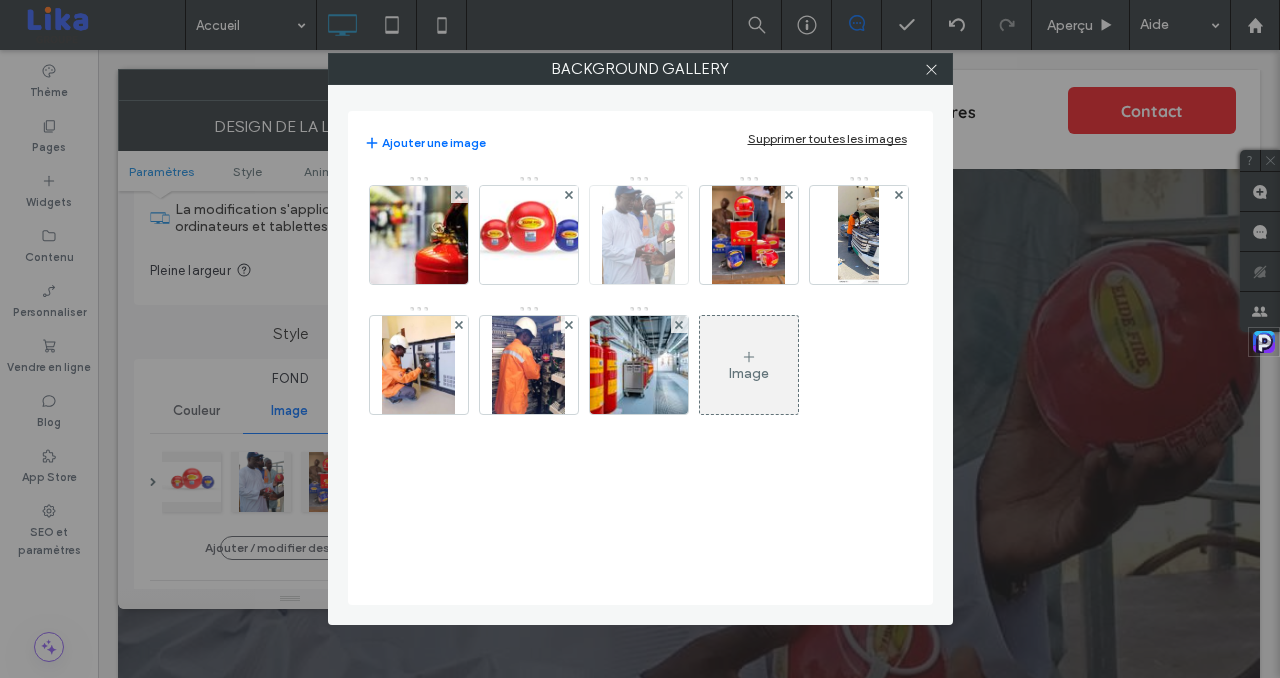 click 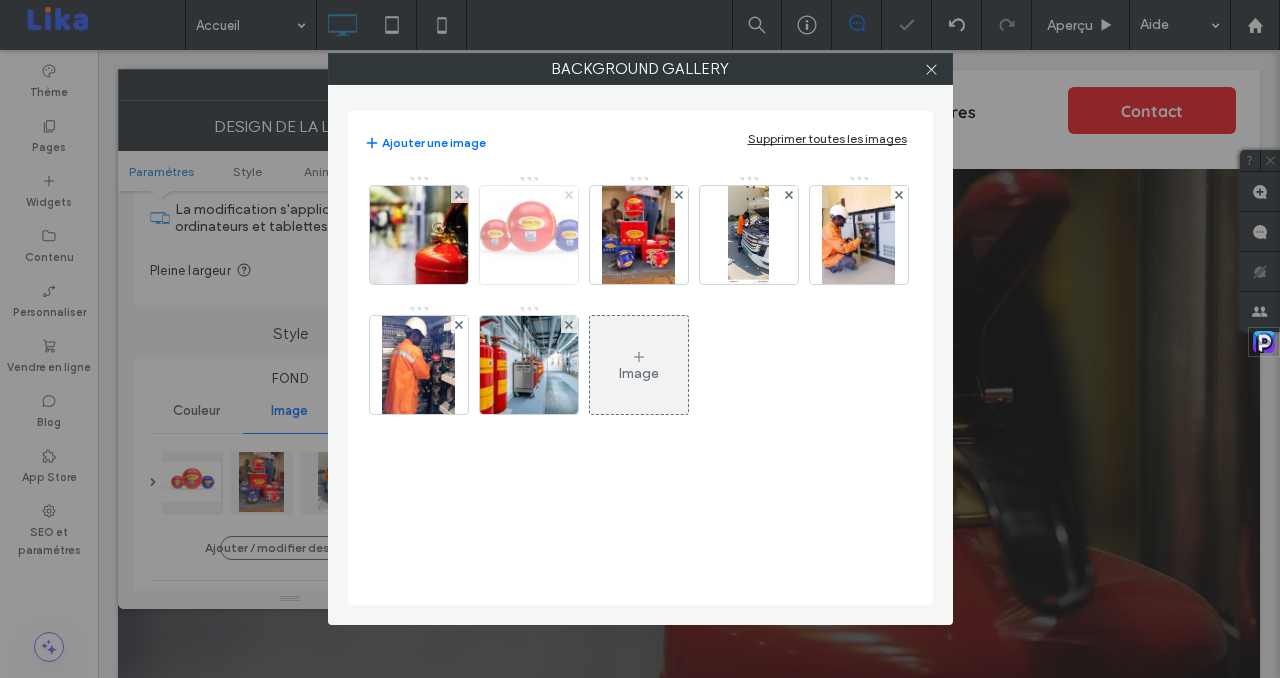 click 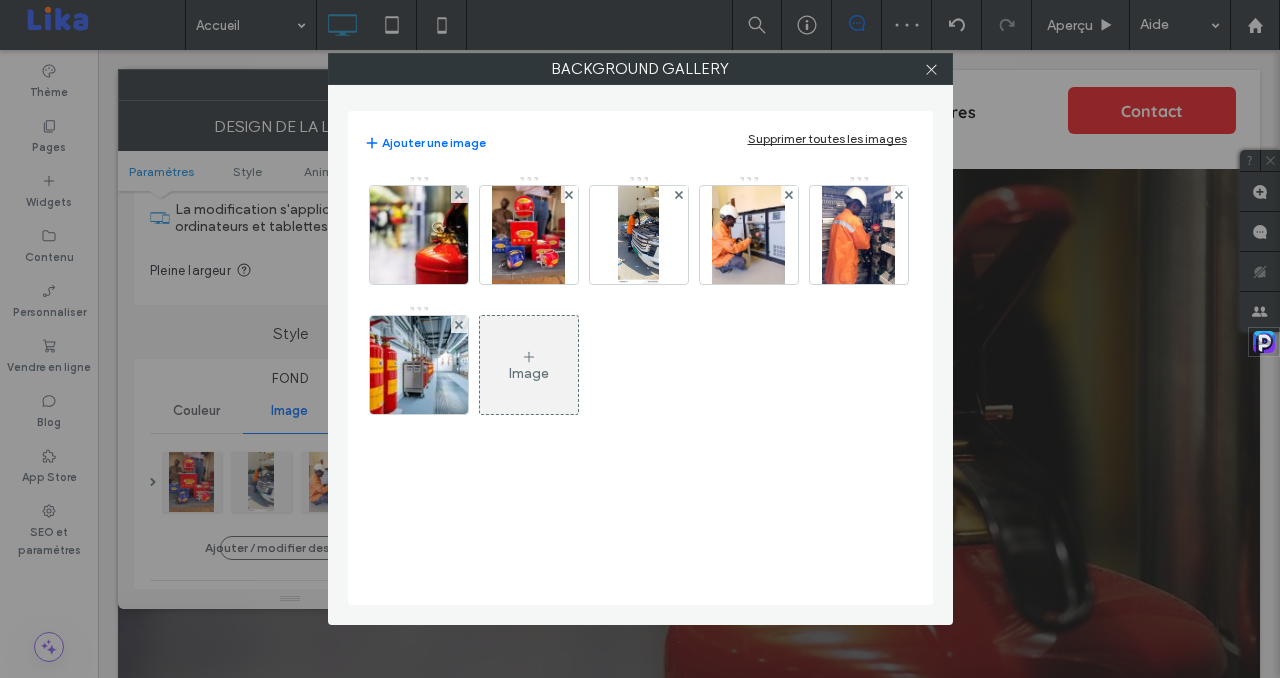 click 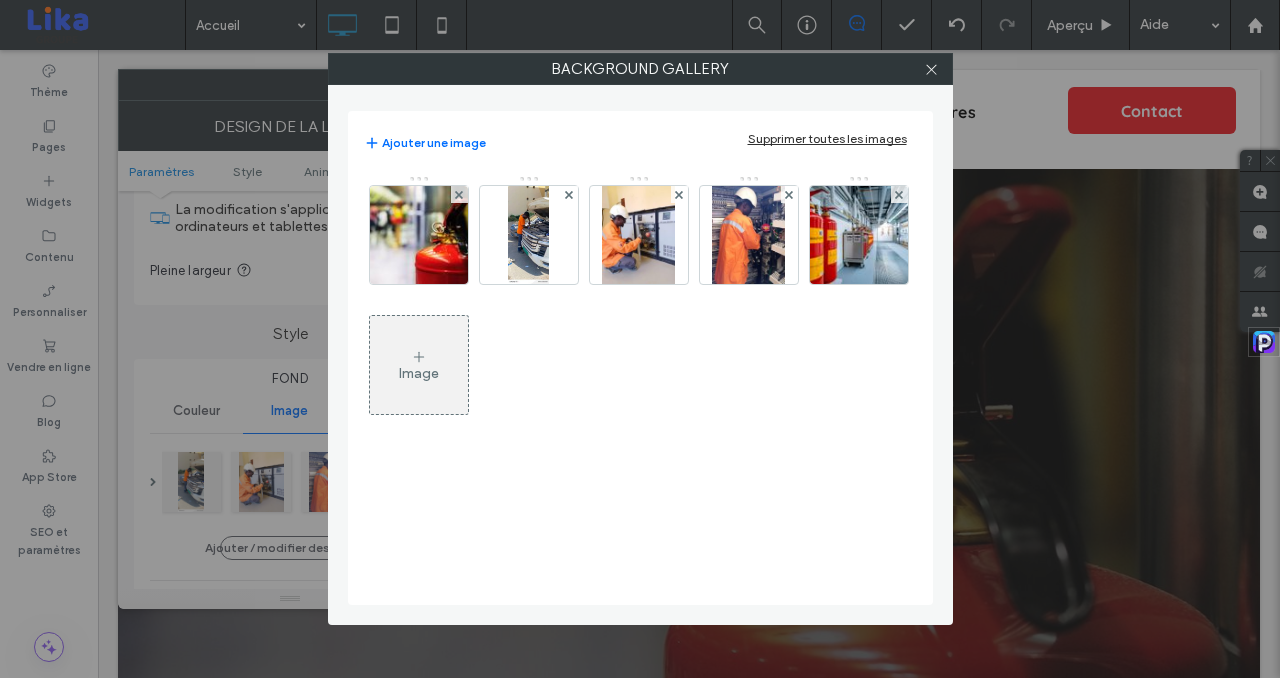 click 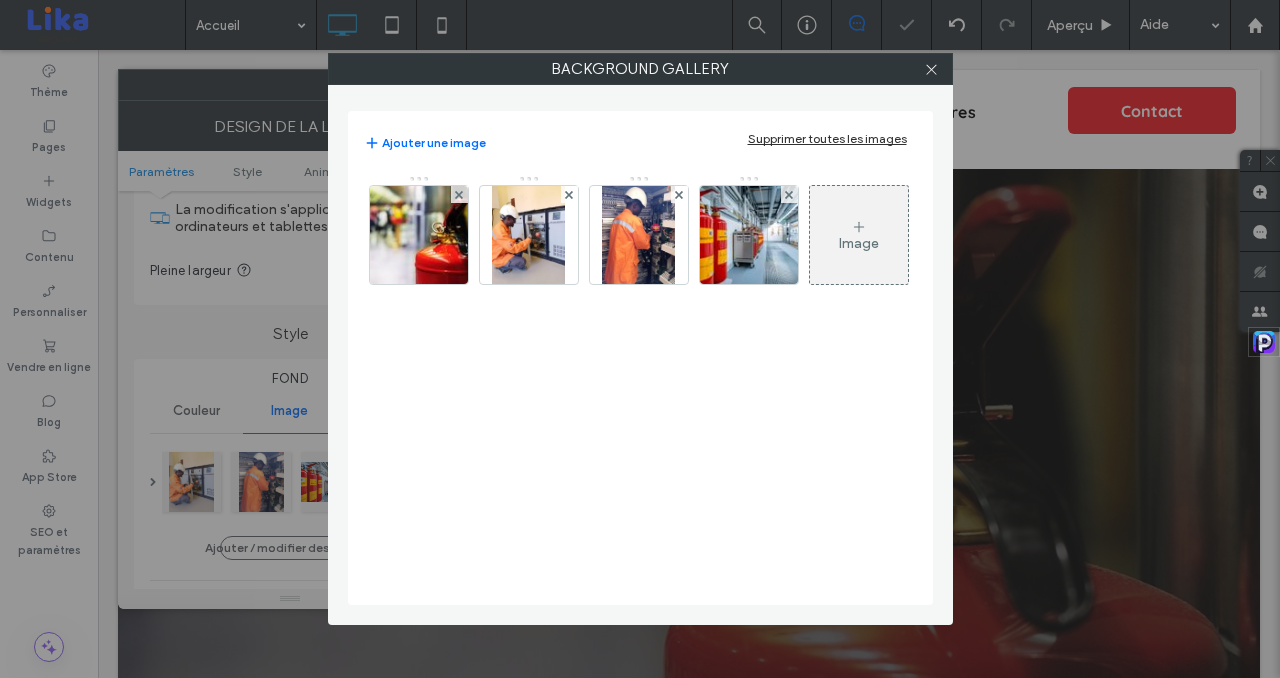 click 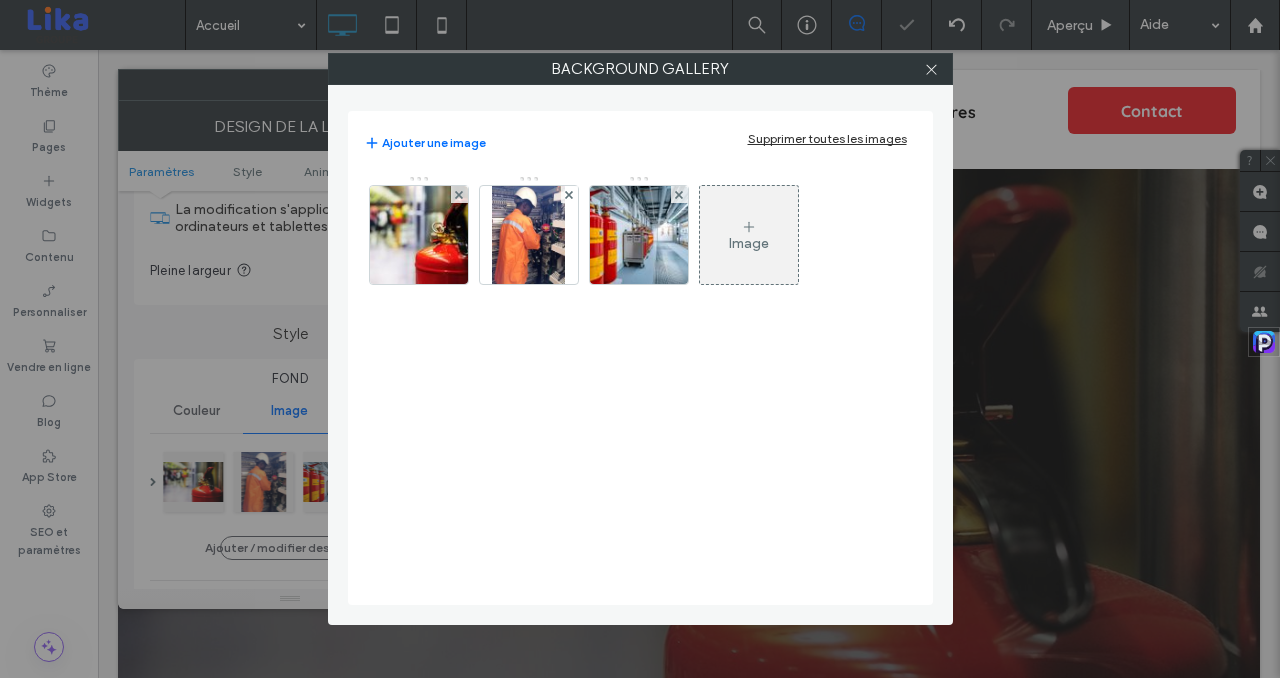 click 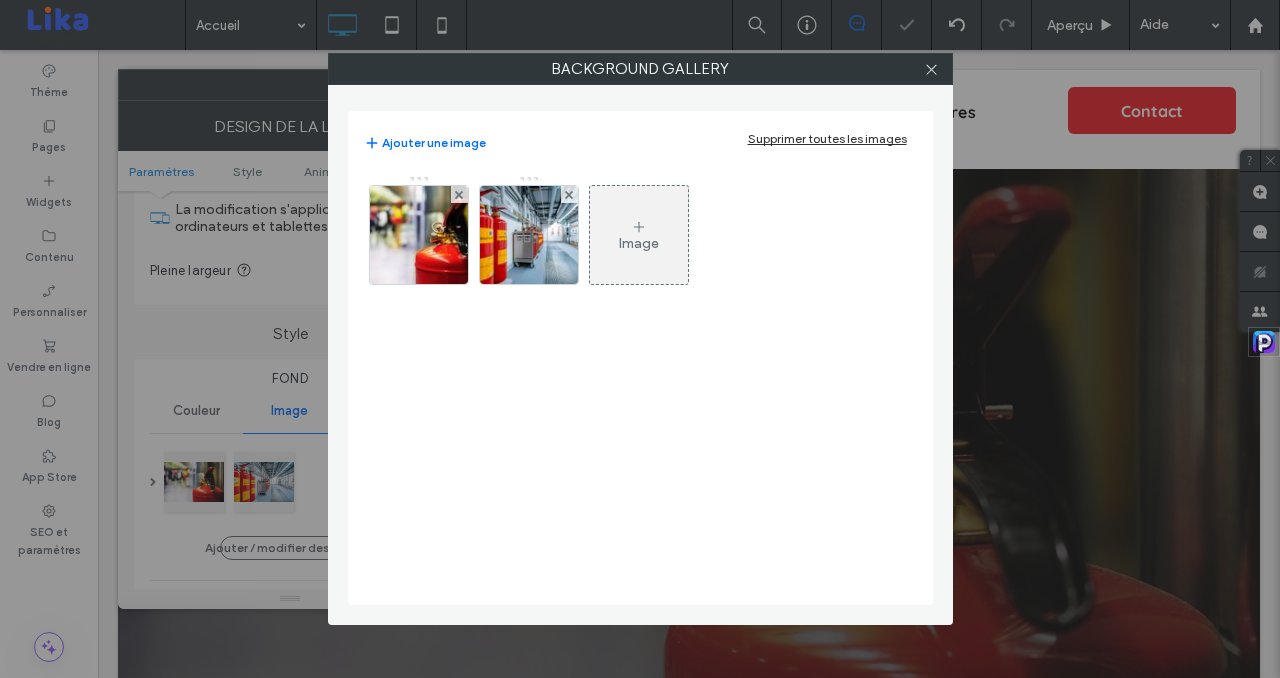 click on "Image" at bounding box center (639, 235) 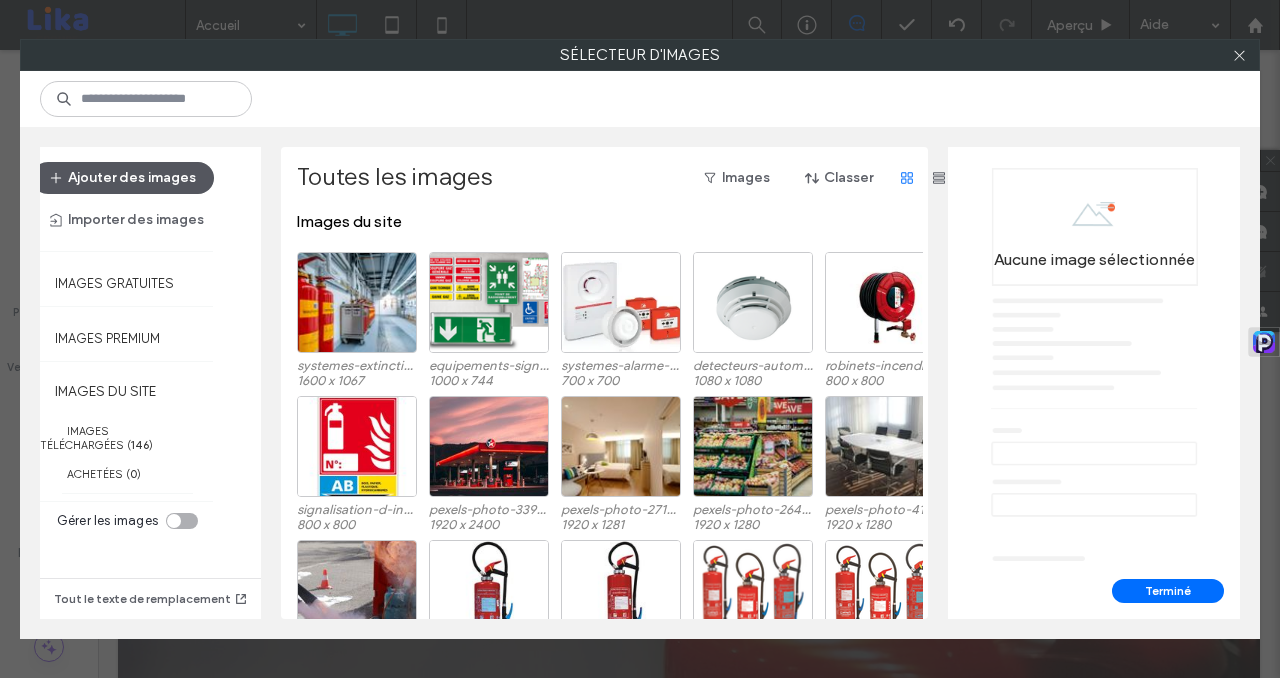 click on "Ajouter des images" at bounding box center (123, 178) 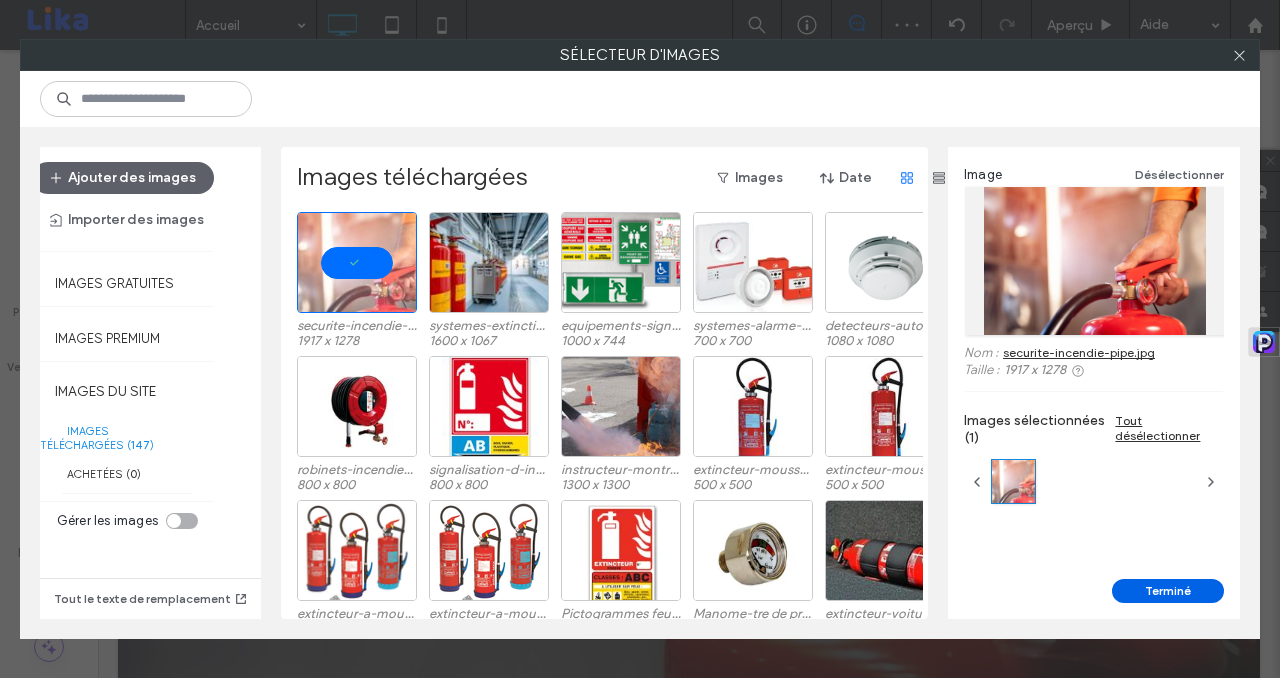 click on "Terminé" at bounding box center [1168, 591] 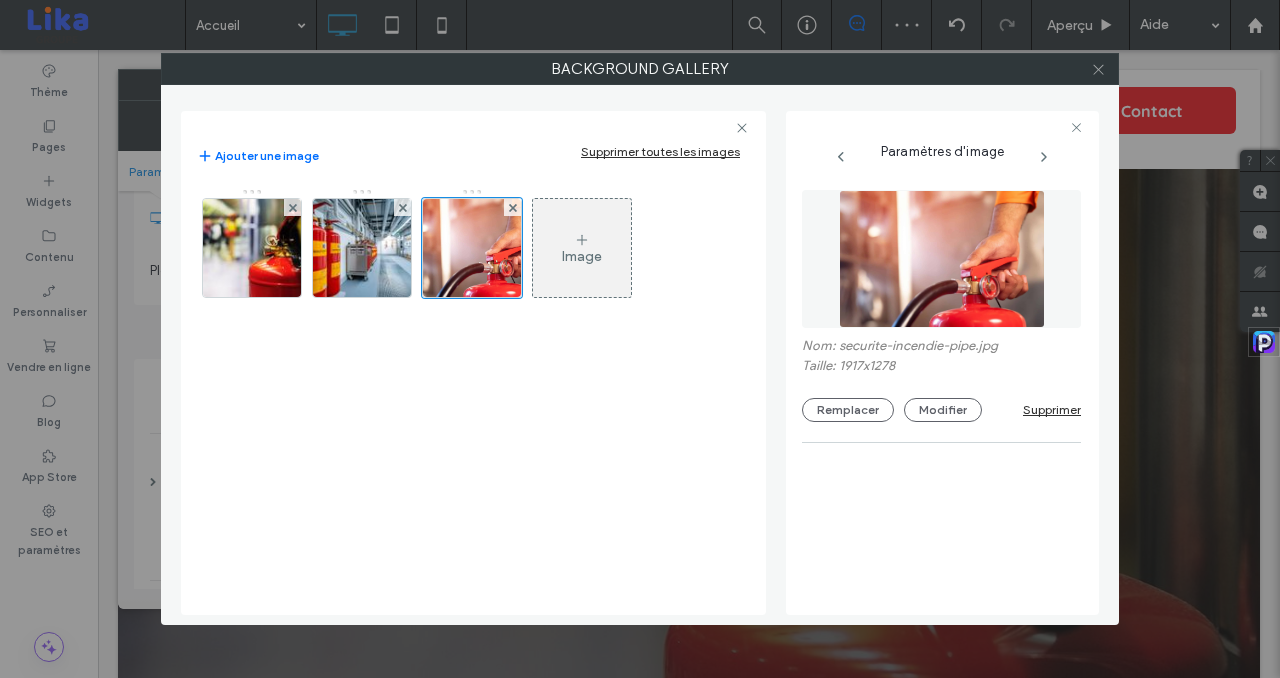 click 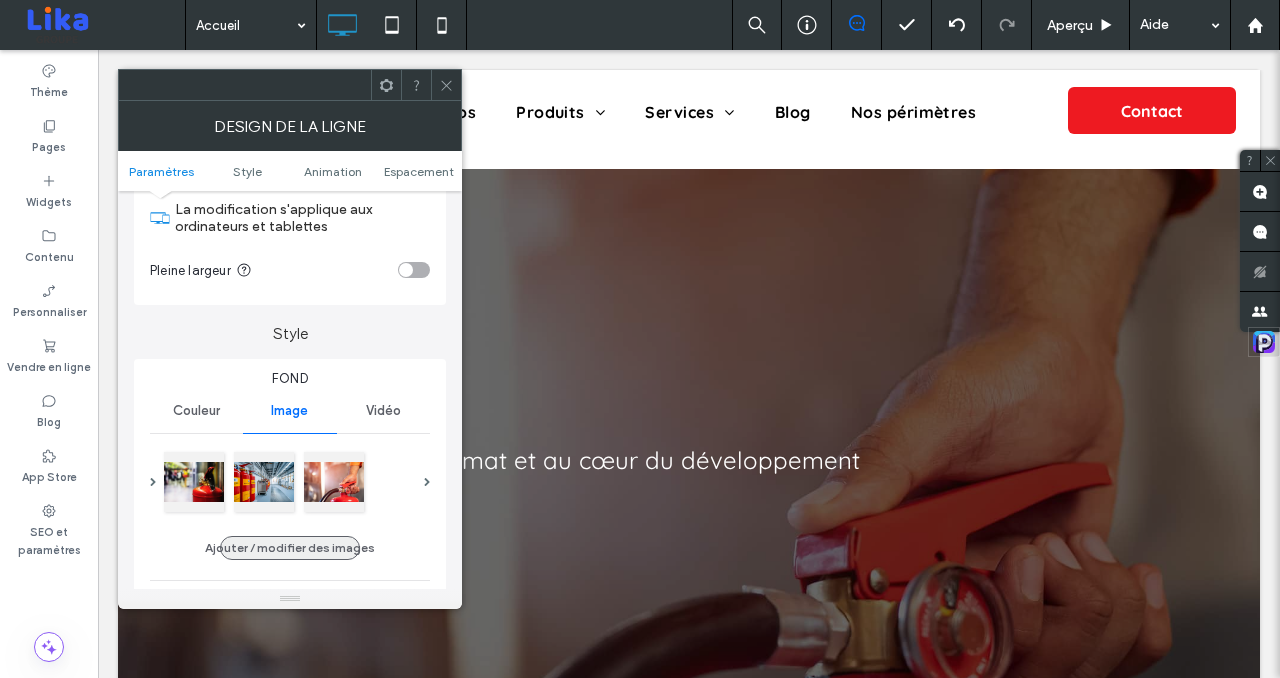 click on "Ajouter / modifier des images" at bounding box center [290, 548] 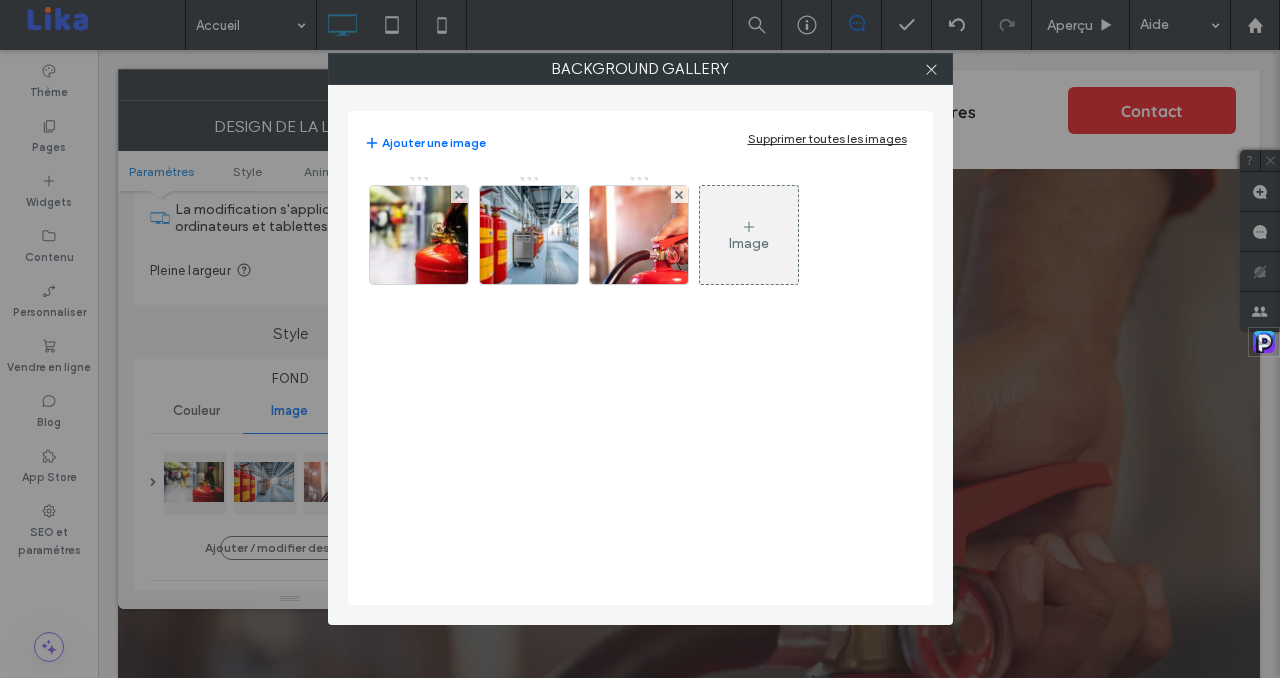click on "Image" at bounding box center (749, 243) 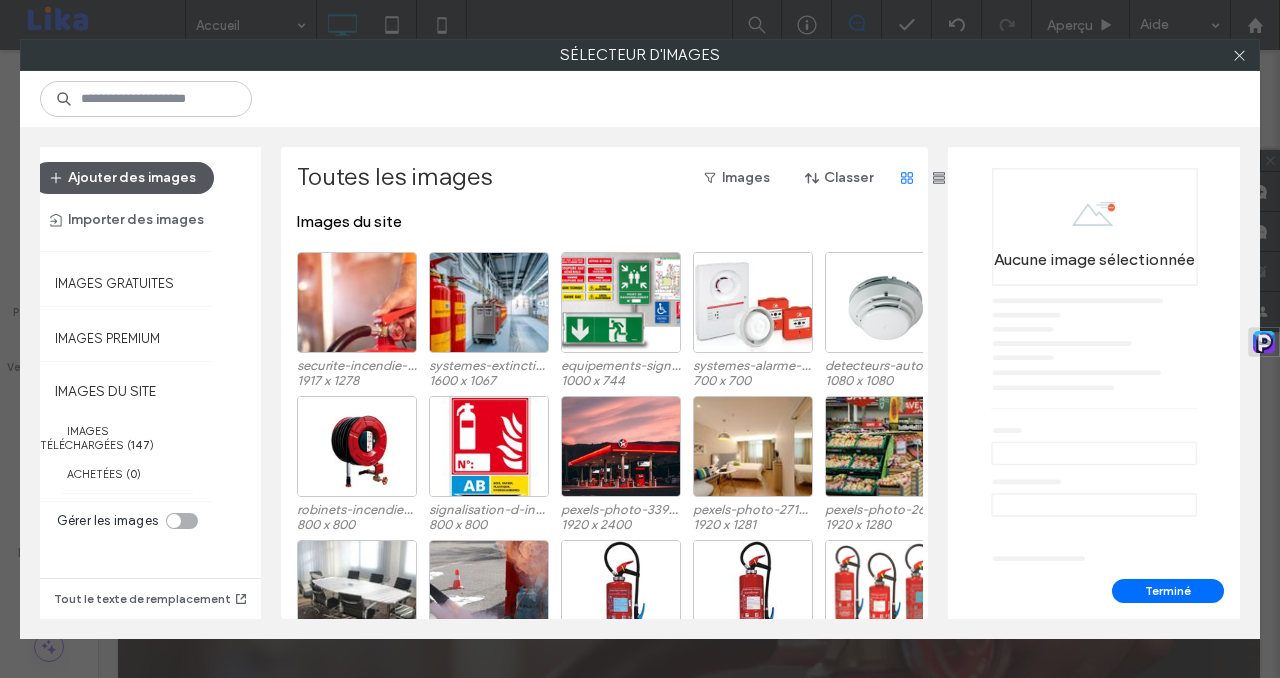click on "Ajouter des images" at bounding box center (123, 178) 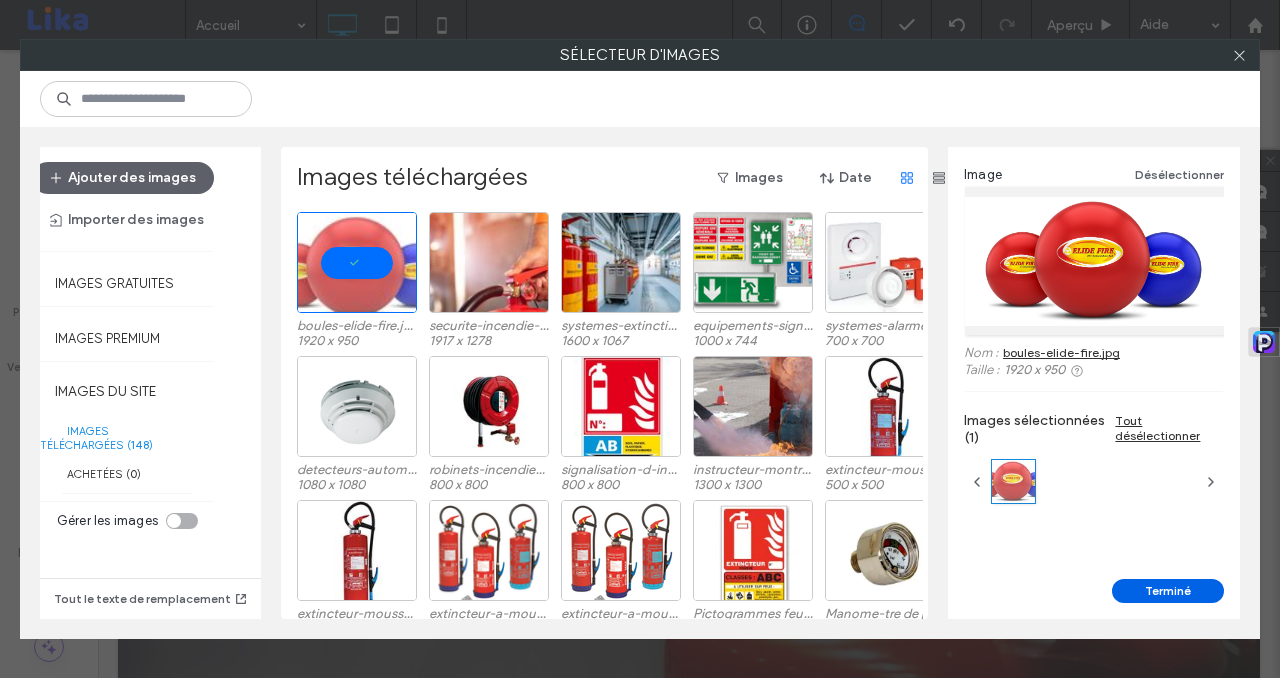 click on "Terminé" at bounding box center (1168, 591) 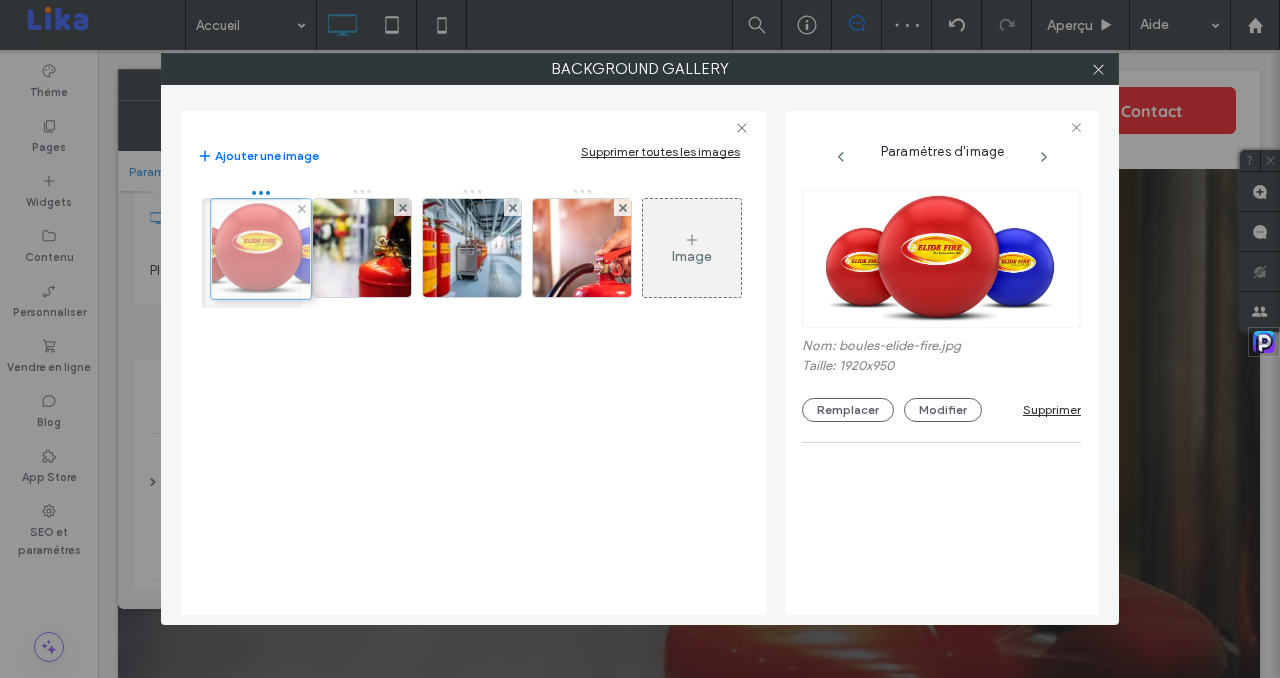 drag, startPoint x: 585, startPoint y: 245, endPoint x: 254, endPoint y: 246, distance: 331.0015 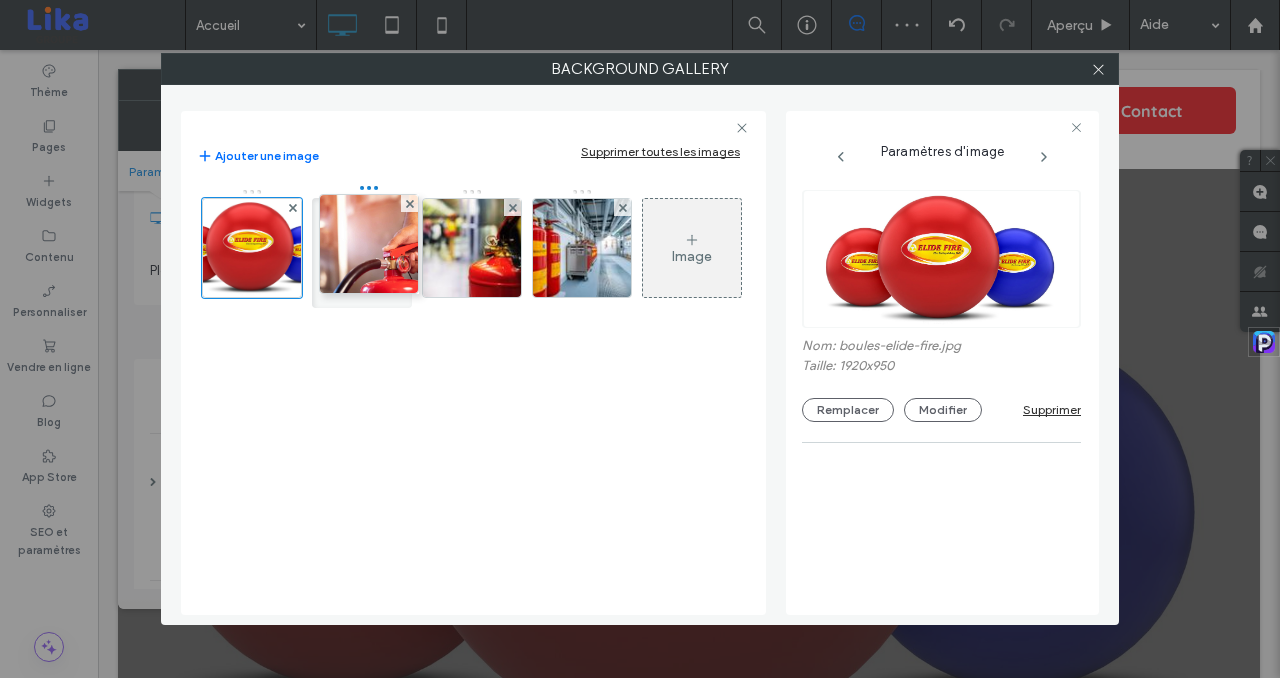 drag, startPoint x: 595, startPoint y: 267, endPoint x: 373, endPoint y: 264, distance: 222.02026 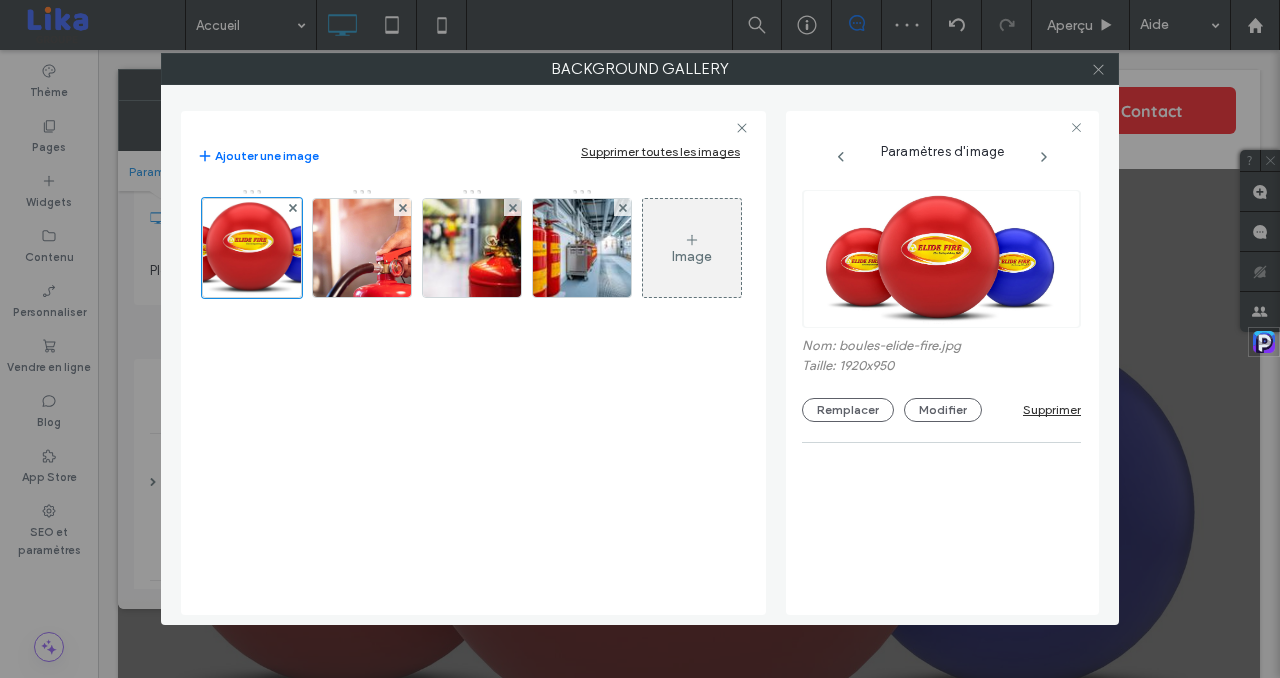 click 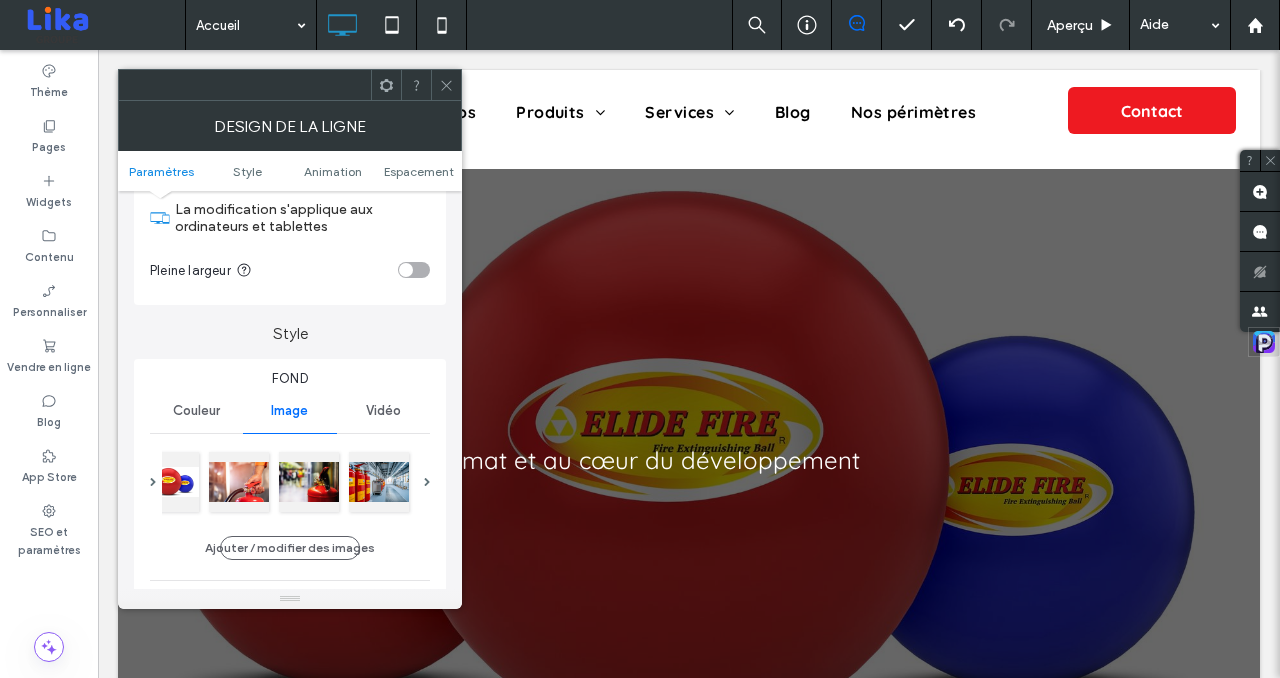 click 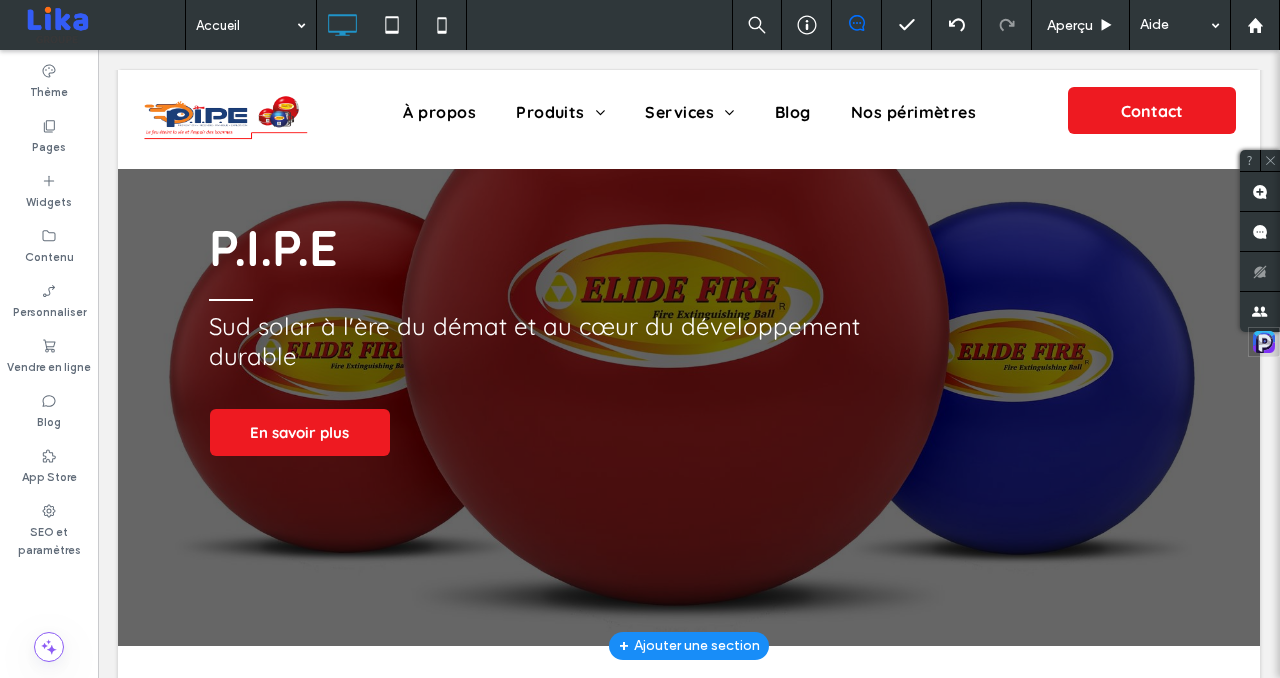 scroll, scrollTop: 0, scrollLeft: 0, axis: both 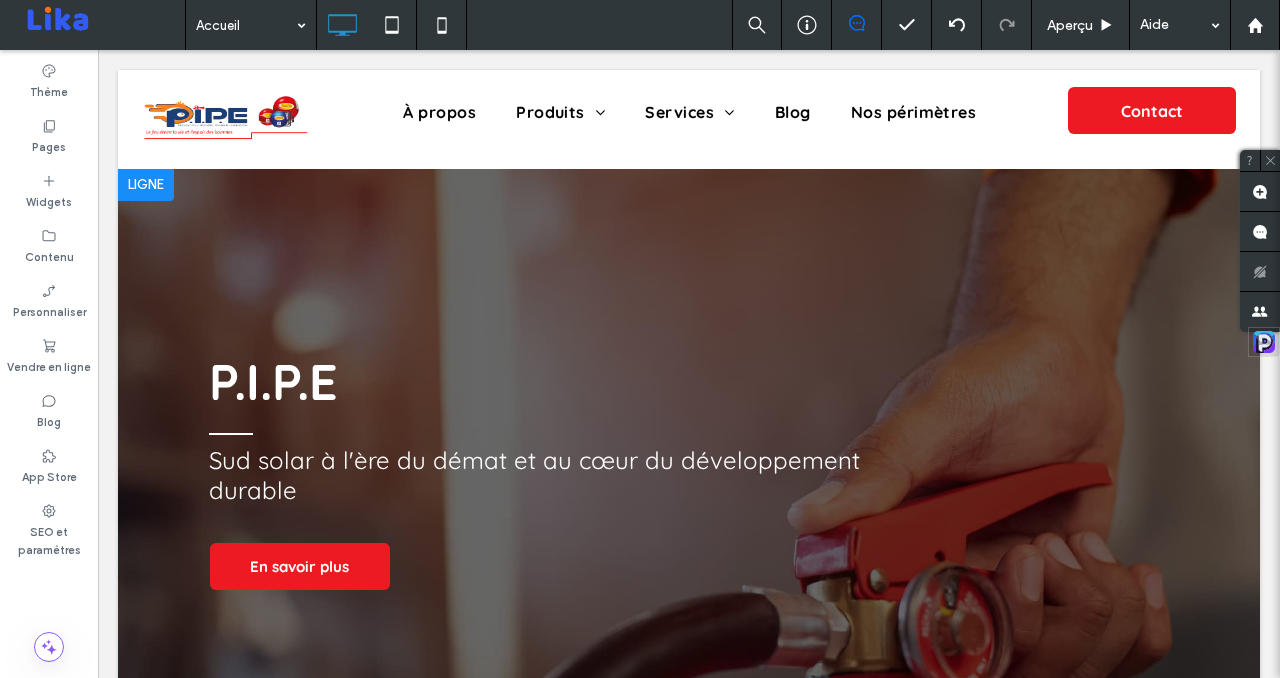 click at bounding box center [689, 474] 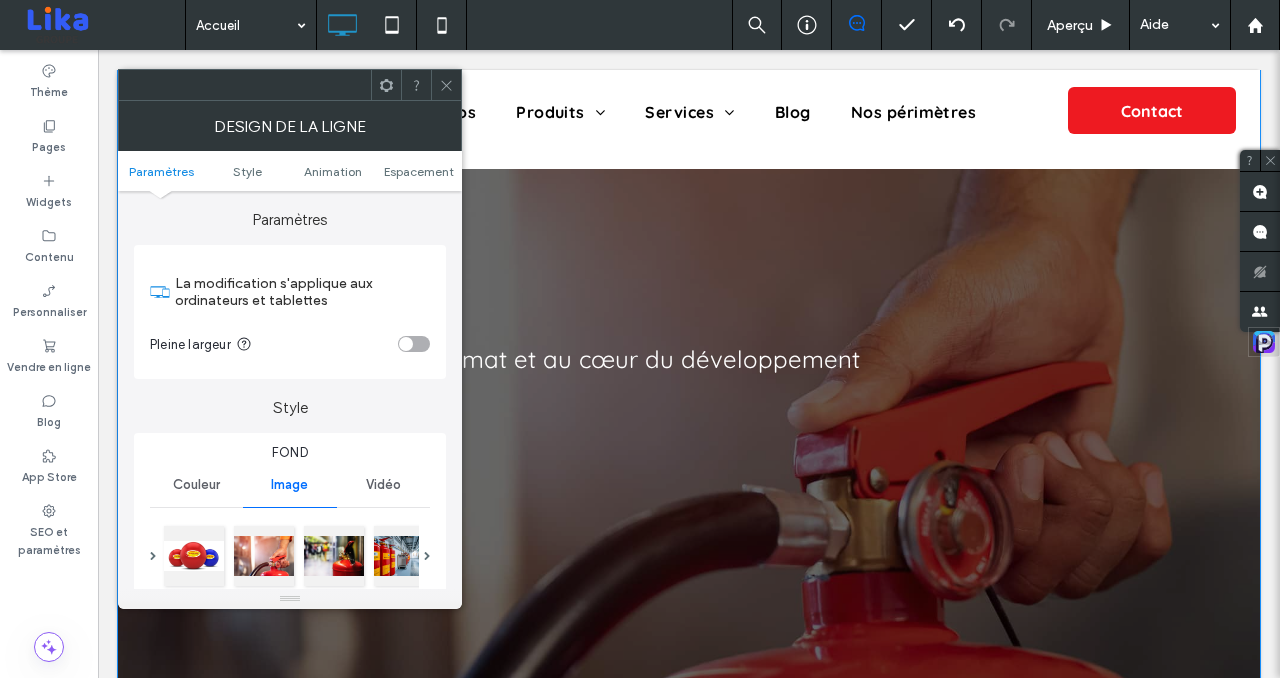 scroll, scrollTop: 86, scrollLeft: 0, axis: vertical 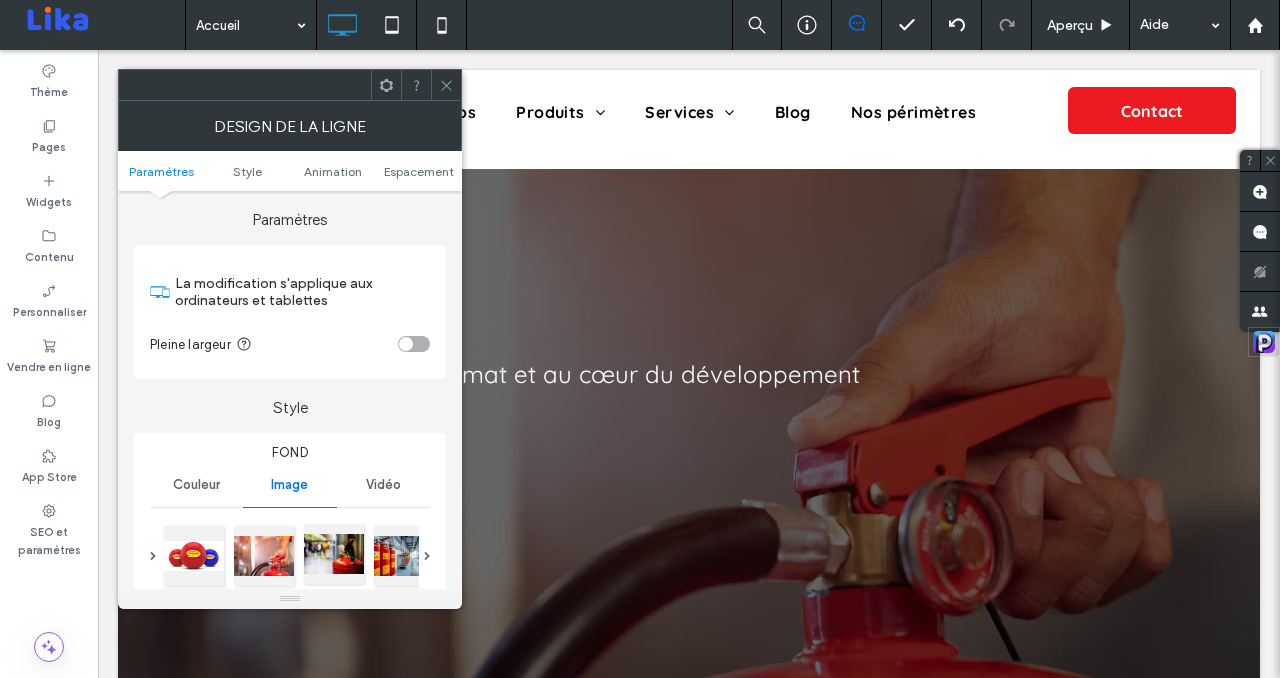 click at bounding box center (334, 554) 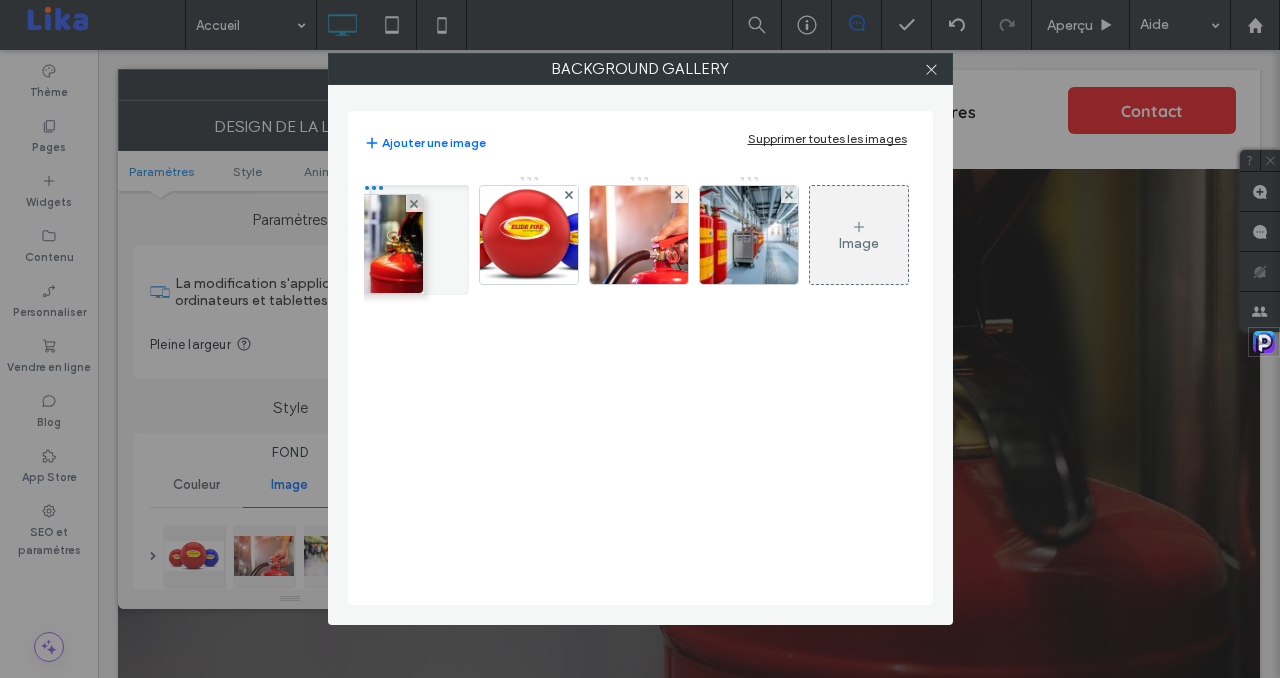 drag, startPoint x: 668, startPoint y: 234, endPoint x: 398, endPoint y: 244, distance: 270.18512 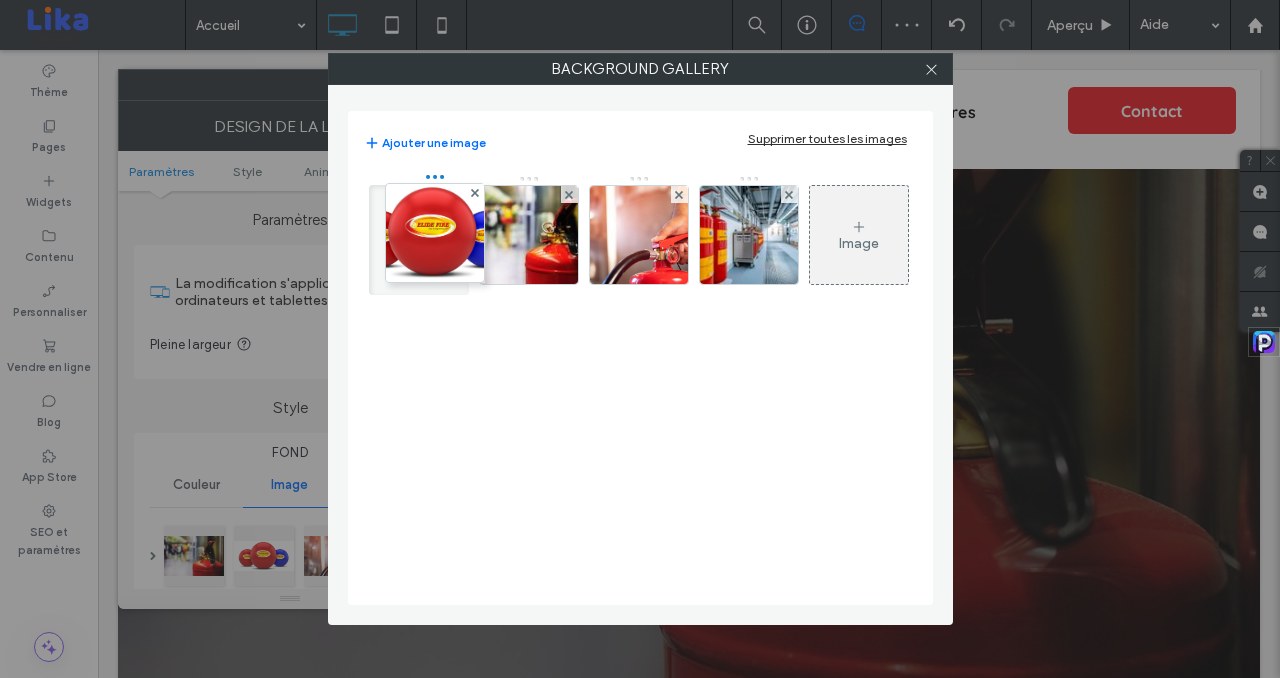 drag, startPoint x: 554, startPoint y: 245, endPoint x: 440, endPoint y: 244, distance: 114.00439 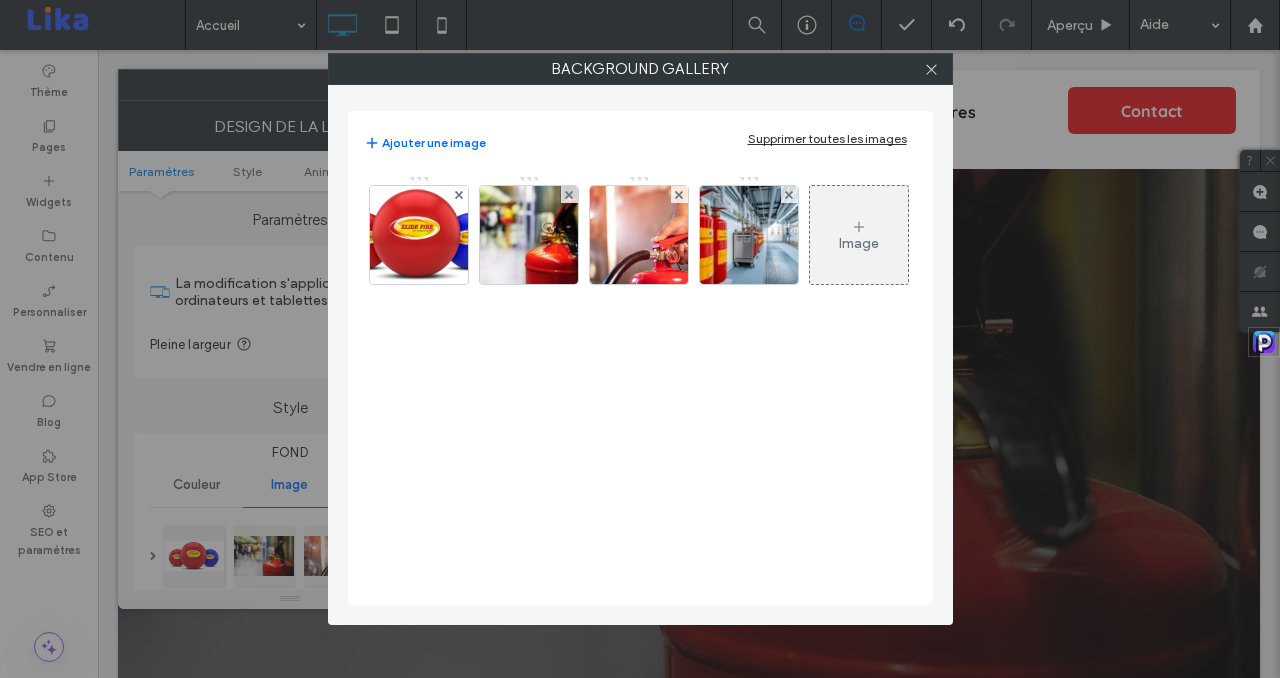 click on "Image" at bounding box center (859, 243) 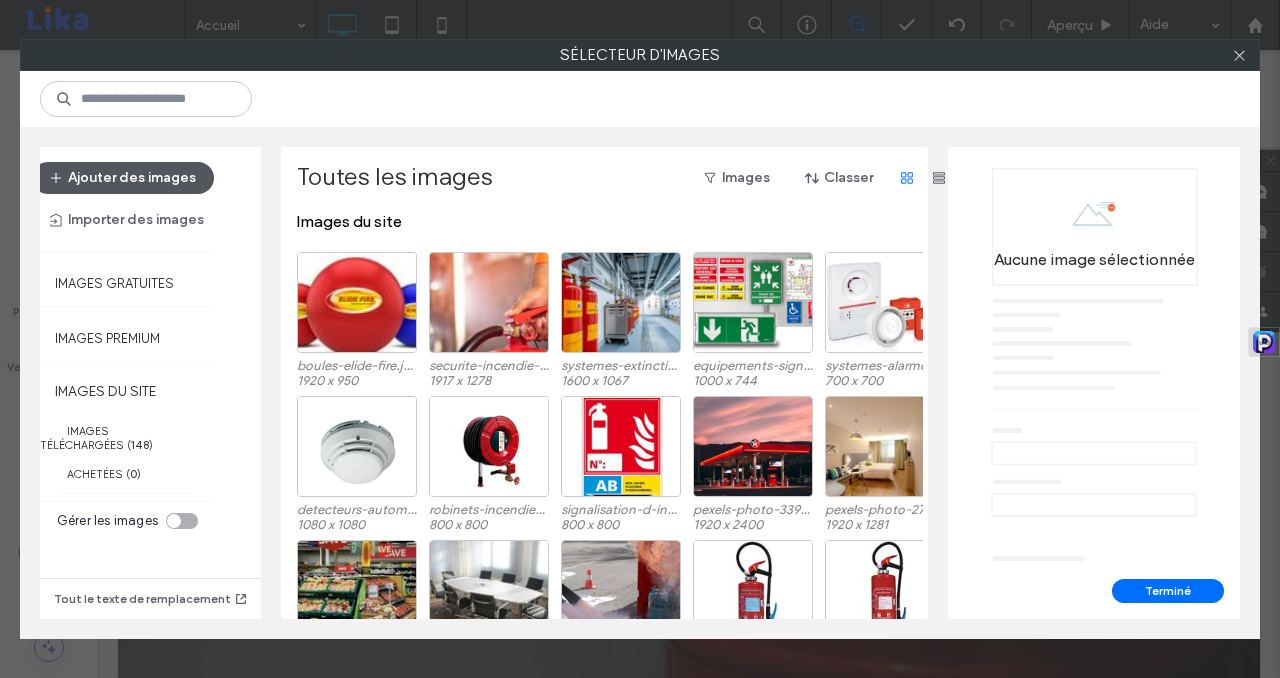 click on "Ajouter des images" at bounding box center (123, 178) 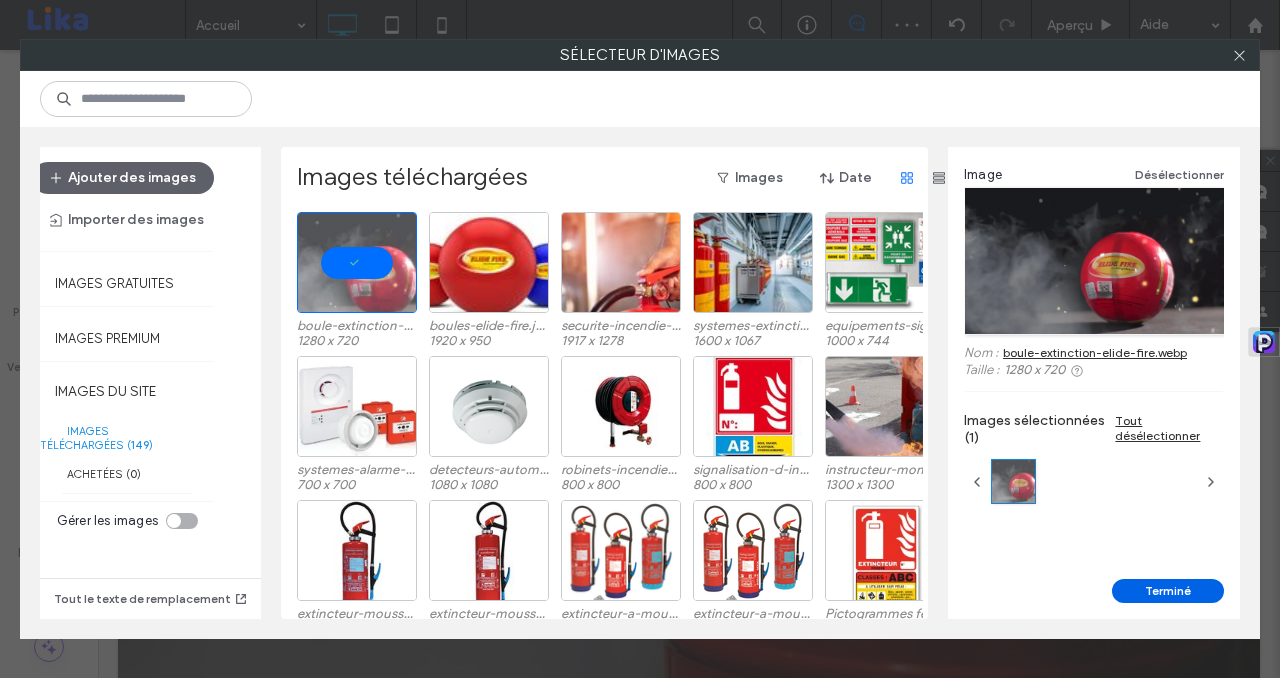 click on "Terminé" at bounding box center [1168, 591] 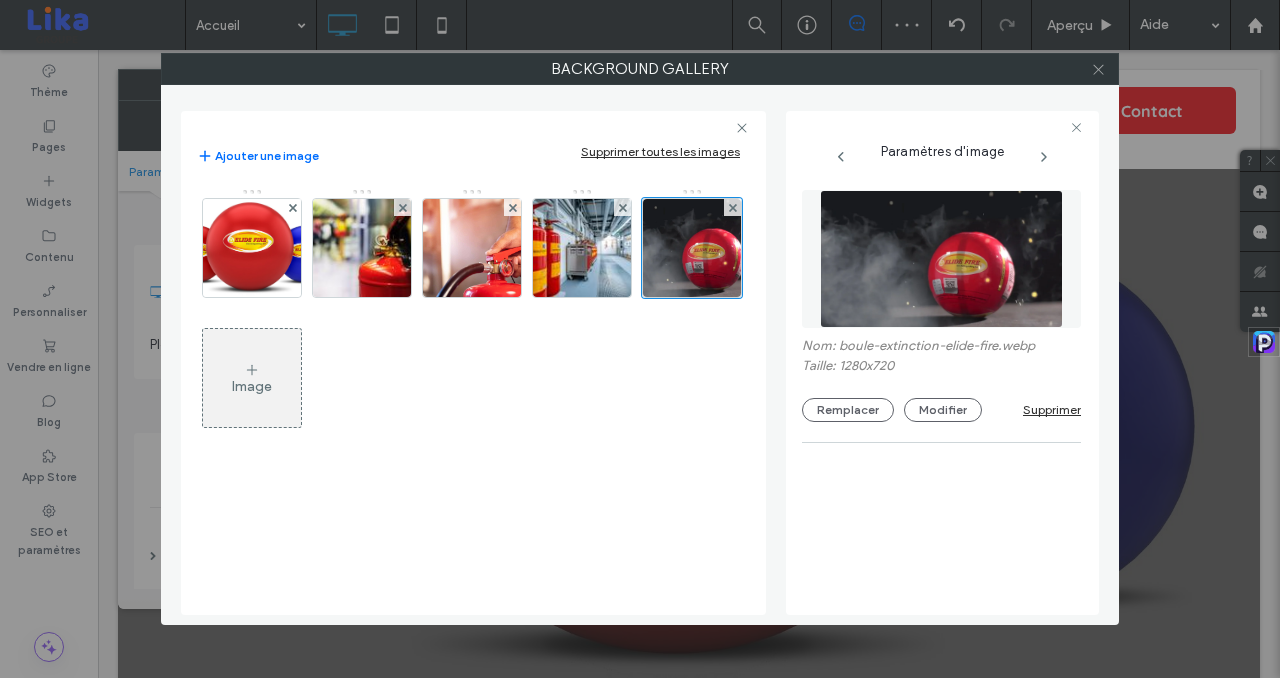 click 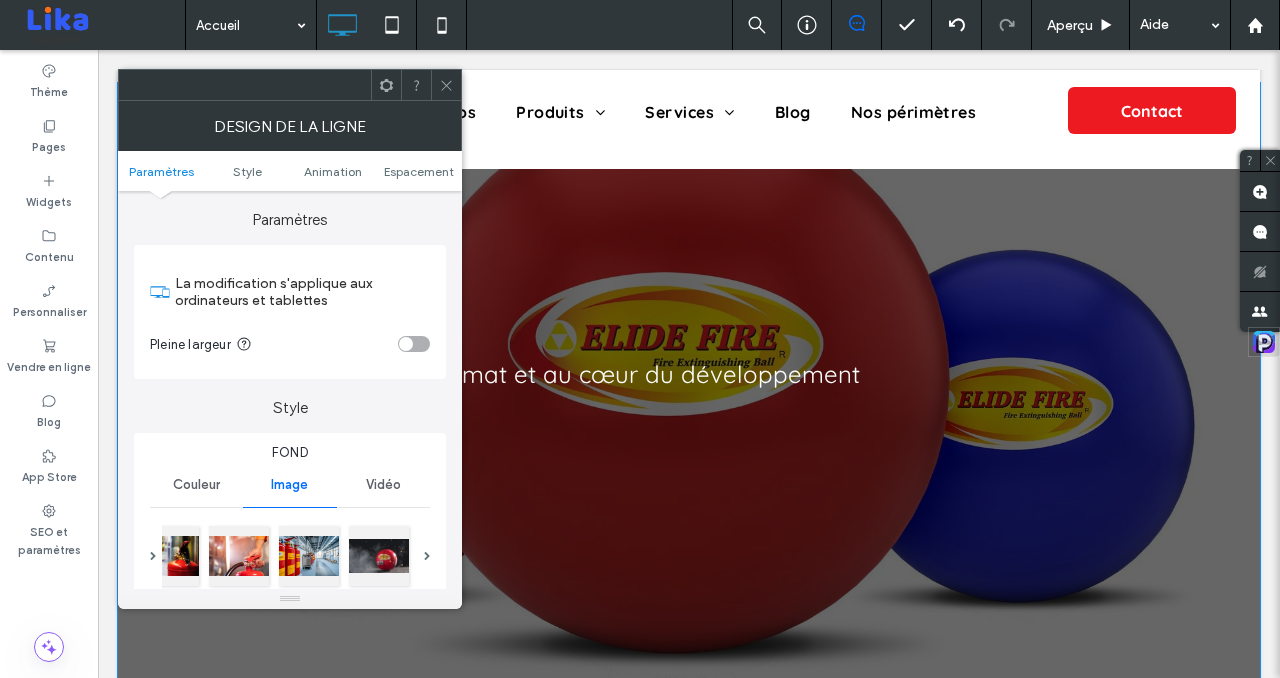 scroll, scrollTop: 0, scrollLeft: 0, axis: both 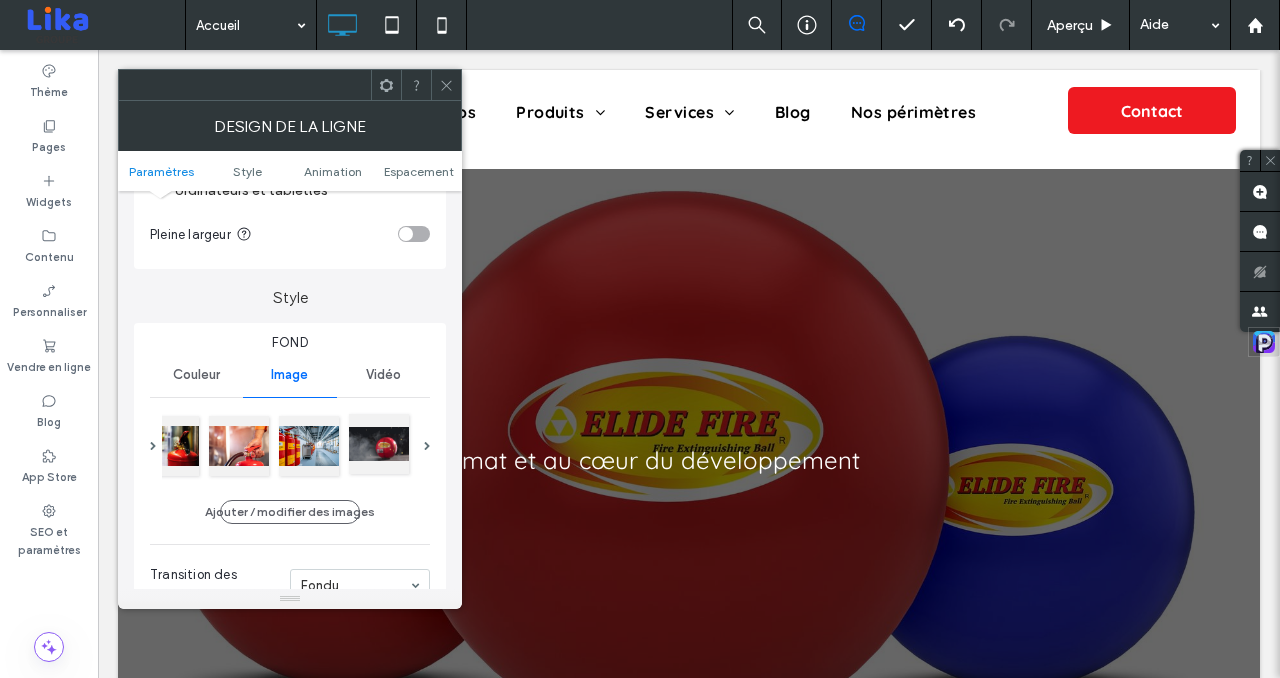 click at bounding box center [379, 444] 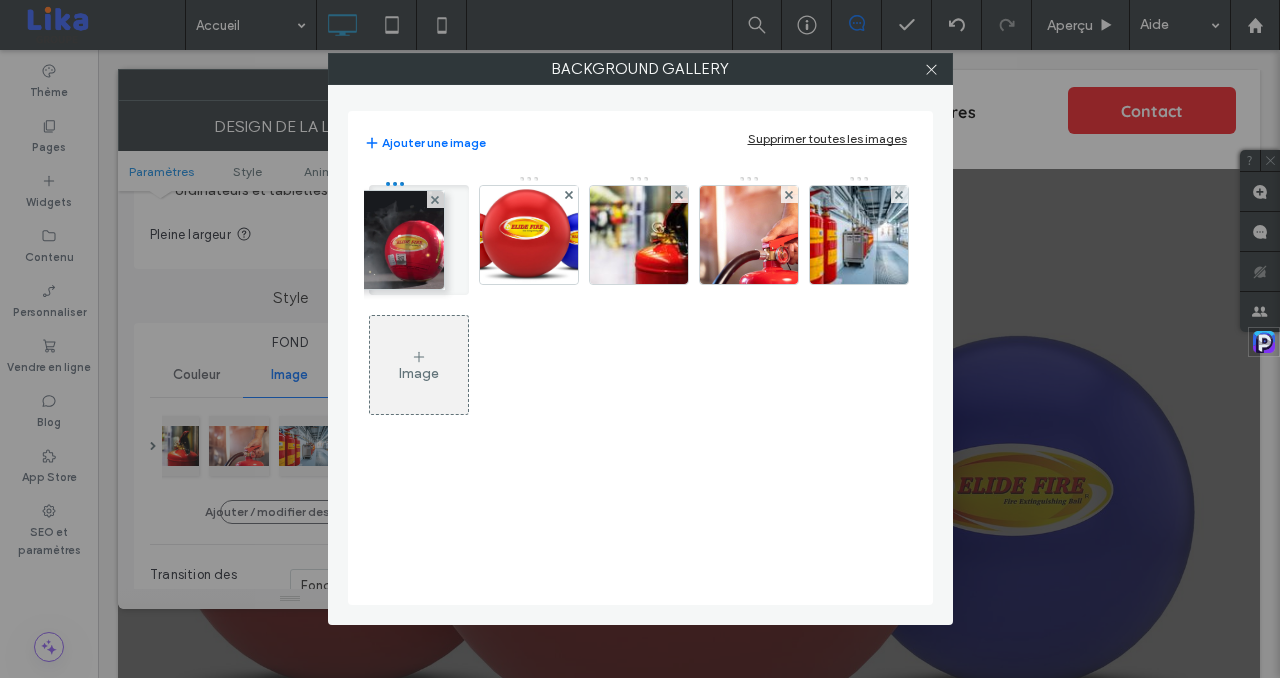 drag, startPoint x: 854, startPoint y: 245, endPoint x: 391, endPoint y: 249, distance: 463.01727 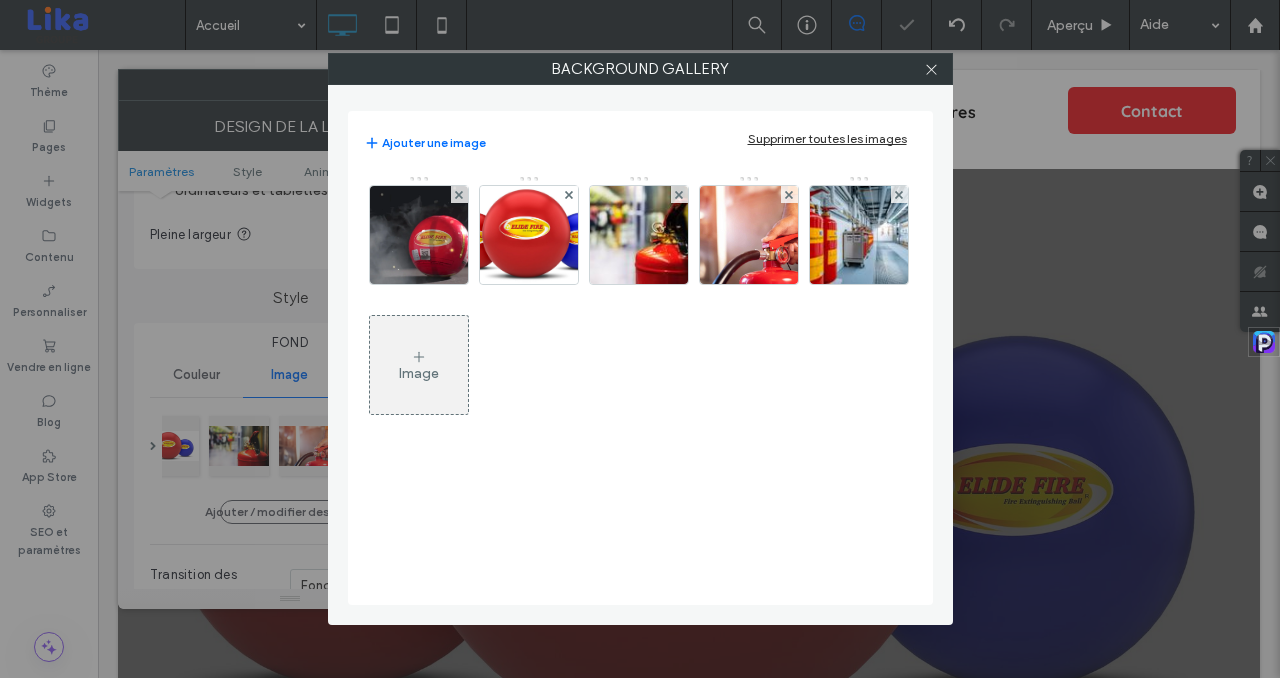 click on "Background Gallery Ajouter une image Supprimer toutes les images Image" at bounding box center (640, 339) 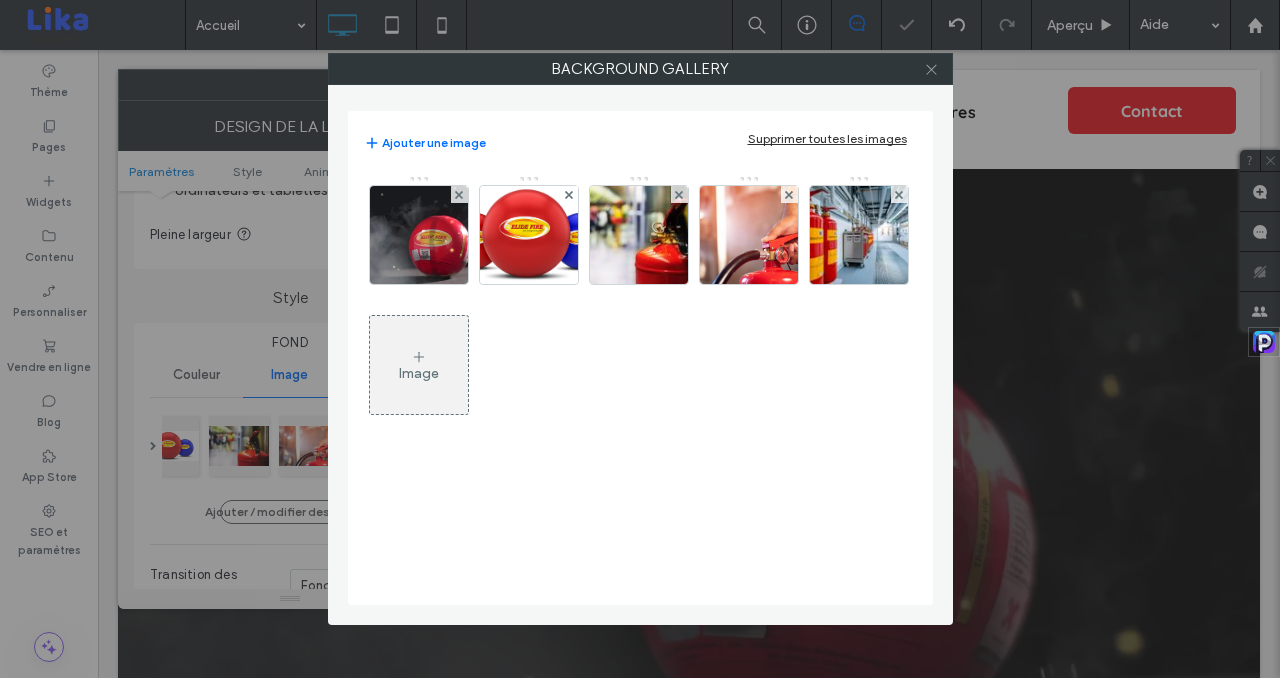 click 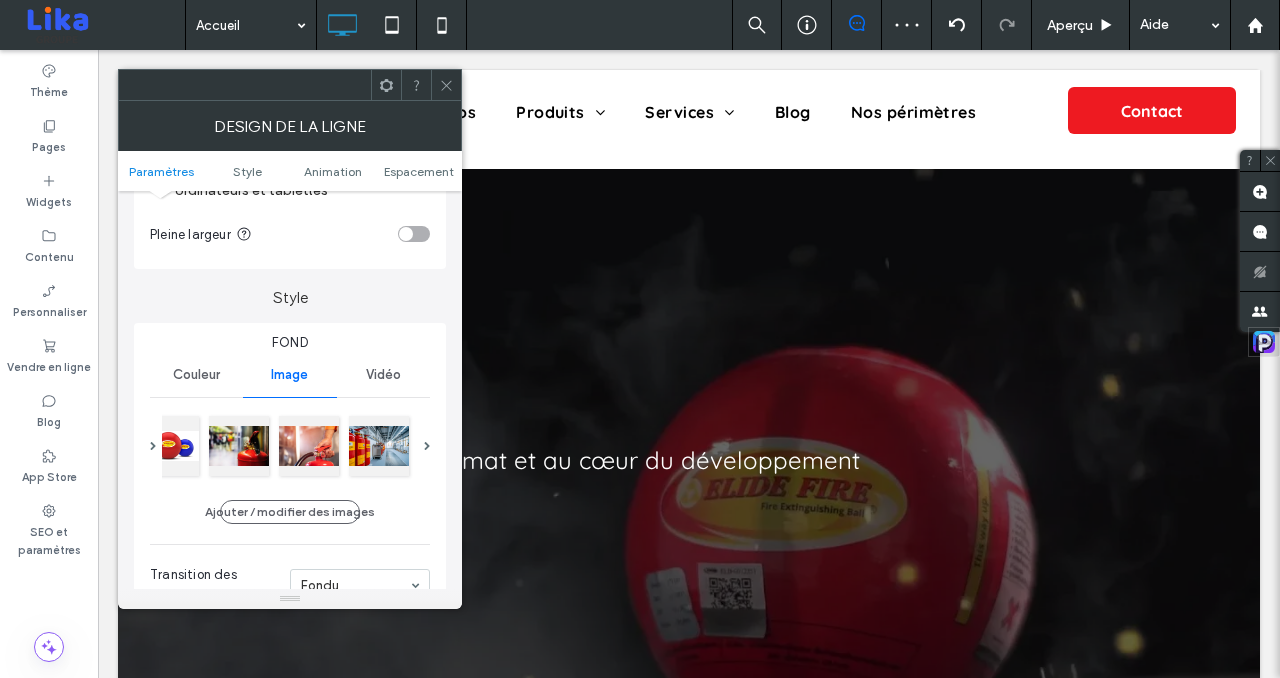 click 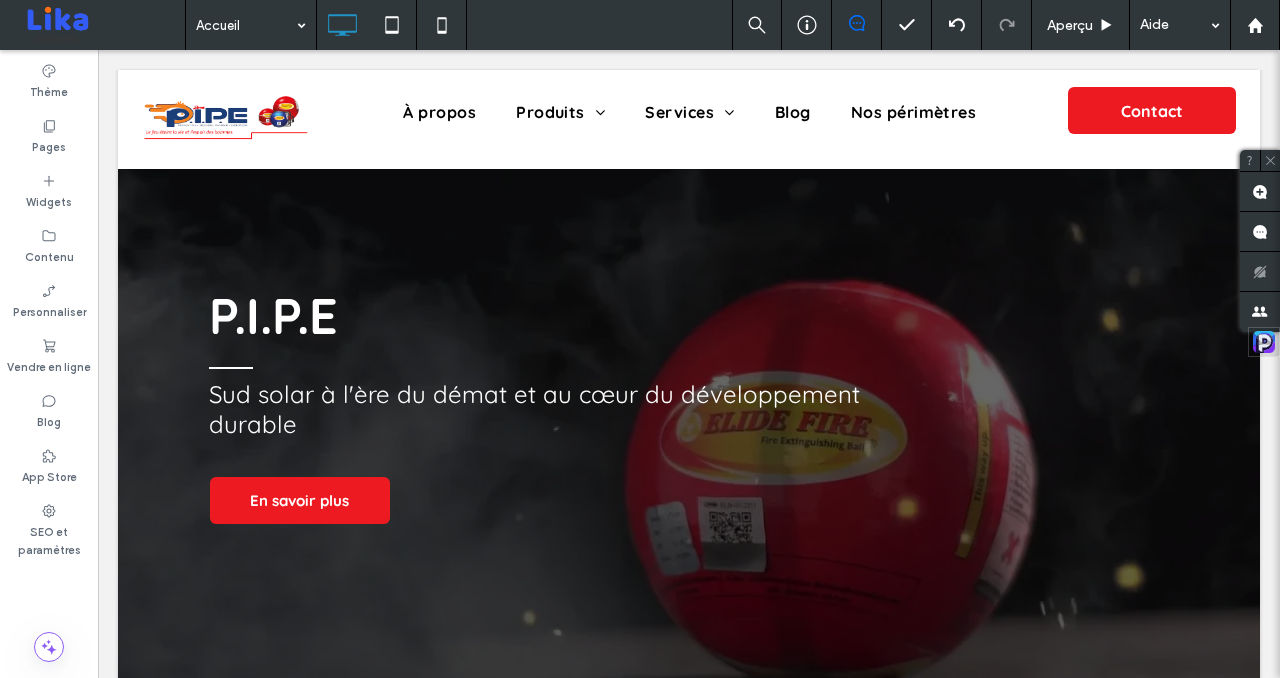 scroll, scrollTop: 0, scrollLeft: 0, axis: both 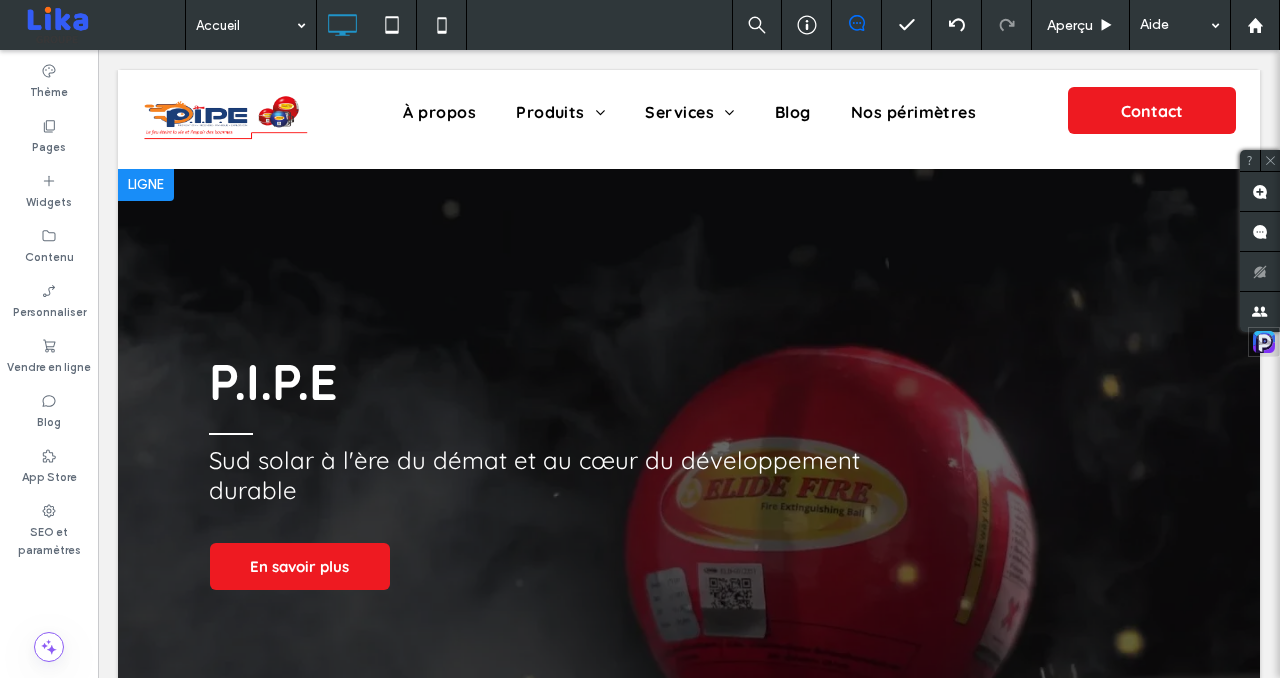 click at bounding box center (689, 474) 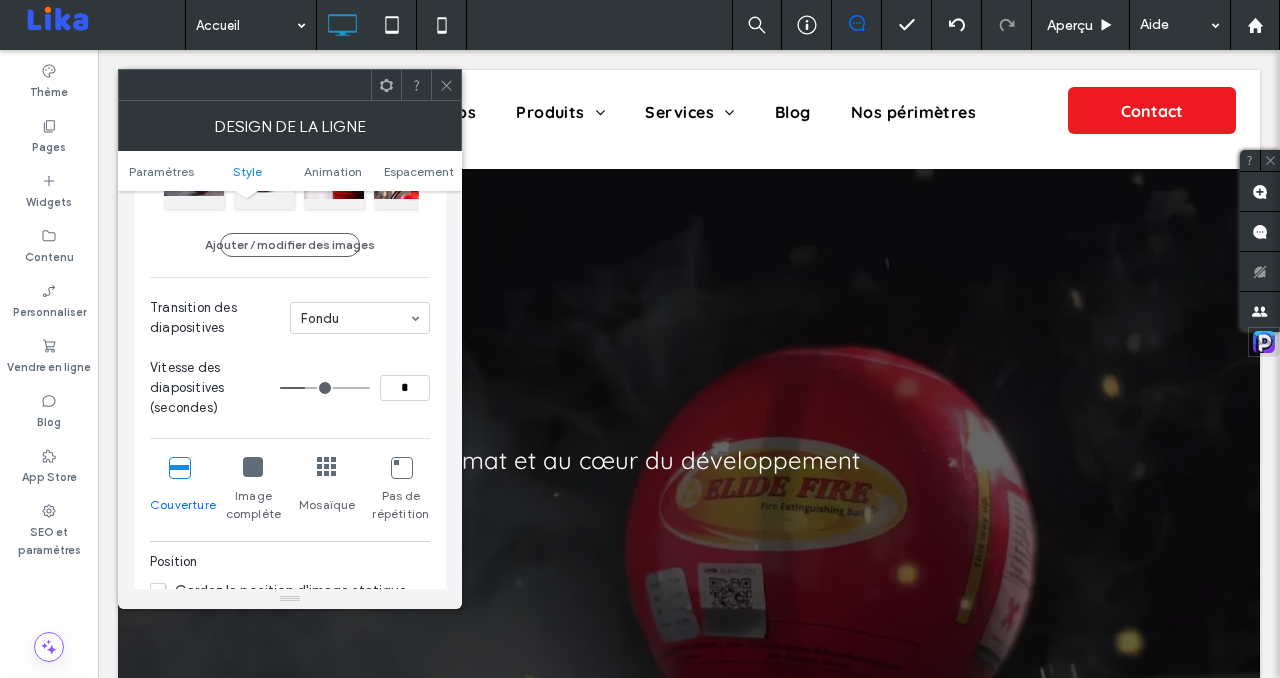 scroll, scrollTop: 401, scrollLeft: 0, axis: vertical 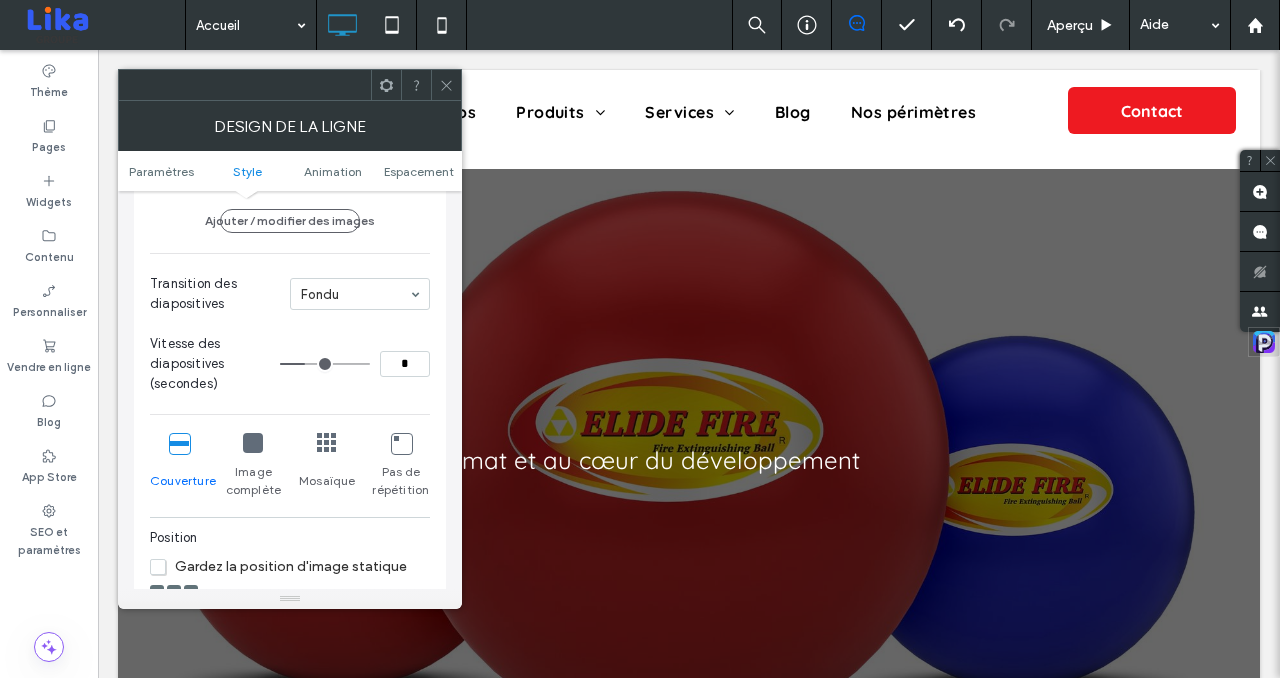click at bounding box center [253, 443] 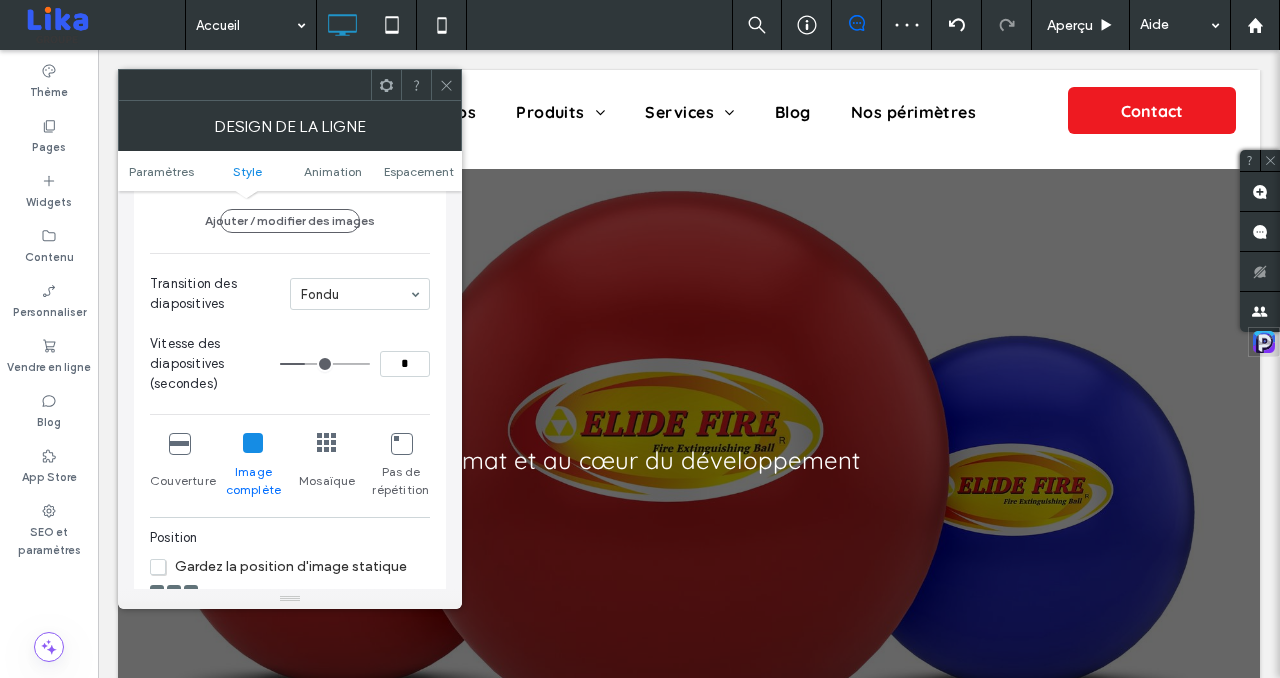 type on "*" 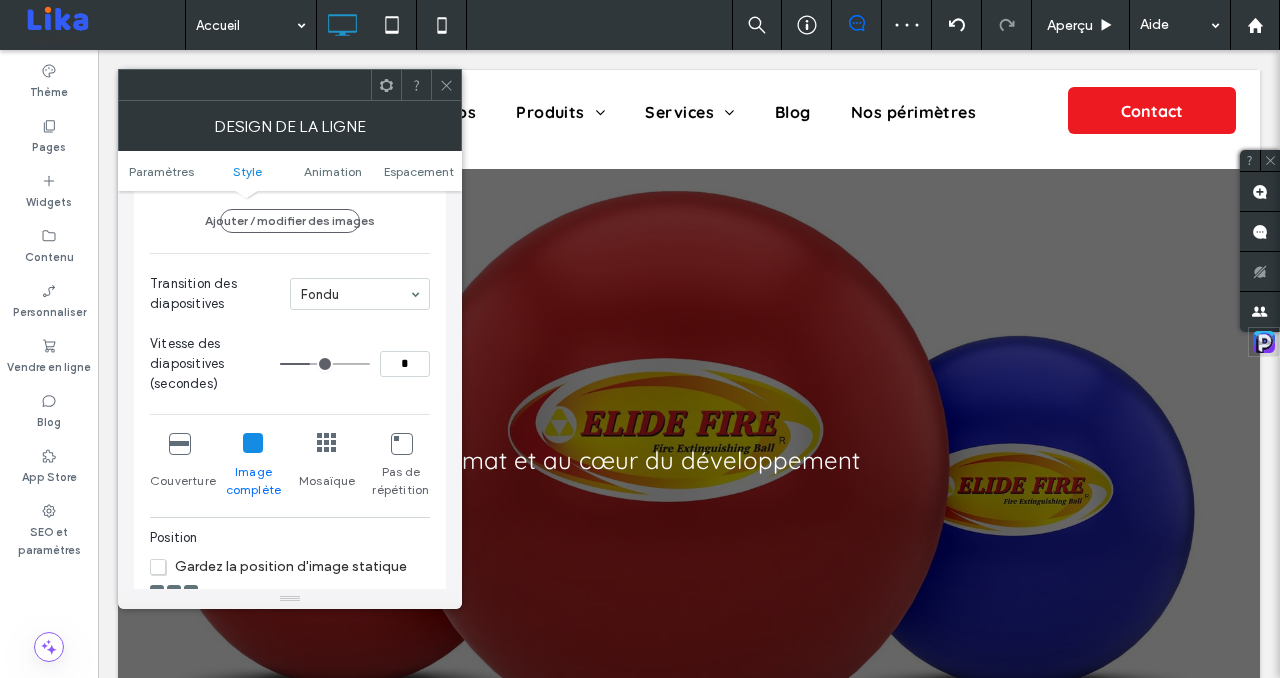type on "*" 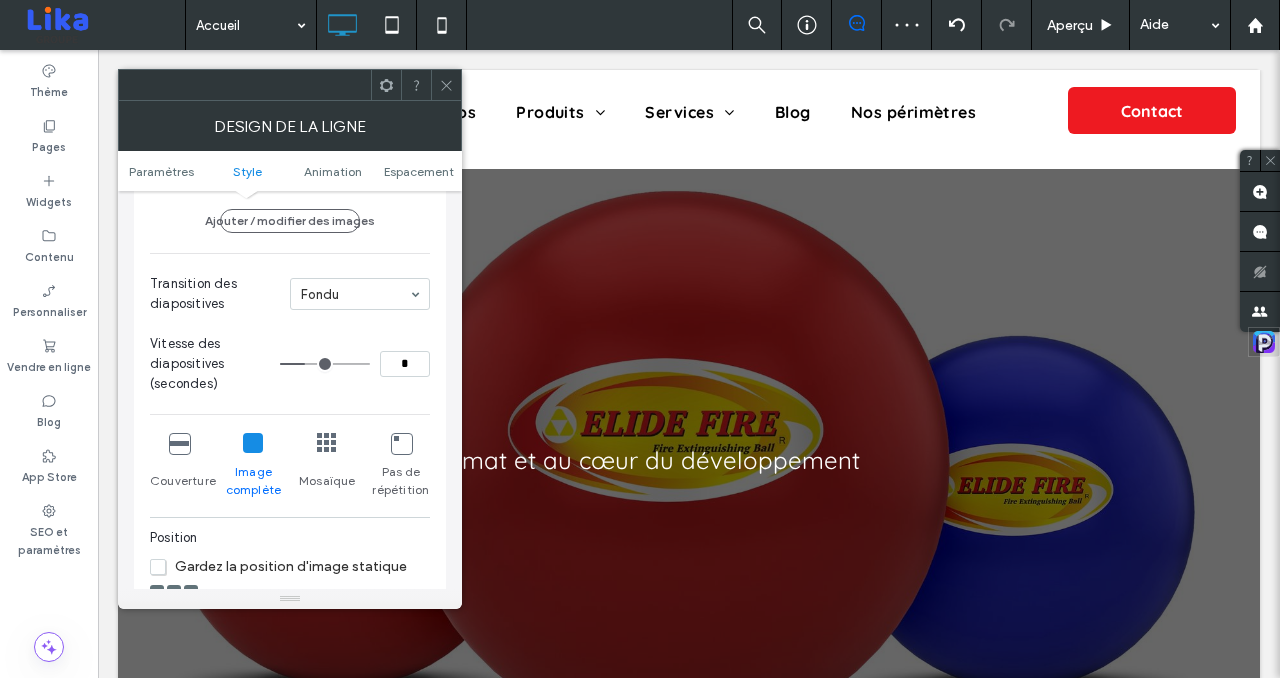 type on "*" 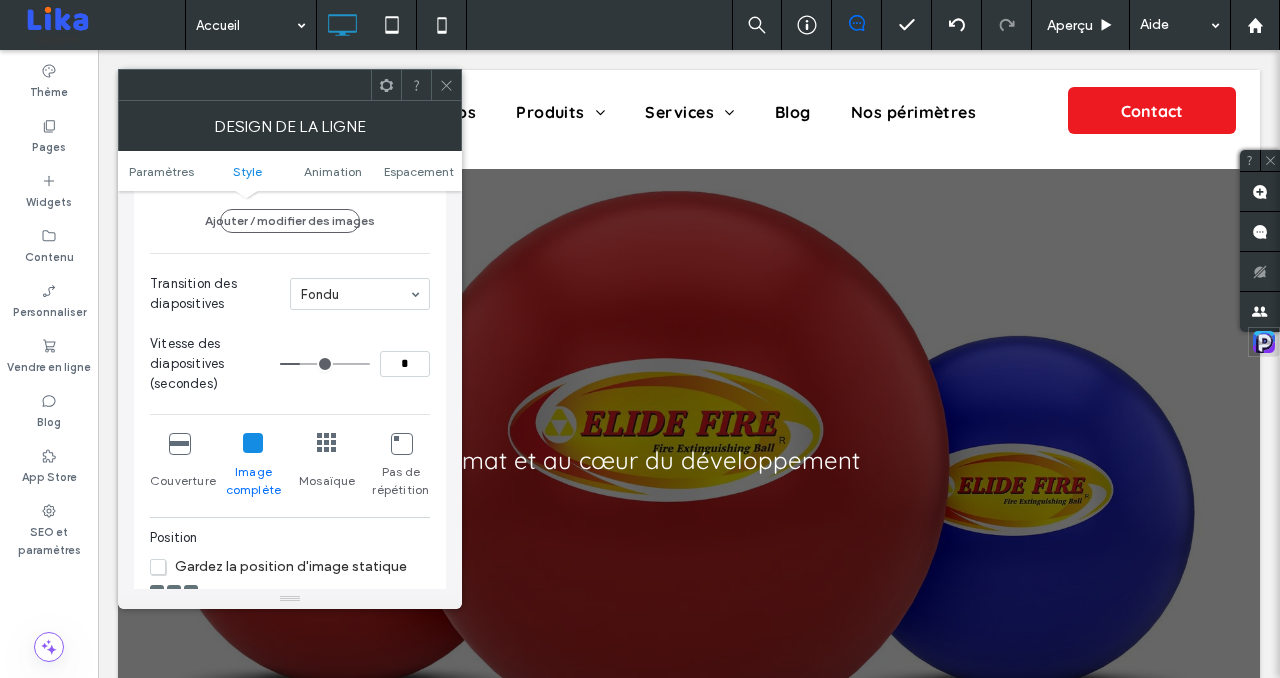 type on "*" 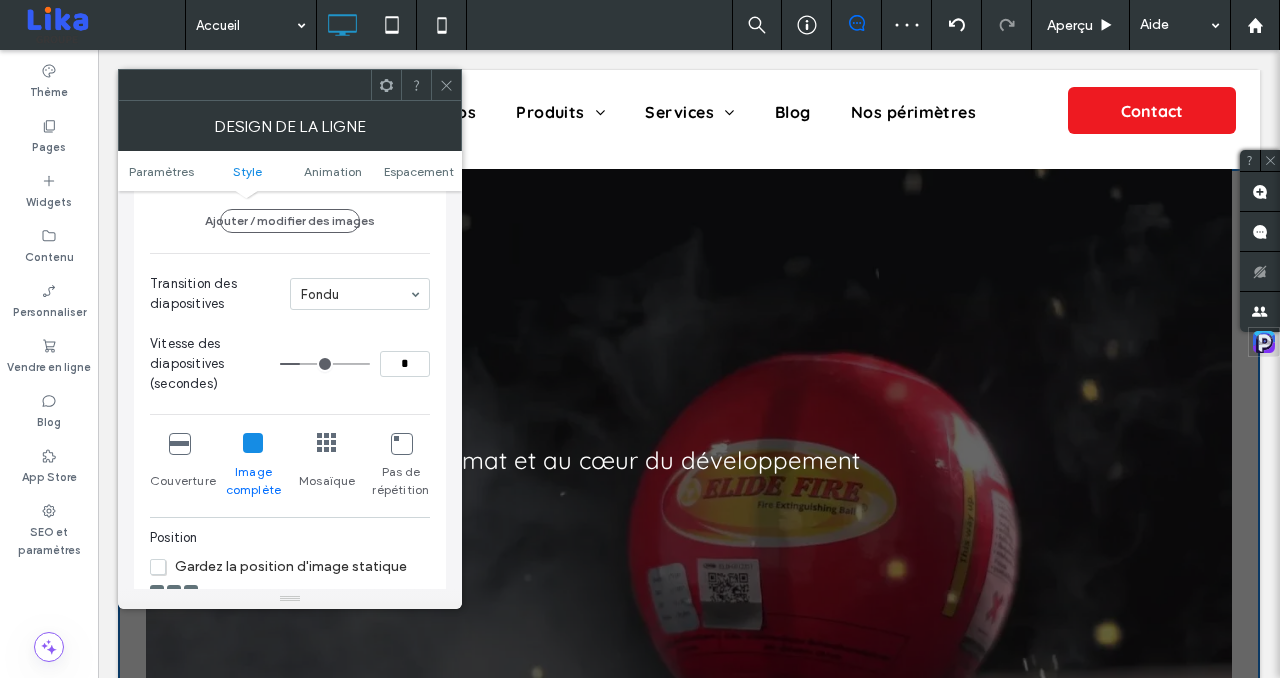 click at bounding box center (179, 443) 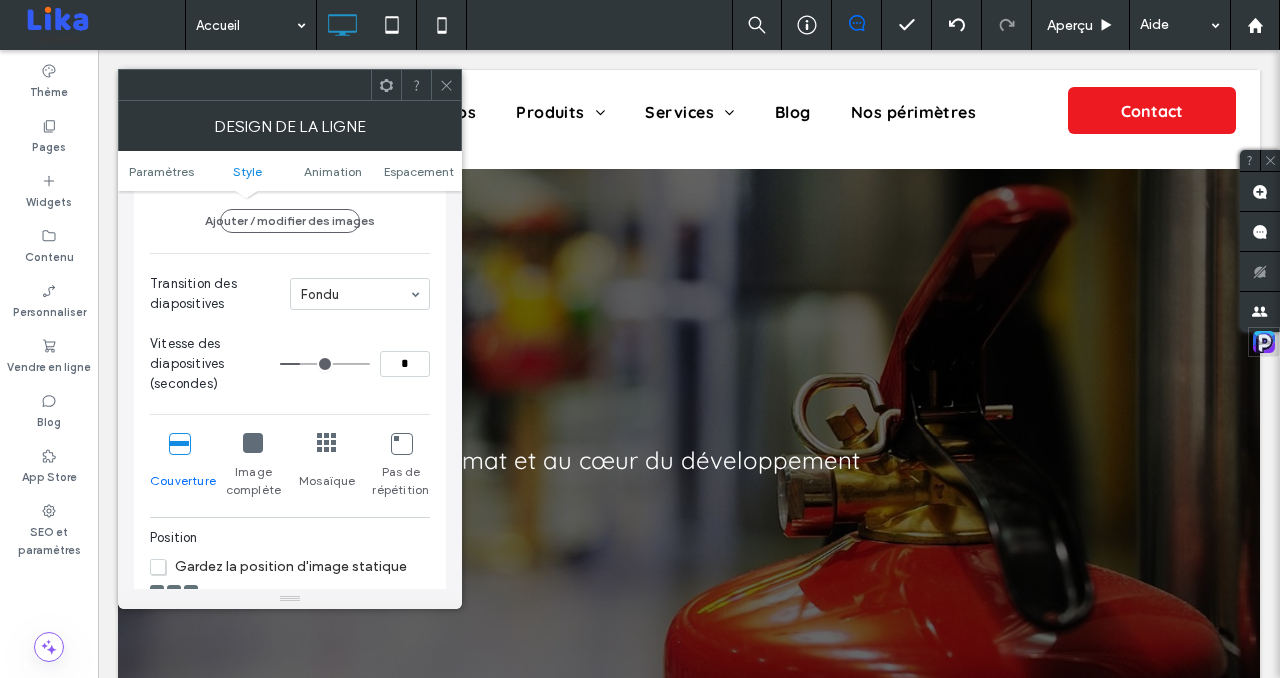 click 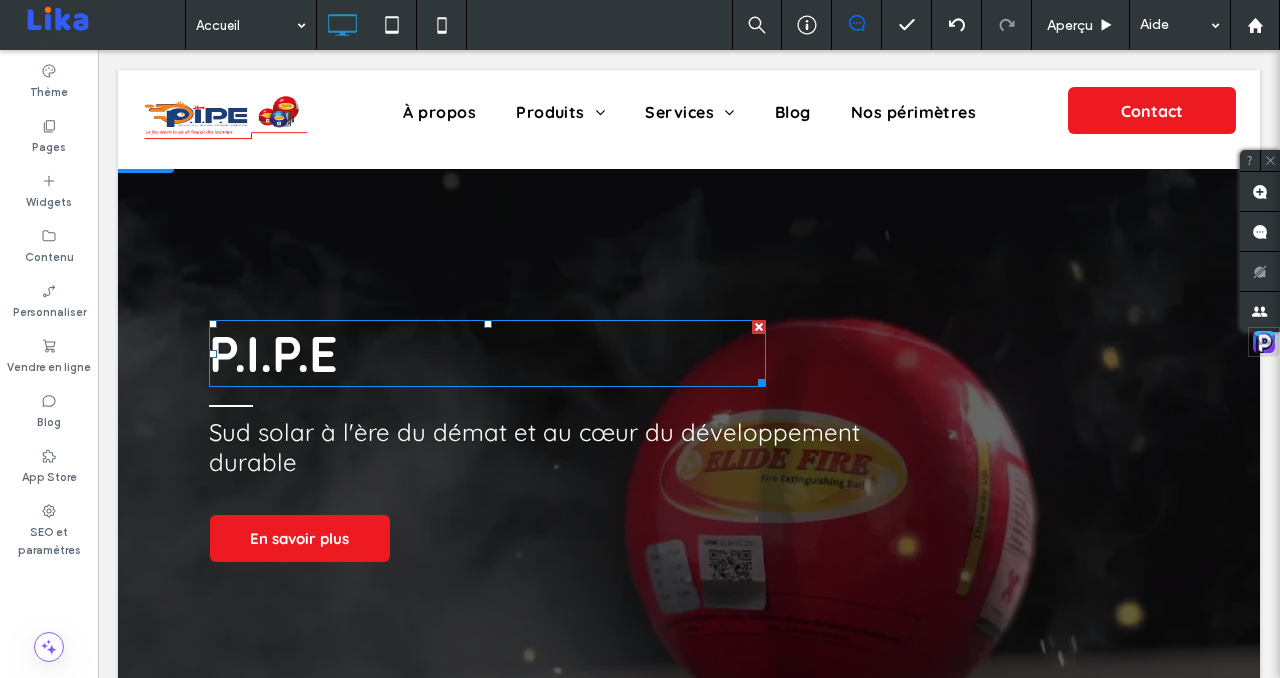 scroll, scrollTop: 0, scrollLeft: 0, axis: both 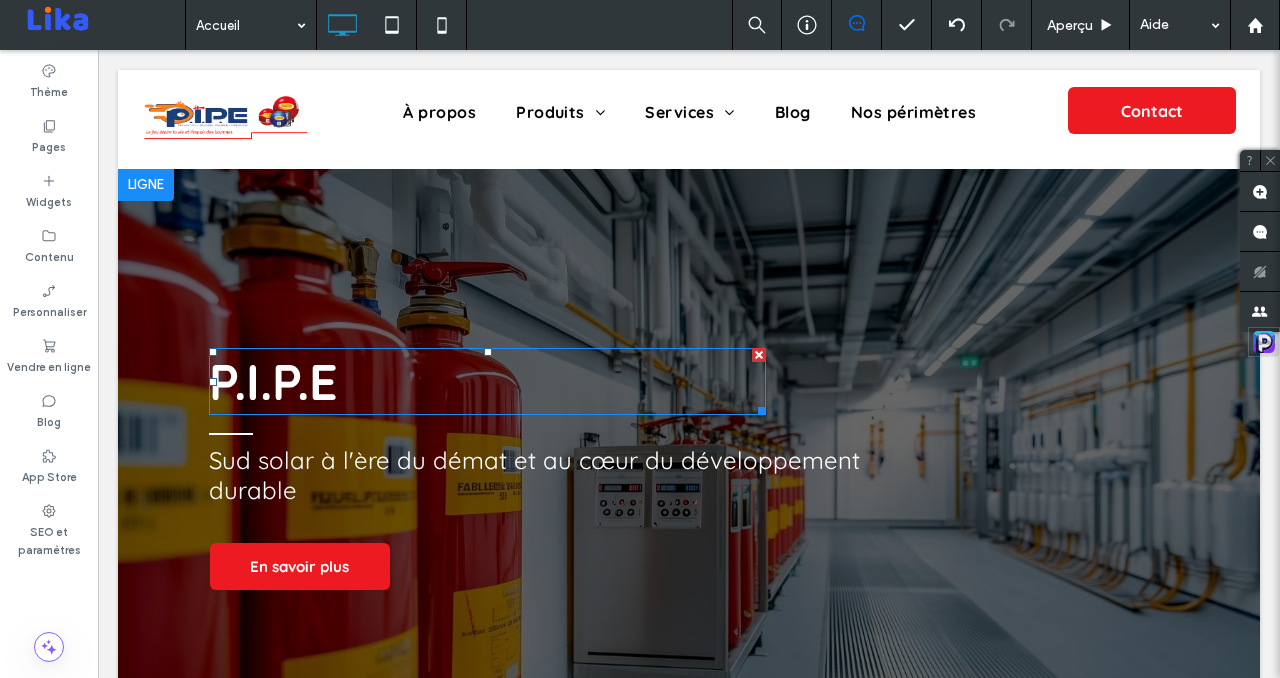 click on "P.I.P.E" at bounding box center [487, 381] 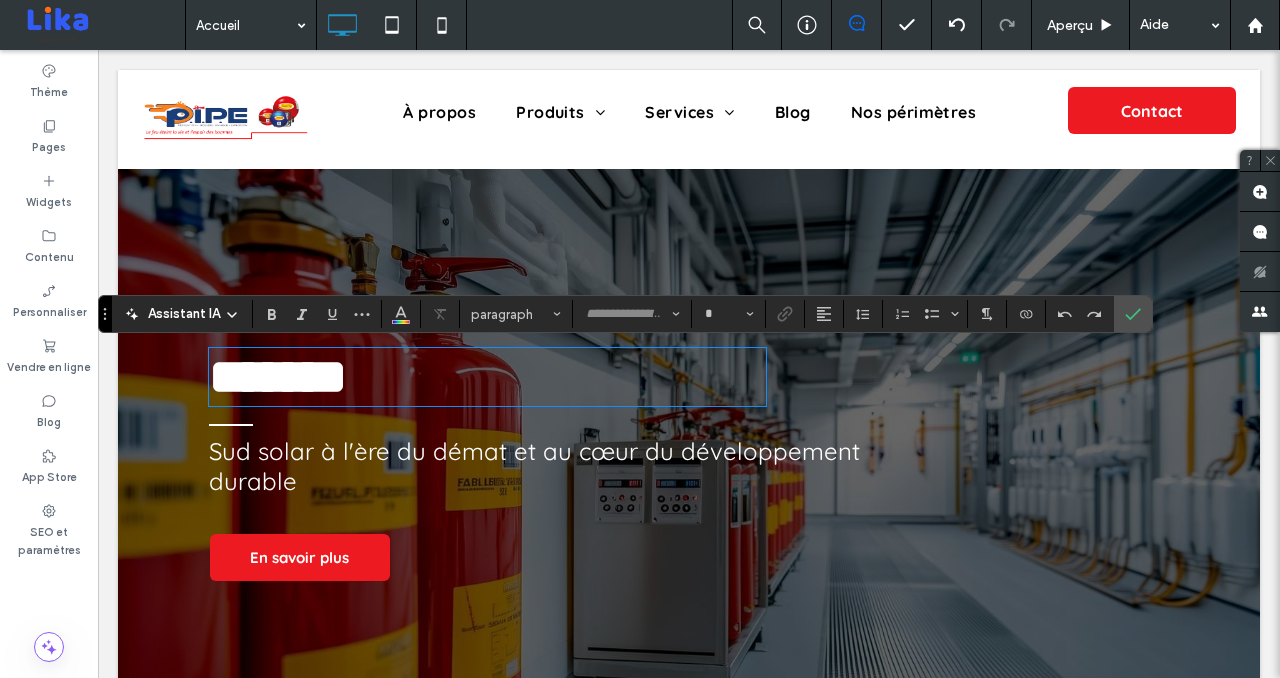 type on "*********" 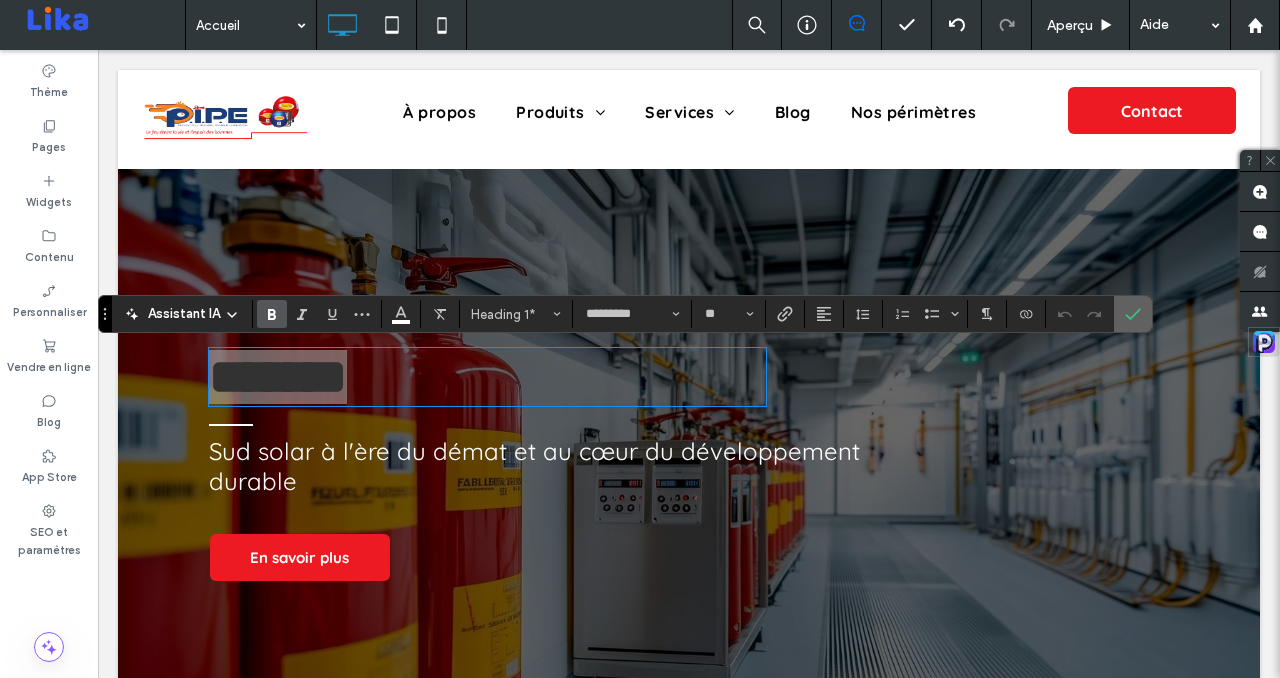 click 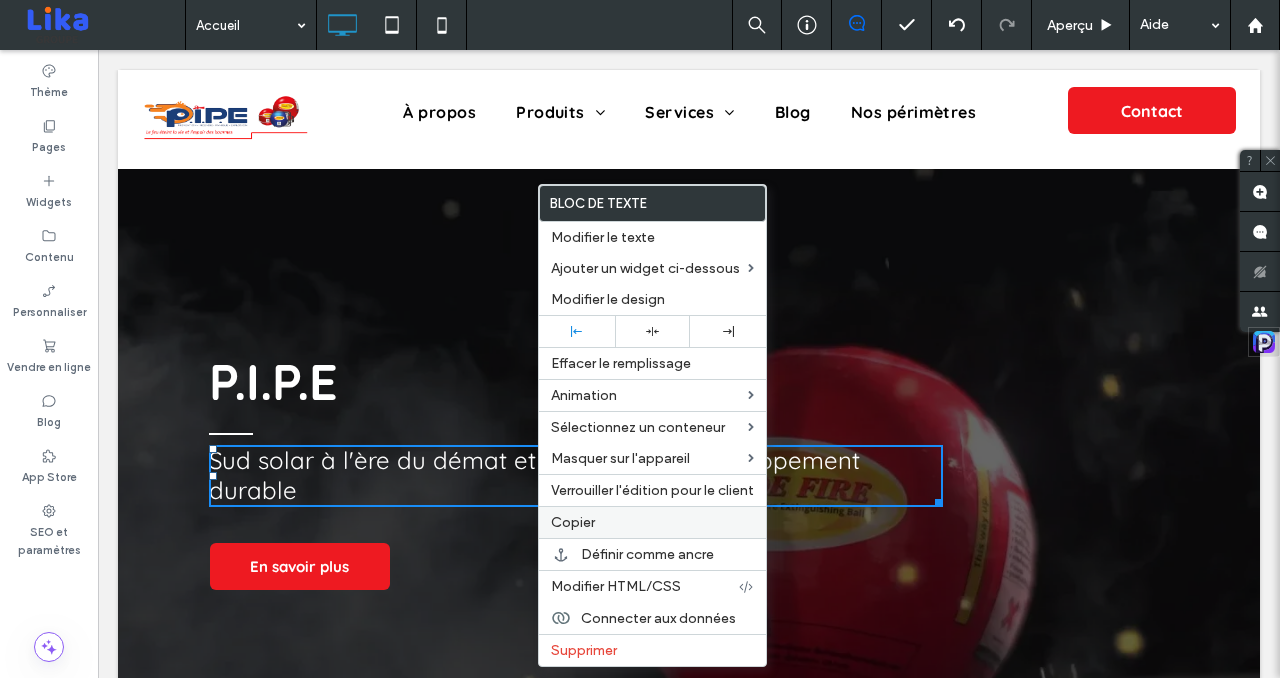 click on "Copier" at bounding box center (573, 522) 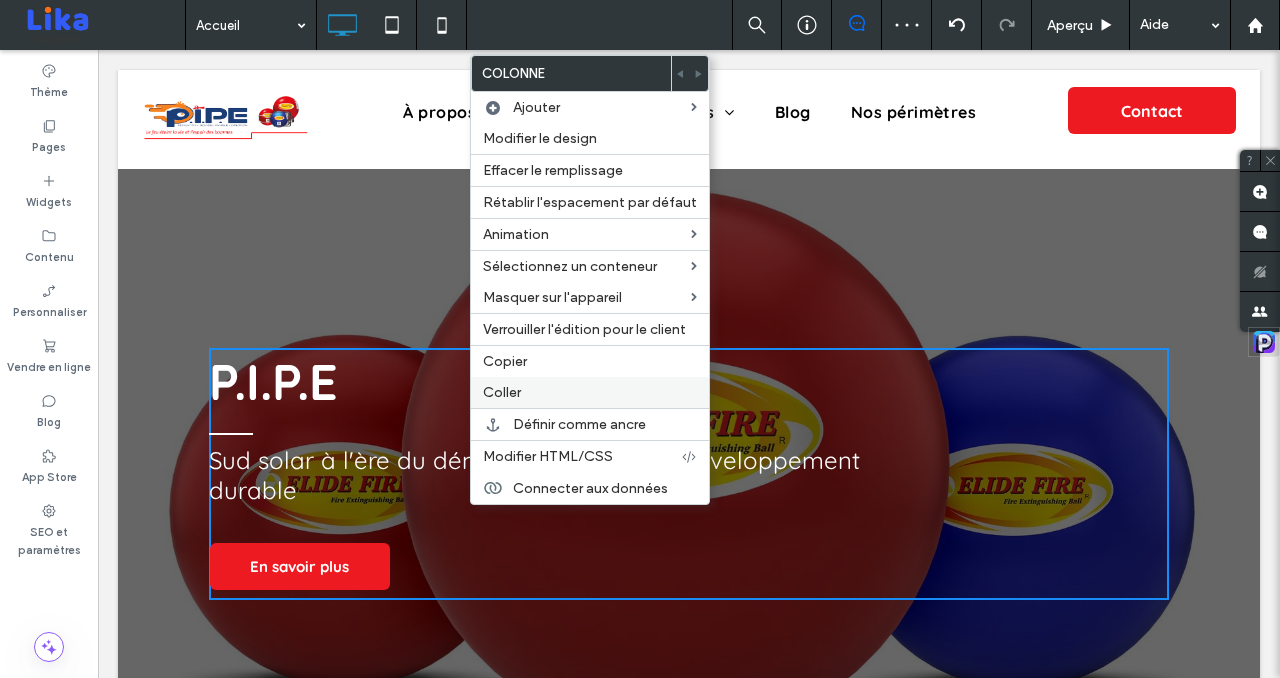 click on "Coller" at bounding box center (502, 392) 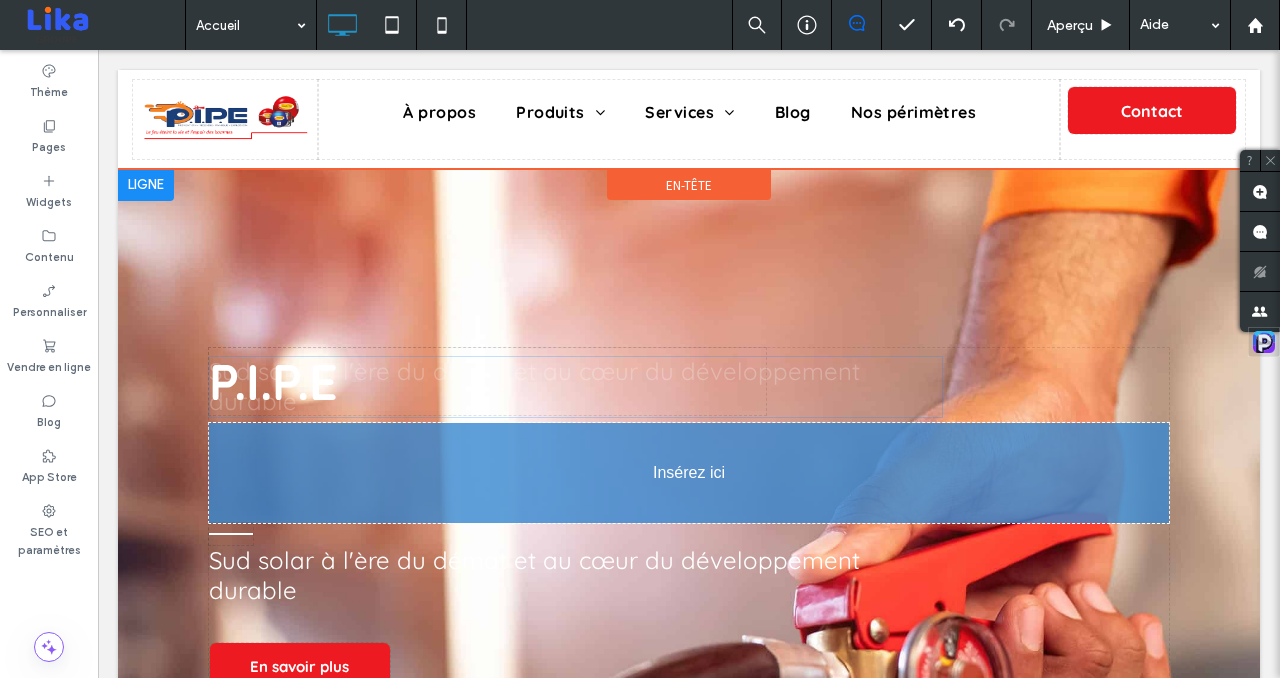 drag, startPoint x: 429, startPoint y: 588, endPoint x: 415, endPoint y: 479, distance: 109.89541 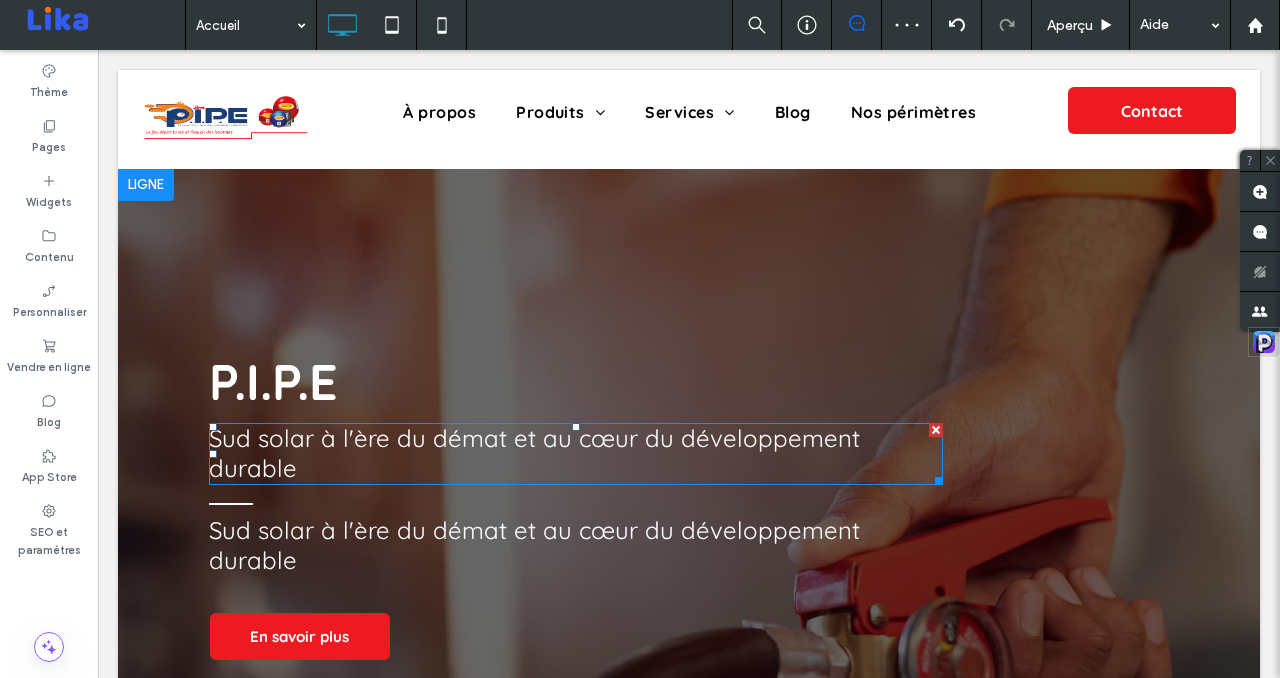 click on "Sud solar à l'ère du démat et au cœur du développement durable" at bounding box center (534, 453) 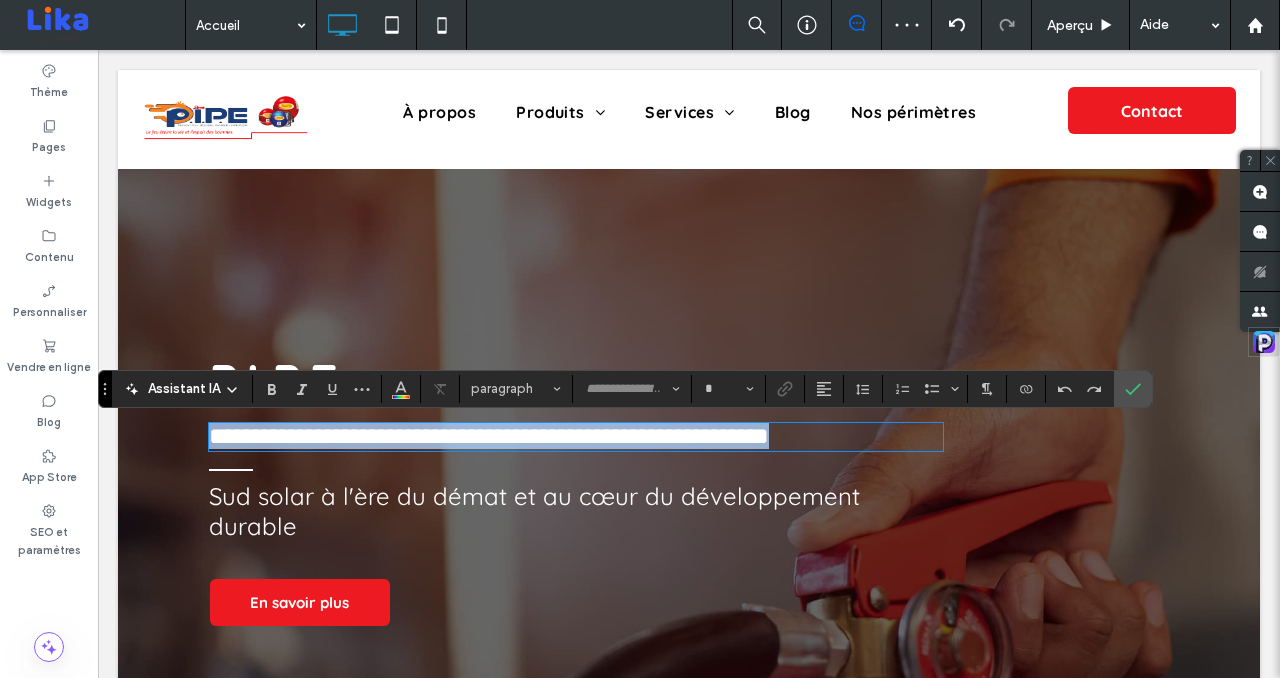 type on "*********" 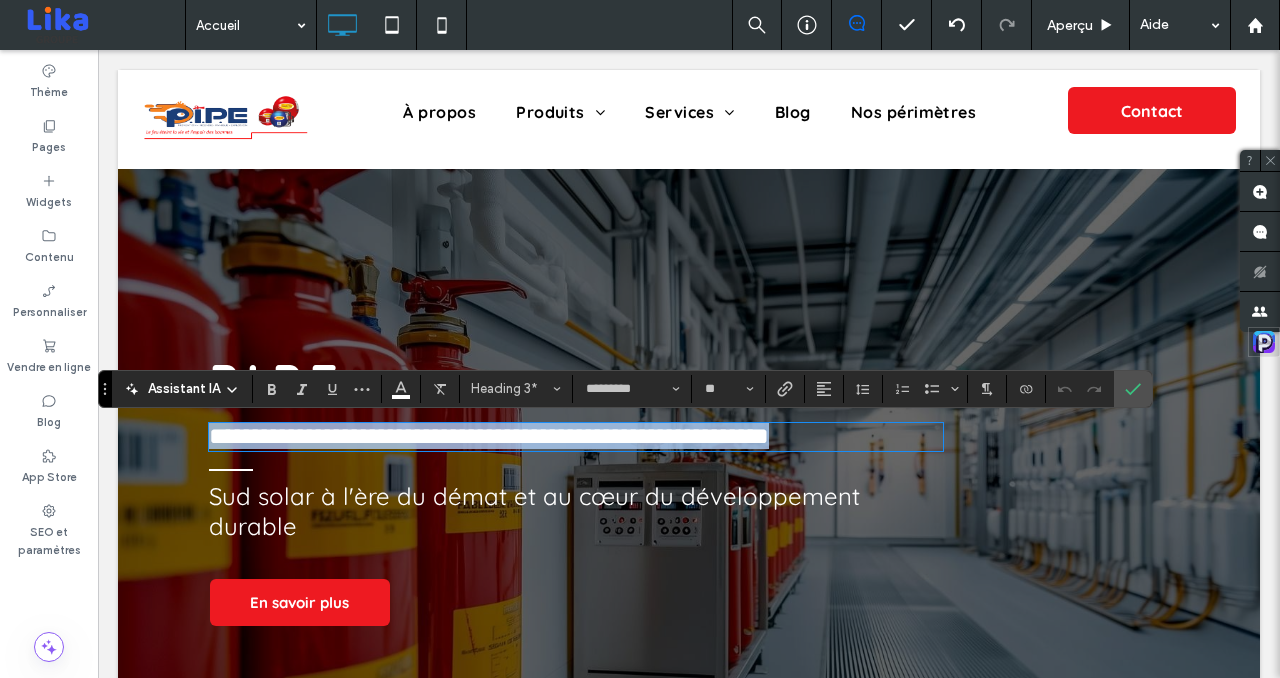 type 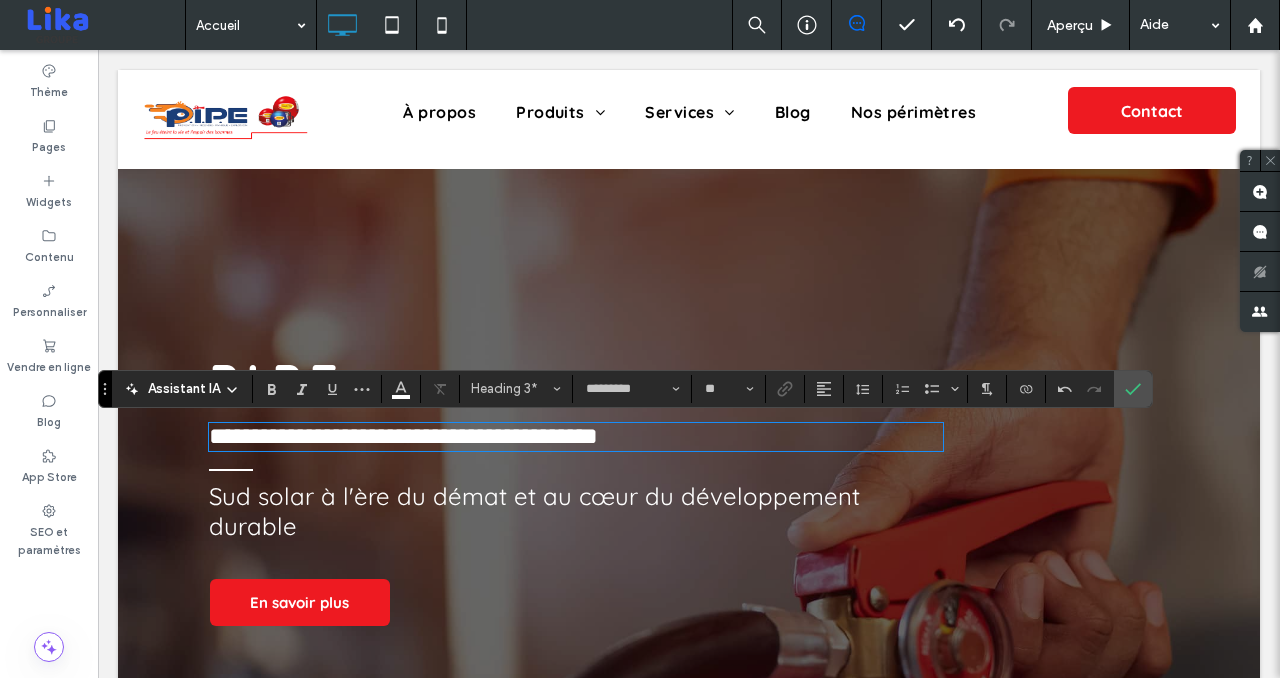 click on "**********" at bounding box center [403, 436] 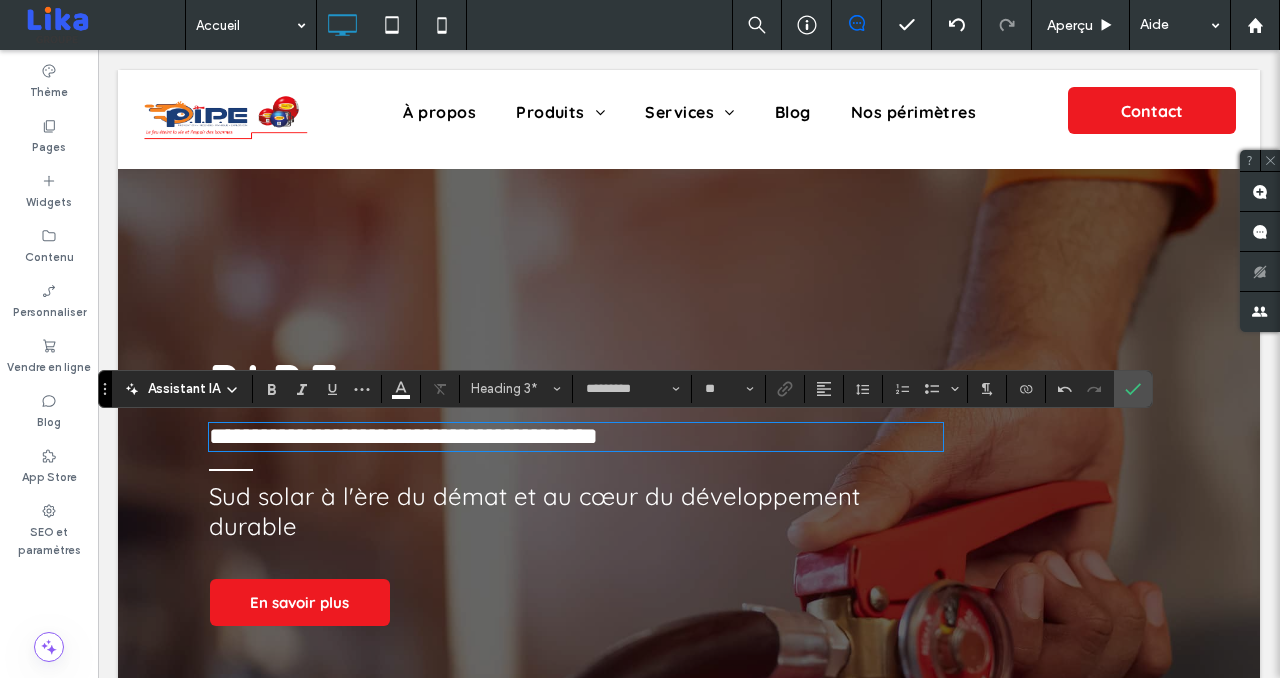 click on "**********" at bounding box center (403, 436) 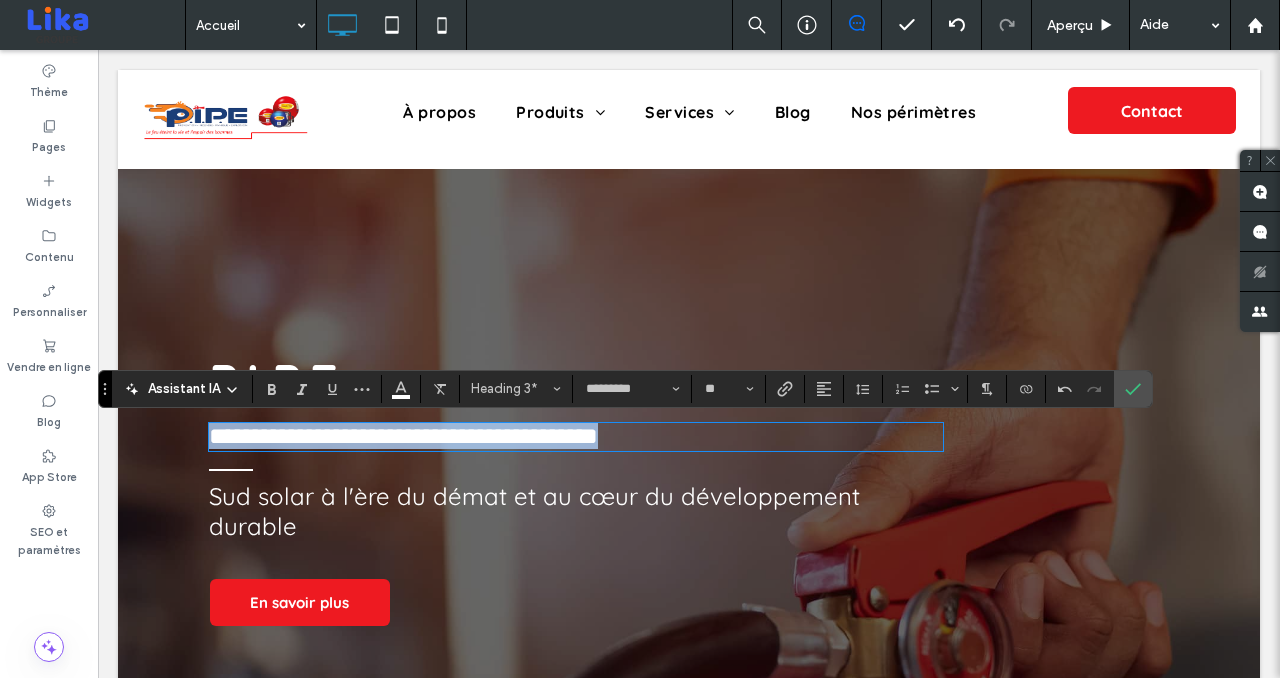 click on "**********" at bounding box center [403, 436] 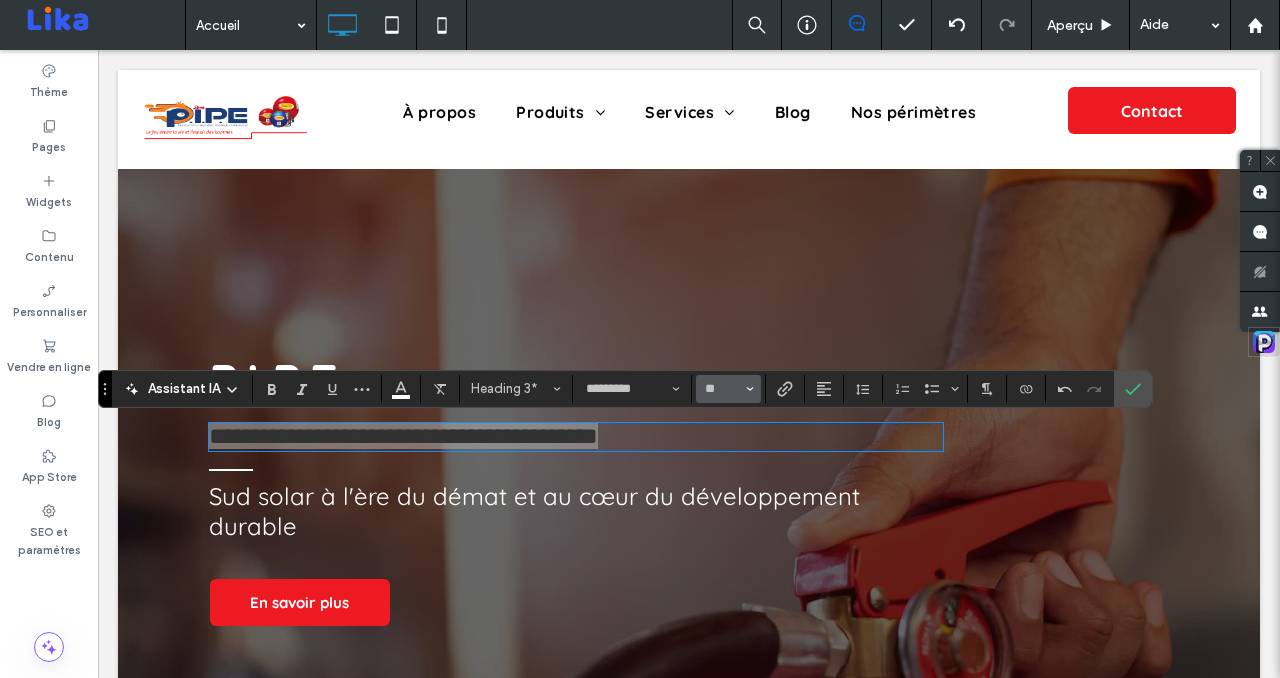 click 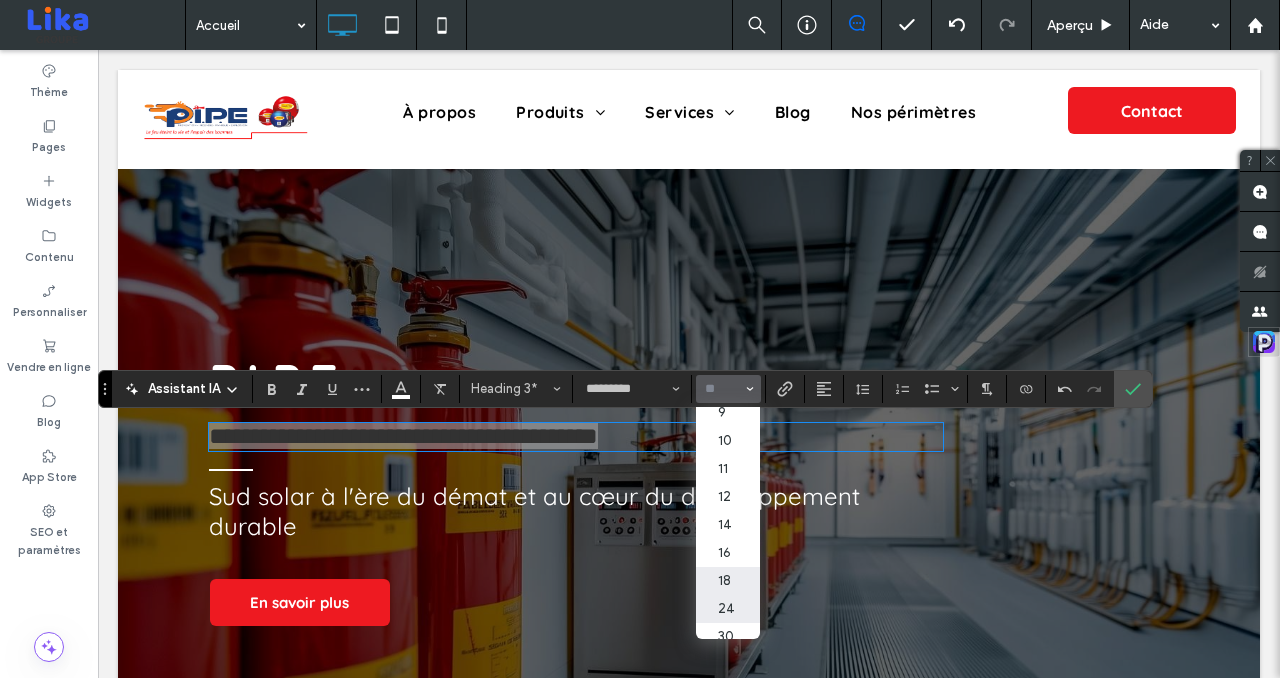 scroll, scrollTop: 37, scrollLeft: 0, axis: vertical 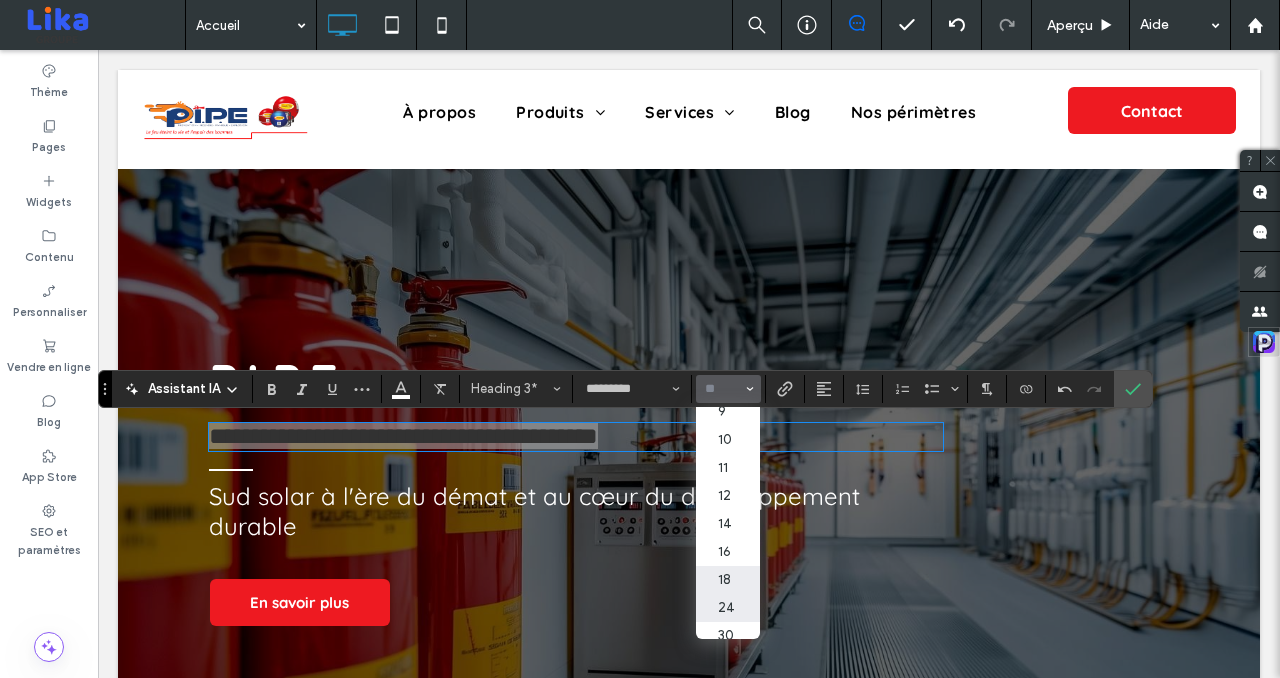 drag, startPoint x: 735, startPoint y: 594, endPoint x: 637, endPoint y: 543, distance: 110.47624 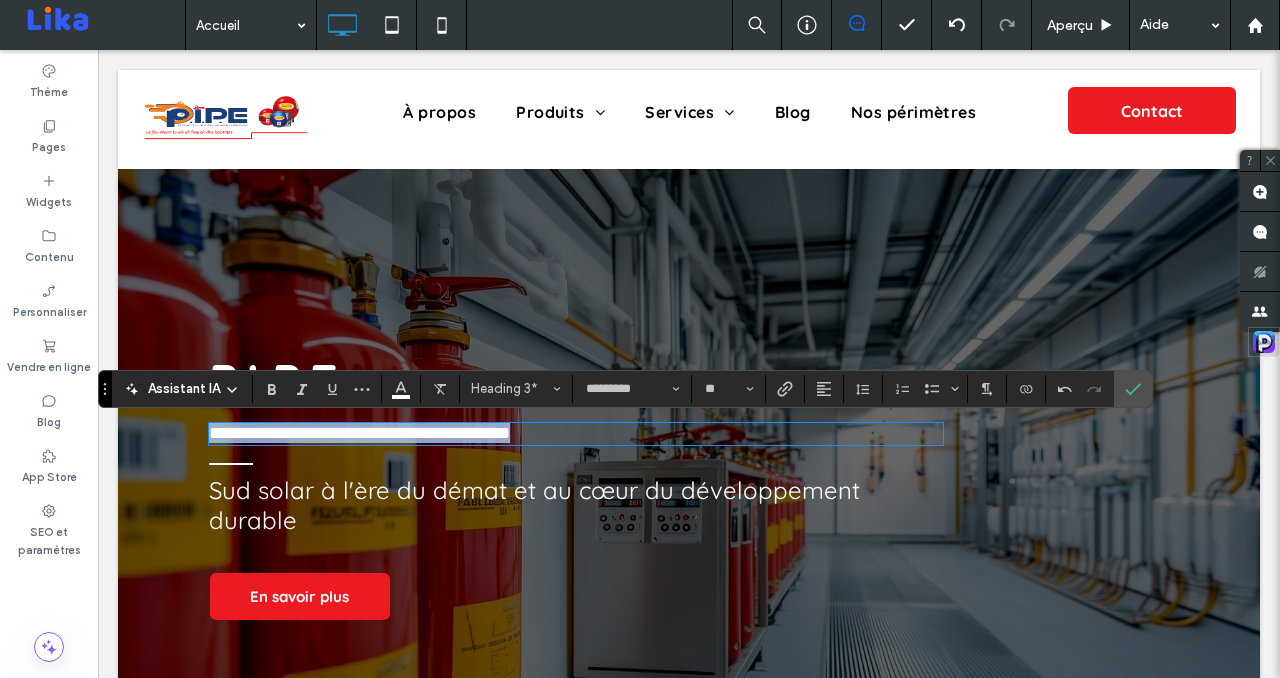 type on "**" 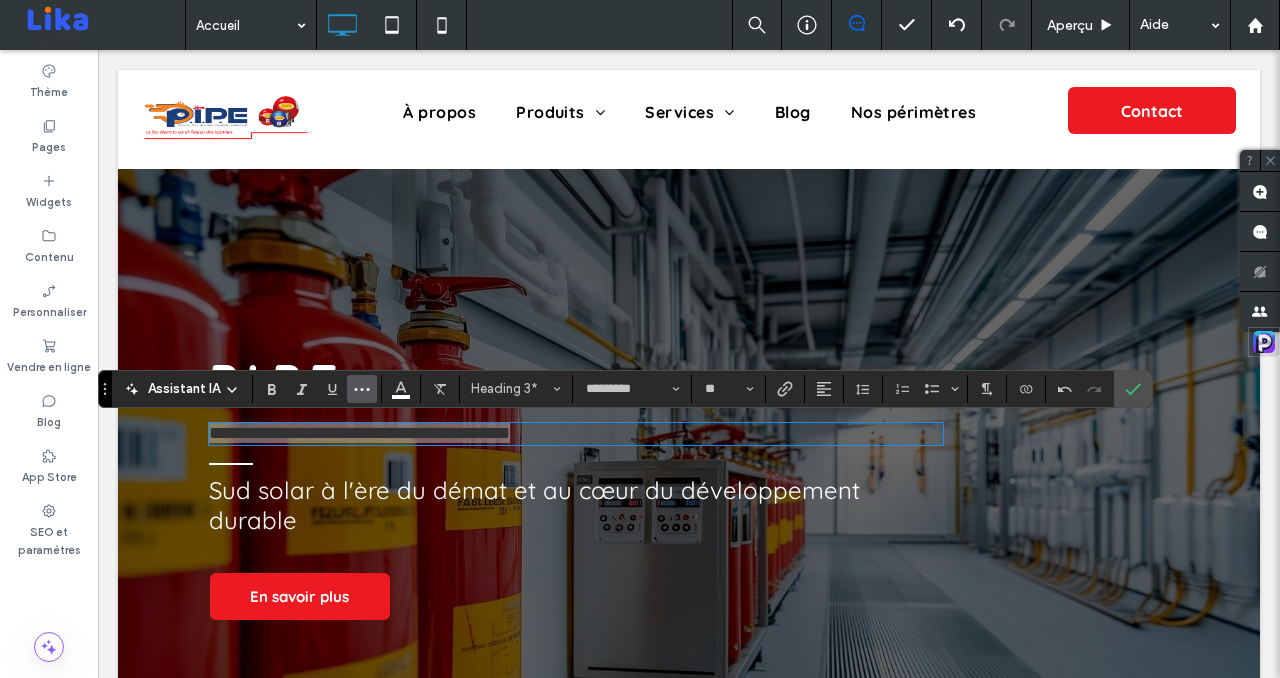 click 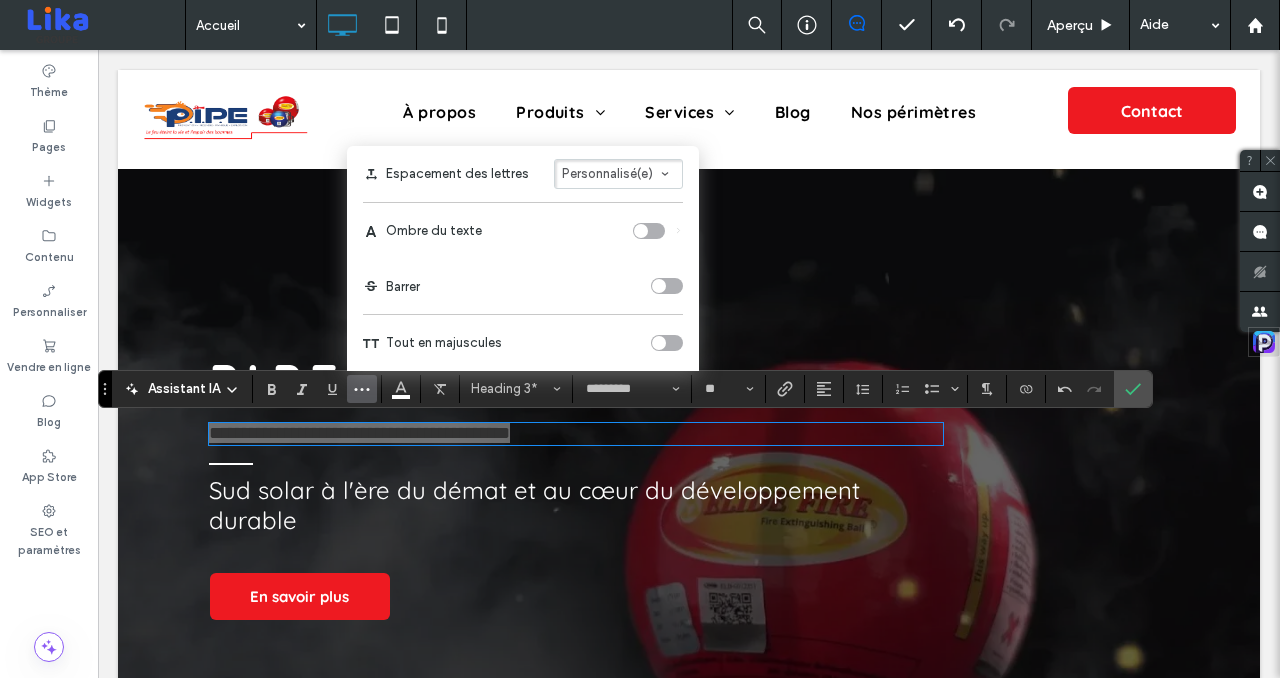 click at bounding box center [659, 343] 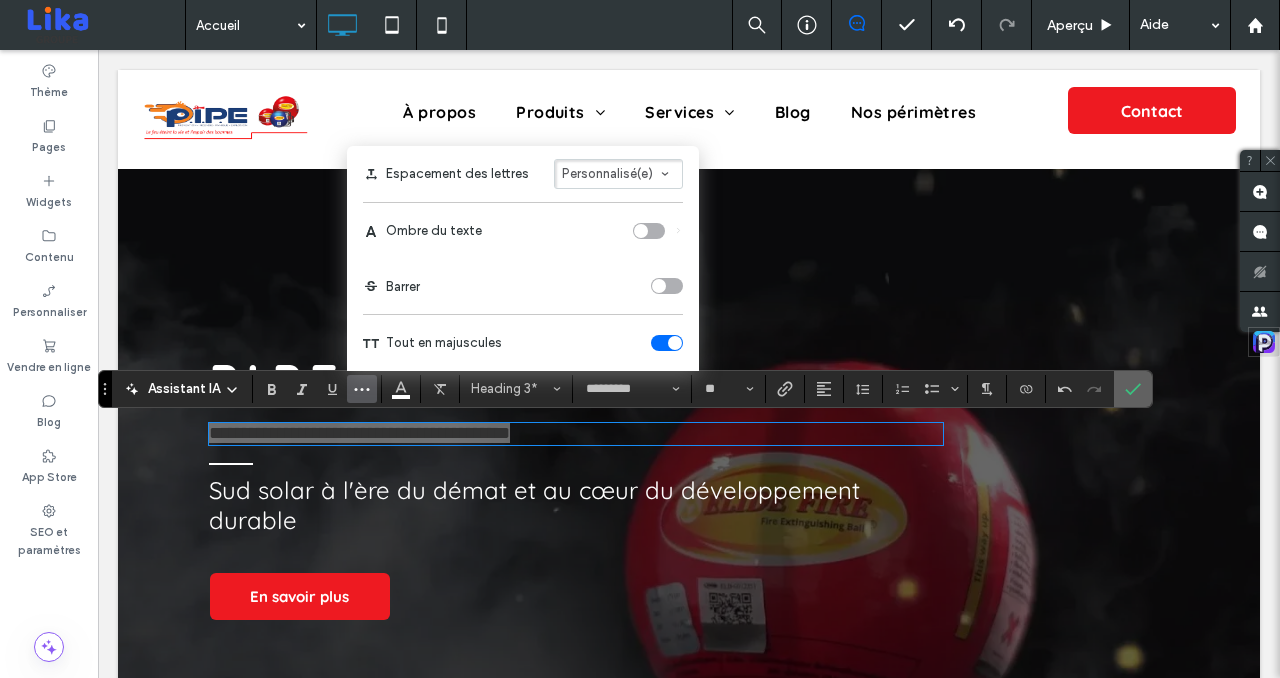 click at bounding box center (1129, 389) 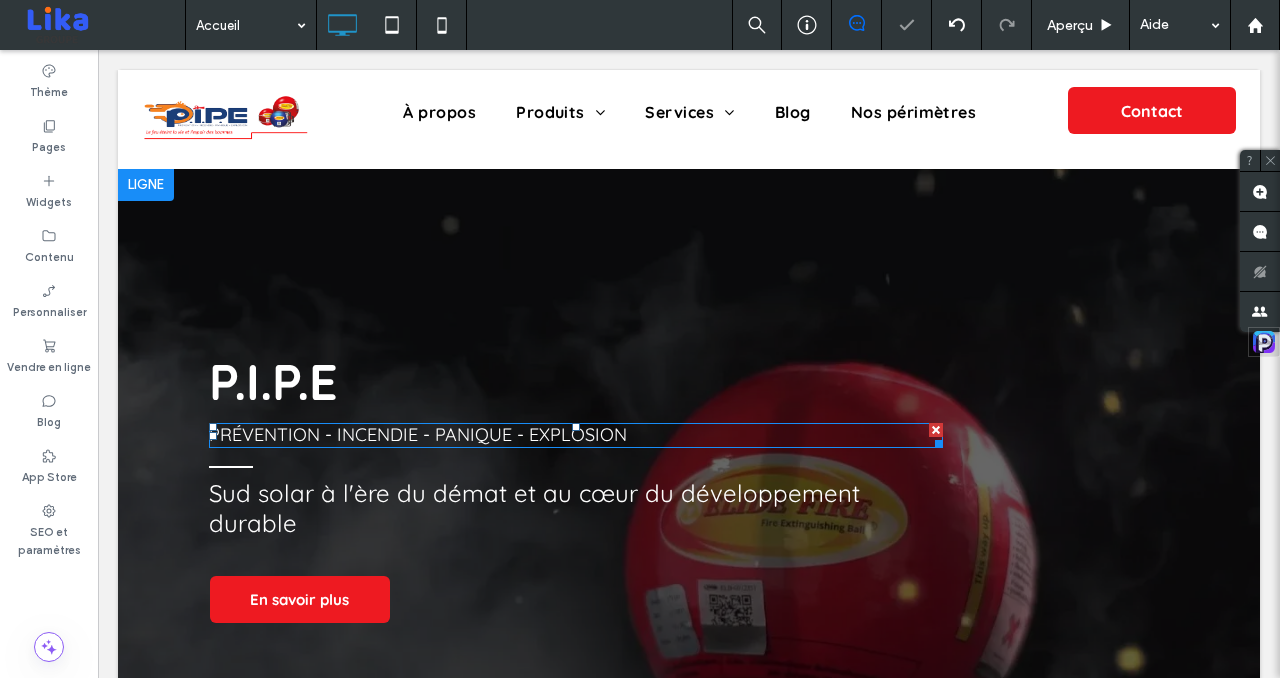 click on "Prévention - Incendie - Panique - Explosion" at bounding box center (418, 434) 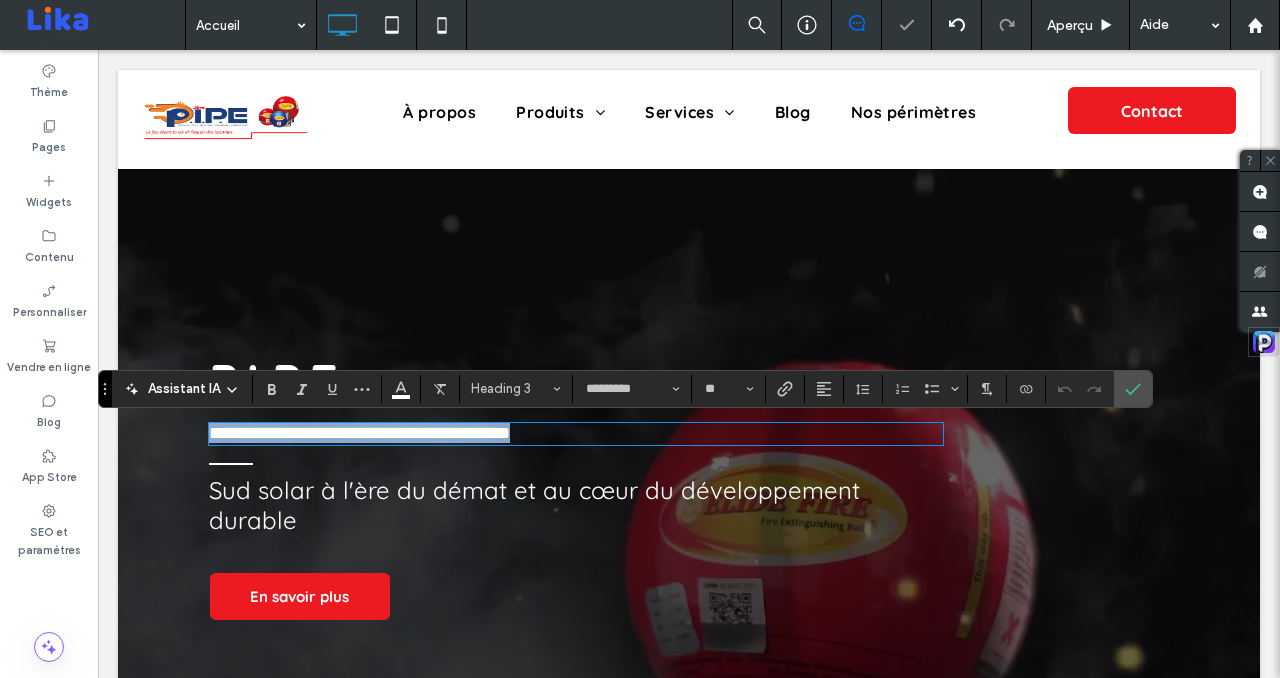 type on "*********" 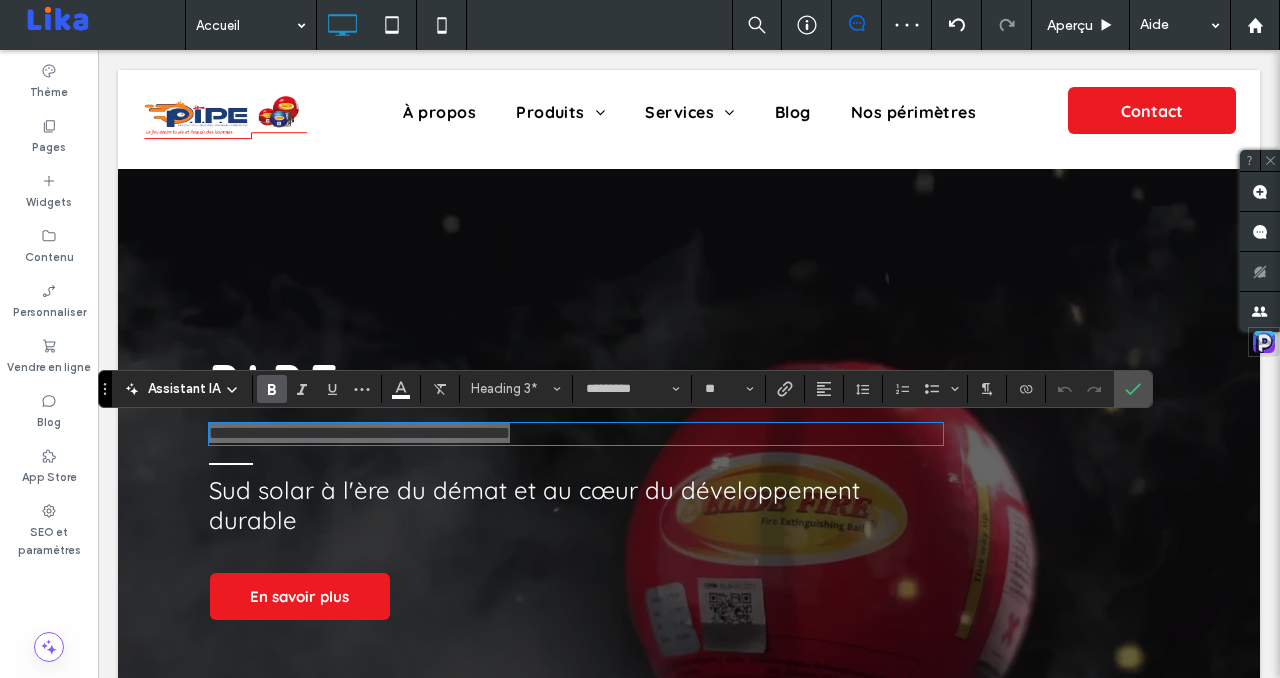 click 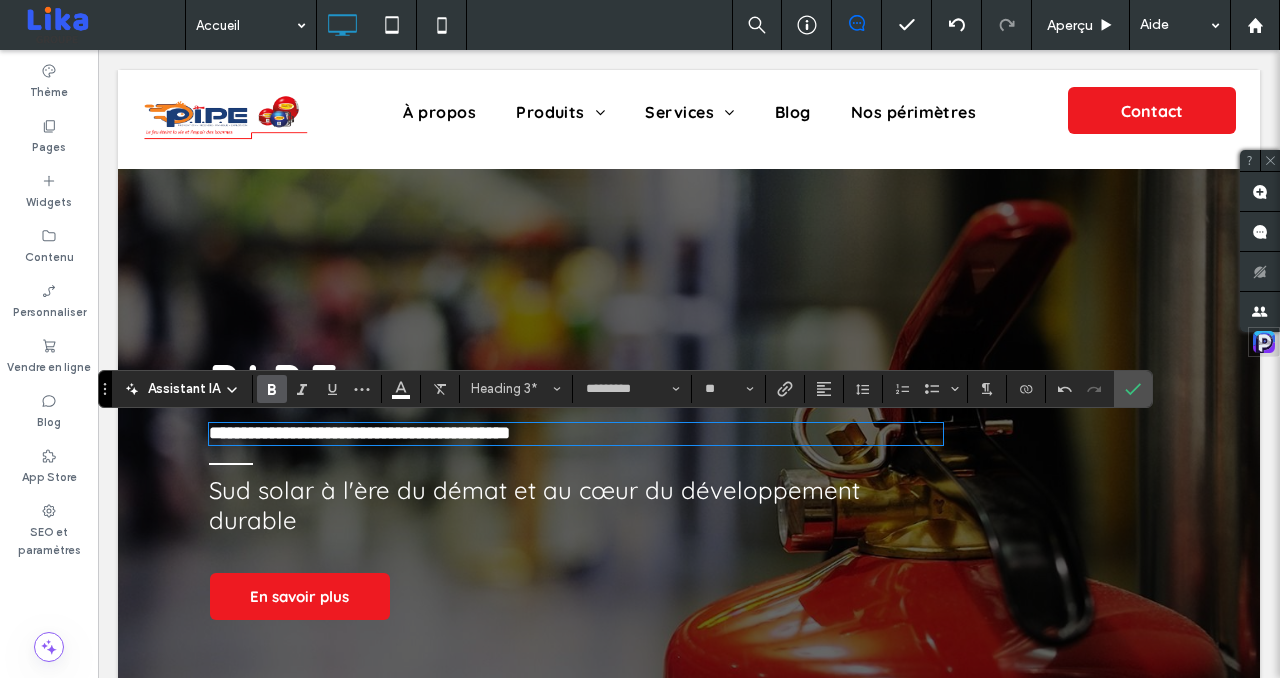 click on "Sud solar à l'ère du démat et au cœur du développement durable" at bounding box center (534, 505) 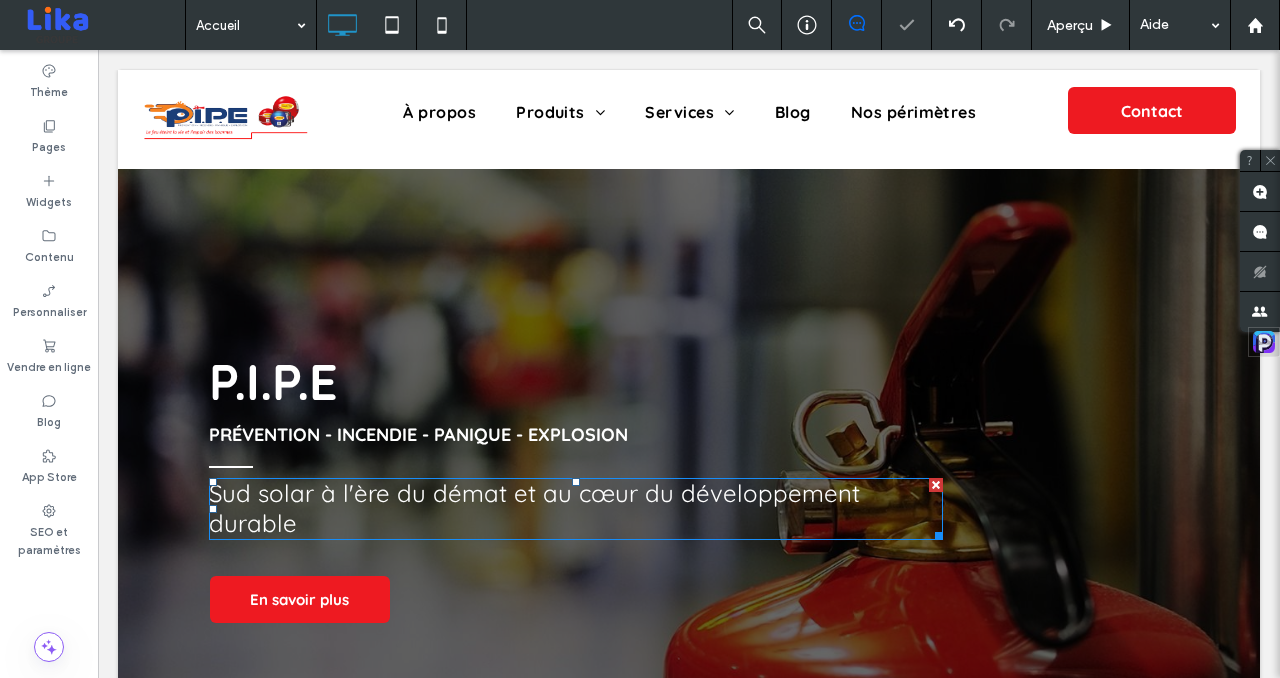 click on "Sud solar à l'ère du démat et au cœur du développement durable" at bounding box center [534, 508] 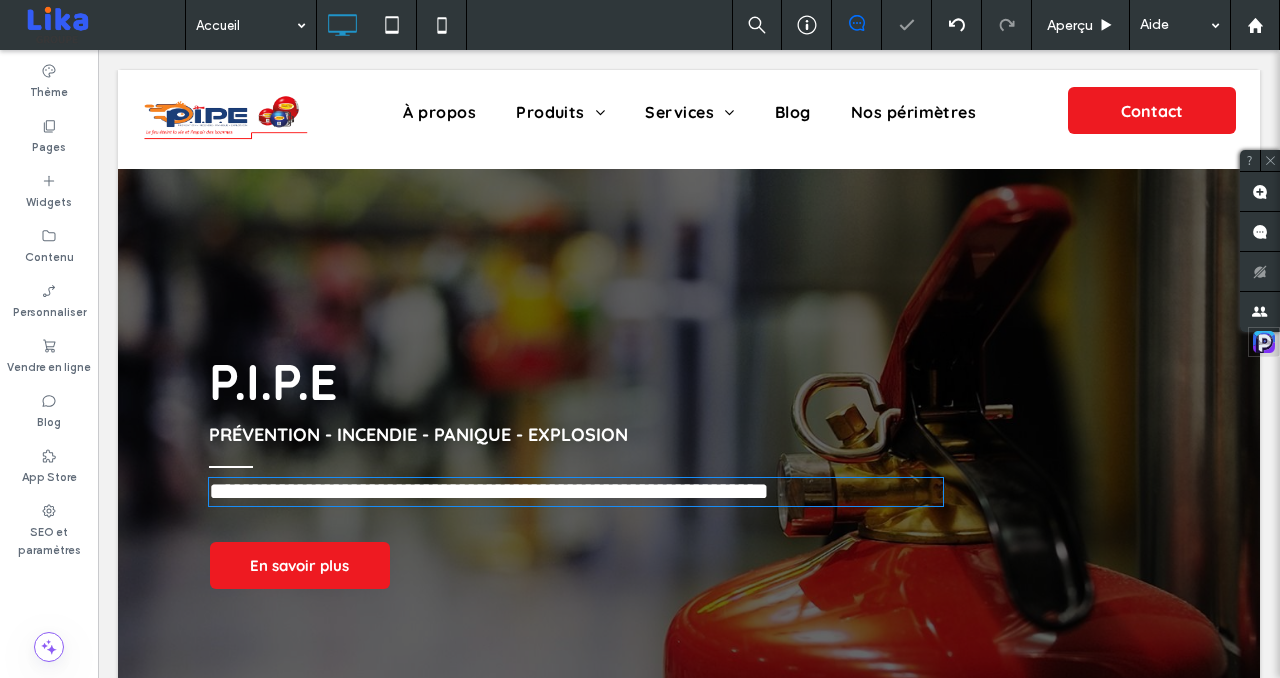 click on "**********" at bounding box center (489, 491) 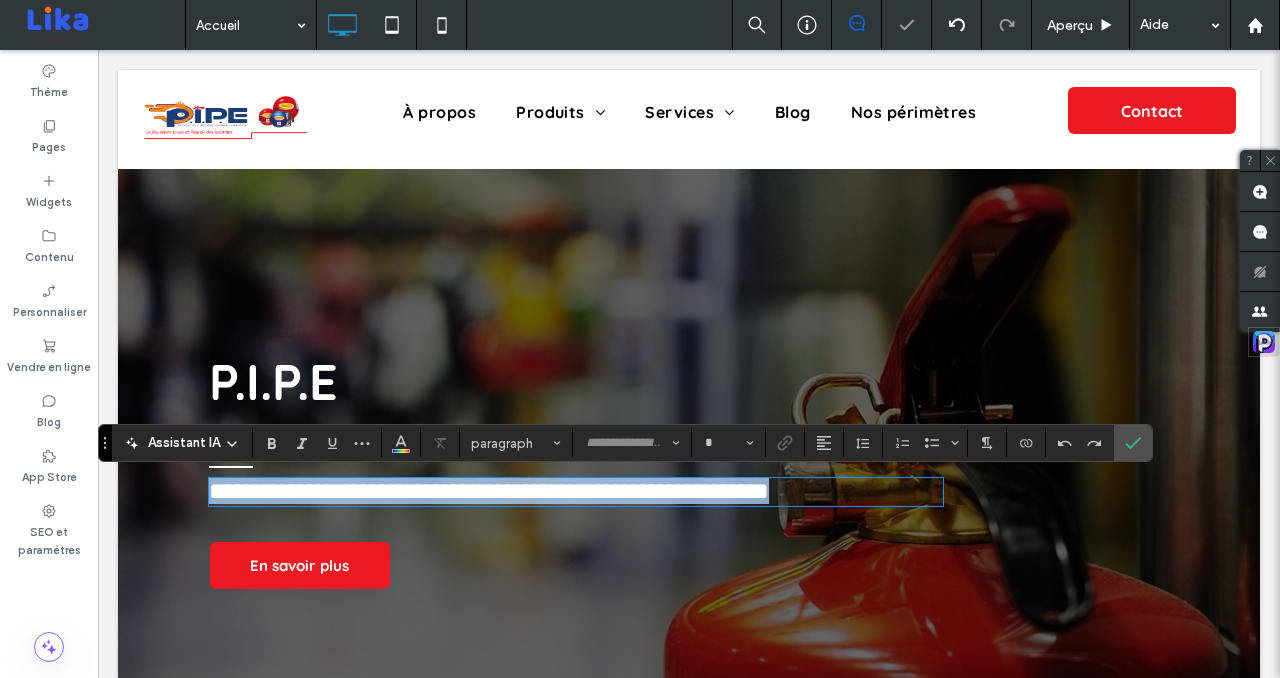 type on "*********" 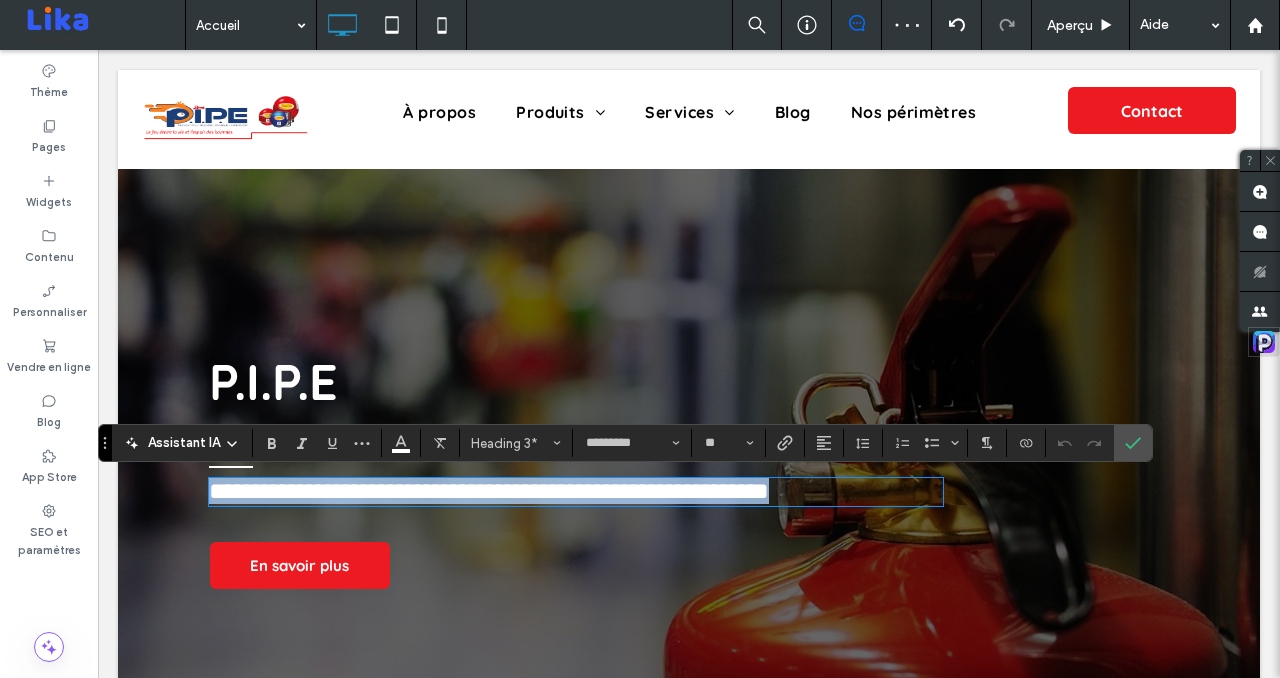 type 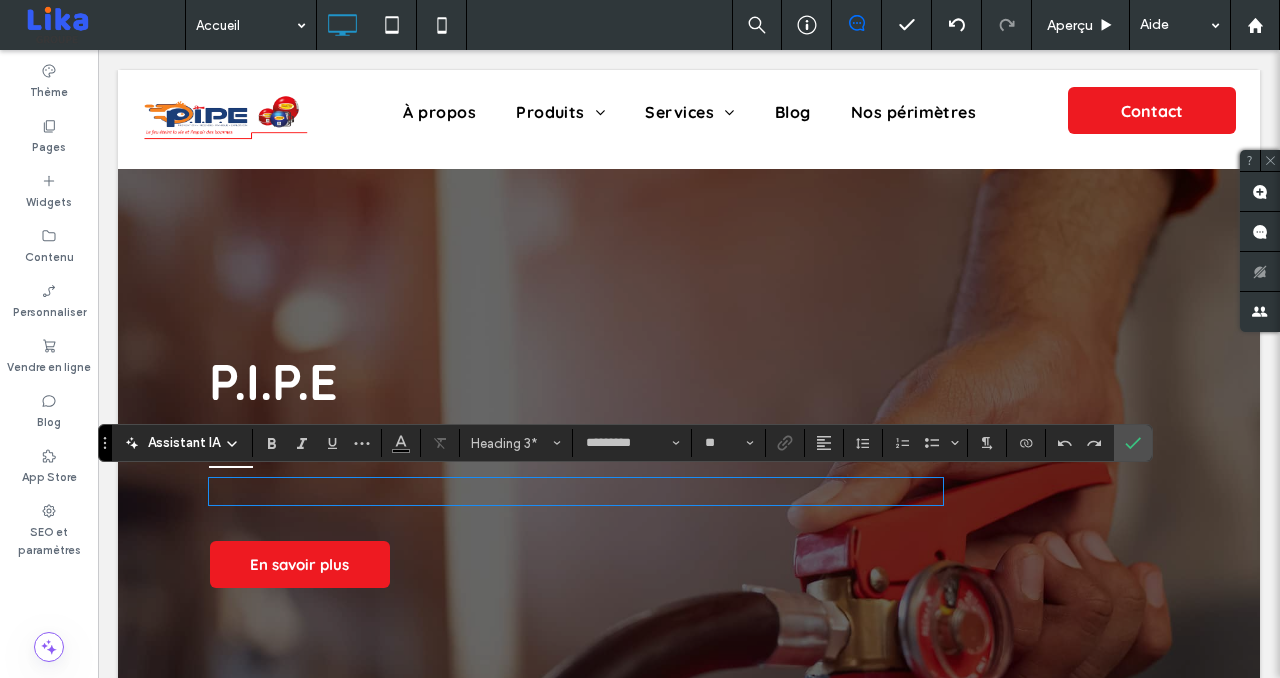 type on "**" 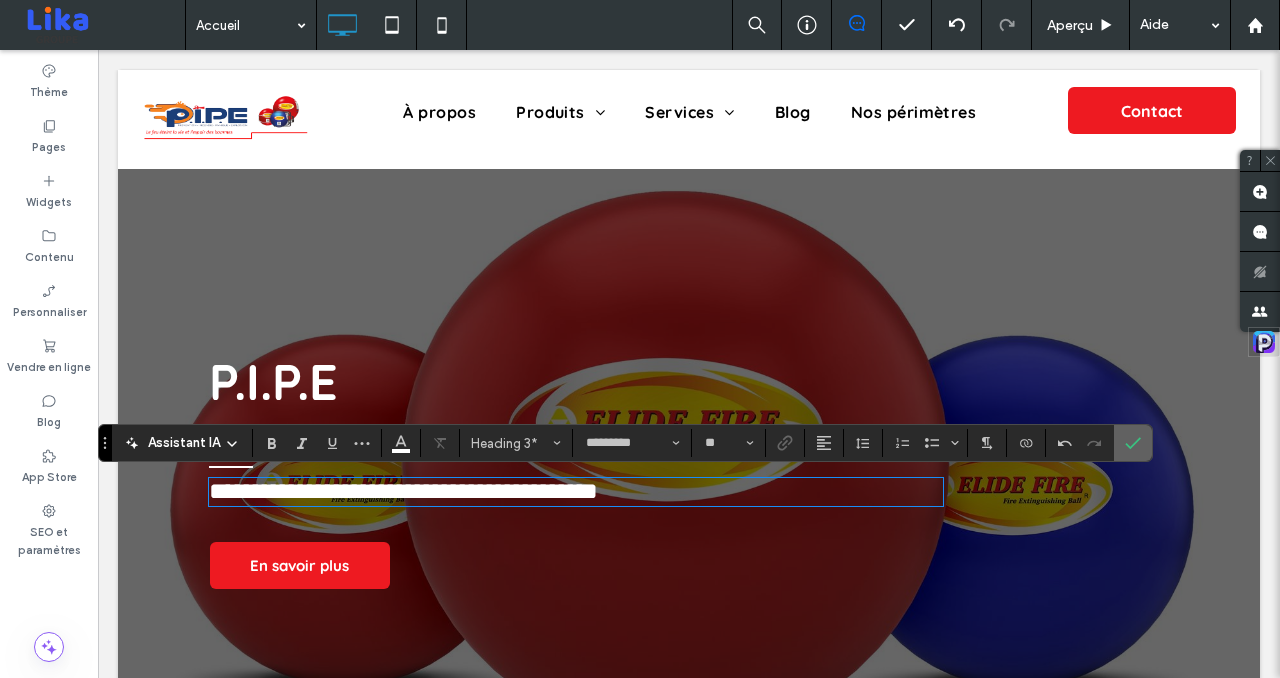 click 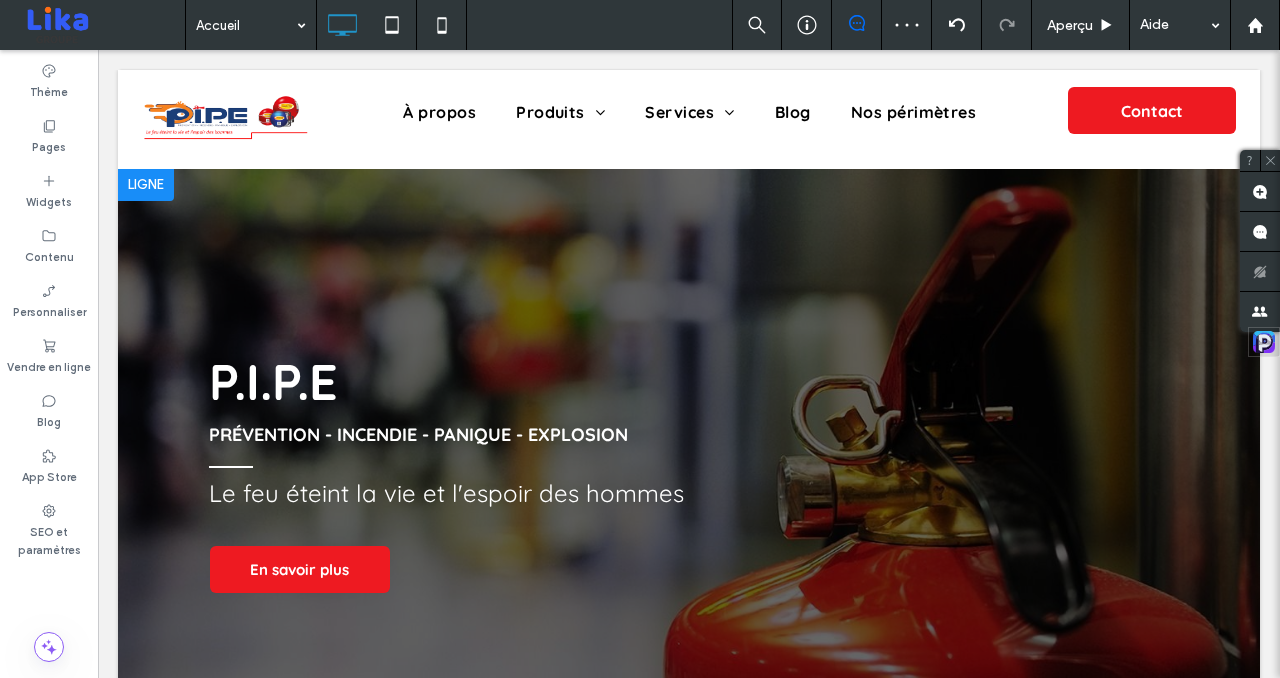 click at bounding box center [689, 476] 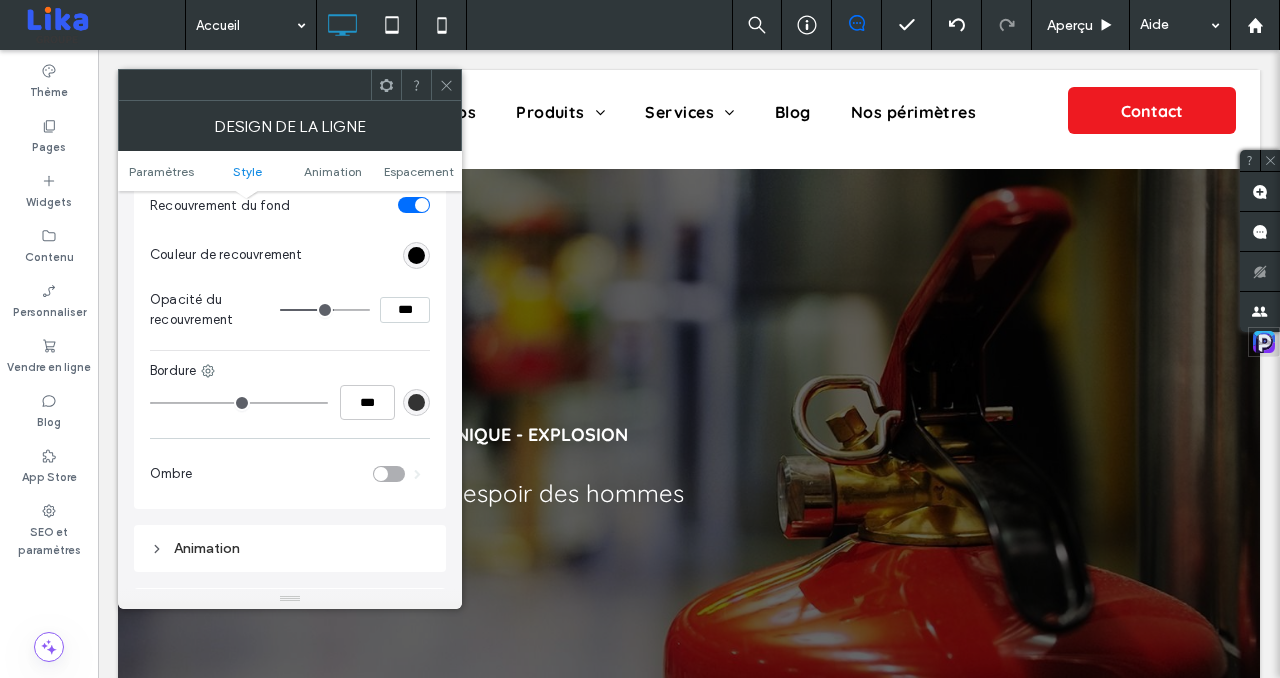 scroll, scrollTop: 898, scrollLeft: 0, axis: vertical 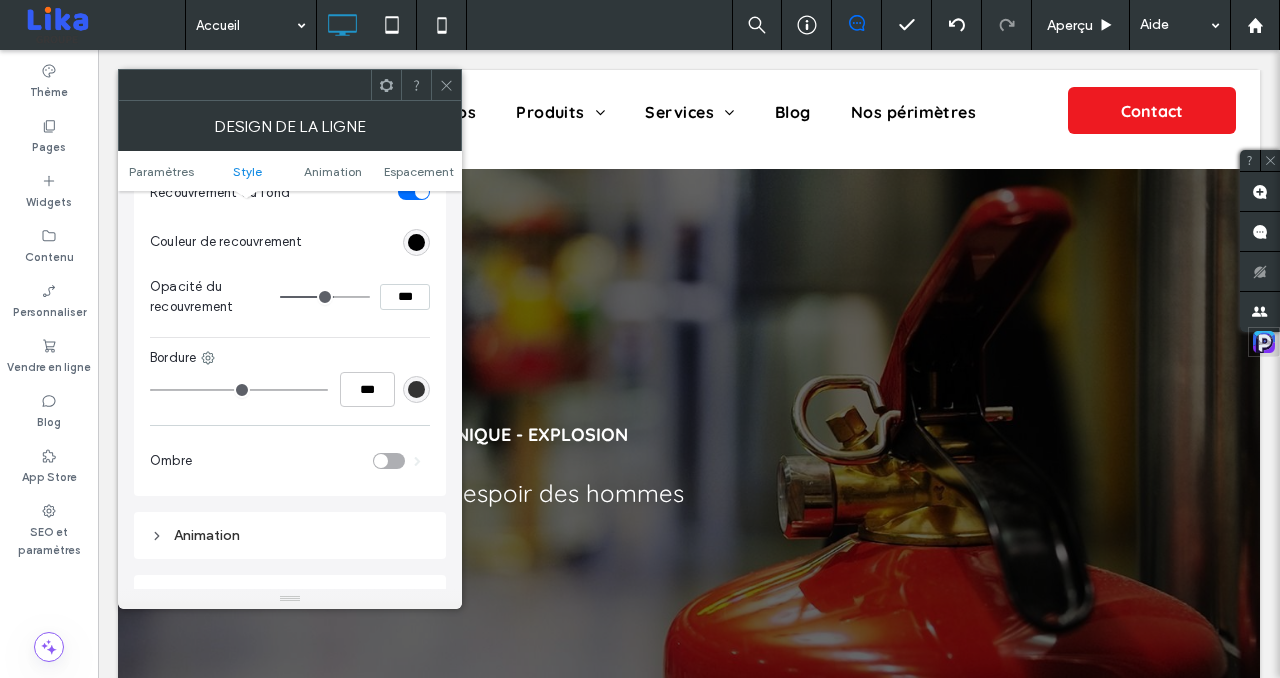 type on "**" 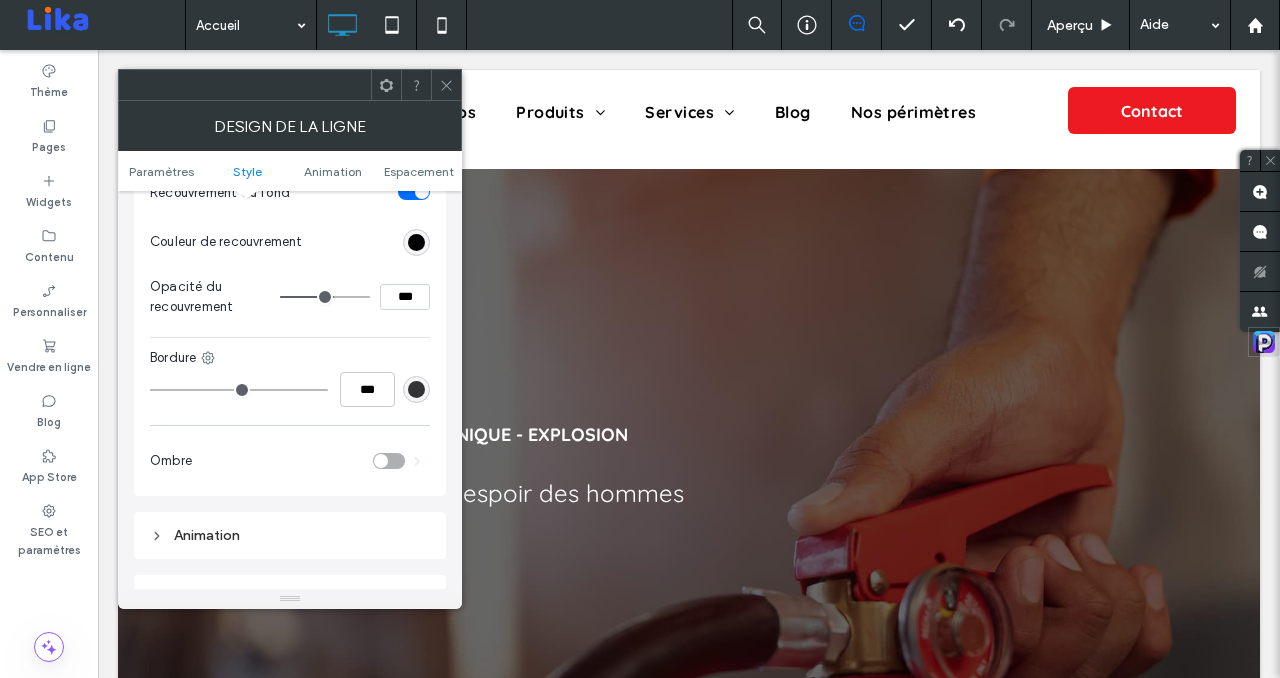 type on "**" 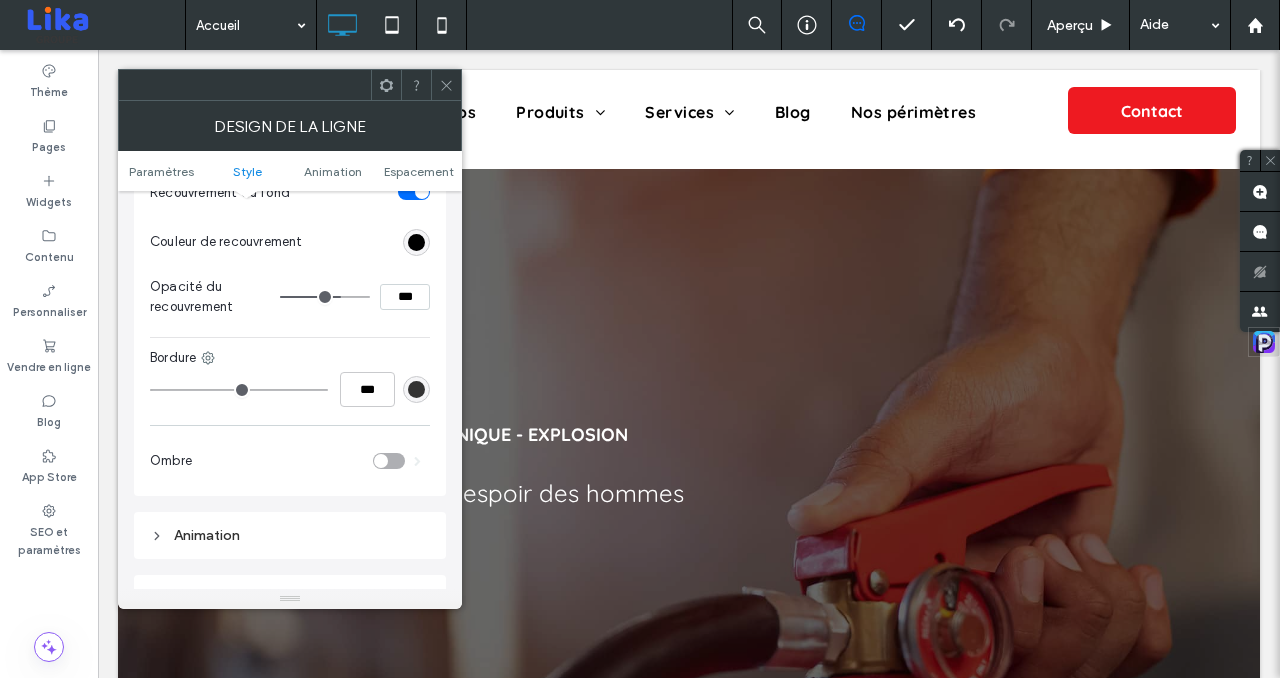 type on "**" 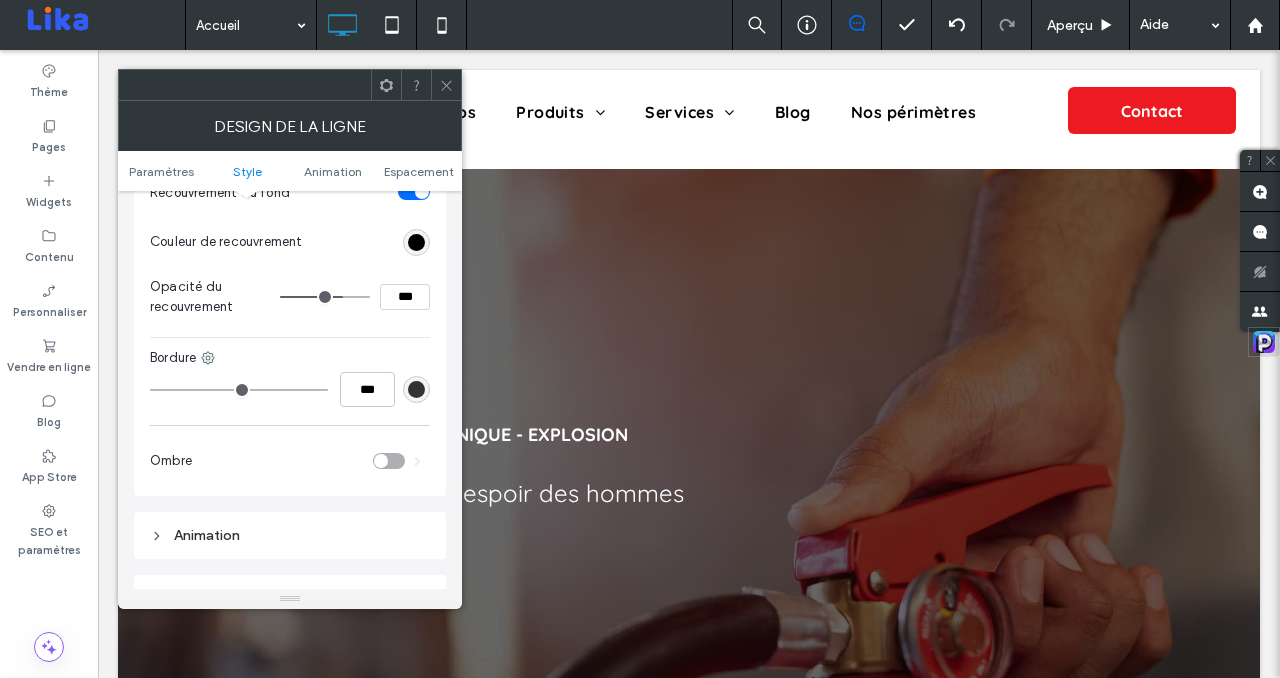 type on "**" 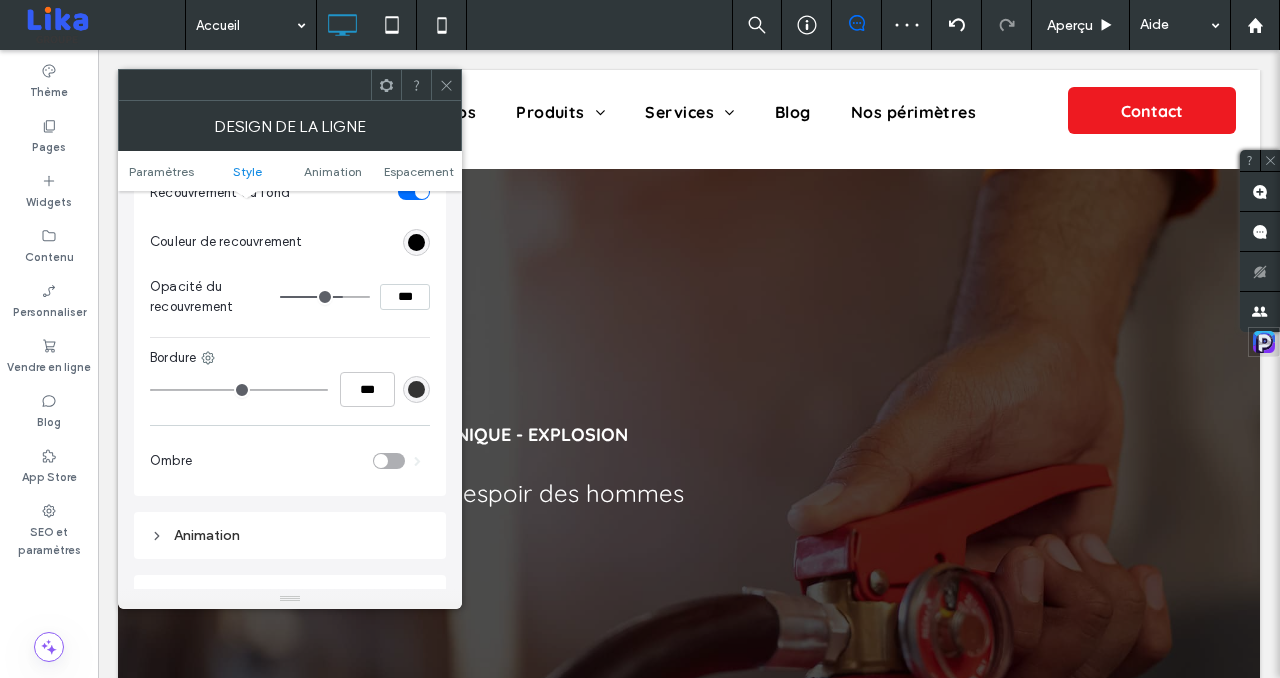 click at bounding box center [446, 85] 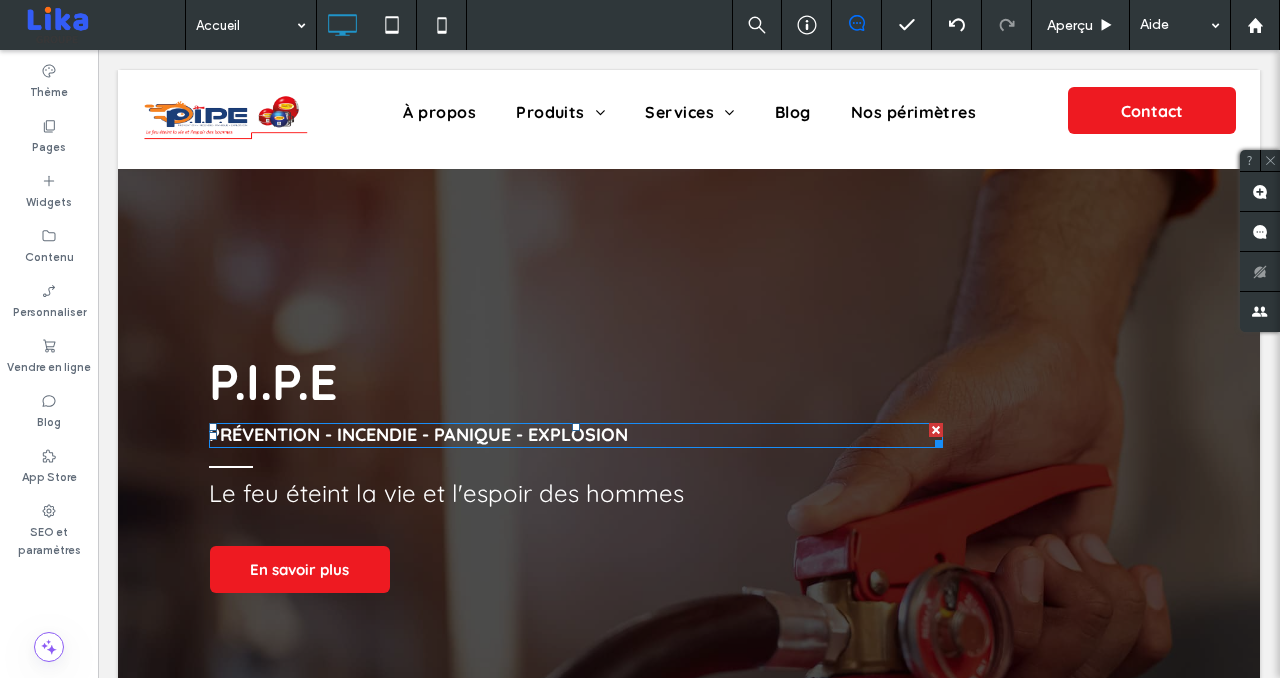 click on "Prévention - Incendie - Panique - Explosion" at bounding box center [418, 434] 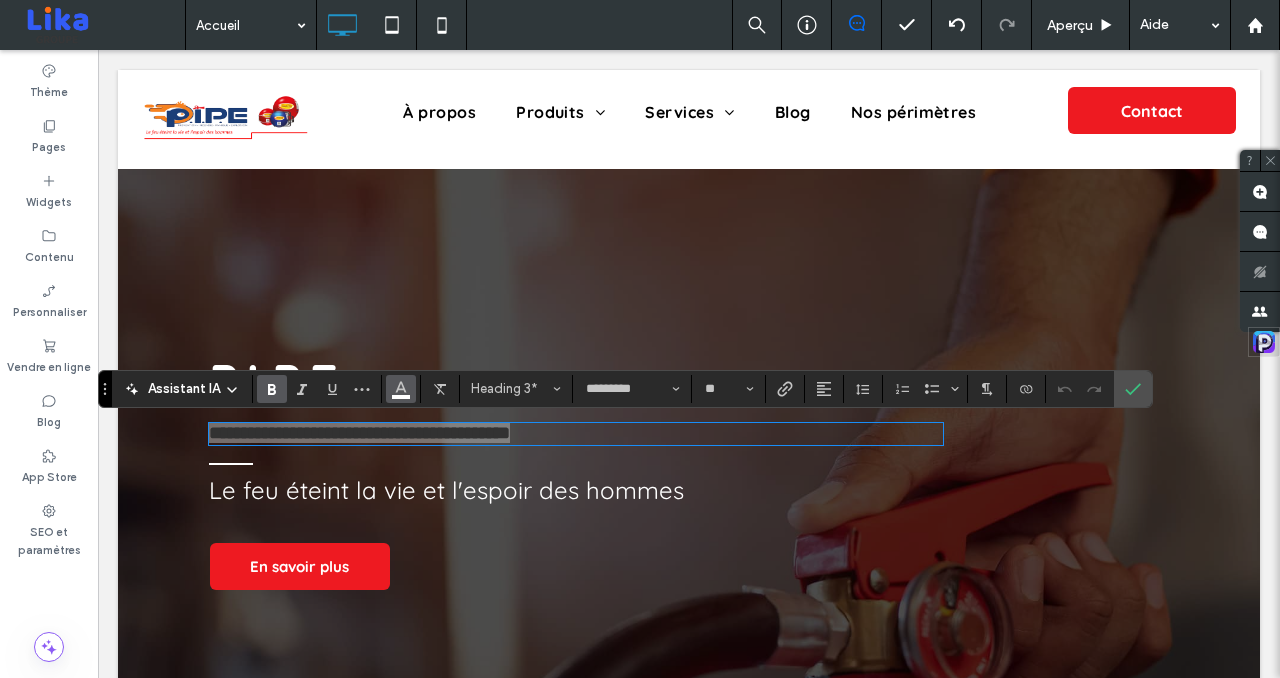click at bounding box center [401, 387] 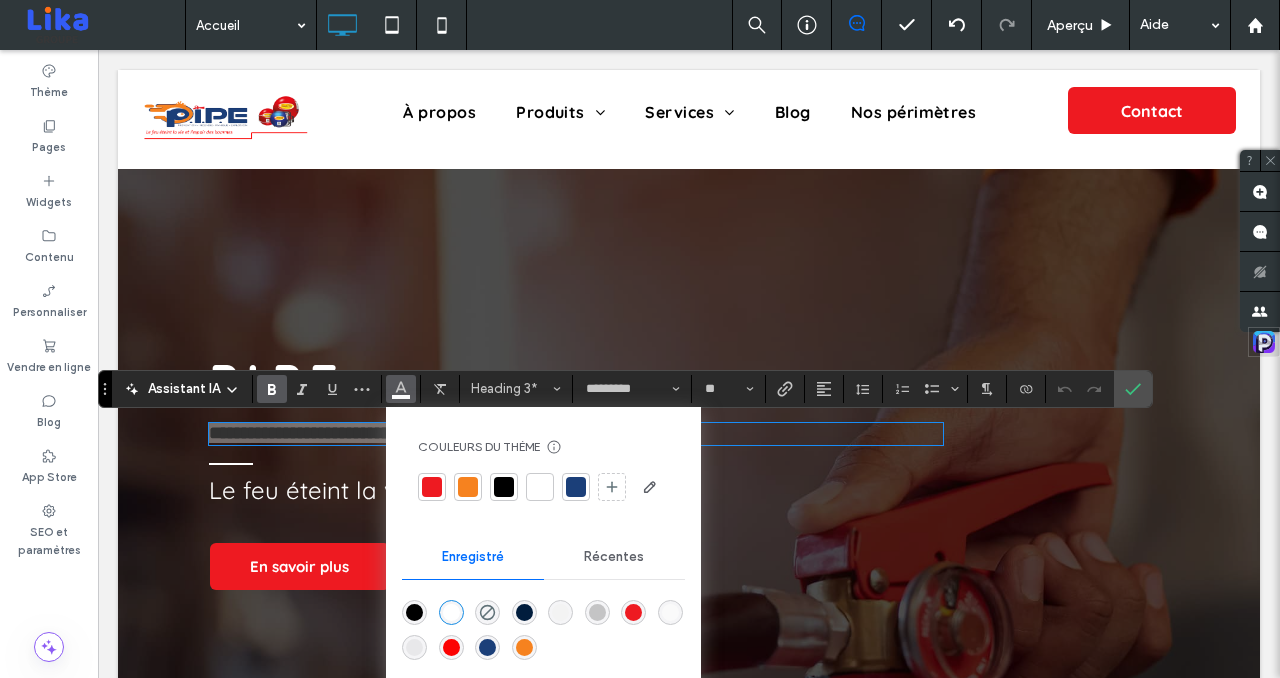 click at bounding box center [432, 487] 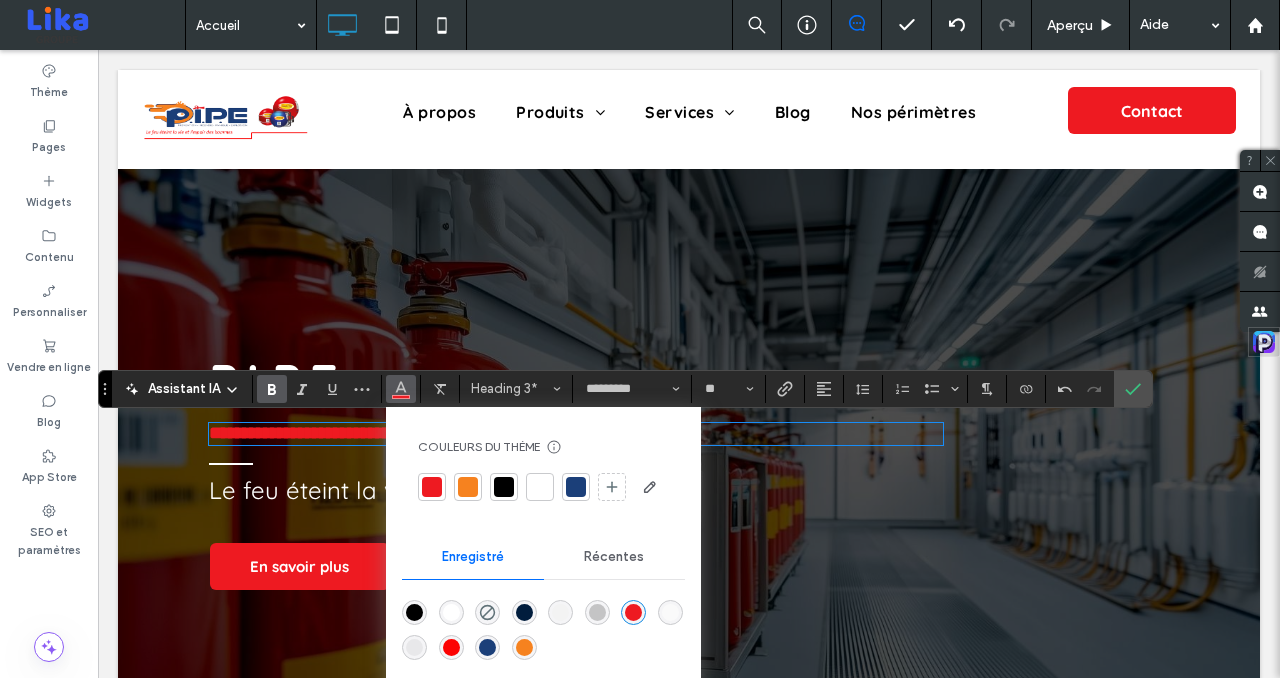 click at bounding box center (689, 474) 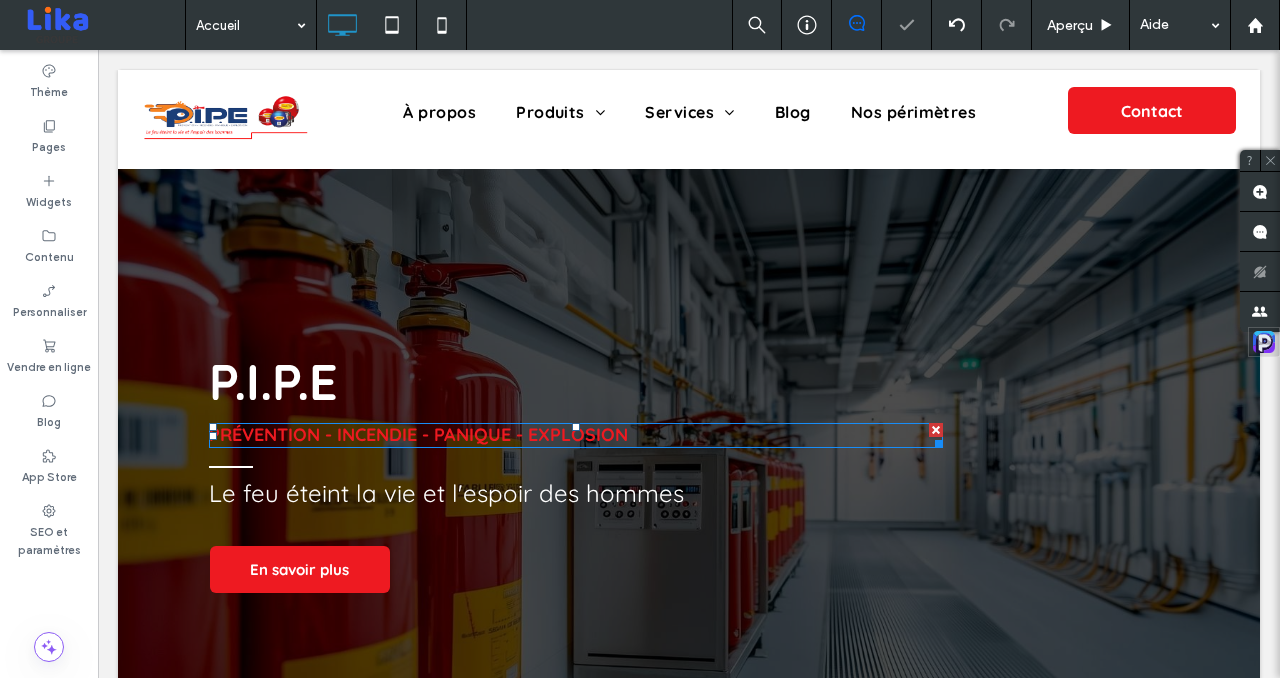 click on "Prévention - Incendie - Panique - Explosion" at bounding box center [418, 434] 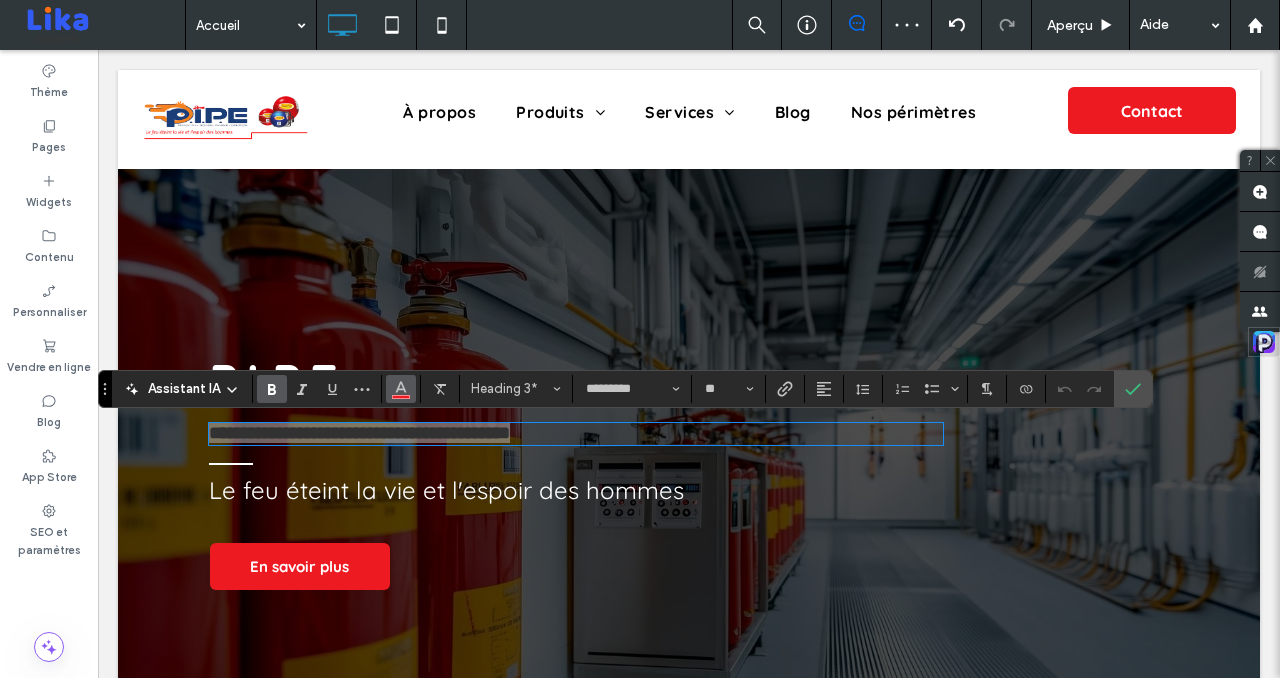 click 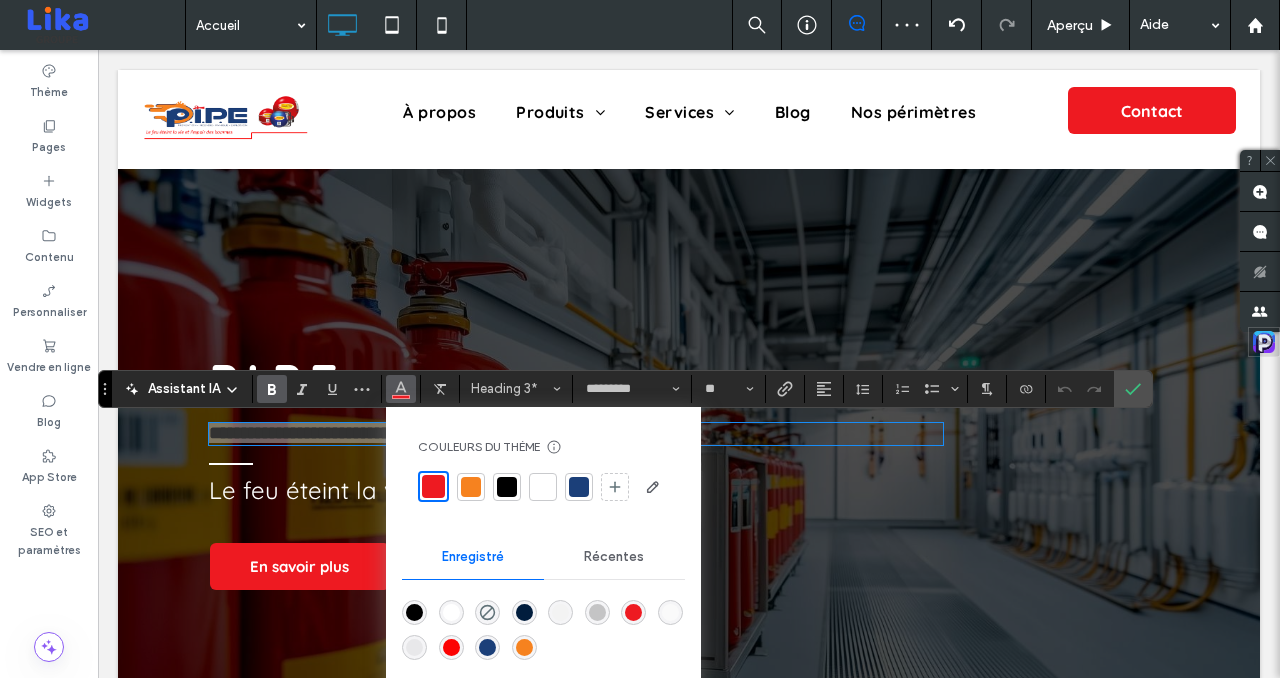 click at bounding box center [543, 487] 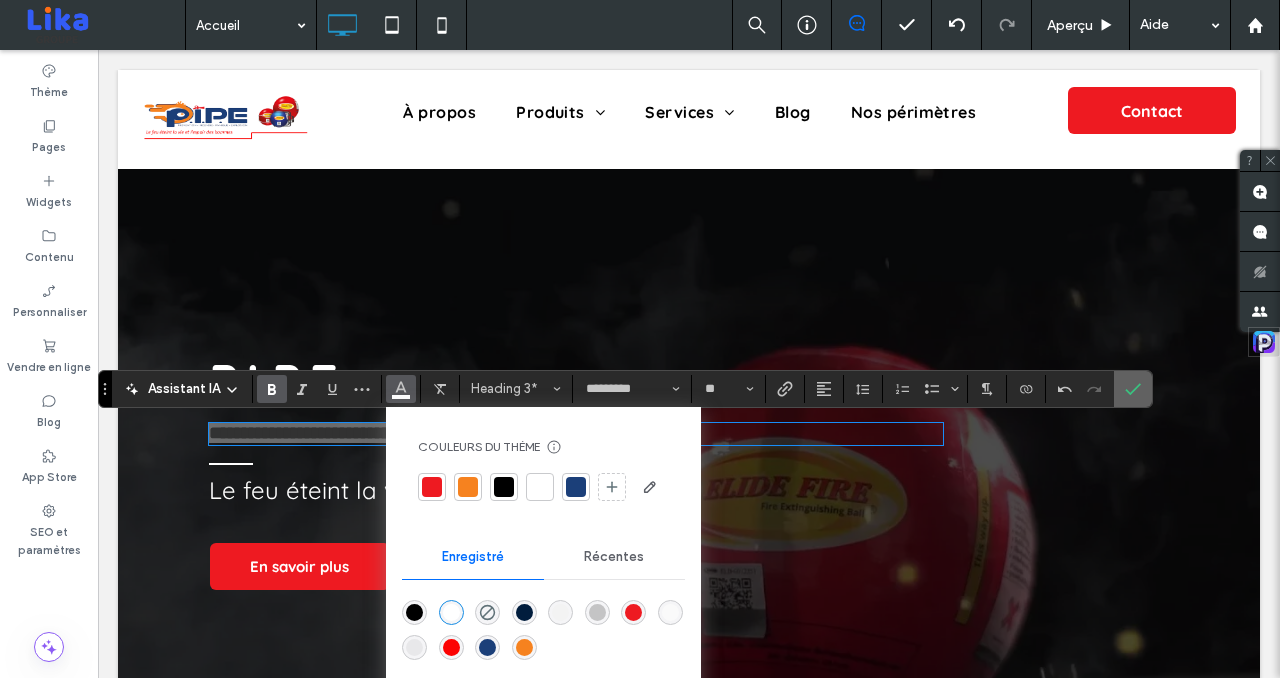 click at bounding box center [1133, 389] 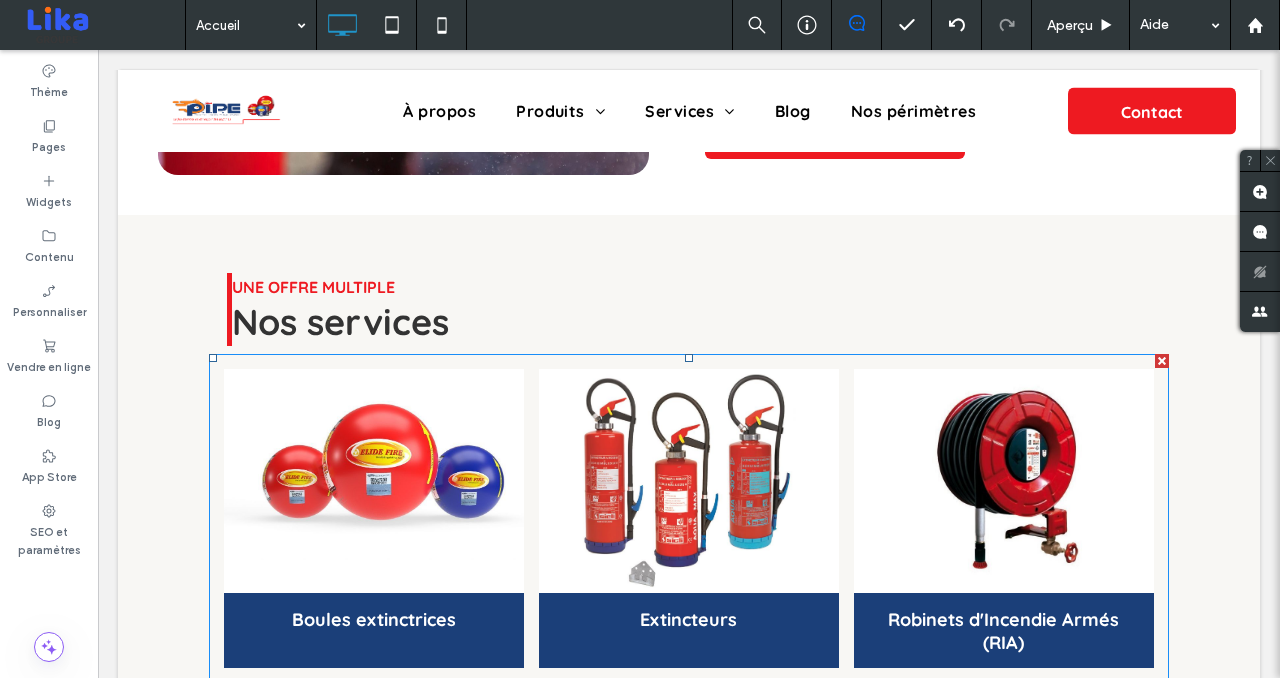 scroll, scrollTop: 1117, scrollLeft: 0, axis: vertical 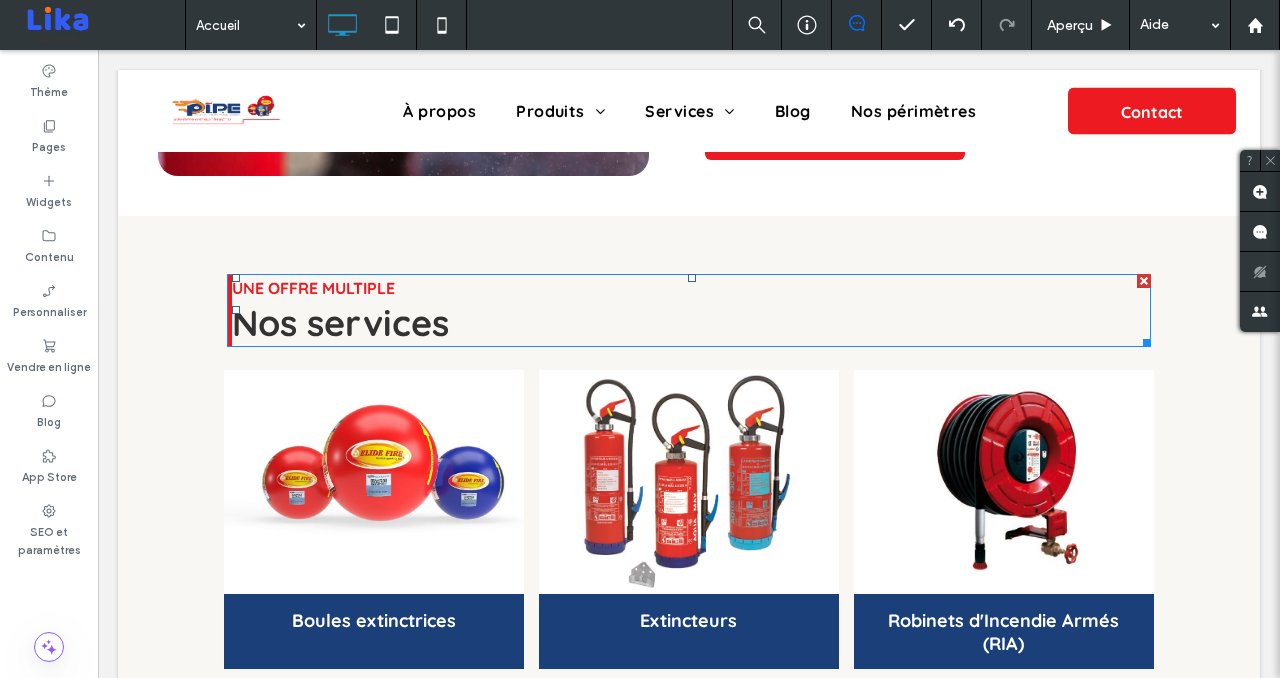 click on "Nos services" at bounding box center [691, 322] 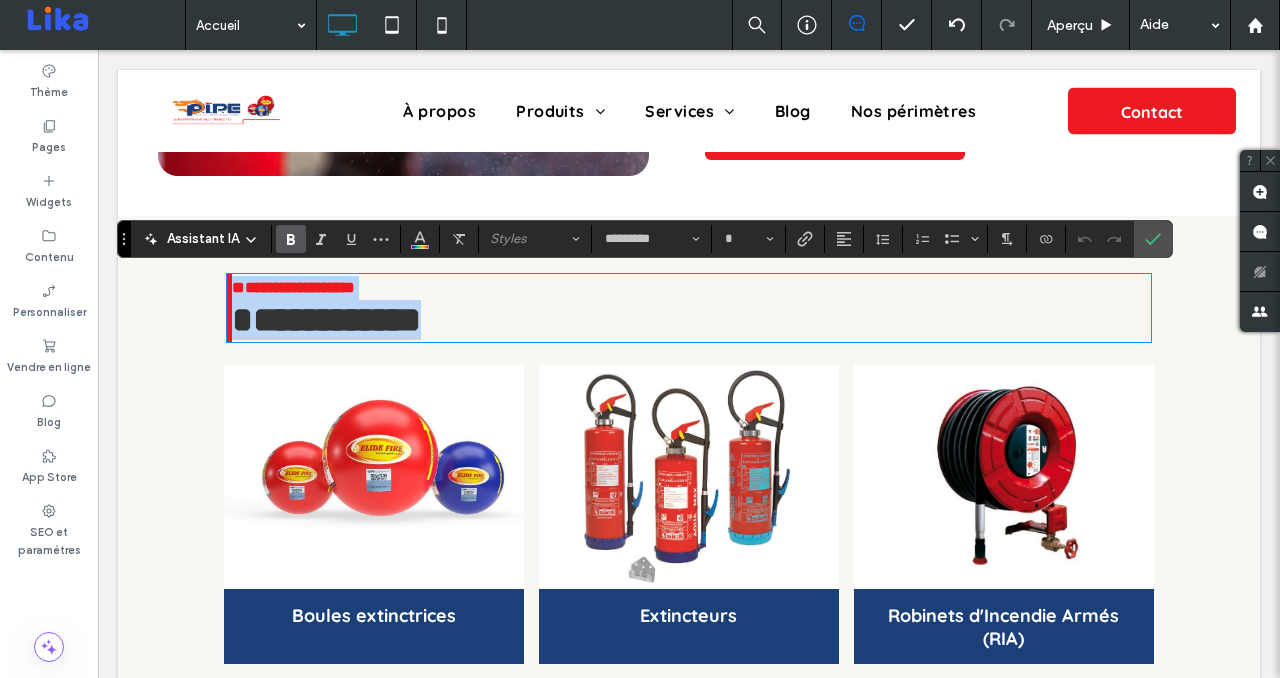 click on "**********" at bounding box center [691, 320] 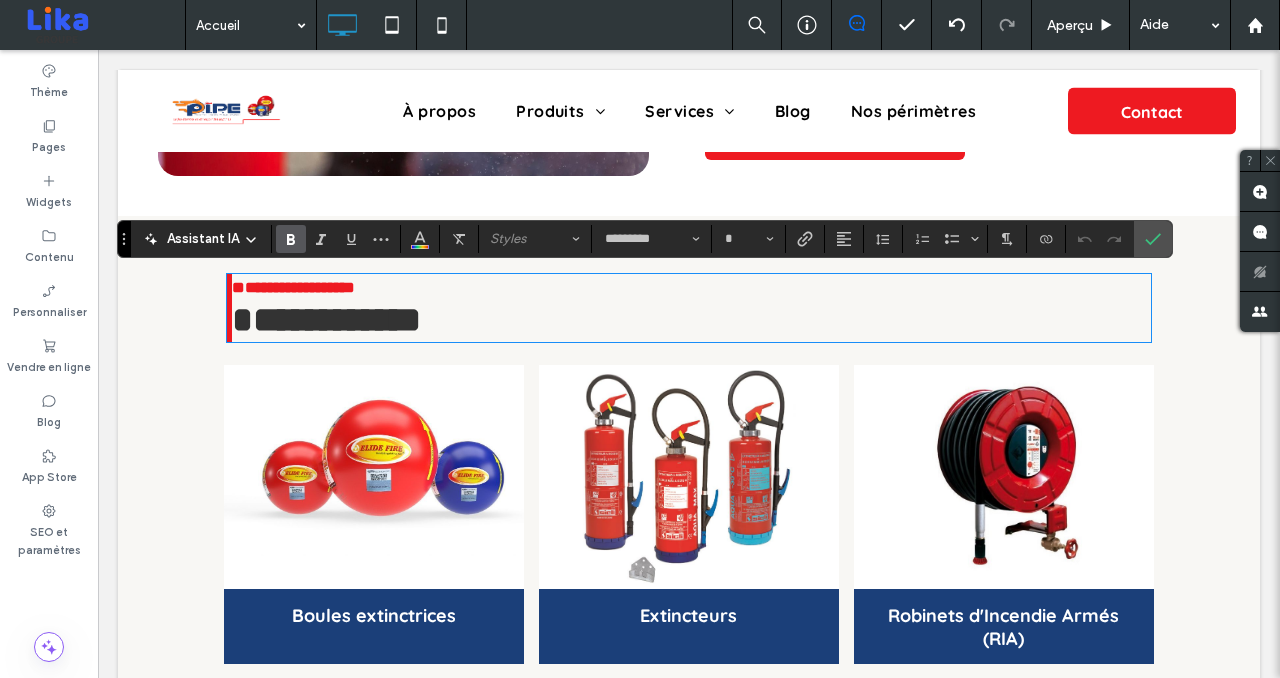 type on "**" 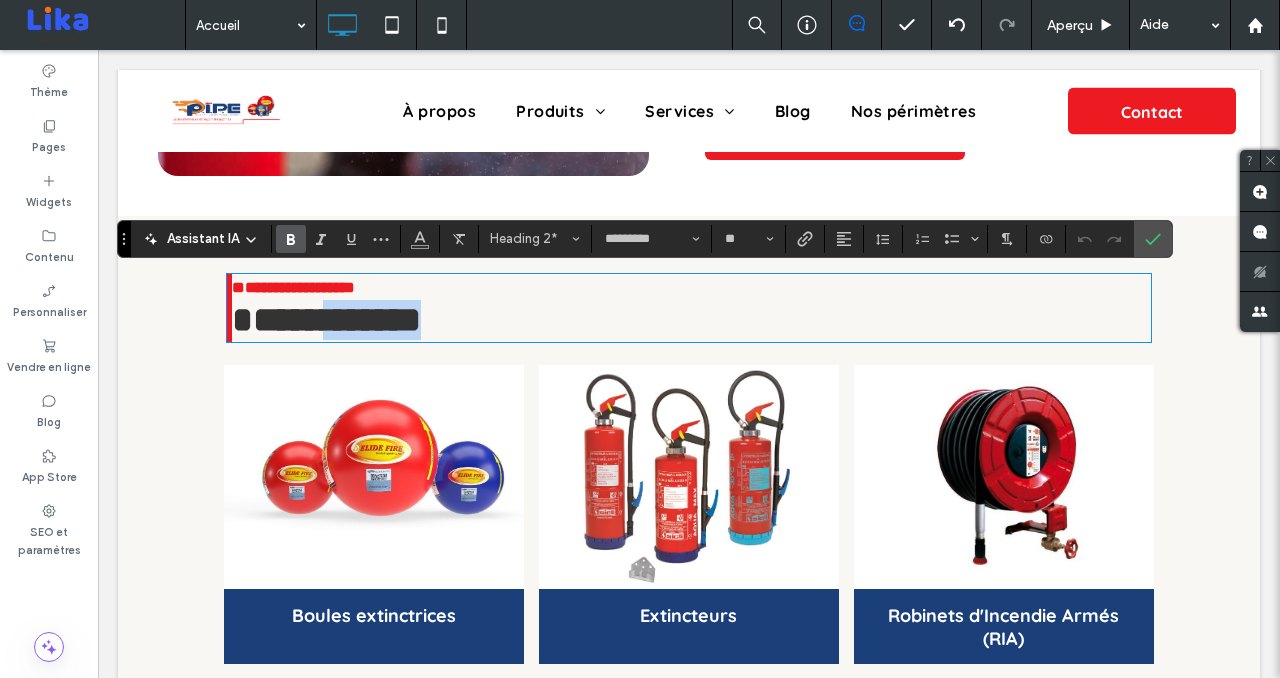 drag, startPoint x: 491, startPoint y: 324, endPoint x: 324, endPoint y: 320, distance: 167.0479 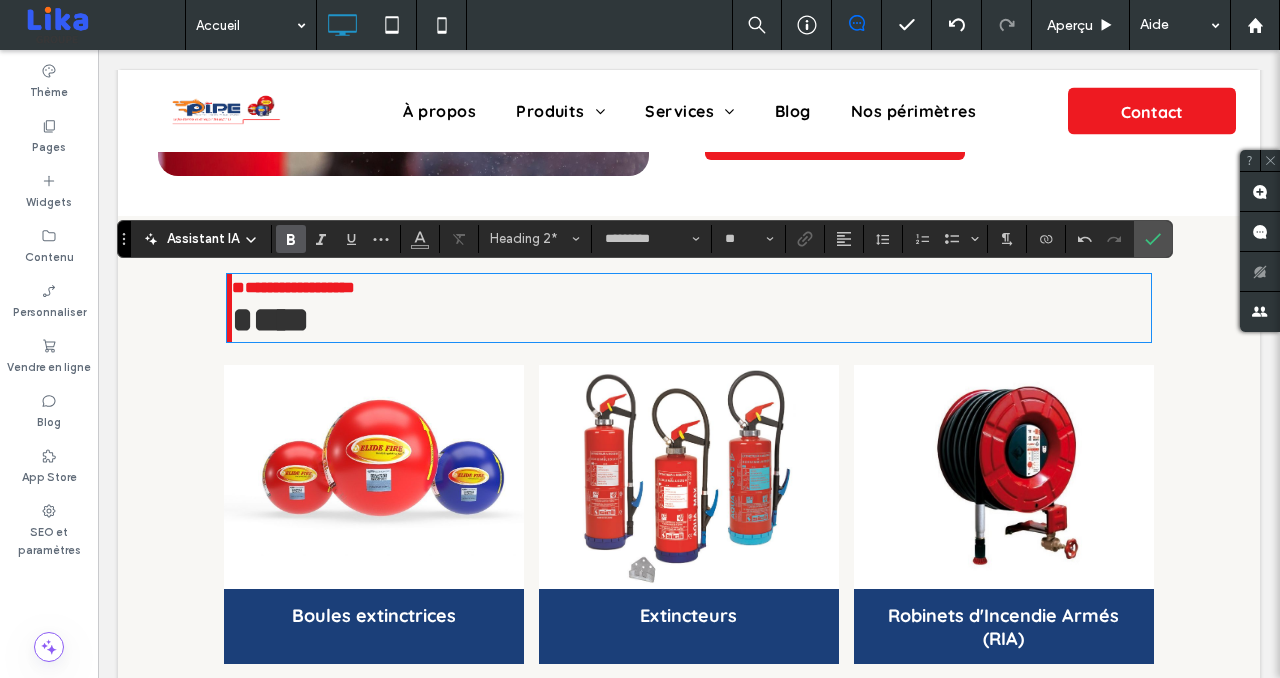 type 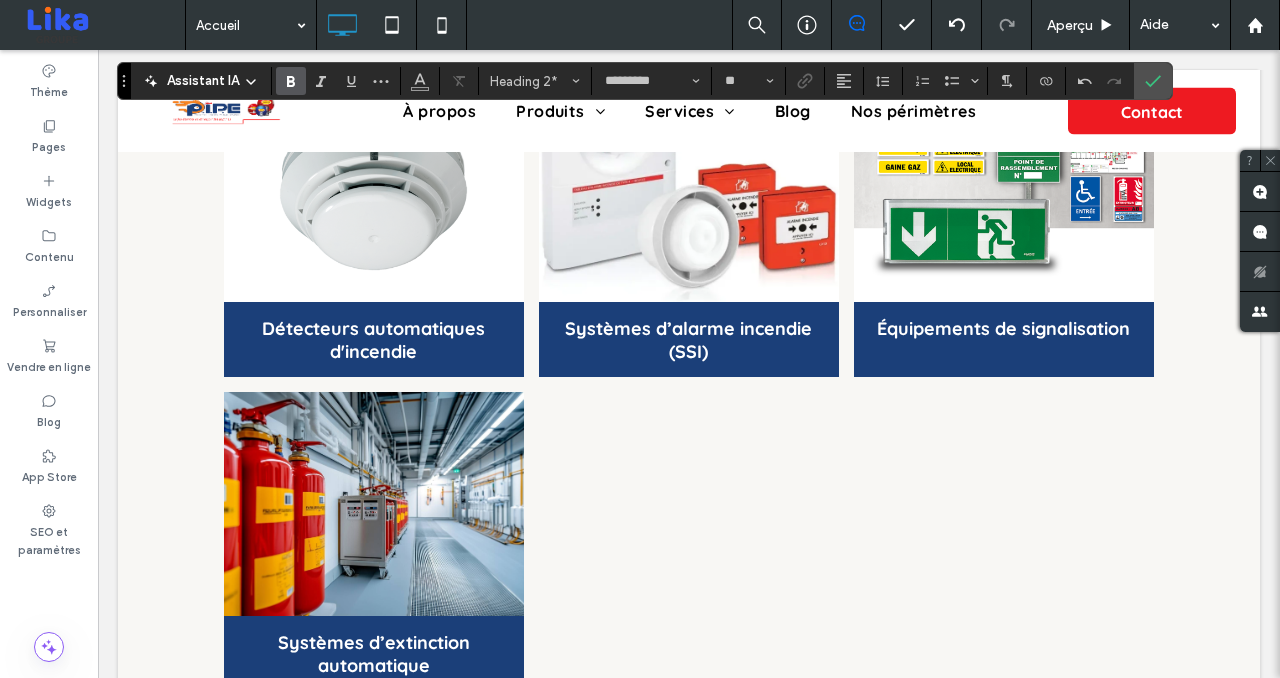scroll, scrollTop: 1953, scrollLeft: 0, axis: vertical 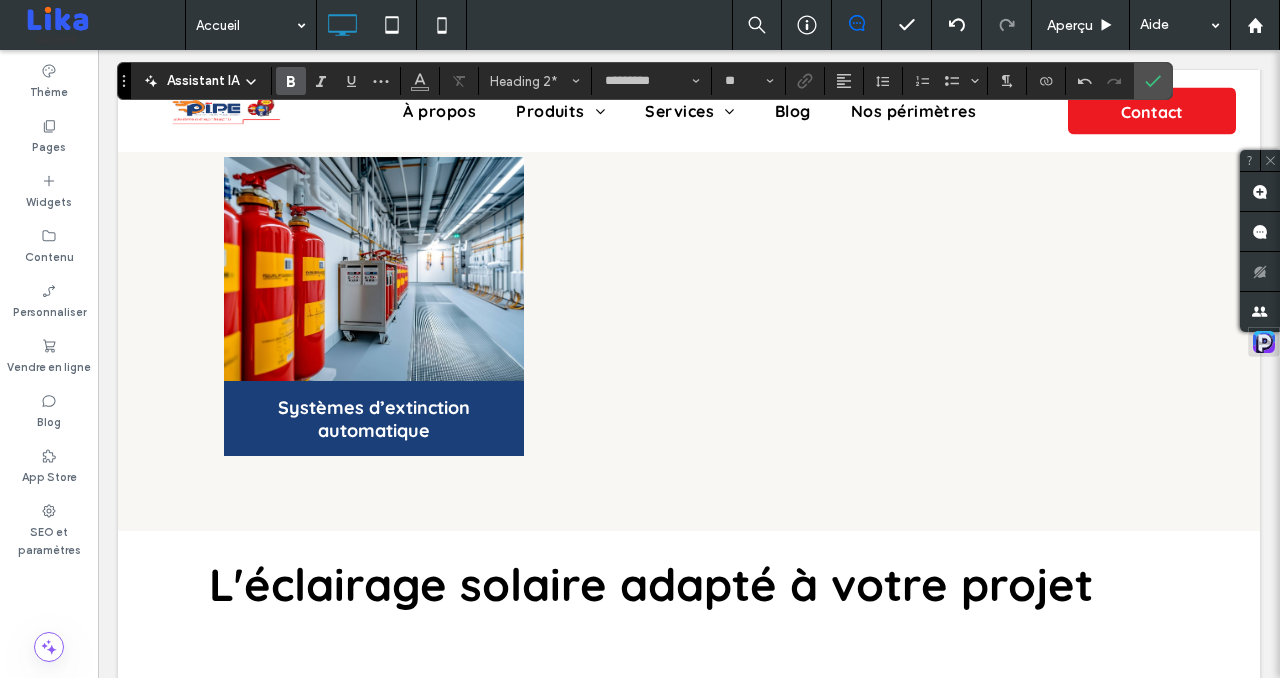 click at bounding box center [688, 306] 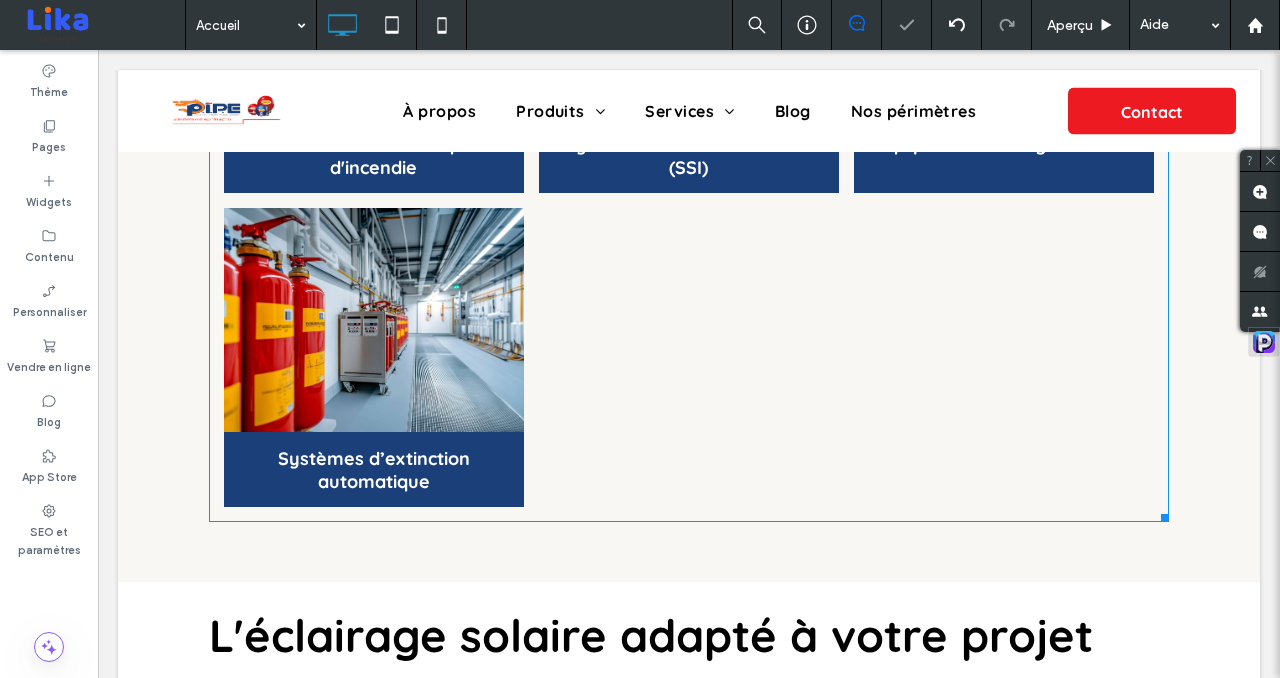 scroll, scrollTop: 1800, scrollLeft: 0, axis: vertical 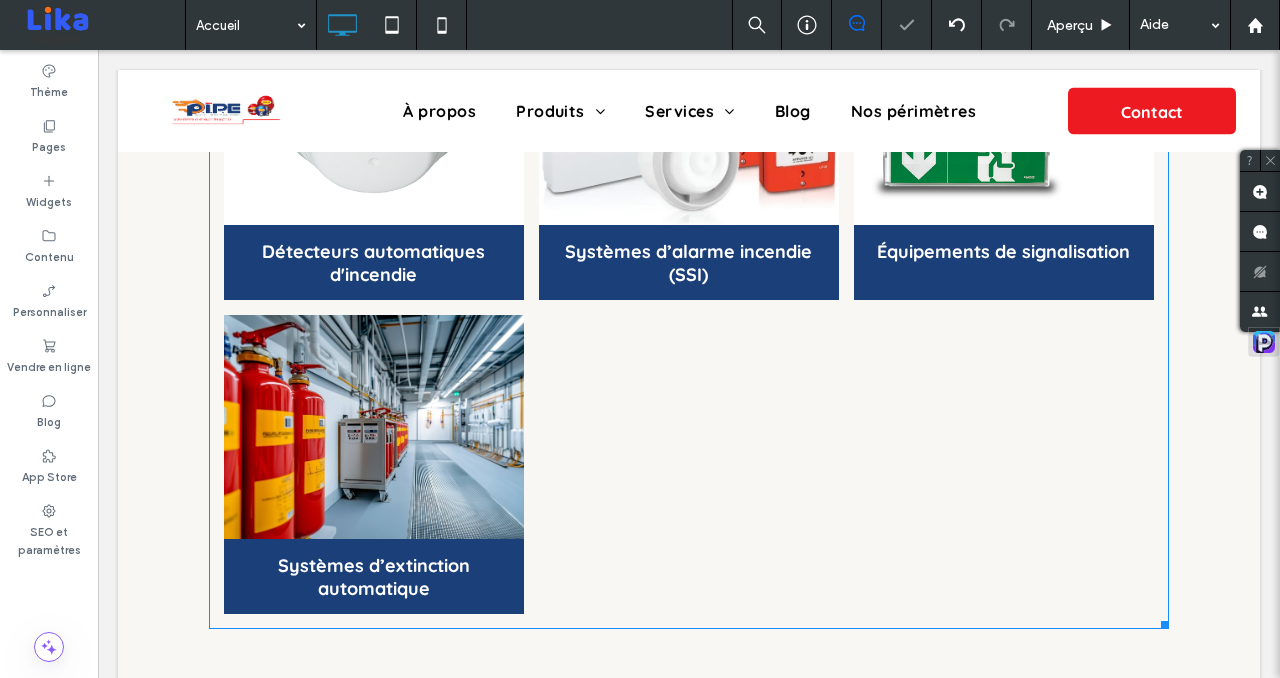 click at bounding box center (688, 464) 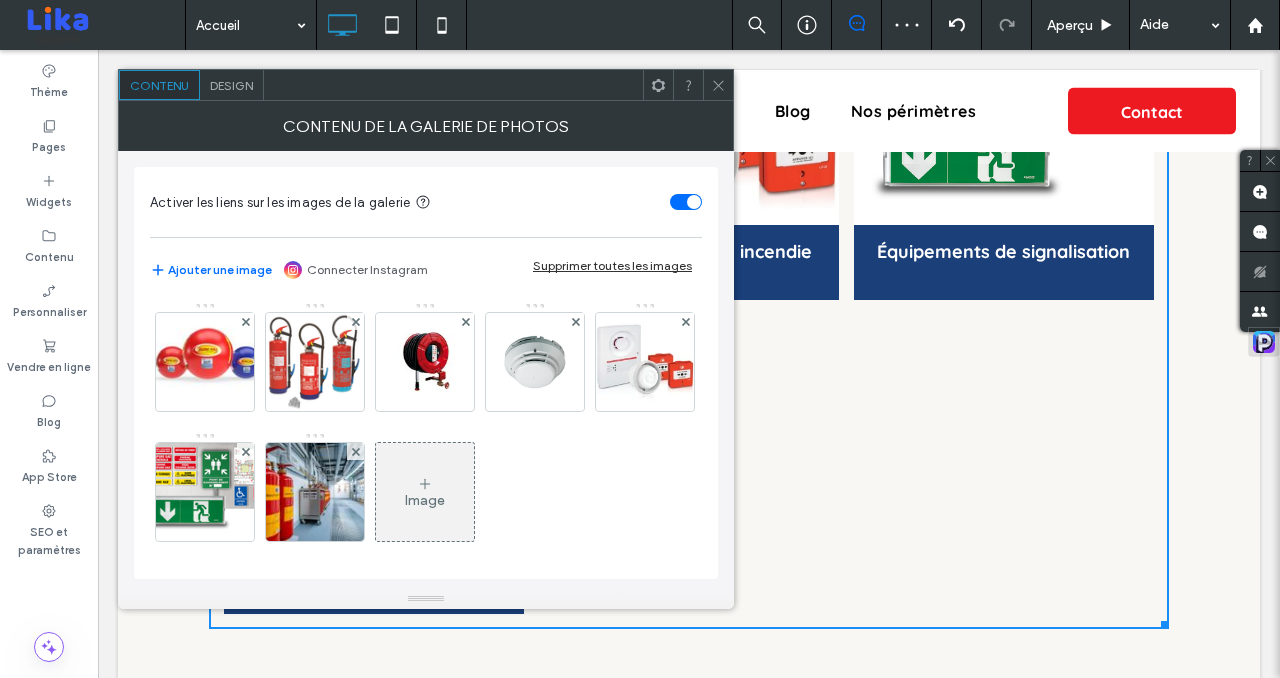 click on "Image" at bounding box center (425, 500) 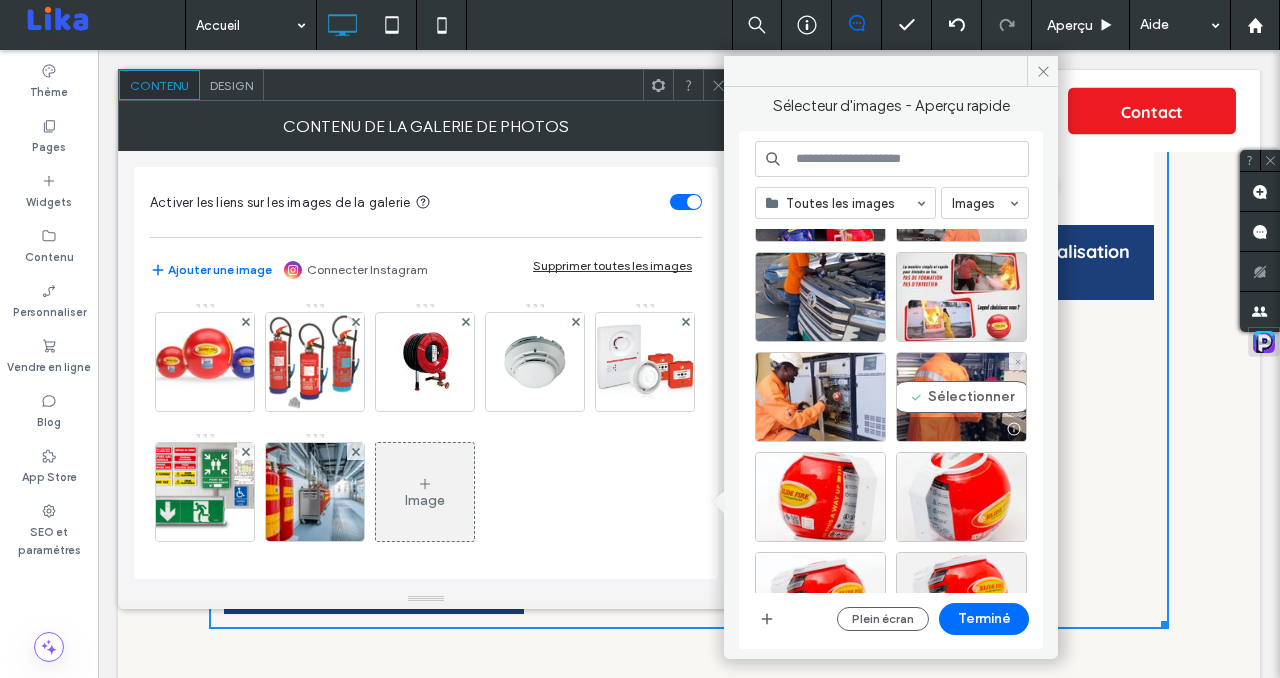 scroll, scrollTop: 2806, scrollLeft: 0, axis: vertical 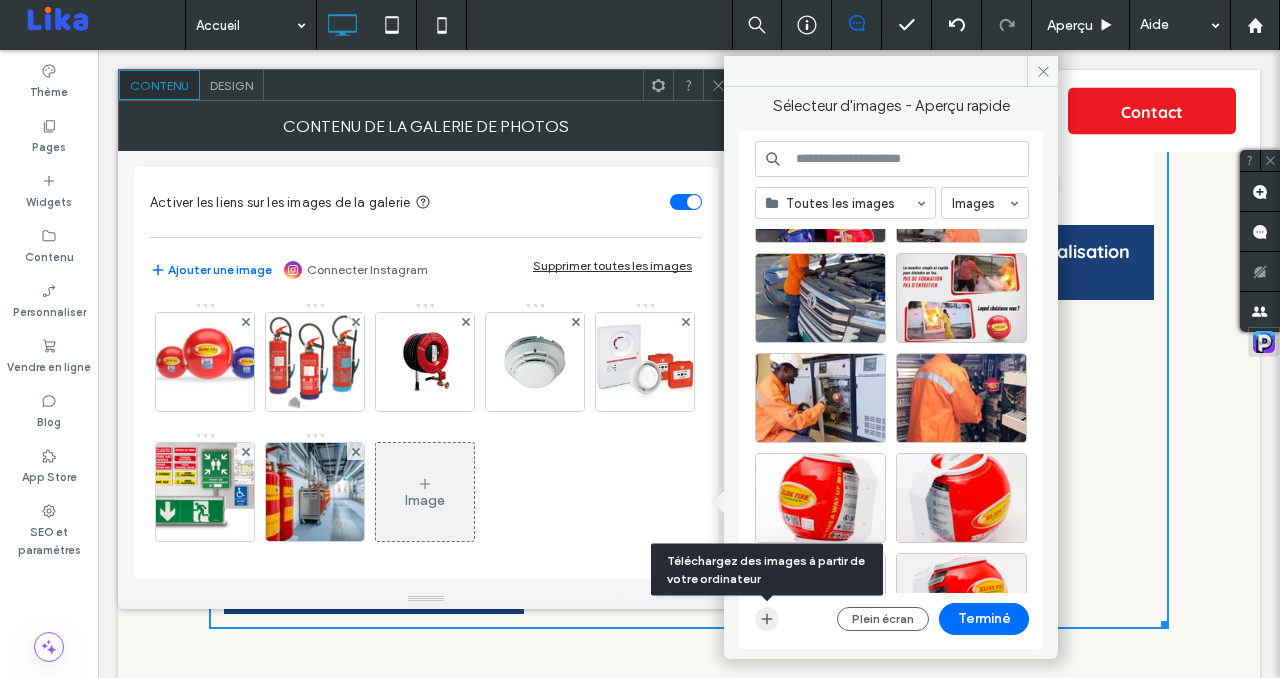 click 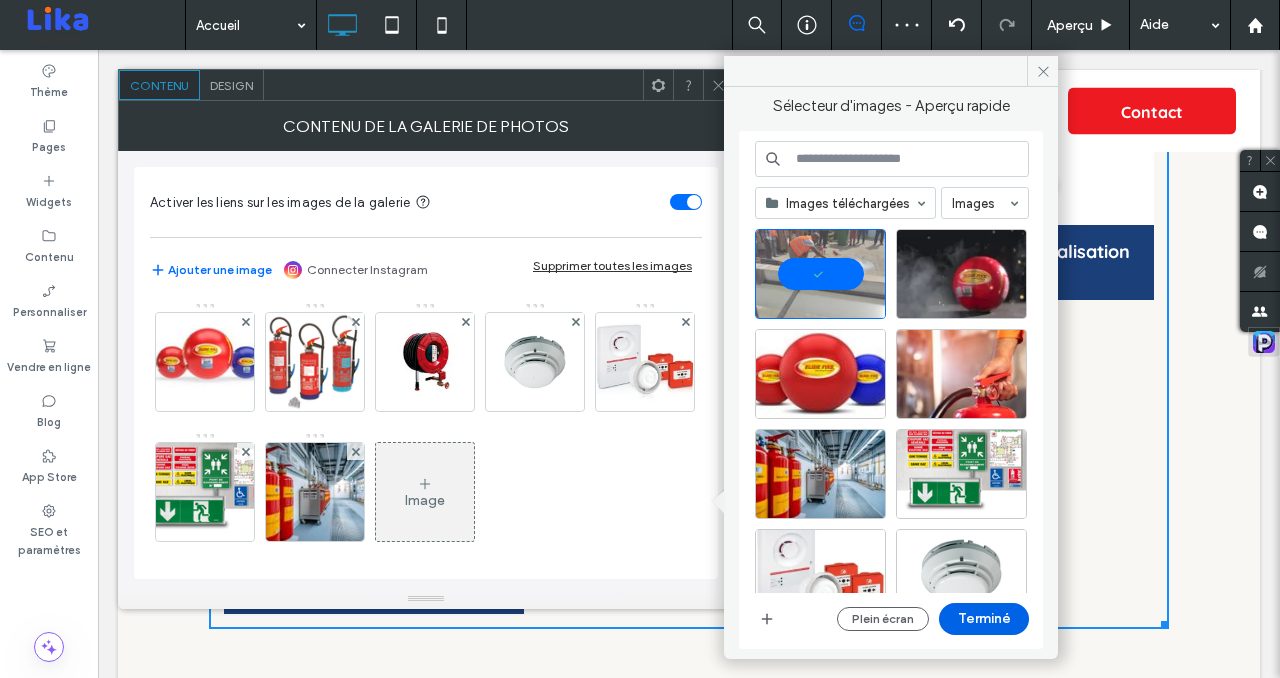 drag, startPoint x: 900, startPoint y: 580, endPoint x: 998, endPoint y: 630, distance: 110.01818 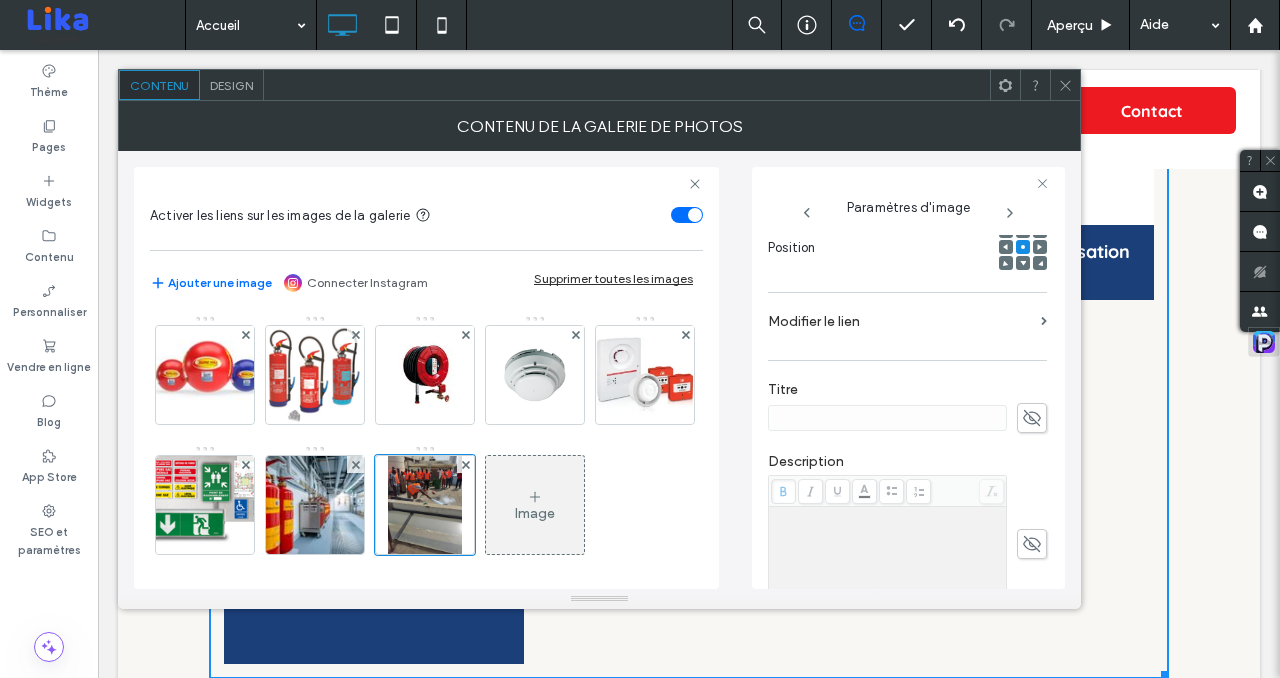 scroll, scrollTop: 355, scrollLeft: 0, axis: vertical 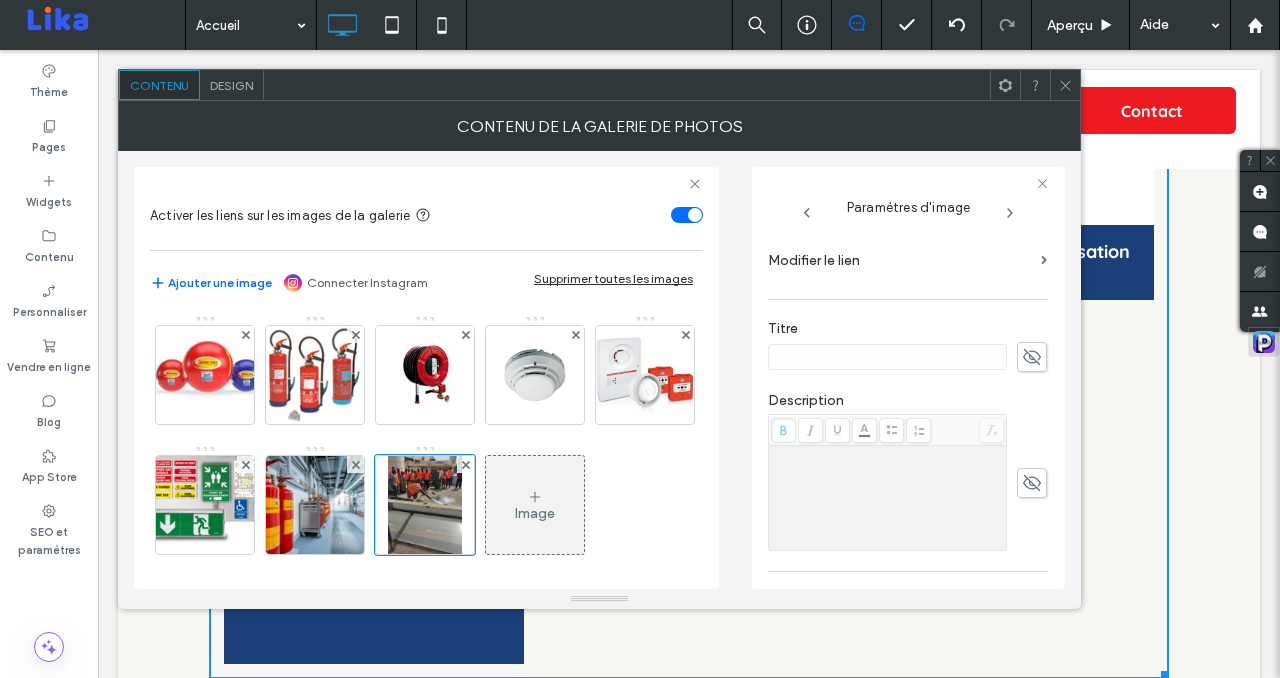 click 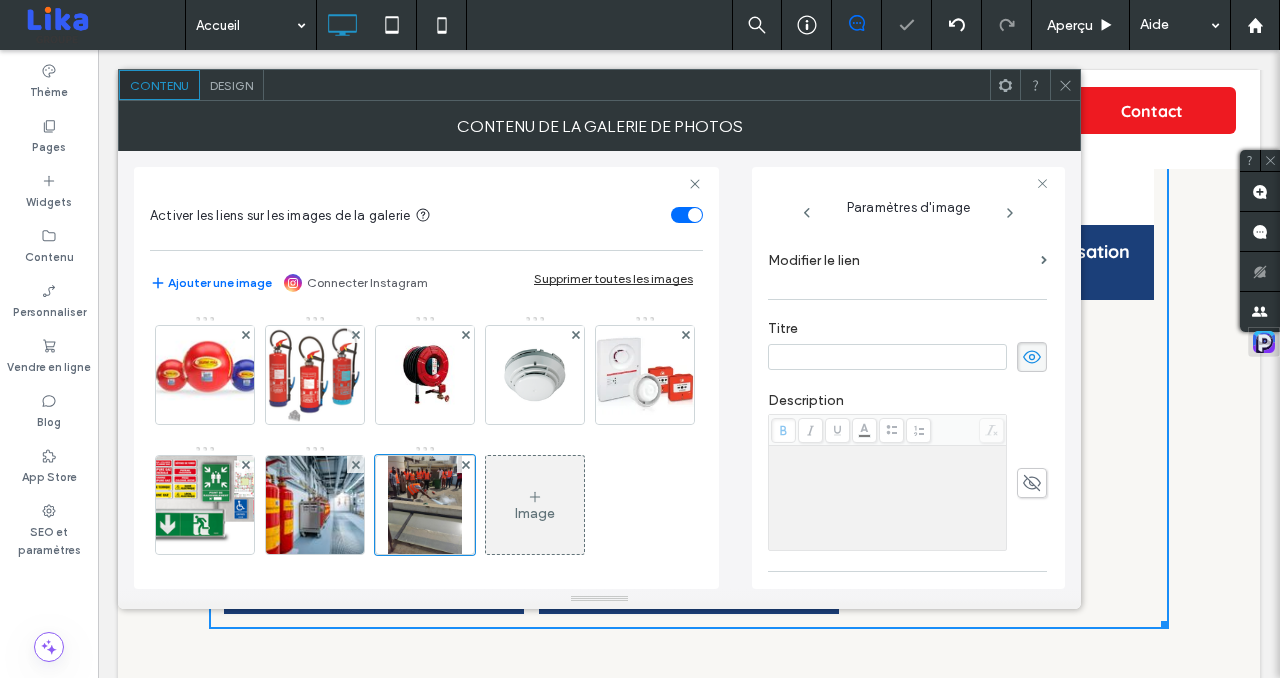 click at bounding box center [887, 357] 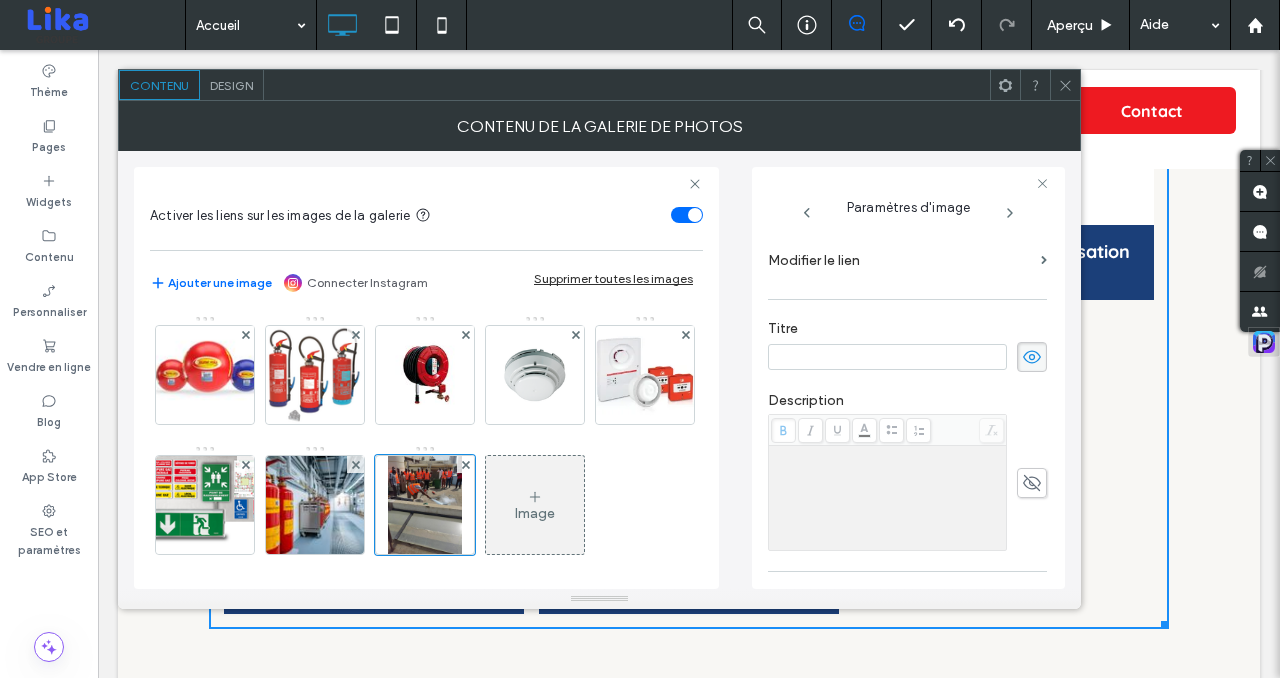 type on "*" 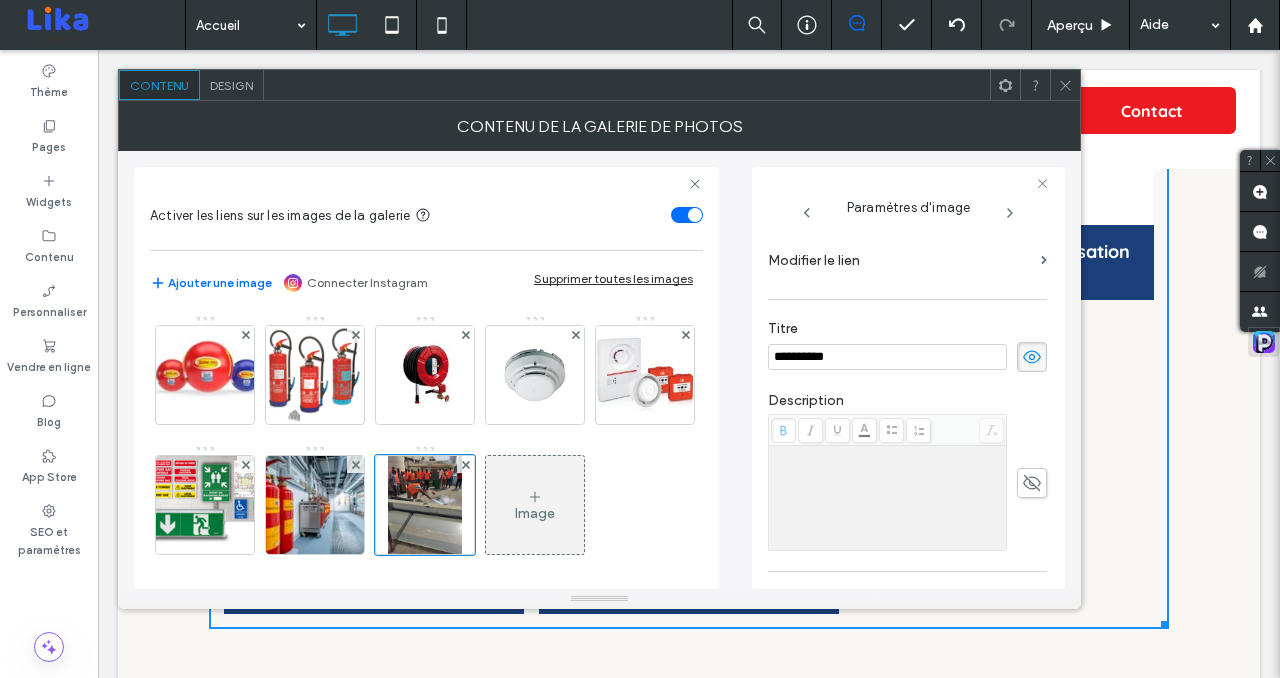 type on "**********" 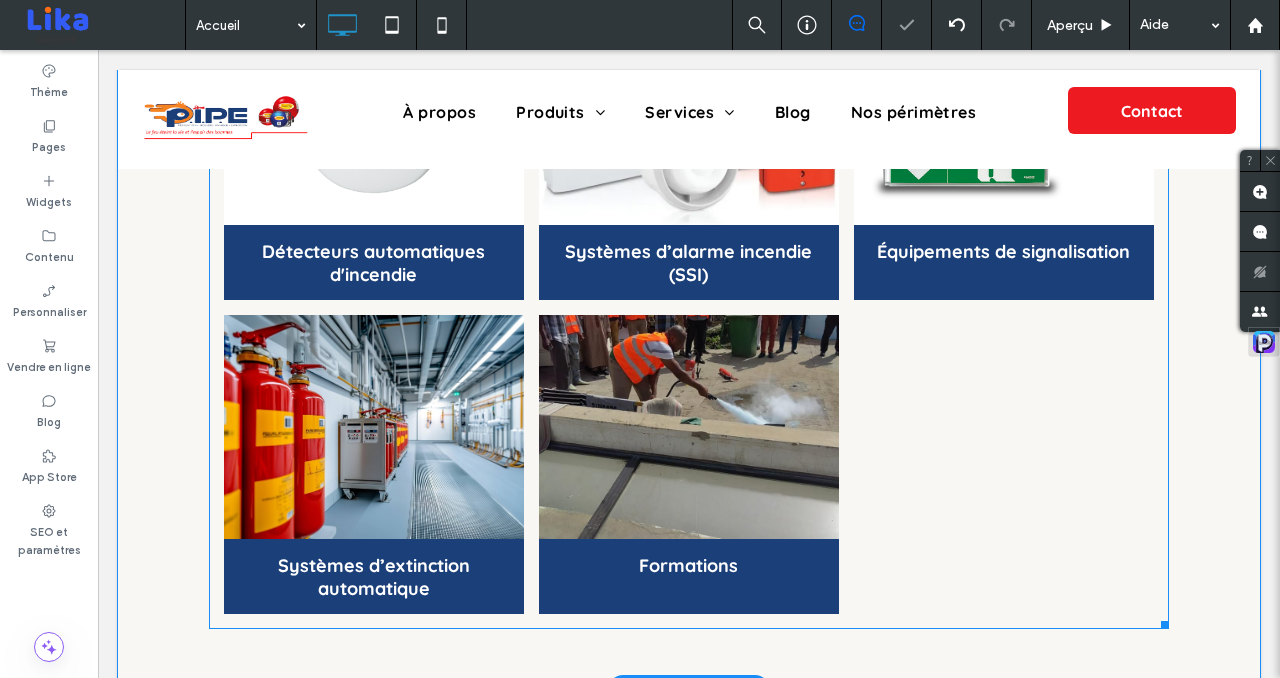 click at bounding box center [689, 426] 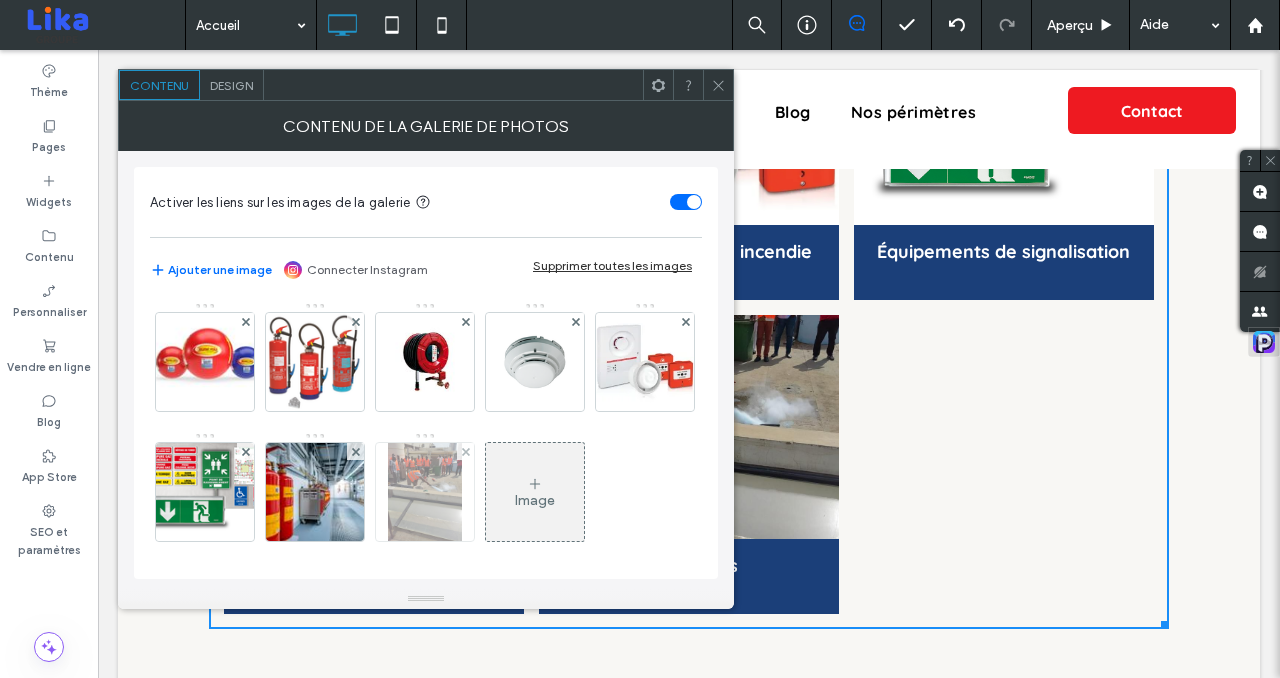 click at bounding box center (425, 492) 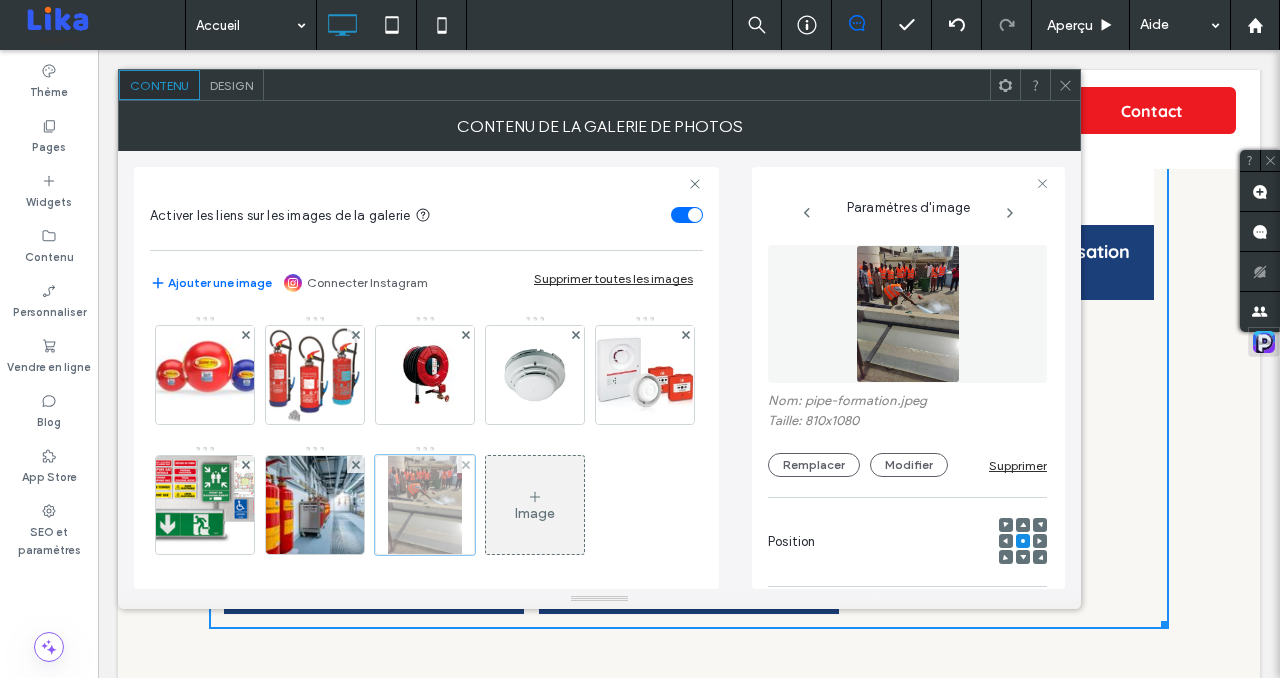 scroll, scrollTop: 0, scrollLeft: 5, axis: horizontal 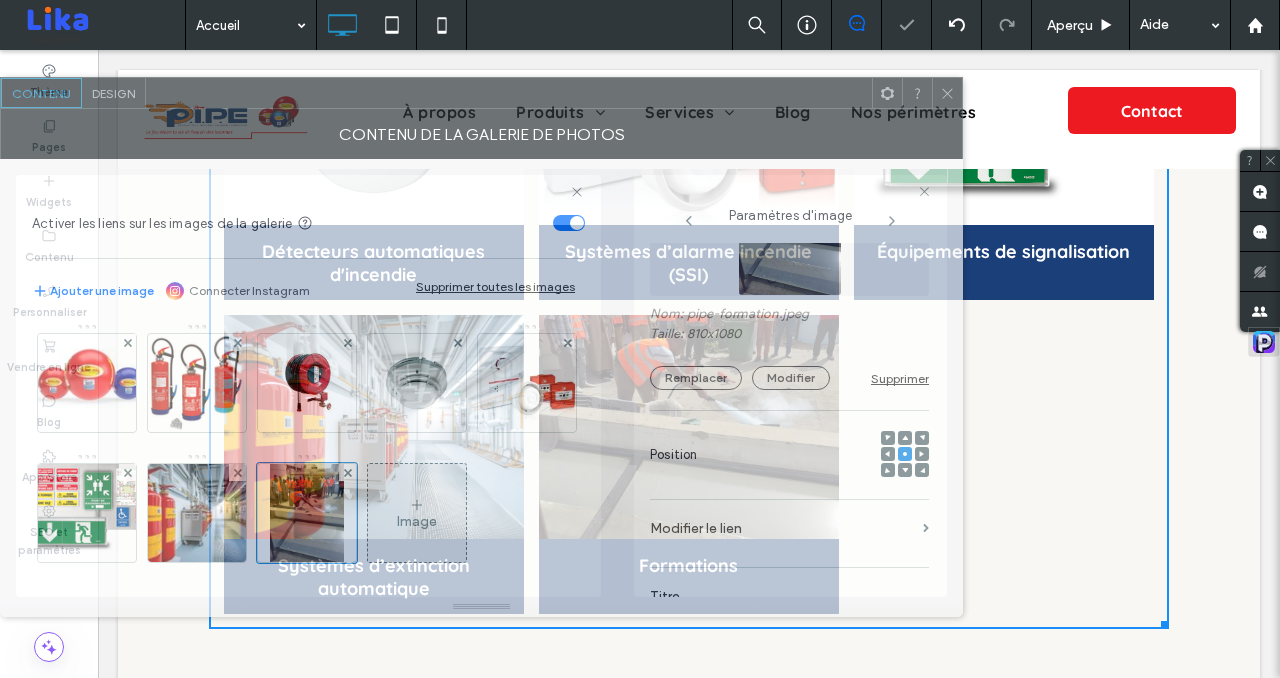 drag, startPoint x: 870, startPoint y: 91, endPoint x: 557, endPoint y: 99, distance: 313.10223 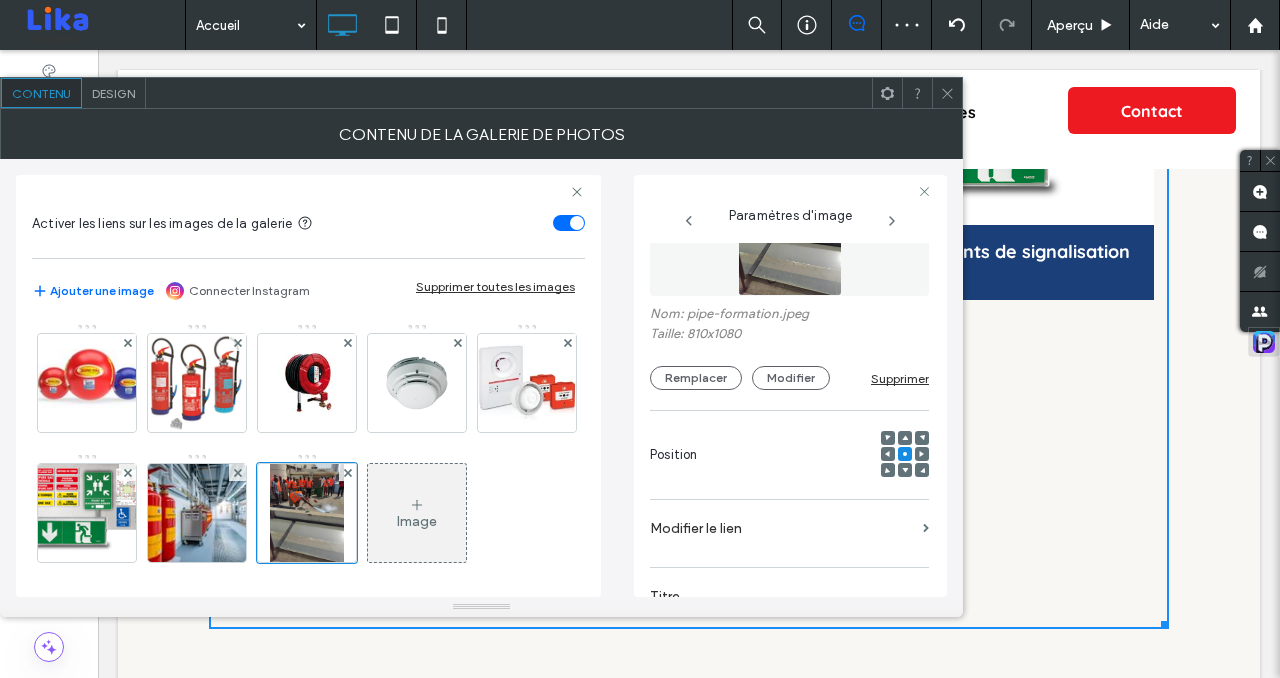 click at bounding box center [905, 438] 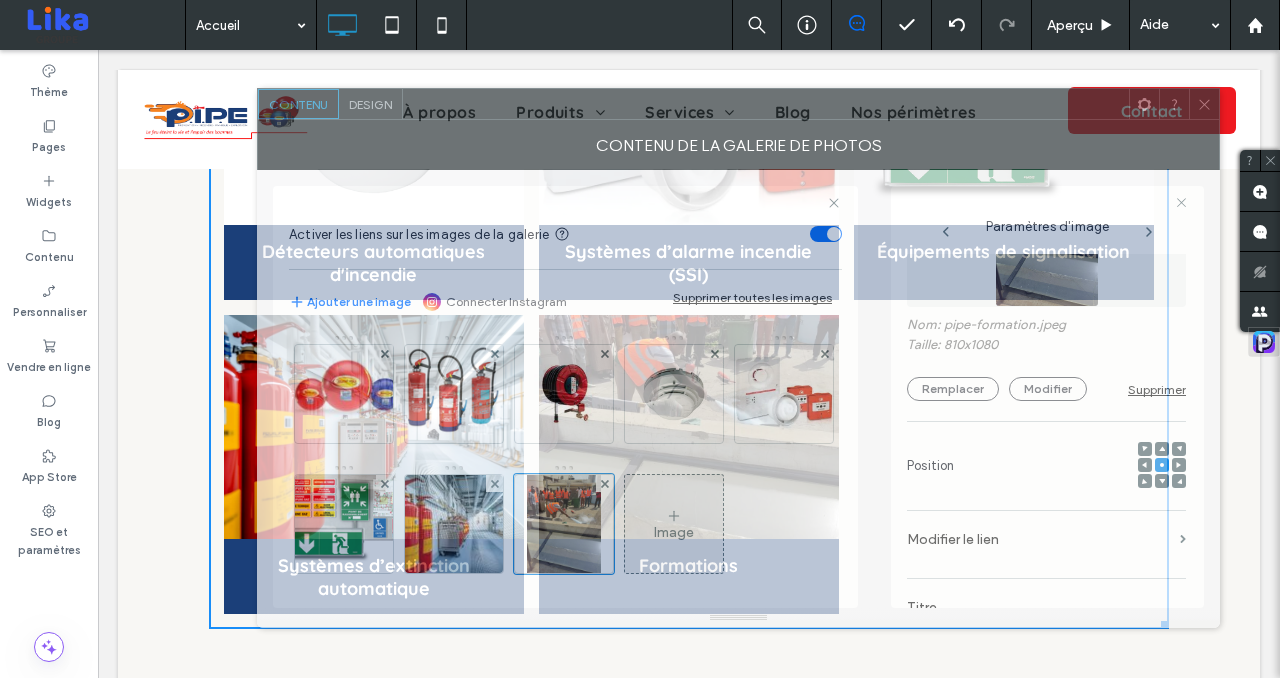drag, startPoint x: 686, startPoint y: 99, endPoint x: 884, endPoint y: 104, distance: 198.06313 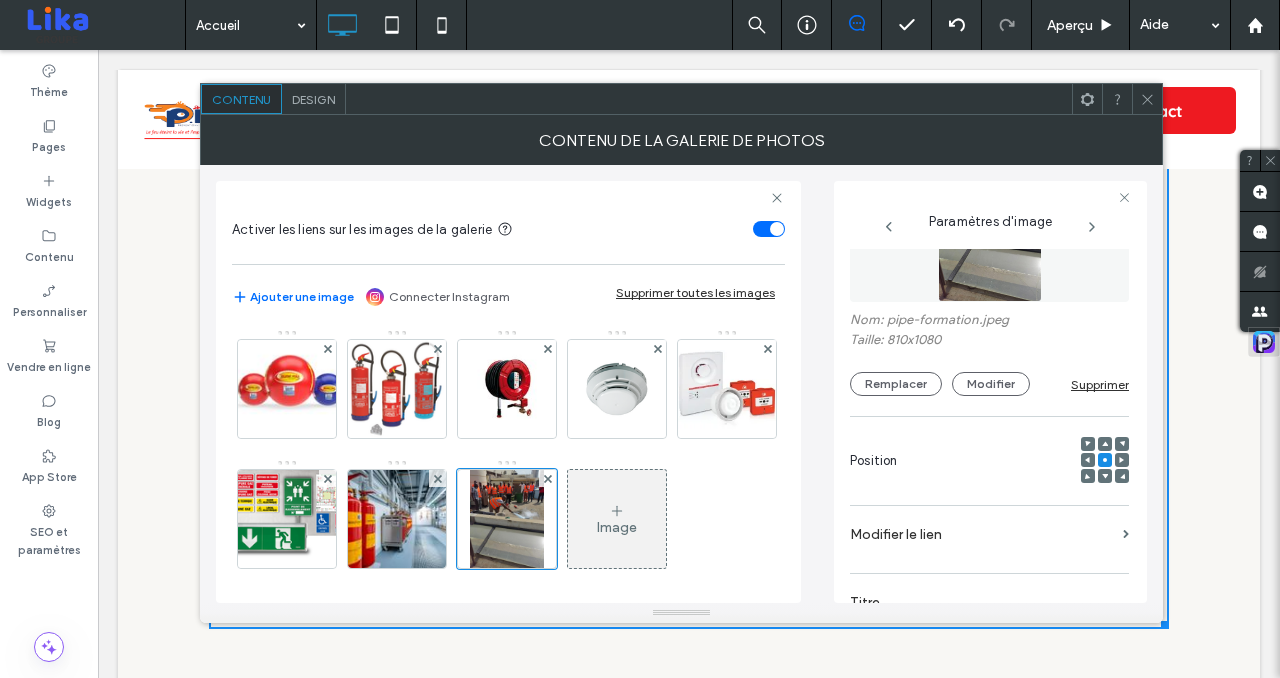 click 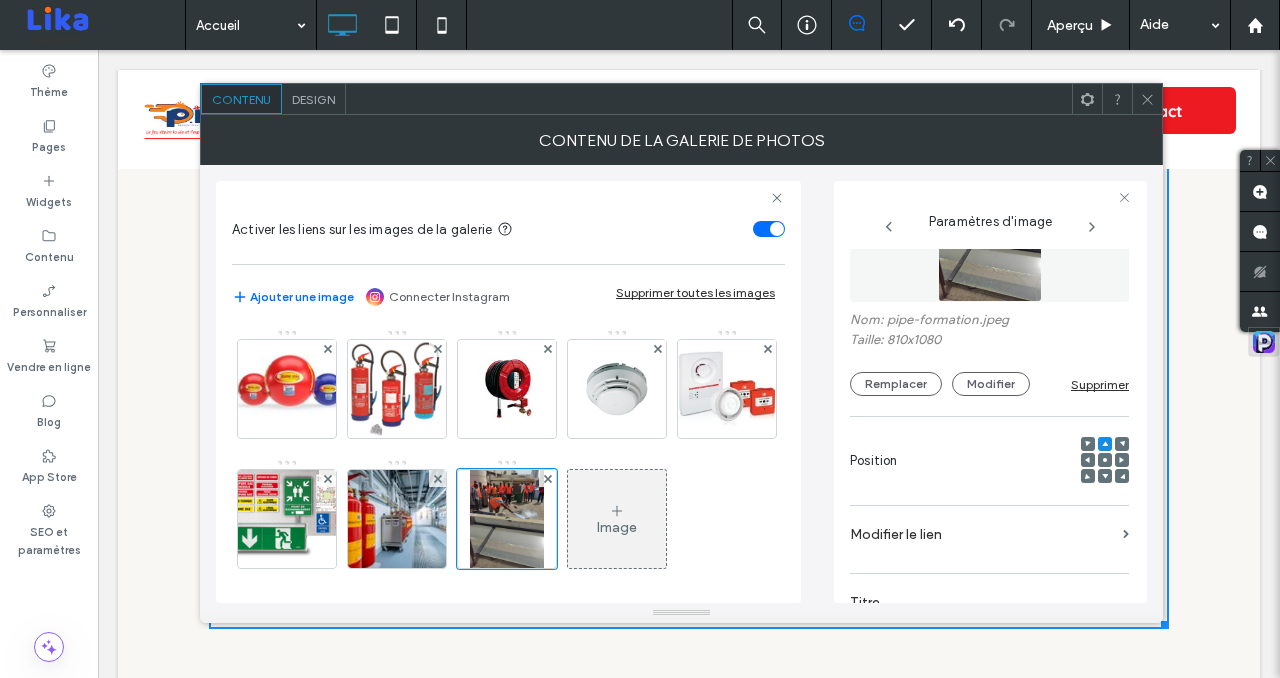 click 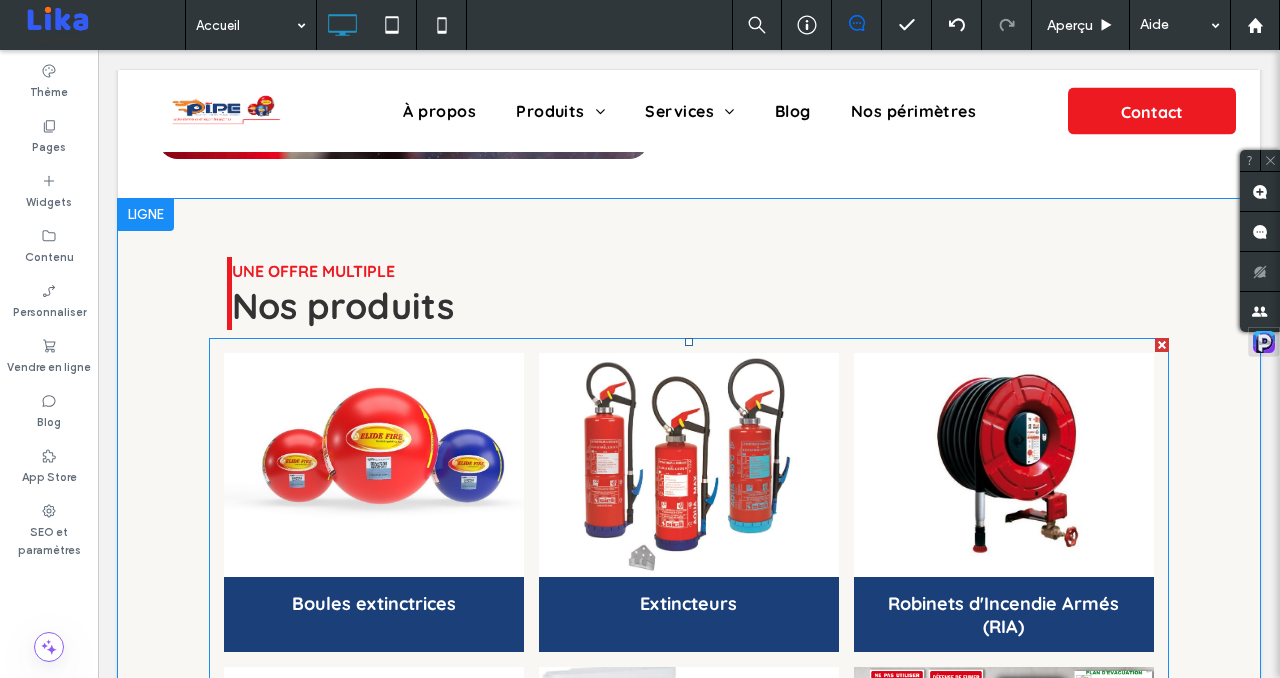 scroll, scrollTop: 860, scrollLeft: 0, axis: vertical 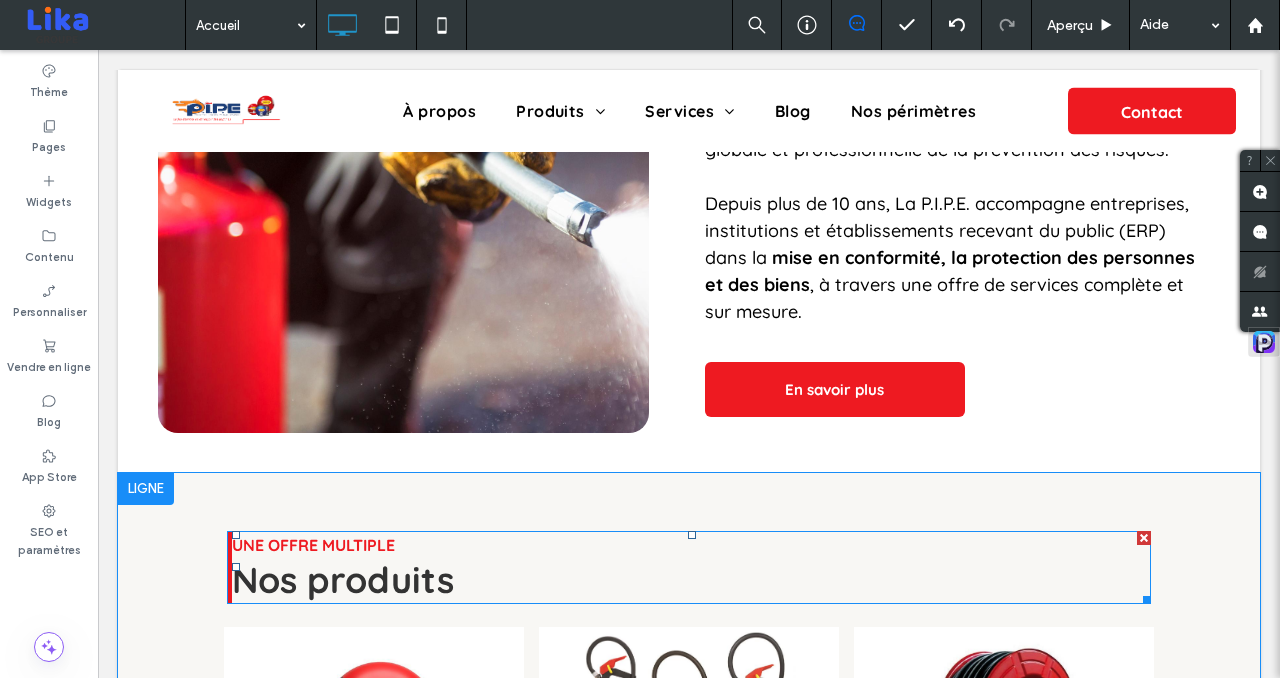 click on "Nos produits" at bounding box center (691, 579) 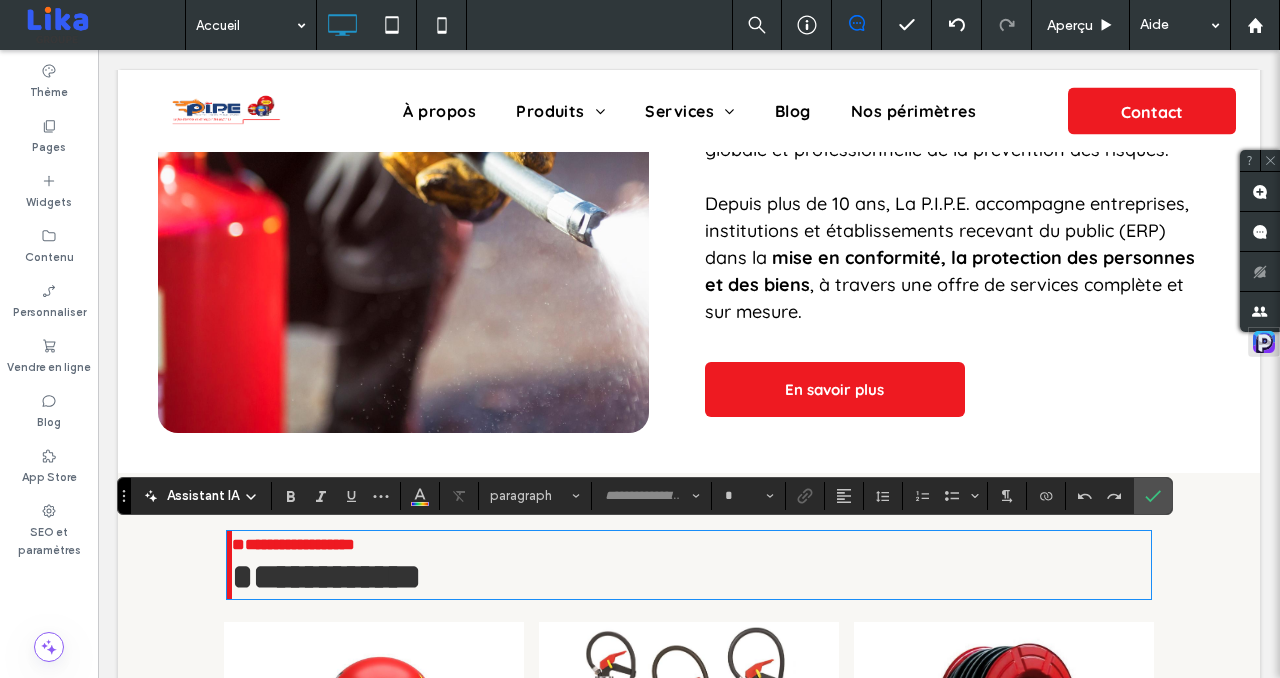 click on "**********" at bounding box center [691, 577] 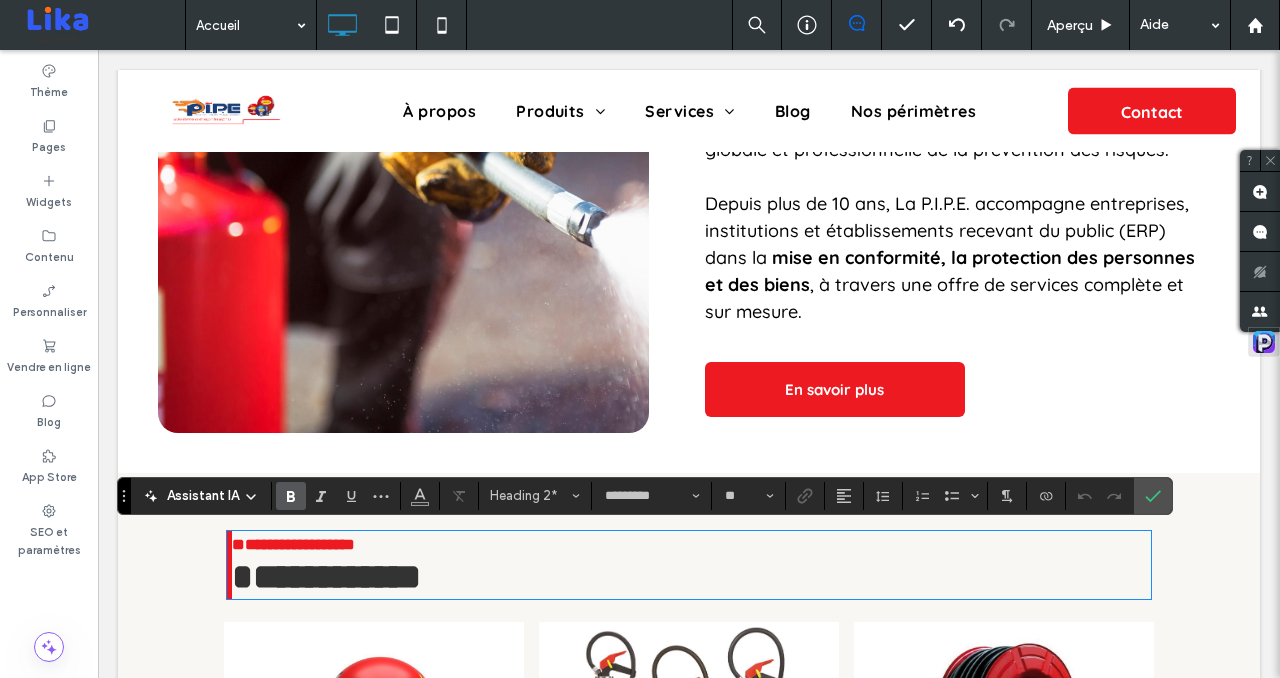 type 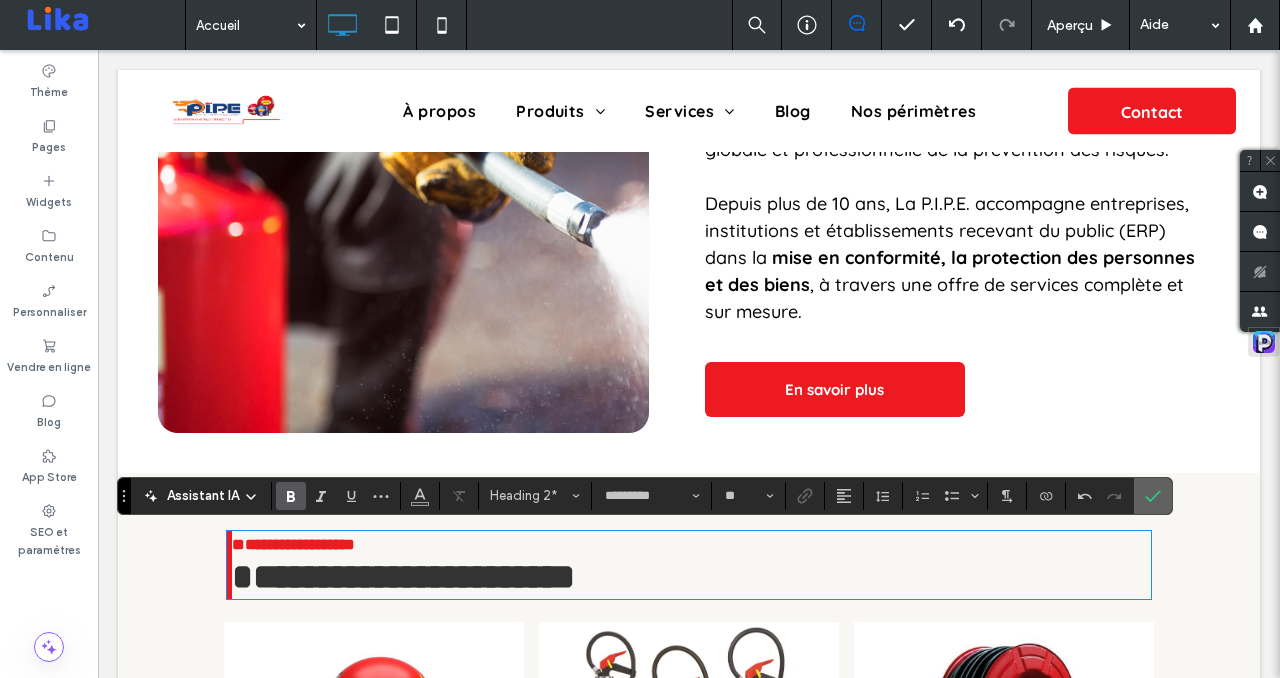 click at bounding box center [1153, 496] 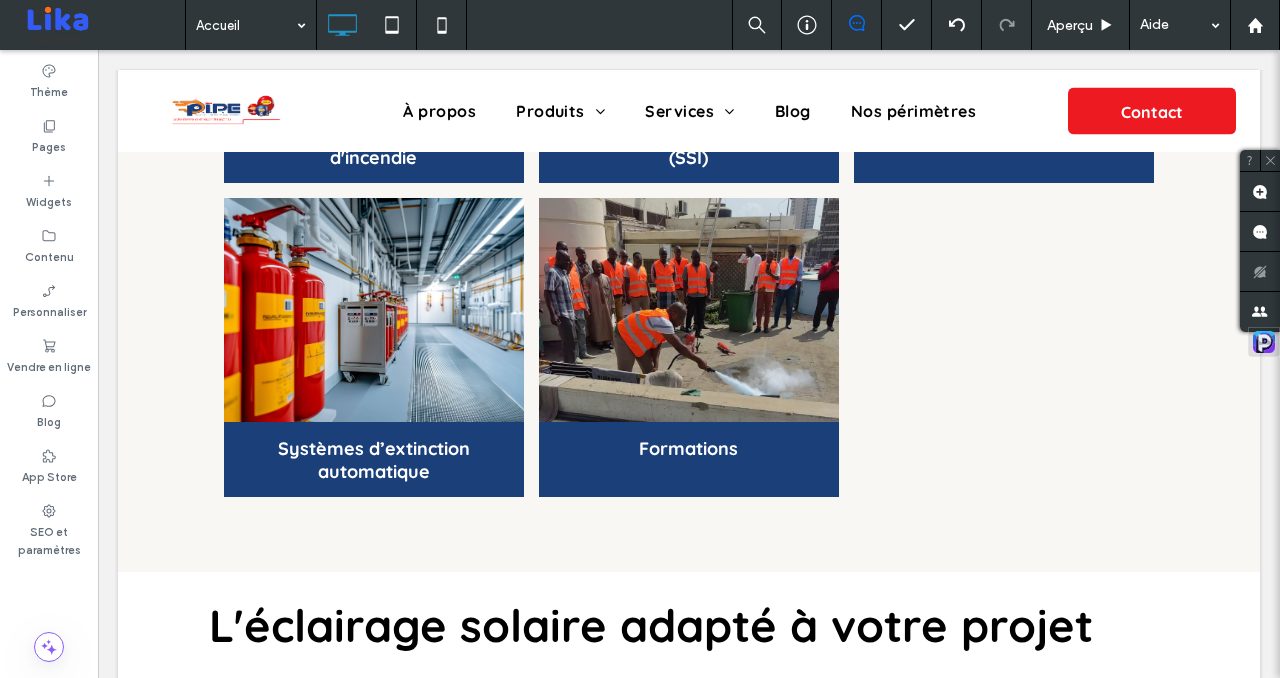 scroll, scrollTop: 1780, scrollLeft: 0, axis: vertical 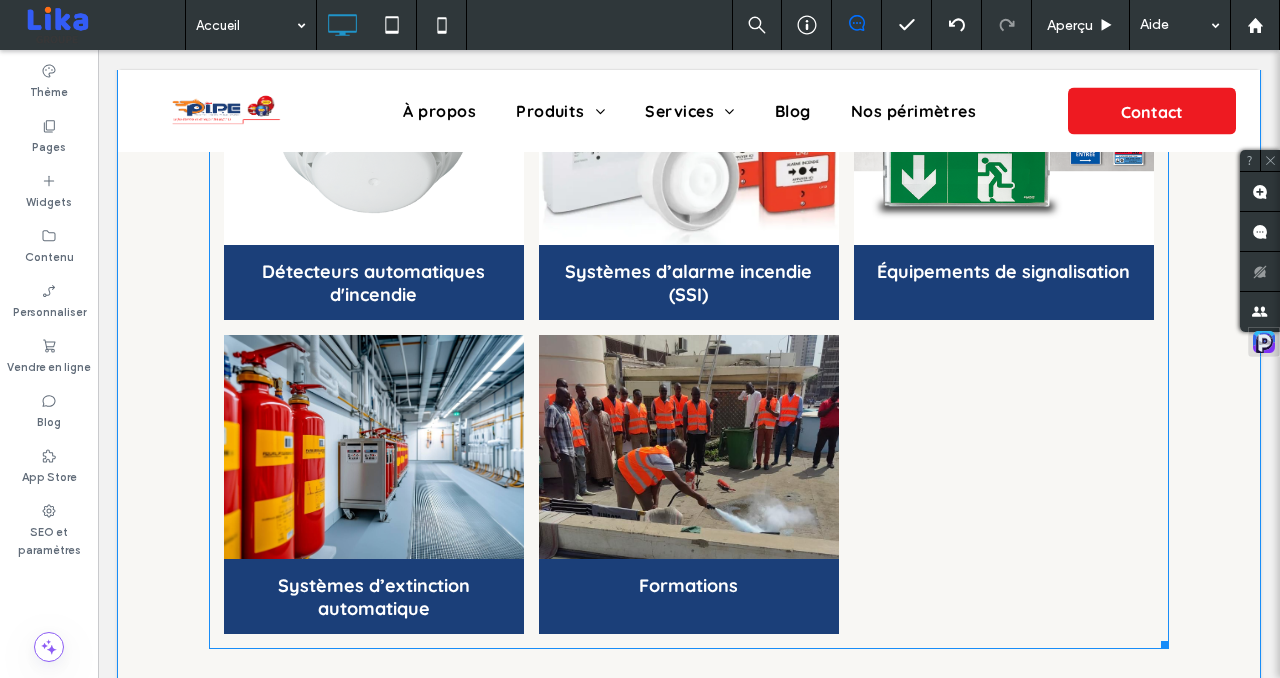 click at bounding box center (1003, 484) 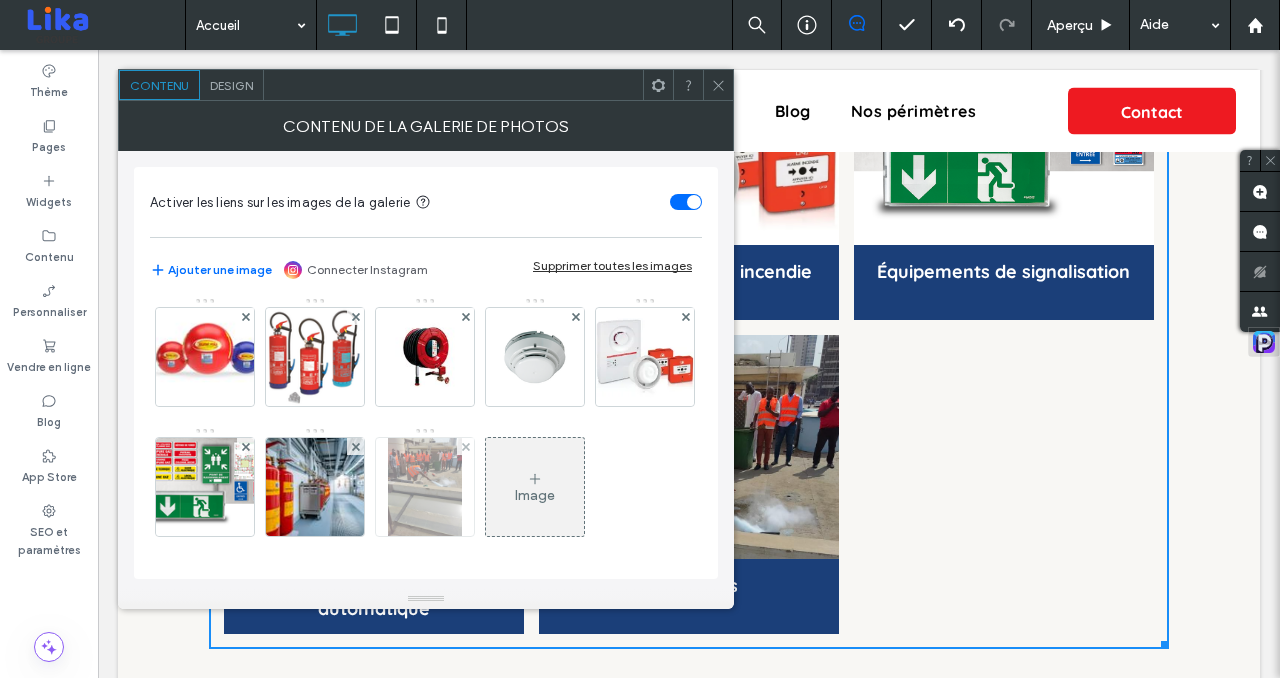 scroll, scrollTop: 135, scrollLeft: 0, axis: vertical 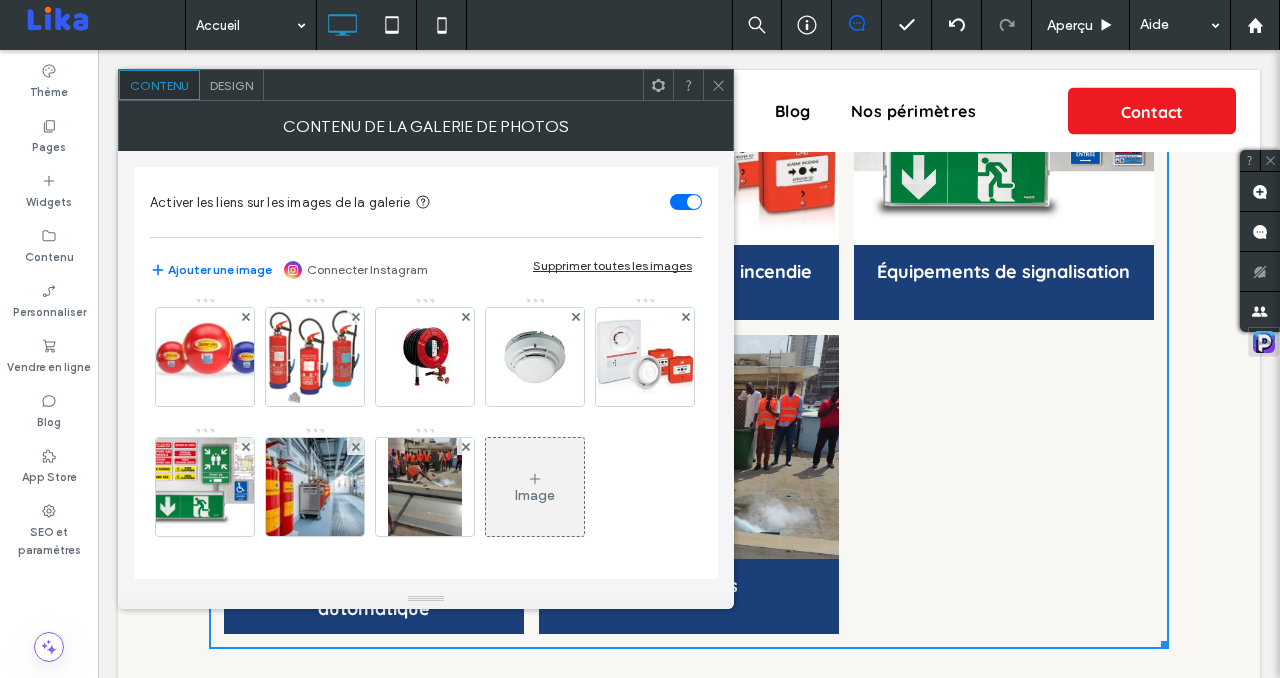 click on "Image" at bounding box center (535, 487) 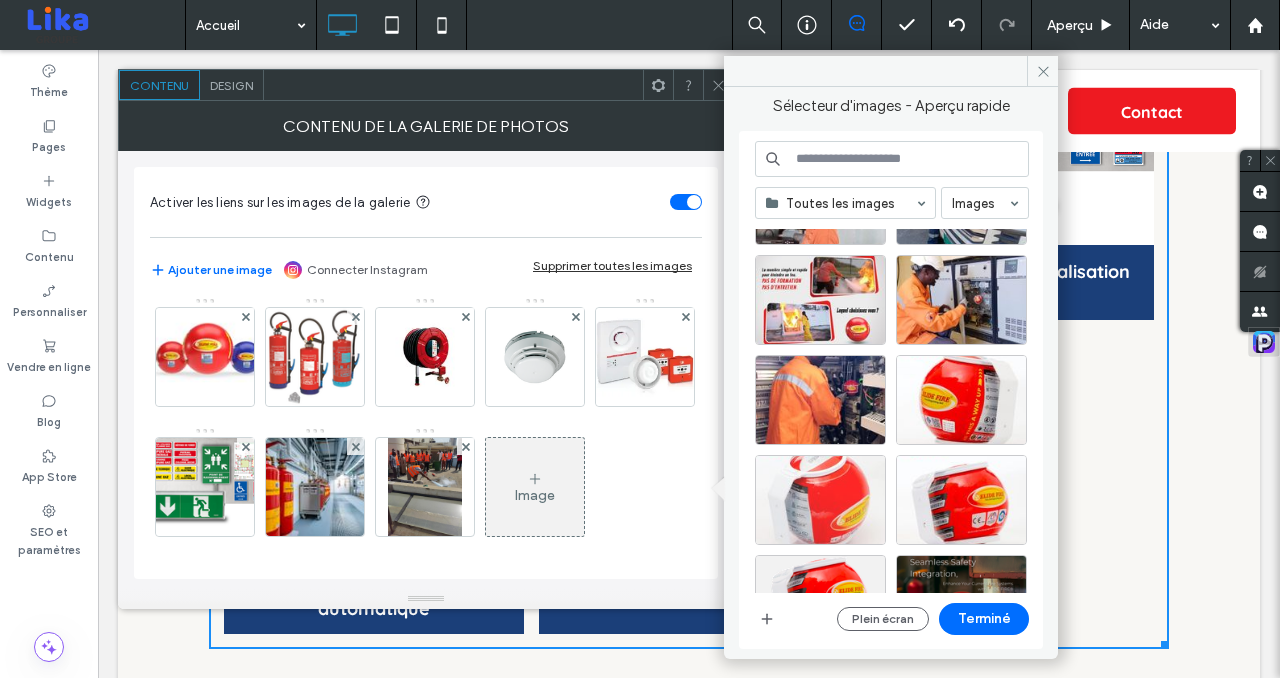 scroll, scrollTop: 2902, scrollLeft: 0, axis: vertical 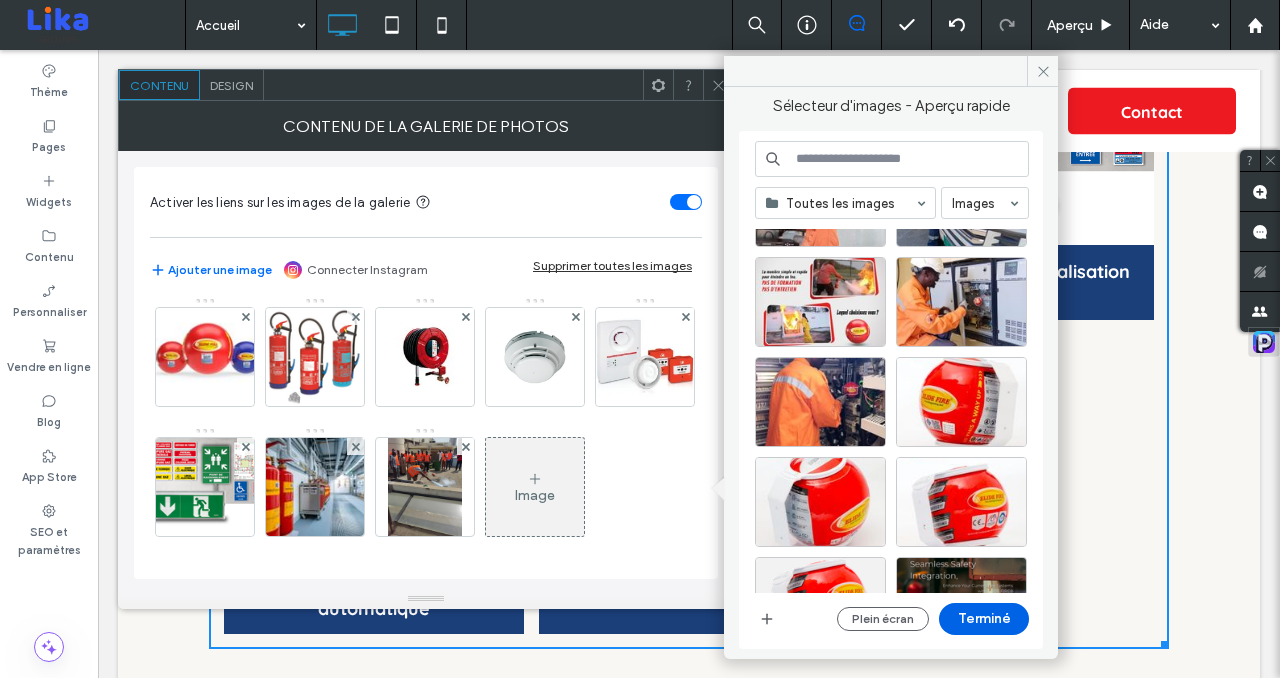 click on "Terminé" at bounding box center [984, 619] 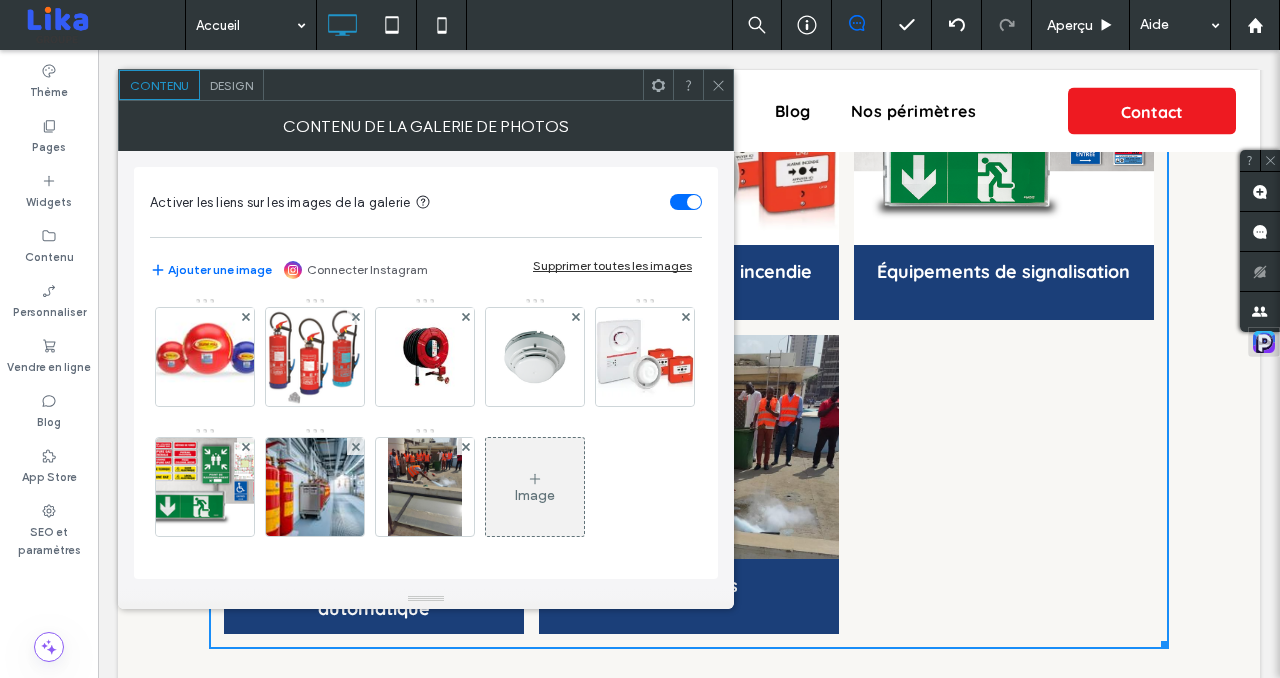 click on "Image" at bounding box center [535, 487] 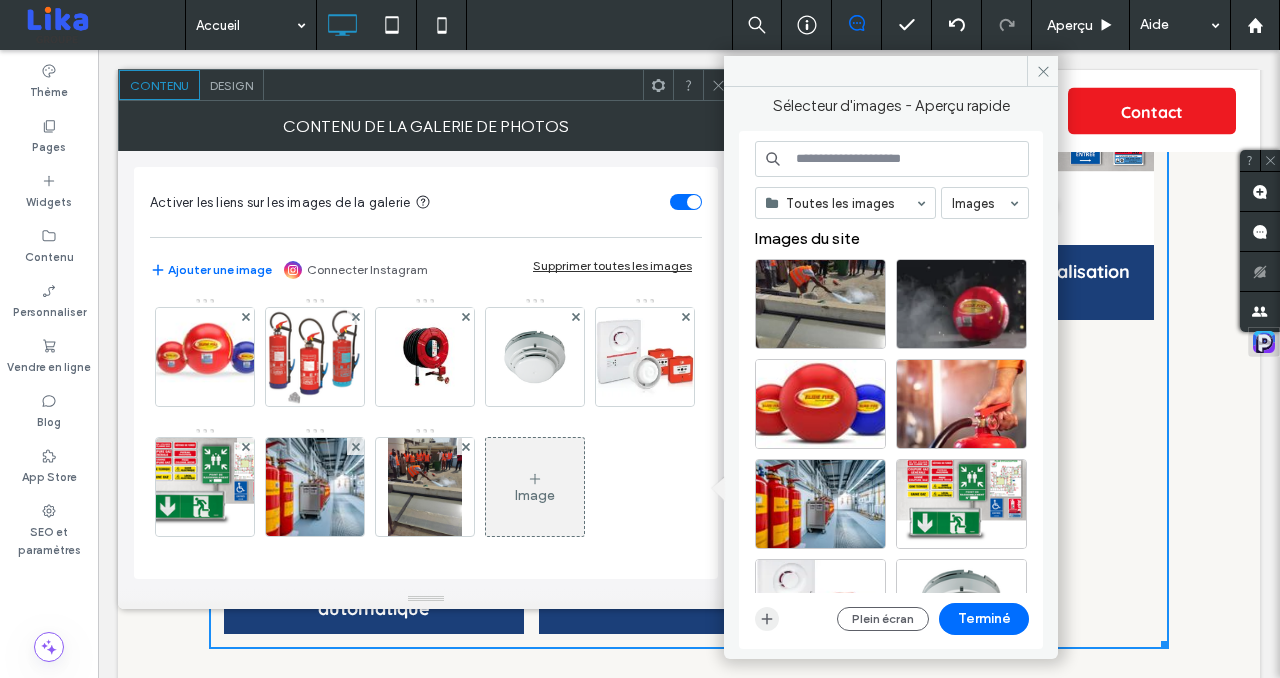 click 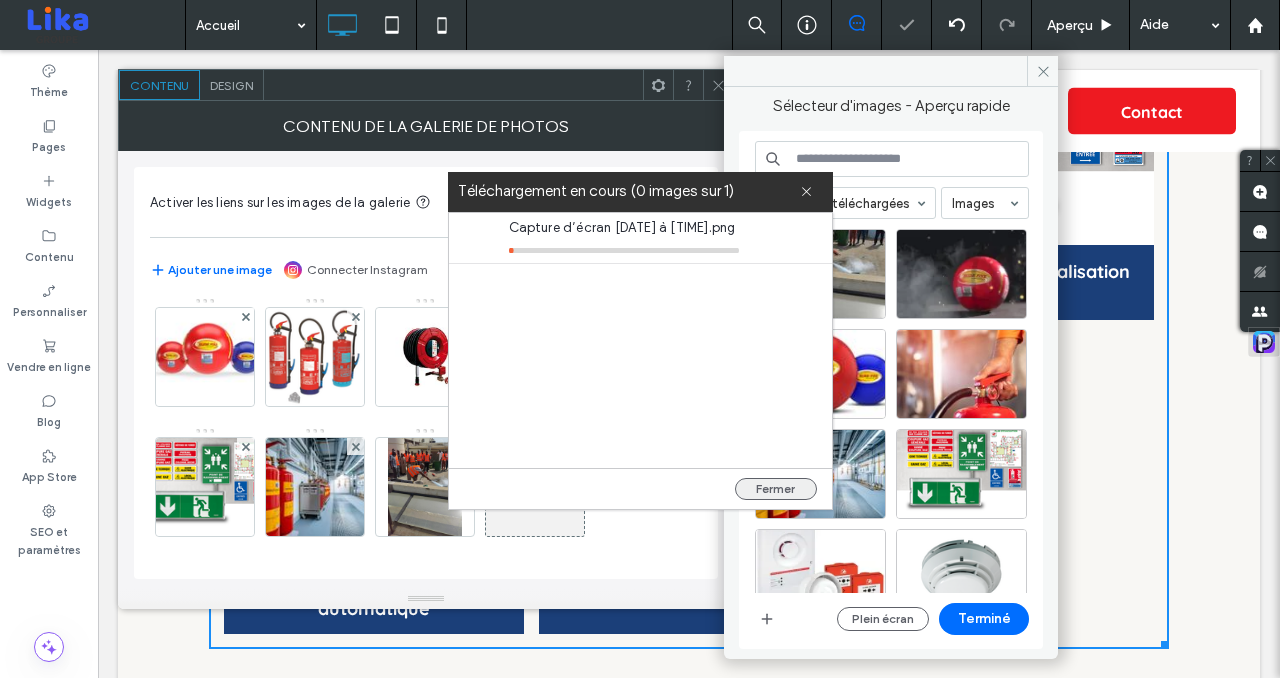 click on "Fermer" at bounding box center [776, 489] 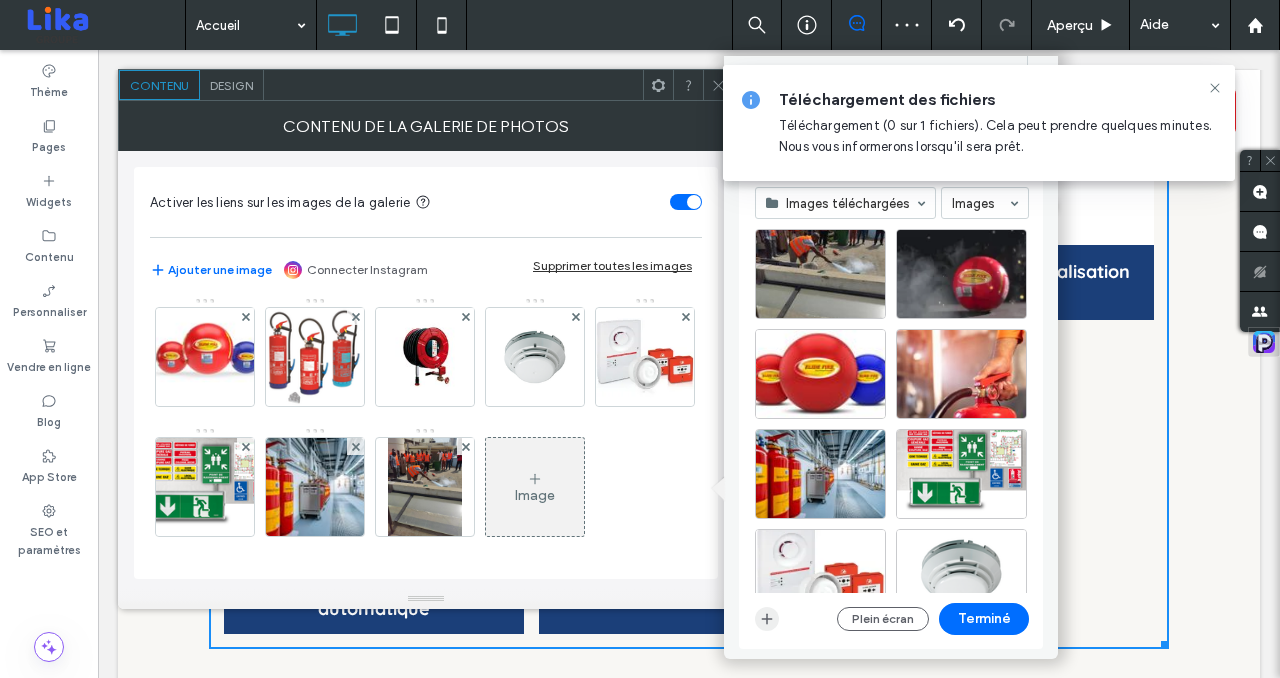 click at bounding box center (767, 619) 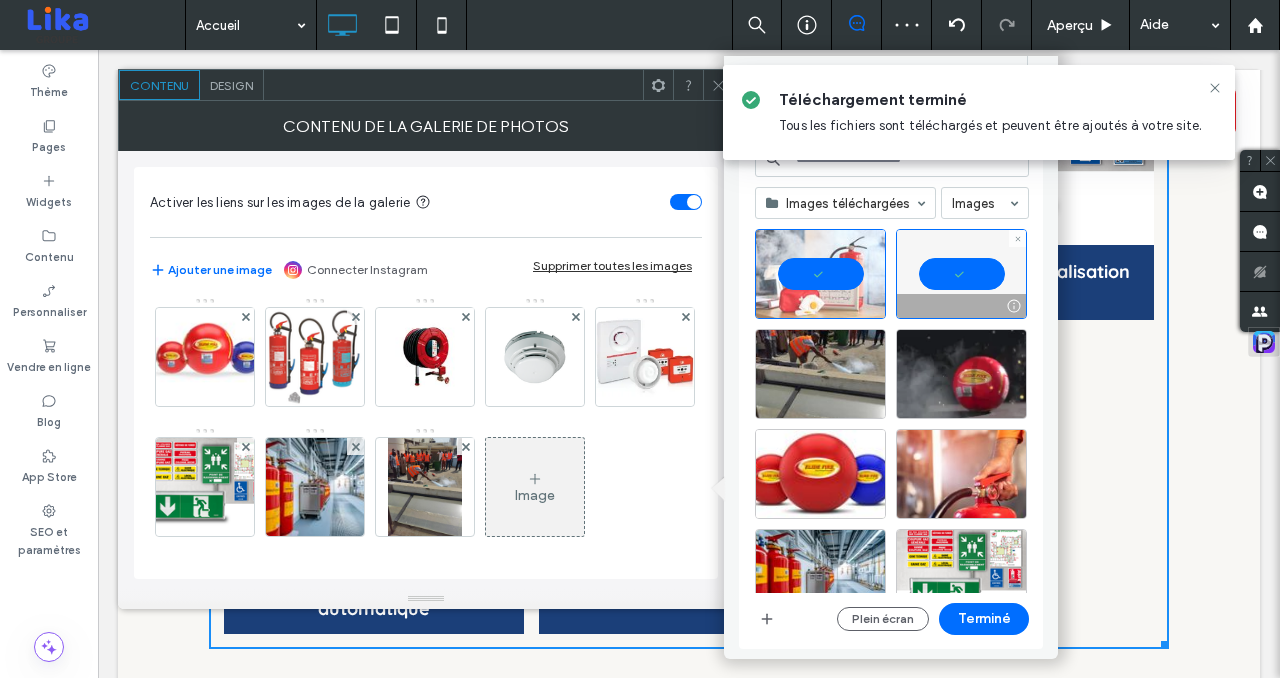 click at bounding box center (961, 274) 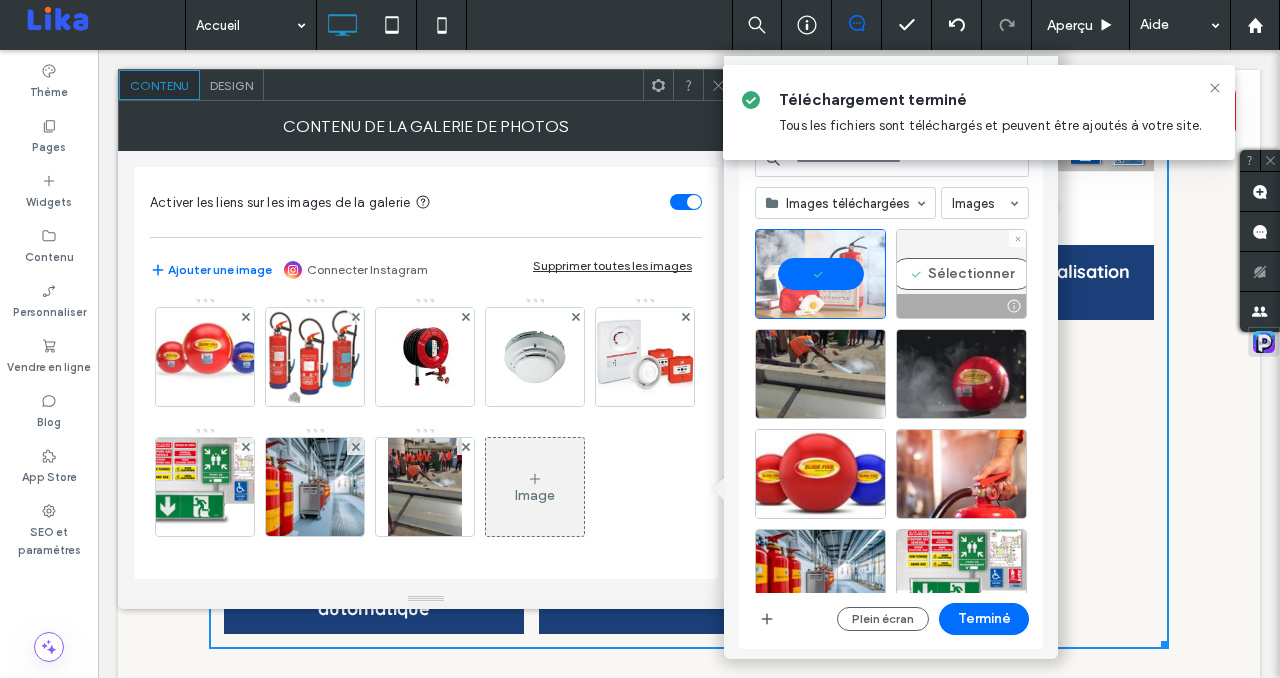 click at bounding box center (1017, 238) 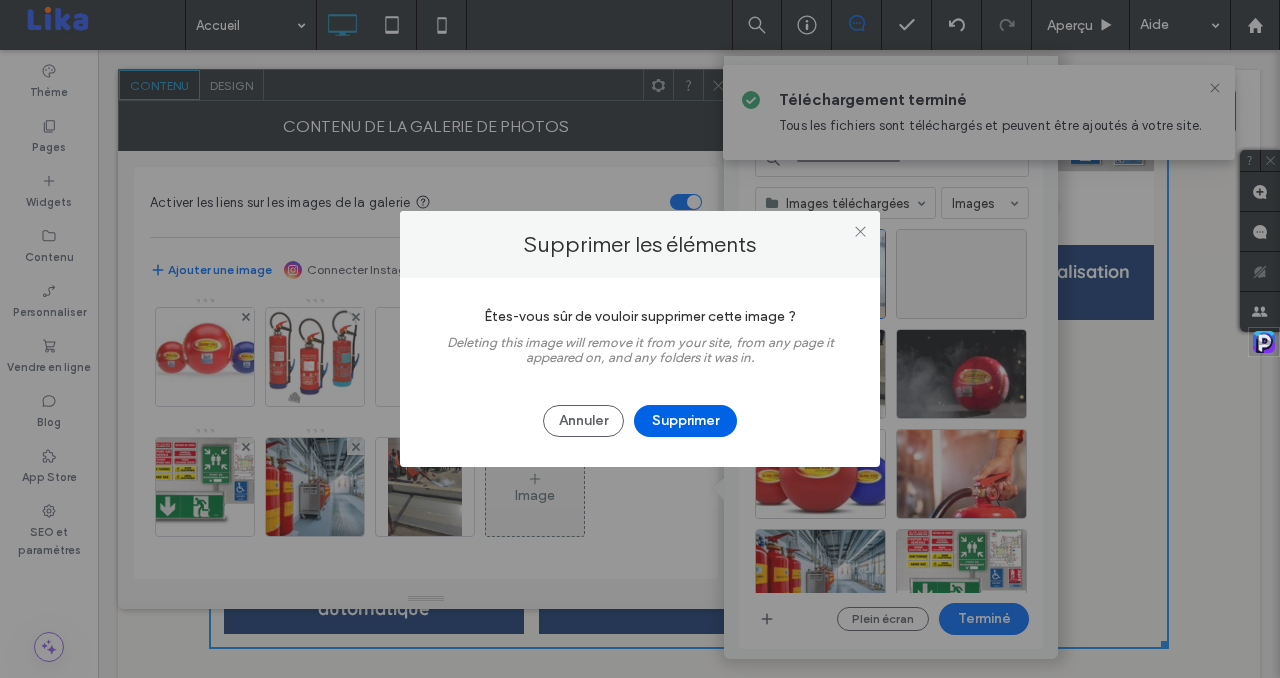 click on "Supprimer" at bounding box center [685, 421] 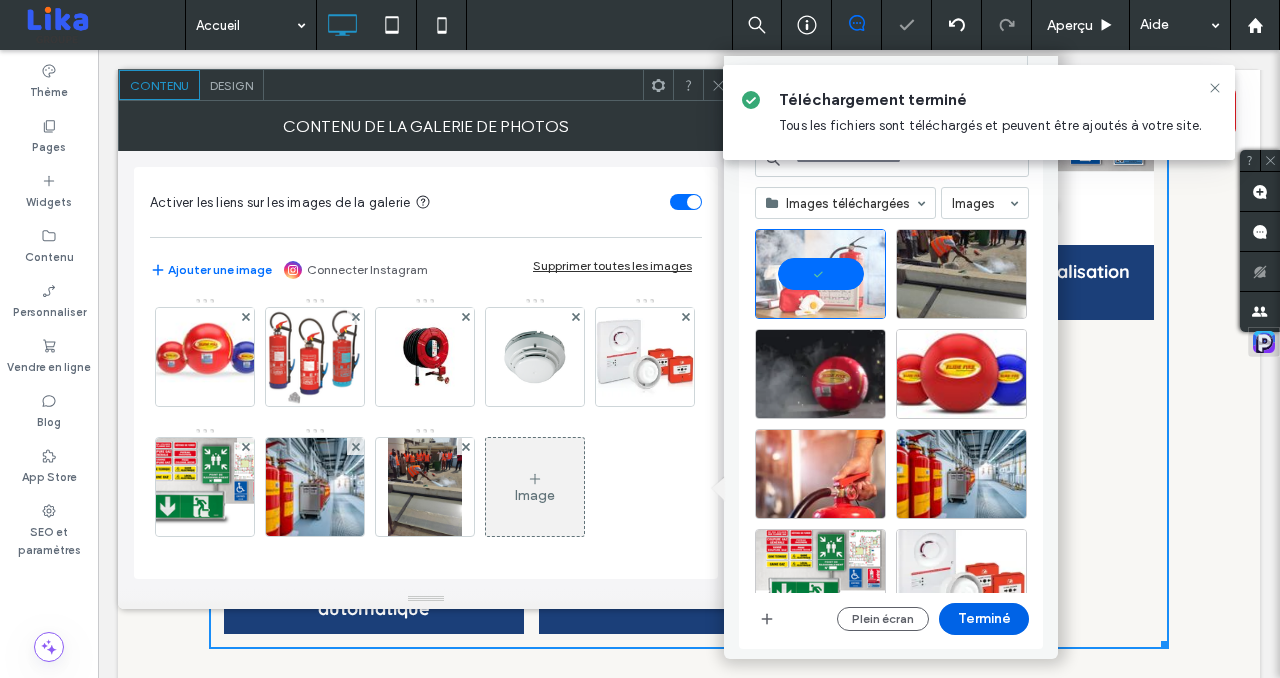 click on "Terminé" at bounding box center (984, 619) 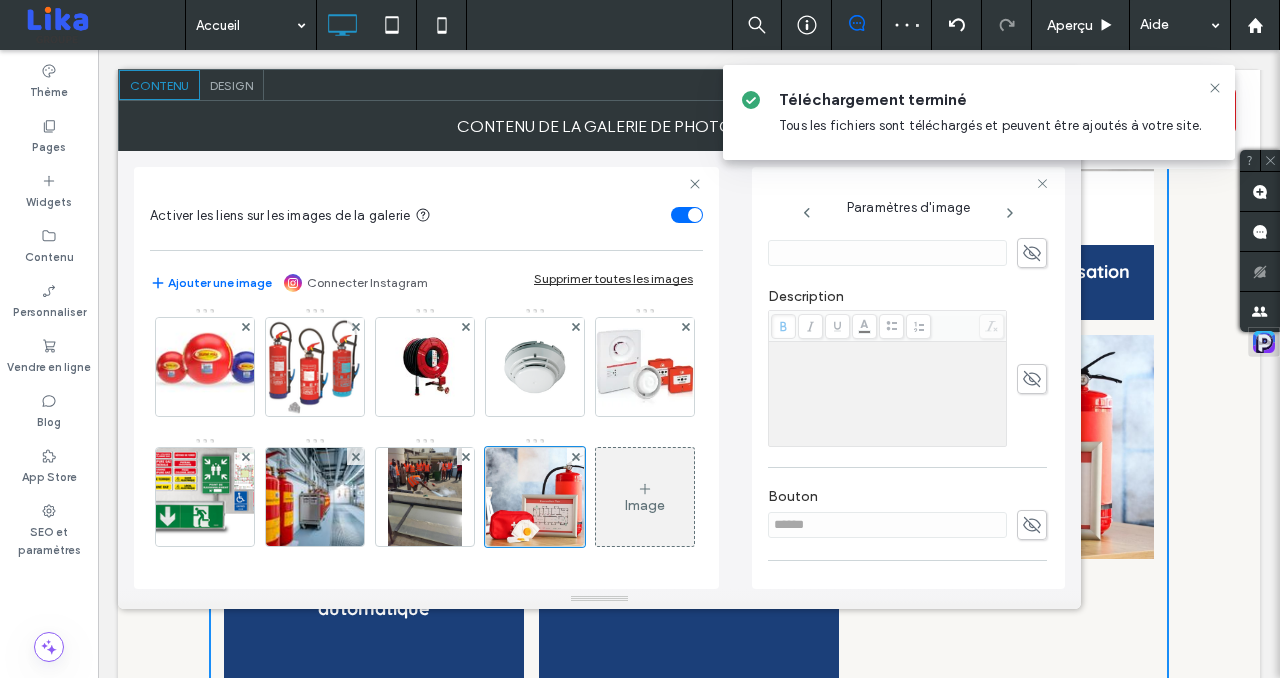 scroll, scrollTop: 433, scrollLeft: 0, axis: vertical 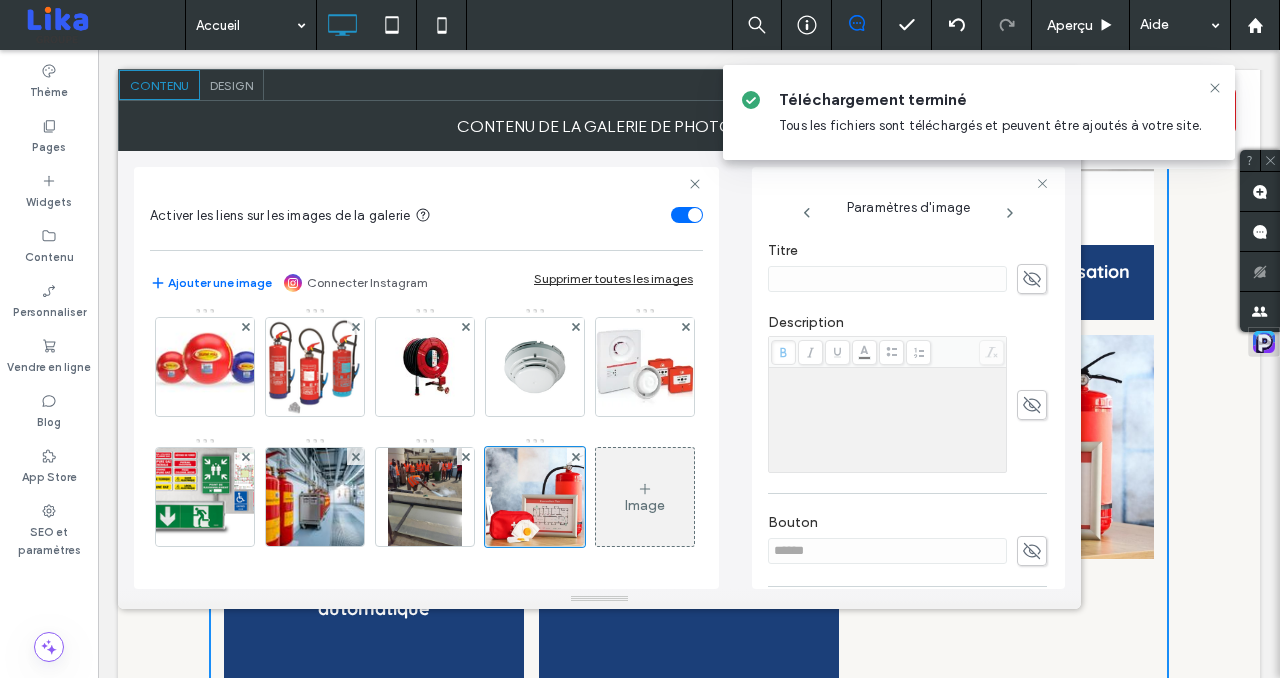 click 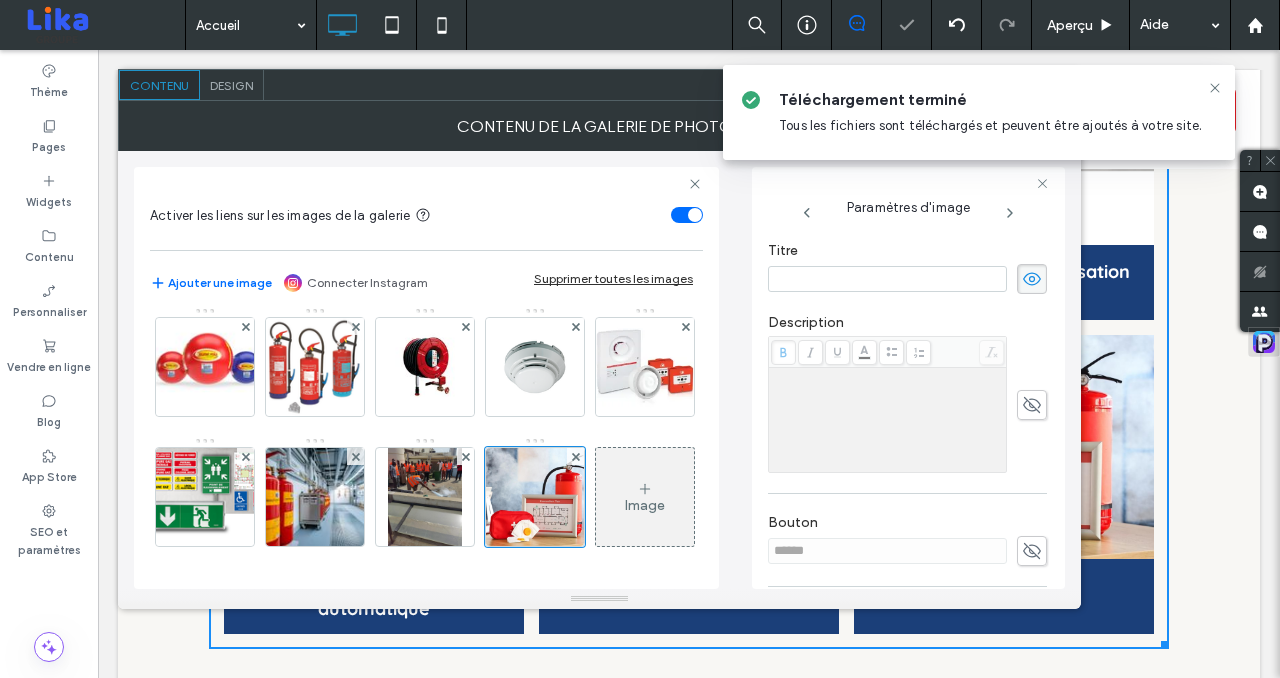 click at bounding box center (887, 279) 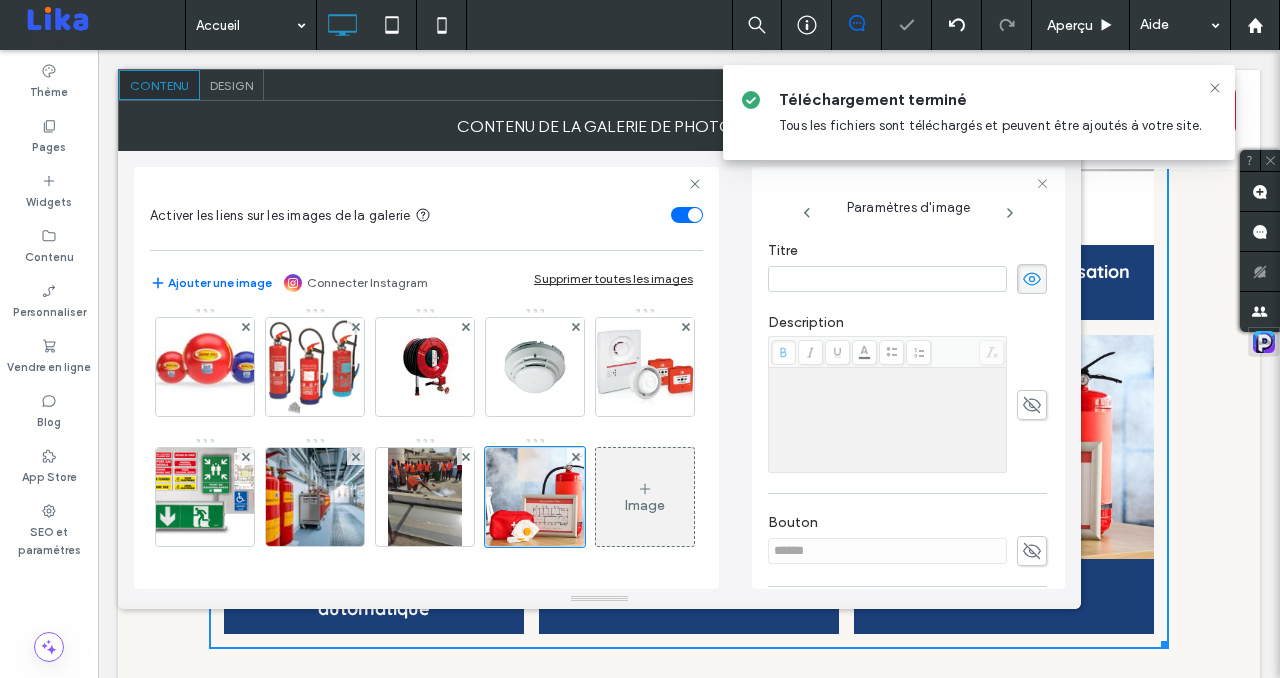 paste on "**********" 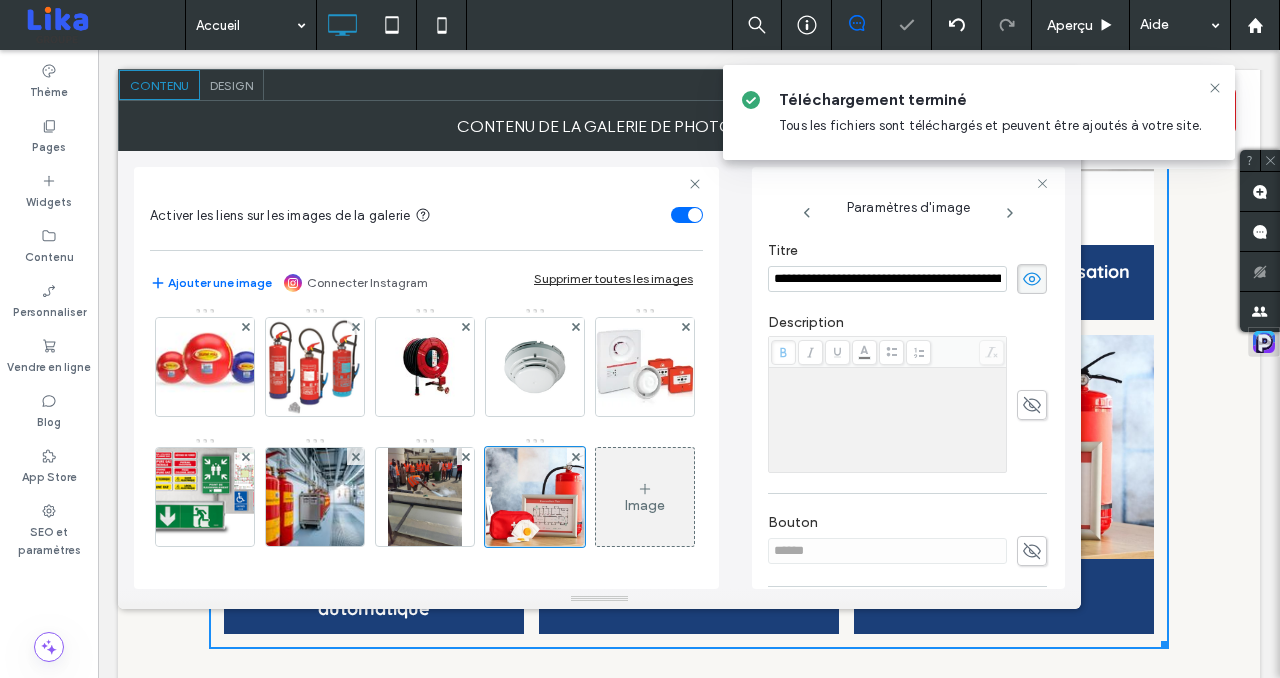 scroll, scrollTop: 0, scrollLeft: 303, axis: horizontal 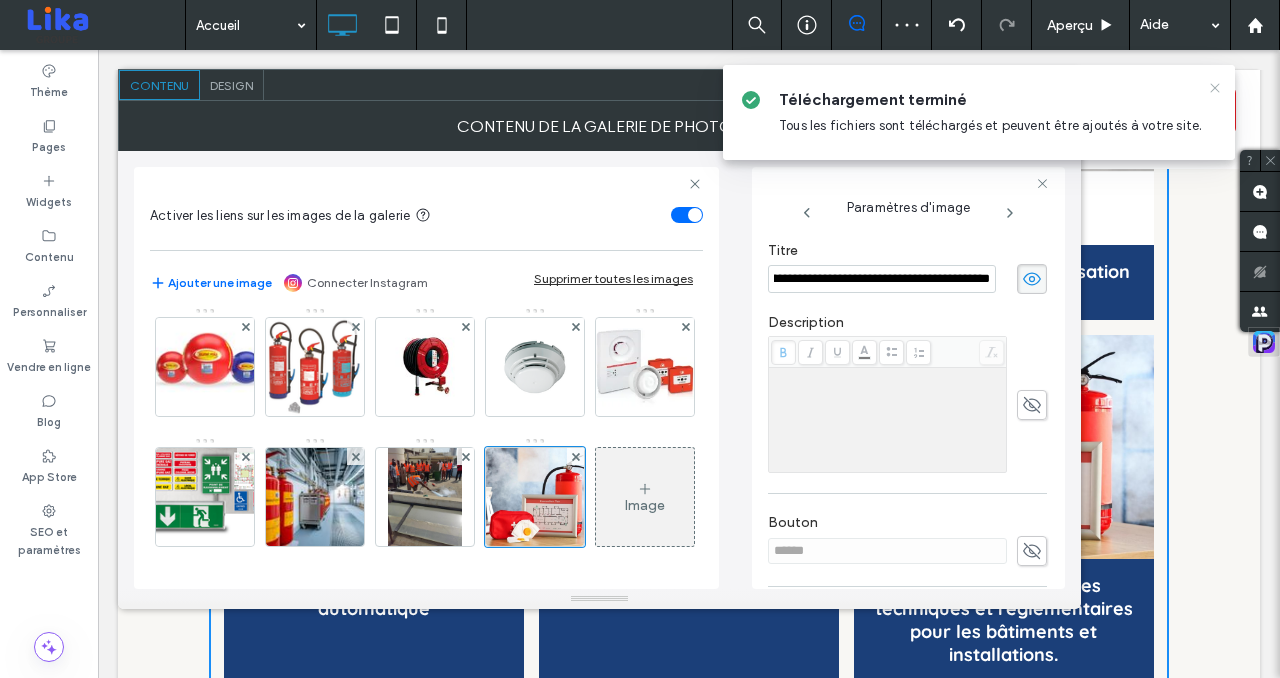 click 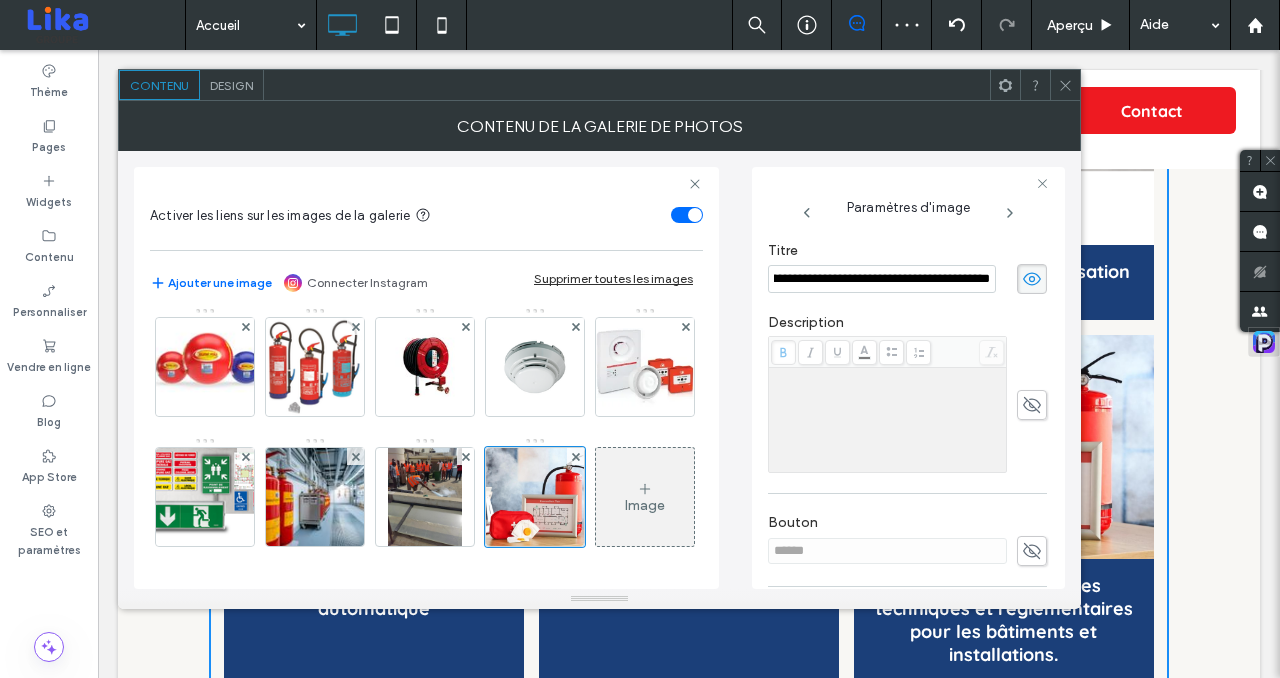 scroll, scrollTop: 0, scrollLeft: 300, axis: horizontal 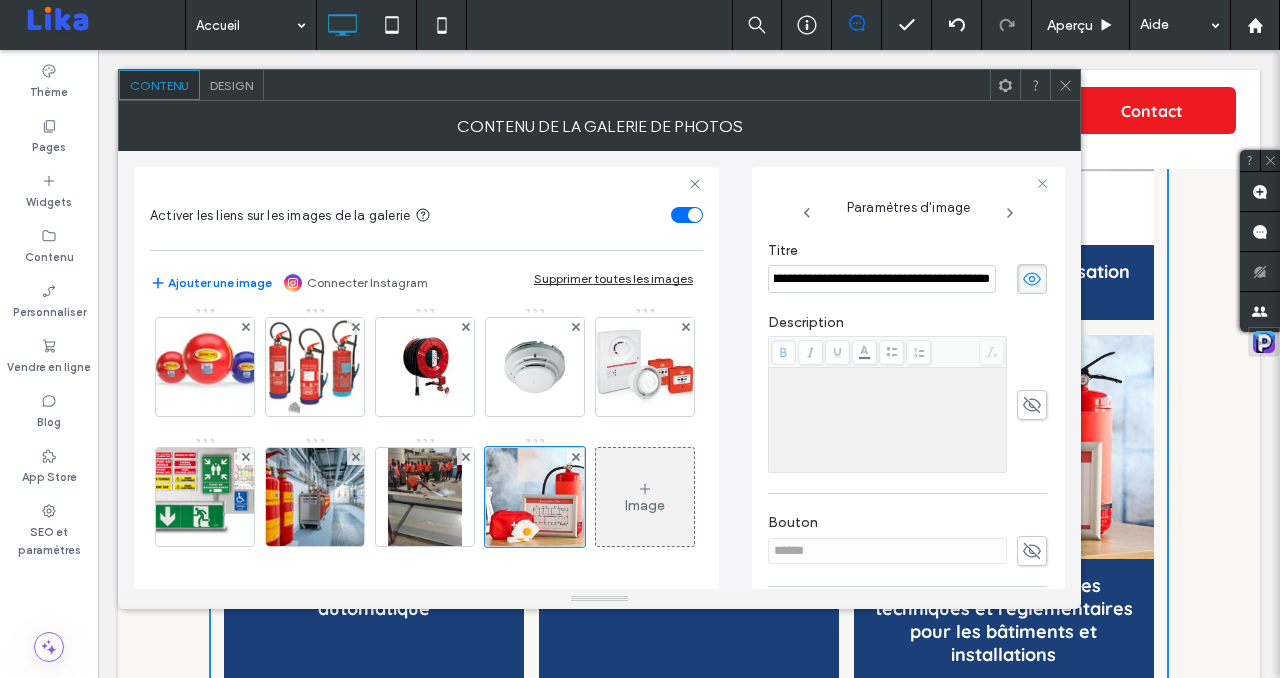 click on "**********" at bounding box center [882, 279] 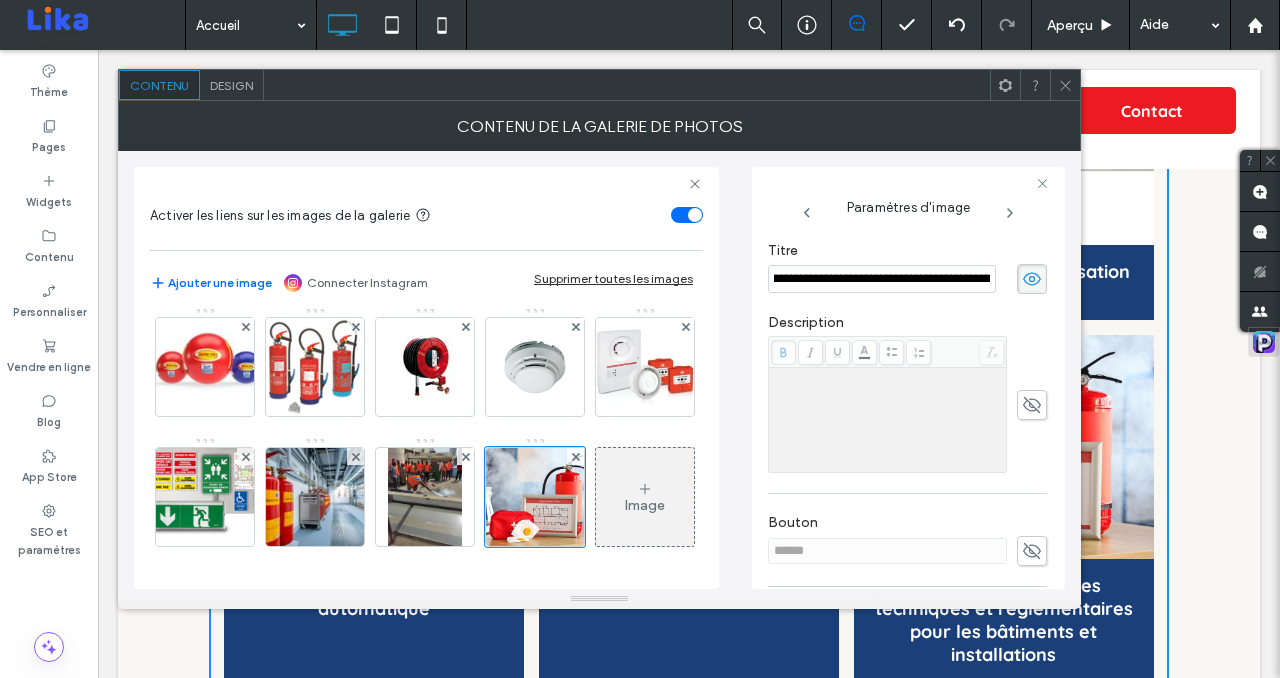 scroll, scrollTop: 0, scrollLeft: 64, axis: horizontal 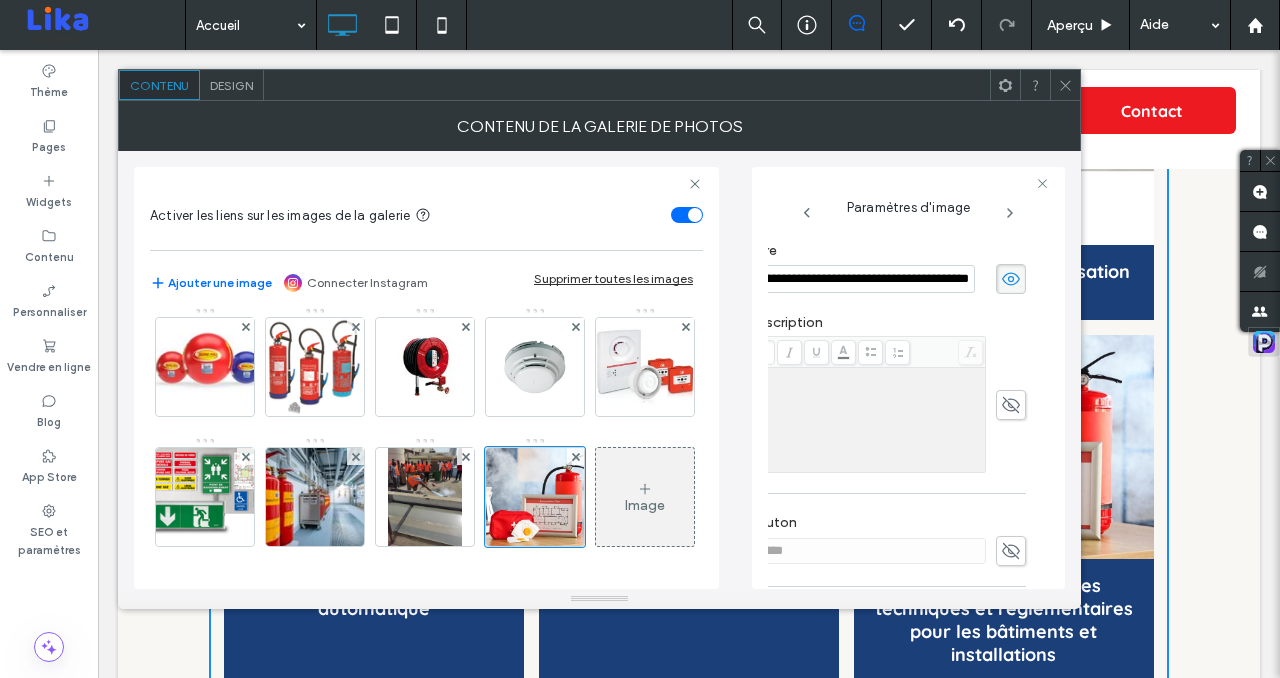 drag, startPoint x: 917, startPoint y: 285, endPoint x: 1056, endPoint y: 285, distance: 139 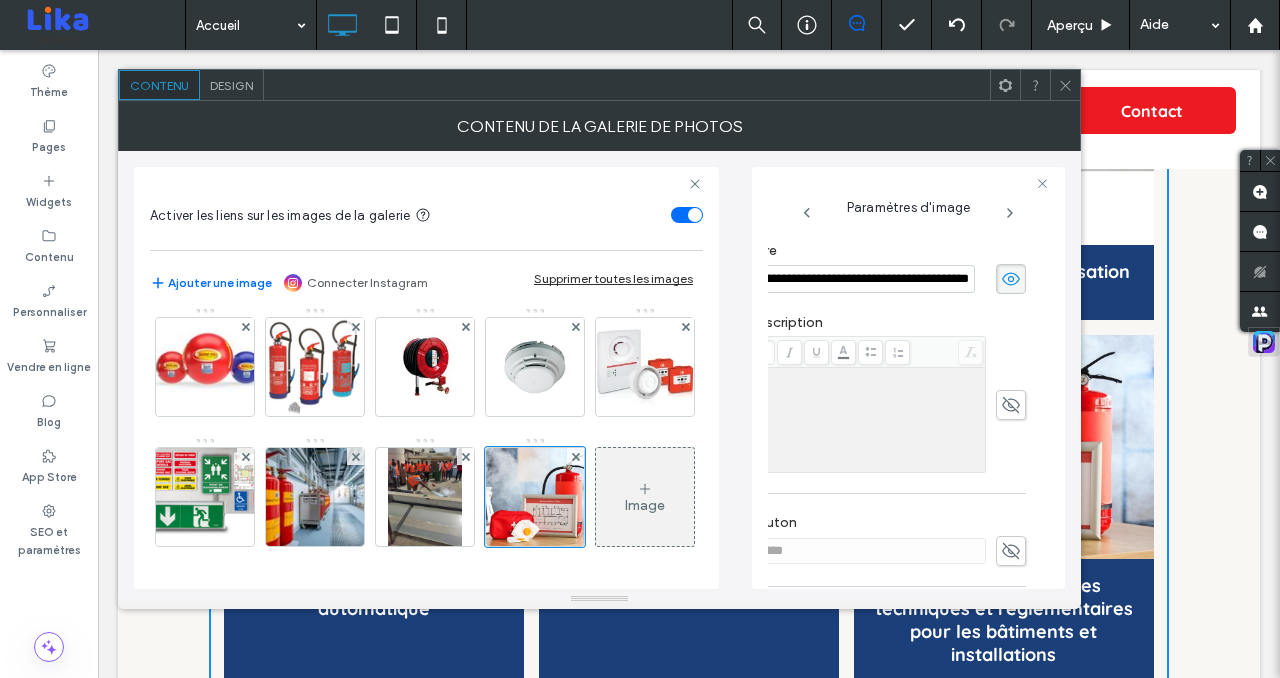 click on "**********" at bounding box center [908, 378] 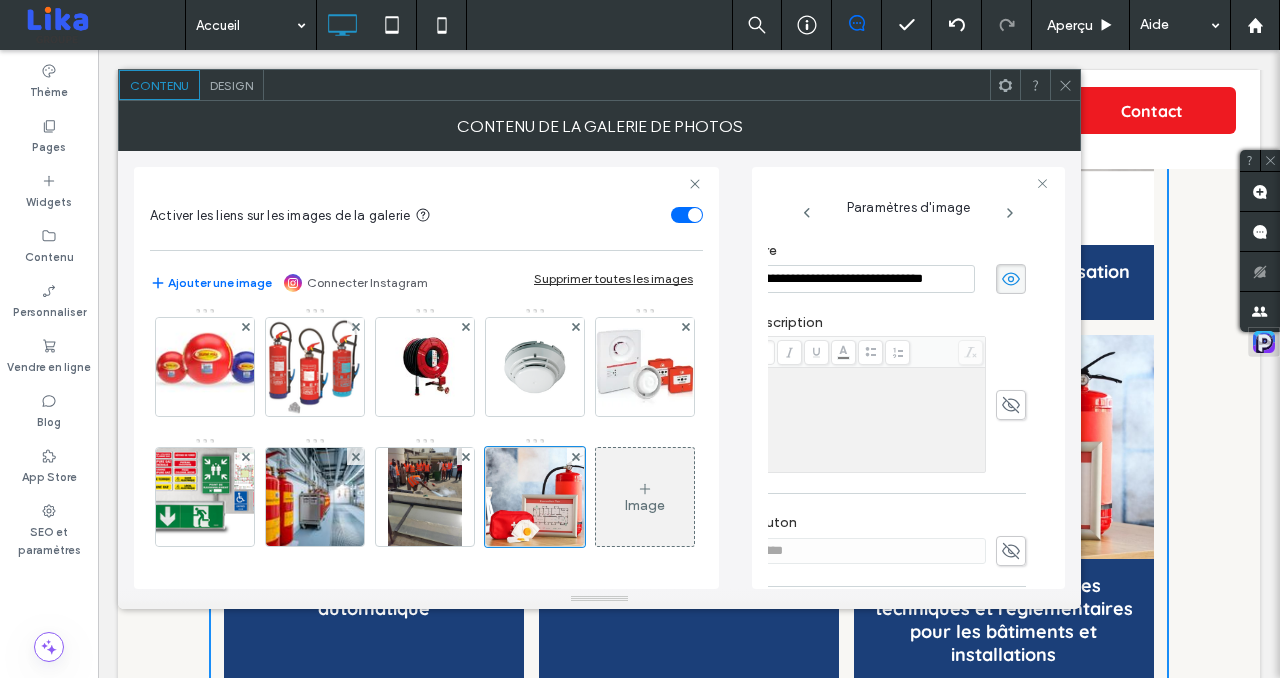 scroll, scrollTop: 0, scrollLeft: 0, axis: both 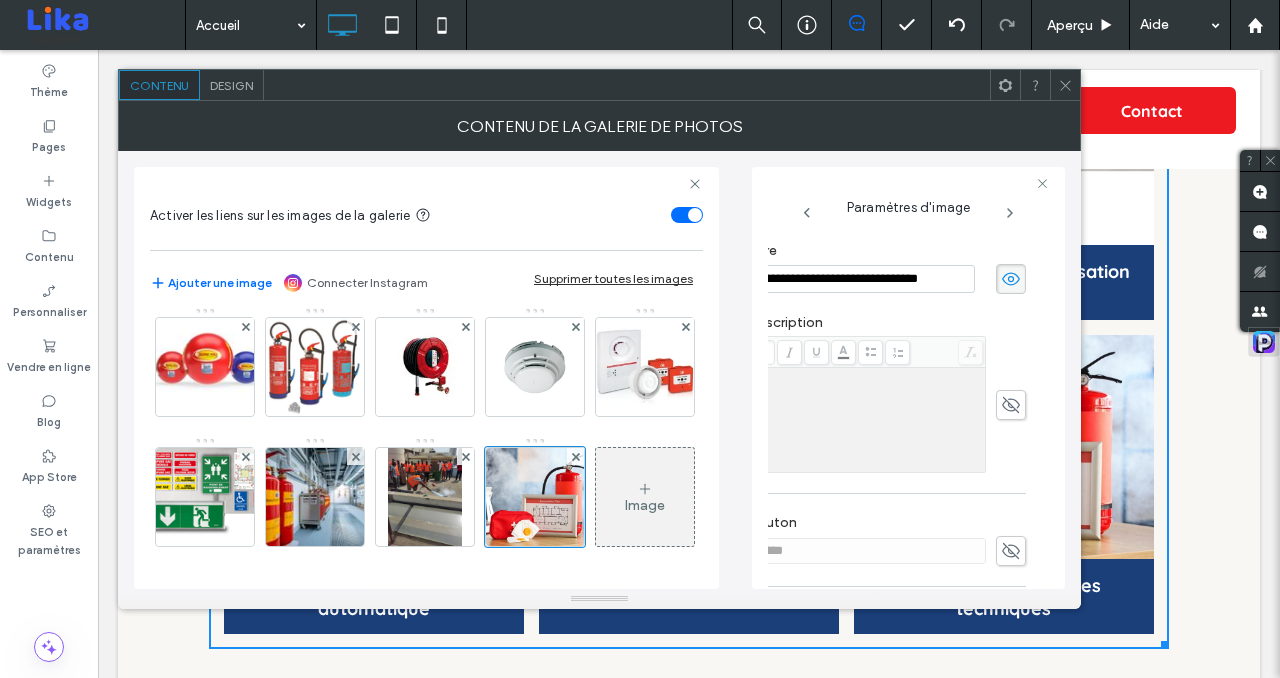 type on "**********" 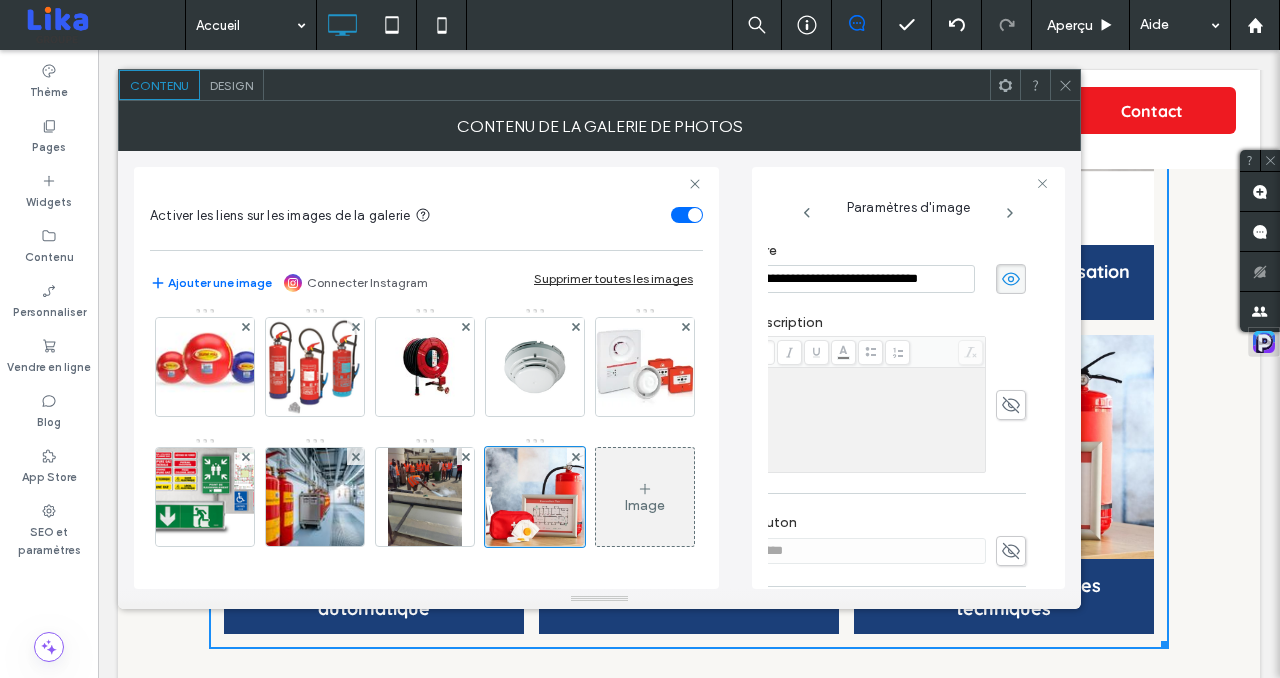 click 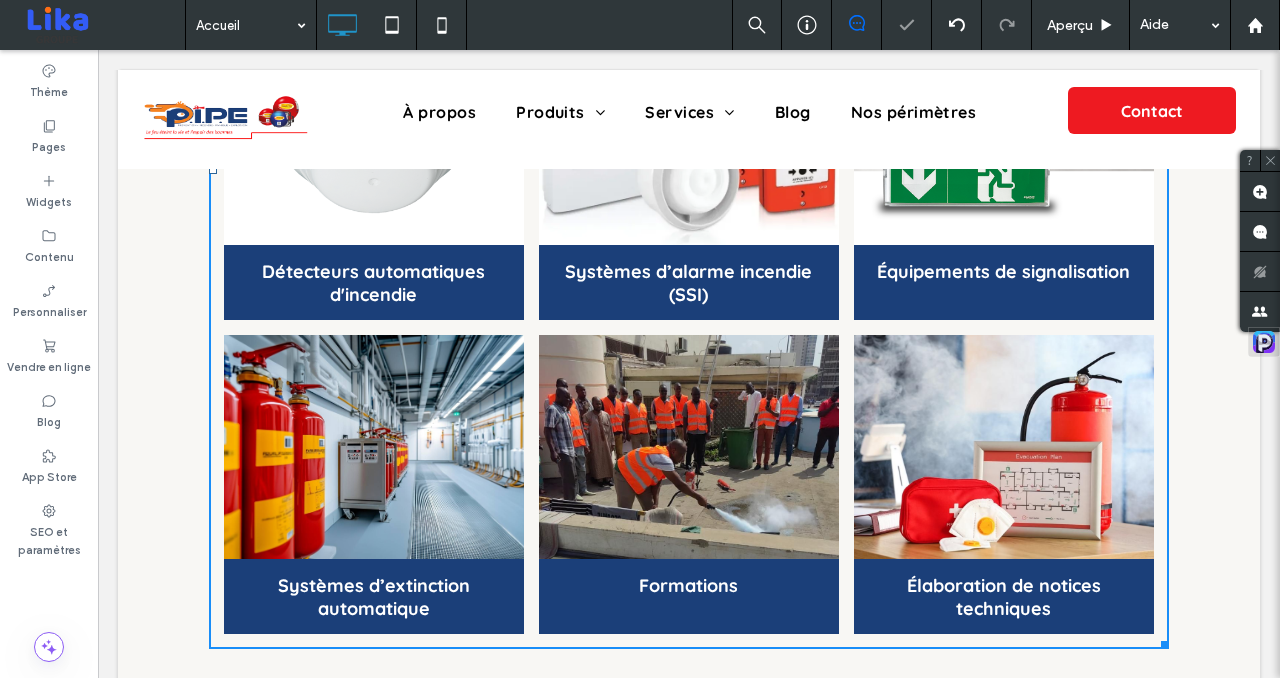 scroll, scrollTop: 433, scrollLeft: 0, axis: vertical 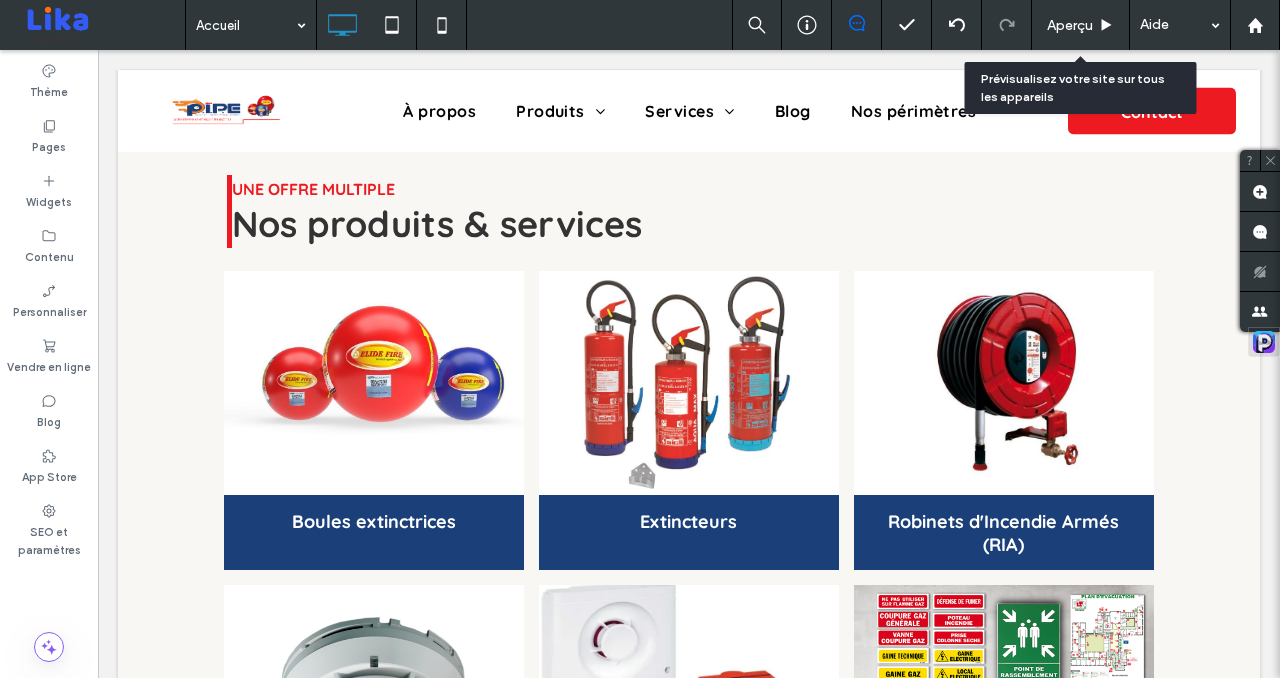 click on "Aperçu" at bounding box center [1070, 25] 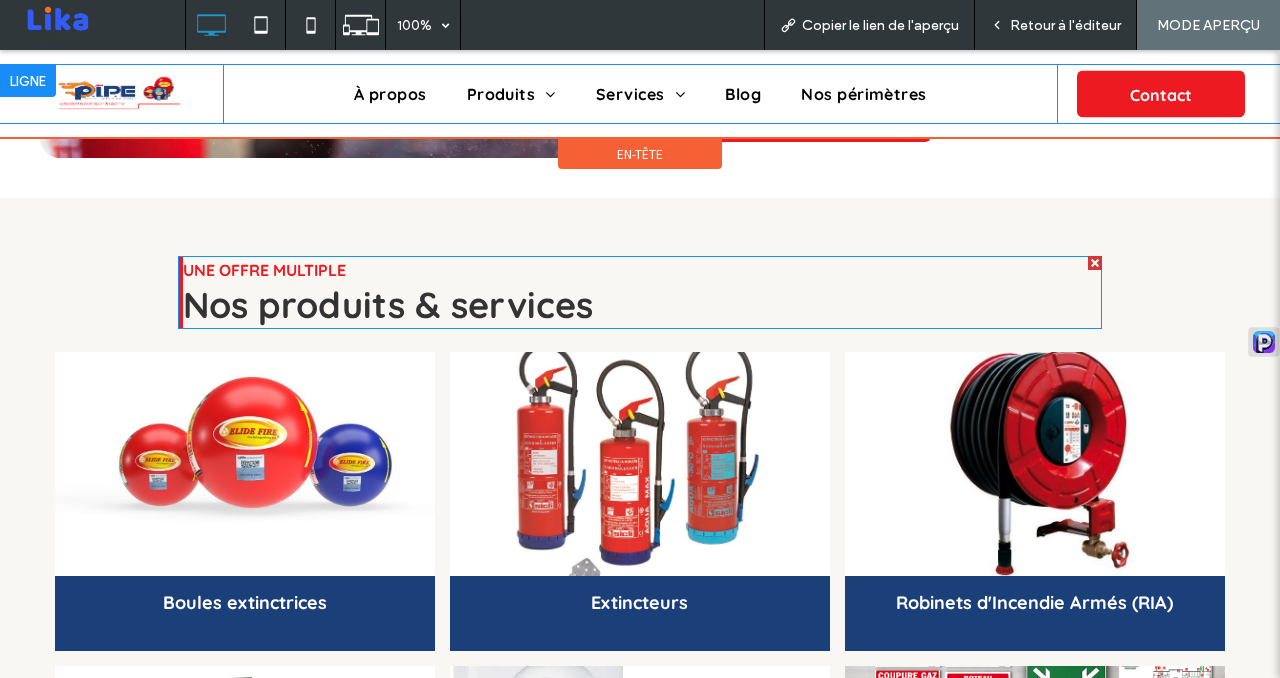 scroll, scrollTop: 1070, scrollLeft: 0, axis: vertical 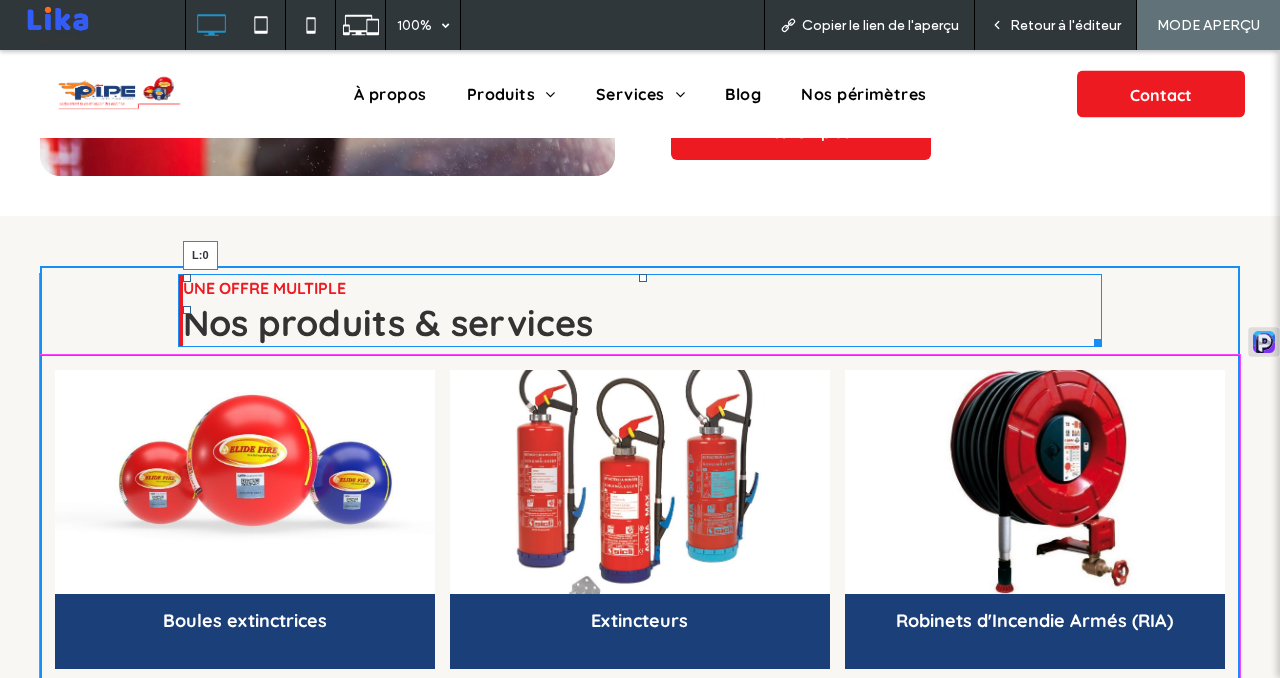 drag, startPoint x: 187, startPoint y: 307, endPoint x: 46, endPoint y: 305, distance: 141.01419 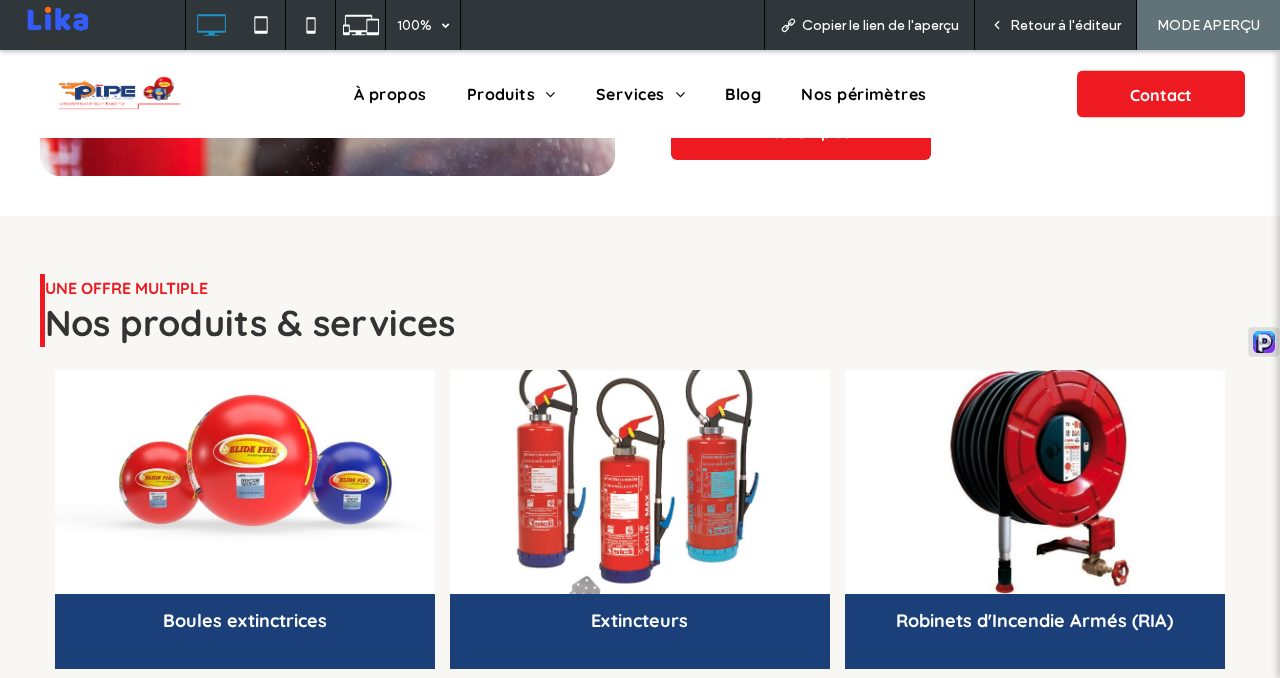 click on "Retour à l'éditeur" at bounding box center [1065, 25] 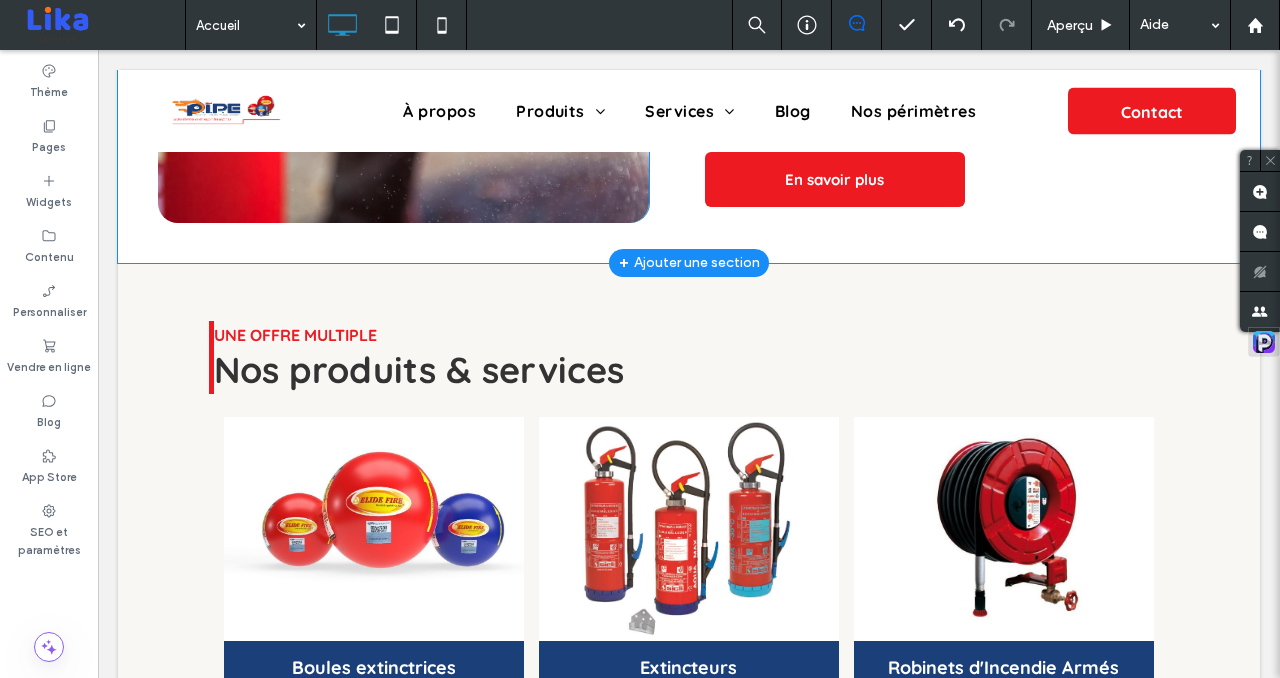 click on "Click To Paste
Qui sommes-nous ?
Le Cabinet
La P.I.P.E.   est une entreprise [COUNTRY] experte en
sécurité incendie , reconnue pour son approche globale et professionnelle de la prévention des risques. Depuis plus de 10 ans, La P.I.P.E. accompagne entreprises, institutions et établissements recevant du public (ERP) dans la
mise en conformité, la protection des personnes et des biens , à travers une offre de services complète et sur mesure.
En savoir plus
Click To Paste
Ligne + Ajouter une section" at bounding box center [689, -12] 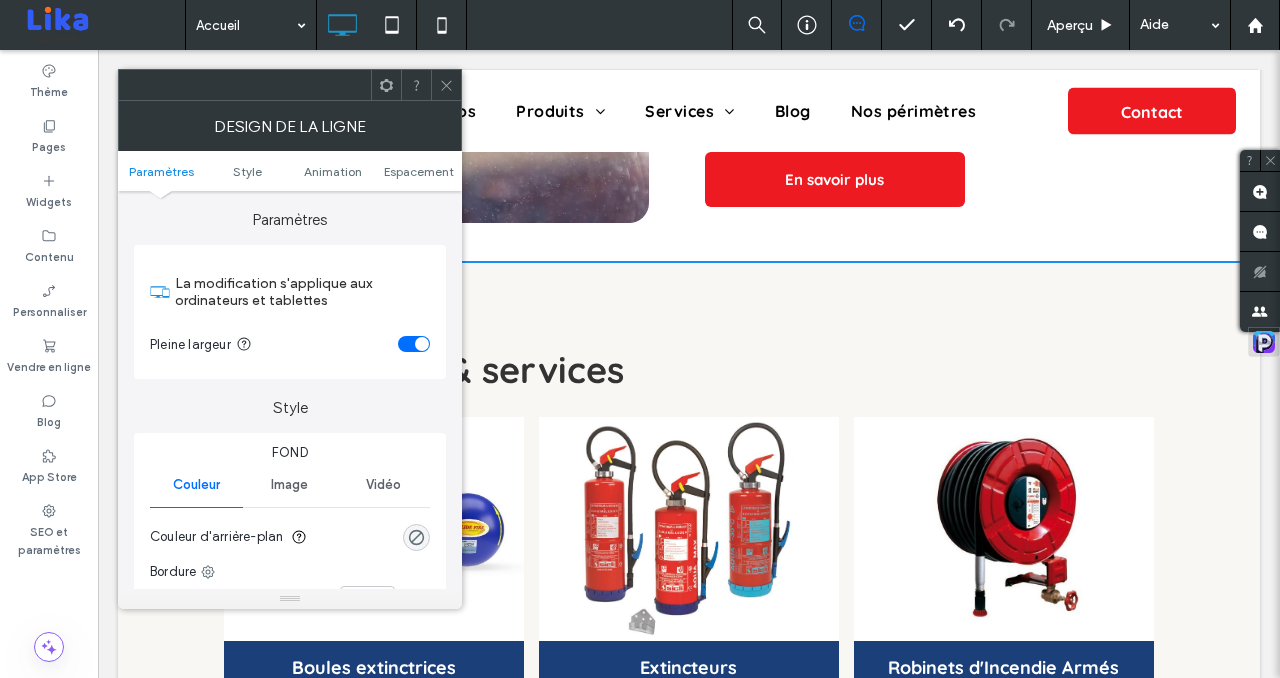 click 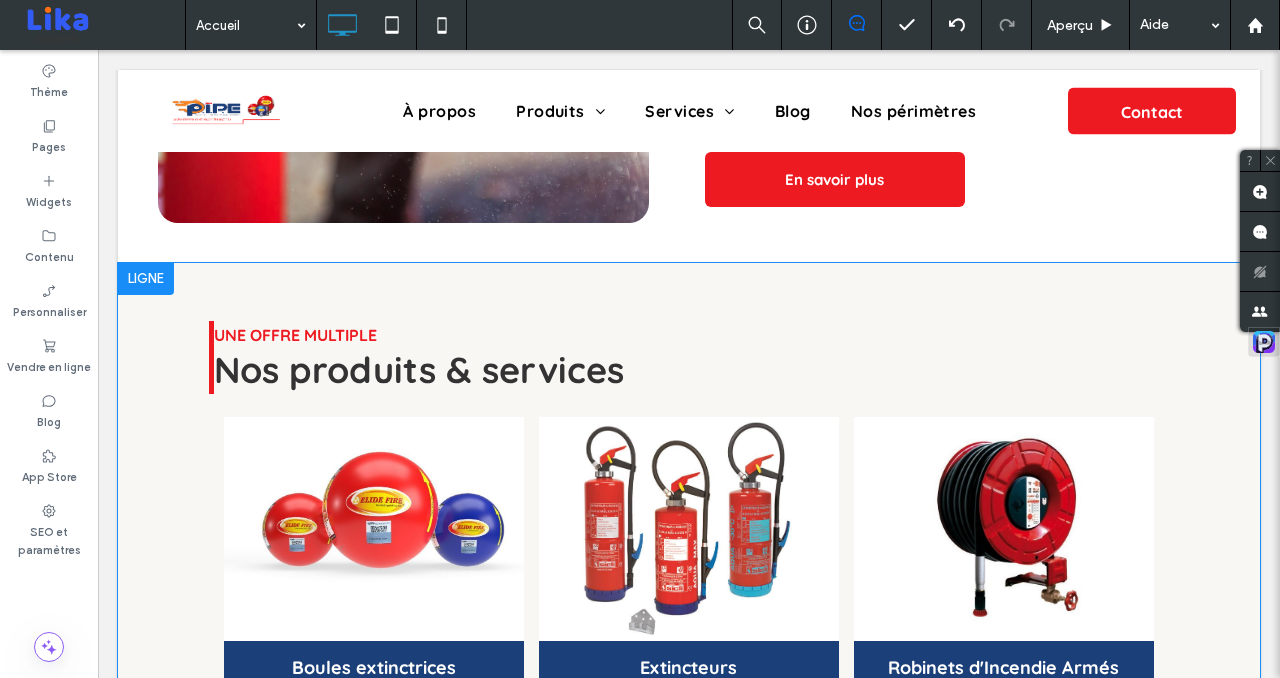 click at bounding box center [146, 279] 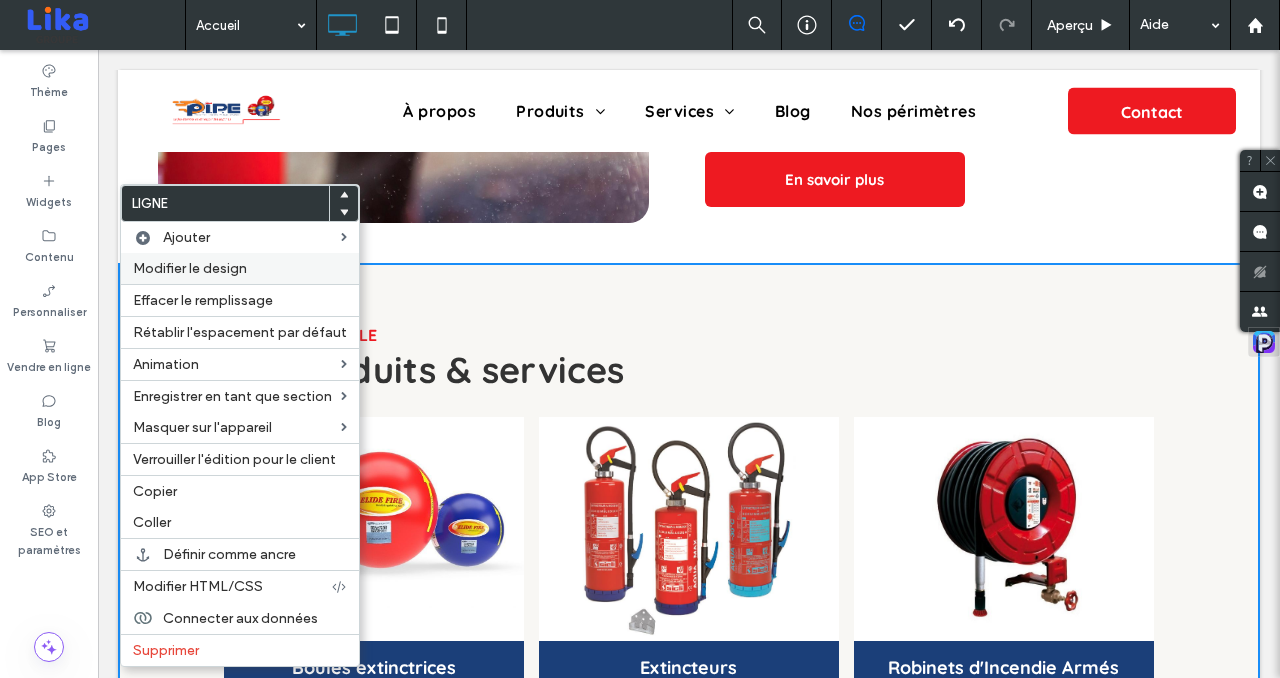click on "Modifier le design" at bounding box center [190, 268] 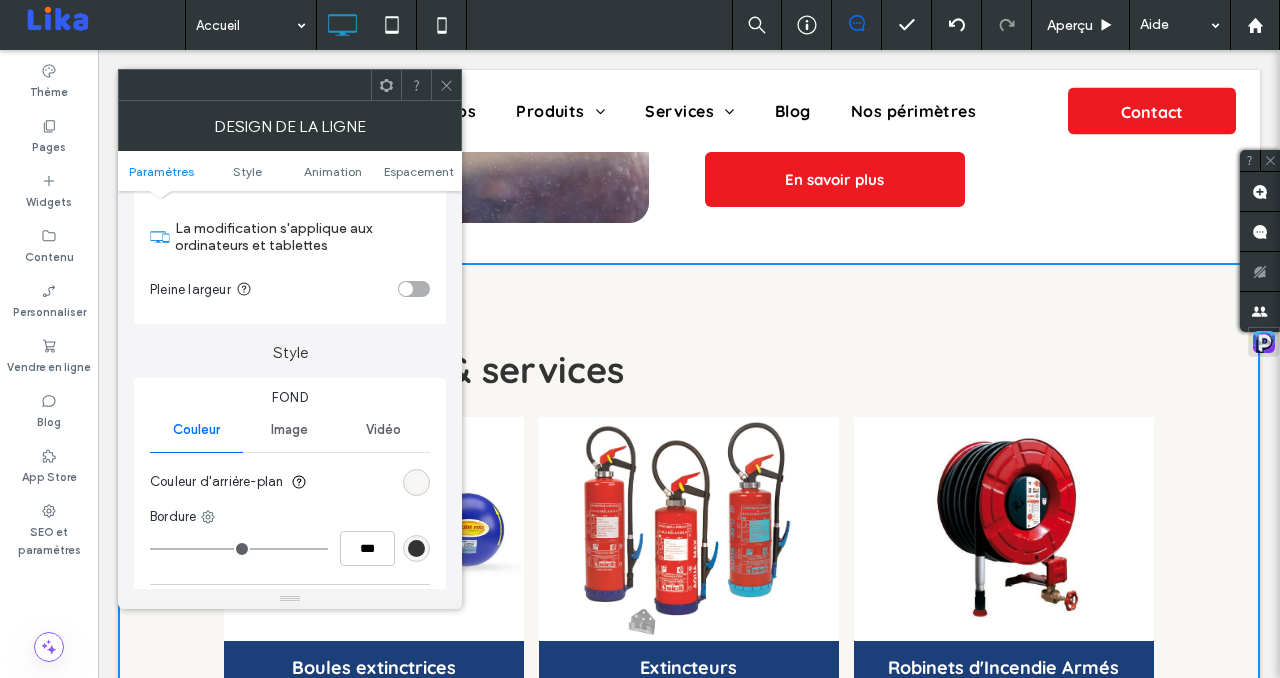 scroll, scrollTop: 60, scrollLeft: 0, axis: vertical 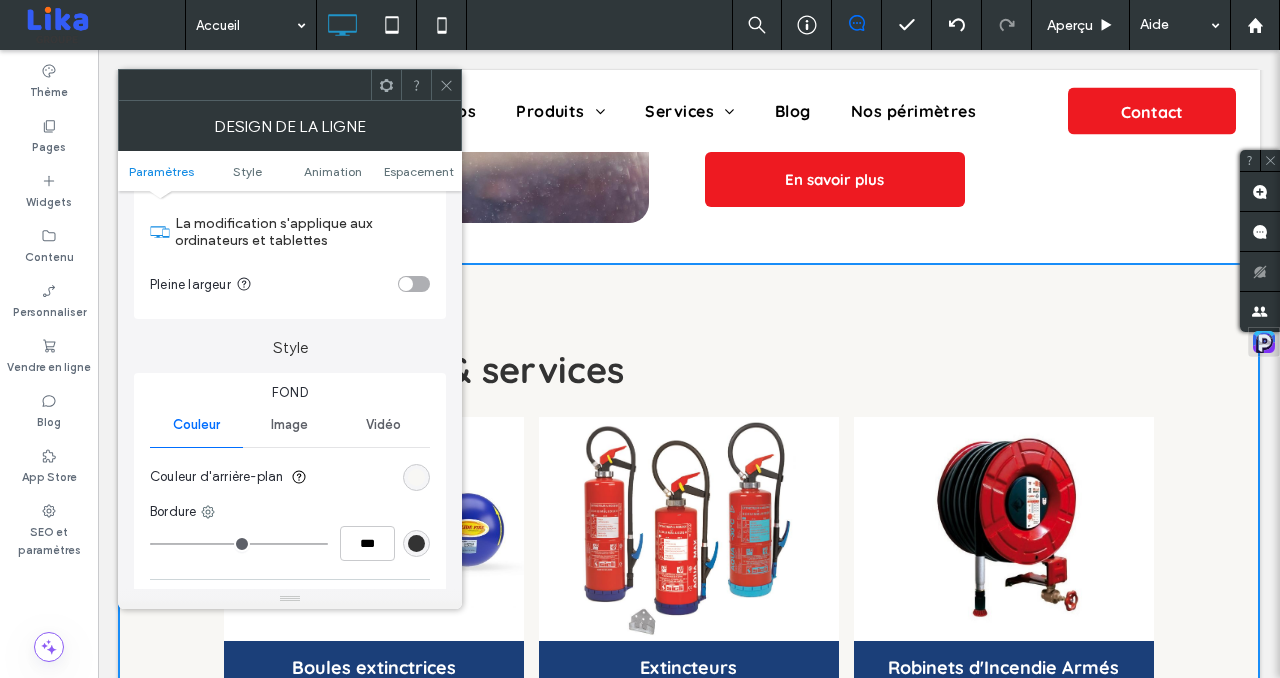 click 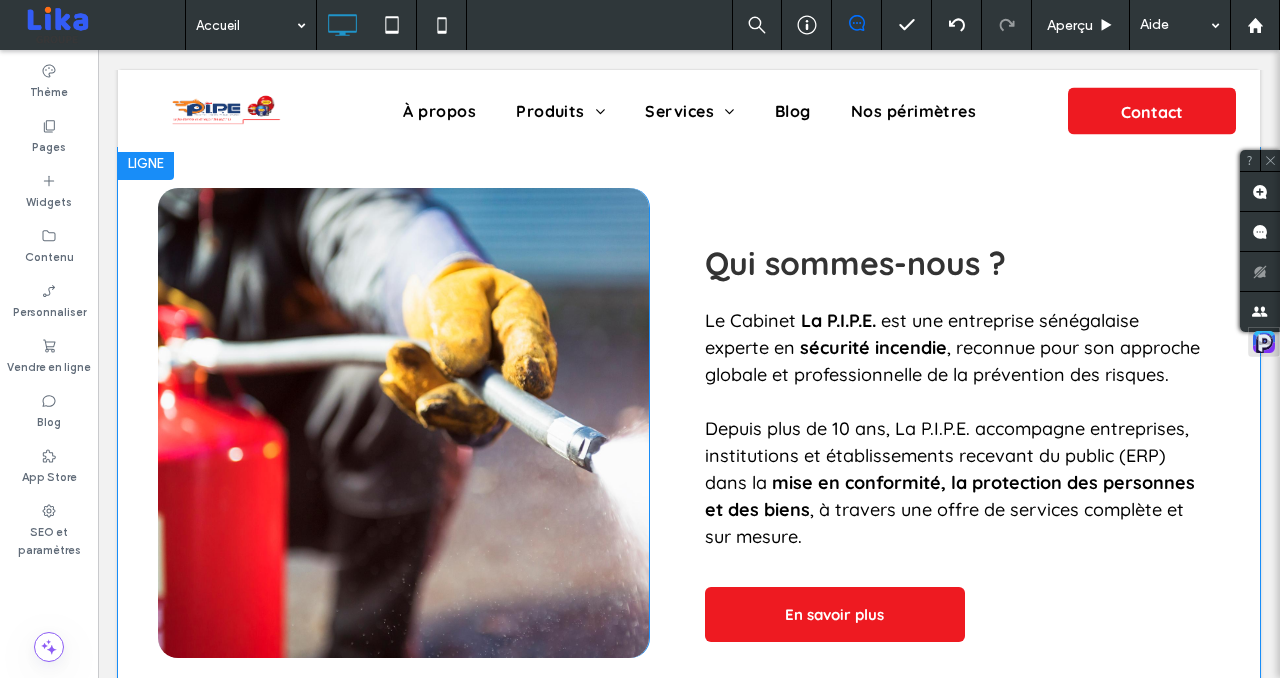 scroll, scrollTop: 625, scrollLeft: 0, axis: vertical 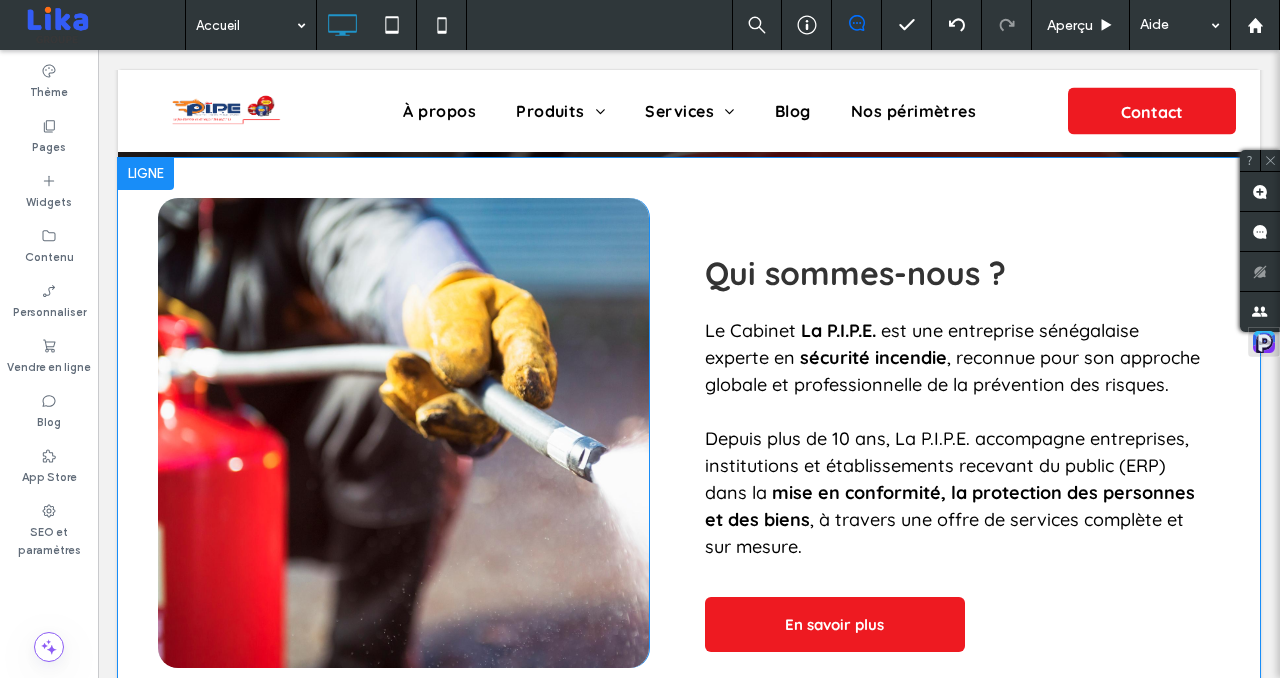 click on "Click To Paste" at bounding box center (403, 433) 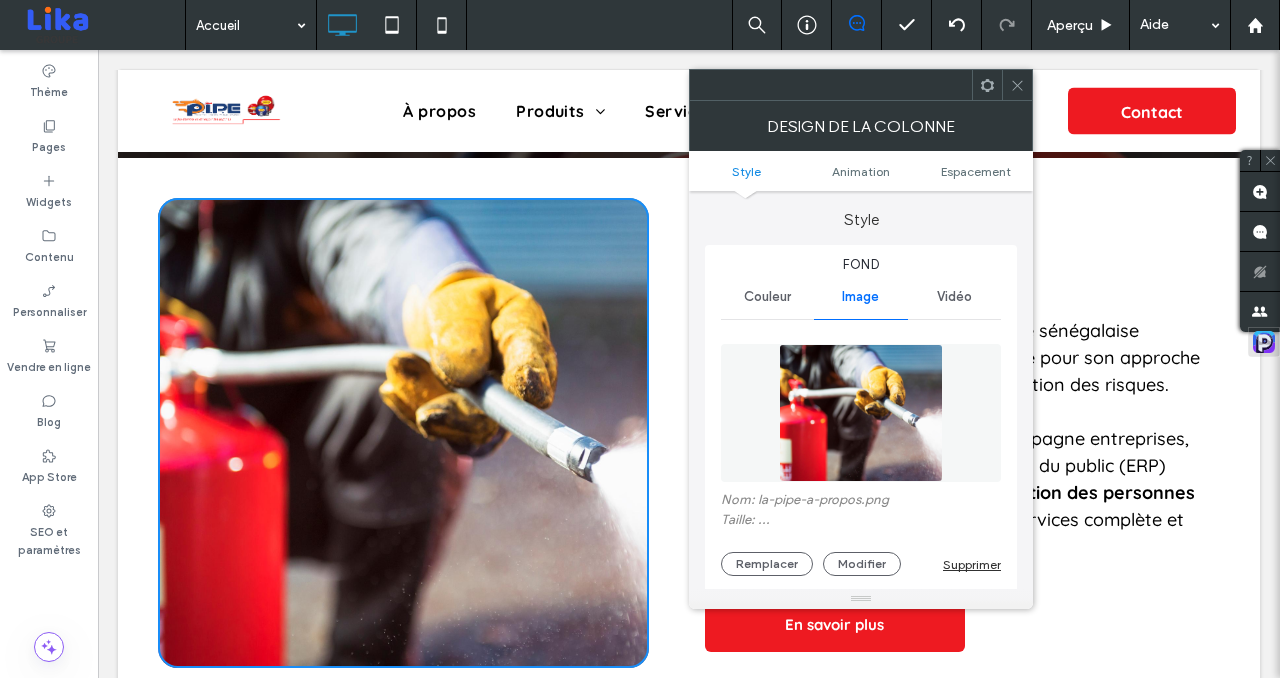 type on "**" 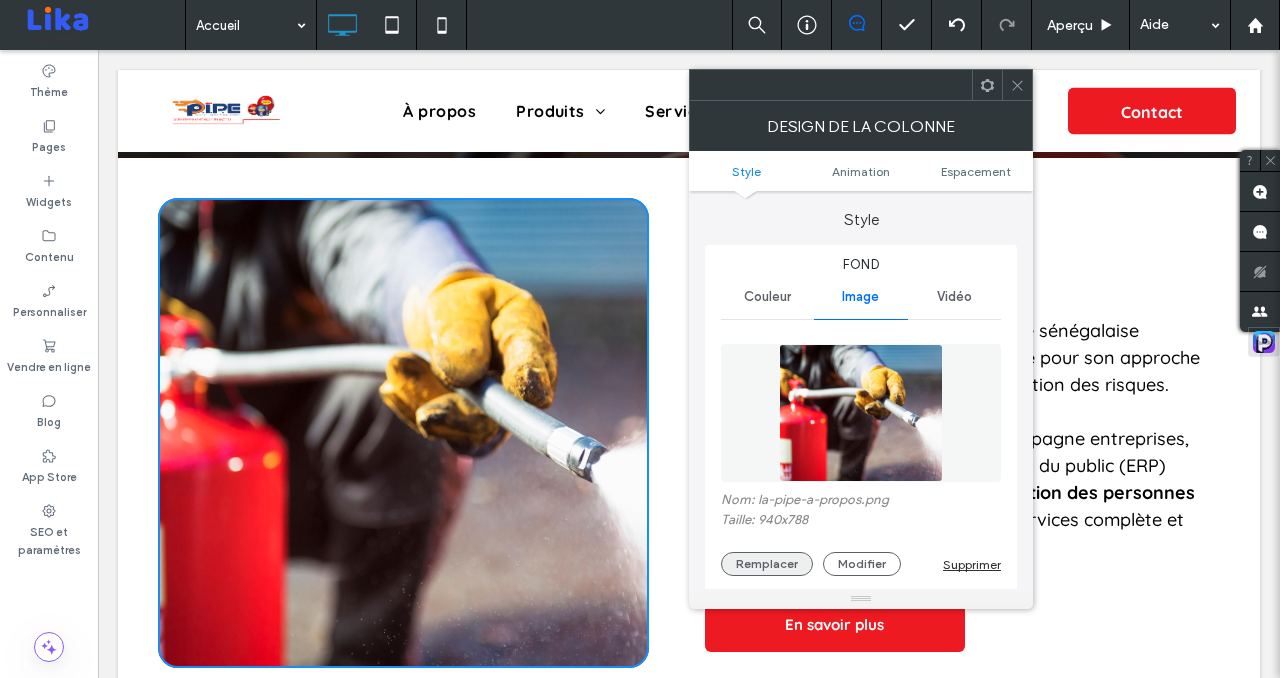 click on "Remplacer" at bounding box center [767, 564] 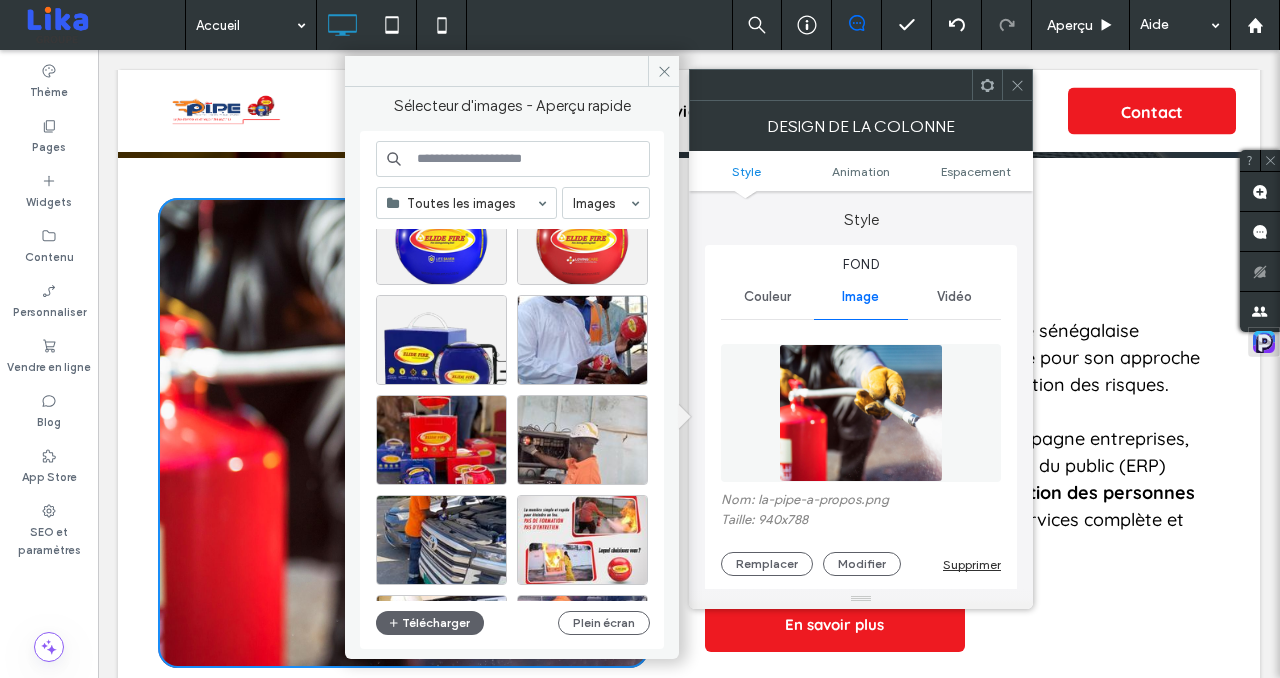scroll, scrollTop: 2665, scrollLeft: 0, axis: vertical 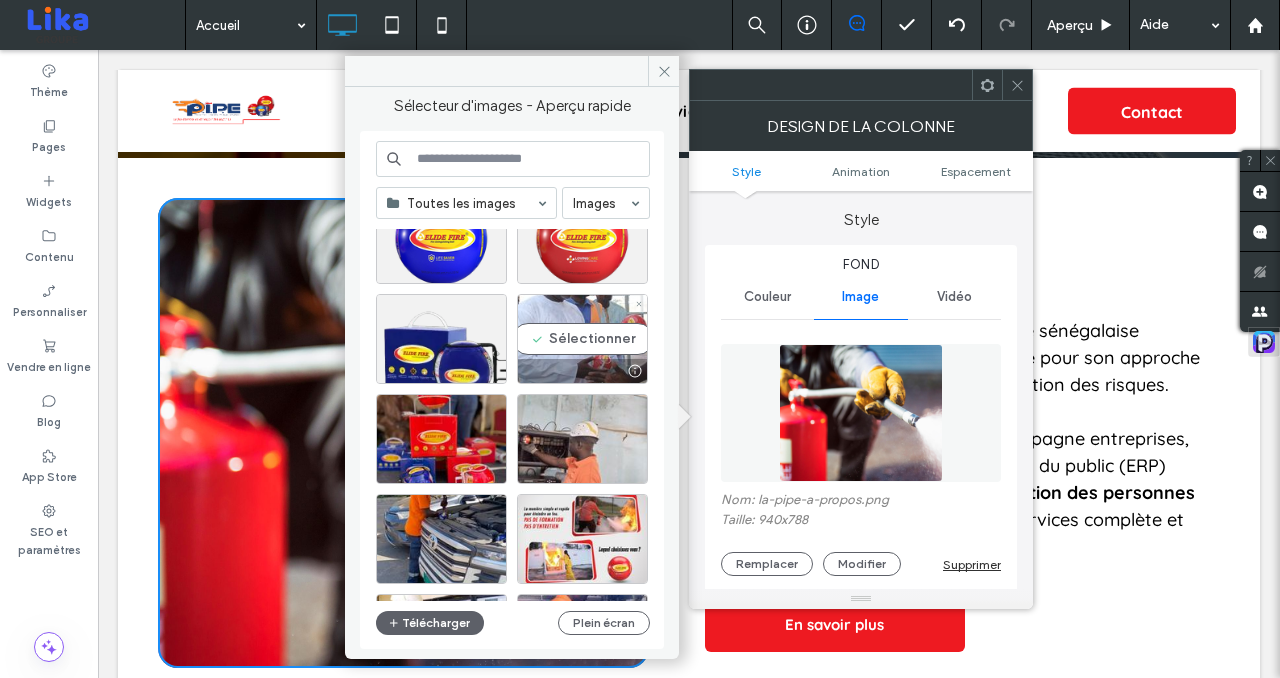 click on "Sélectionner" at bounding box center [582, 339] 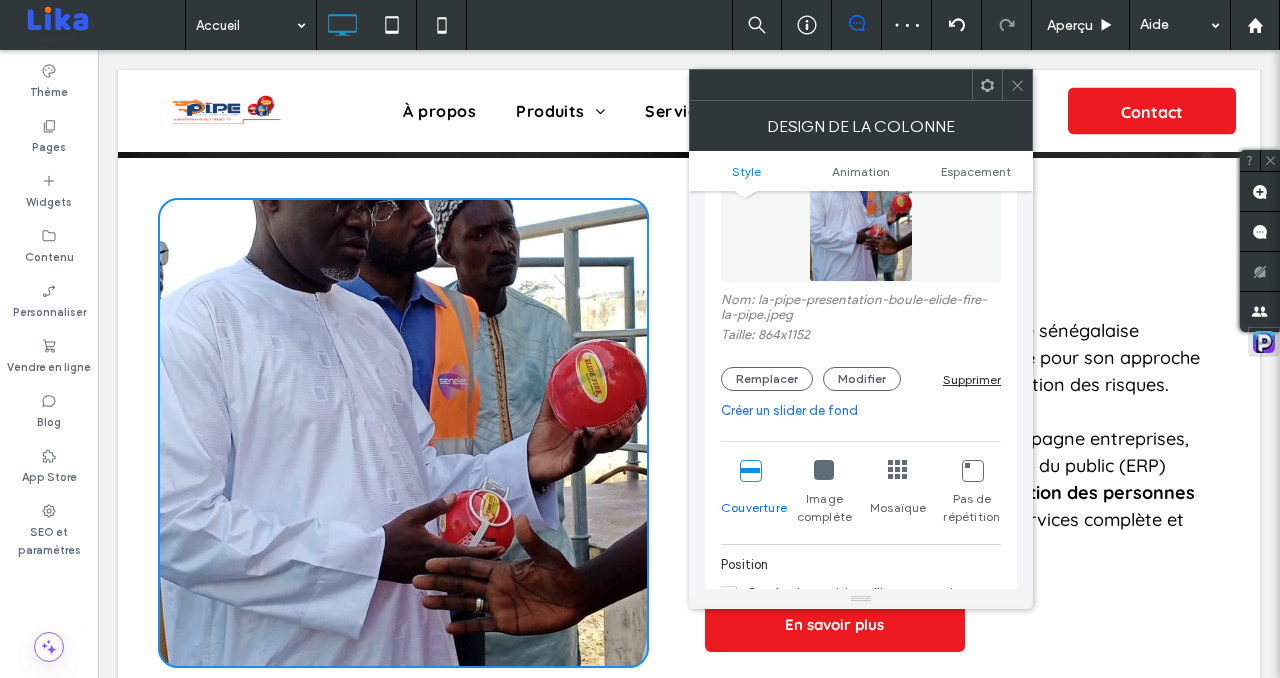 scroll, scrollTop: 257, scrollLeft: 0, axis: vertical 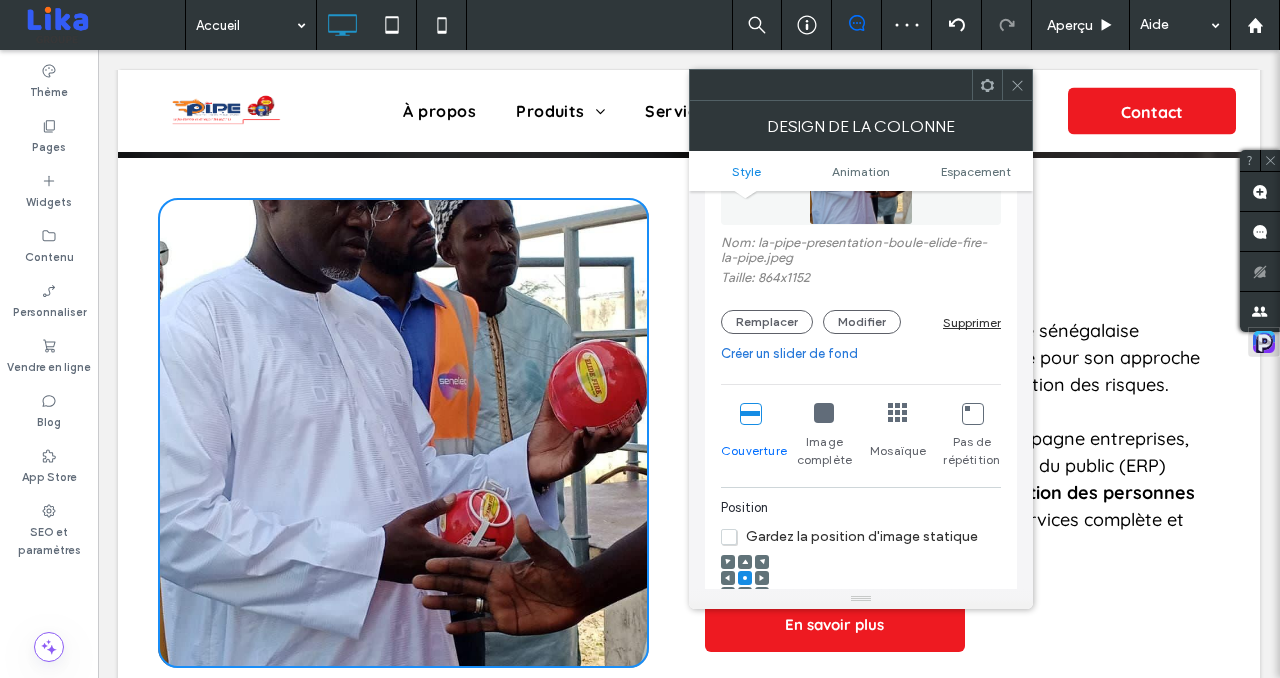 click at bounding box center (824, 413) 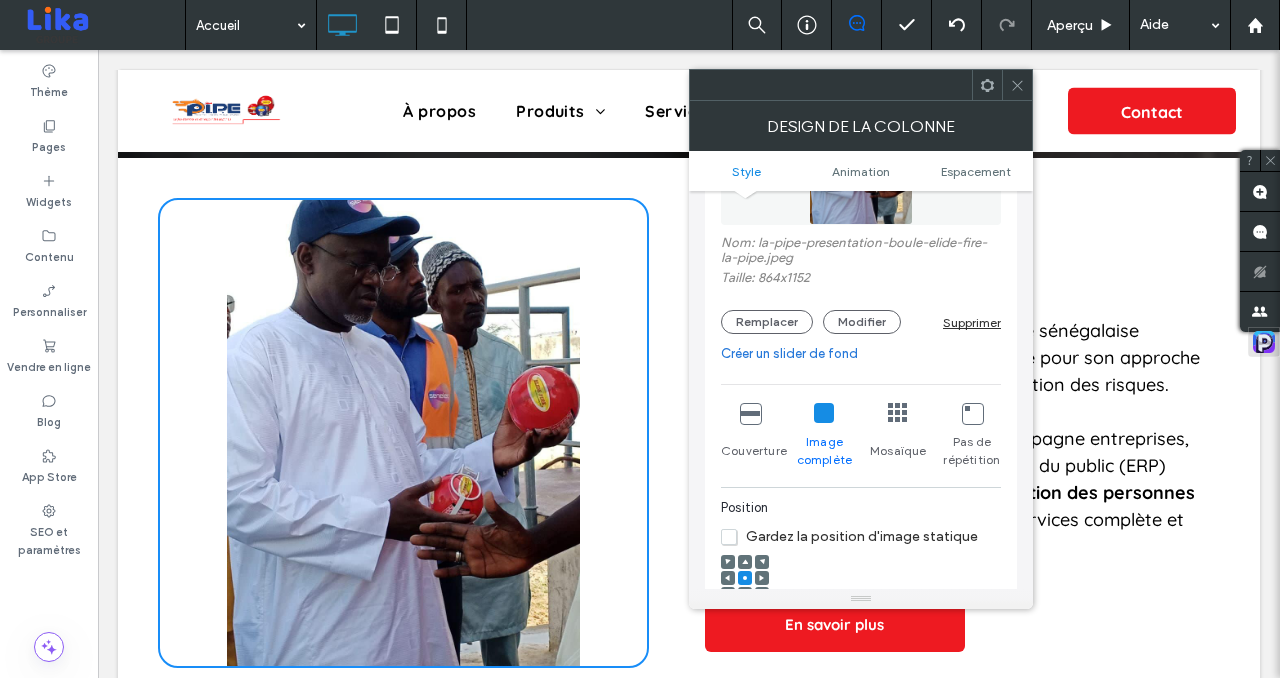 click at bounding box center [750, 413] 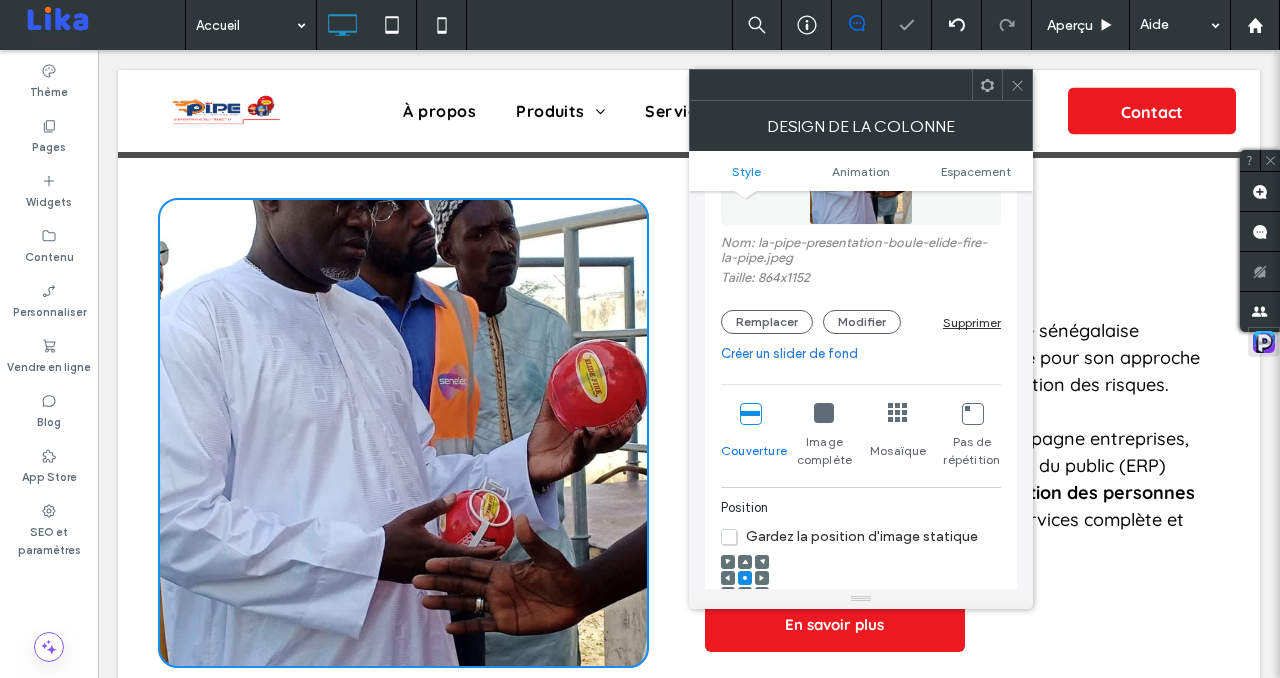 click 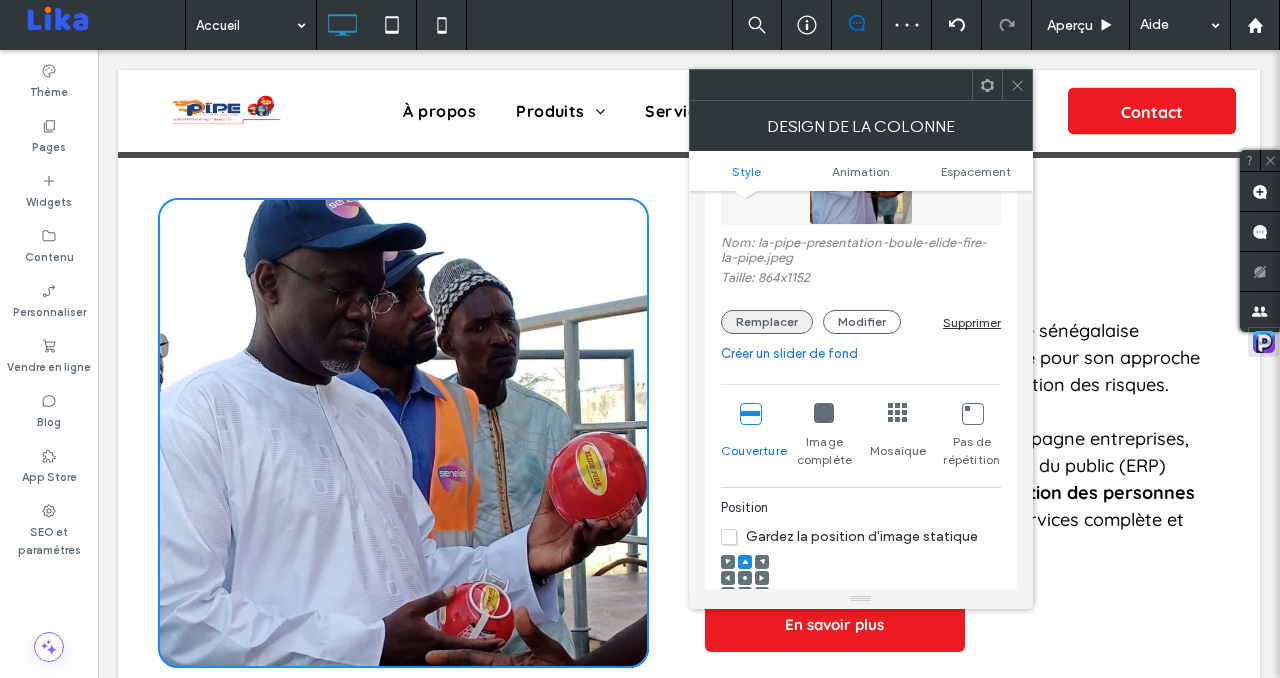 click on "Remplacer" at bounding box center (767, 322) 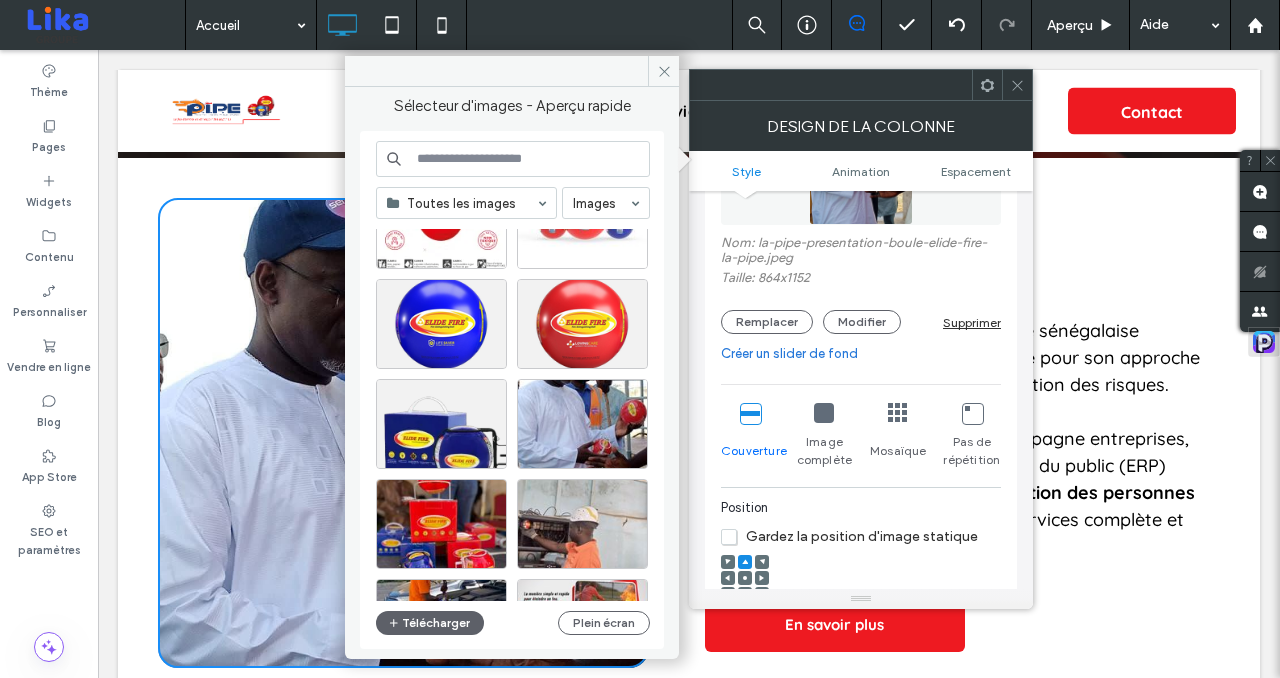 scroll, scrollTop: 2830, scrollLeft: 0, axis: vertical 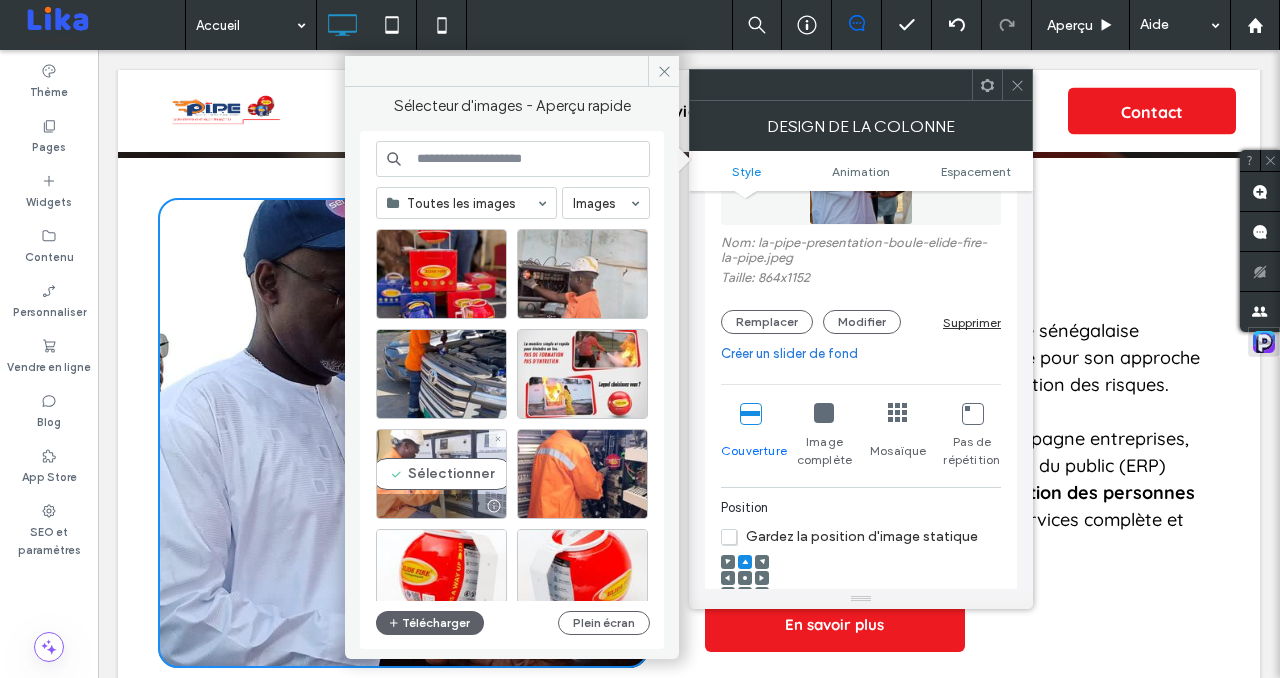 click on "Sélectionner" at bounding box center [441, 474] 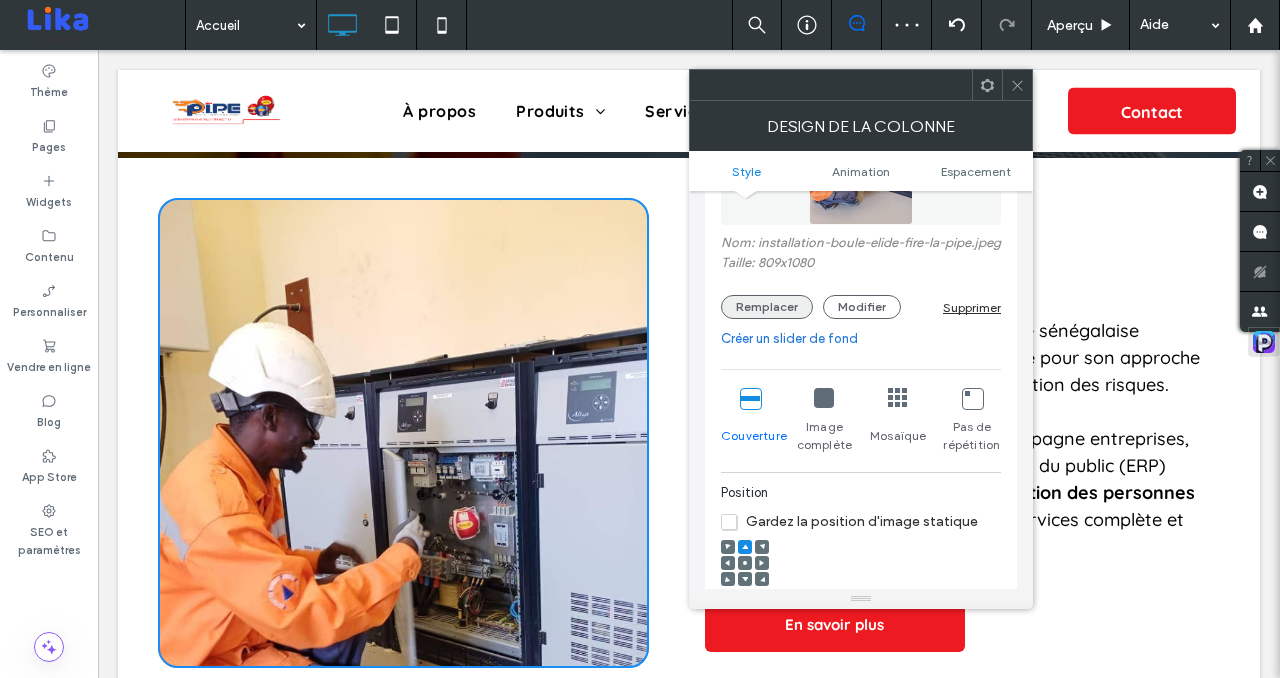 click on "Remplacer" at bounding box center (767, 307) 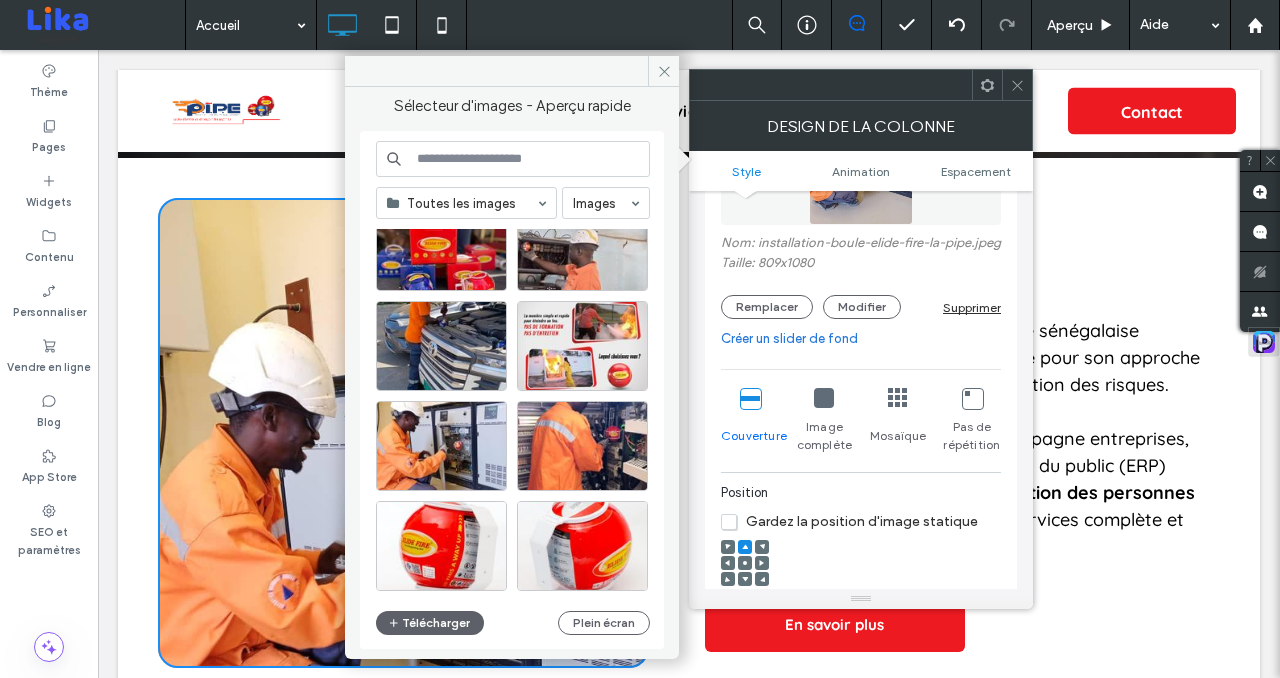 scroll, scrollTop: 2855, scrollLeft: 0, axis: vertical 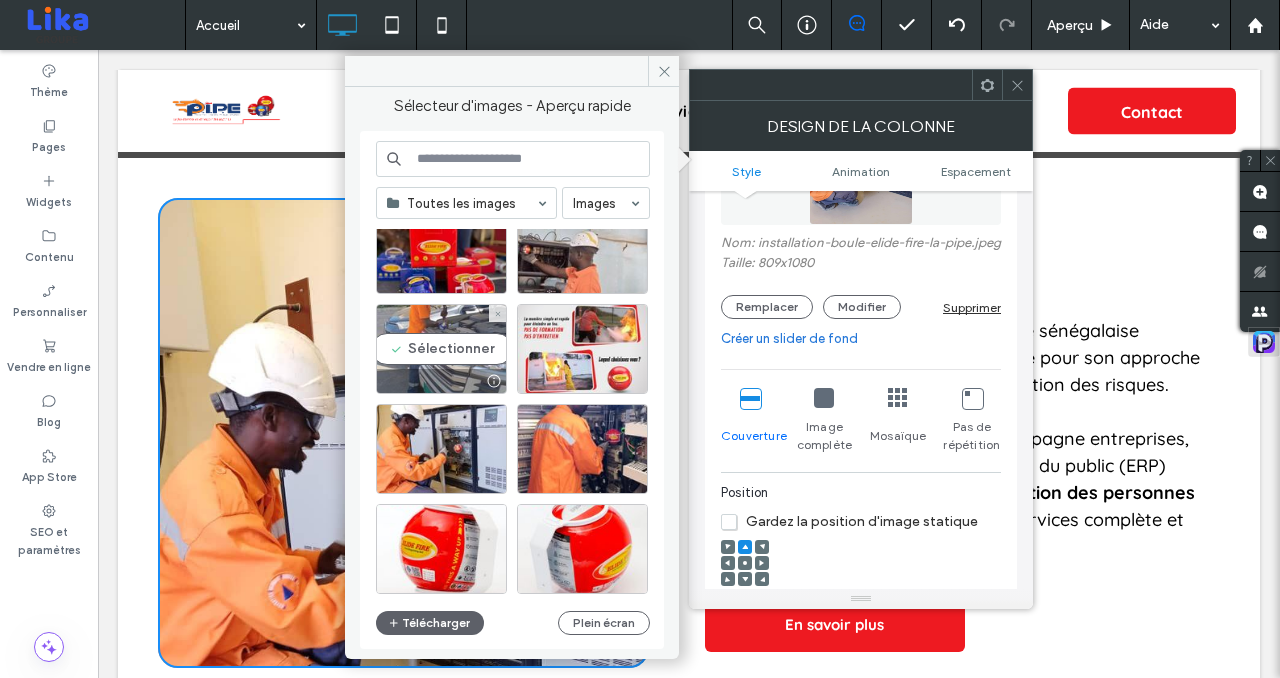 click on "Sélectionner" at bounding box center (441, 349) 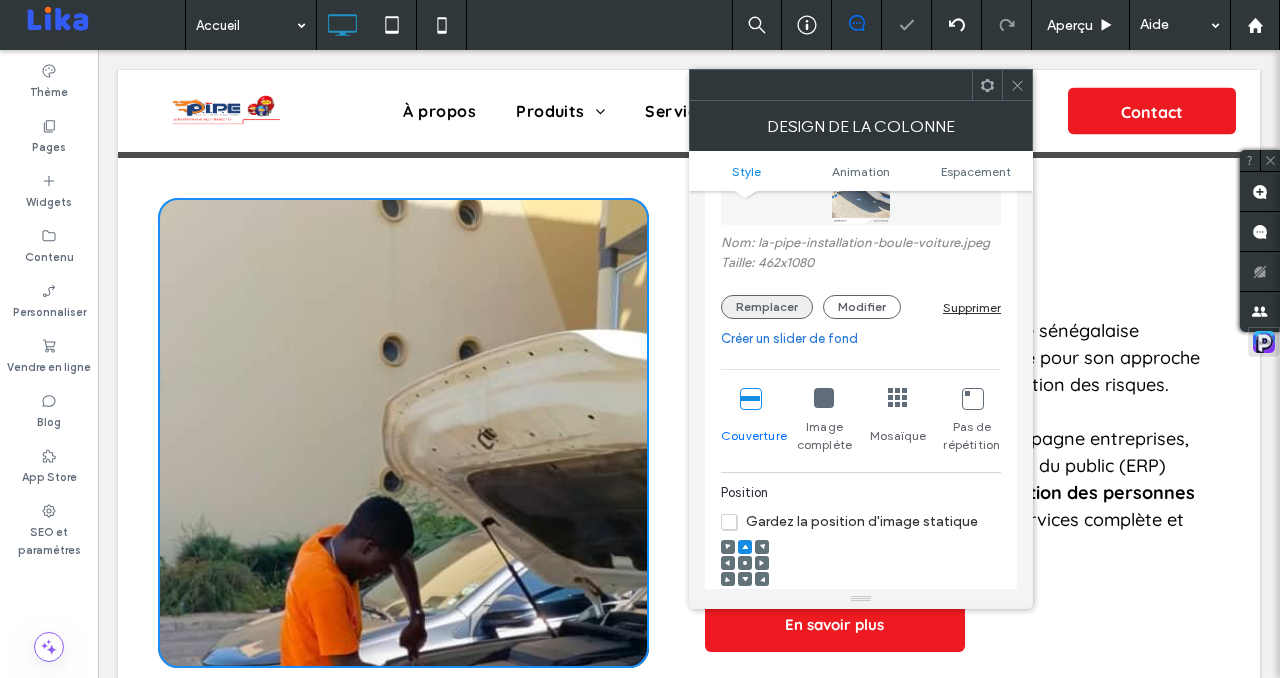 click on "Remplacer" at bounding box center (767, 307) 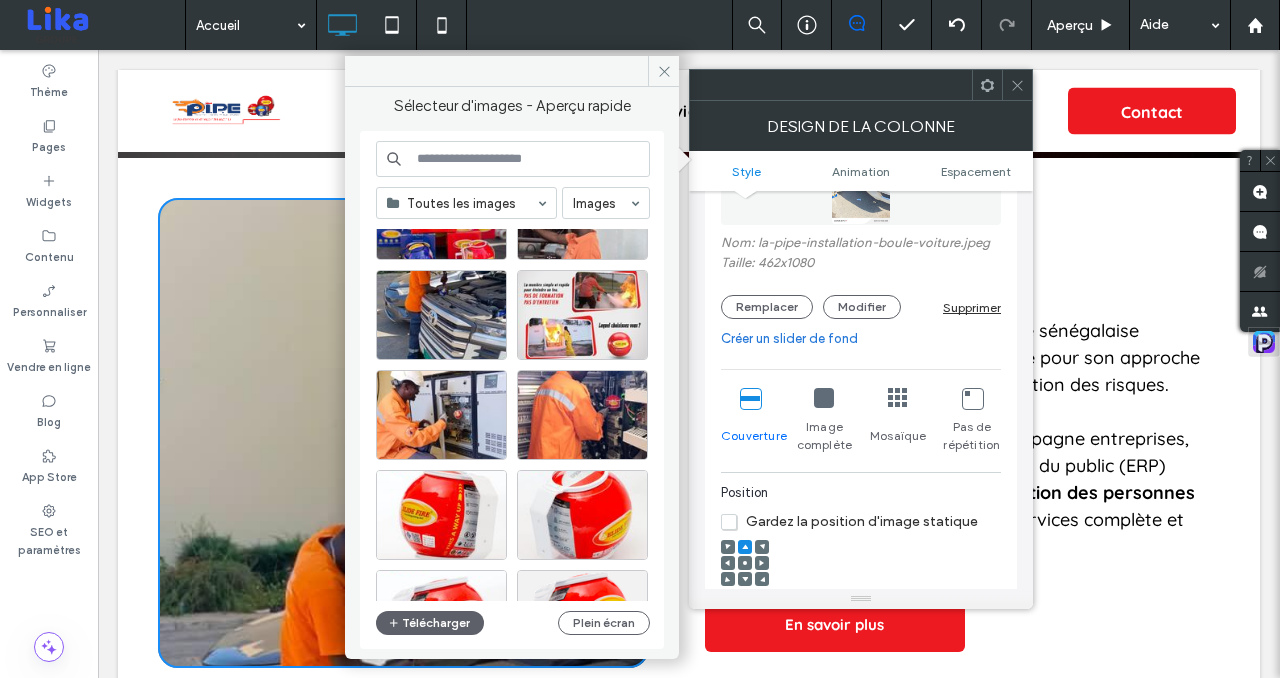 scroll, scrollTop: 2905, scrollLeft: 0, axis: vertical 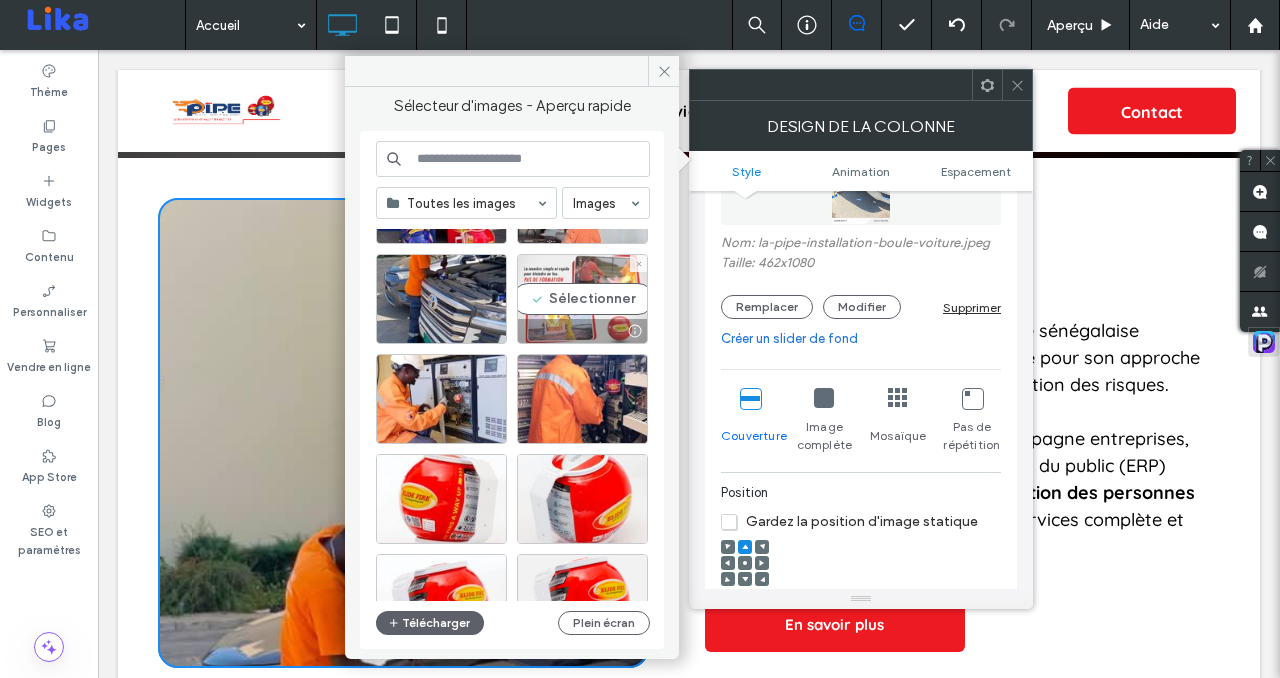 click on "Sélectionner" at bounding box center (582, 299) 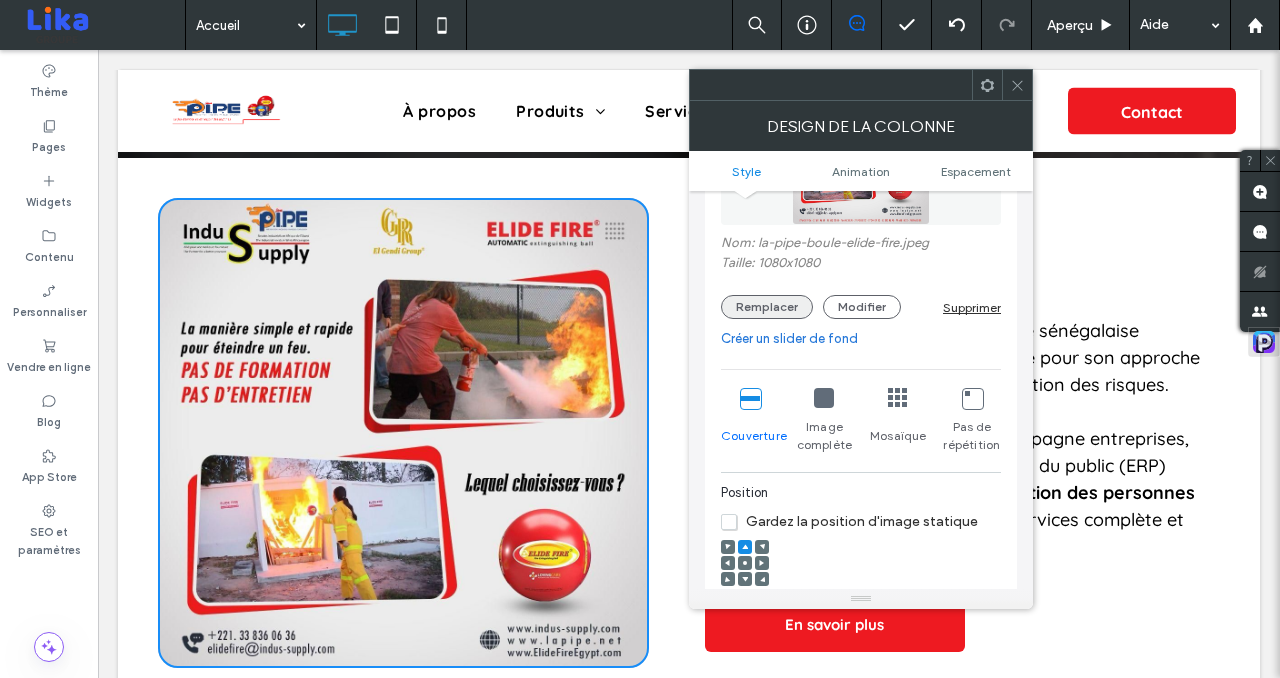 click on "Remplacer" at bounding box center (767, 307) 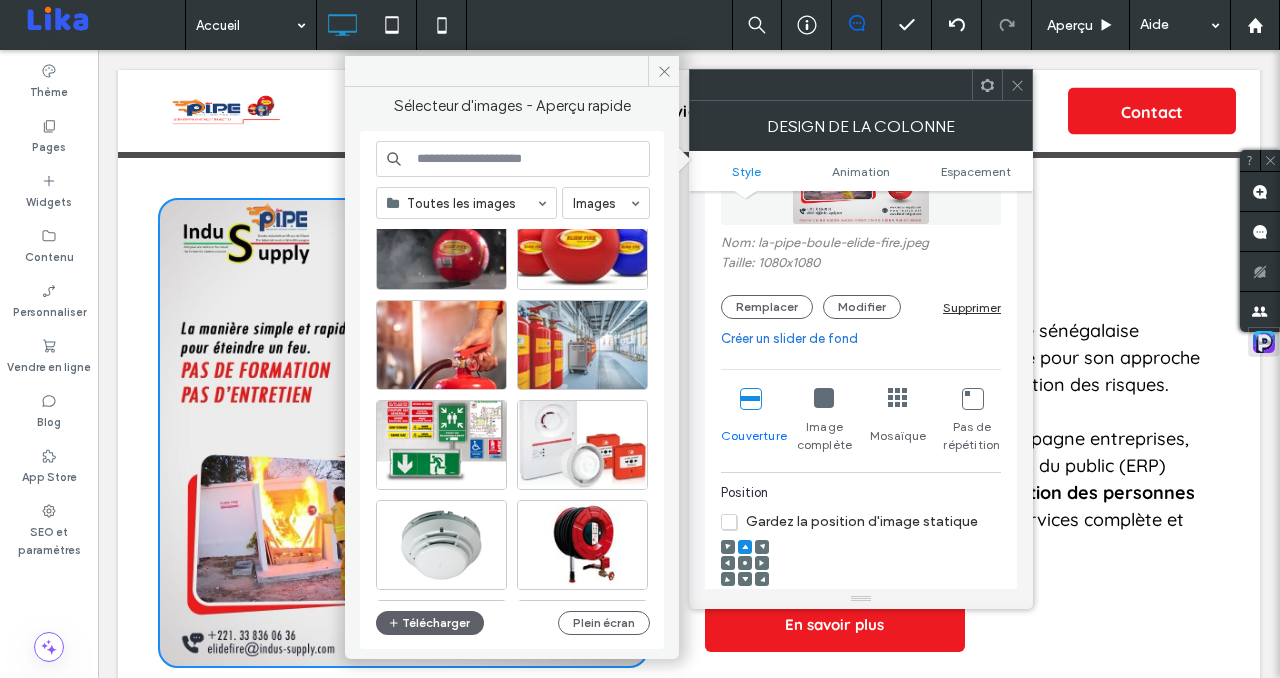 scroll, scrollTop: 174, scrollLeft: 0, axis: vertical 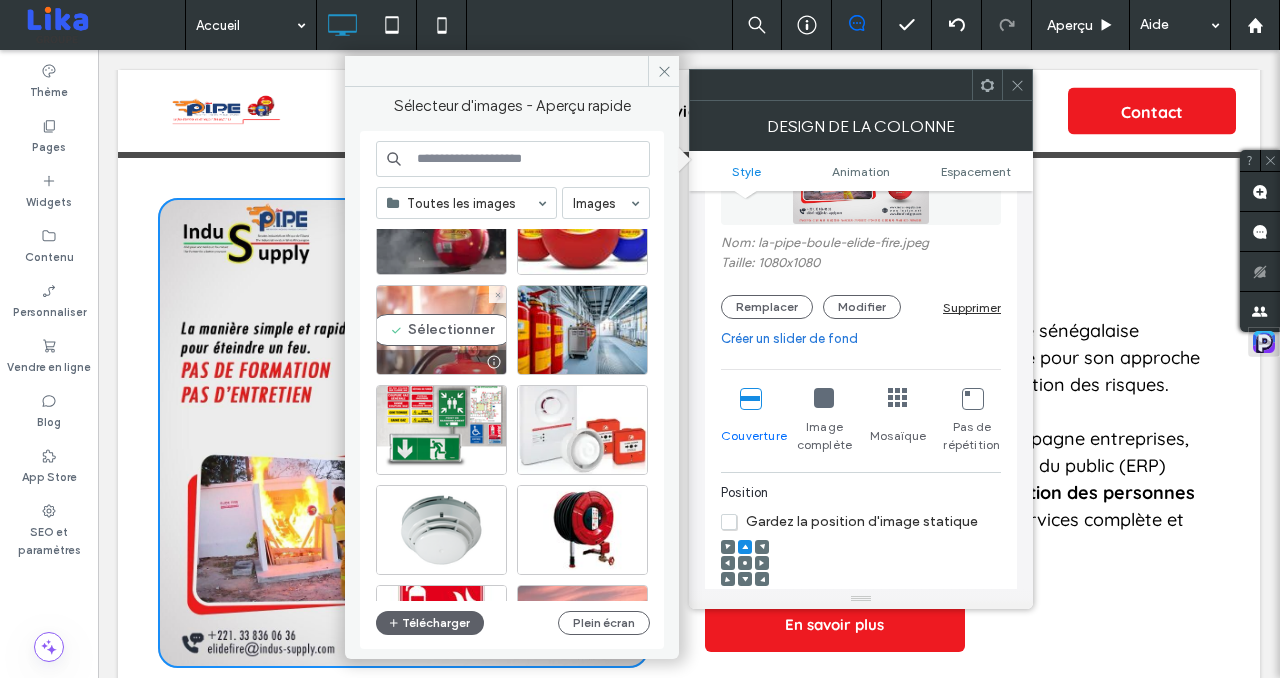 click on "Sélectionner" at bounding box center [441, 330] 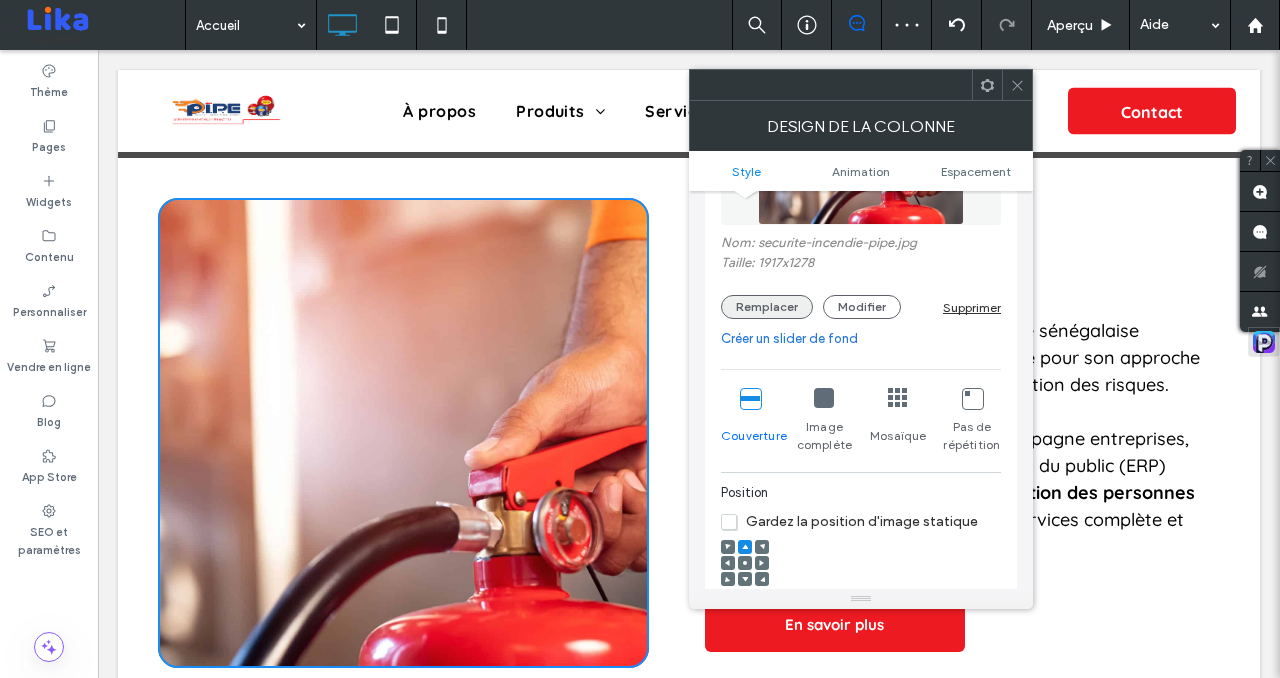 click on "Remplacer" at bounding box center [767, 307] 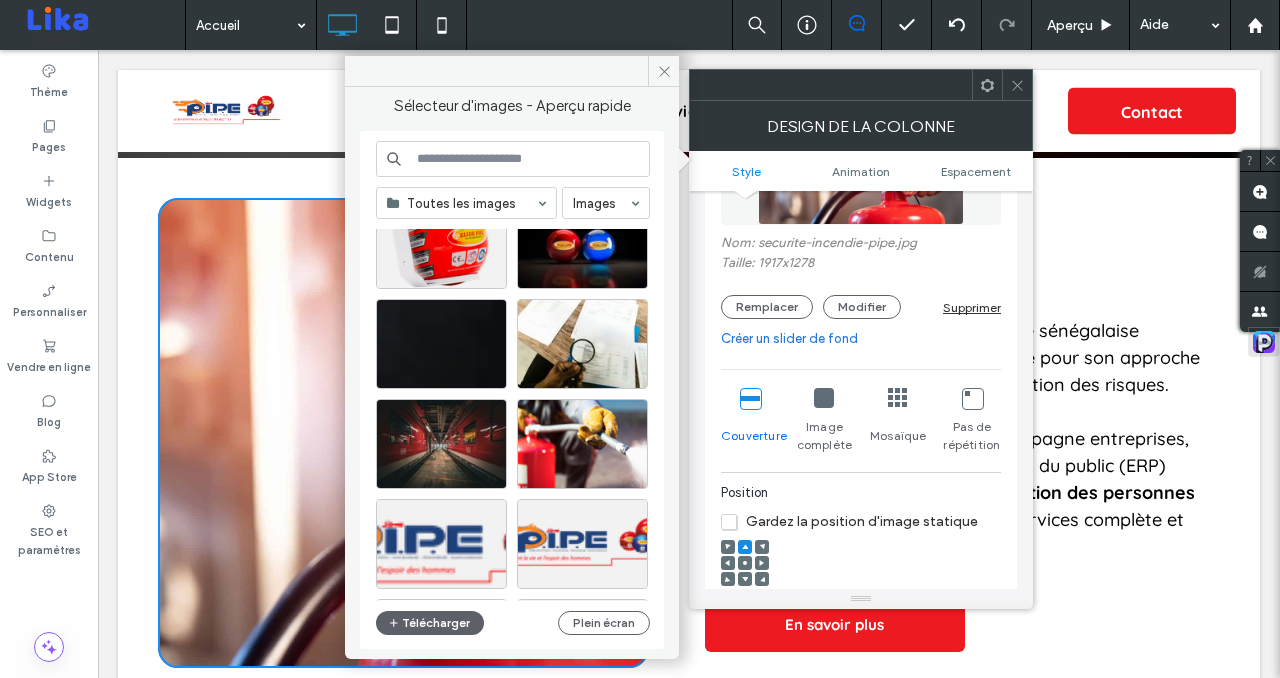 scroll, scrollTop: 3970, scrollLeft: 0, axis: vertical 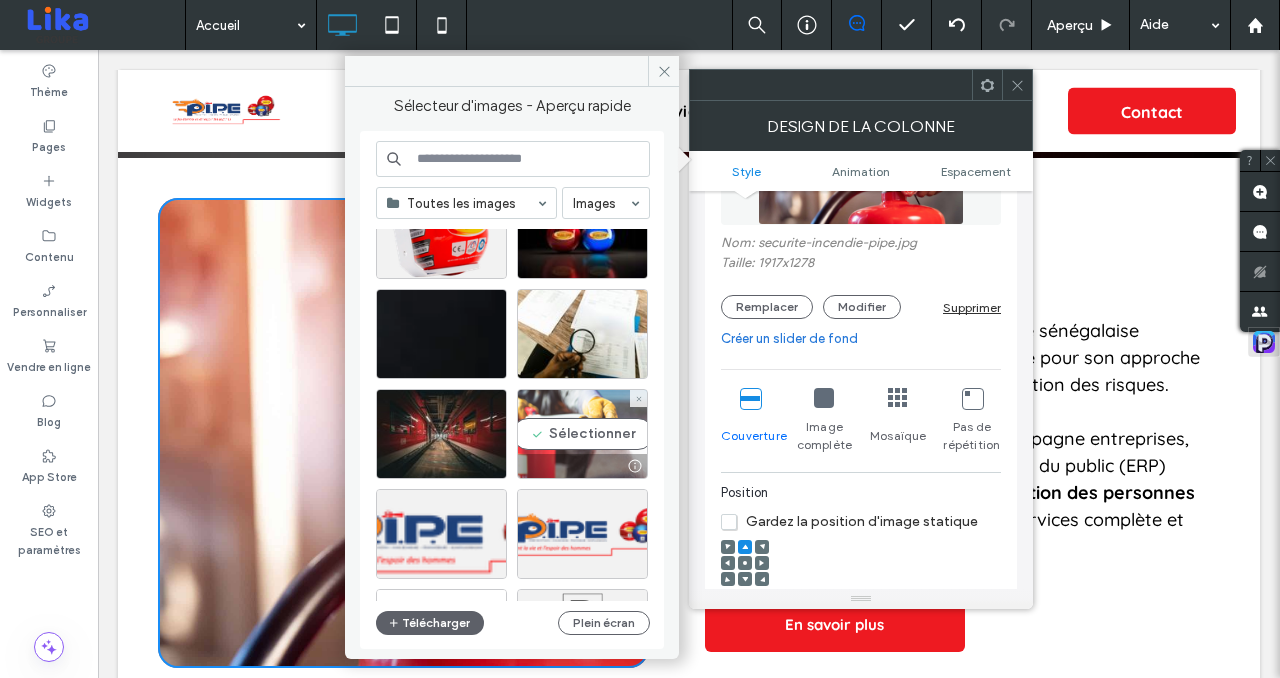 drag, startPoint x: 491, startPoint y: 388, endPoint x: 589, endPoint y: 438, distance: 110.01818 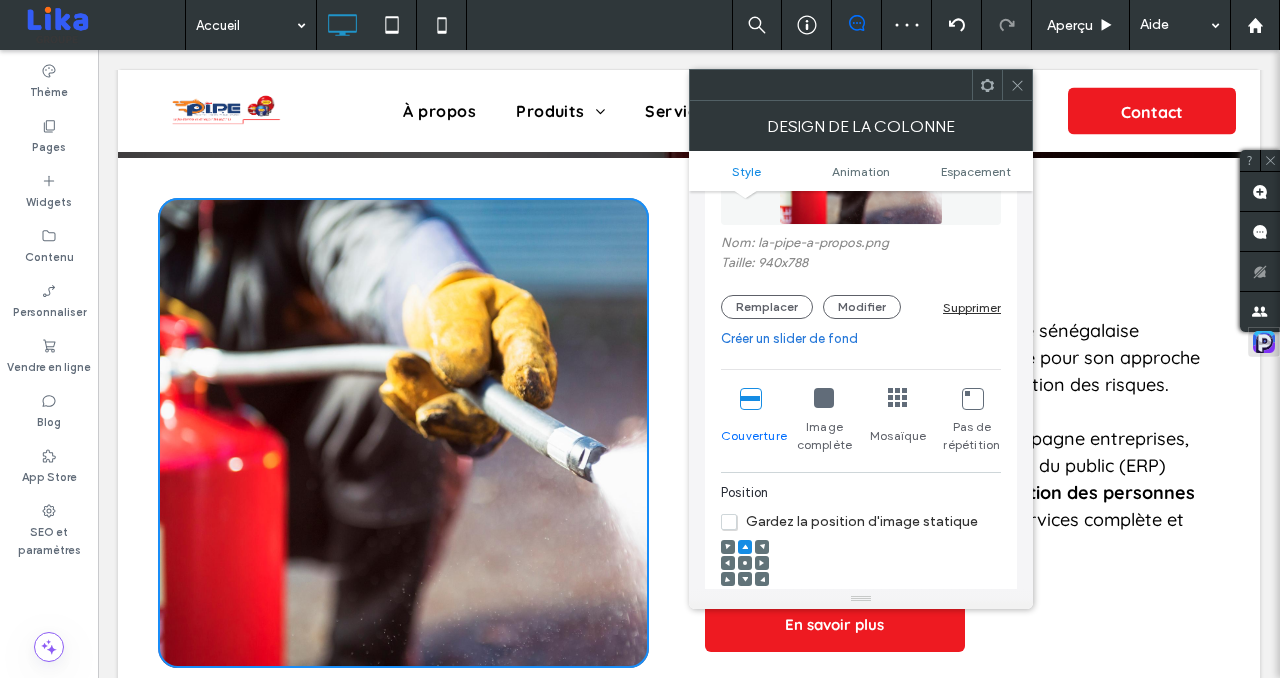 click at bounding box center [1017, 85] 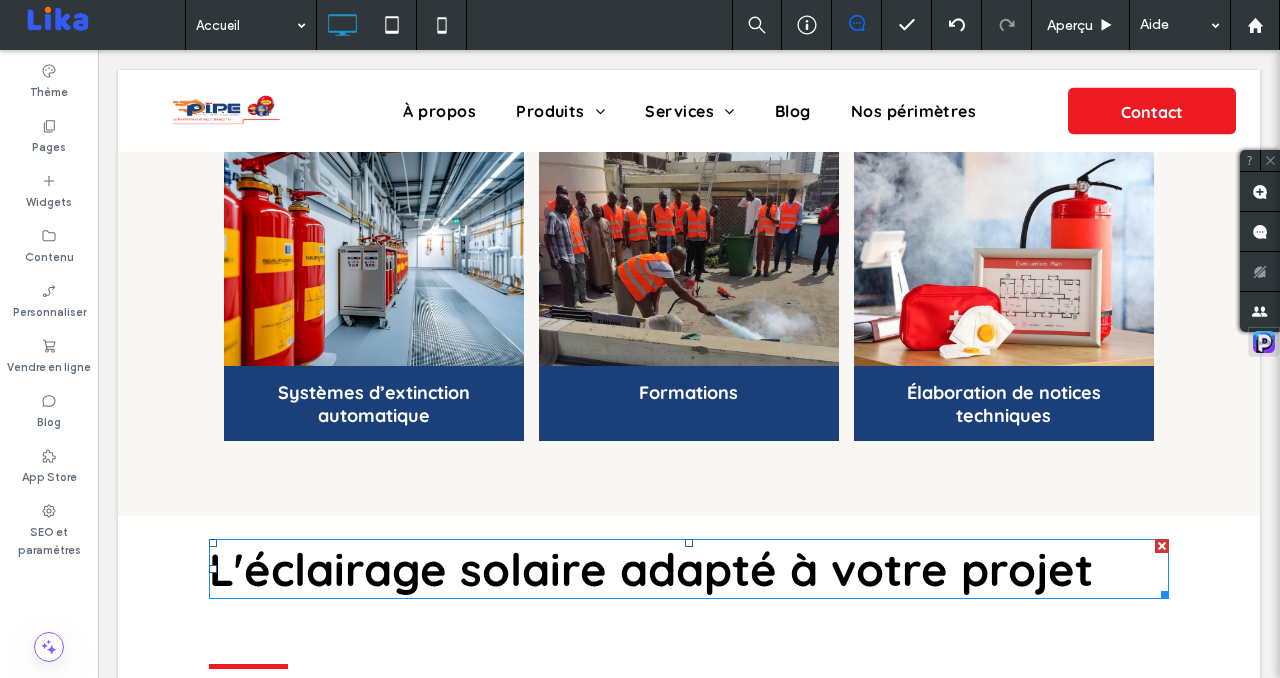 scroll, scrollTop: 2105, scrollLeft: 0, axis: vertical 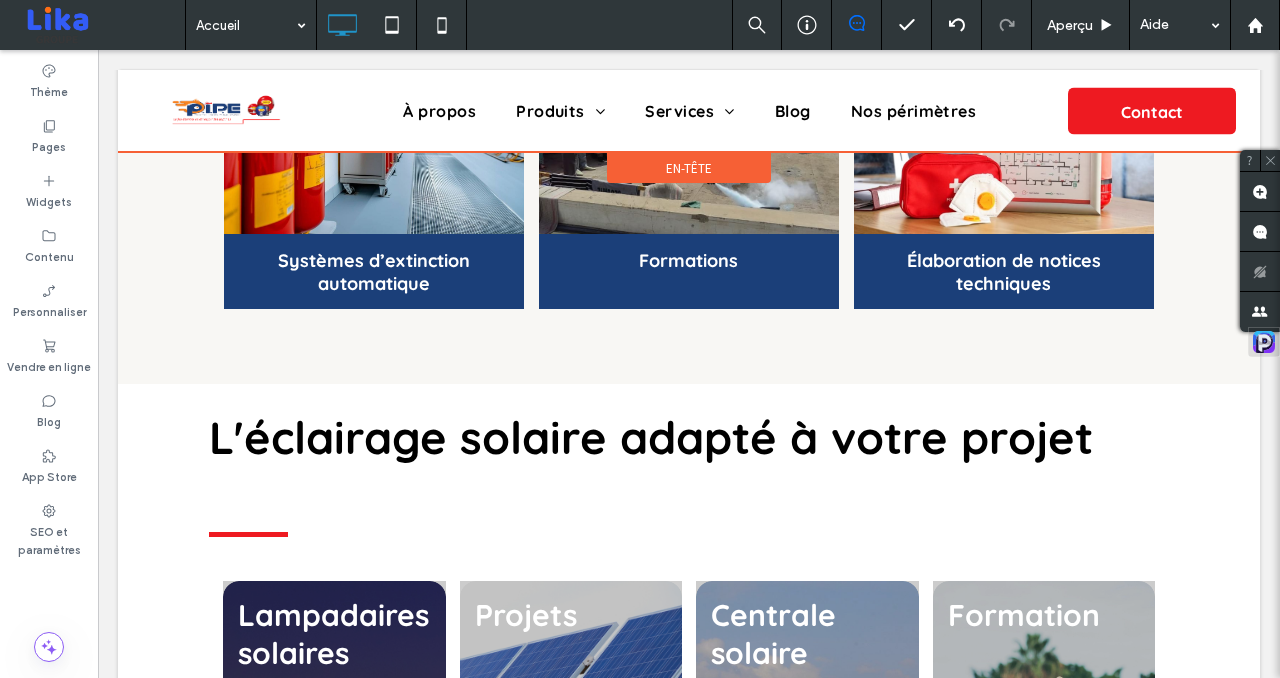 click at bounding box center [689, 111] 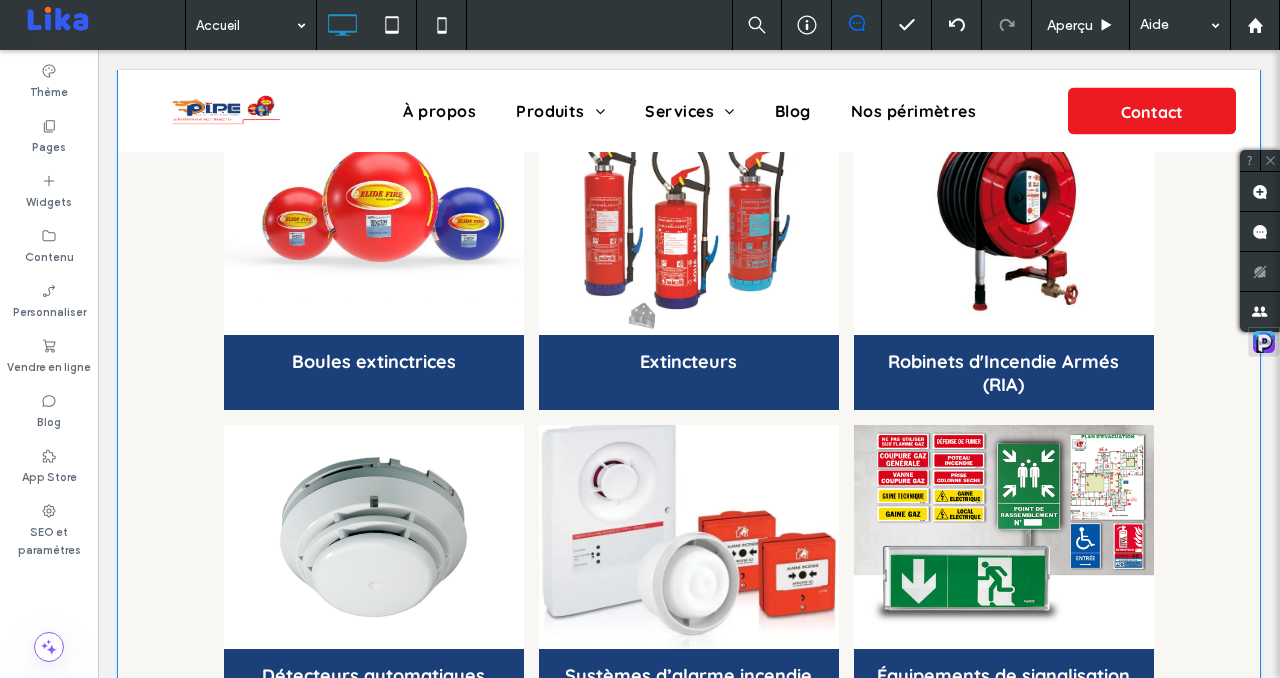 scroll, scrollTop: 1325, scrollLeft: 0, axis: vertical 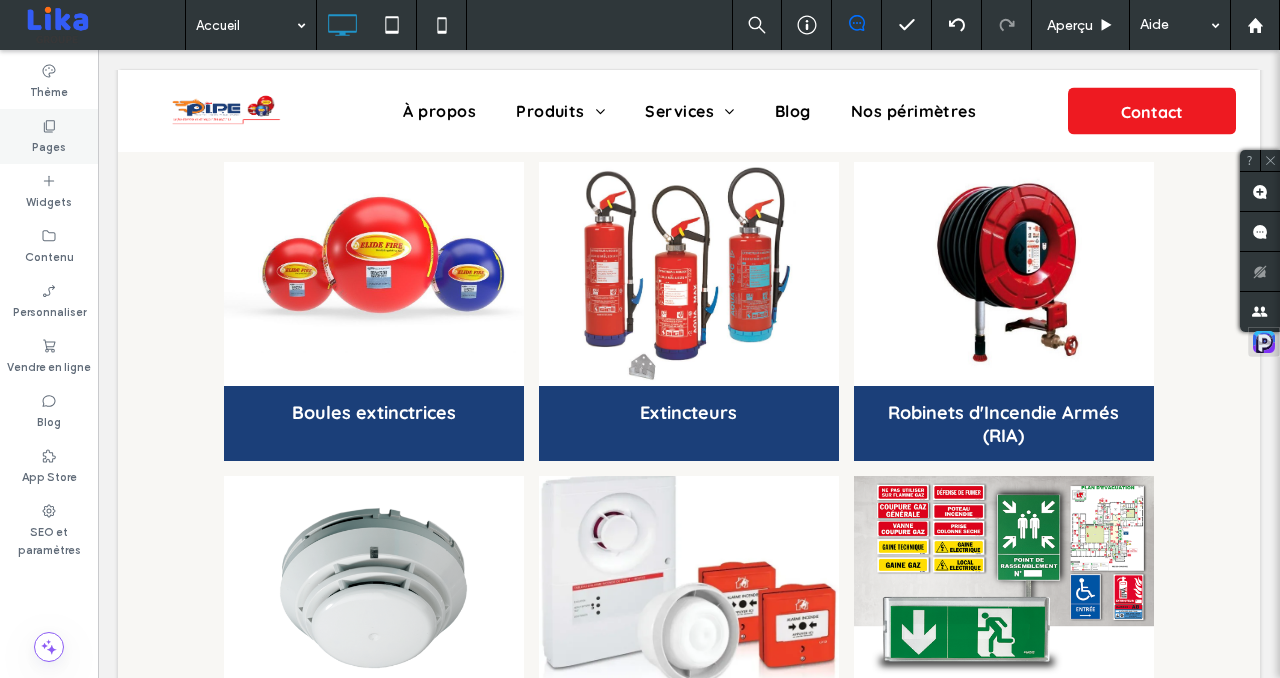 click on "Pages" at bounding box center [49, 145] 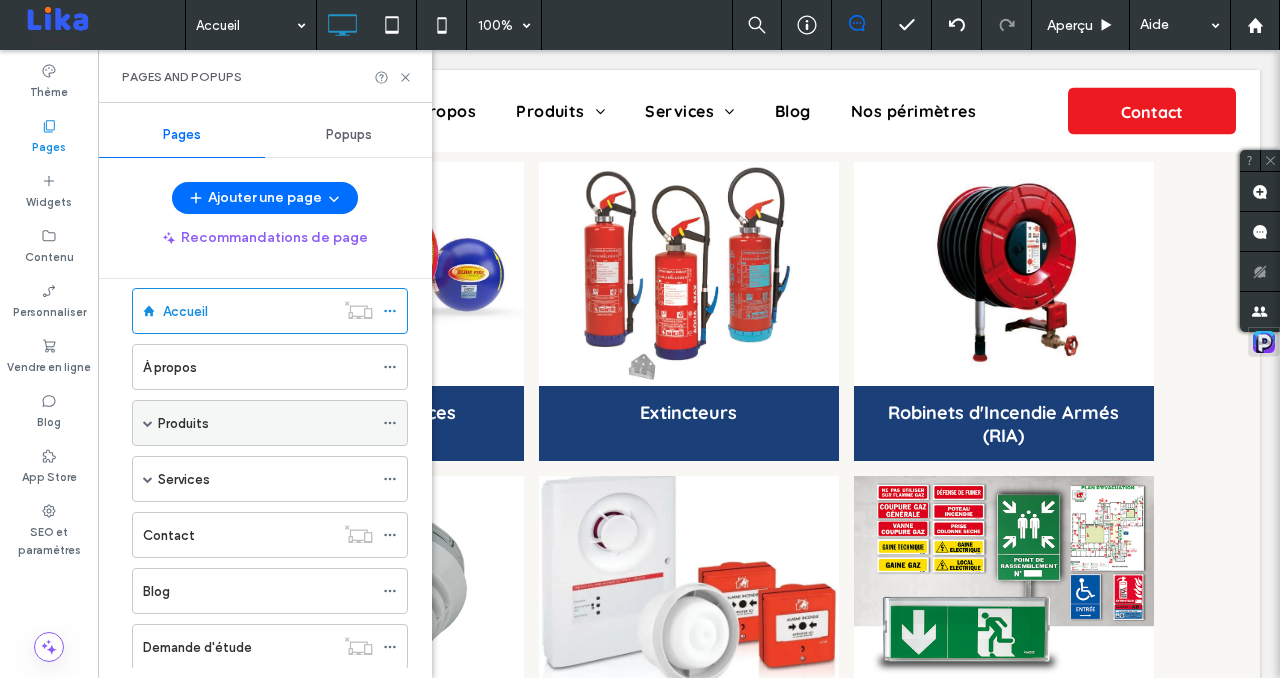 scroll, scrollTop: 32, scrollLeft: 0, axis: vertical 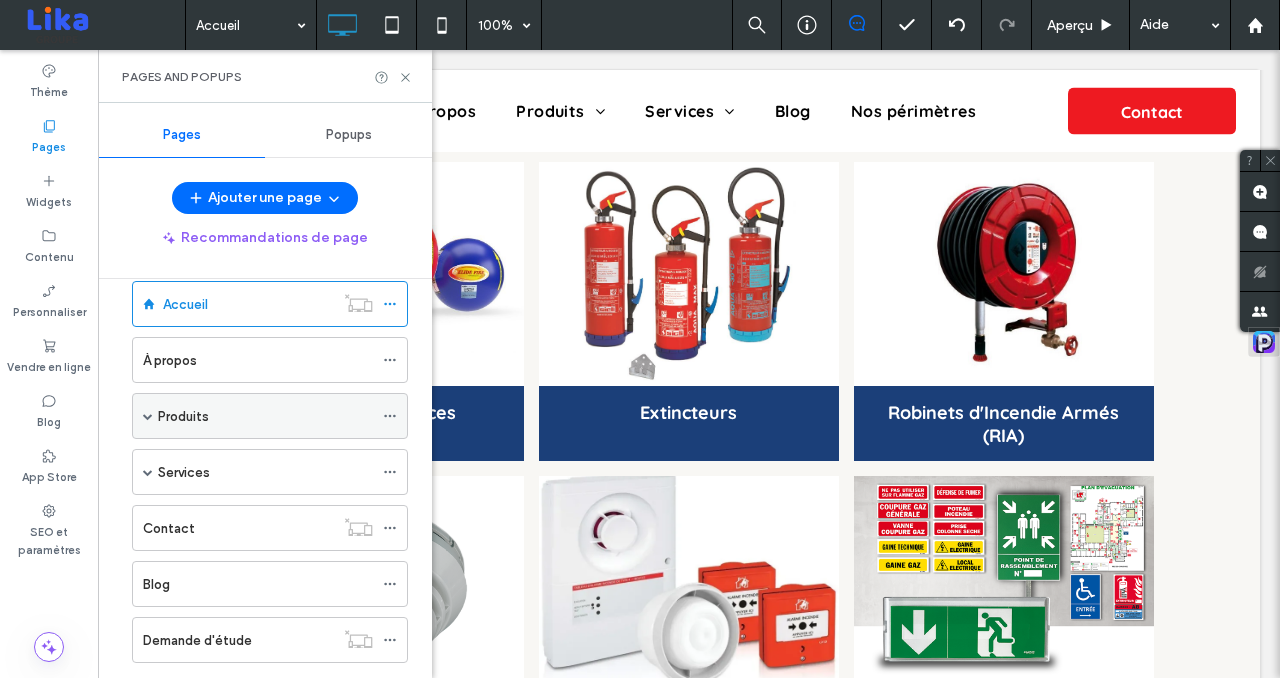 click on "Produits" at bounding box center (183, 416) 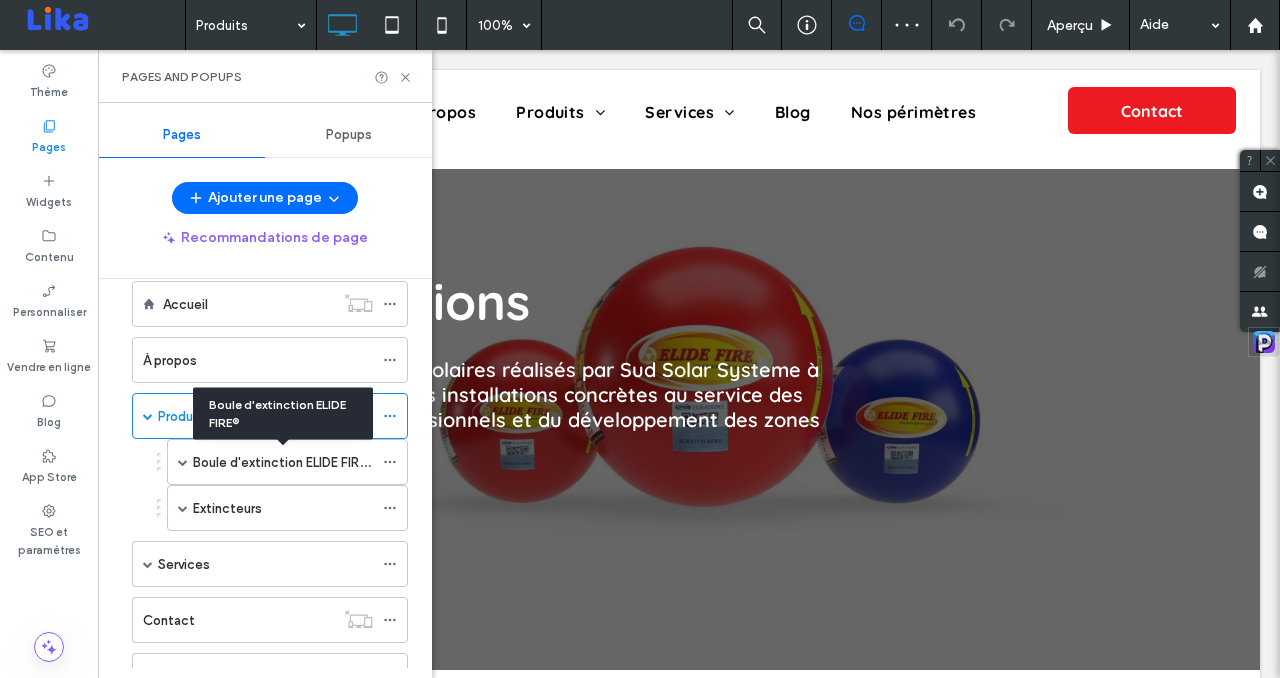 scroll, scrollTop: 0, scrollLeft: 0, axis: both 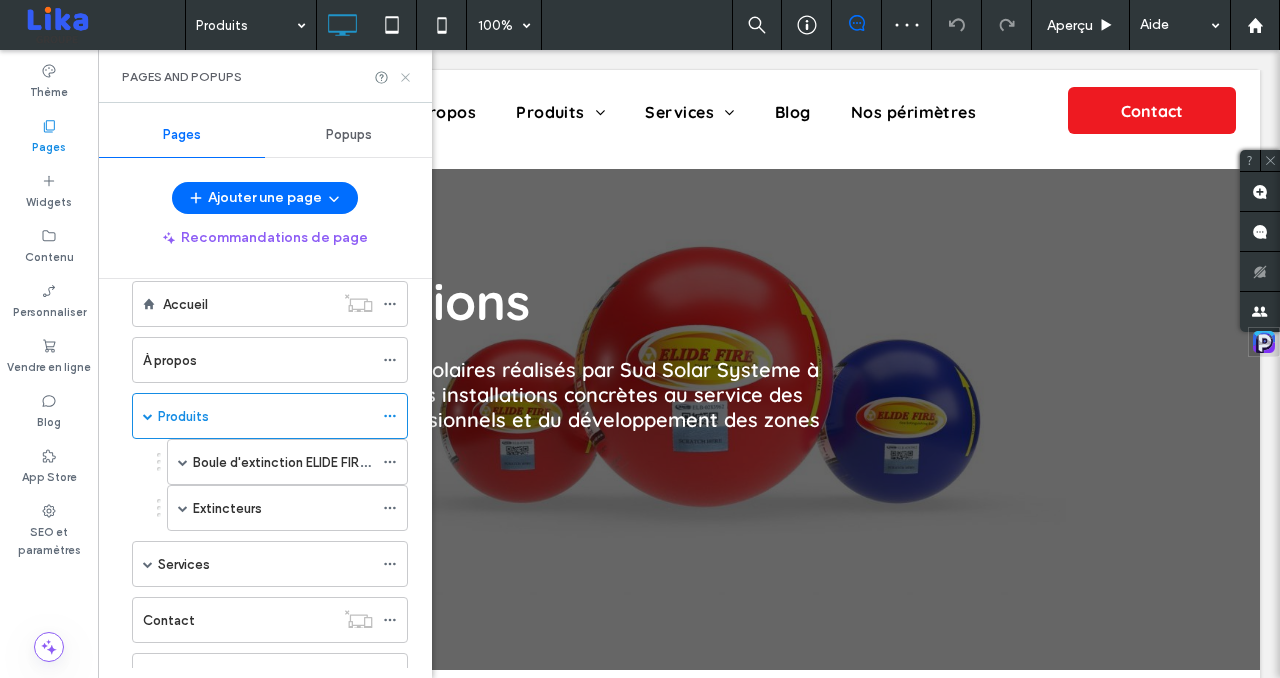 click 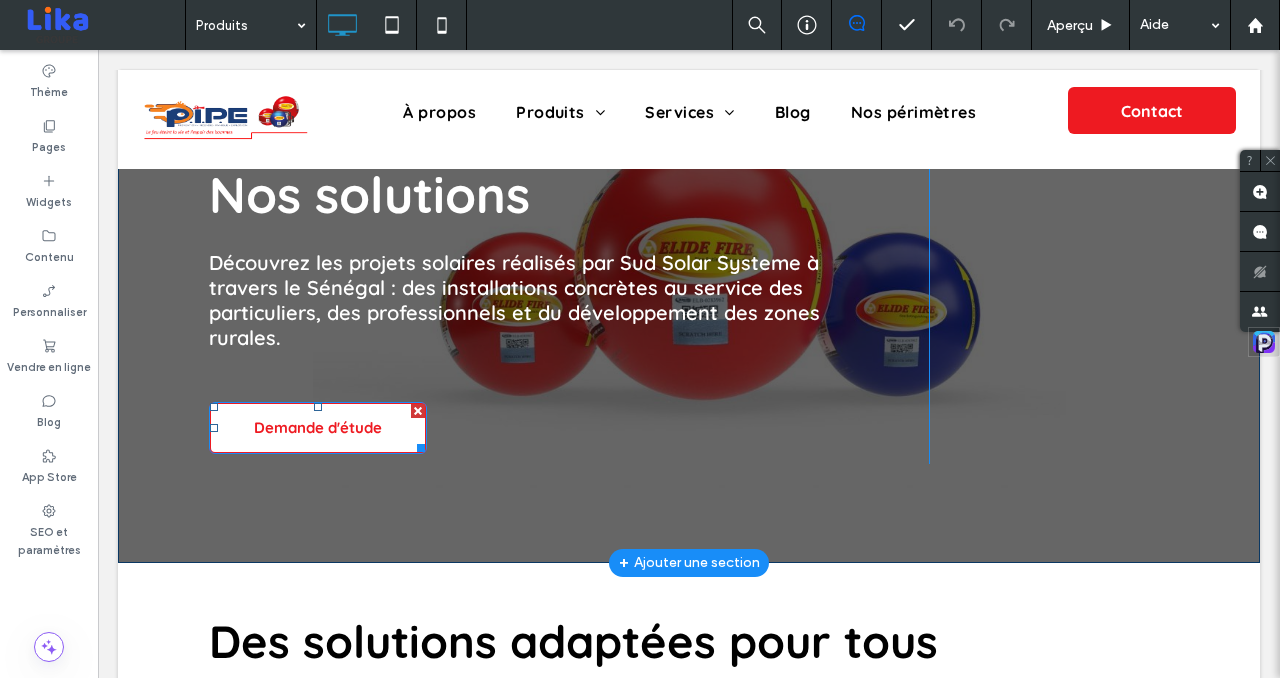 scroll, scrollTop: 0, scrollLeft: 0, axis: both 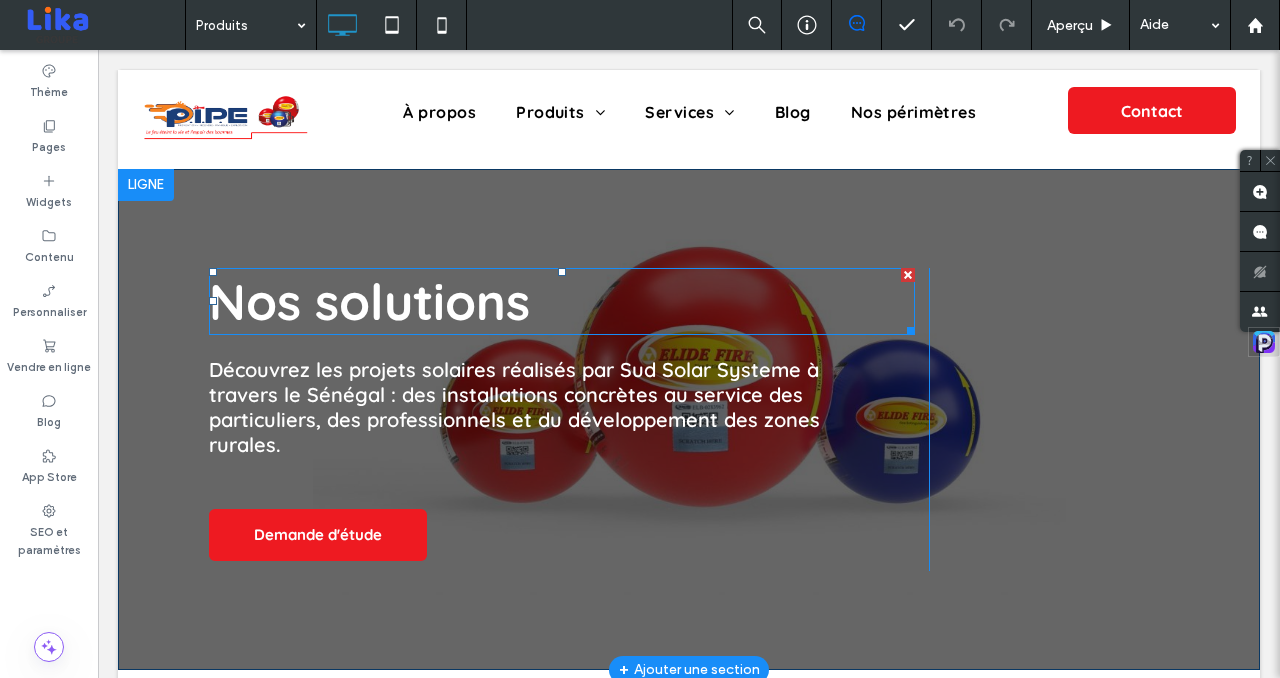 click on "Nos solutions" at bounding box center (562, 301) 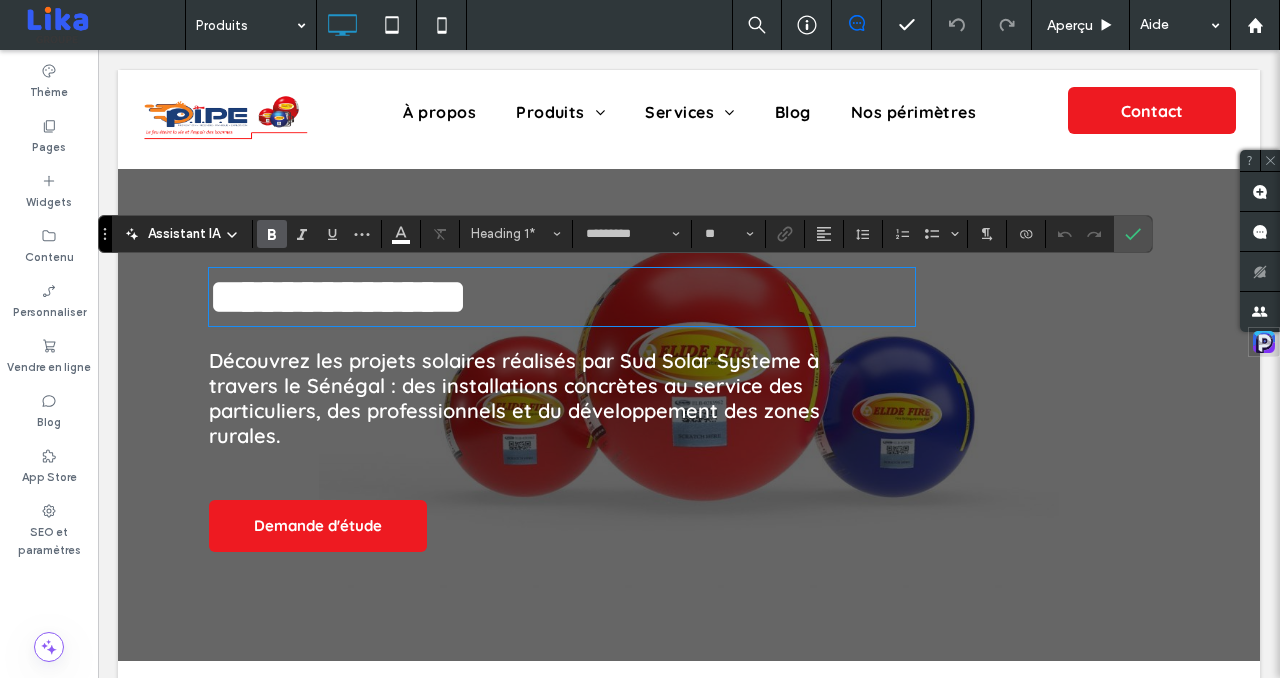 click on "**********" at bounding box center (562, 297) 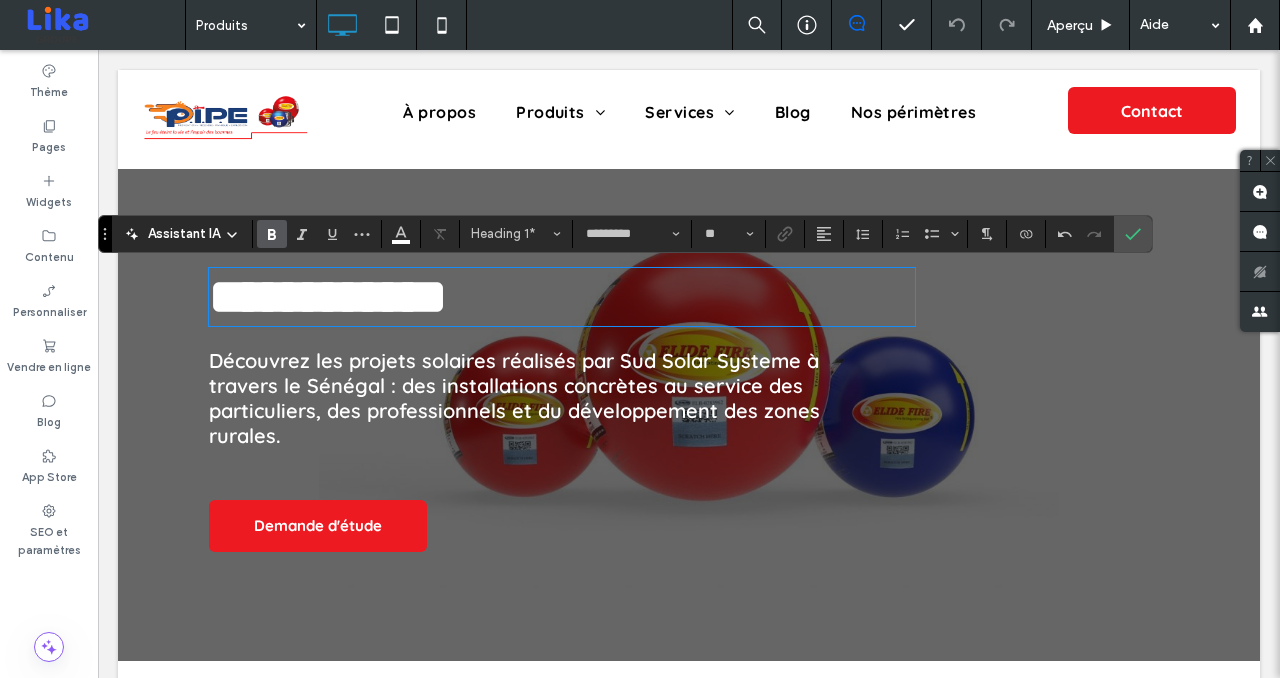 scroll, scrollTop: 0, scrollLeft: 0, axis: both 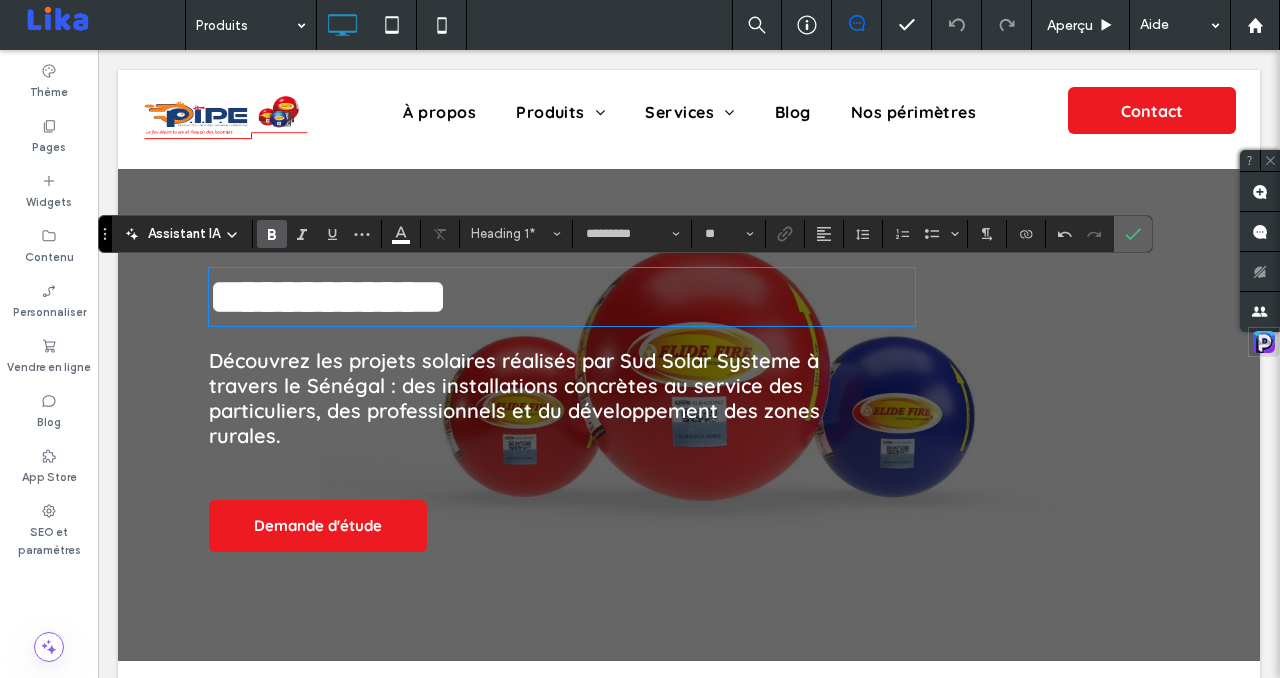 click 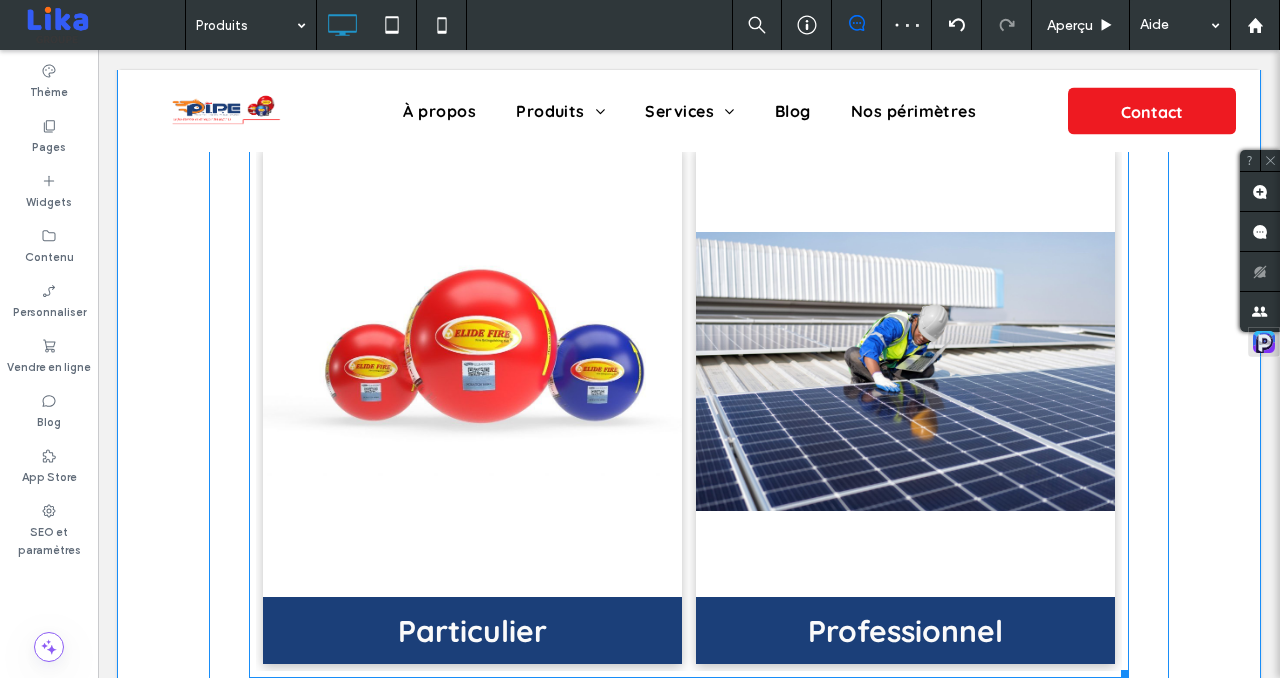 scroll, scrollTop: 685, scrollLeft: 0, axis: vertical 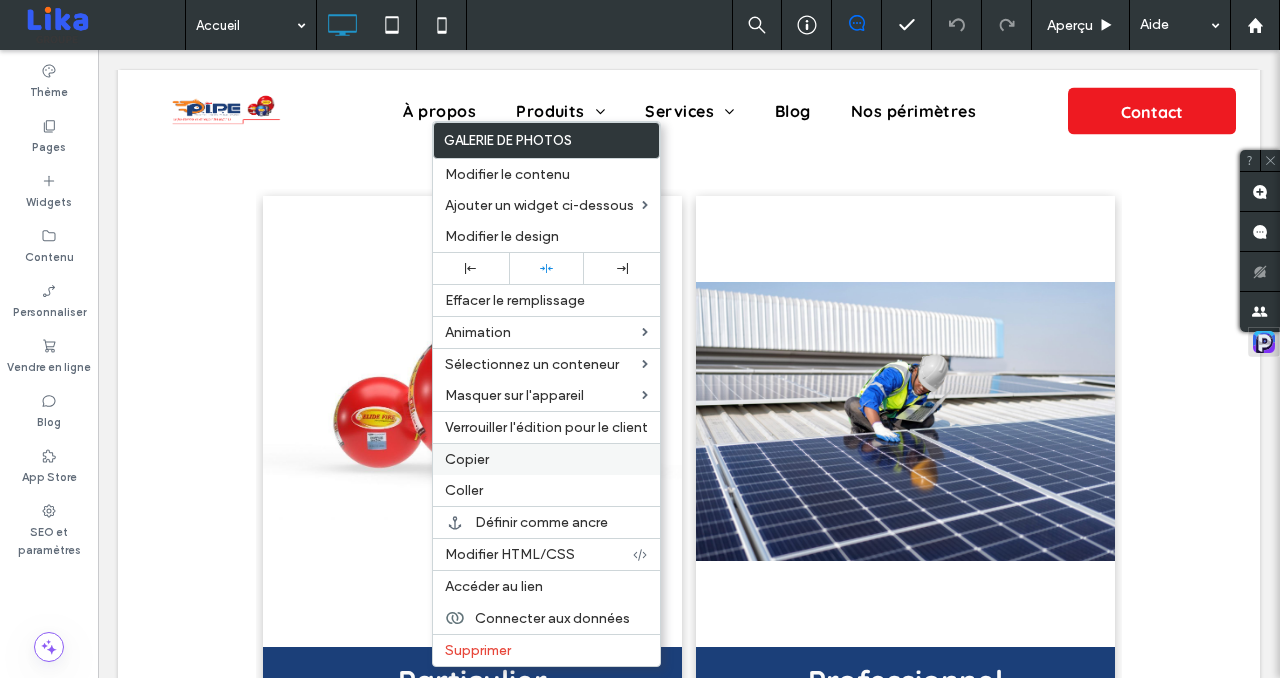 click on "Copier" at bounding box center [467, 459] 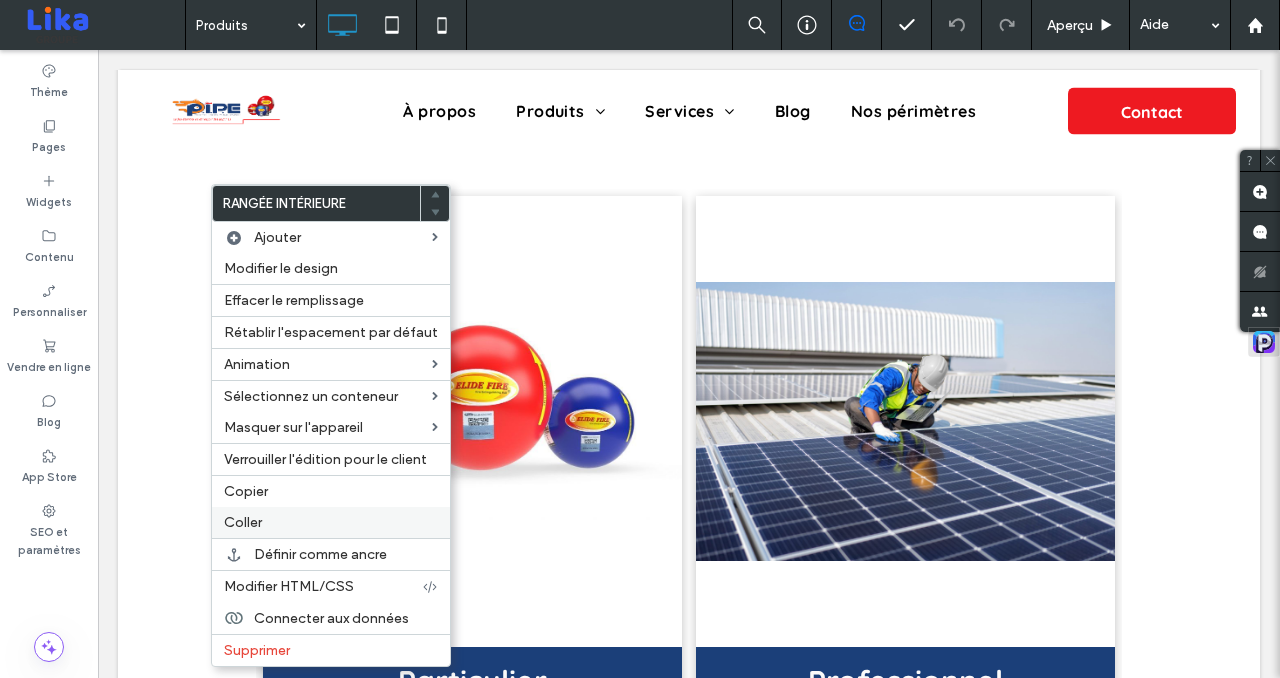 click on "Coller" at bounding box center (243, 522) 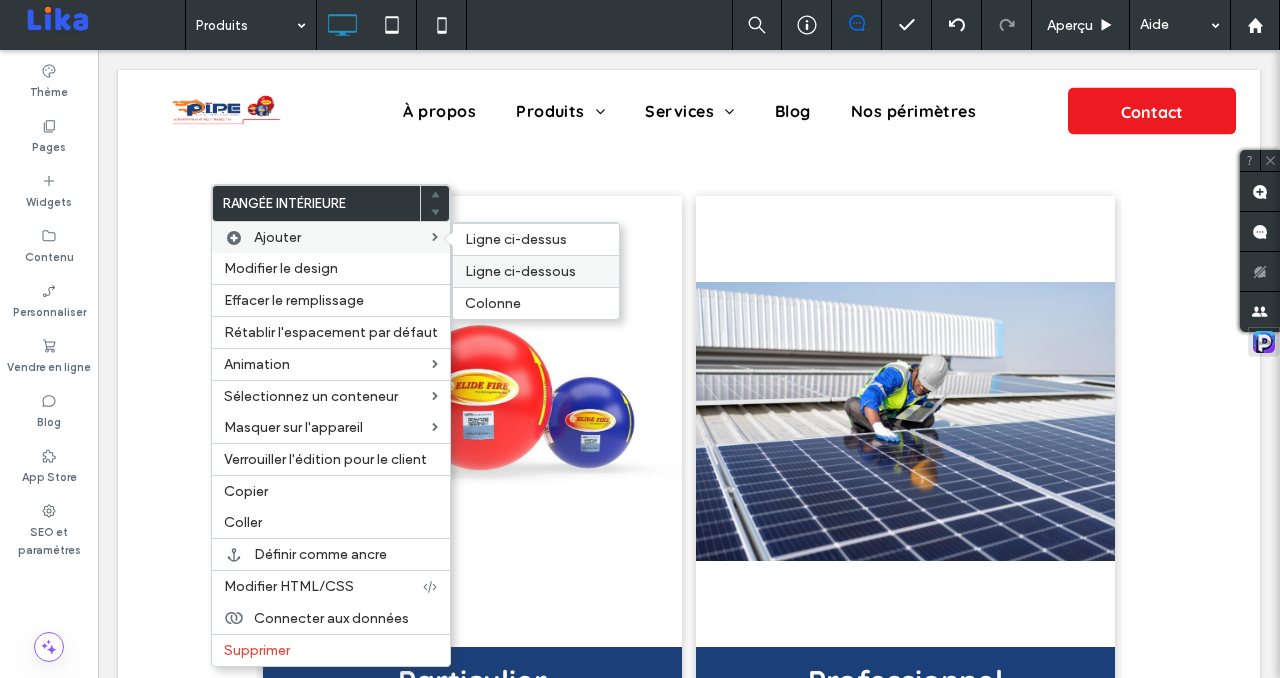 click on "Ligne ci-dessous" at bounding box center [520, 271] 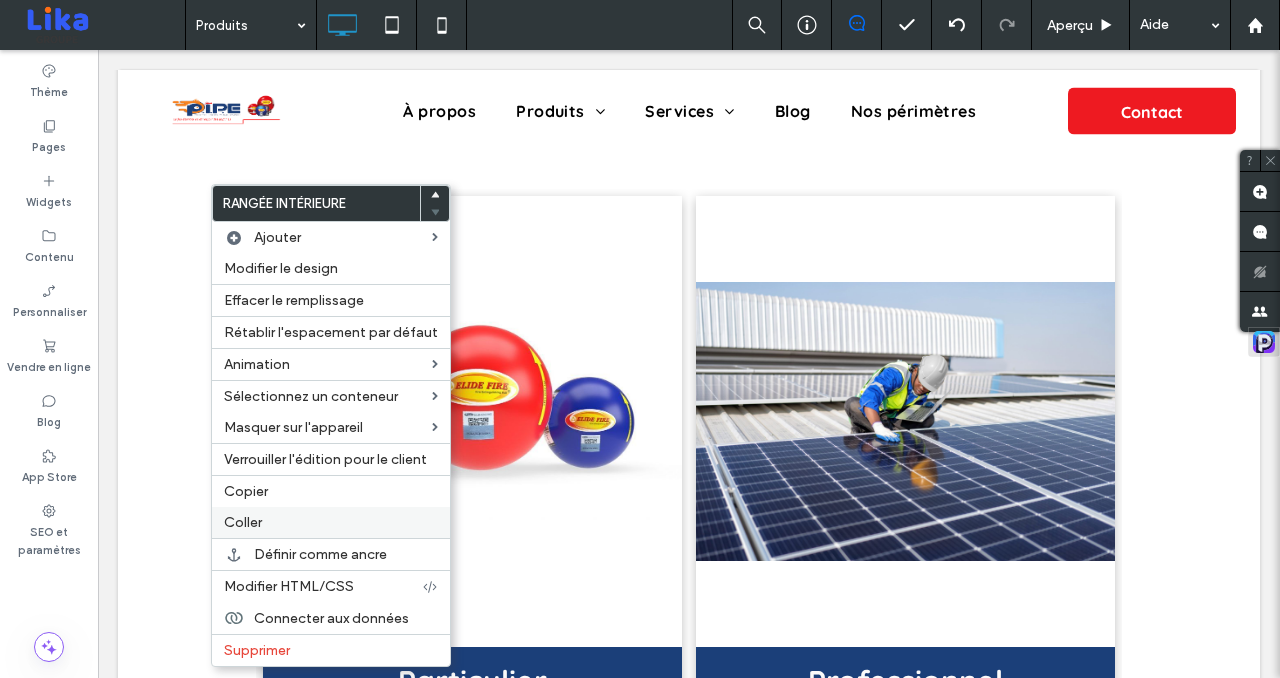click on "Coller" at bounding box center [331, 522] 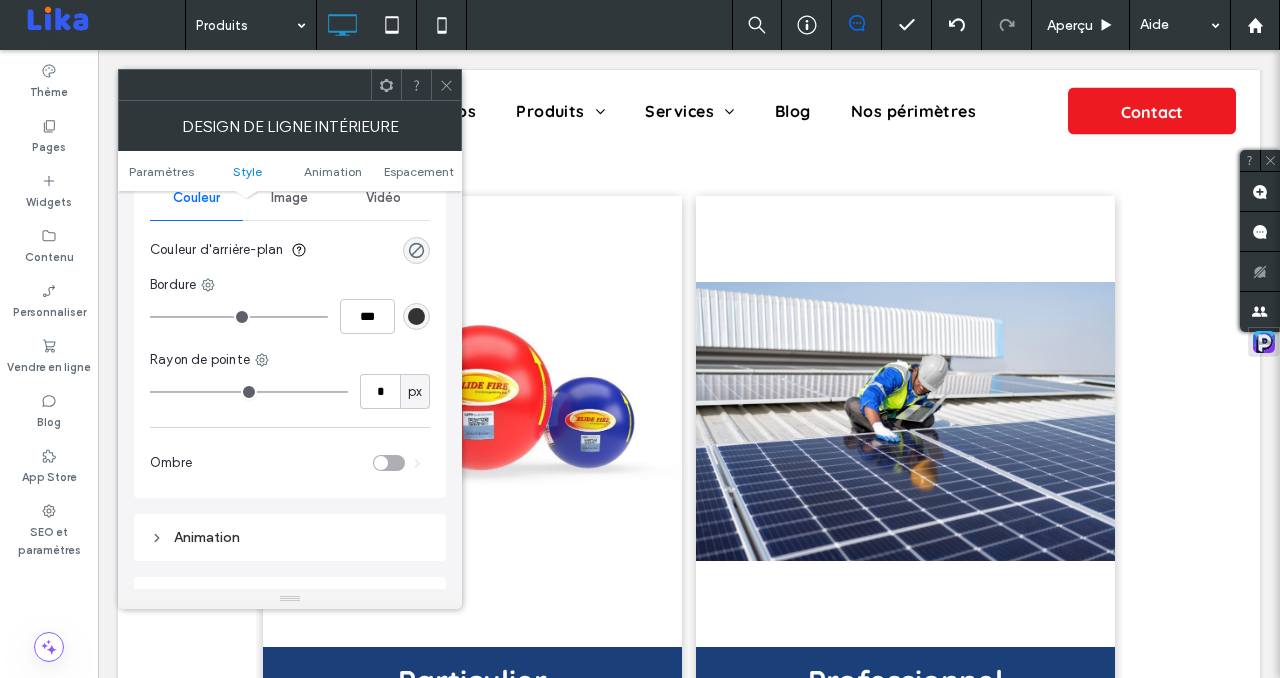 scroll, scrollTop: 658, scrollLeft: 0, axis: vertical 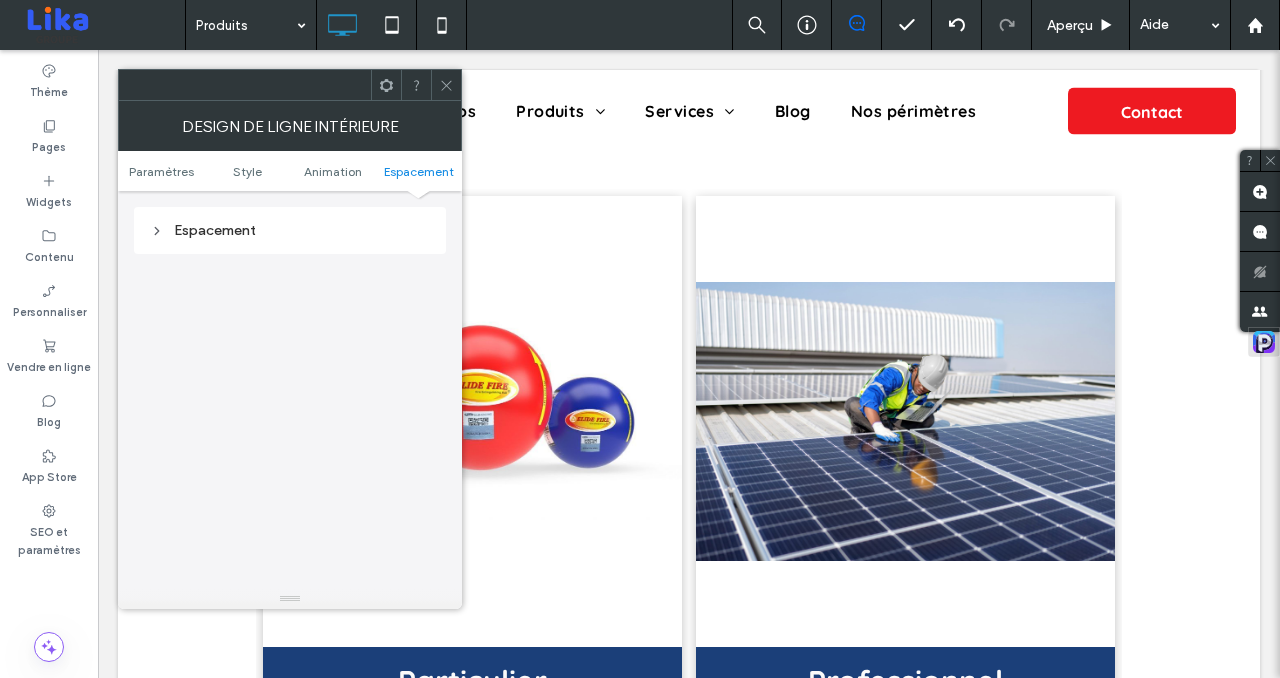 click on "Espacement" at bounding box center (290, 230) 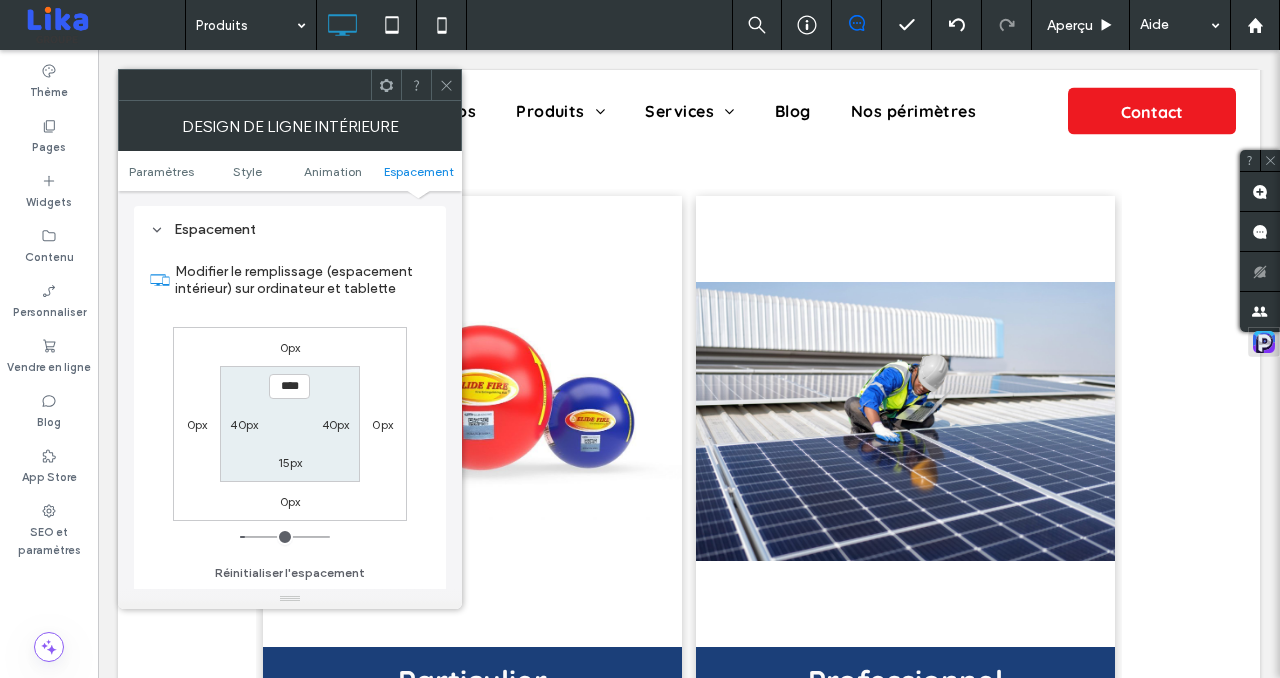 click on "40px" at bounding box center [244, 424] 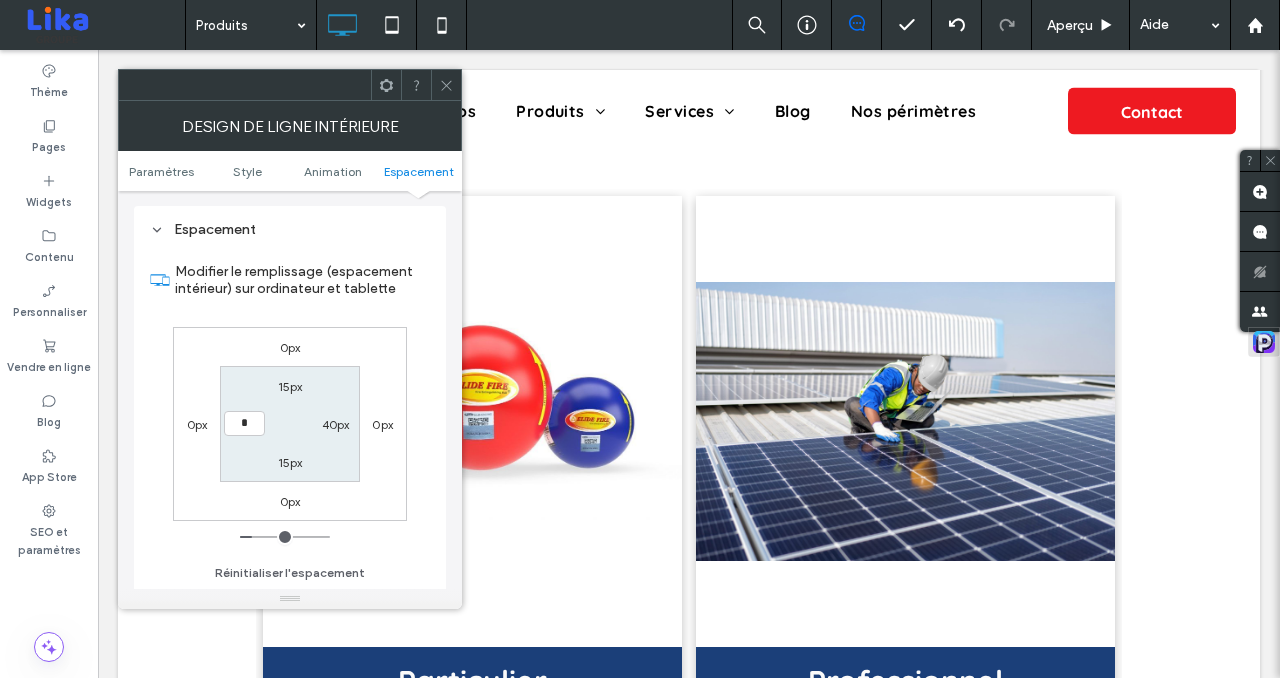type on "*" 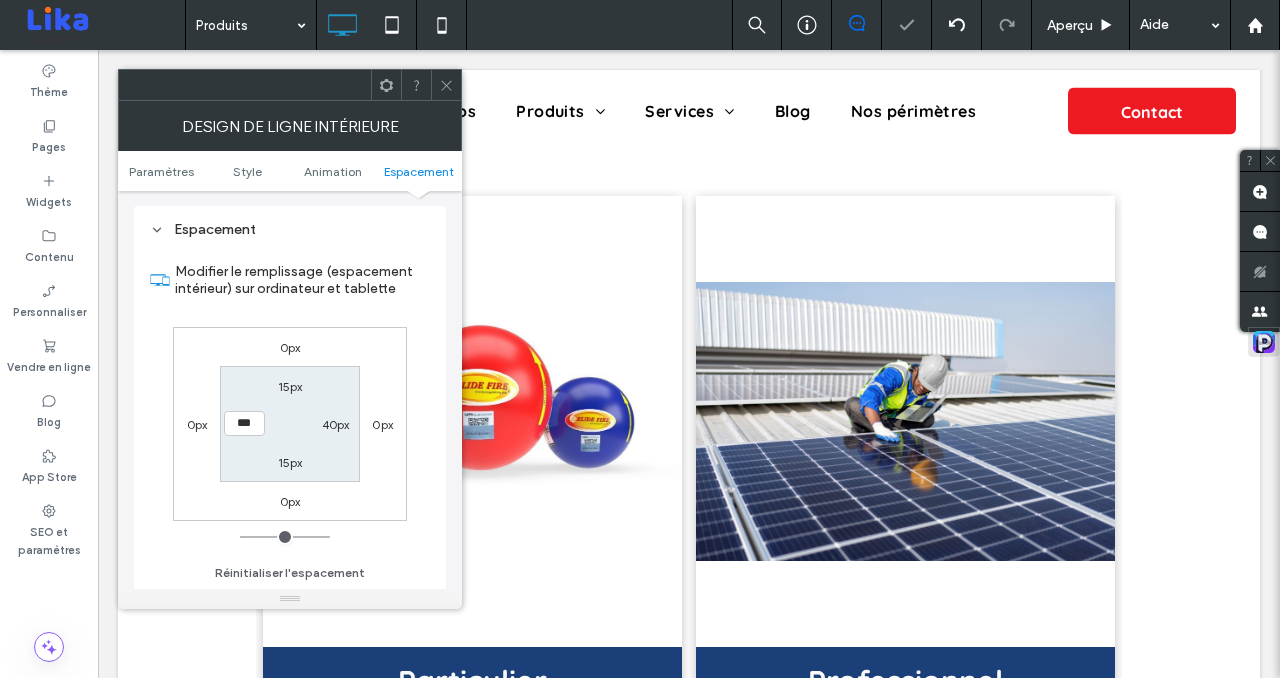 click on "40px" at bounding box center (336, 424) 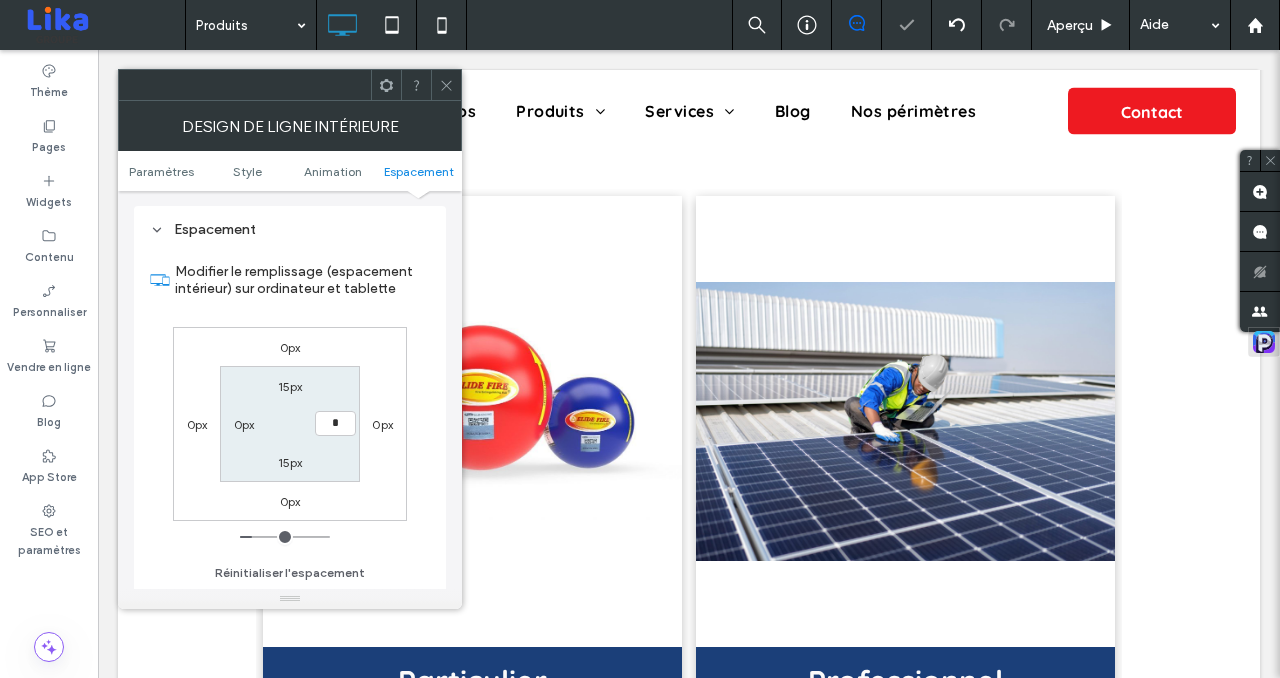 type on "*" 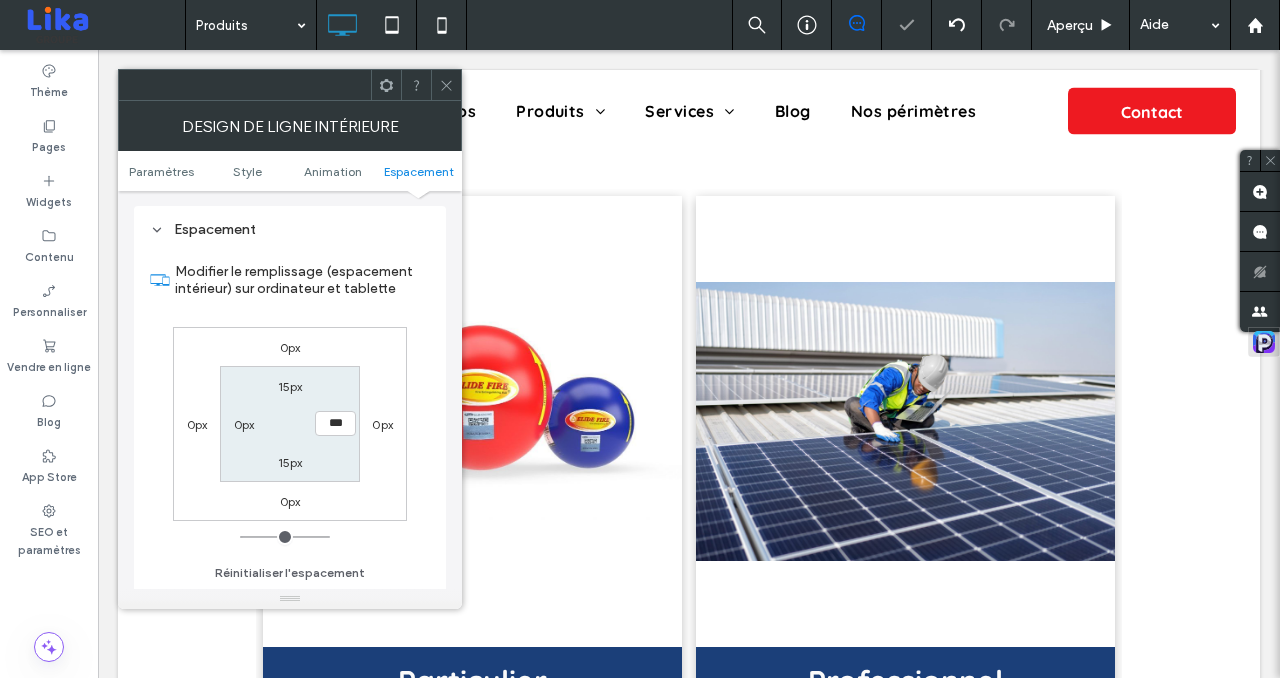 click at bounding box center [446, 85] 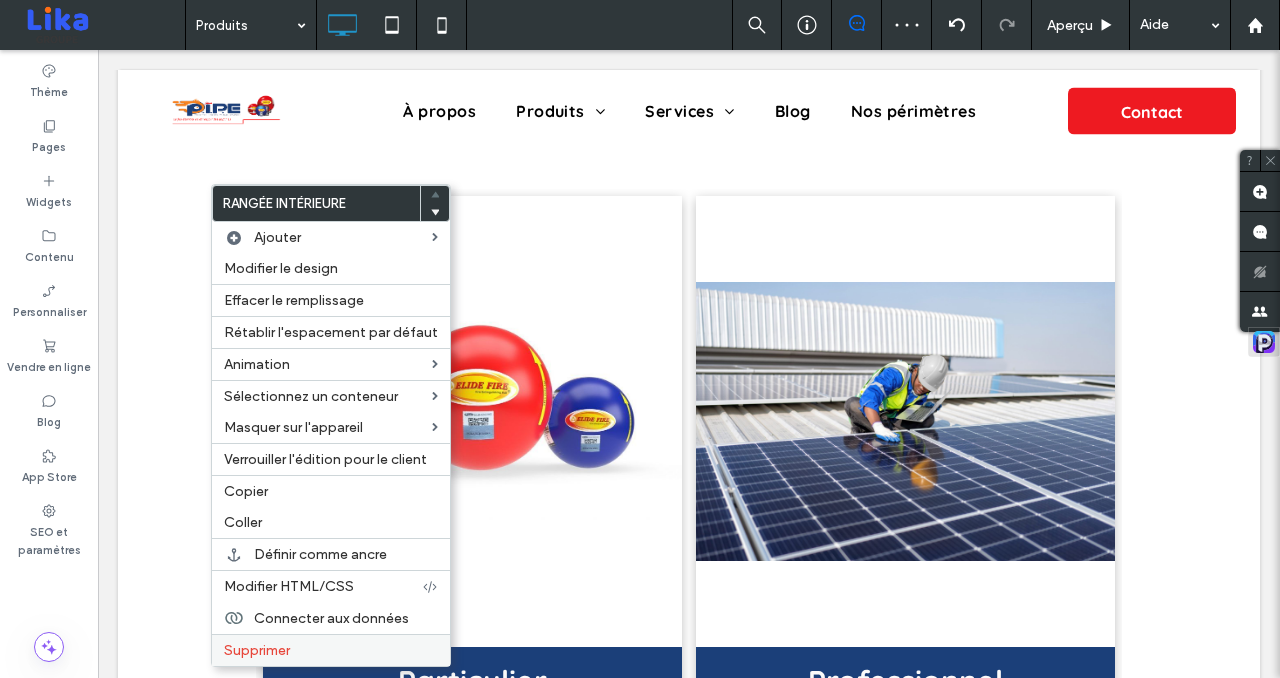 click on "Supprimer" at bounding box center [331, 650] 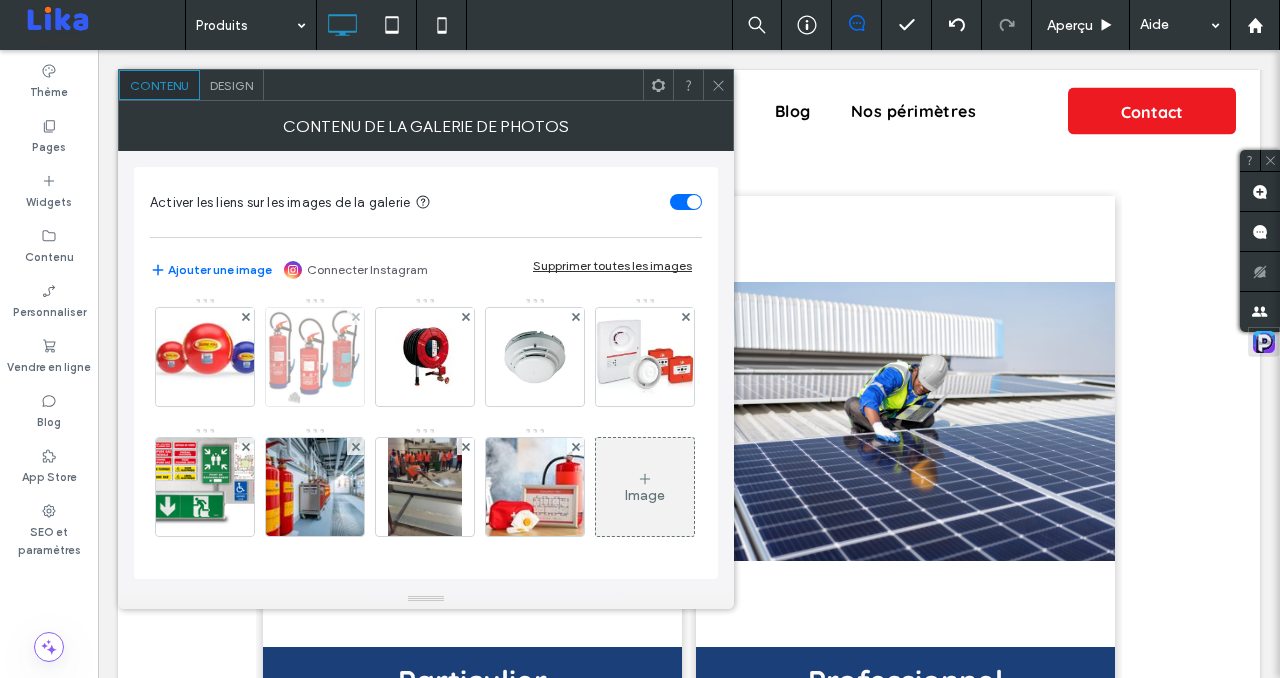 scroll, scrollTop: 0, scrollLeft: 0, axis: both 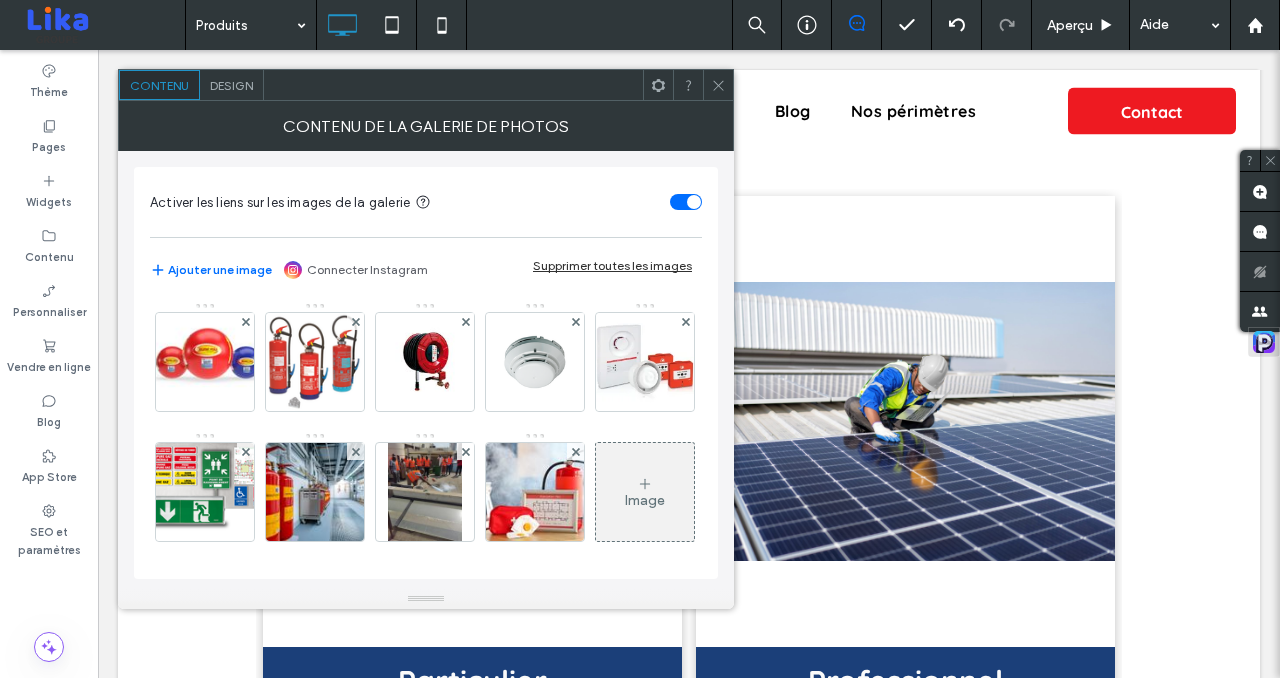 click 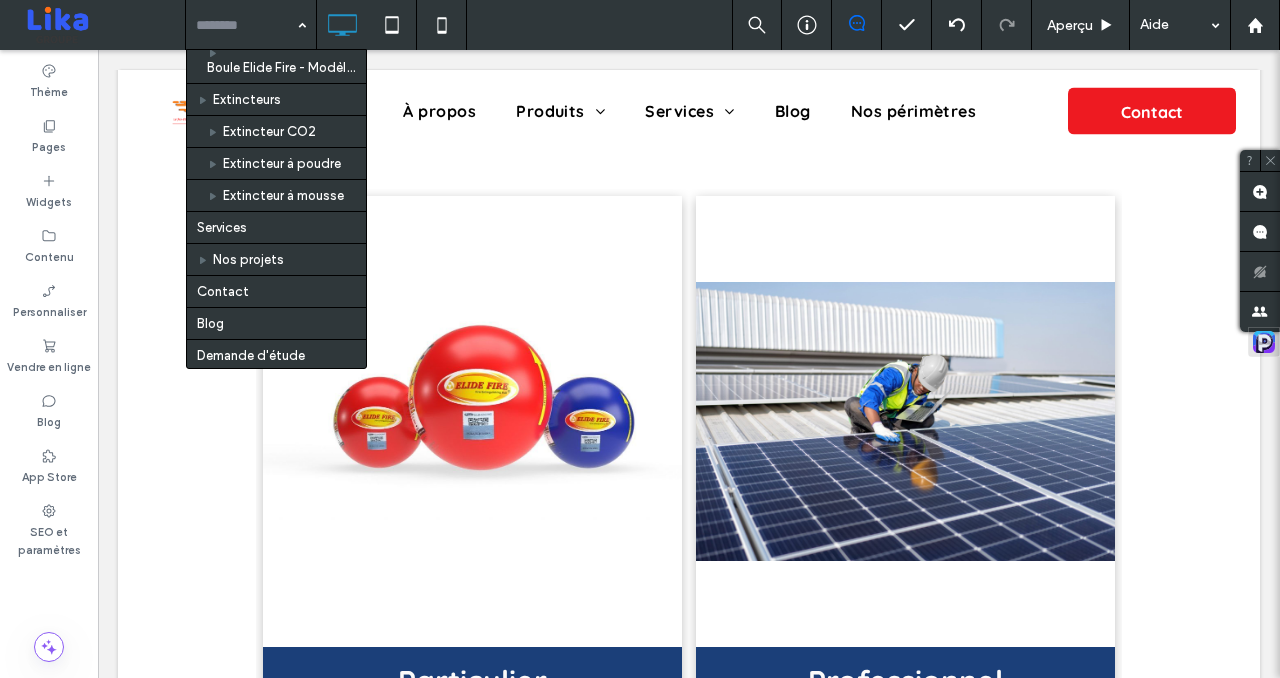 scroll, scrollTop: 256, scrollLeft: 0, axis: vertical 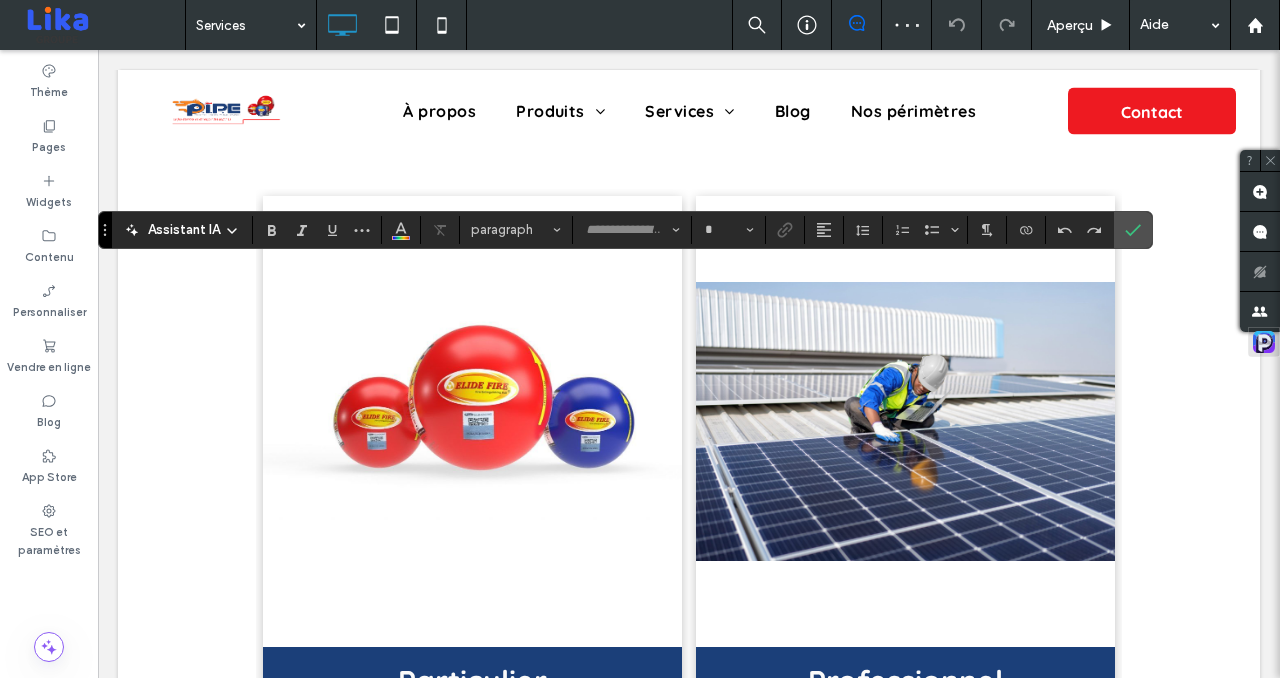 type on "*********" 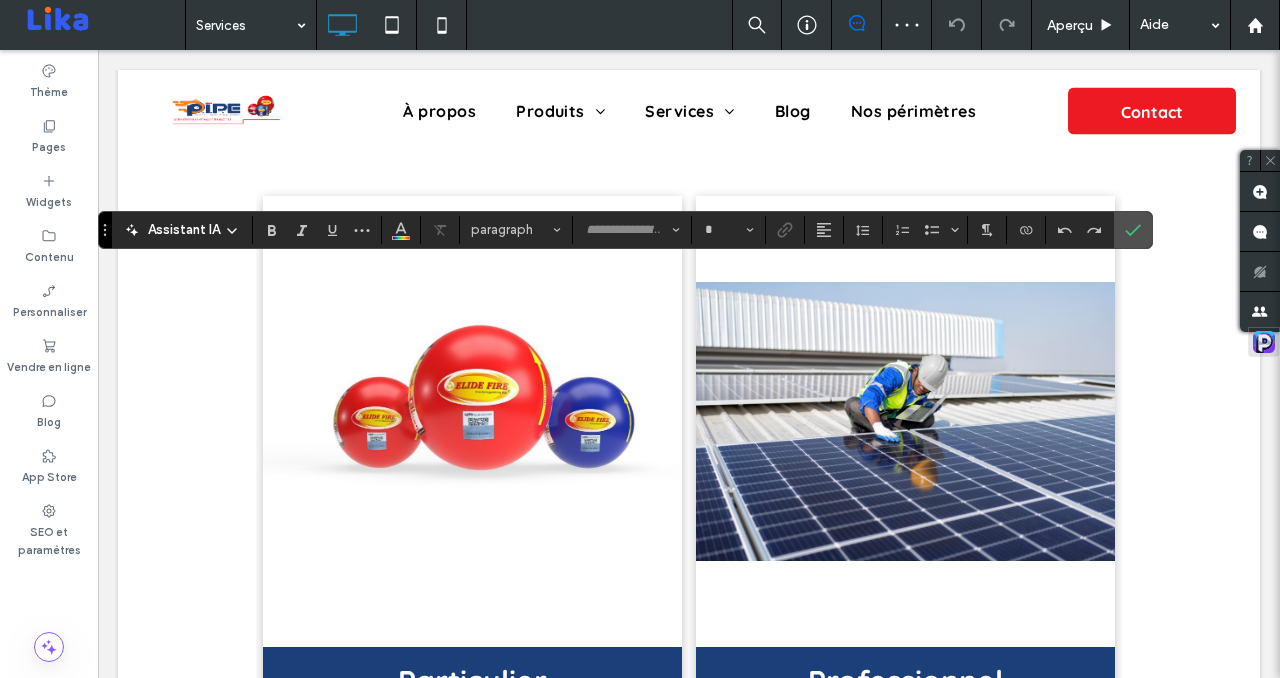 type on "**" 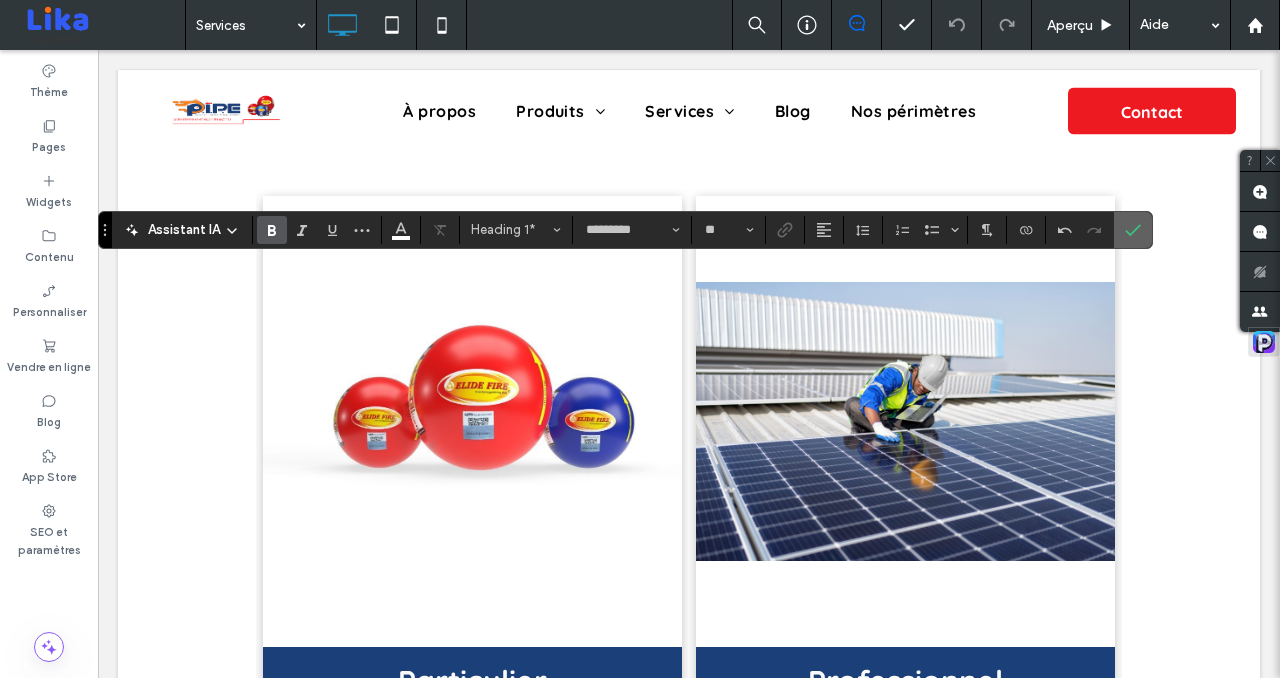 click at bounding box center [1133, 230] 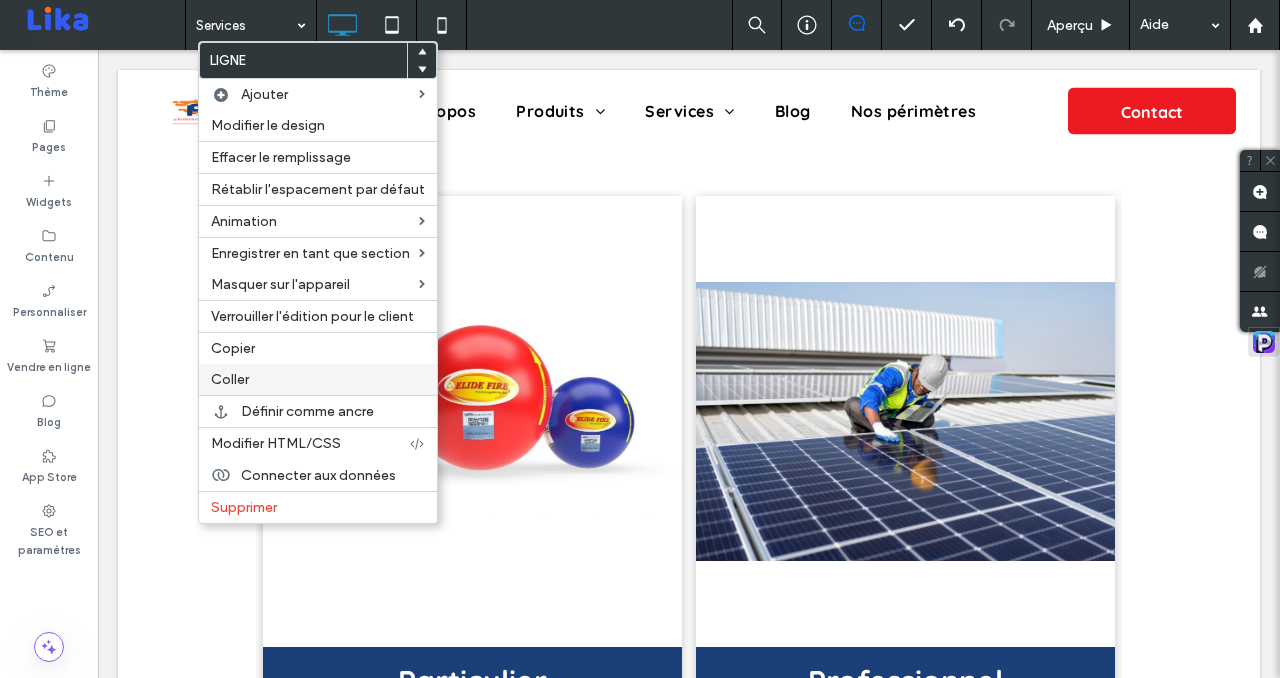 click on "Coller" at bounding box center [318, 379] 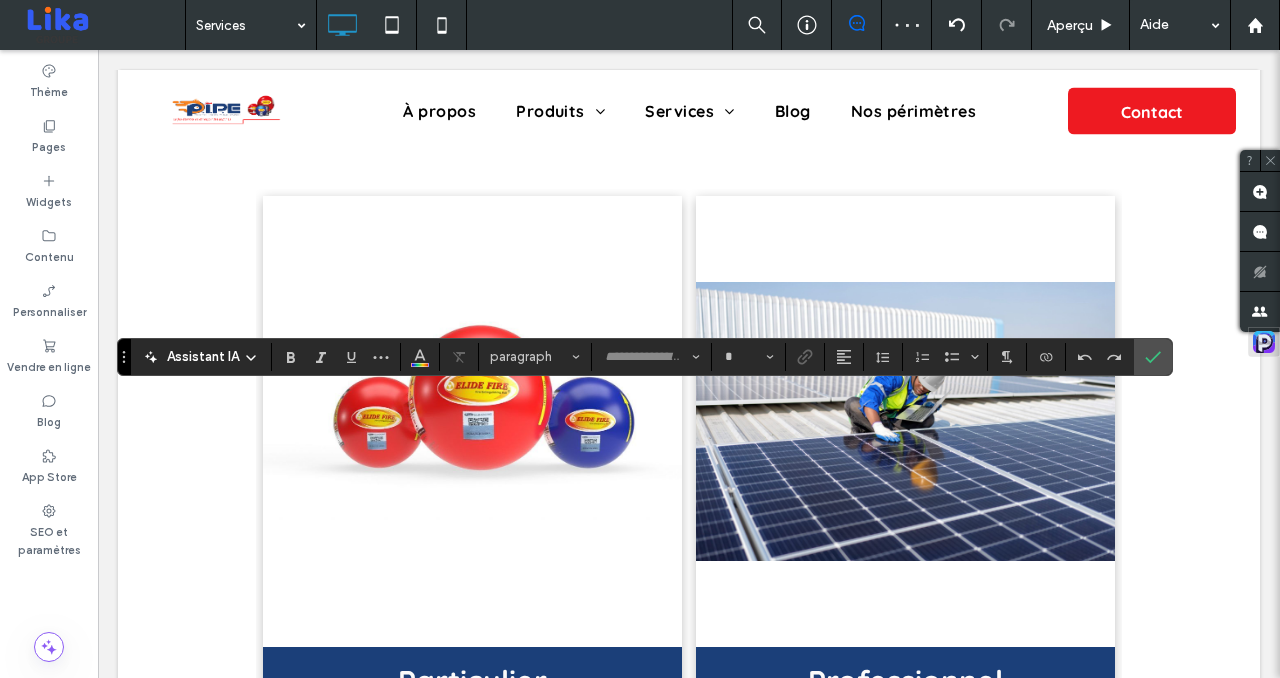 type on "*********" 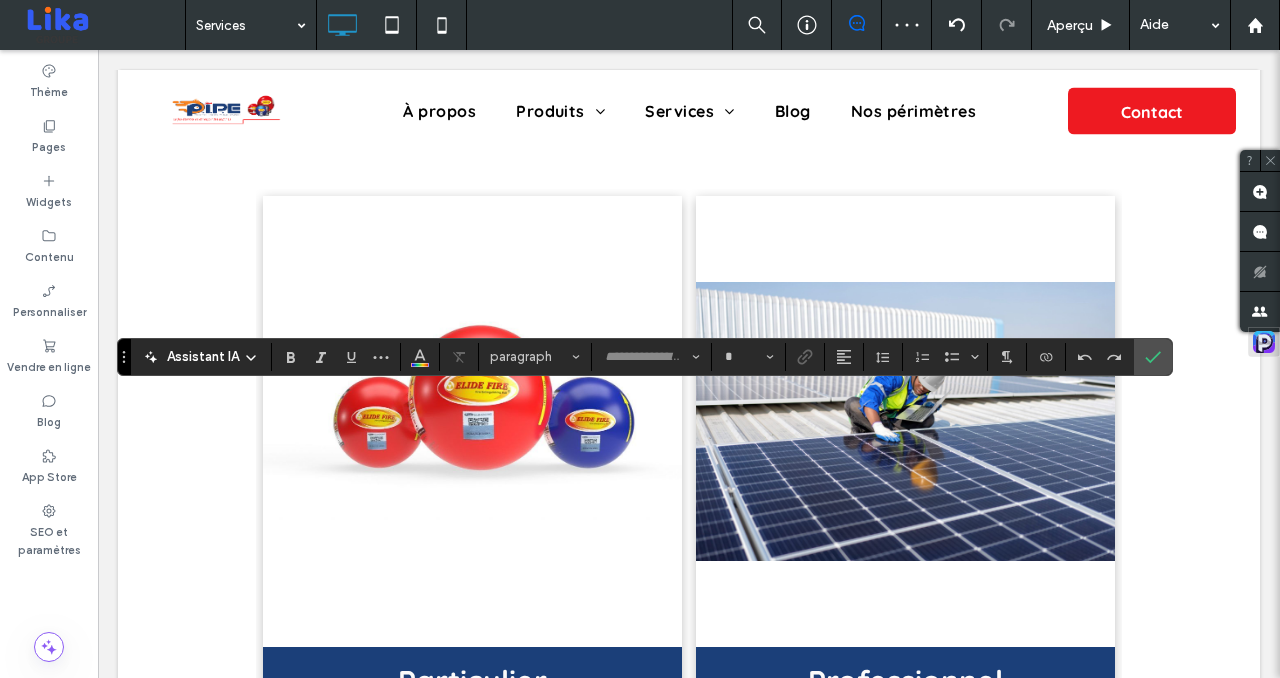 type on "**" 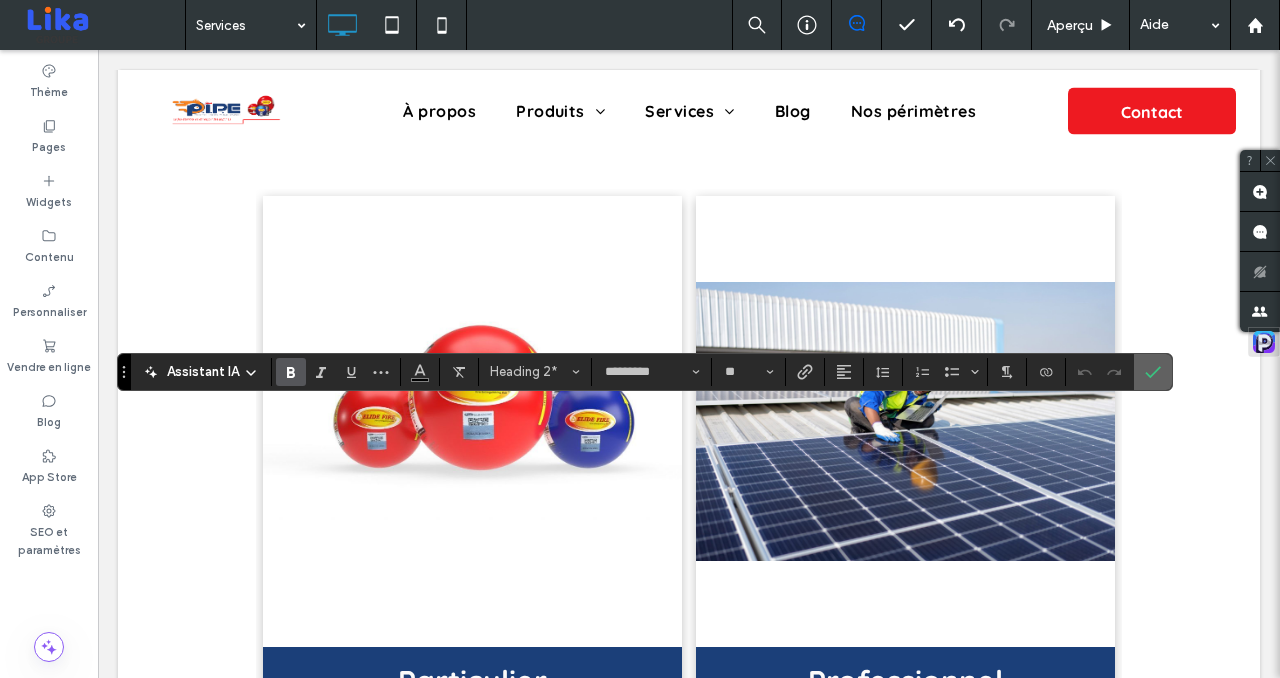 click 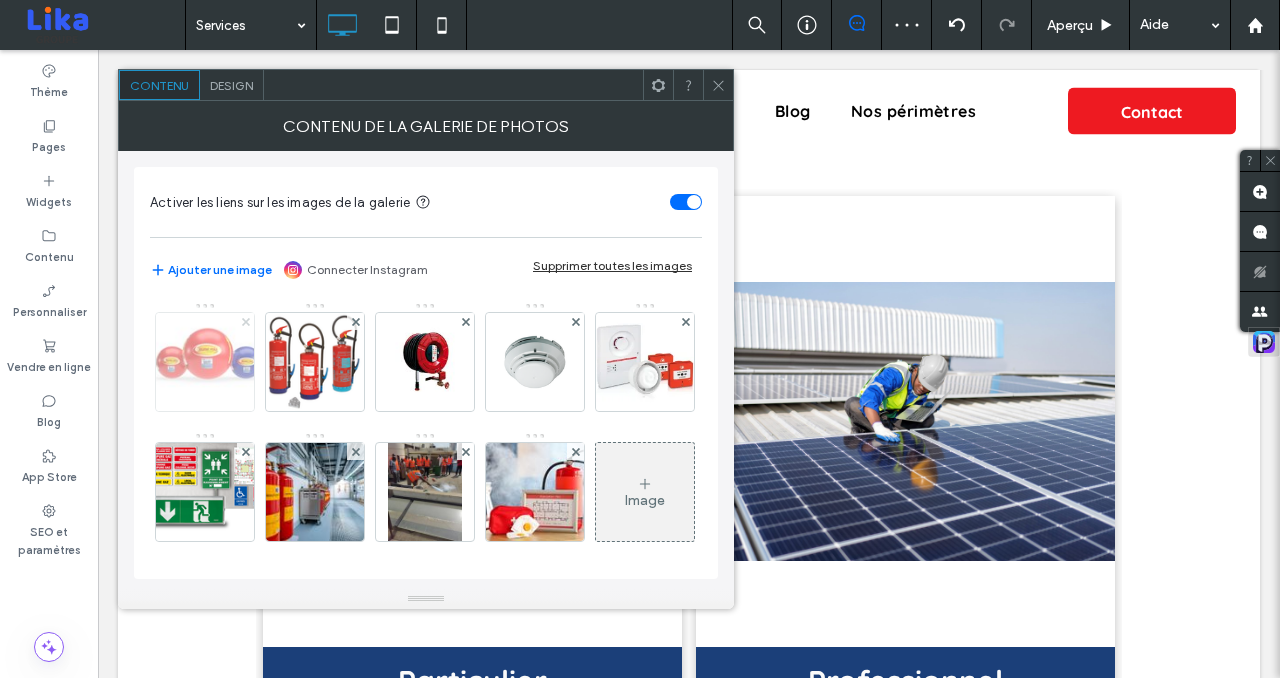 click 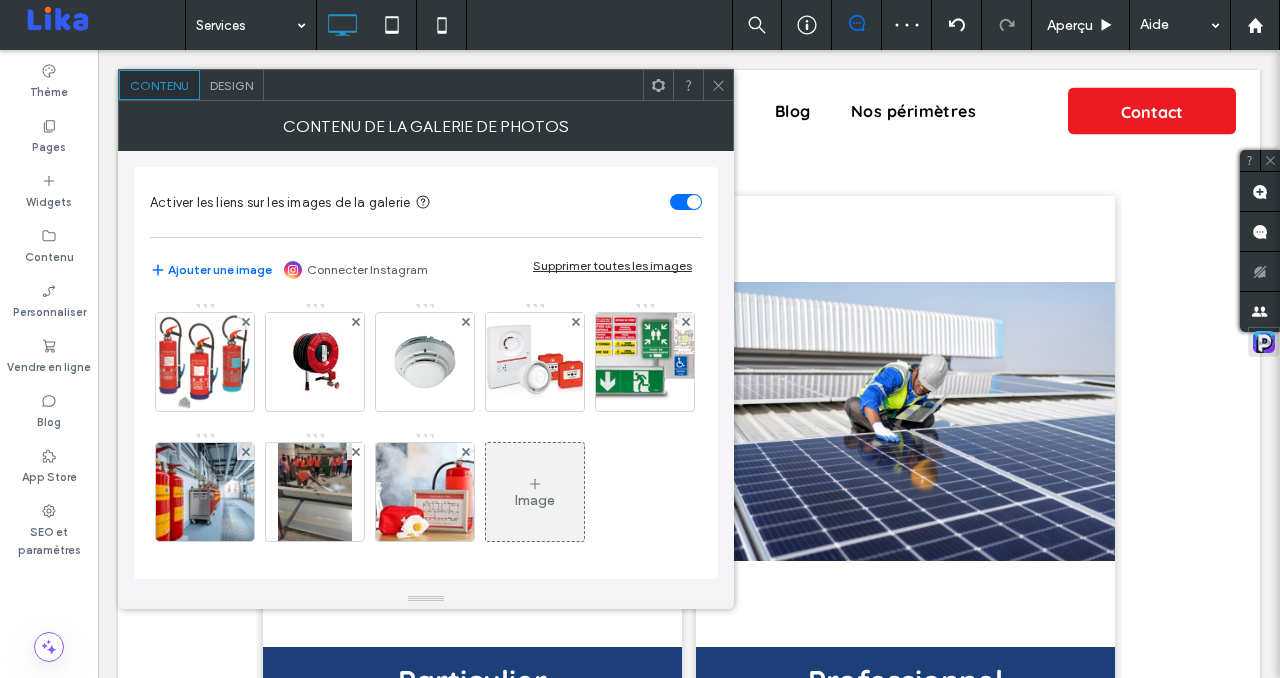 click 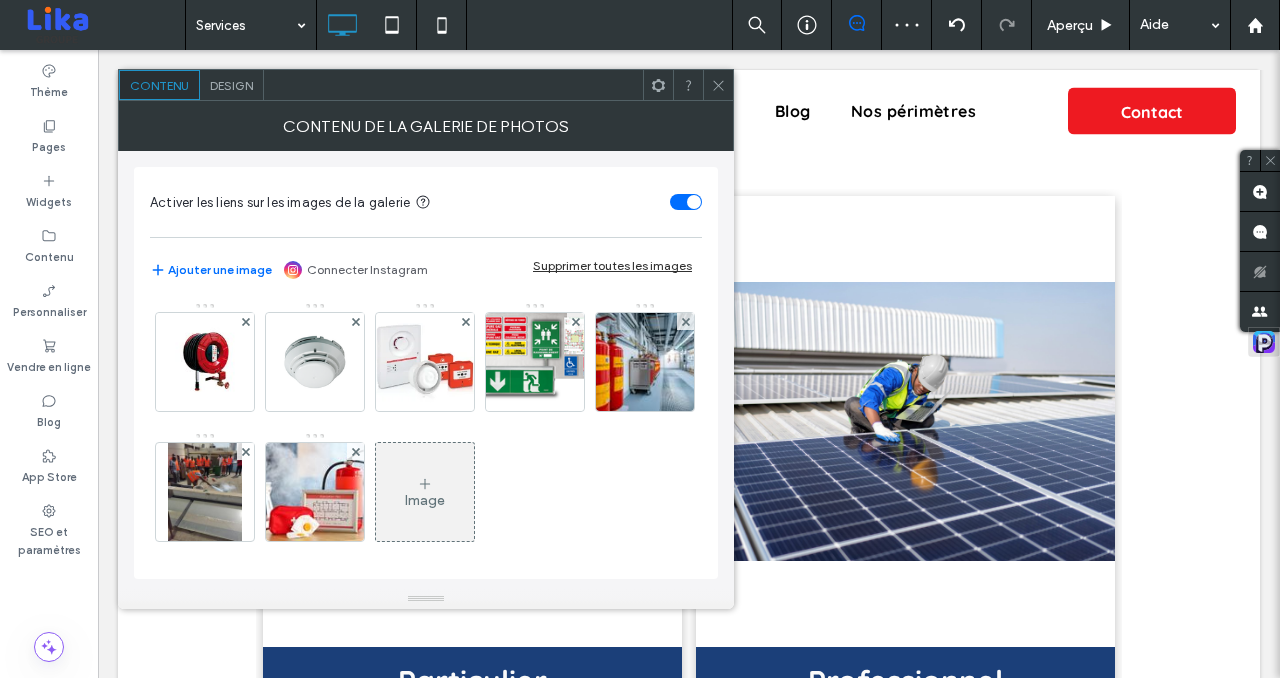 click 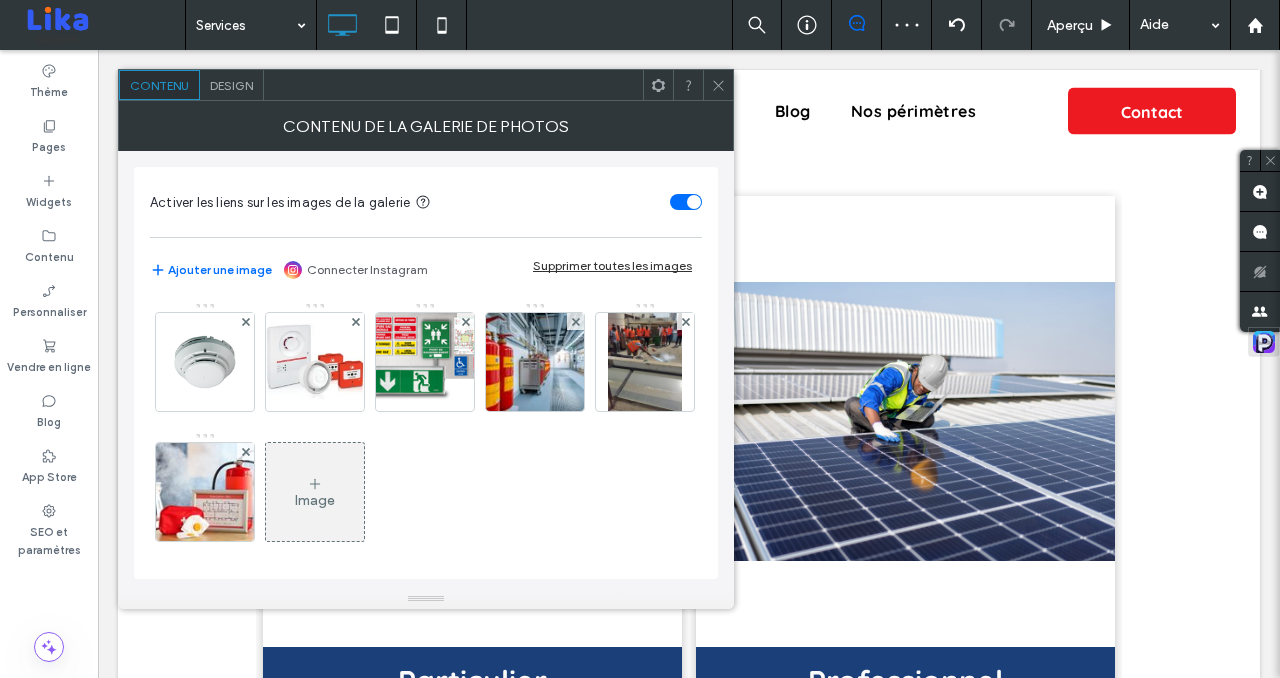 click 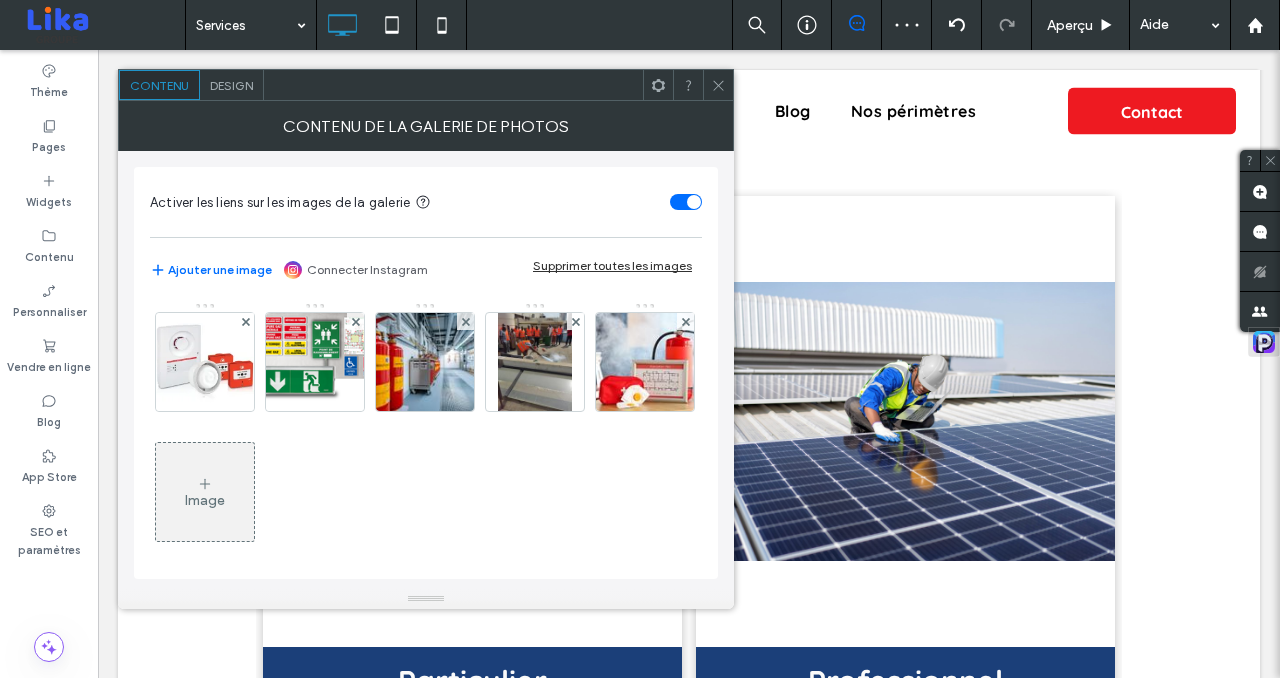 click 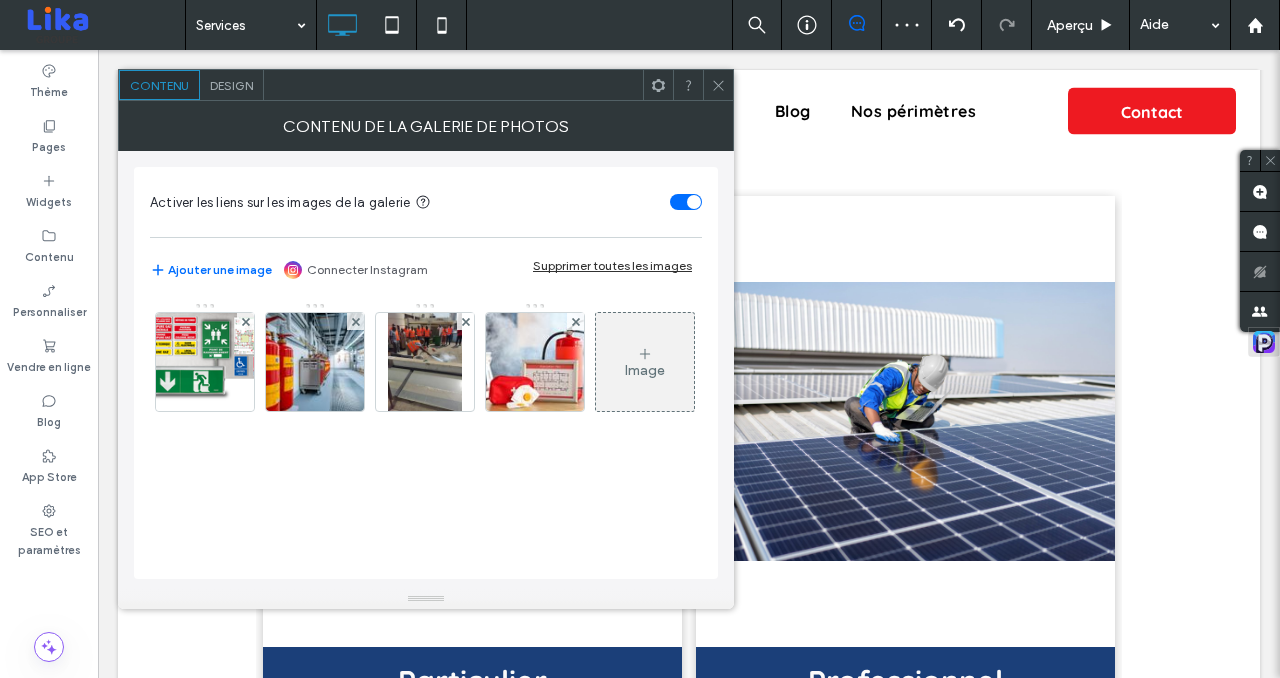 click 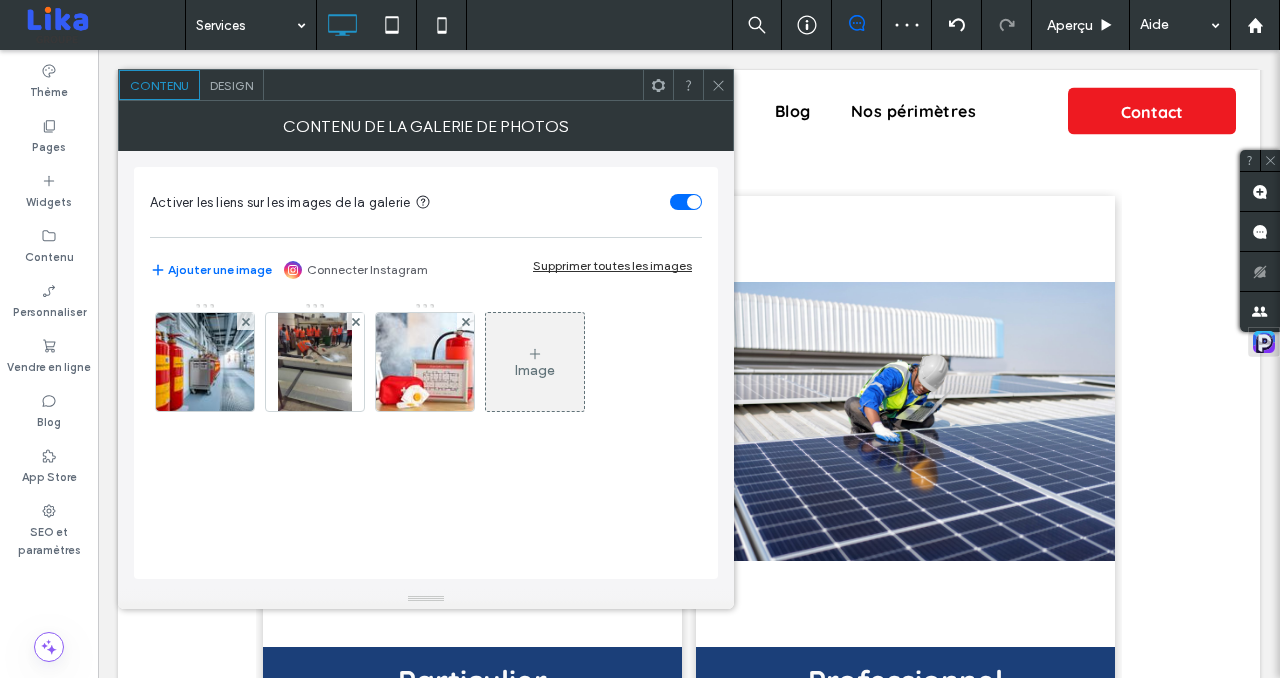 click 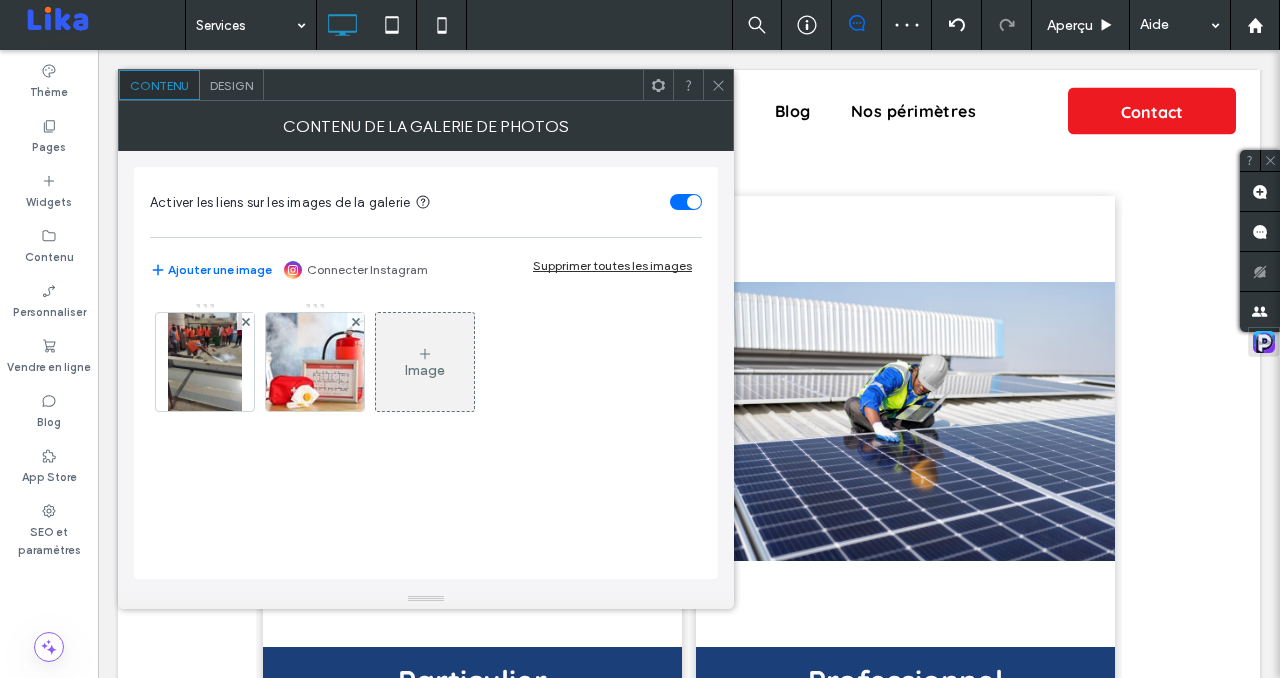 click 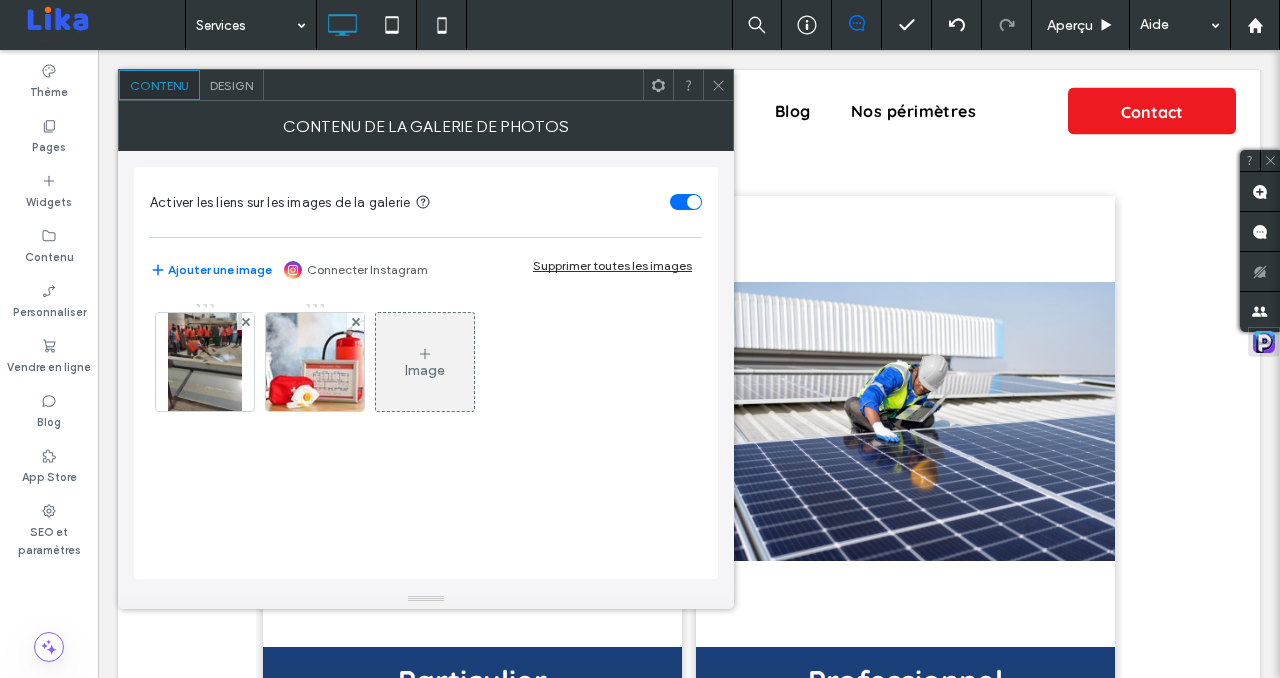 click on "Design" at bounding box center [231, 85] 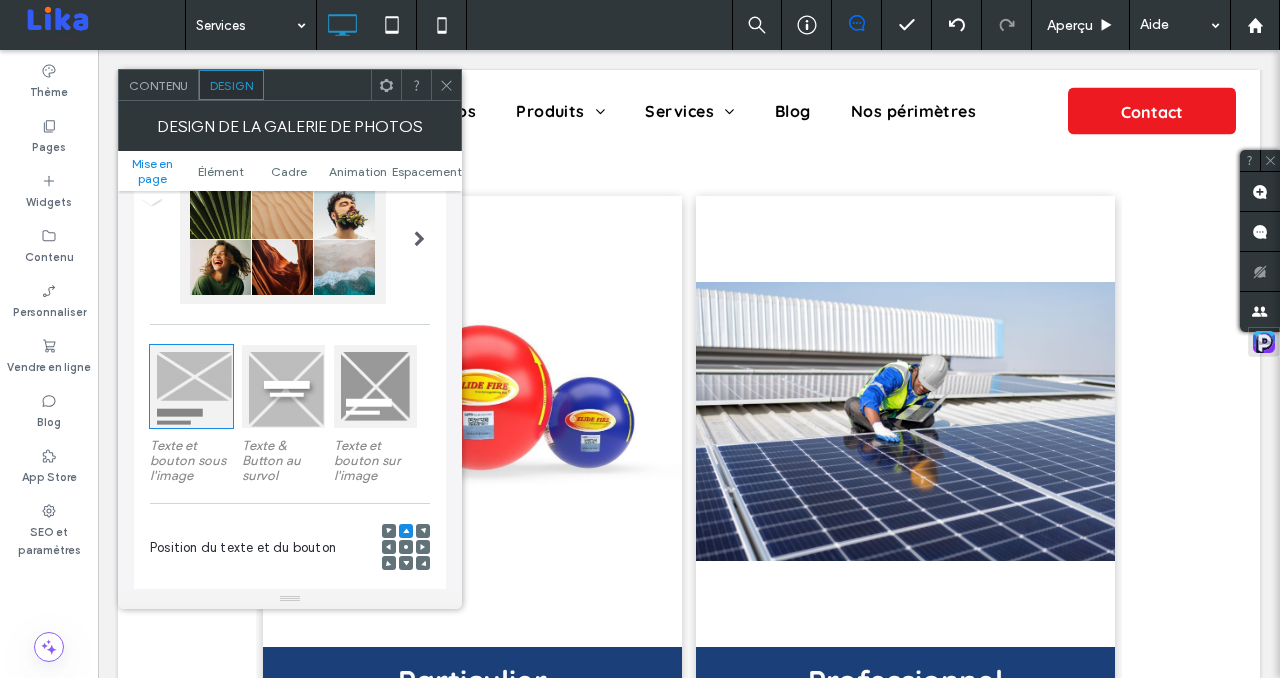 scroll, scrollTop: 463, scrollLeft: 0, axis: vertical 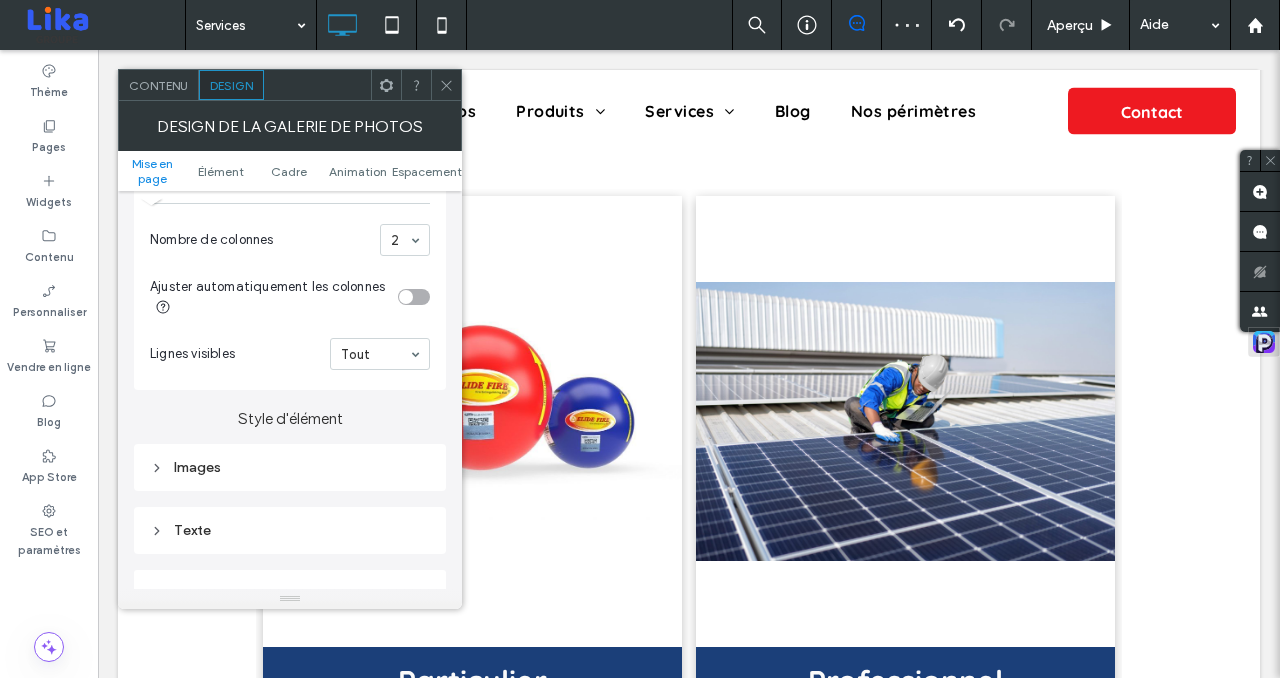 click on "Images" at bounding box center [290, 467] 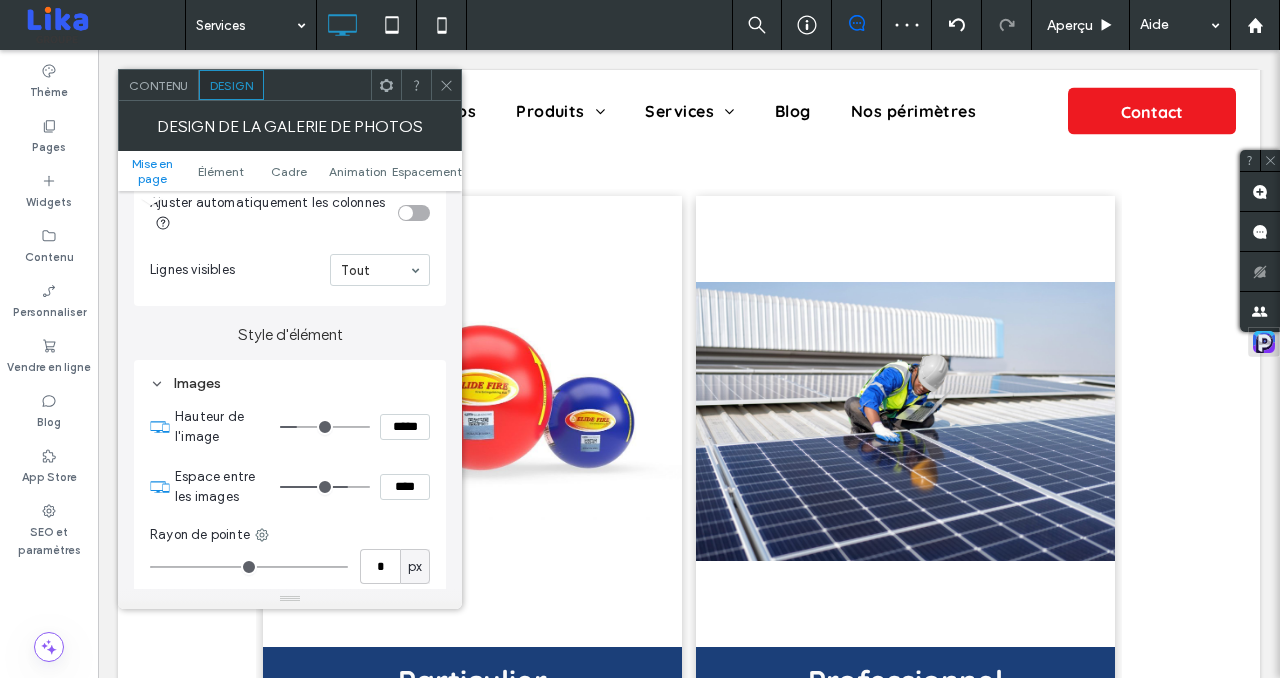 scroll, scrollTop: 654, scrollLeft: 0, axis: vertical 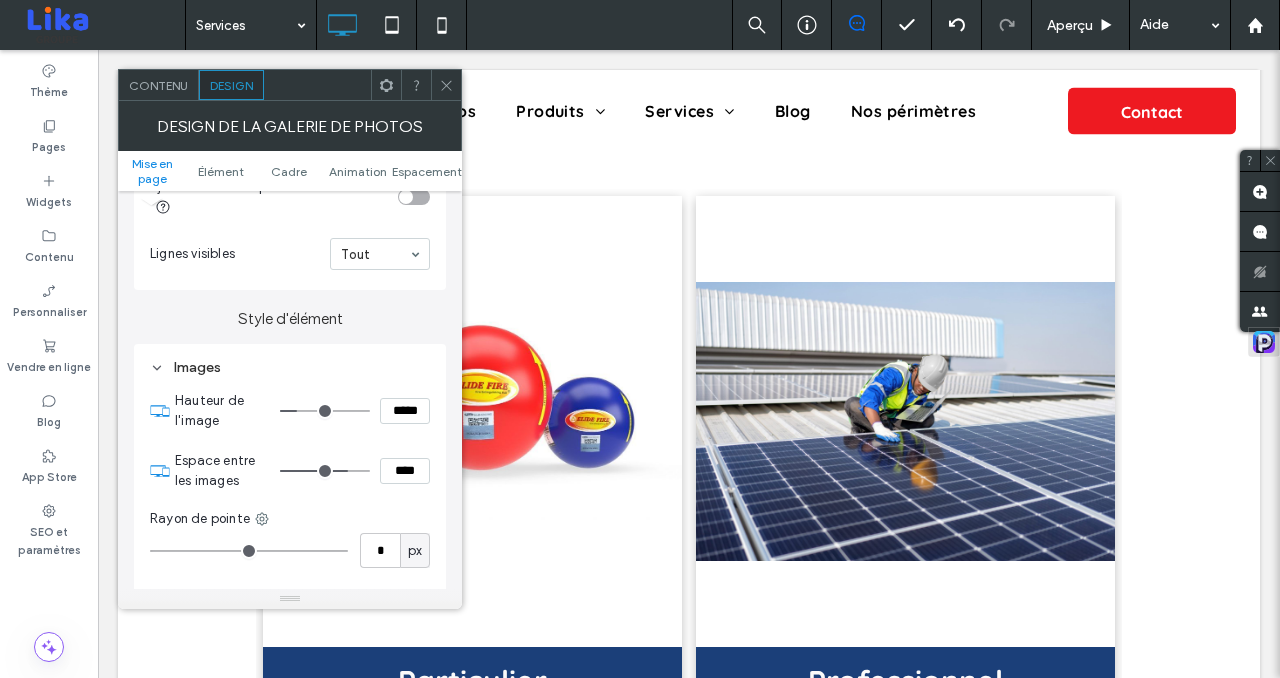 type on "***" 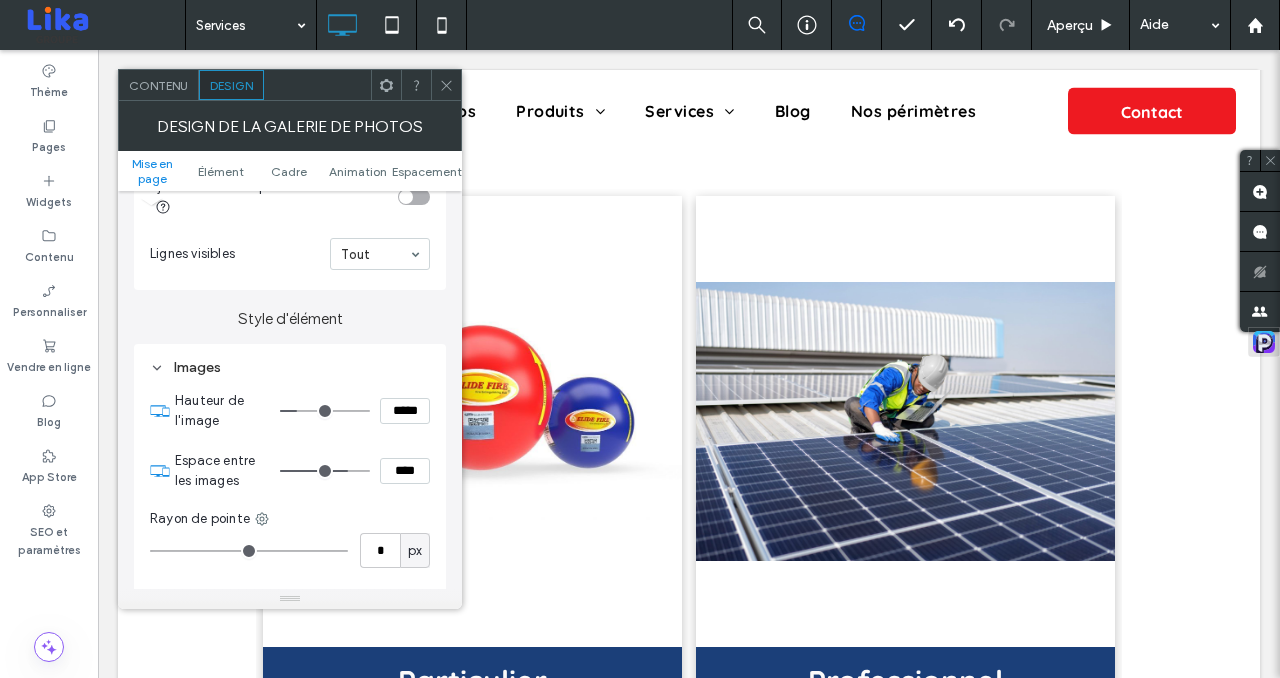 type on "*****" 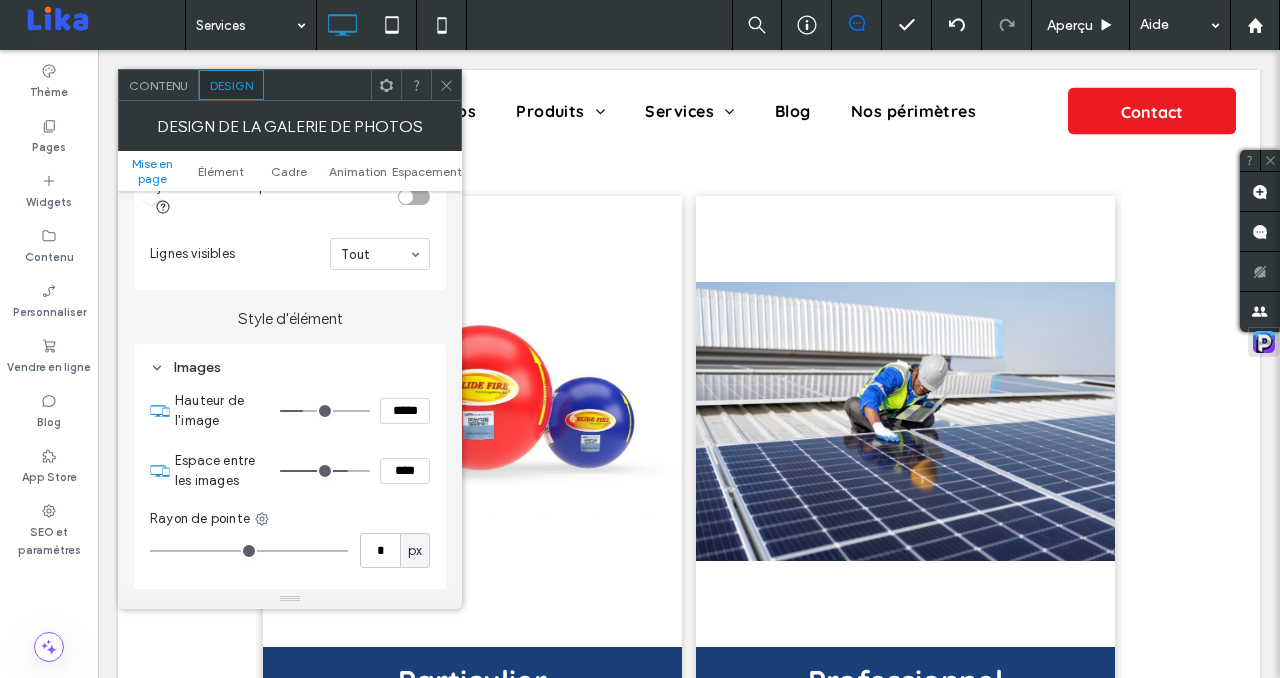 type on "***" 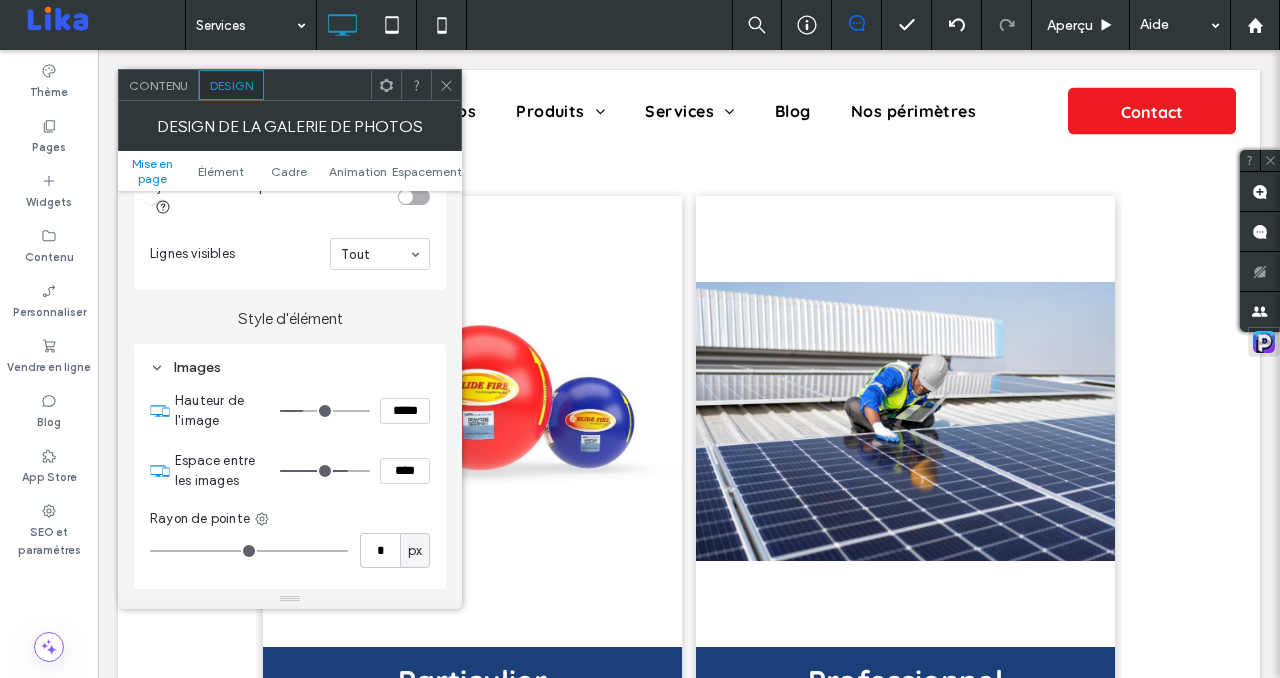 type on "*****" 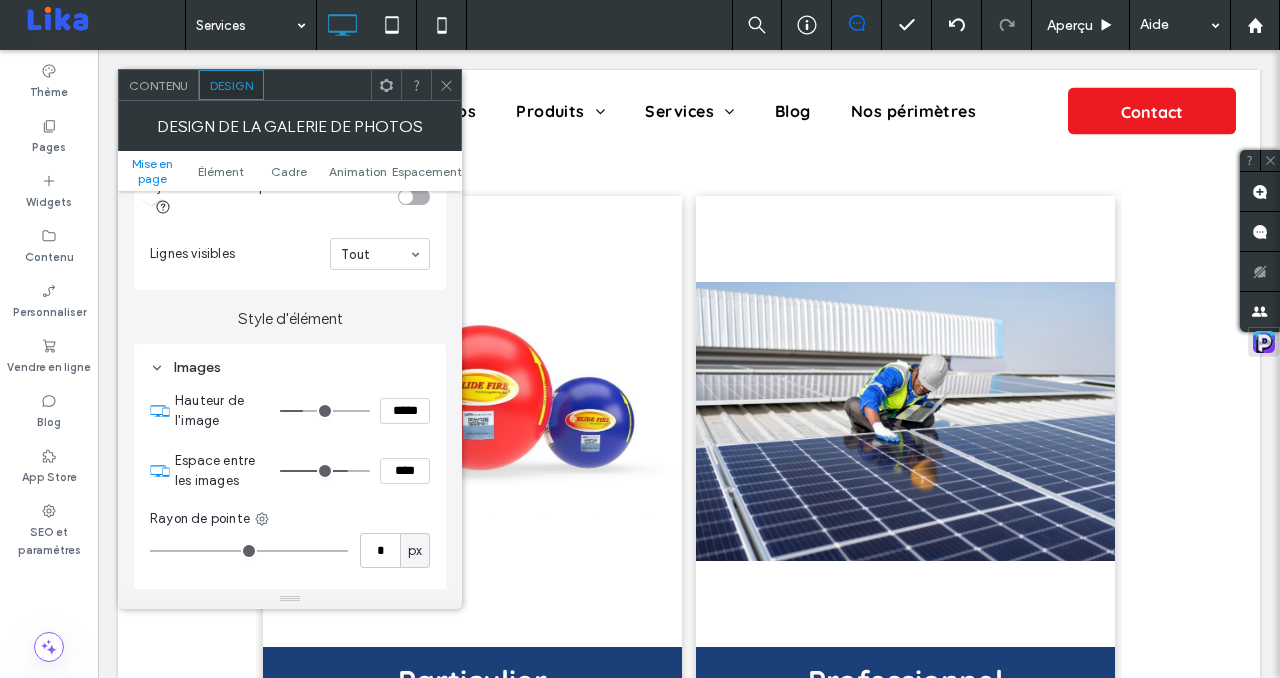 type on "***" 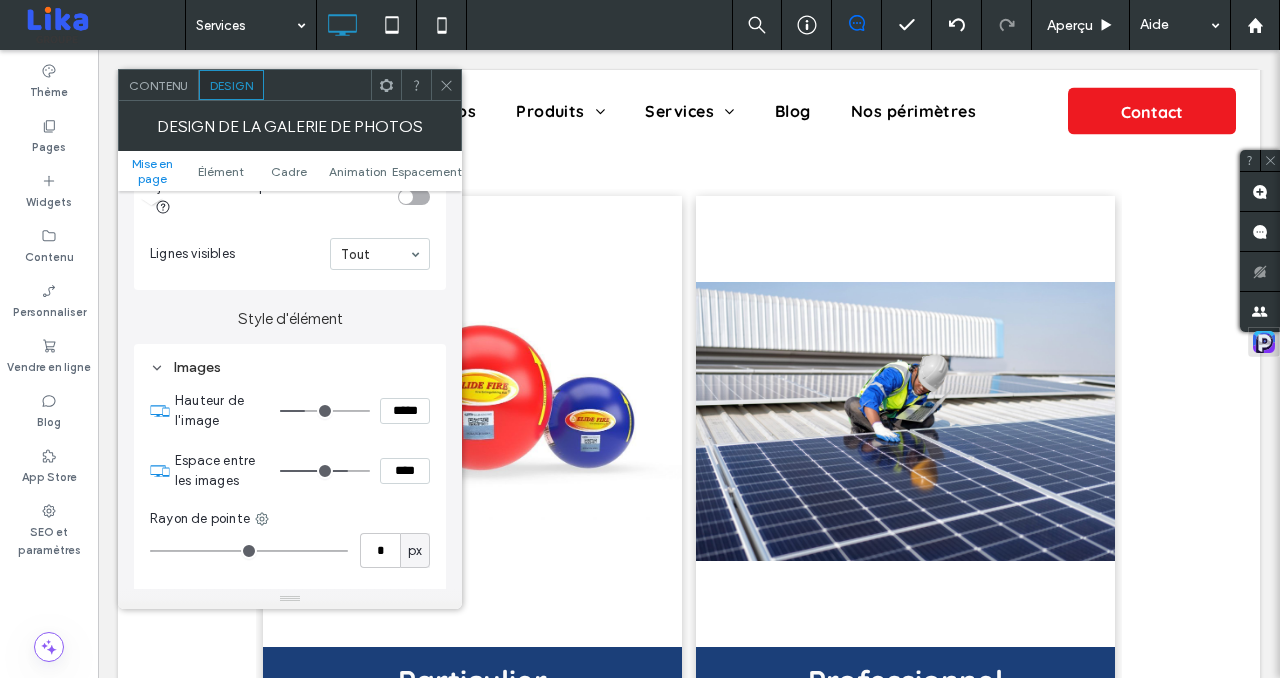 type on "***" 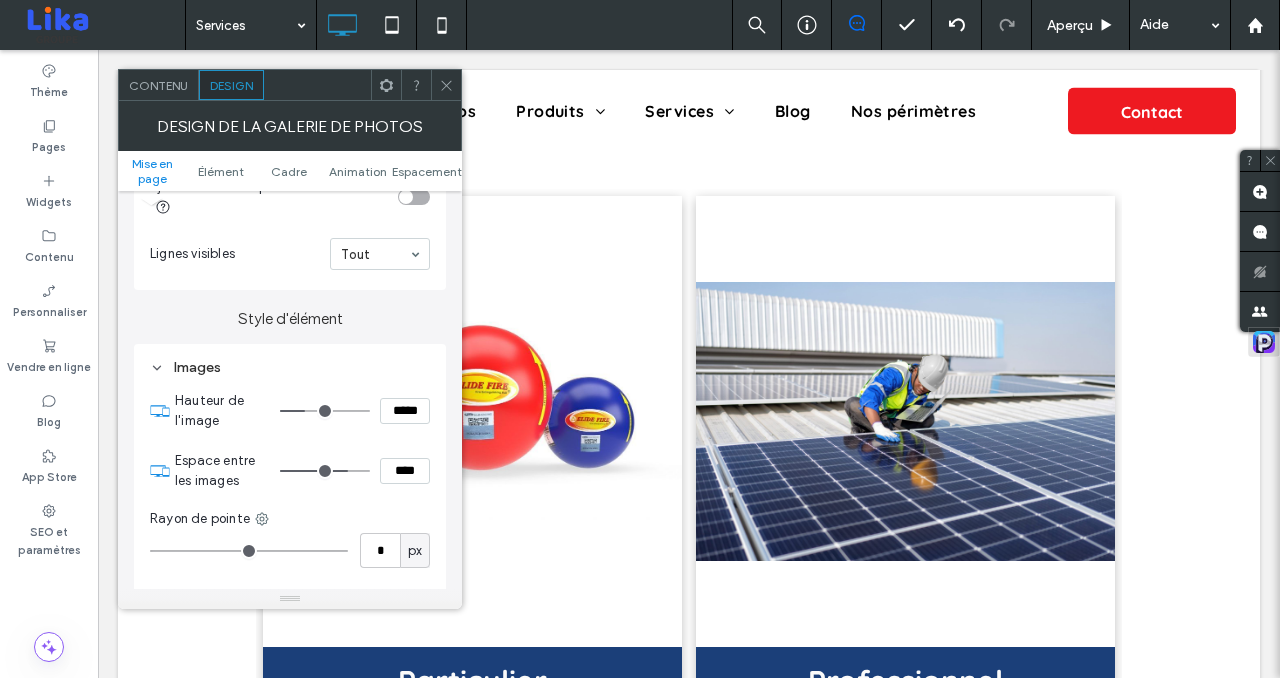 type on "*****" 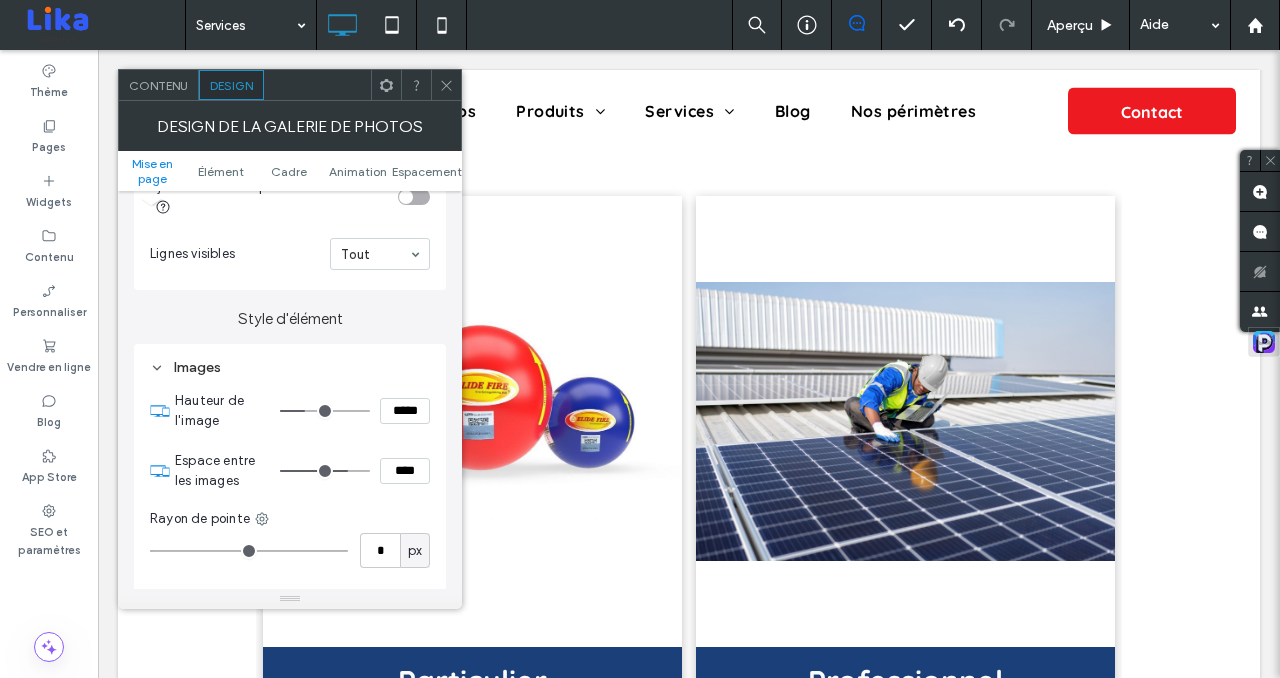 type on "***" 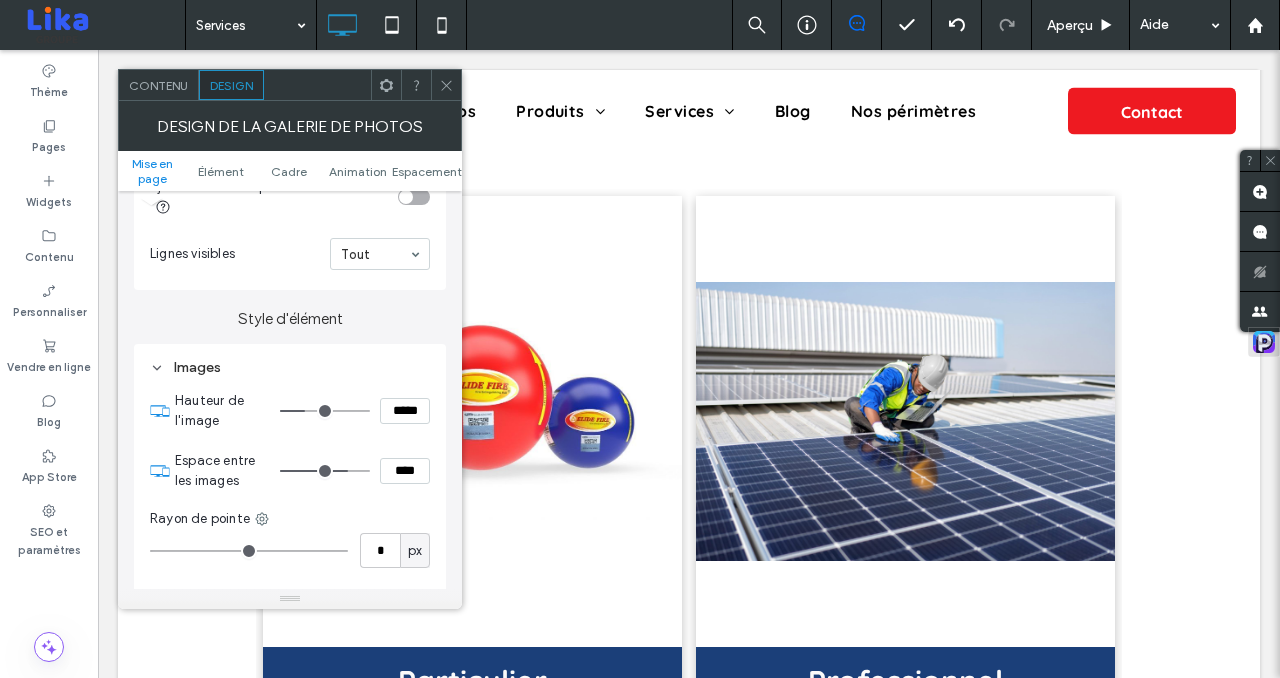 type on "*****" 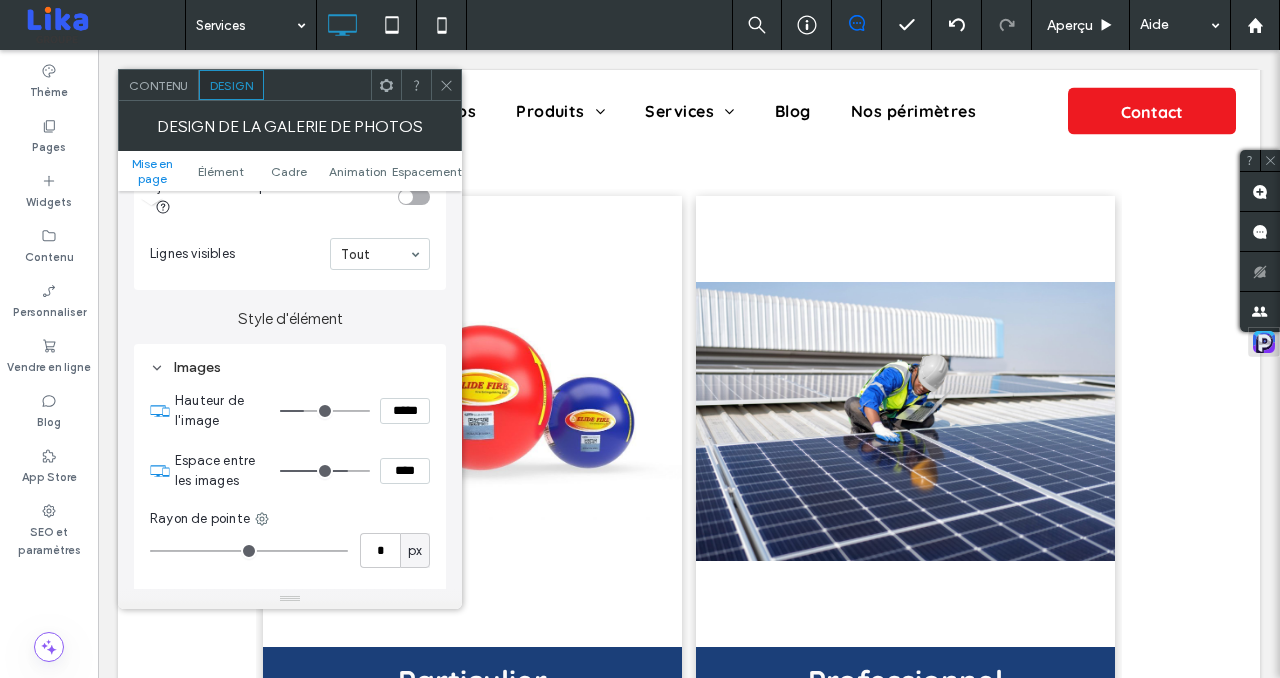 type on "***" 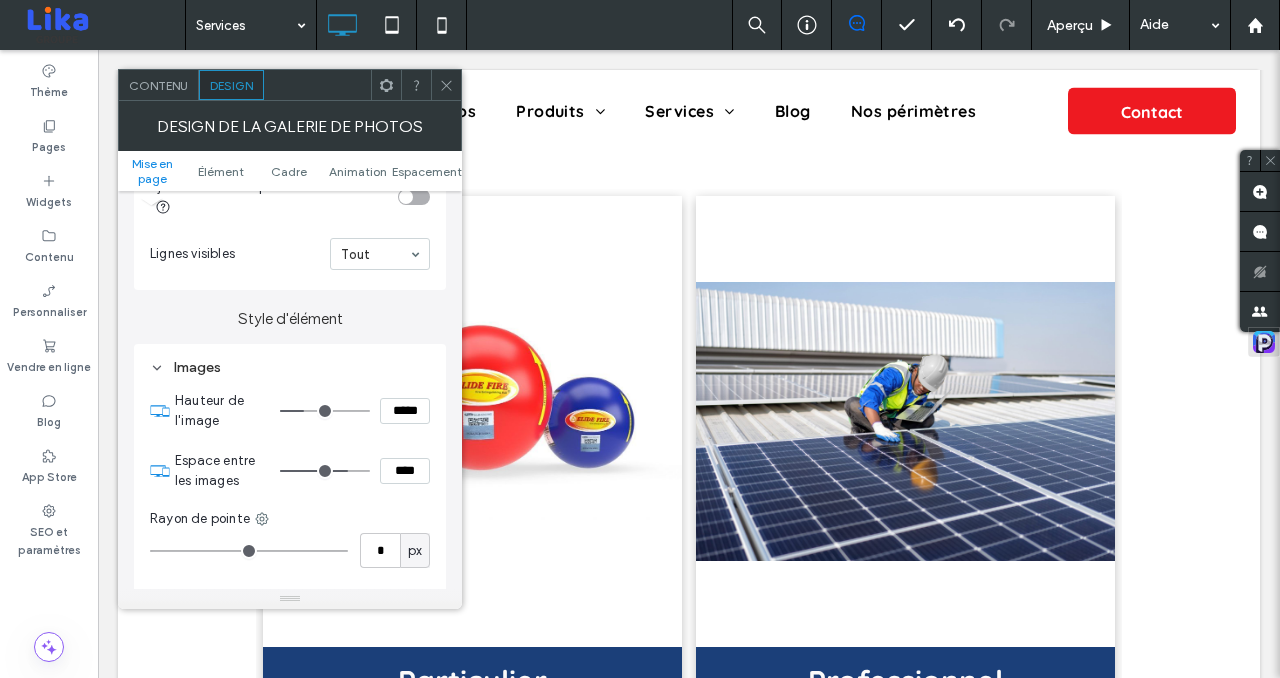 type on "*****" 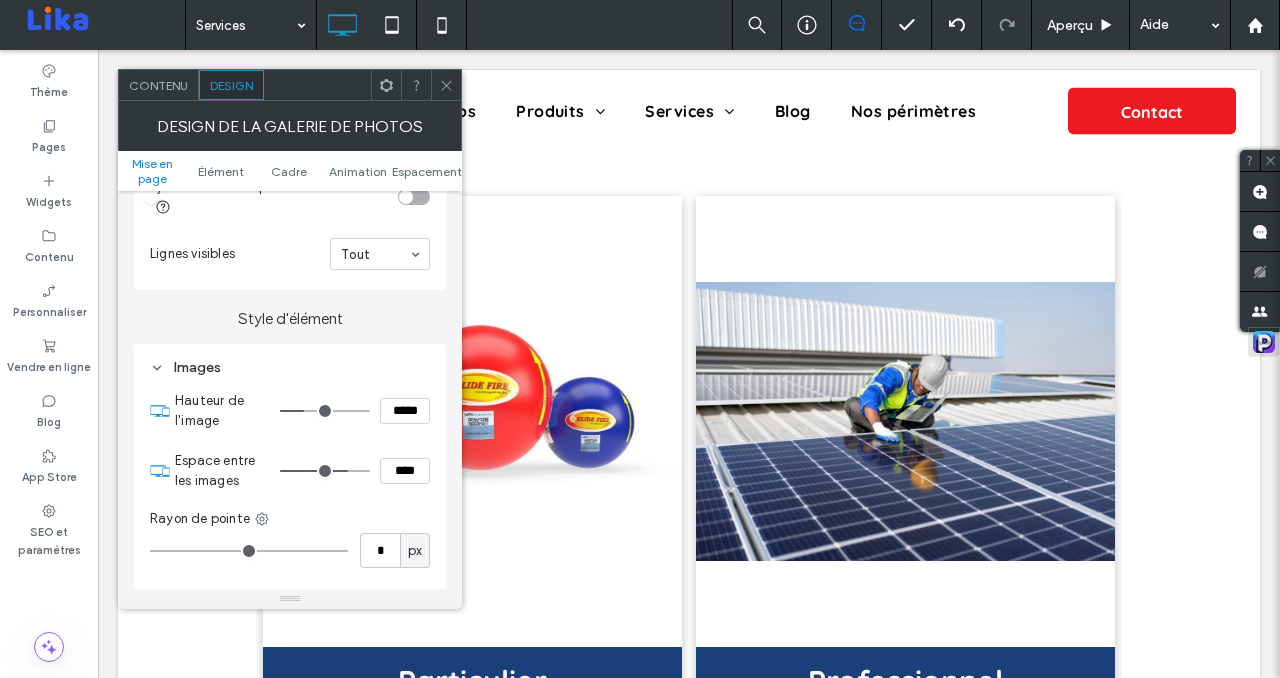 type on "*****" 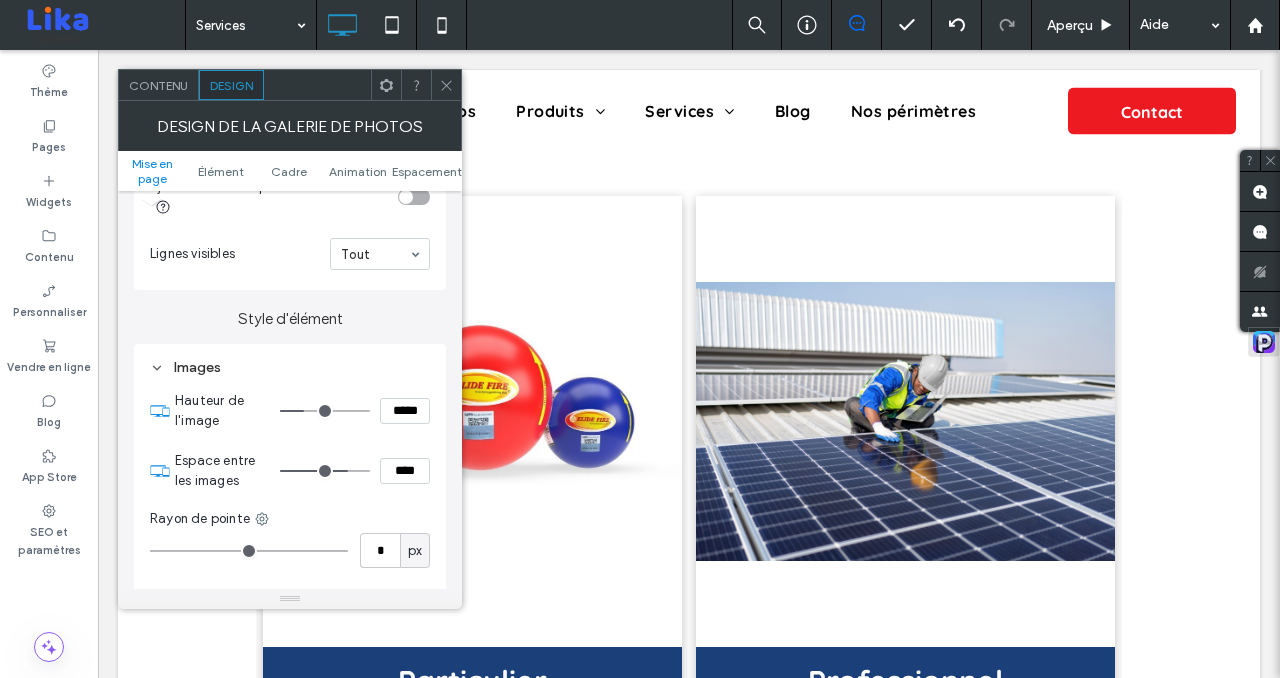 type on "***" 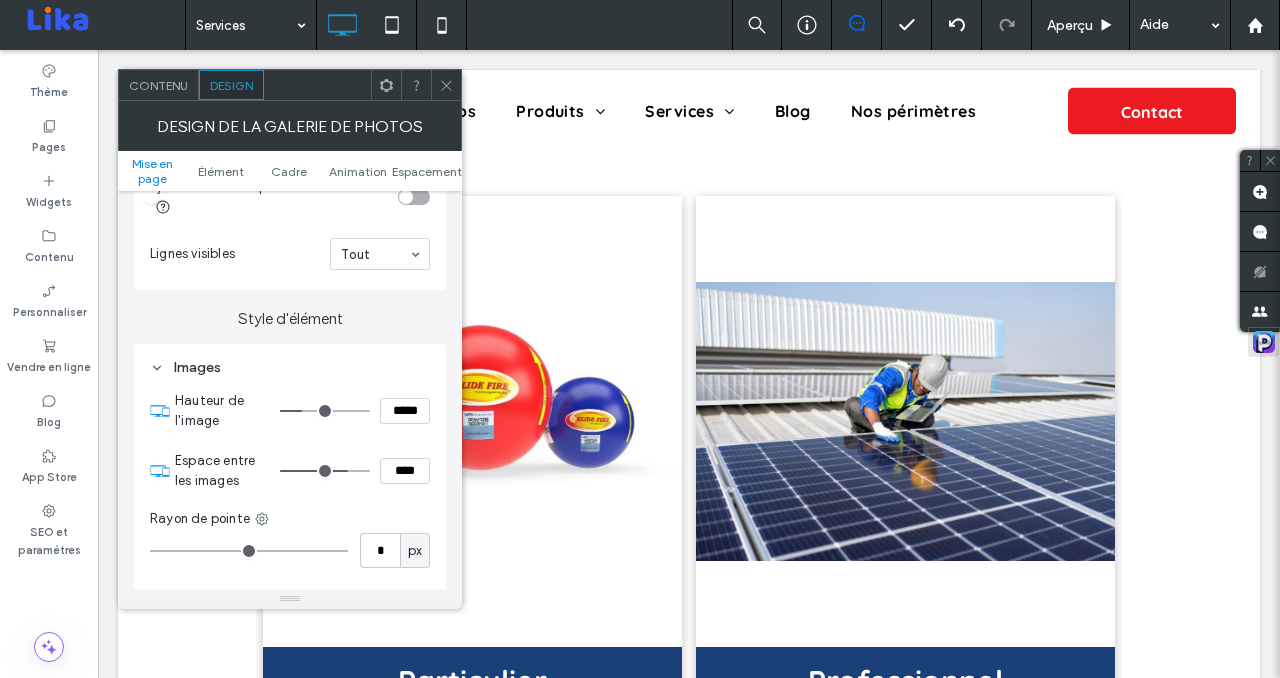 type on "***" 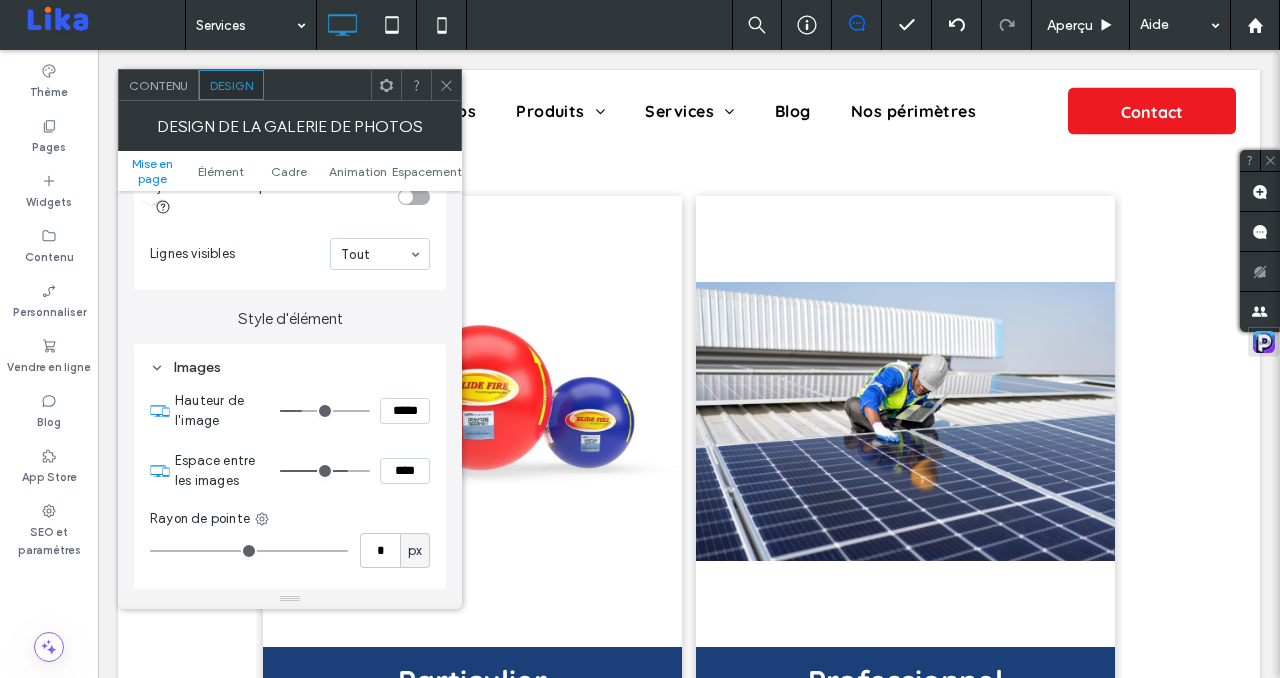 type on "*****" 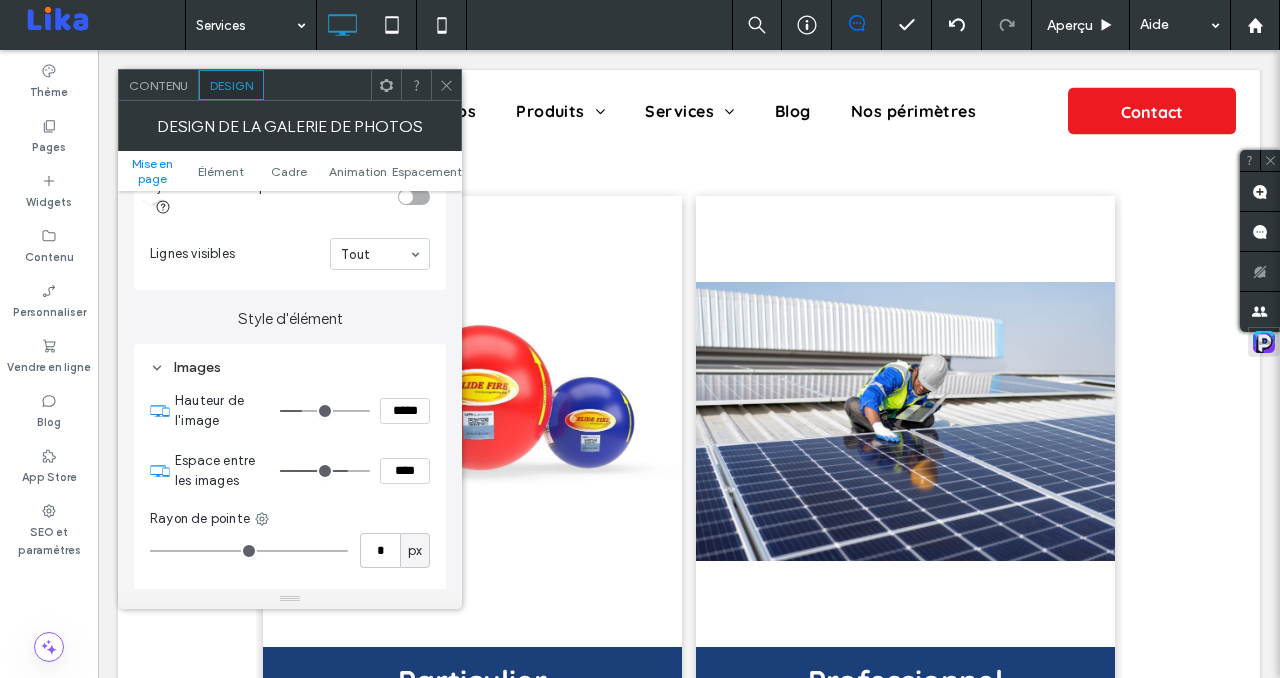 type on "*****" 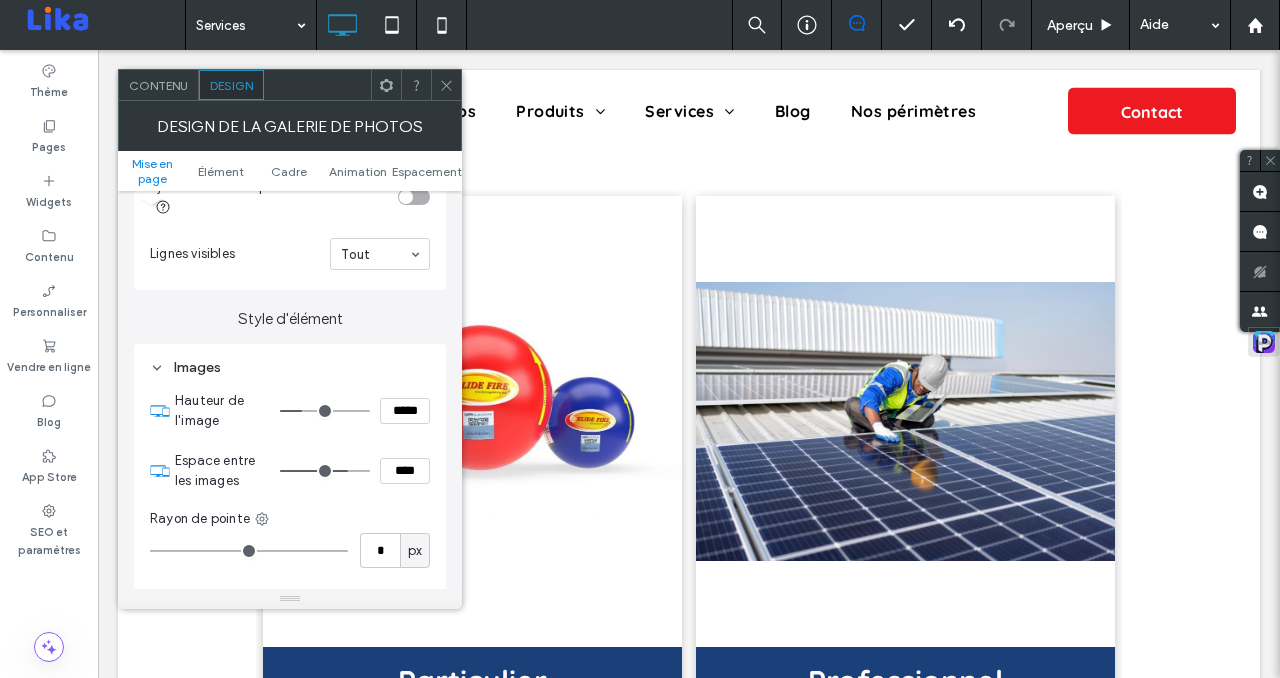 type on "*****" 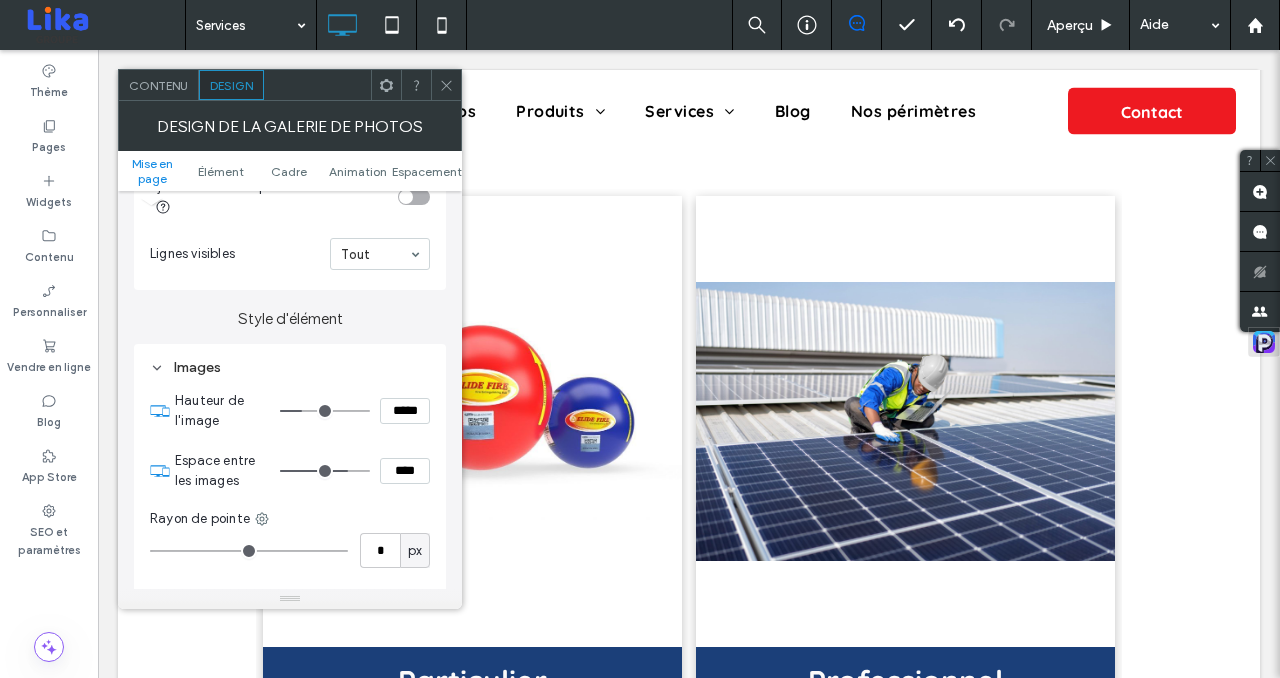 type on "*****" 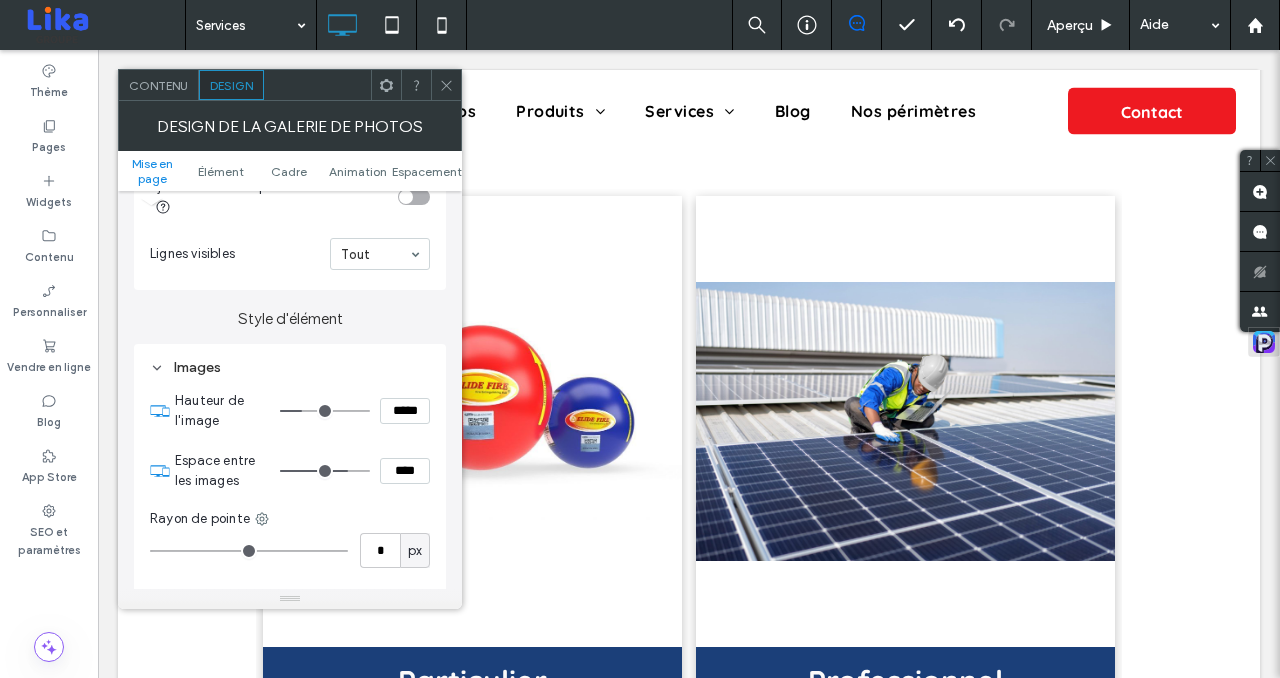 type on "*****" 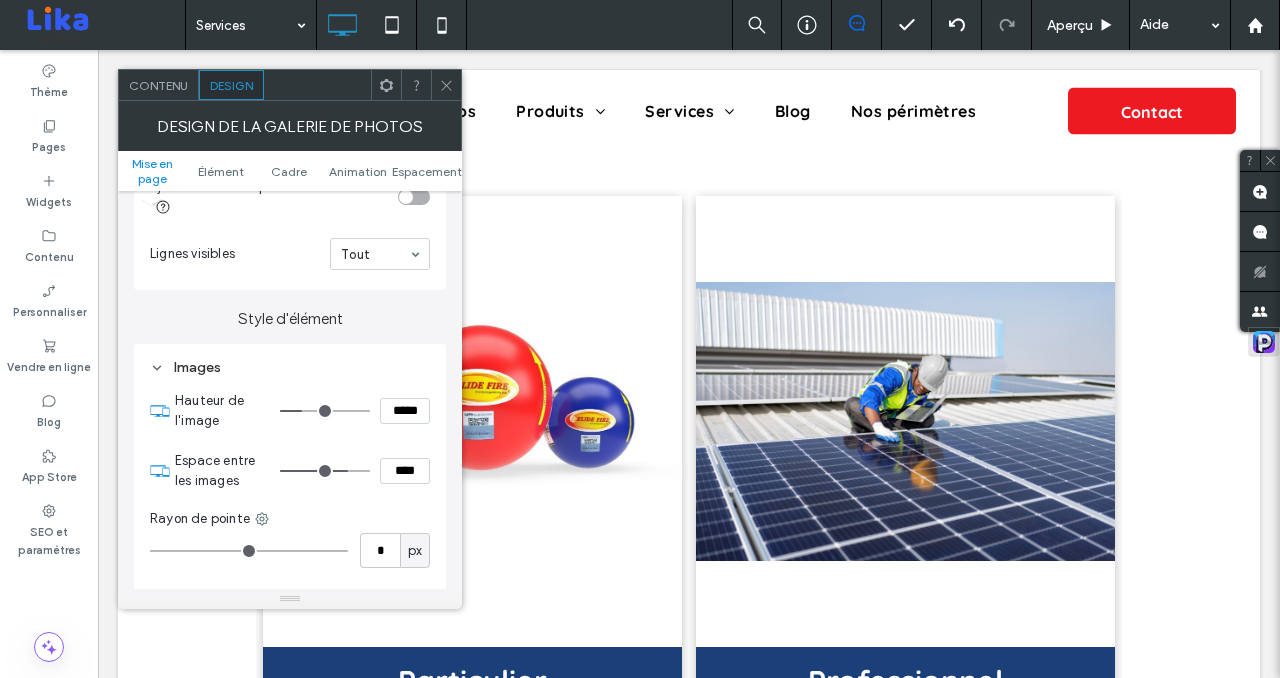 type on "***" 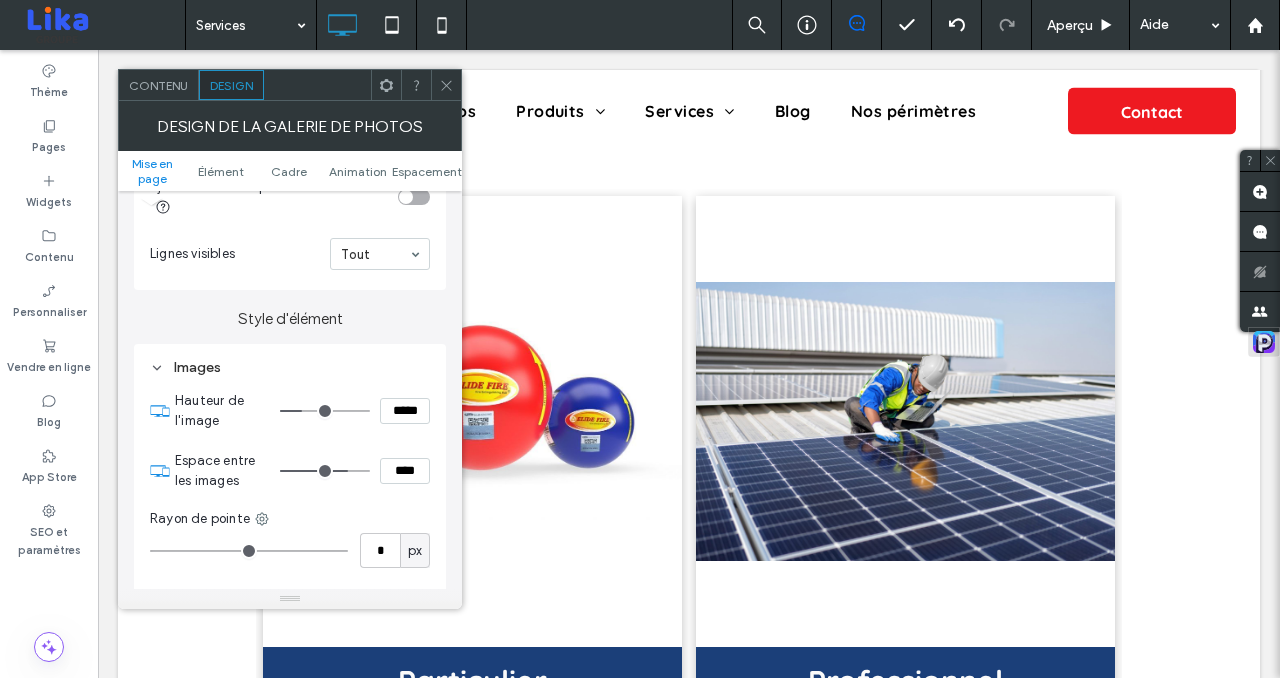 type on "*****" 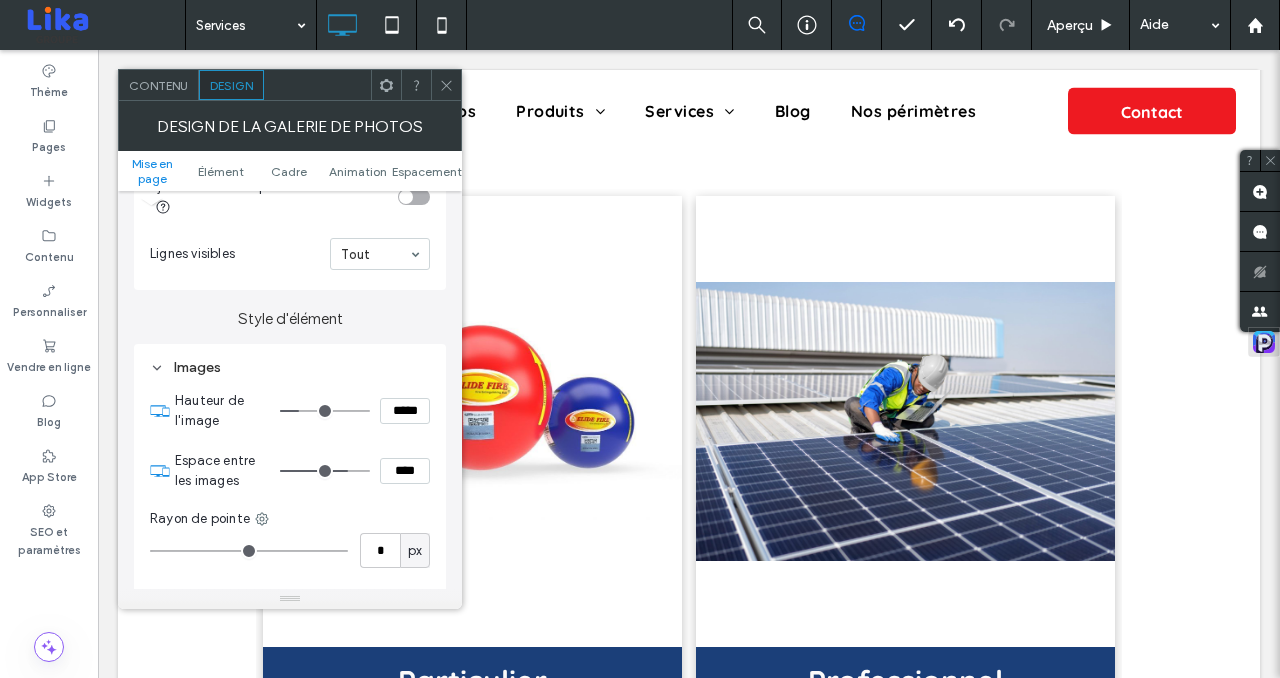 type on "***" 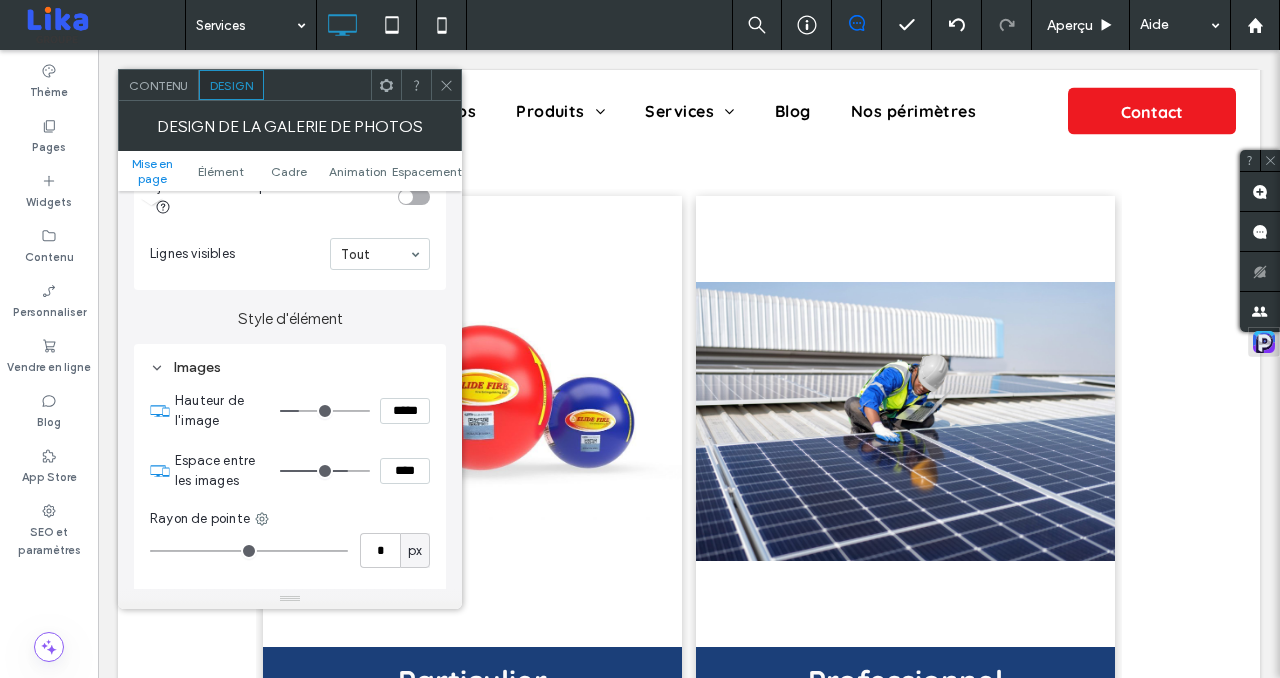 type on "*****" 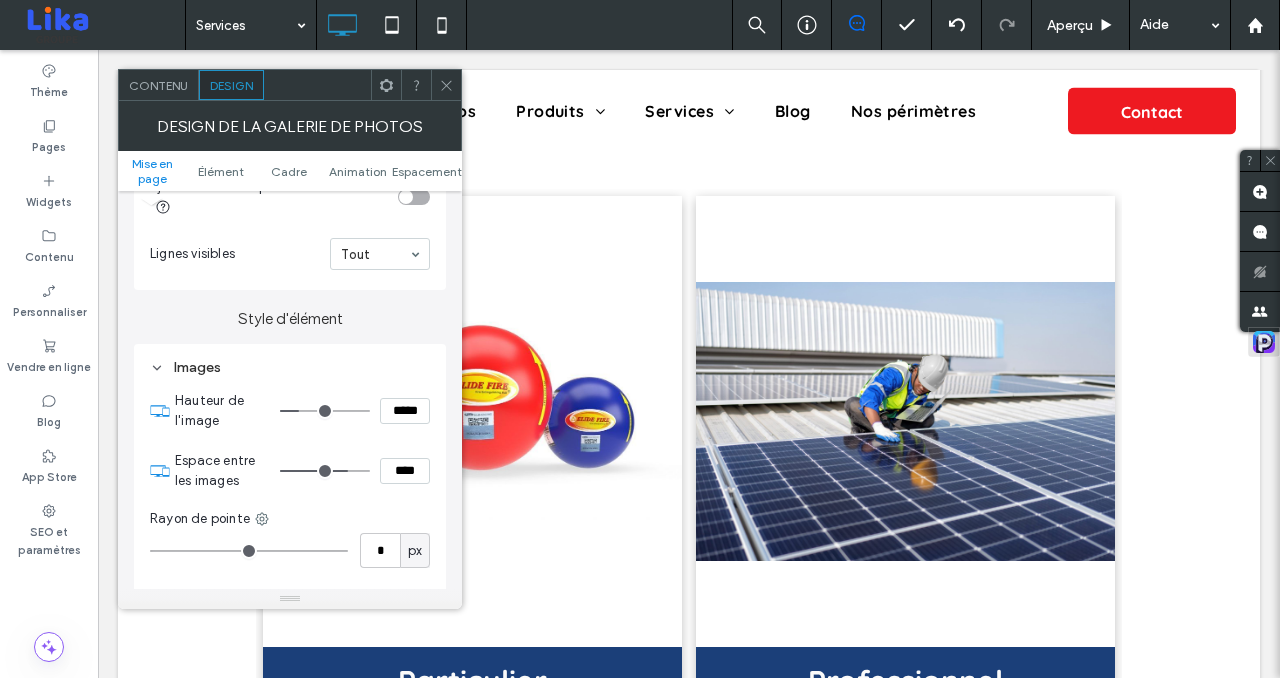 type on "*****" 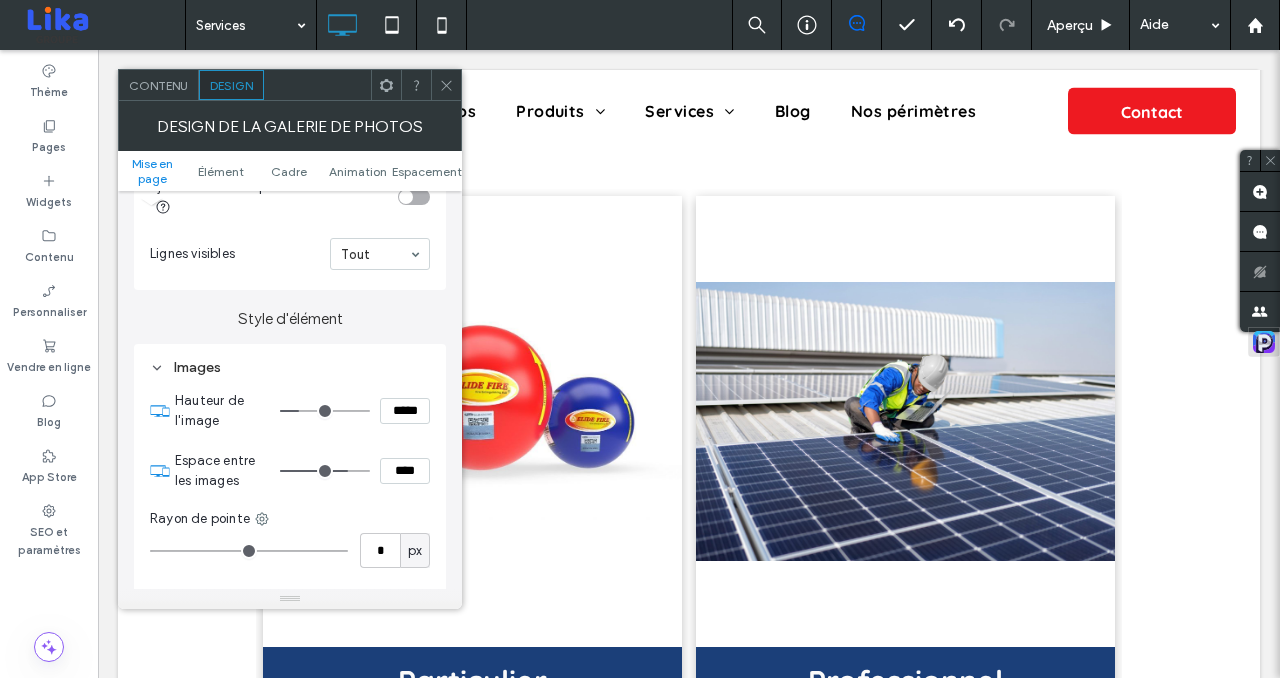 type on "***" 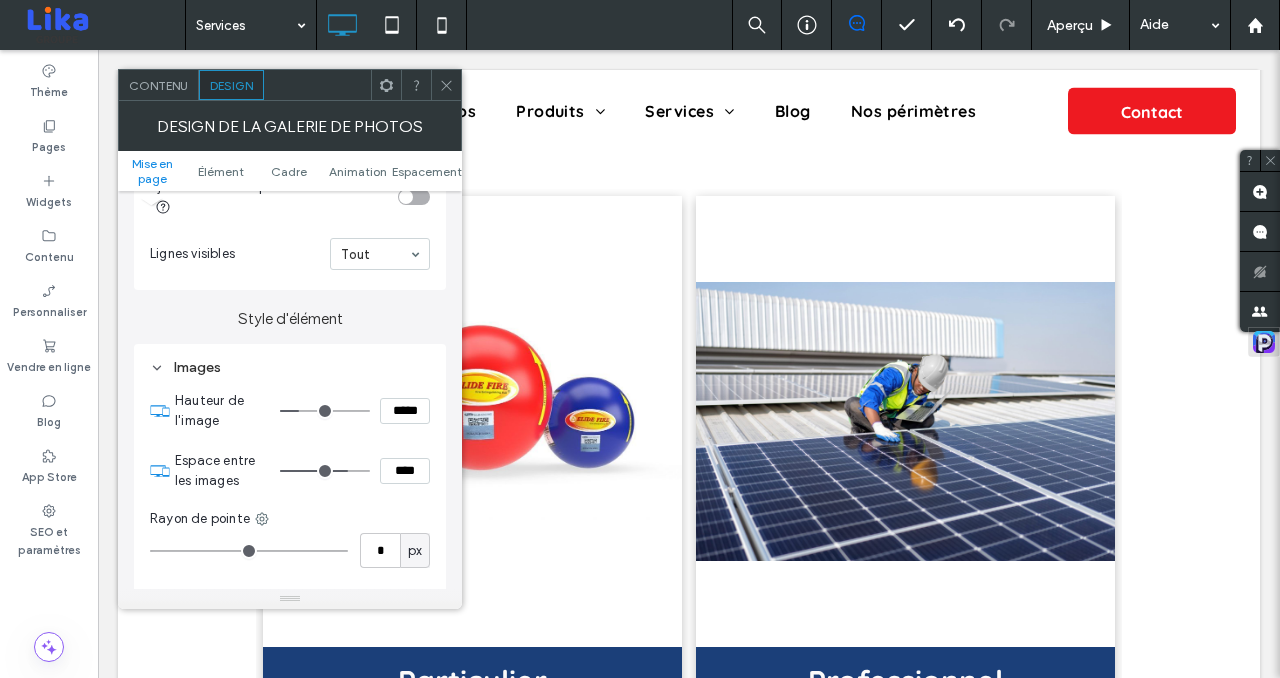 type on "*****" 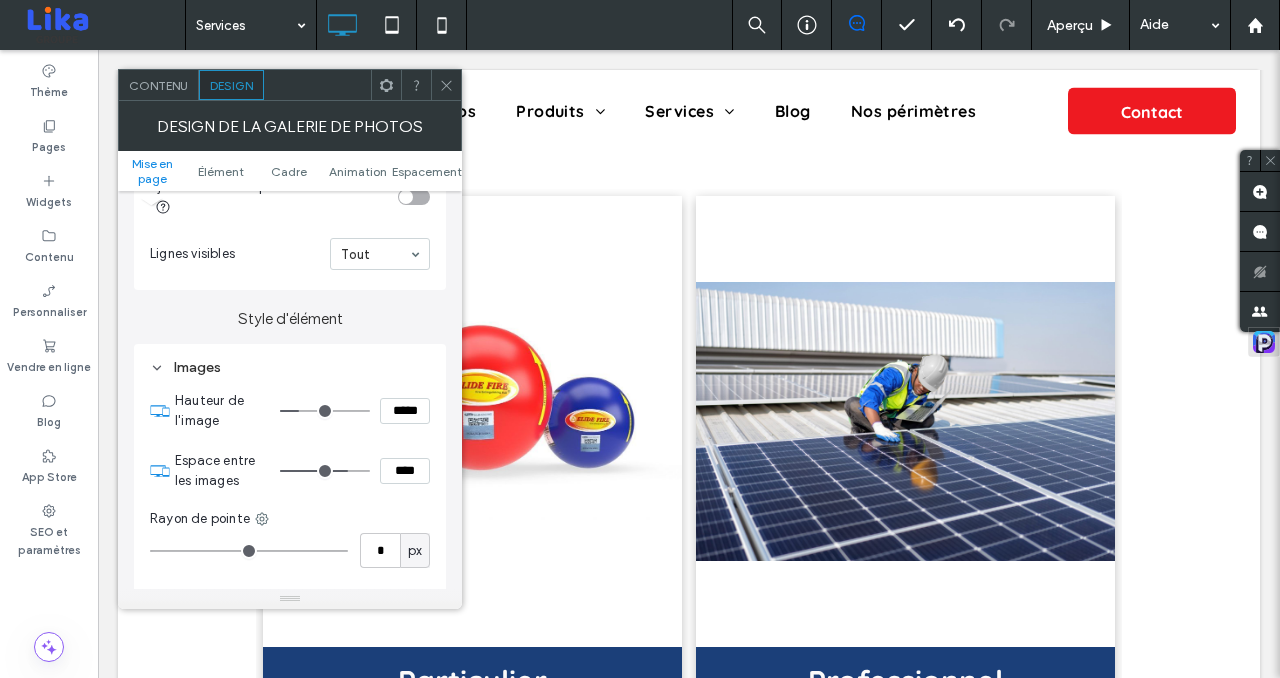 type on "***" 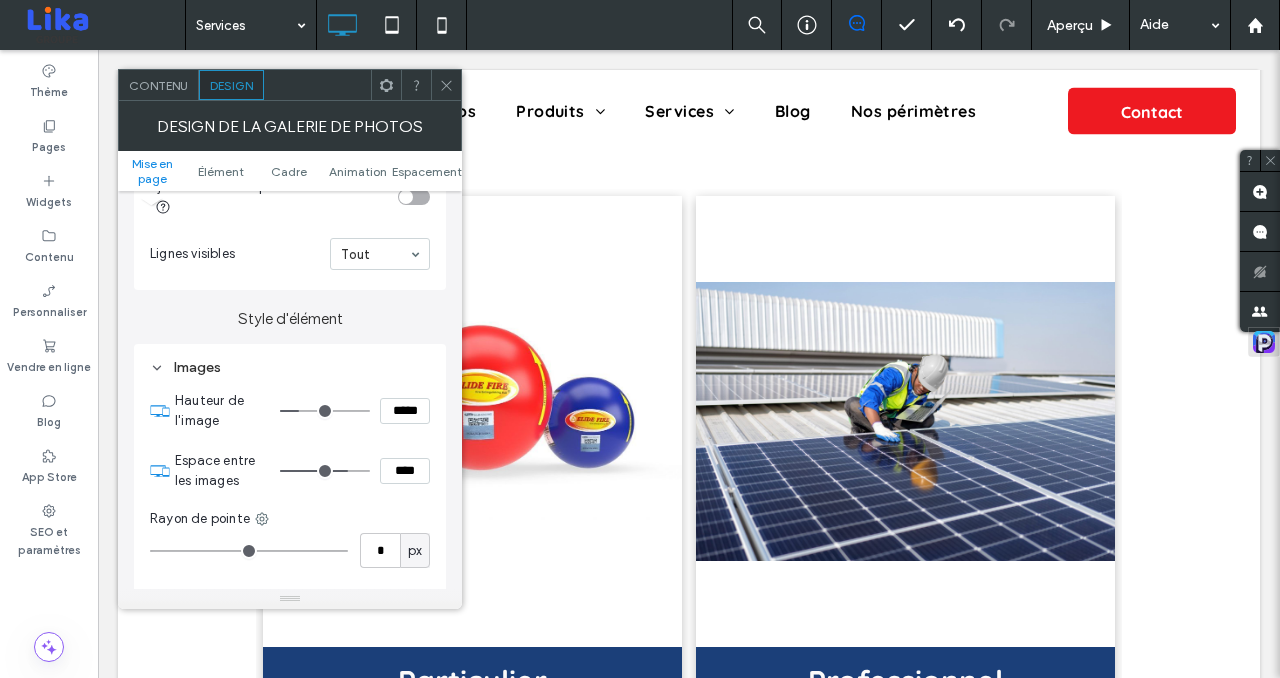 type on "***" 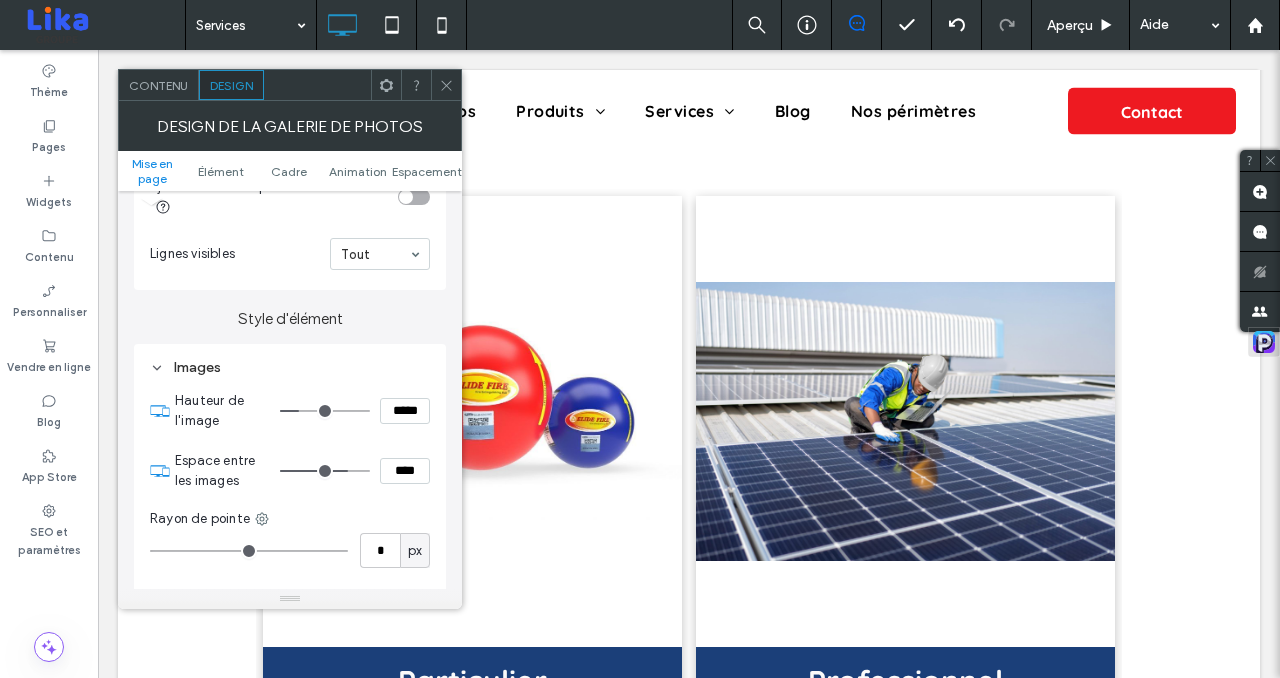 type on "*****" 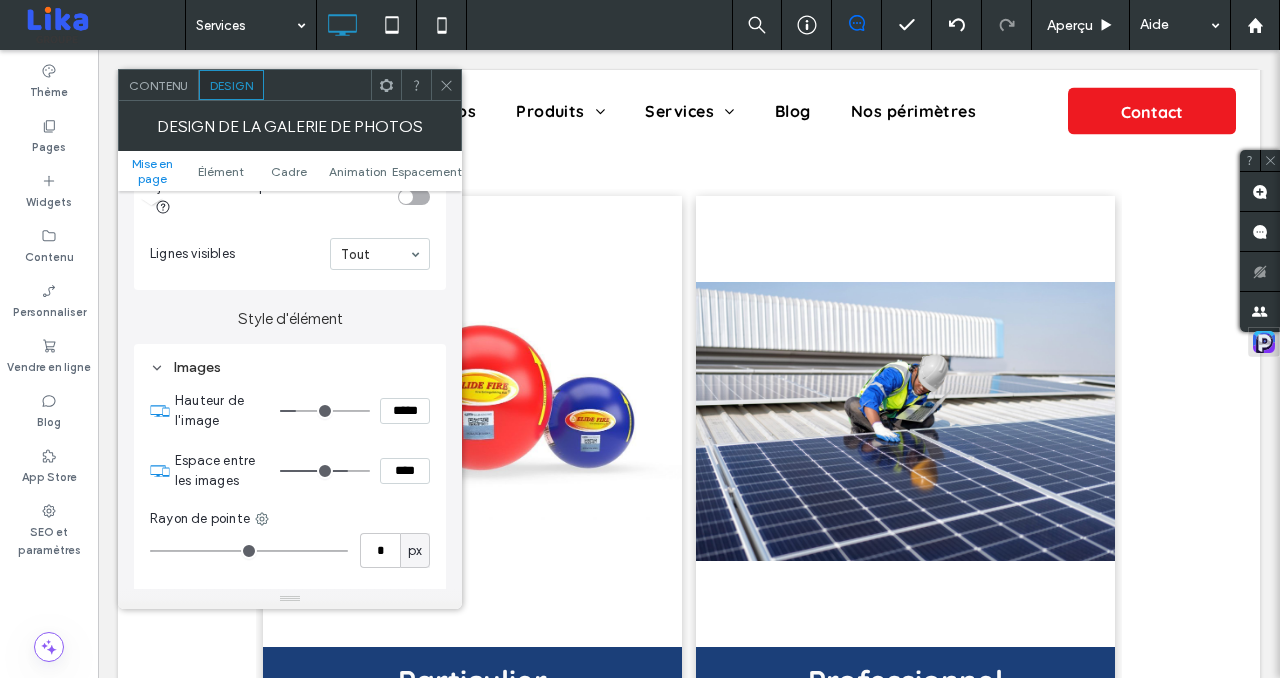 type on "***" 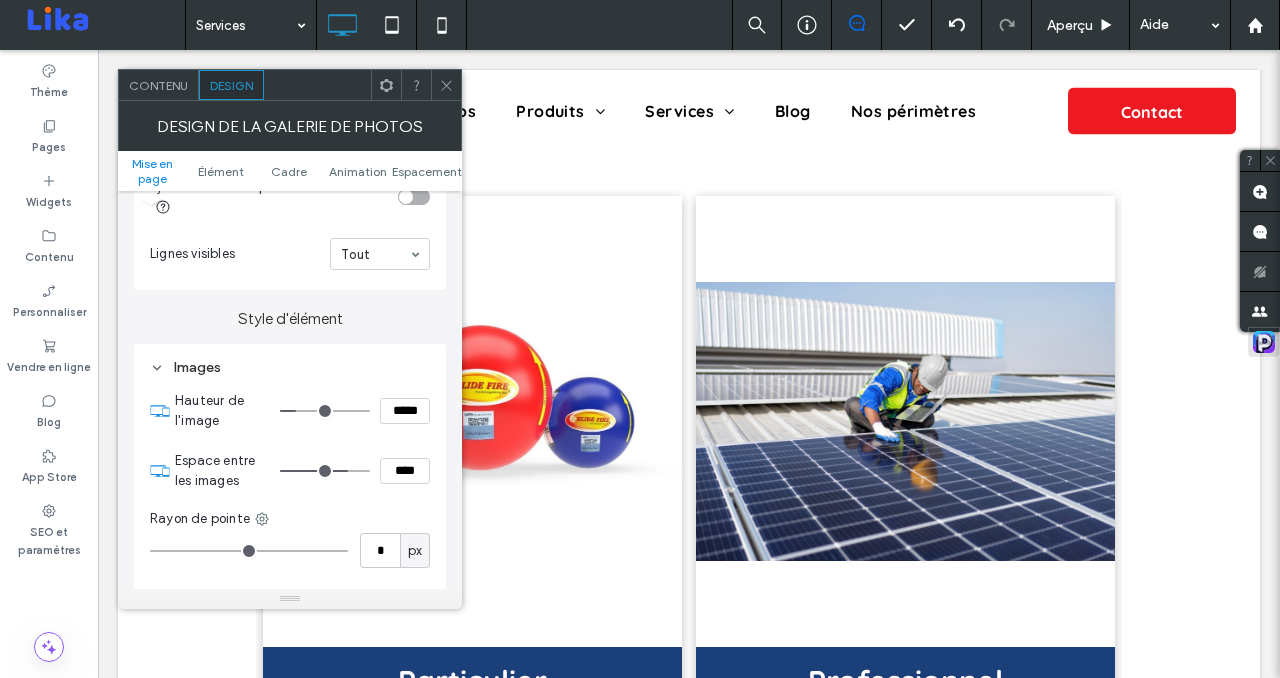 type on "*****" 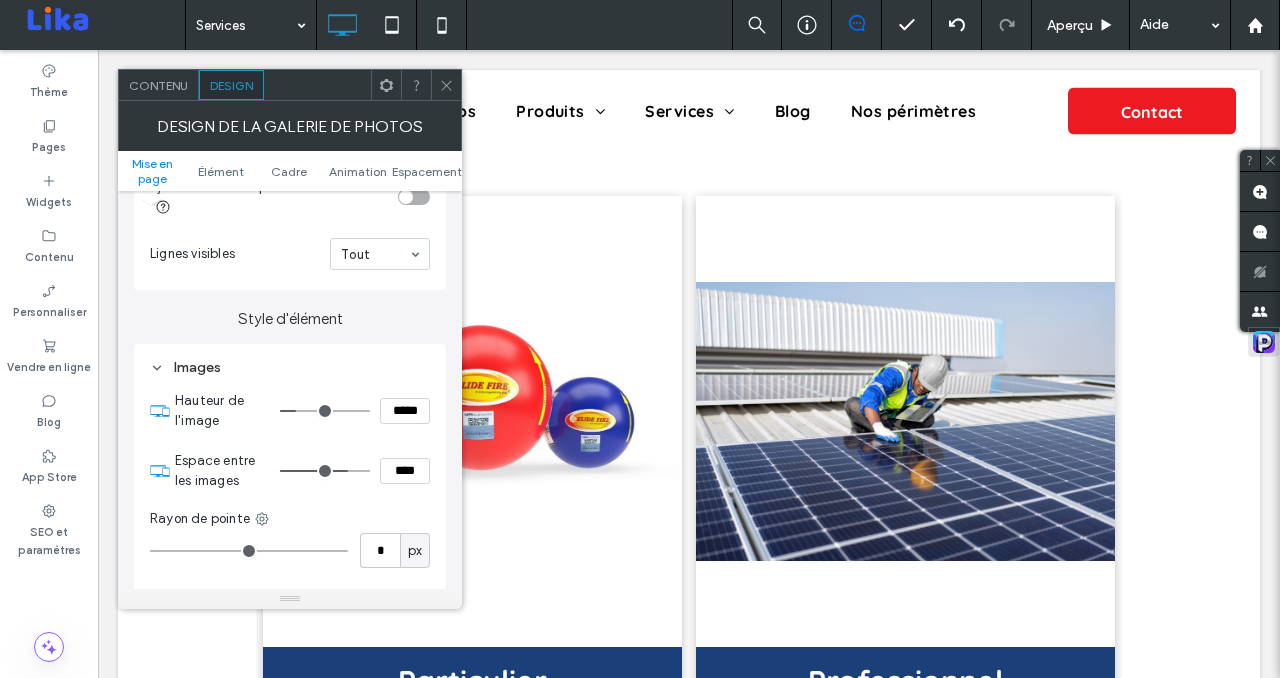 type on "***" 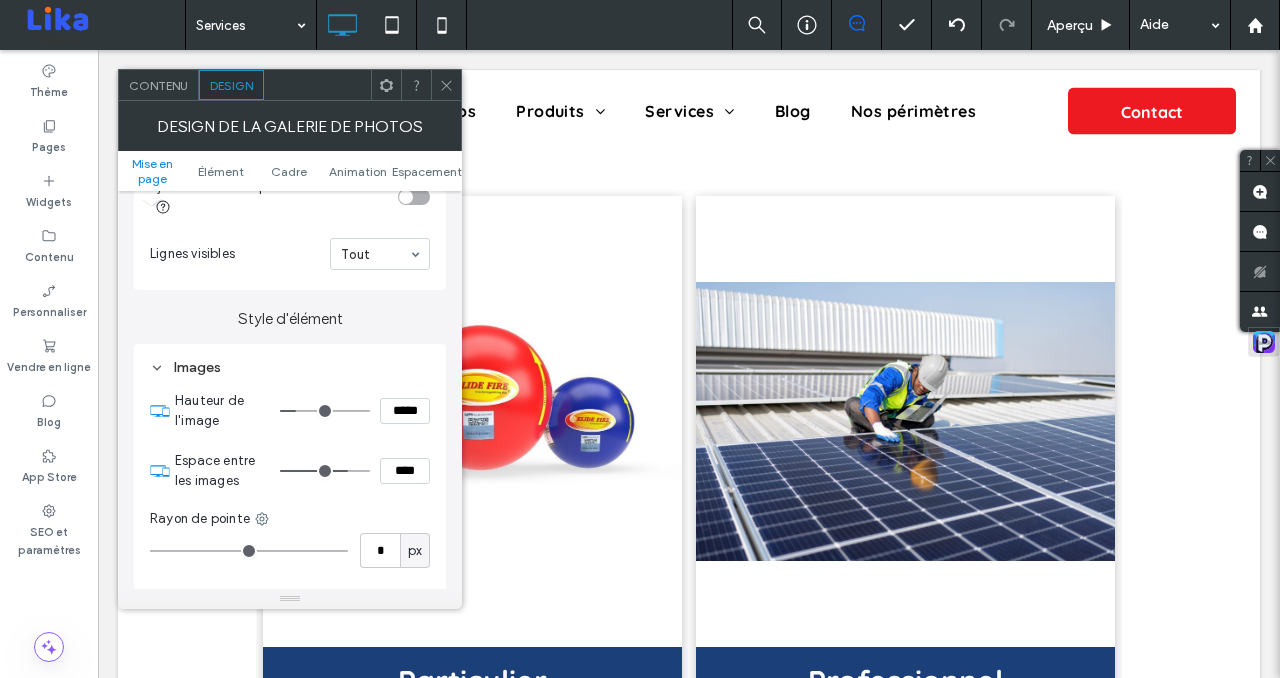 type on "*****" 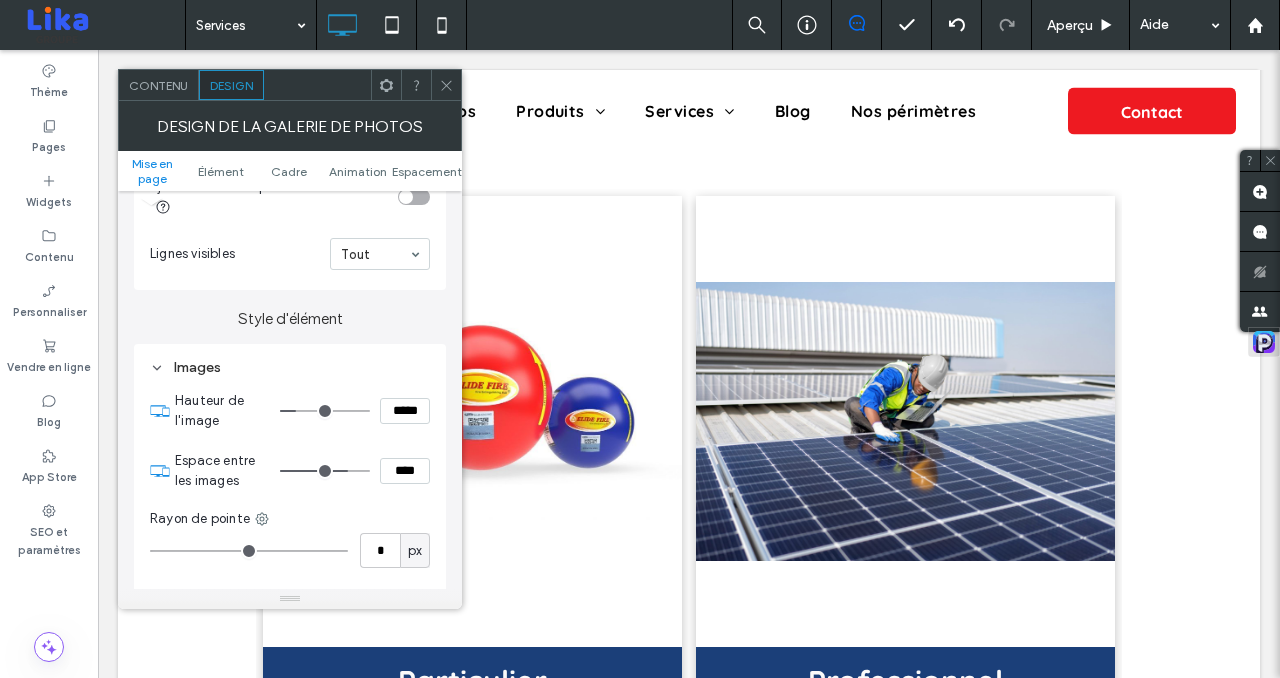type on "***" 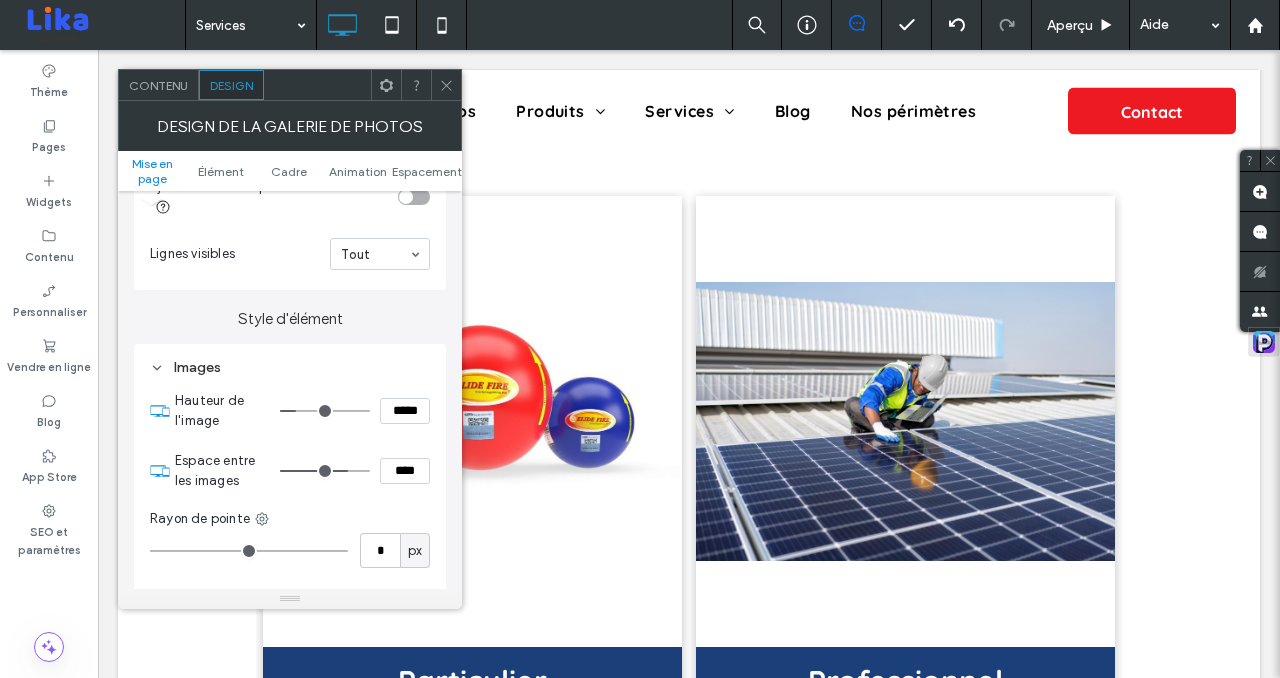 type on "*****" 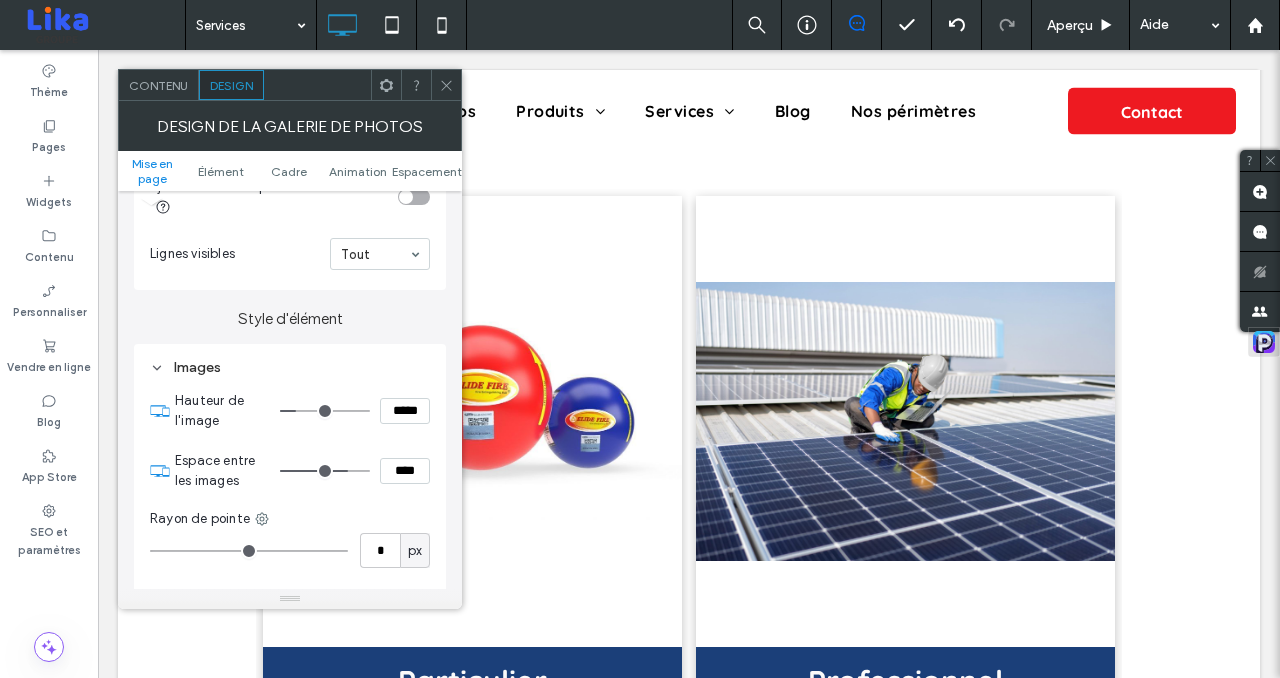 type on "***" 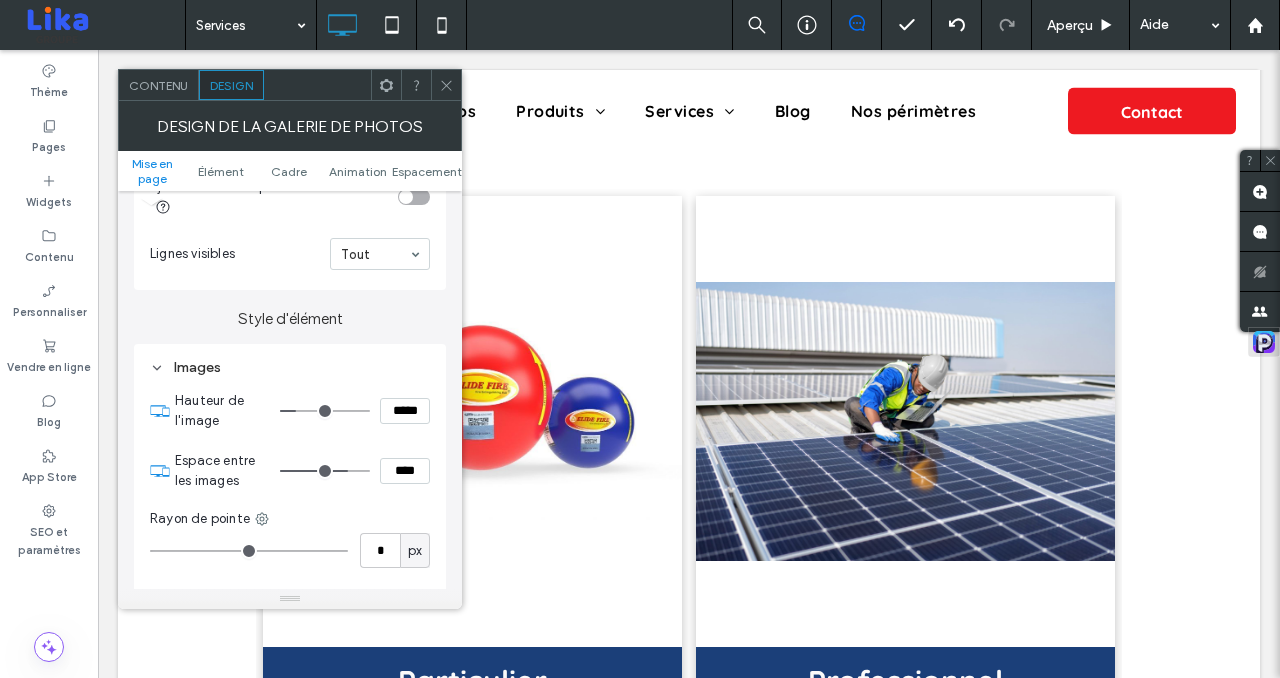 type on "***" 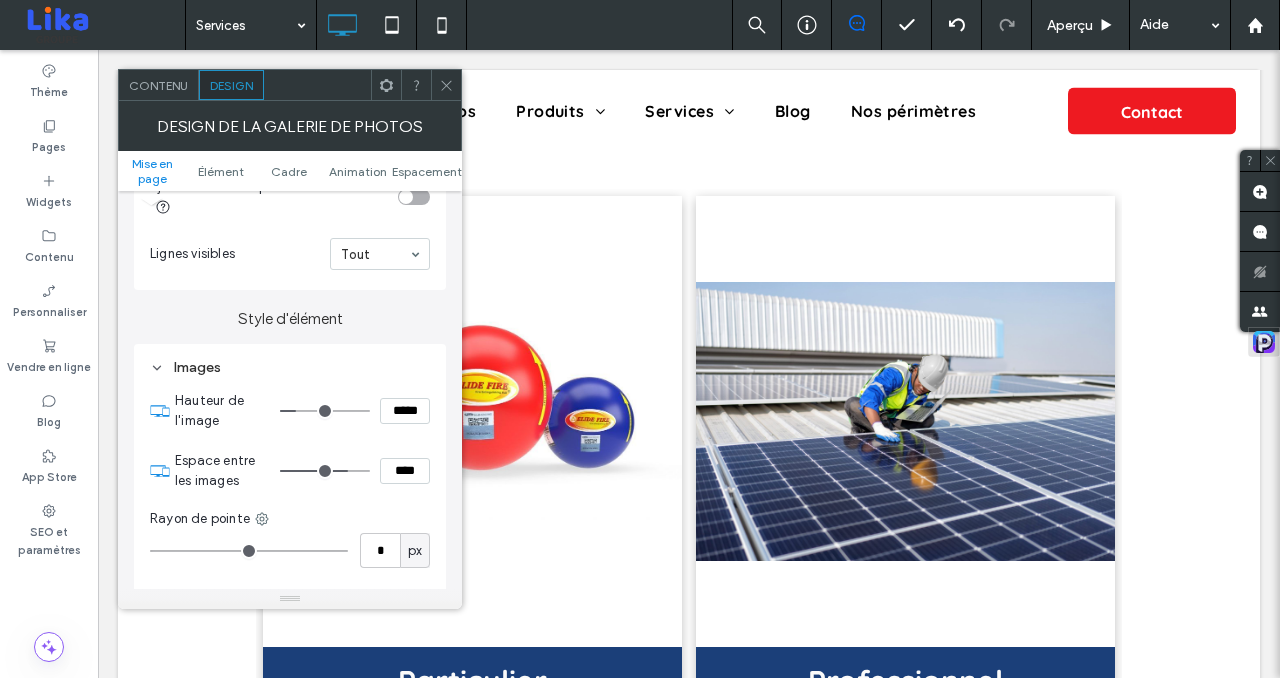 type on "***" 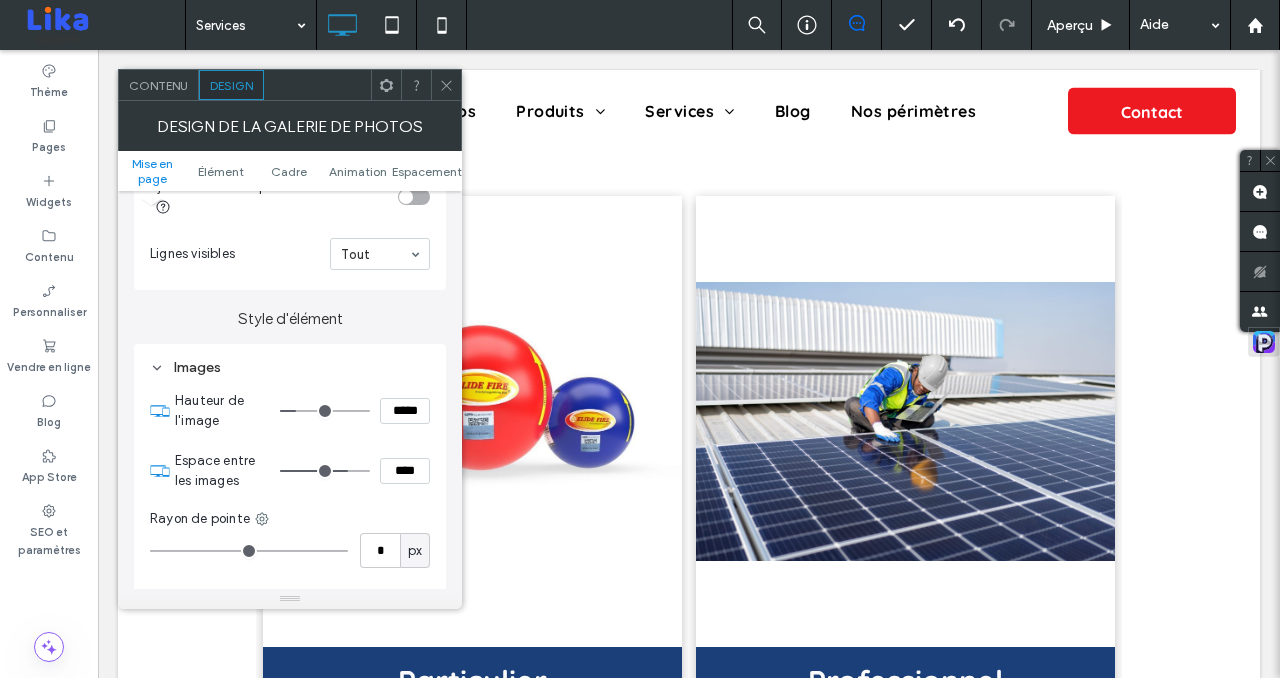 type on "***" 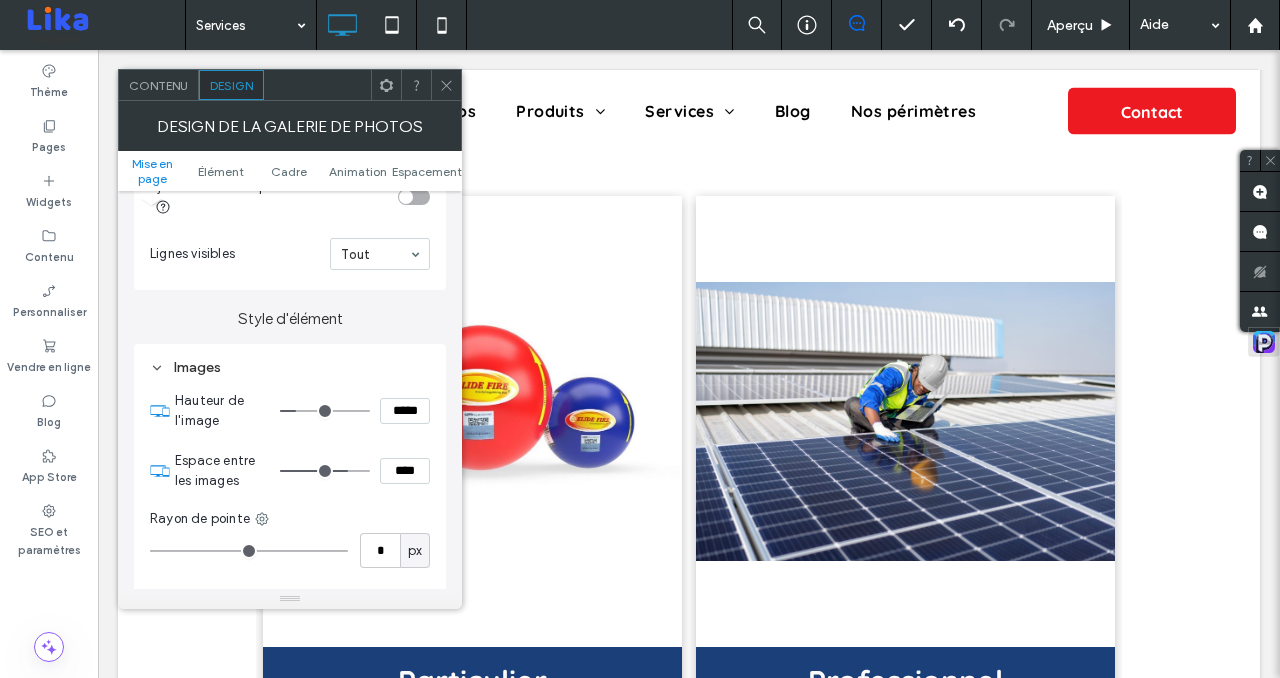 type on "*****" 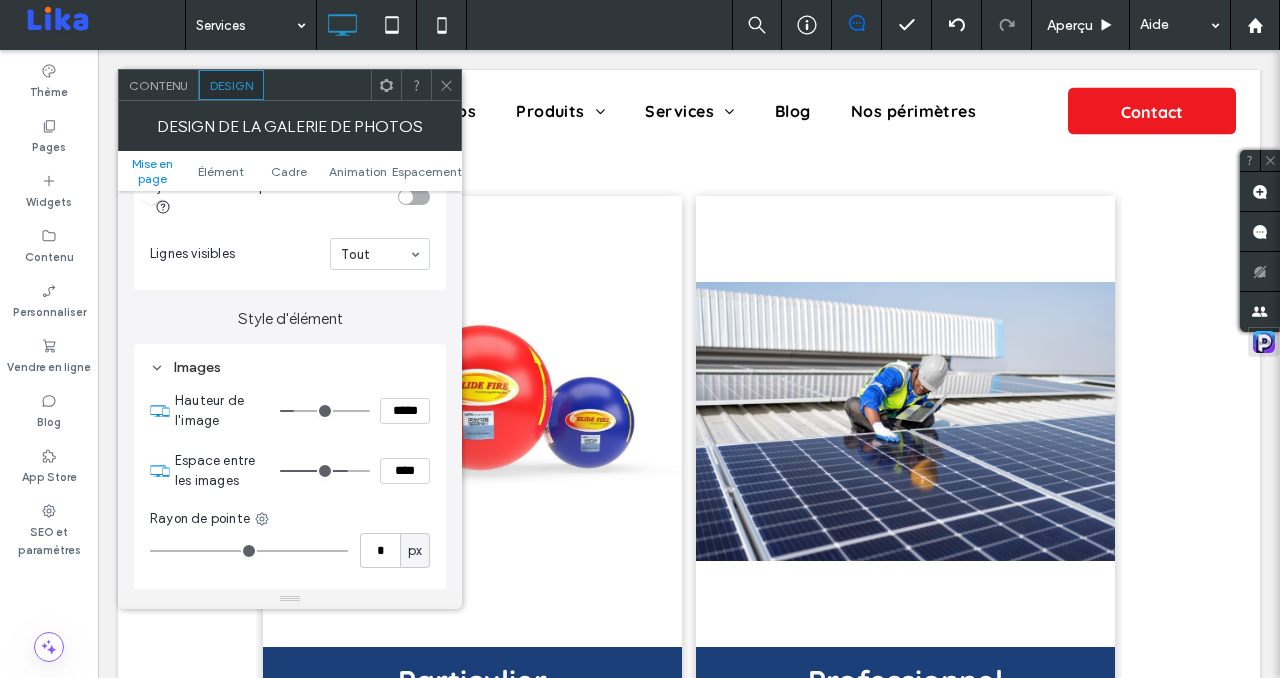 type on "***" 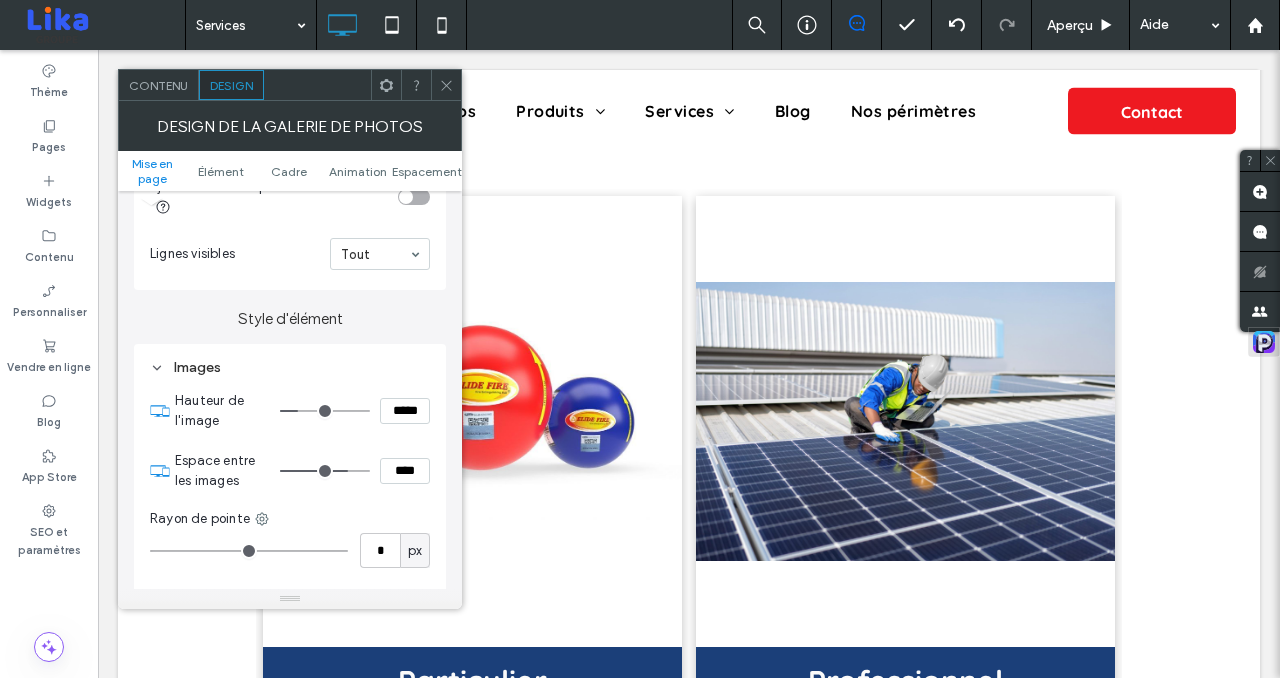 type on "***" 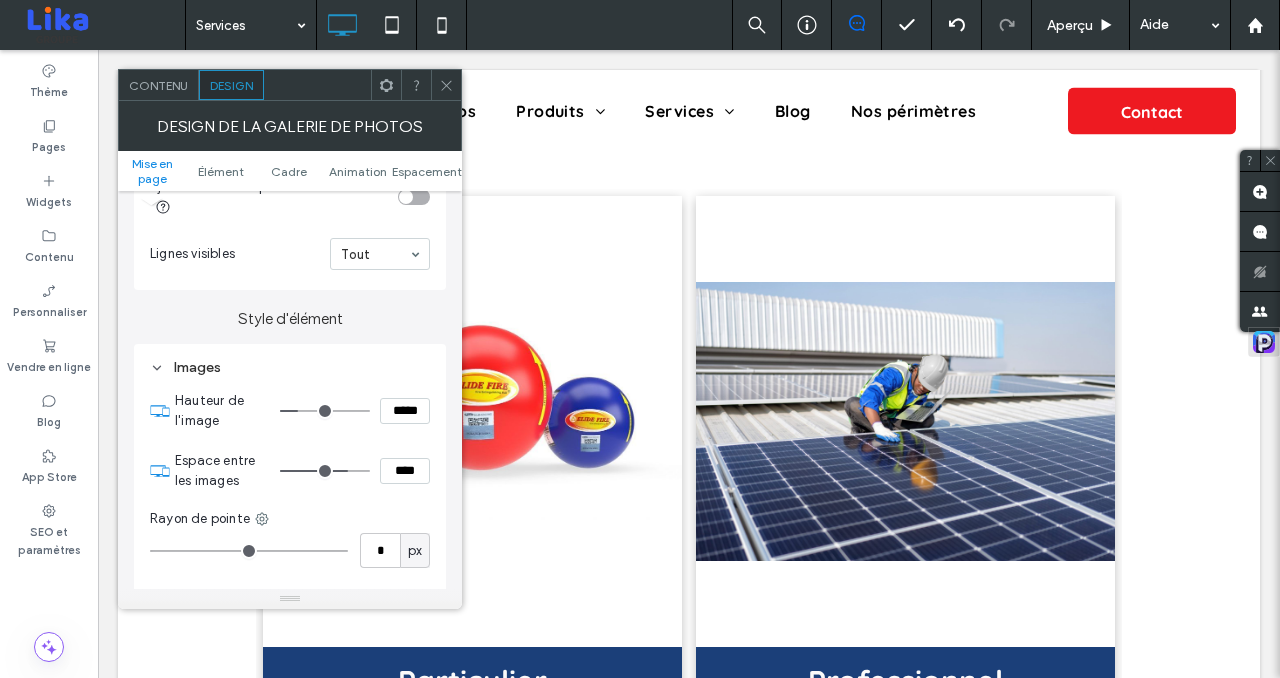 type on "*****" 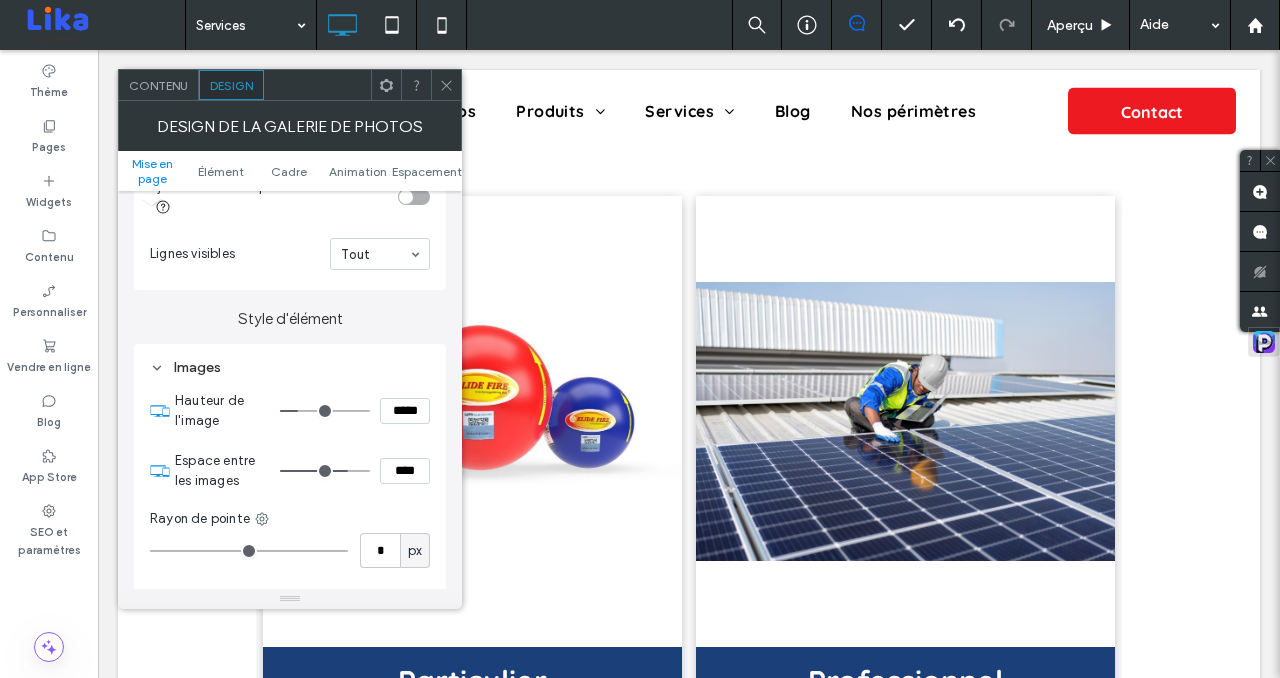 type on "***" 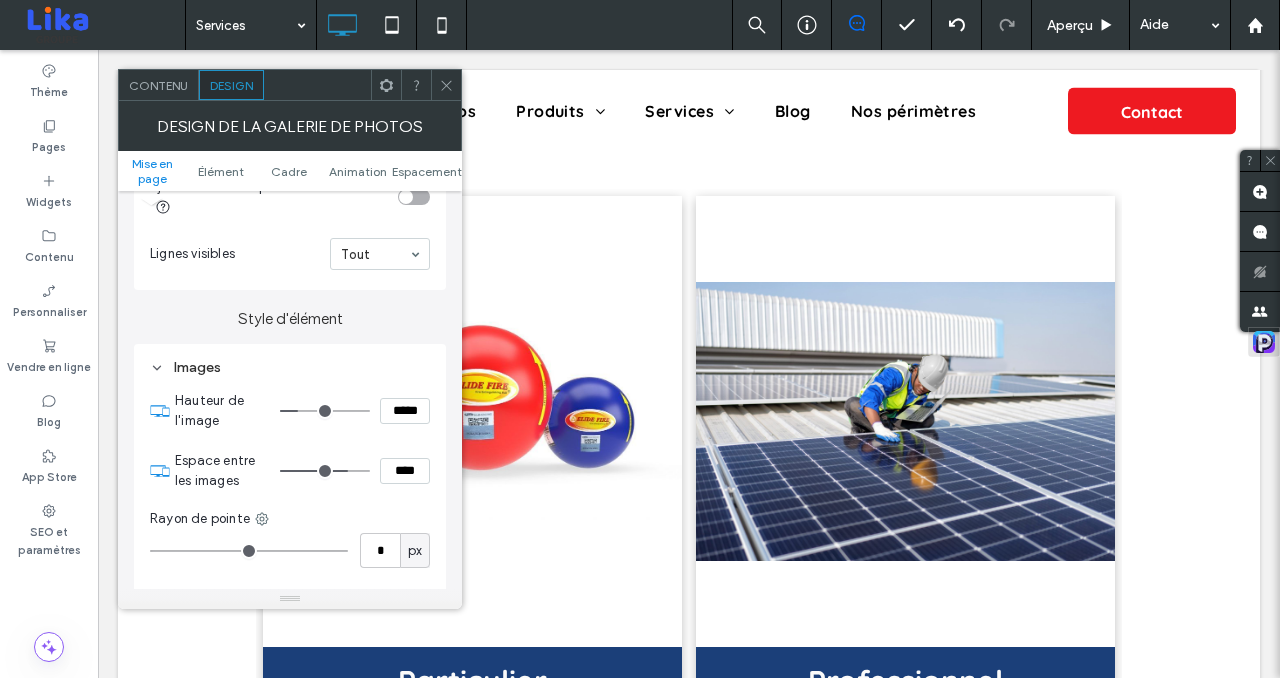 type on "***" 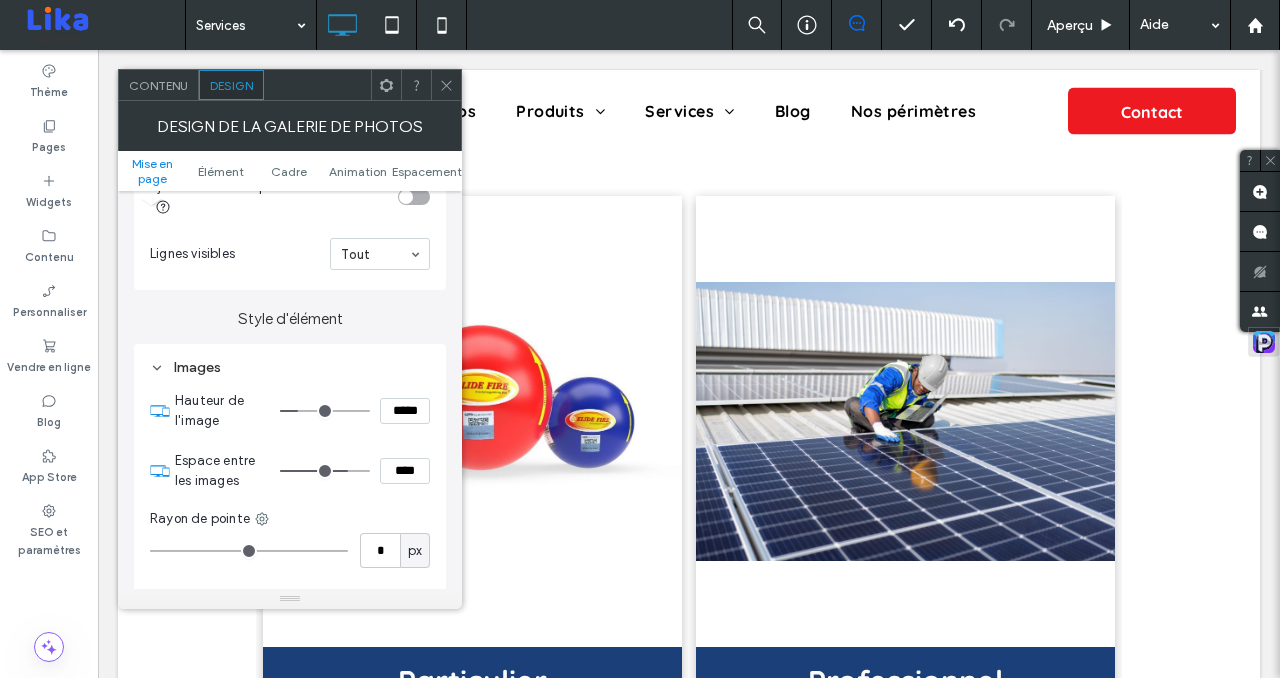 type on "*****" 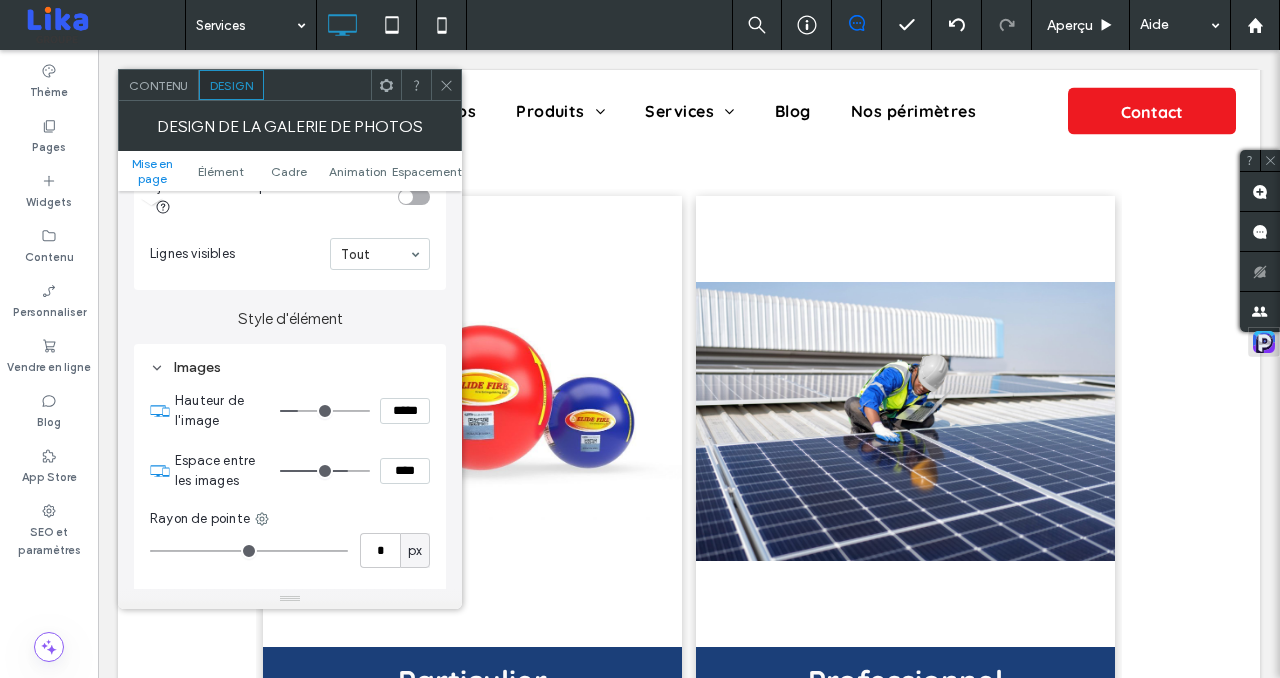 type on "*****" 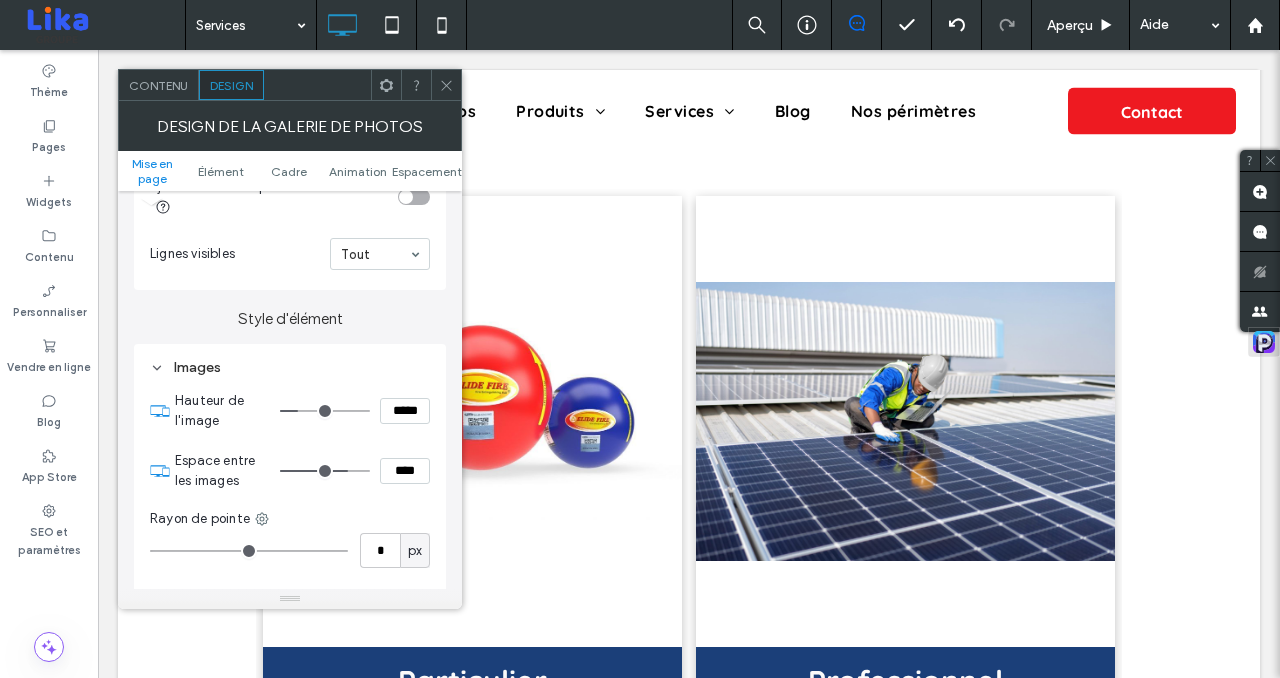 type on "***" 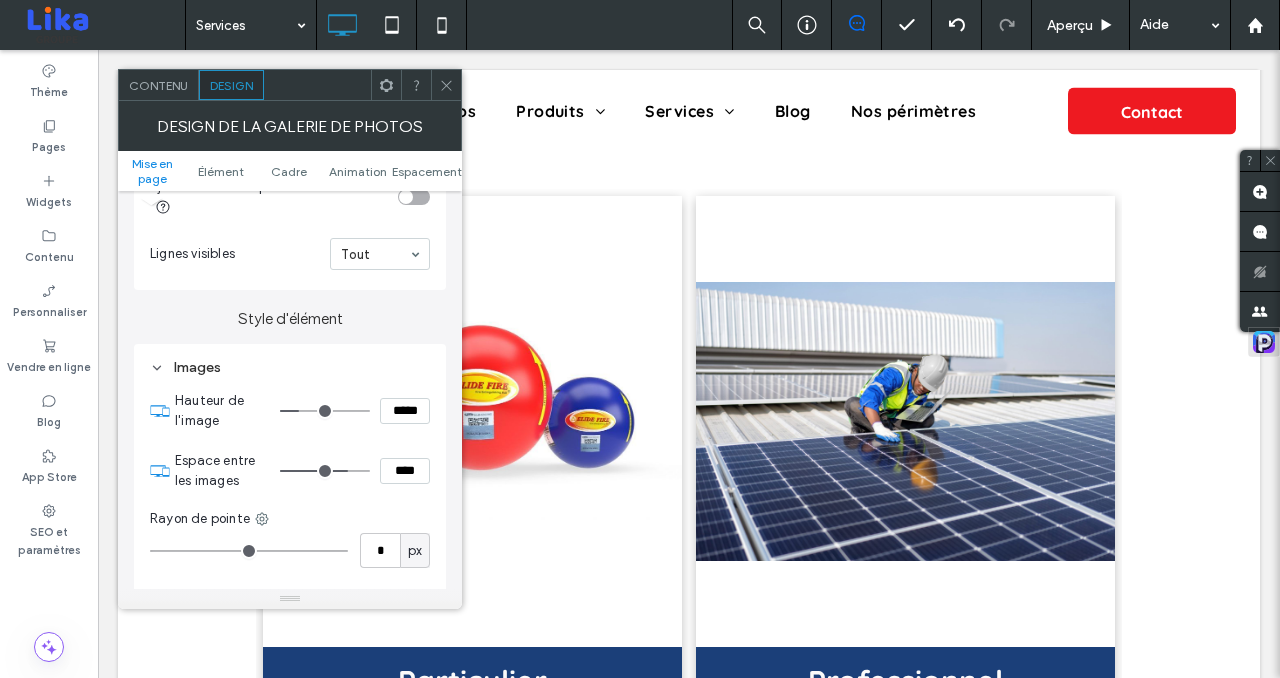 type on "***" 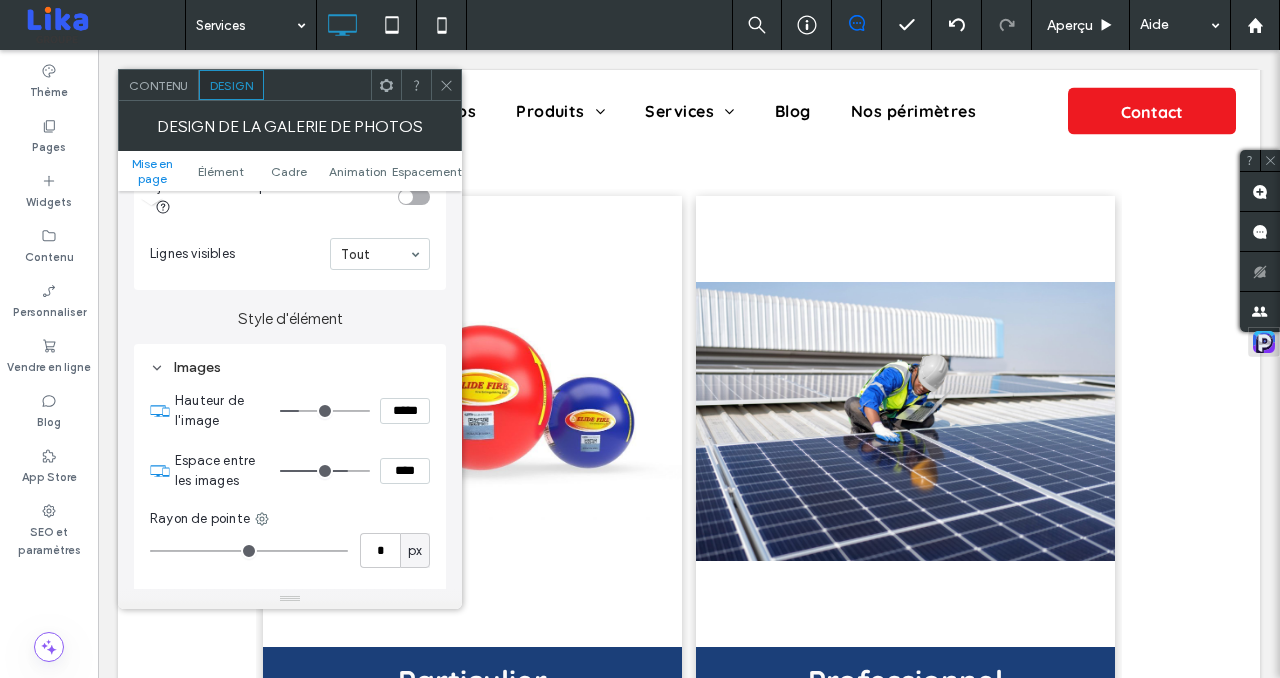 type on "*****" 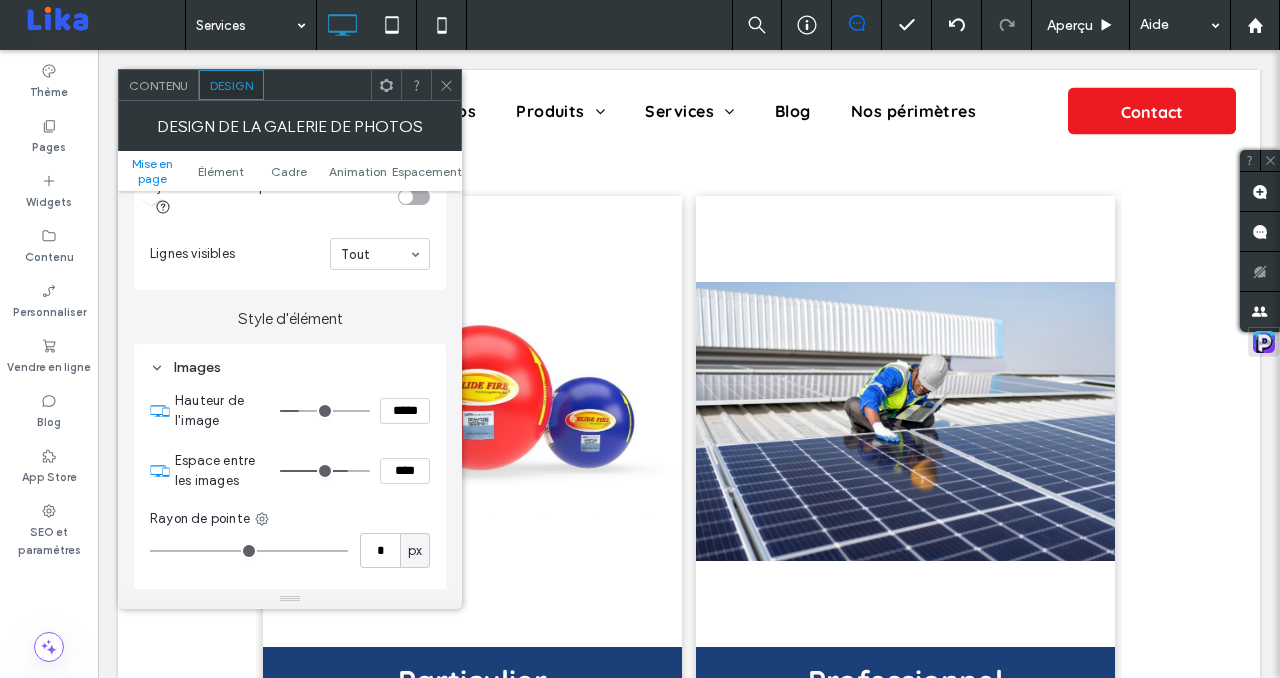 type on "***" 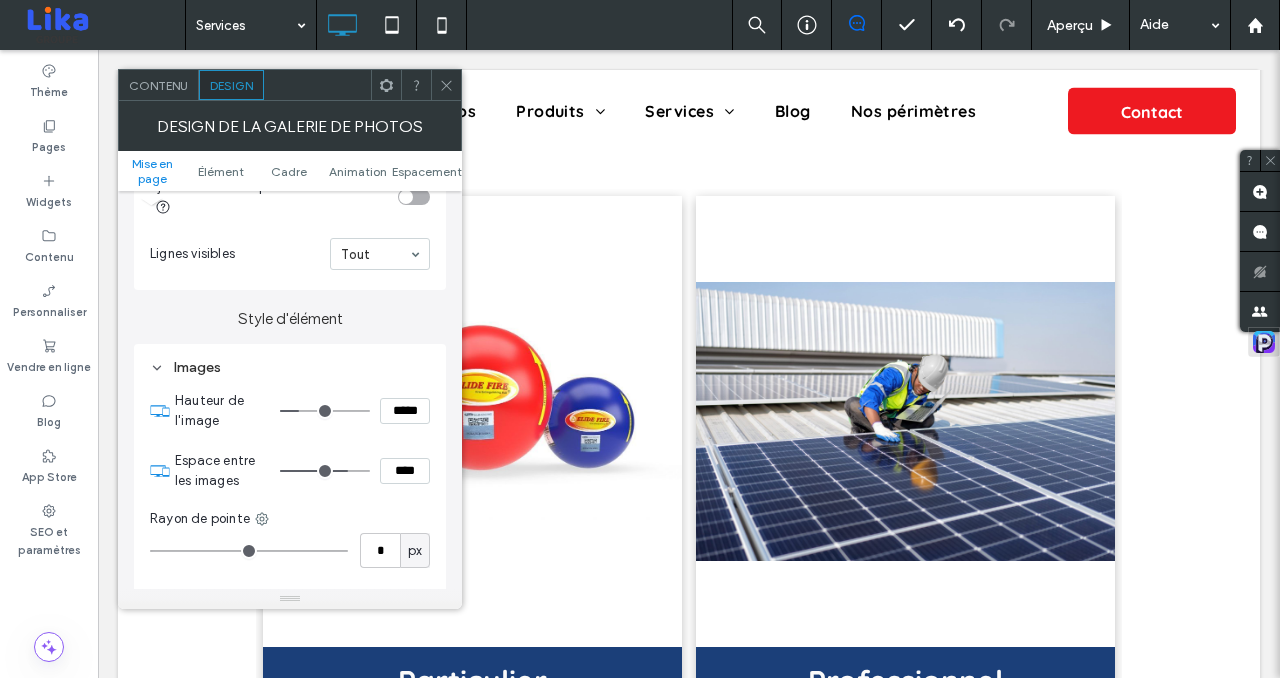 type on "*****" 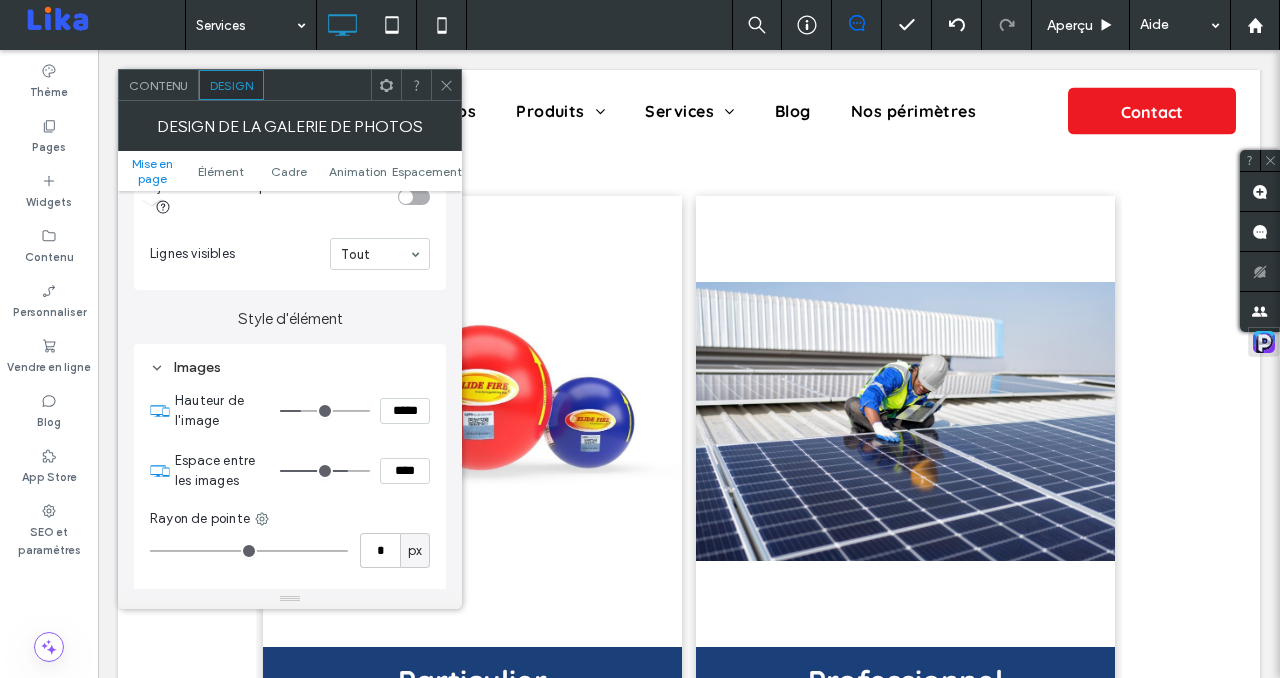 type on "***" 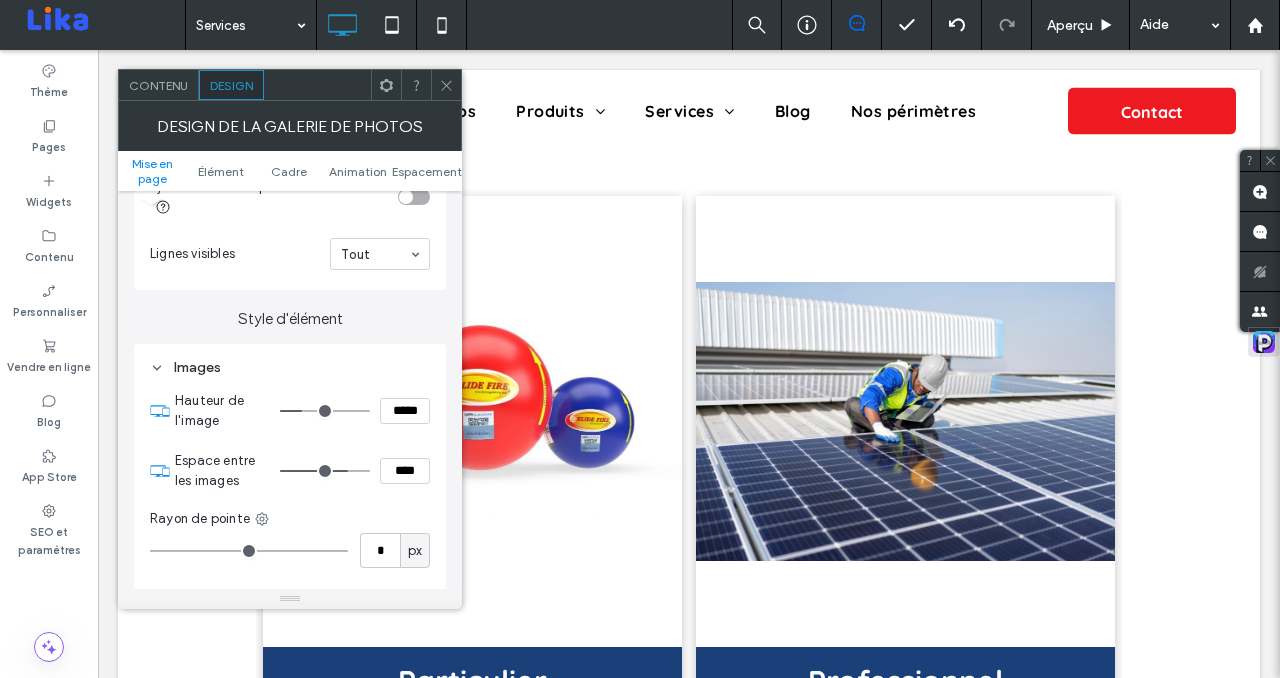 type on "***" 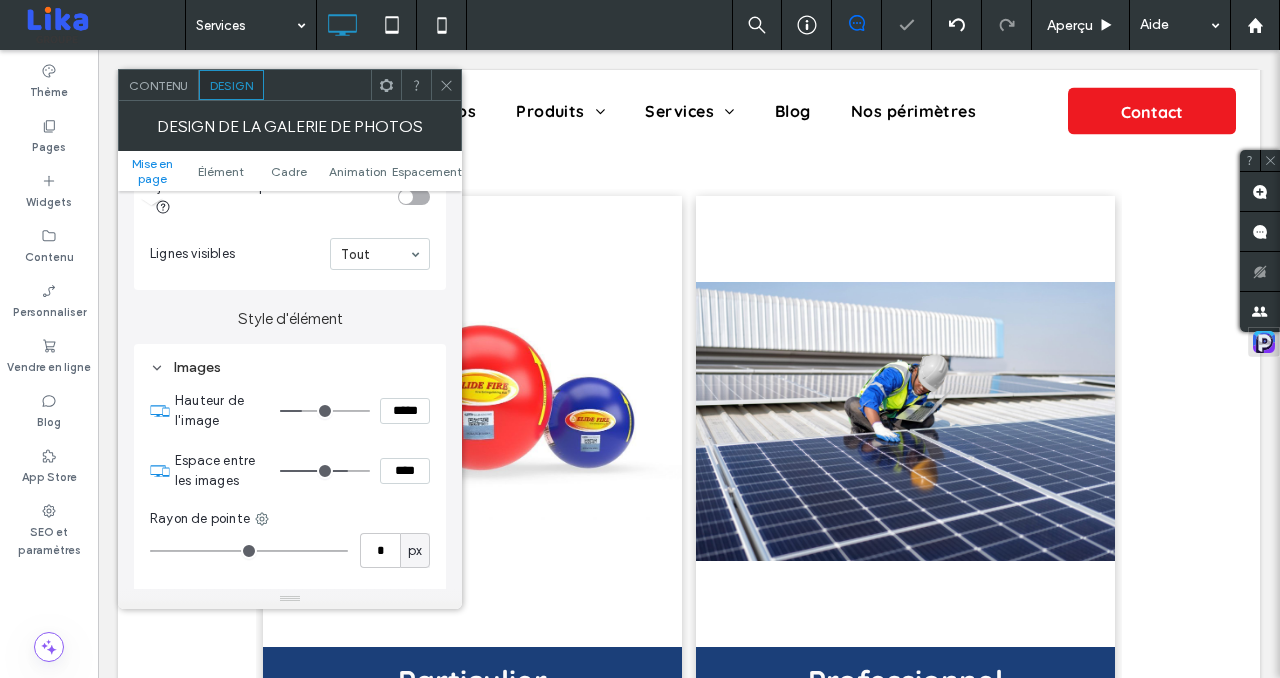 click at bounding box center [446, 85] 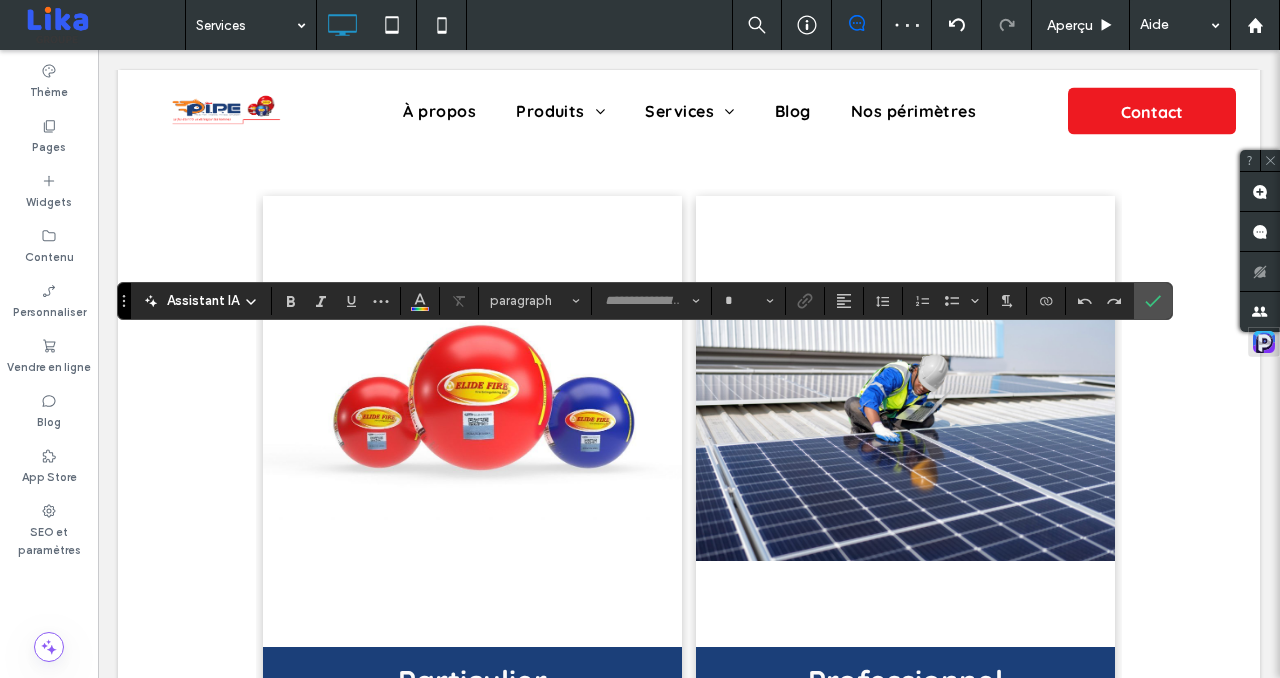 type on "*********" 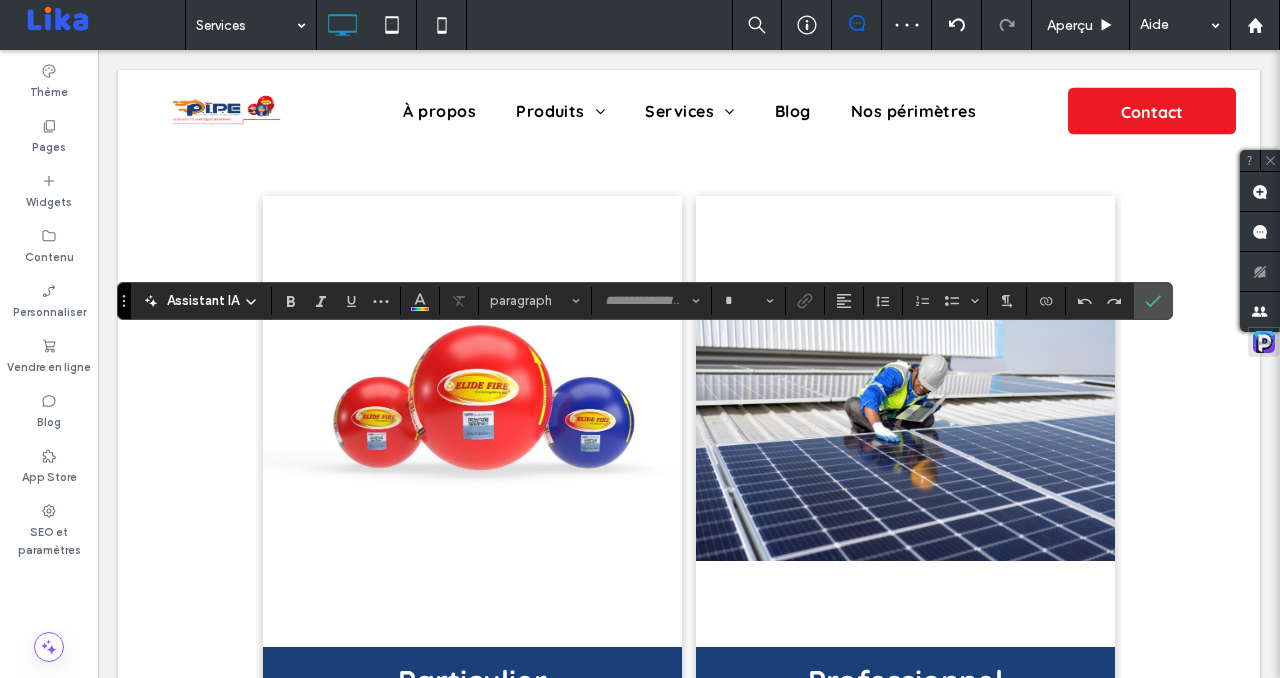 type on "**" 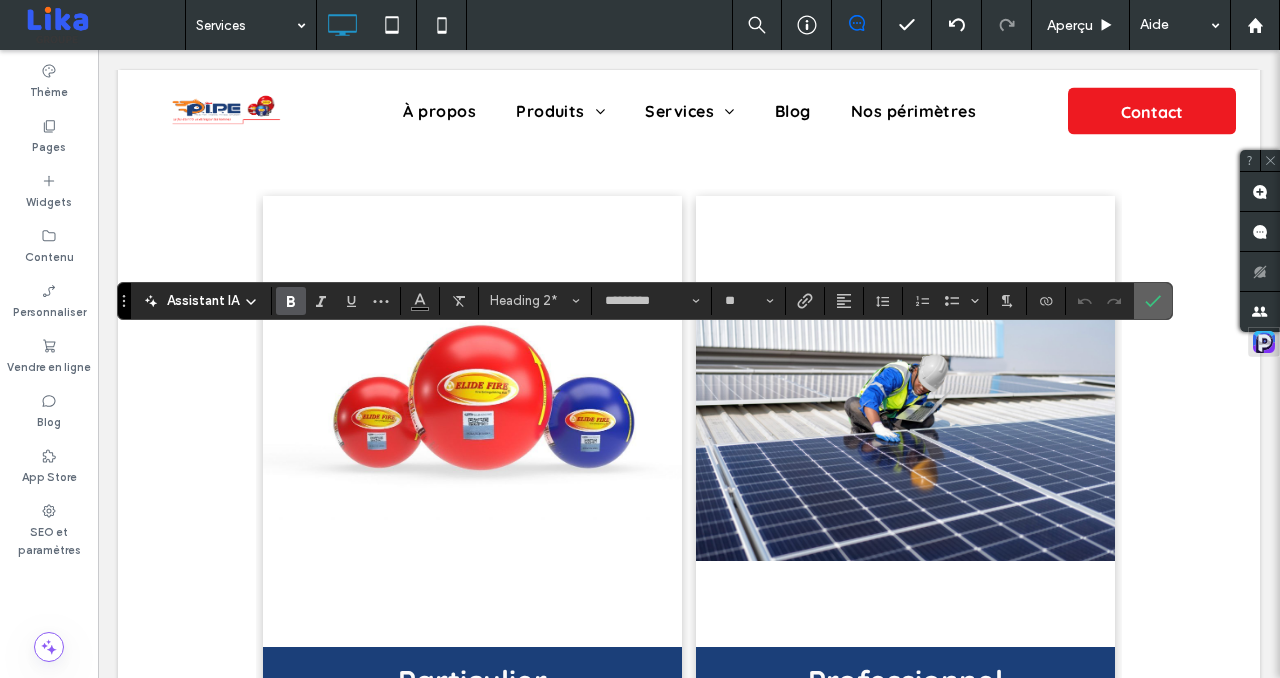 click at bounding box center (1153, 301) 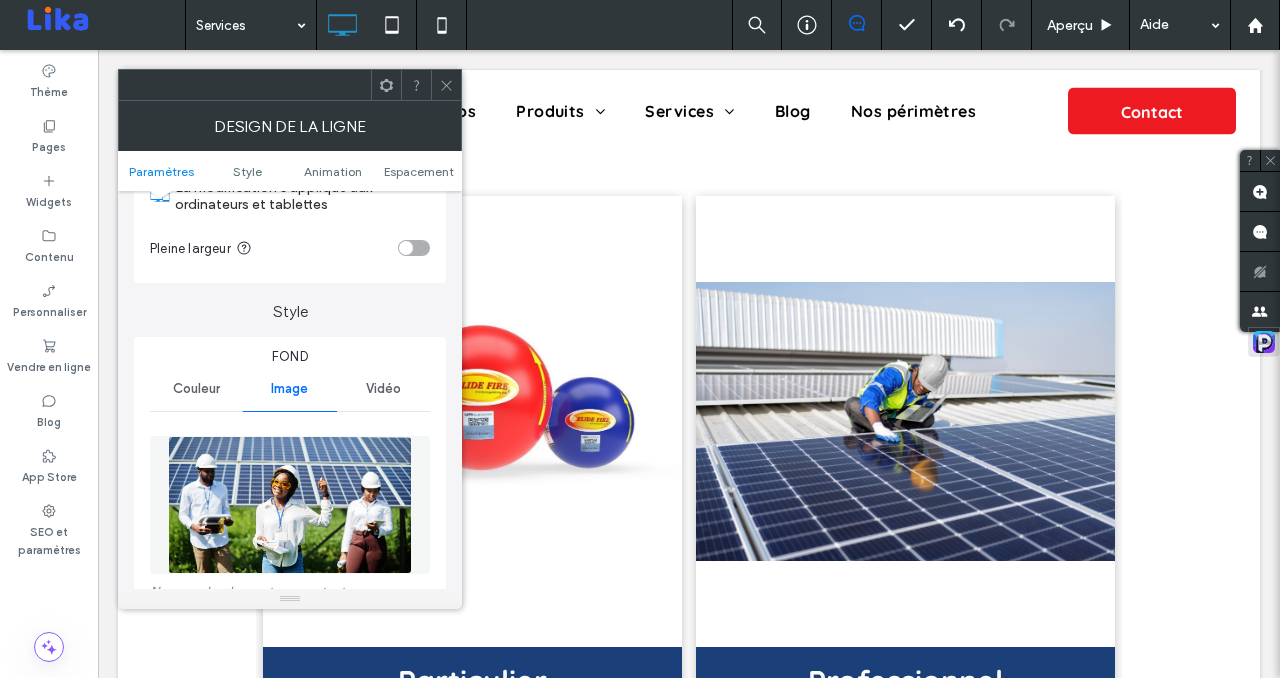 scroll, scrollTop: 257, scrollLeft: 0, axis: vertical 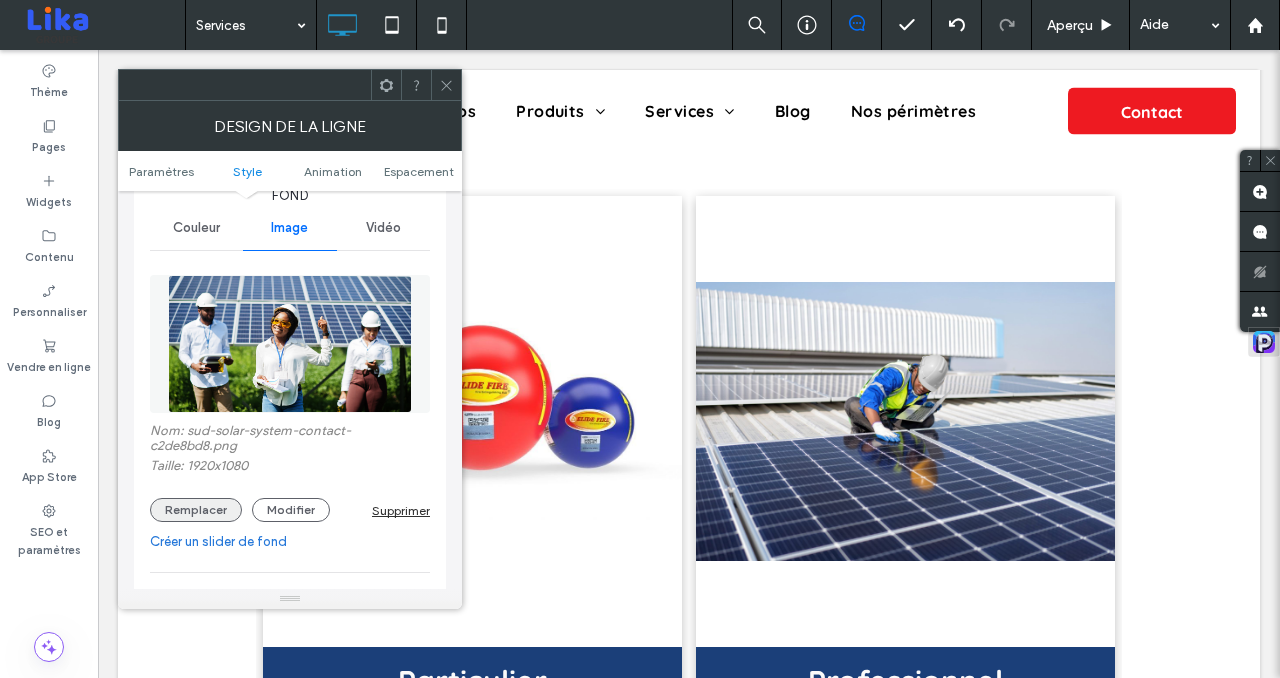 click on "Remplacer" at bounding box center (196, 510) 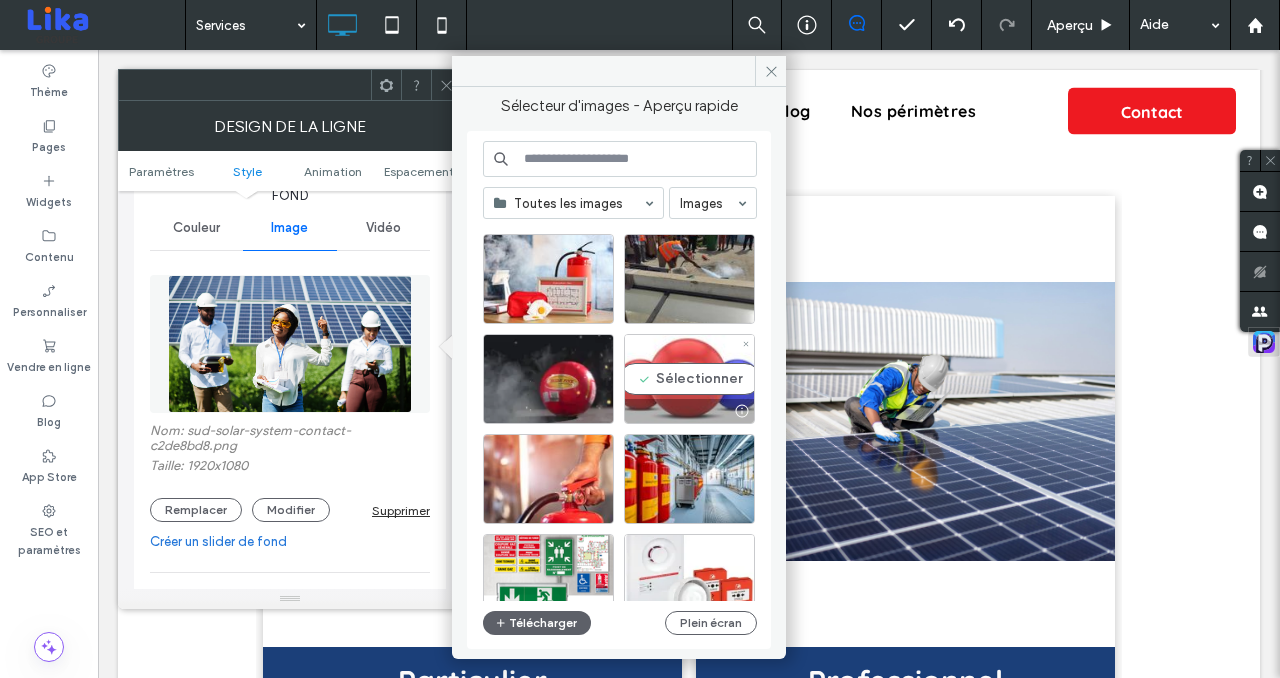 scroll, scrollTop: 0, scrollLeft: 0, axis: both 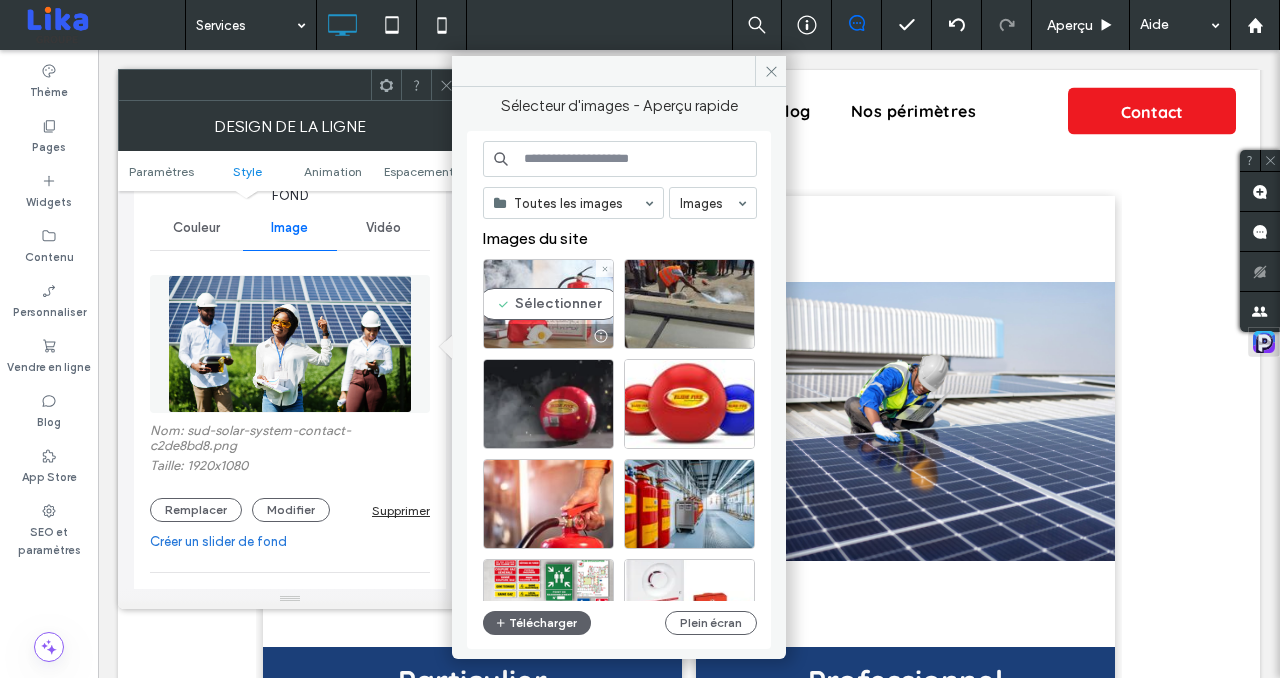 click on "Sélectionner" at bounding box center (548, 304) 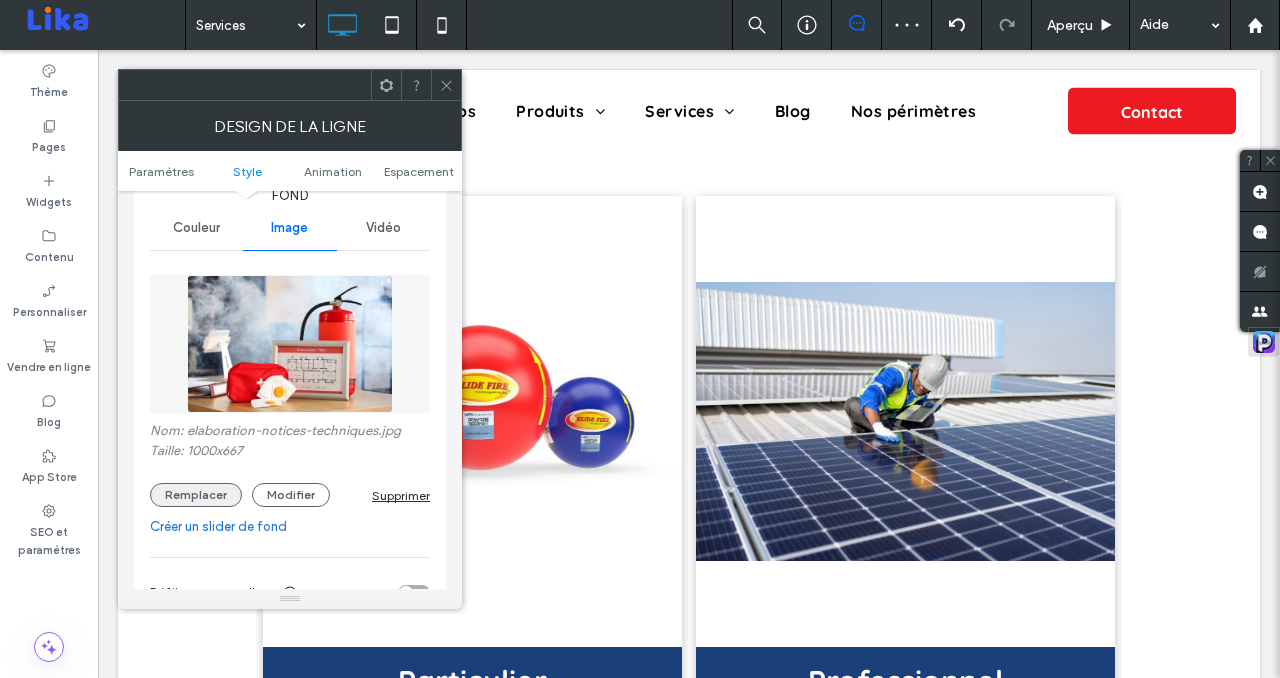 click on "Remplacer" at bounding box center (196, 495) 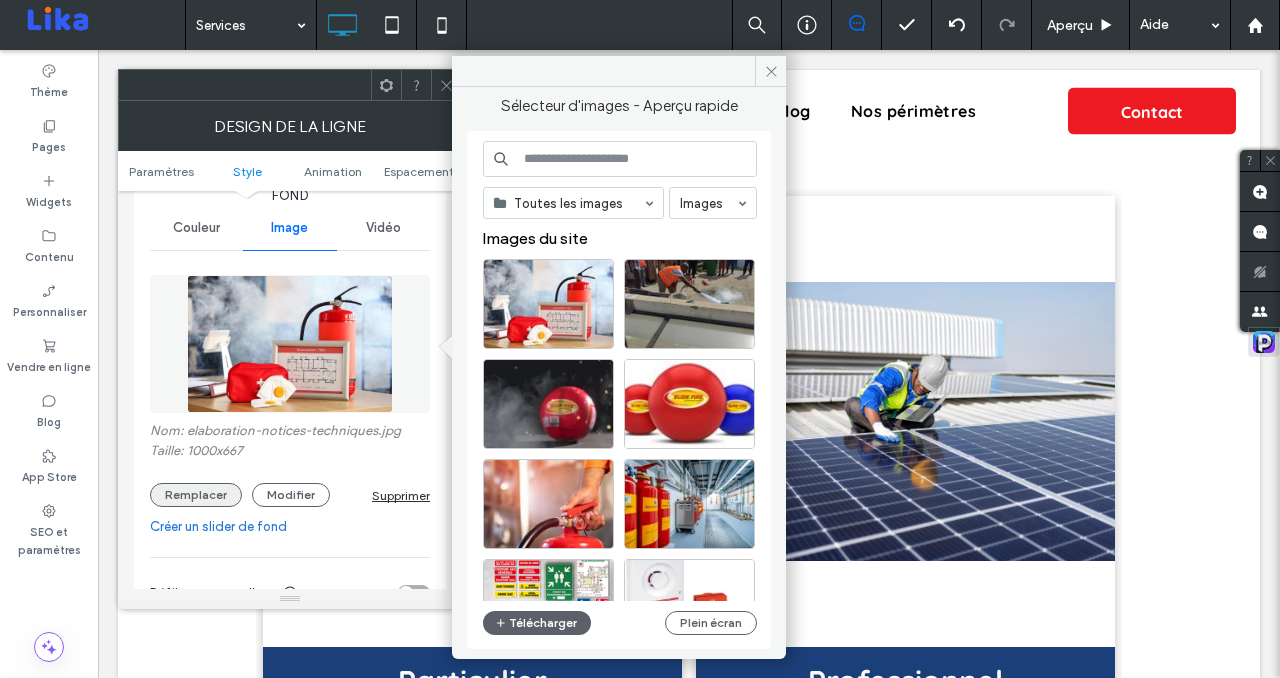 click on "Remplacer" at bounding box center (196, 495) 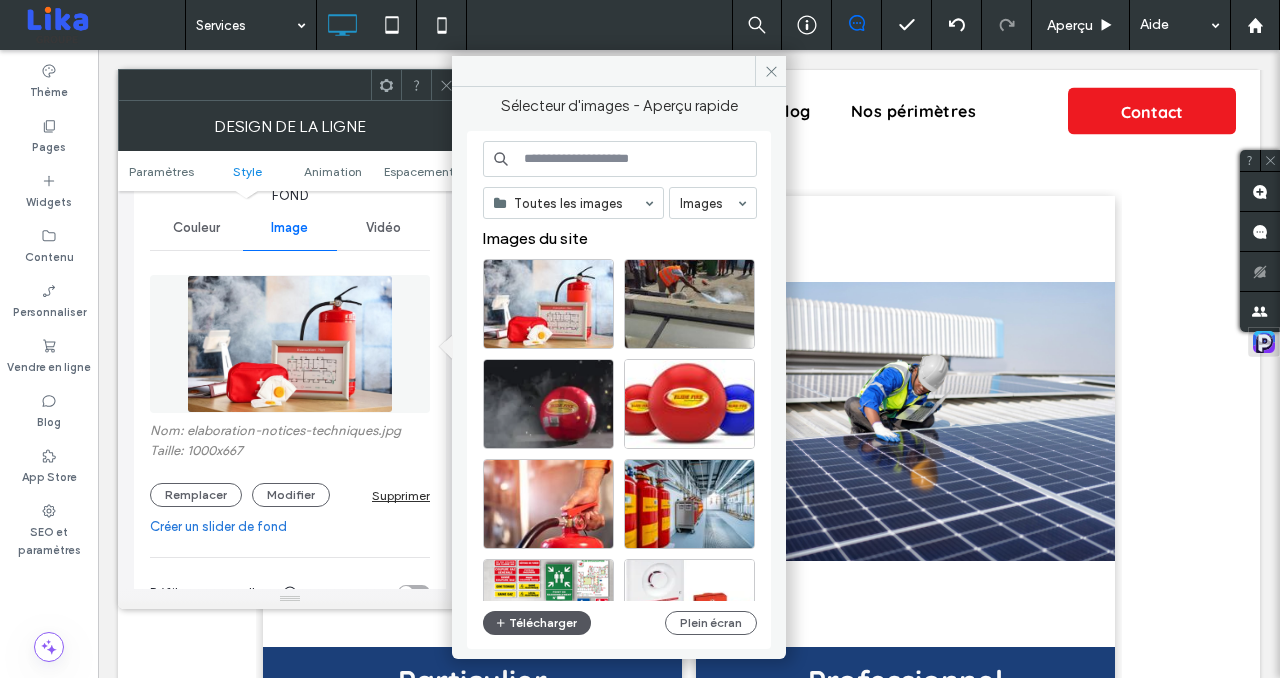click on "Télécharger" at bounding box center (537, 623) 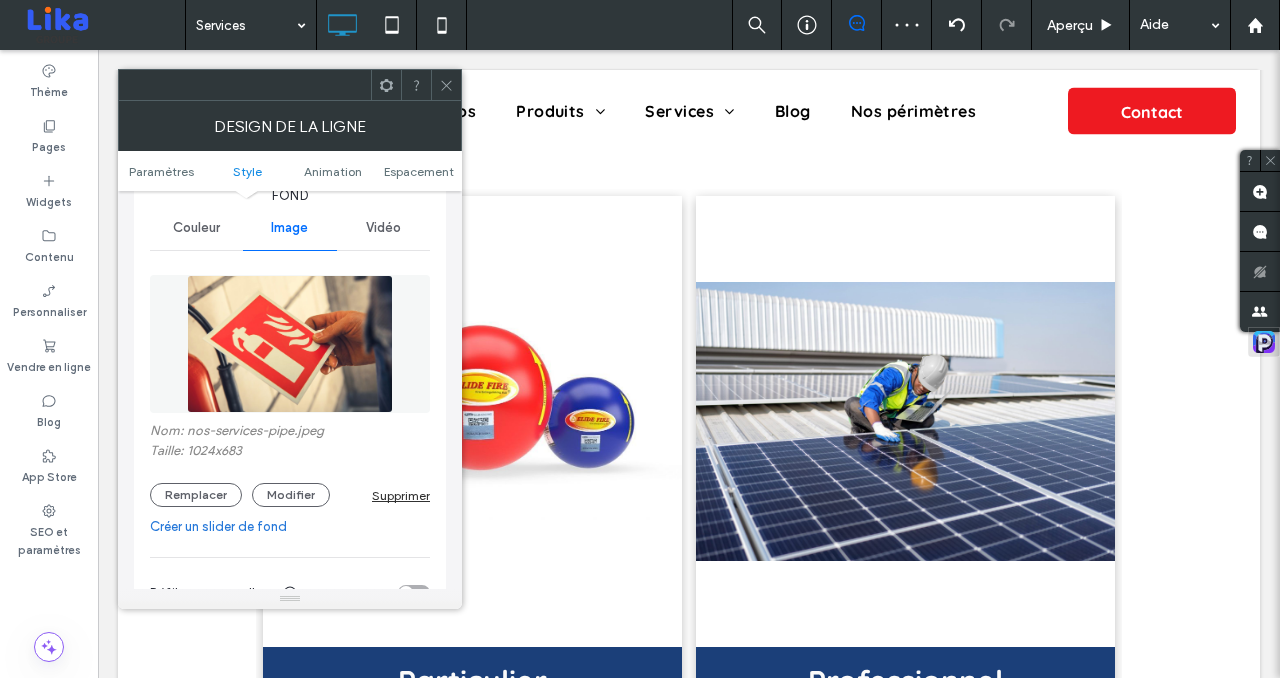 click 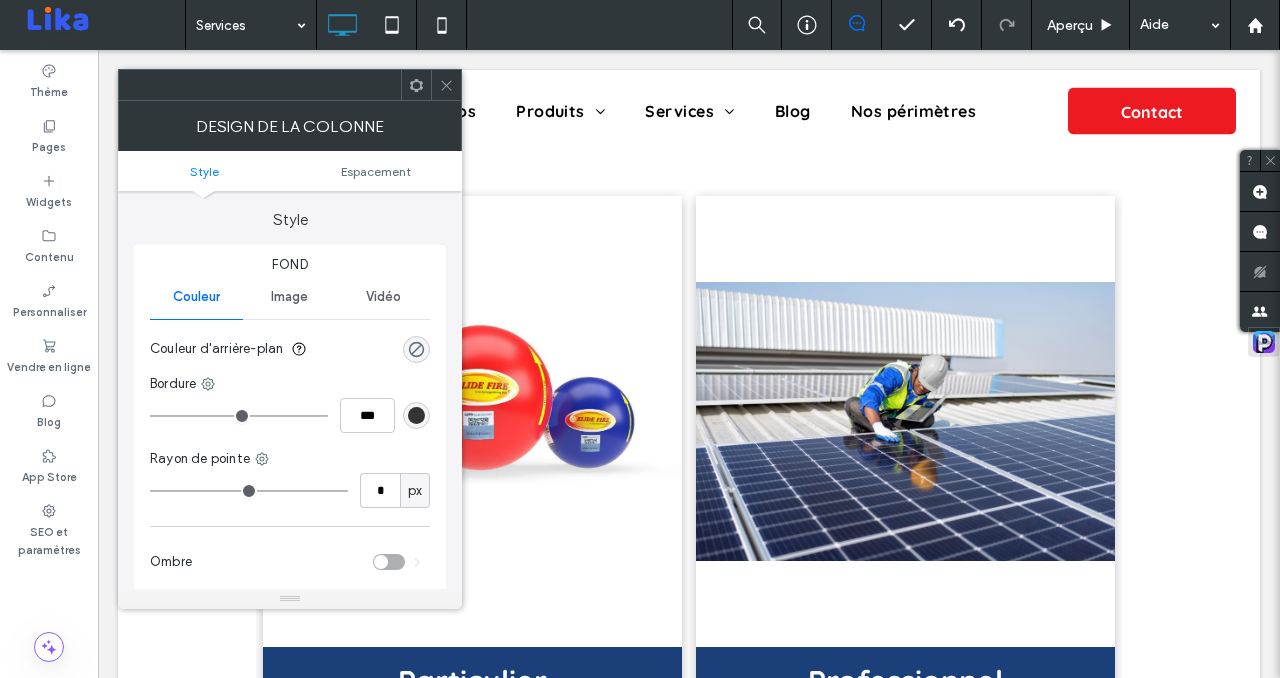 click at bounding box center (446, 85) 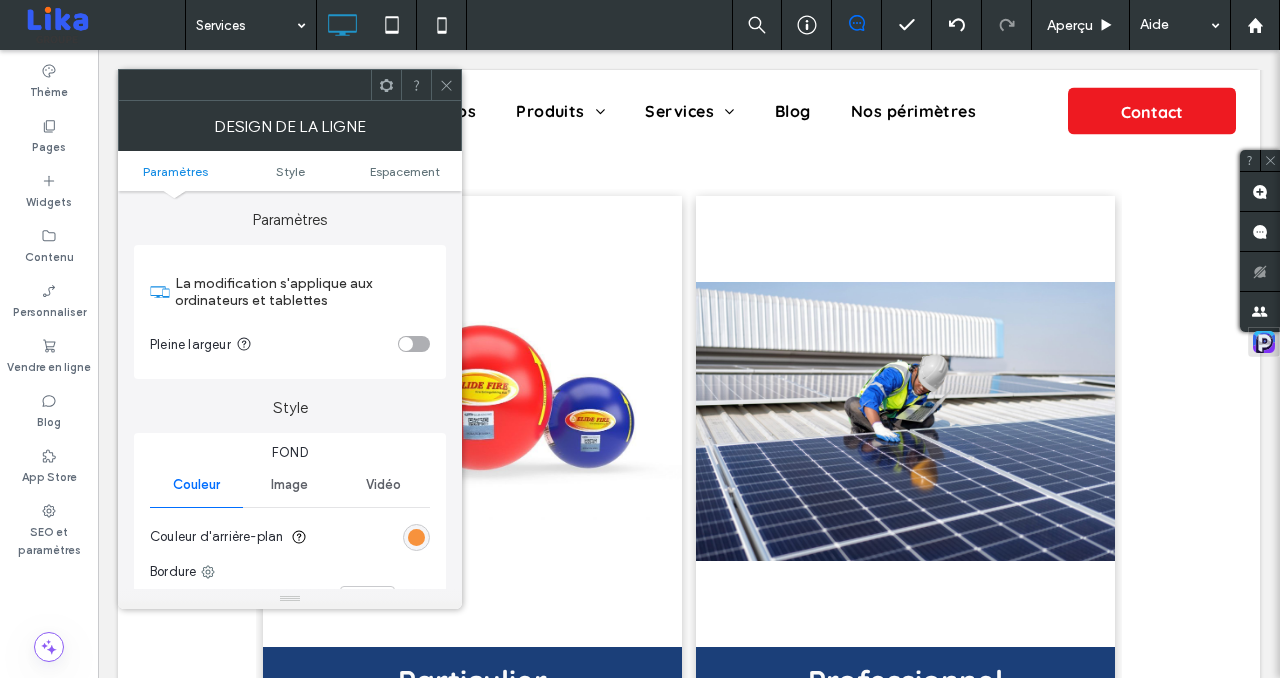 click at bounding box center (416, 537) 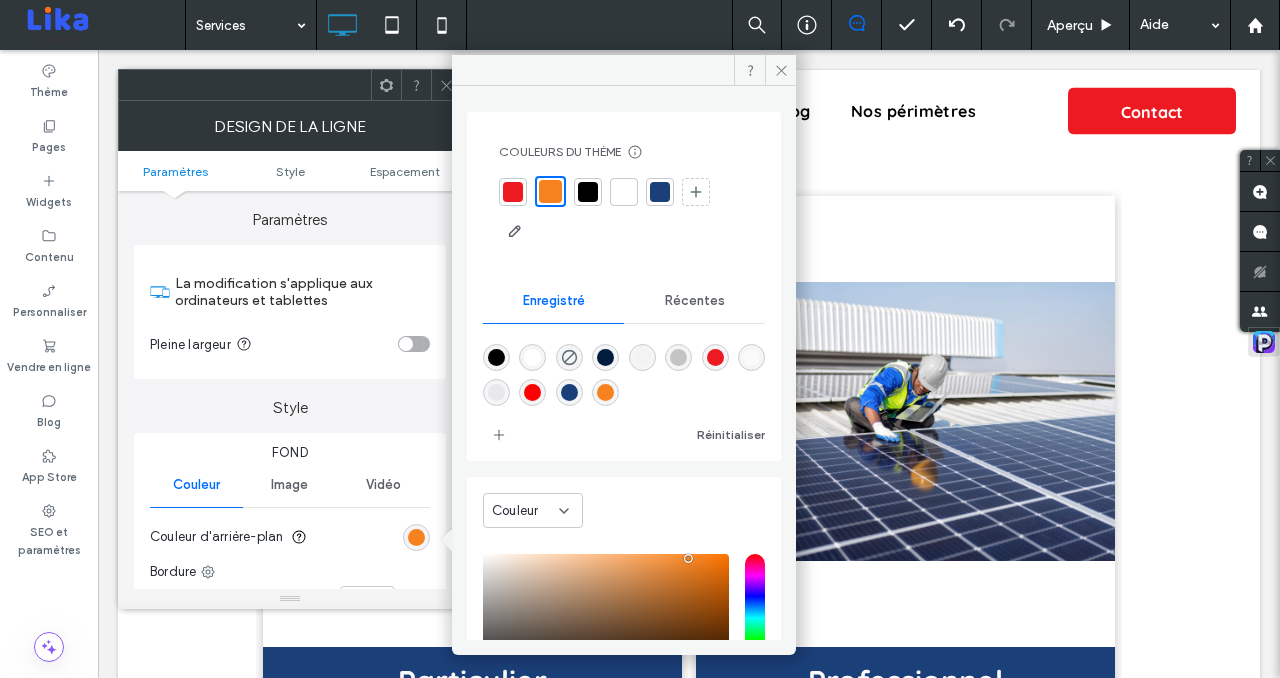 click at bounding box center [532, 392] 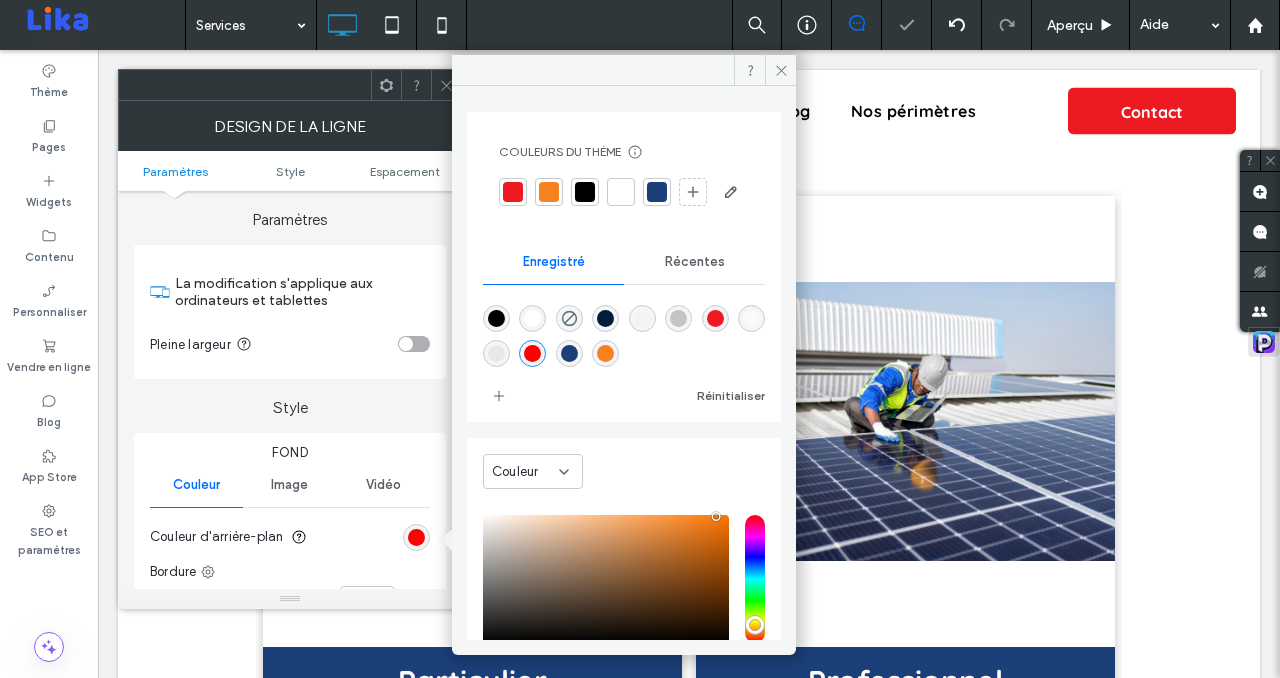 click 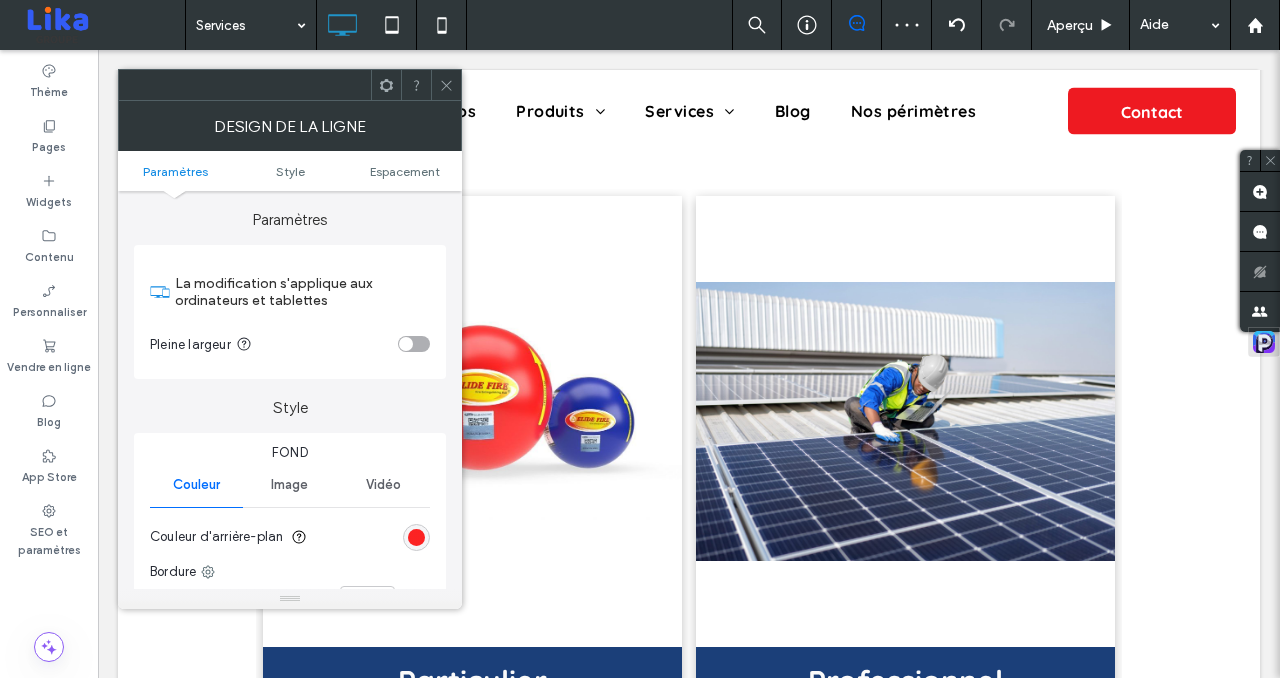 click at bounding box center (416, 537) 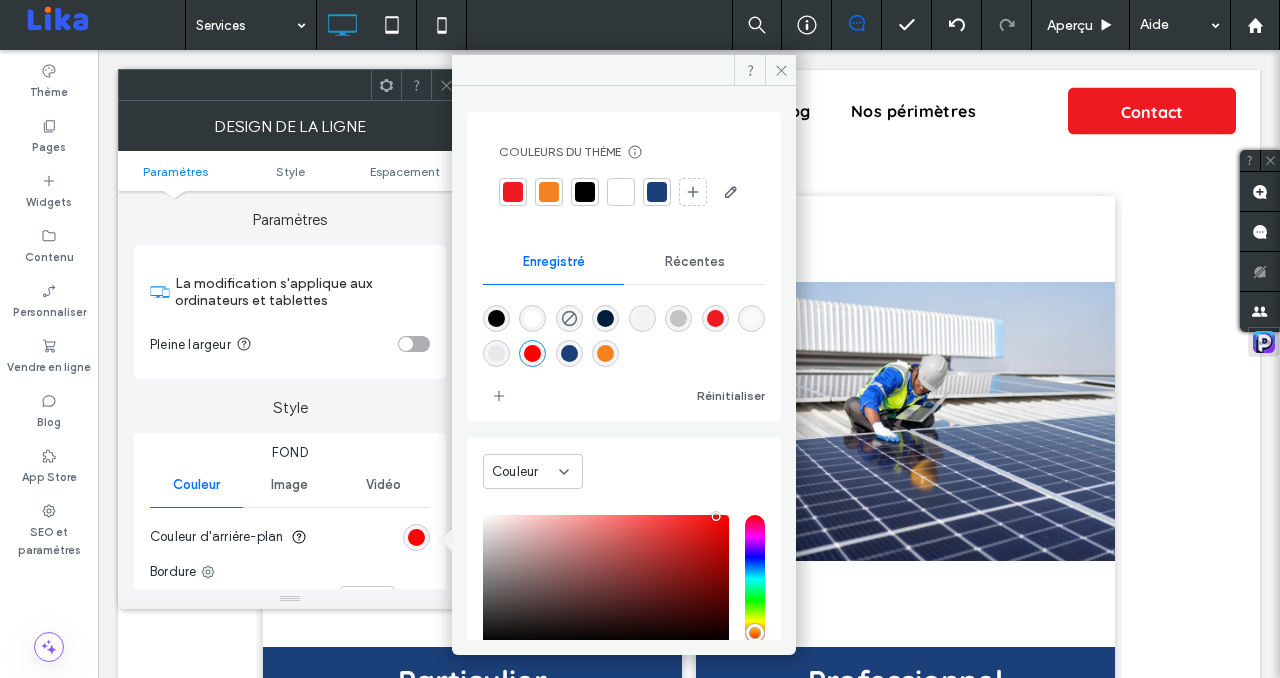 click at bounding box center [549, 192] 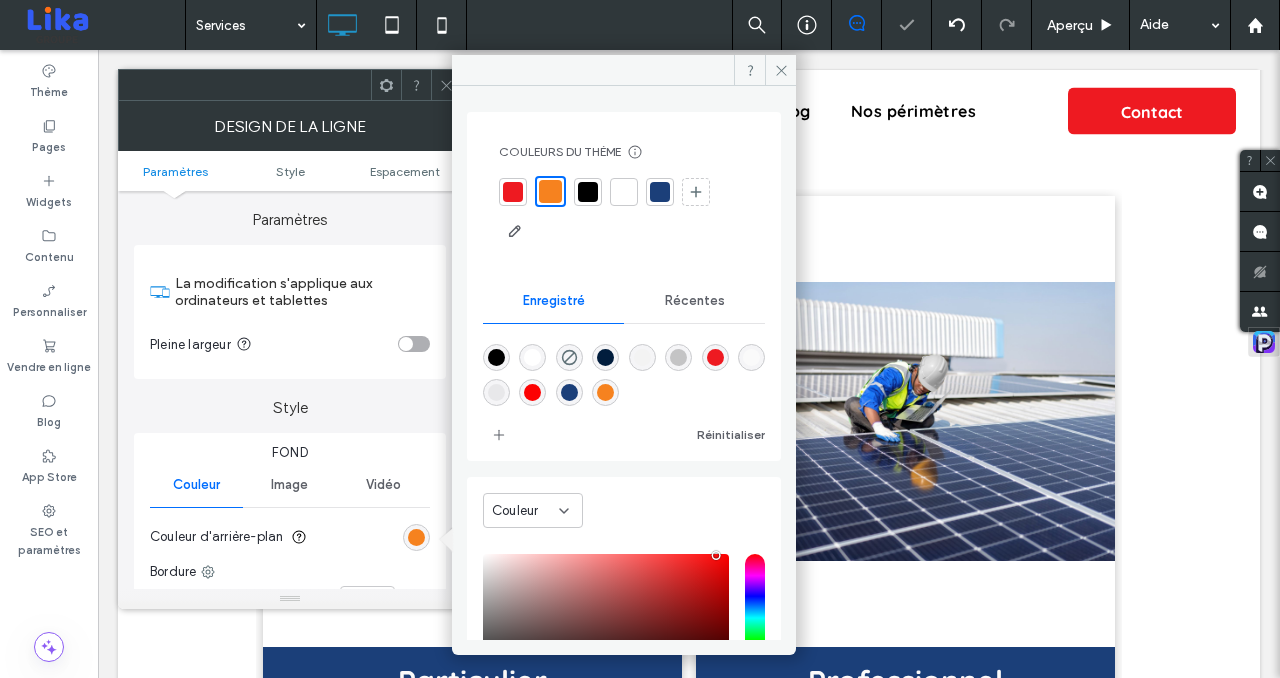 click 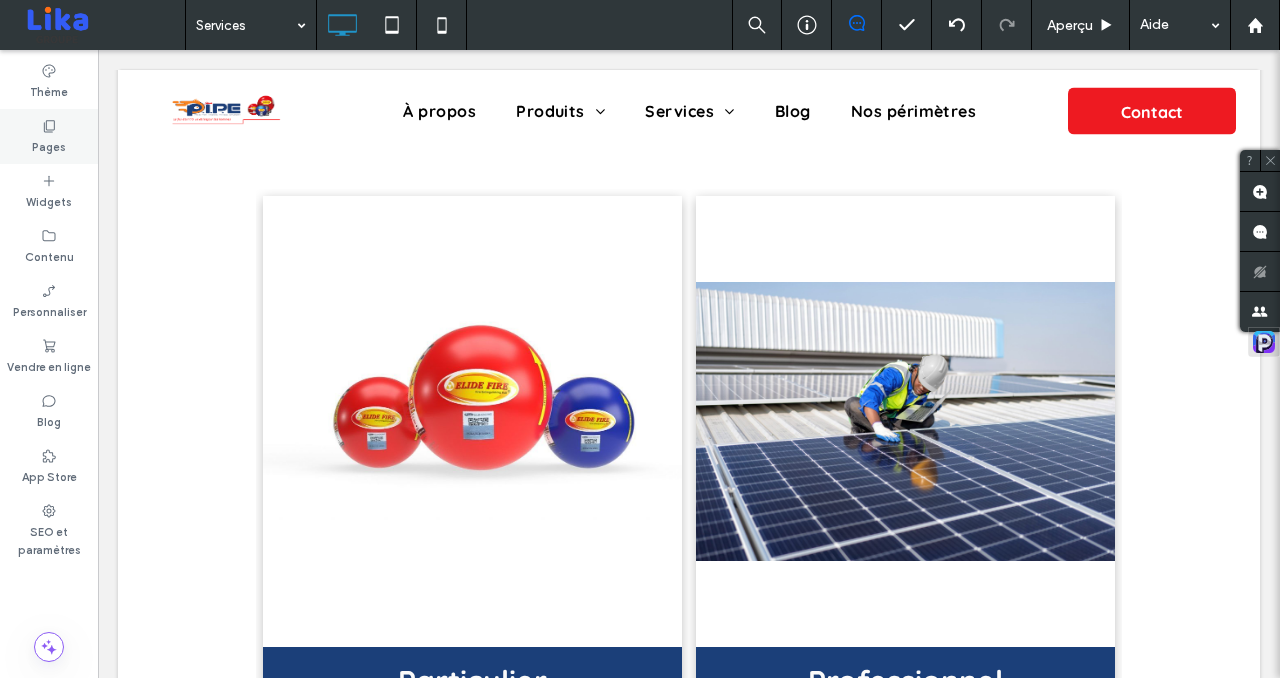 click on "Pages" at bounding box center (49, 145) 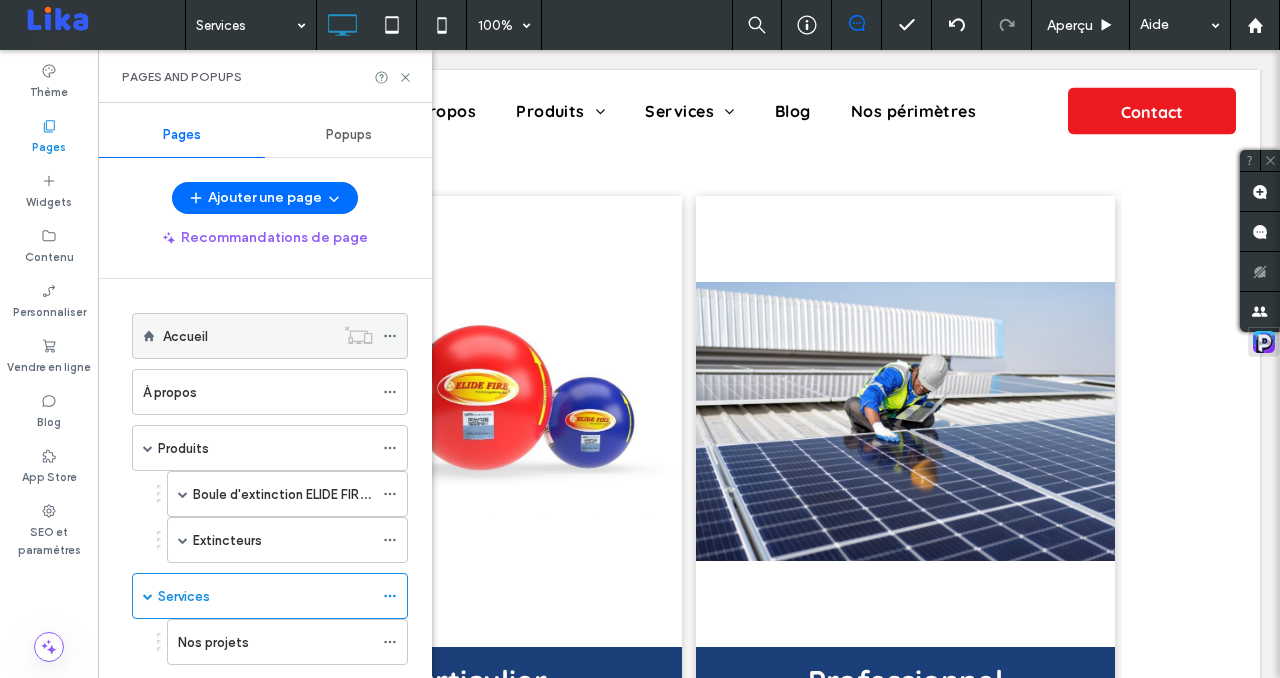 click on "Accueil" at bounding box center (248, 336) 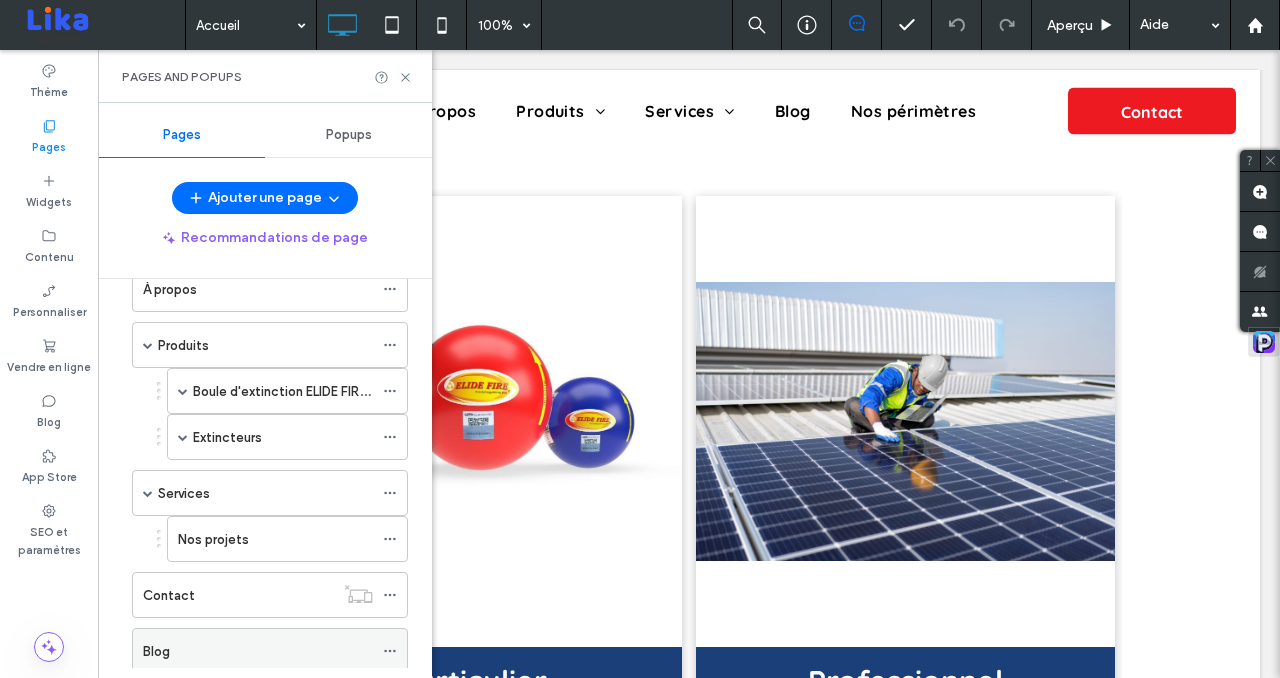 scroll, scrollTop: 95, scrollLeft: 0, axis: vertical 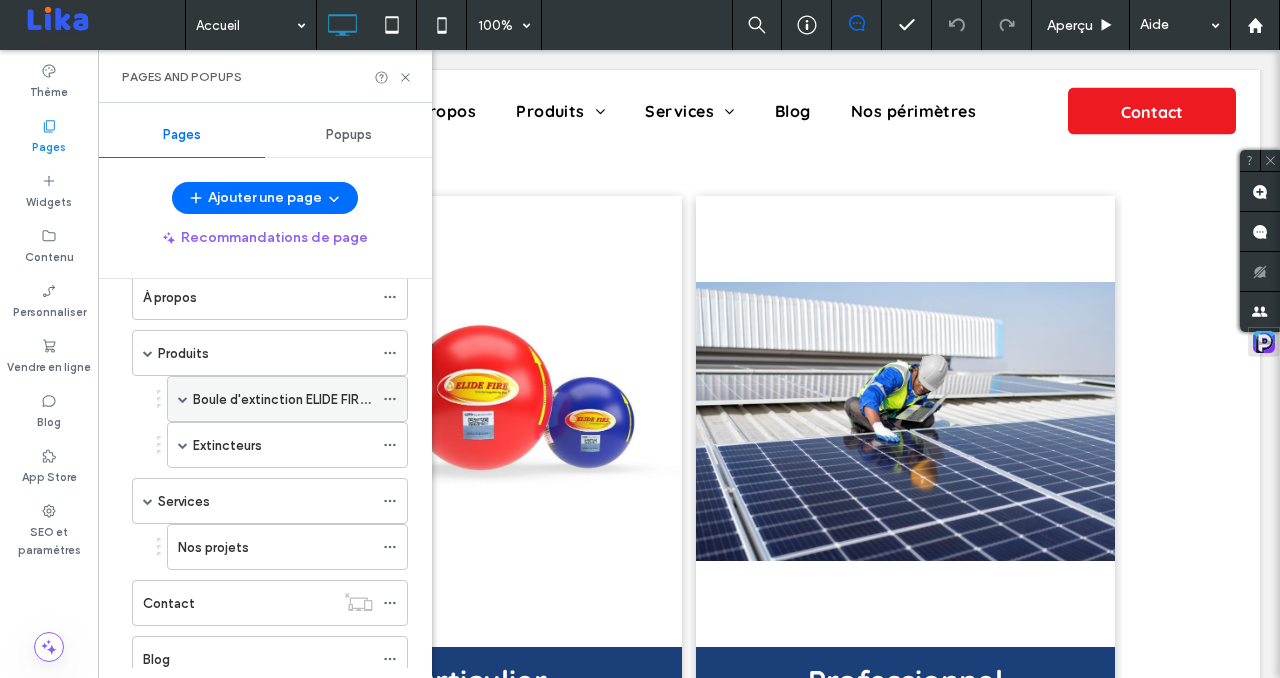 click on "Boule d'extinction ELIDE FIRE®" at bounding box center [283, 399] 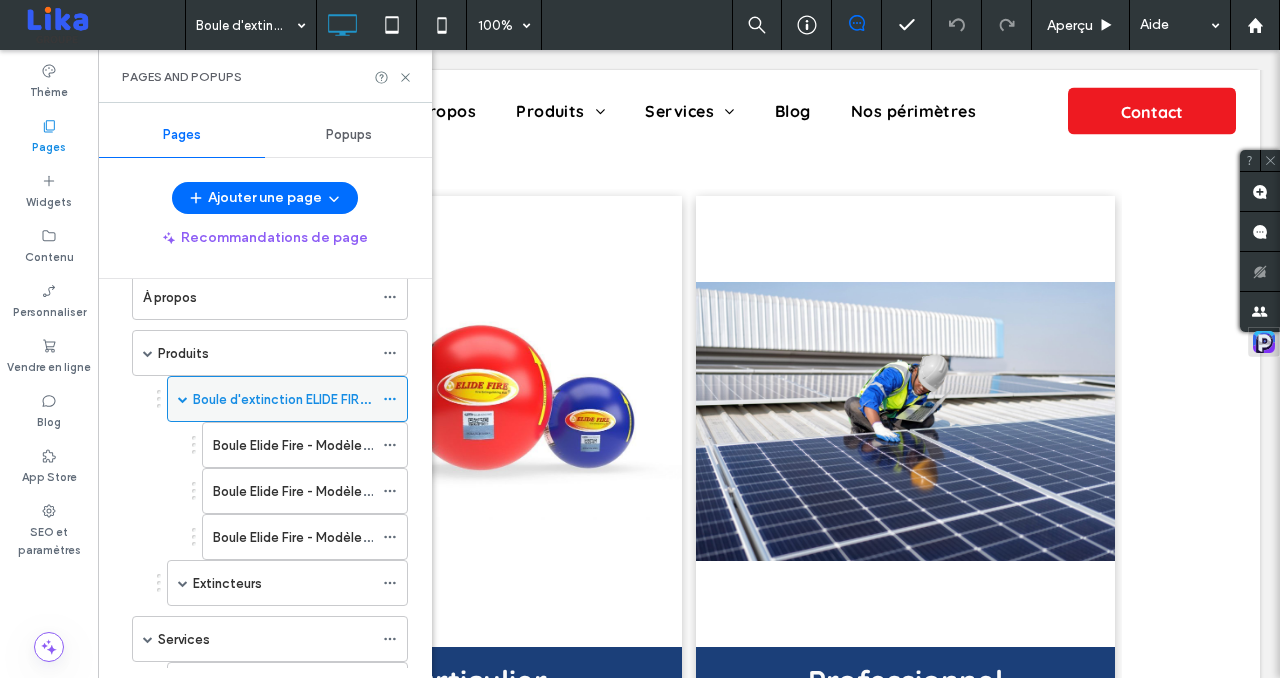 click 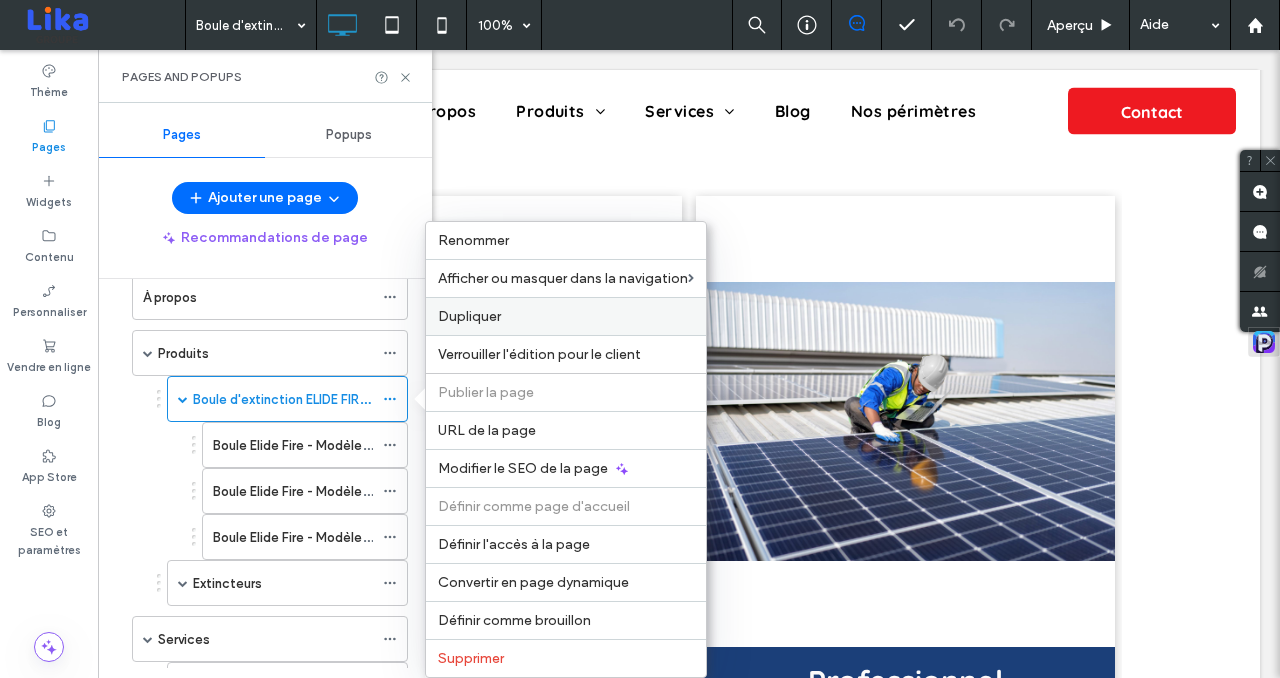 click on "Dupliquer" at bounding box center (566, 316) 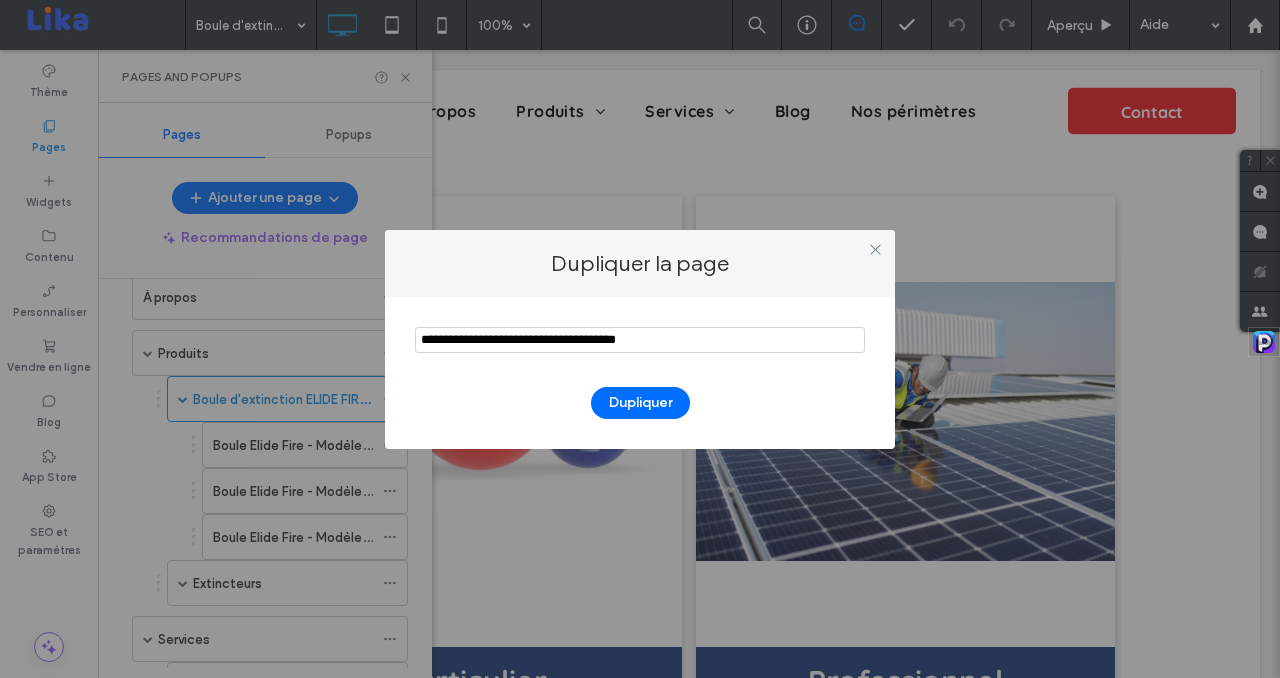 click at bounding box center (640, 340) 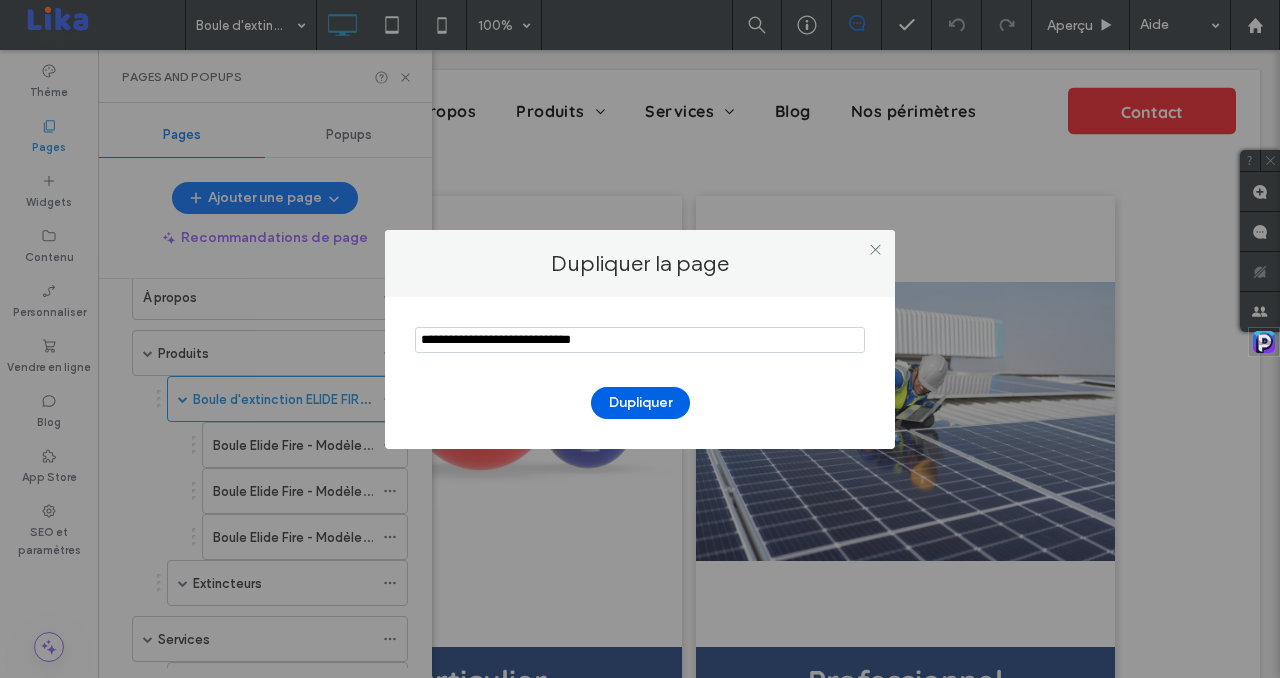 type on "**********" 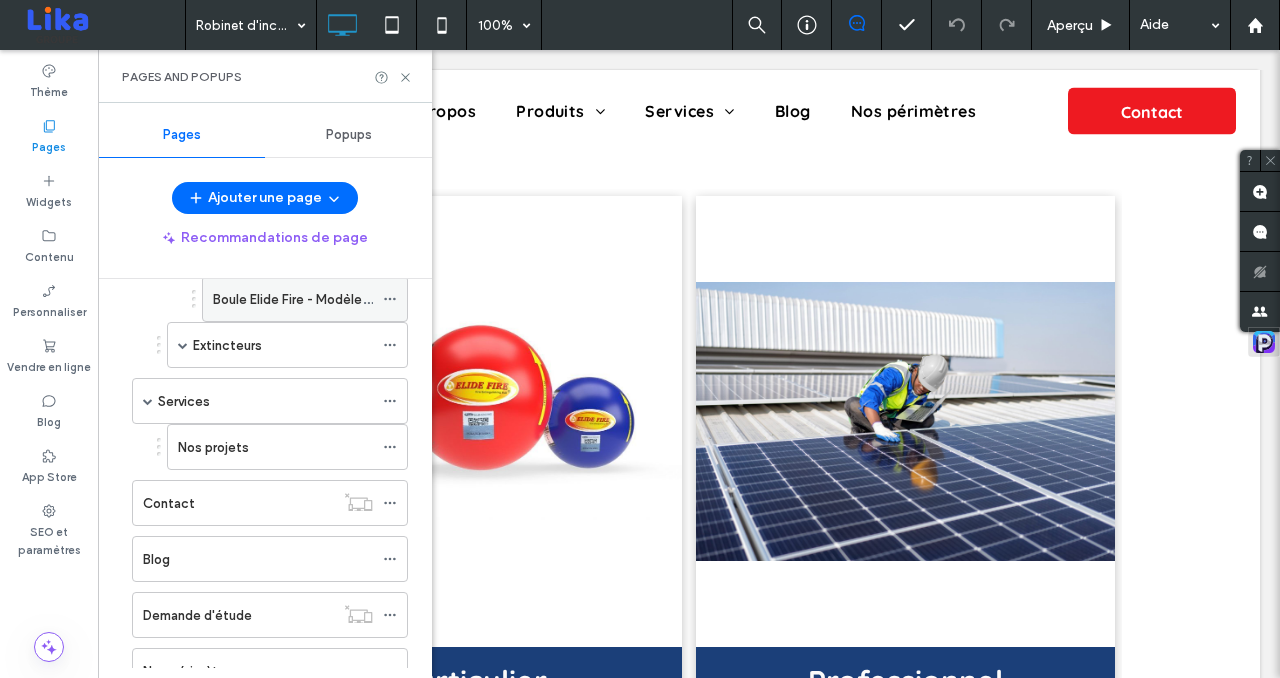 scroll, scrollTop: 465, scrollLeft: 0, axis: vertical 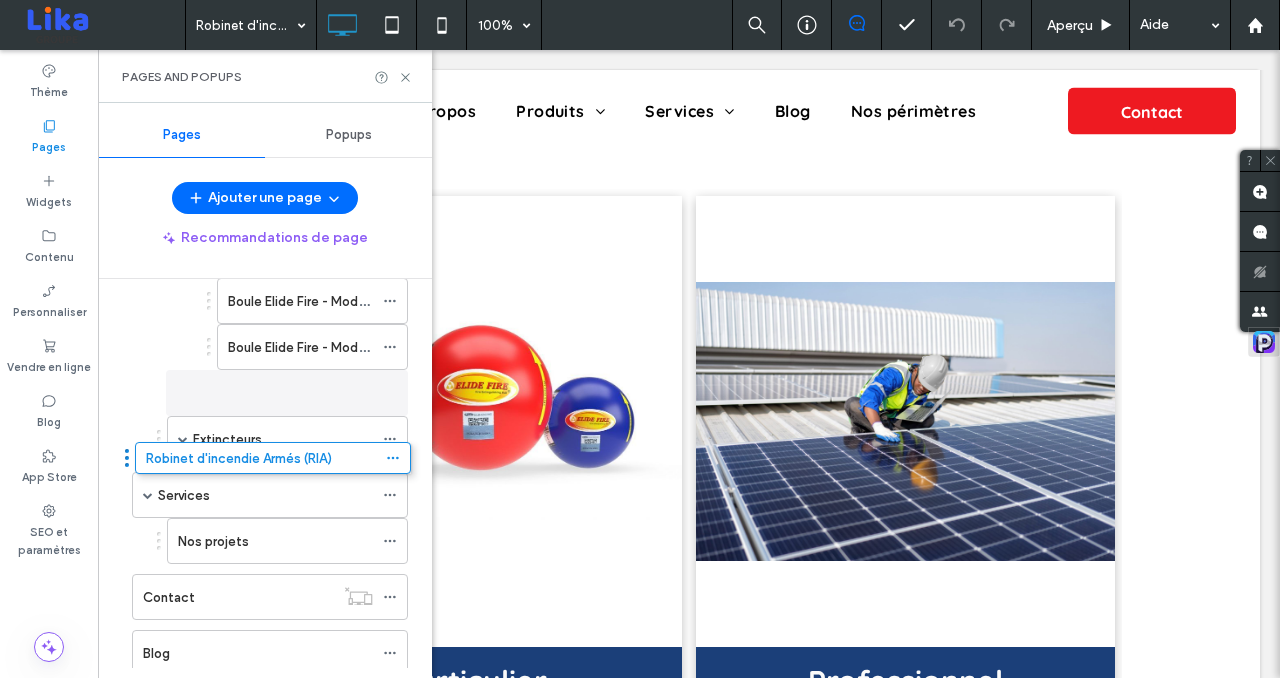drag, startPoint x: 125, startPoint y: 593, endPoint x: 126, endPoint y: 463, distance: 130.00385 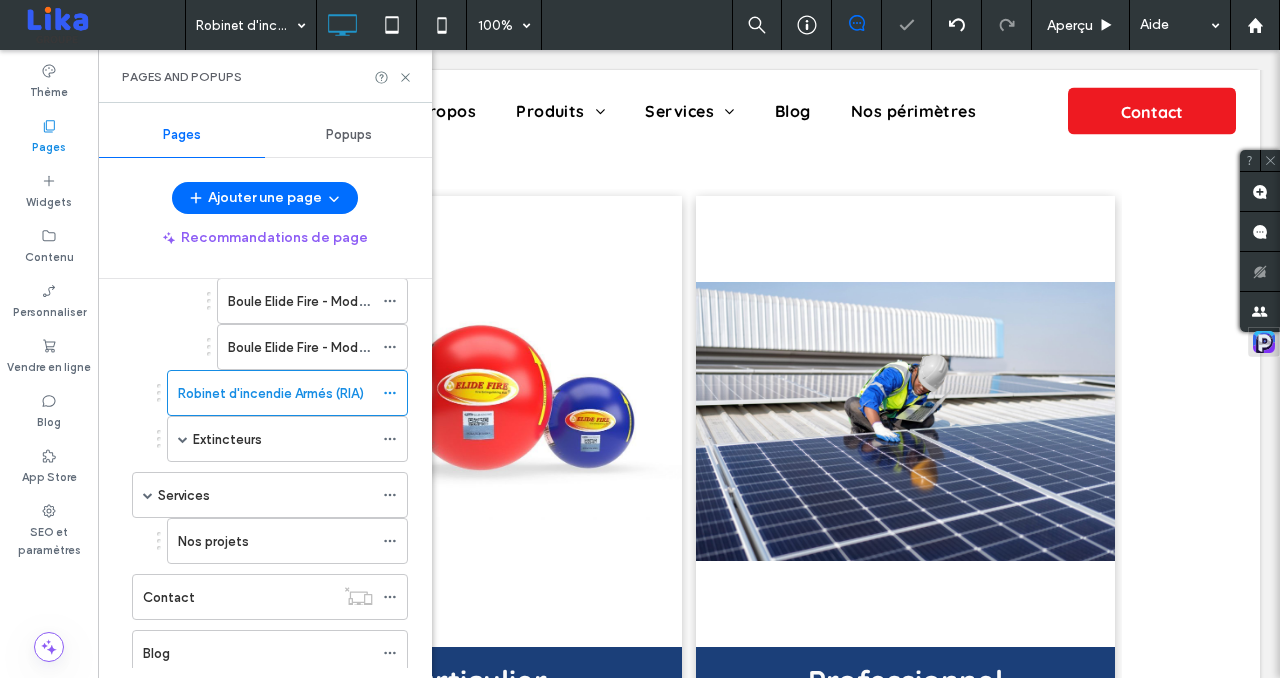 click on "Robinet d'incendie Armés (RIA)" at bounding box center [282, 393] 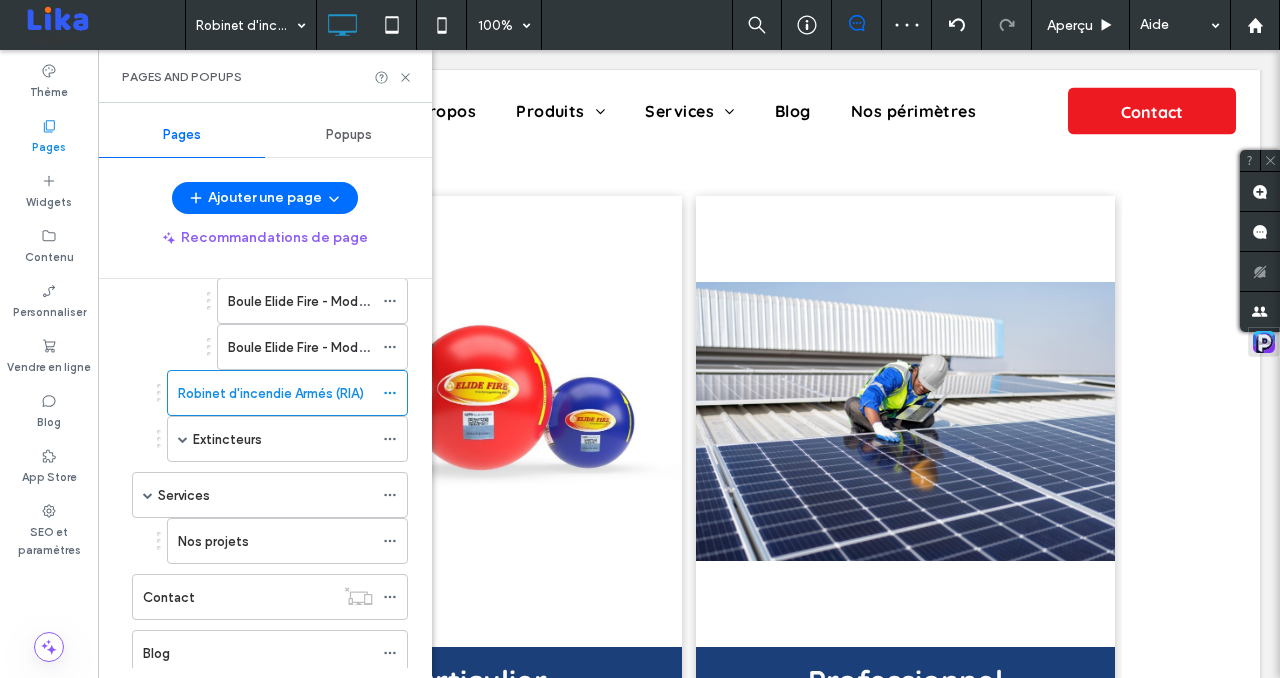 click on "Robinet d'incendie Armés (RIA)" at bounding box center [282, 393] 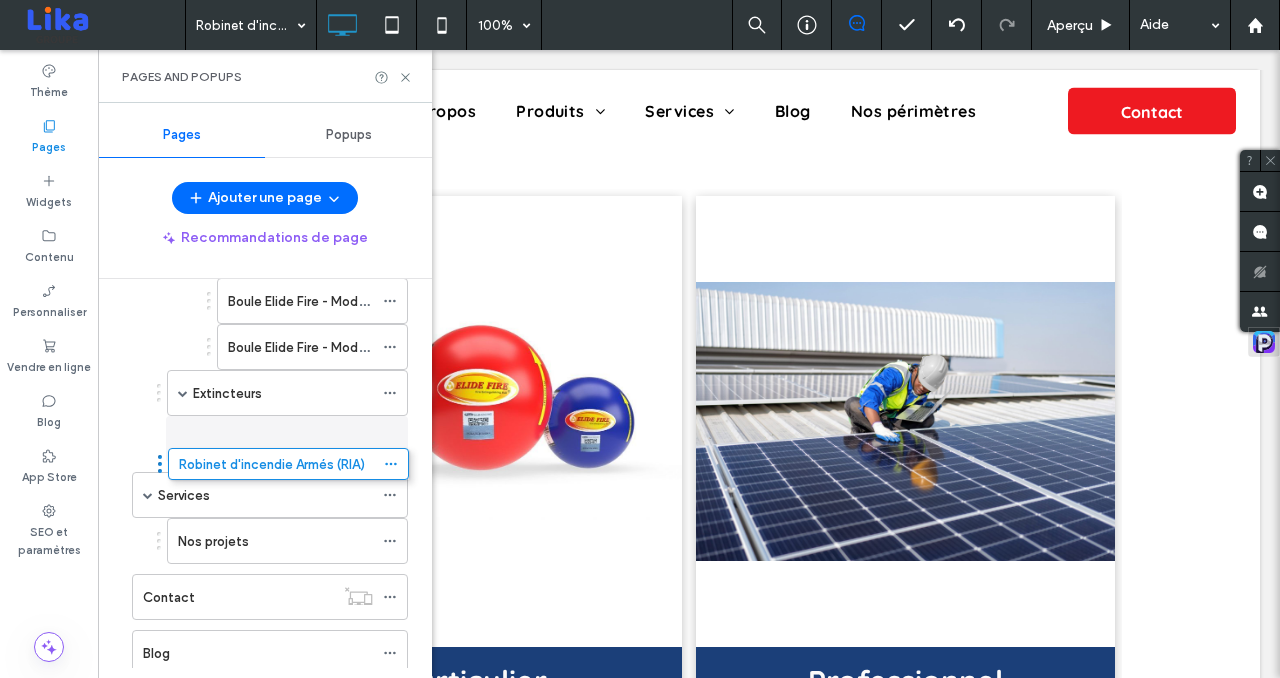 drag, startPoint x: 158, startPoint y: 390, endPoint x: 160, endPoint y: 454, distance: 64.03124 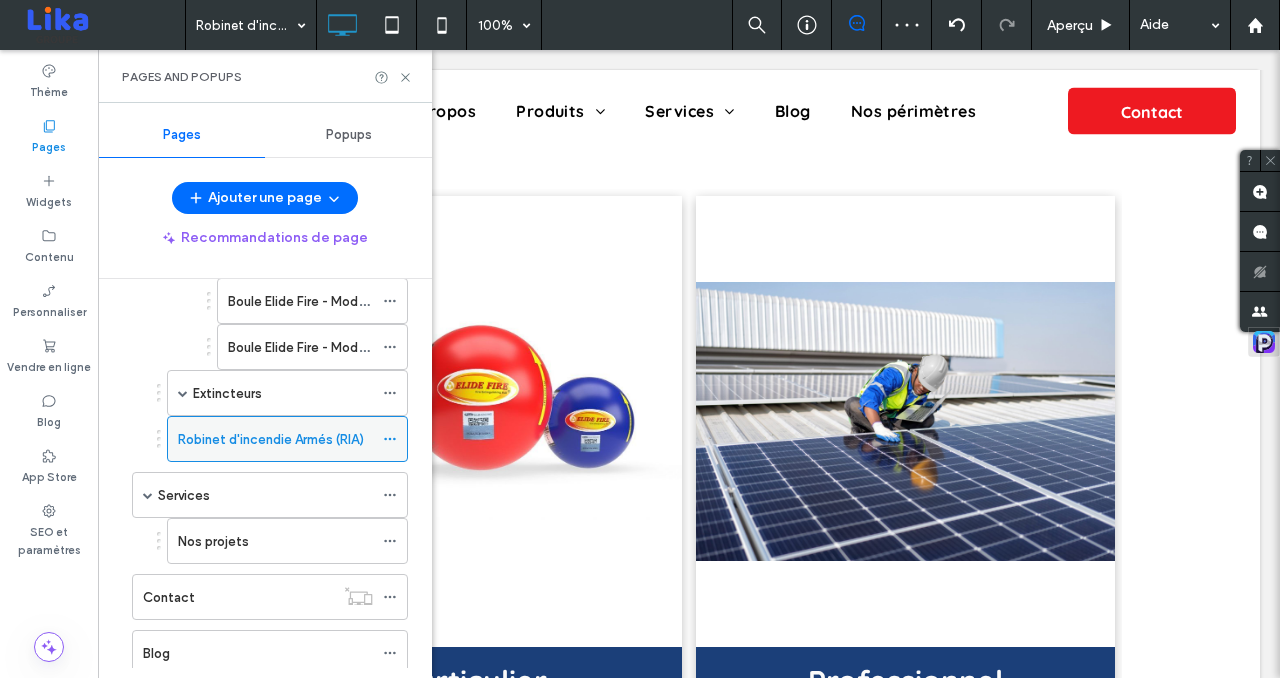 click on "Robinet d'incendie Armés (RIA)" at bounding box center [275, 439] 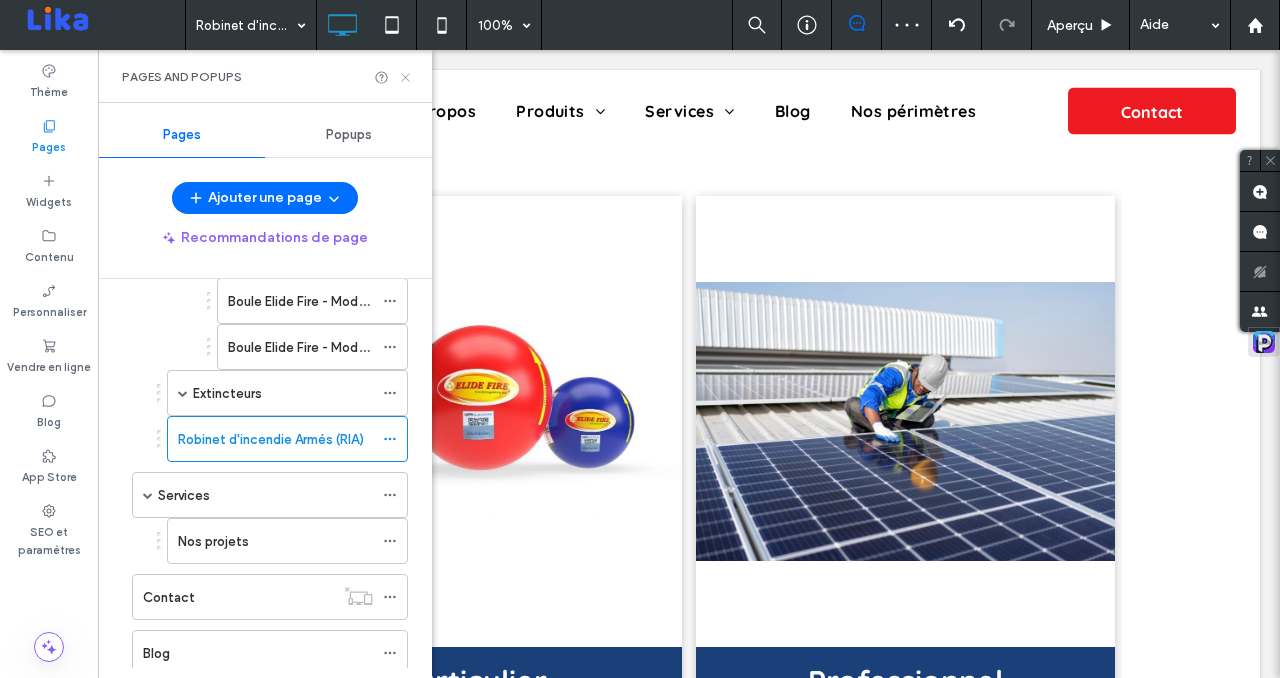 click 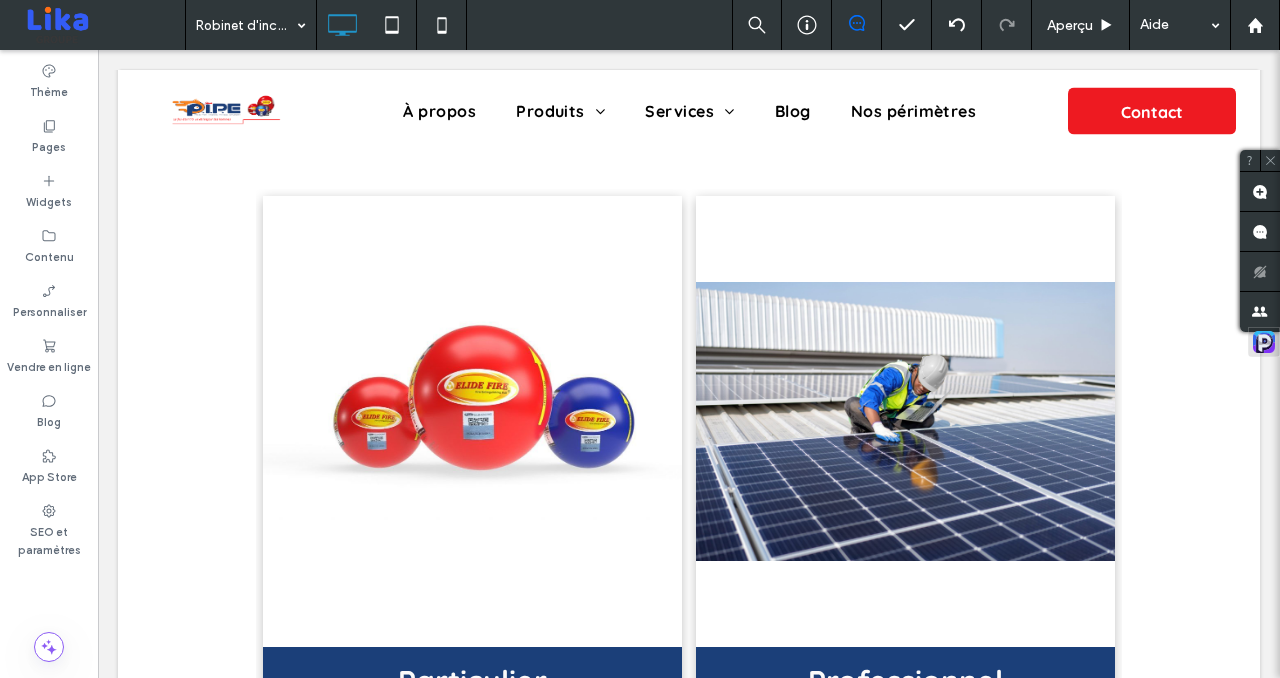 type on "*********" 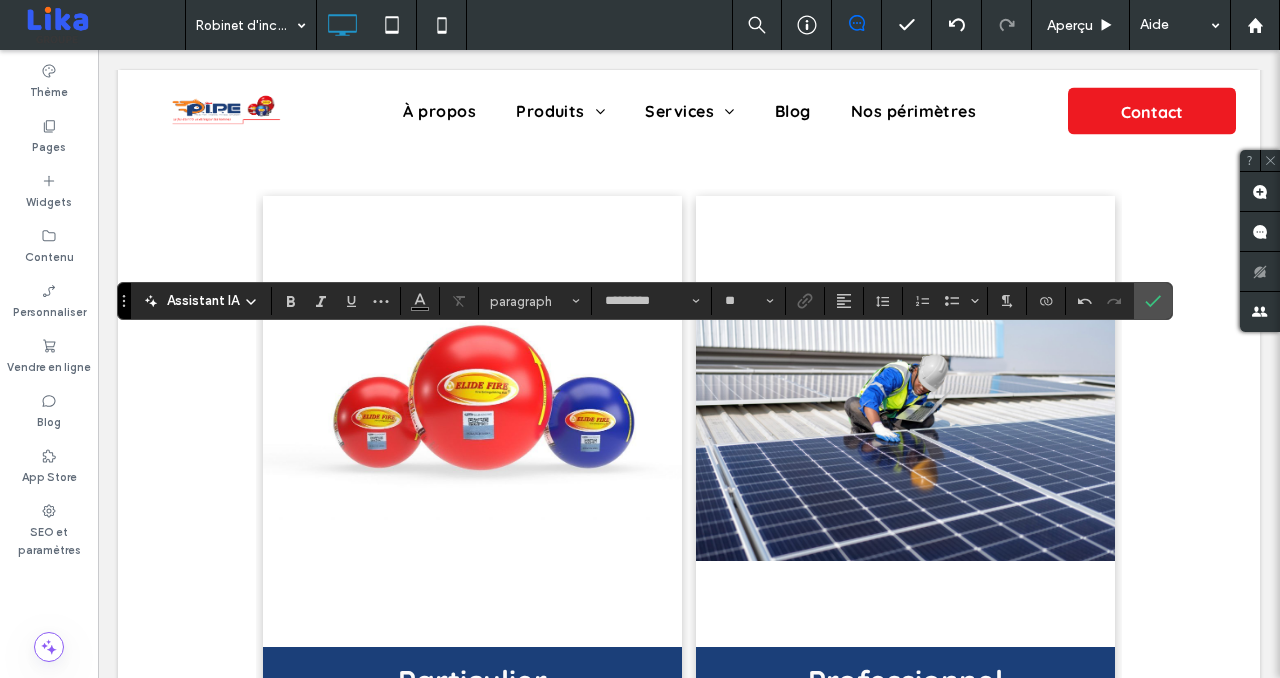 type on "**" 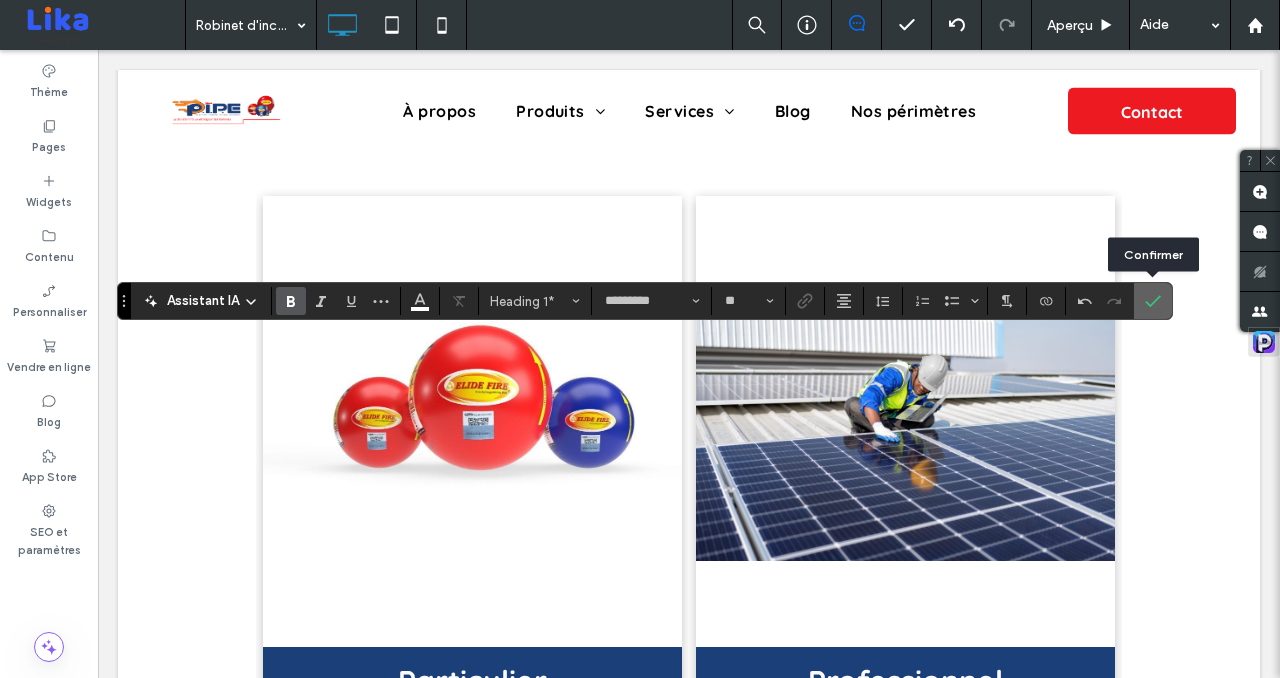 click 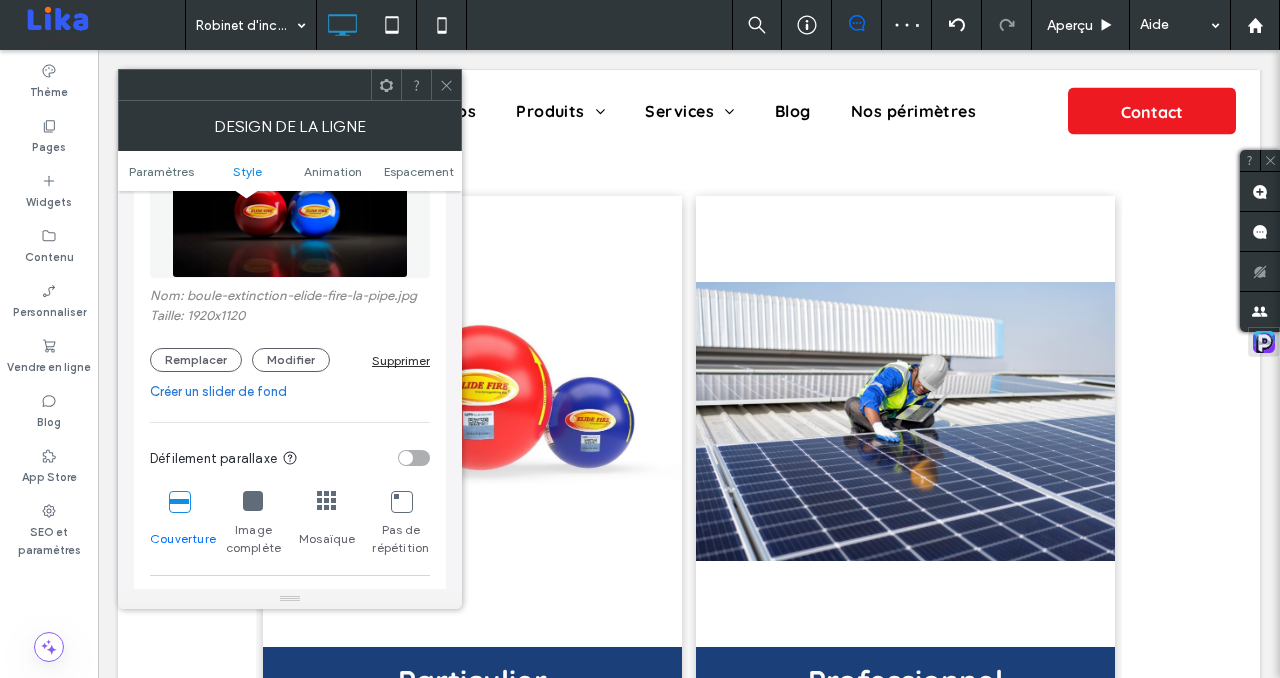 scroll, scrollTop: 307, scrollLeft: 0, axis: vertical 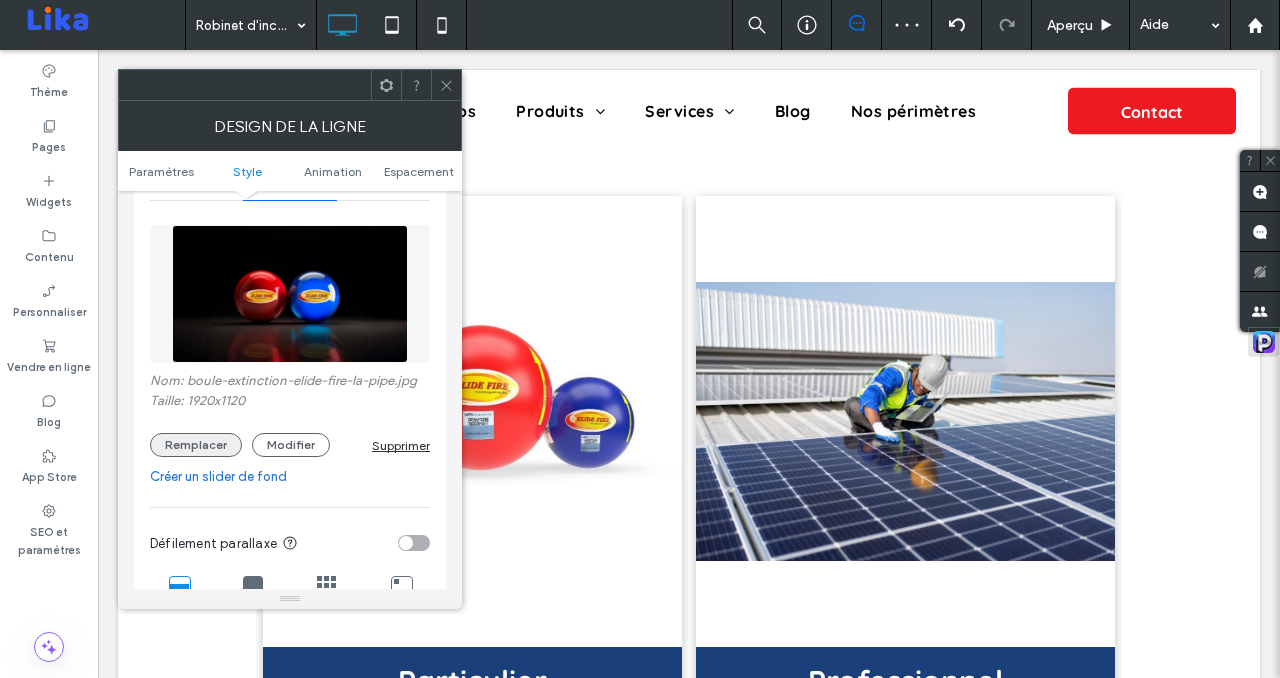 click on "Remplacer" at bounding box center [196, 445] 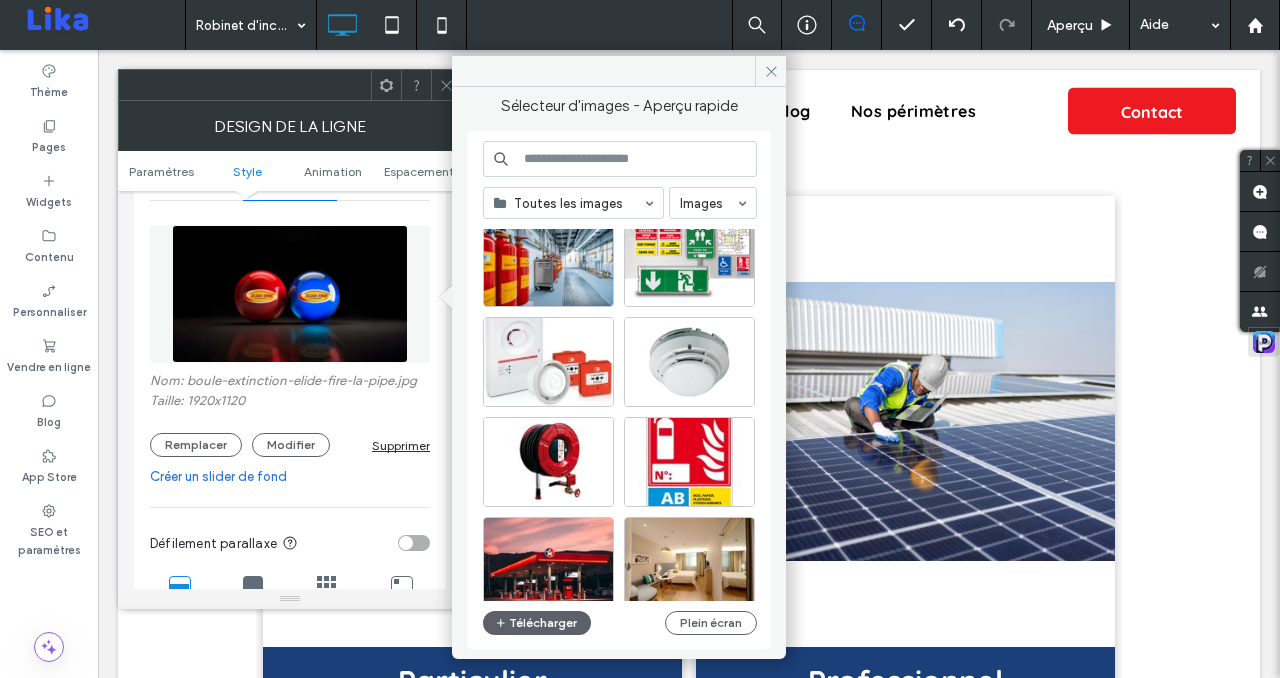 scroll, scrollTop: 350, scrollLeft: 0, axis: vertical 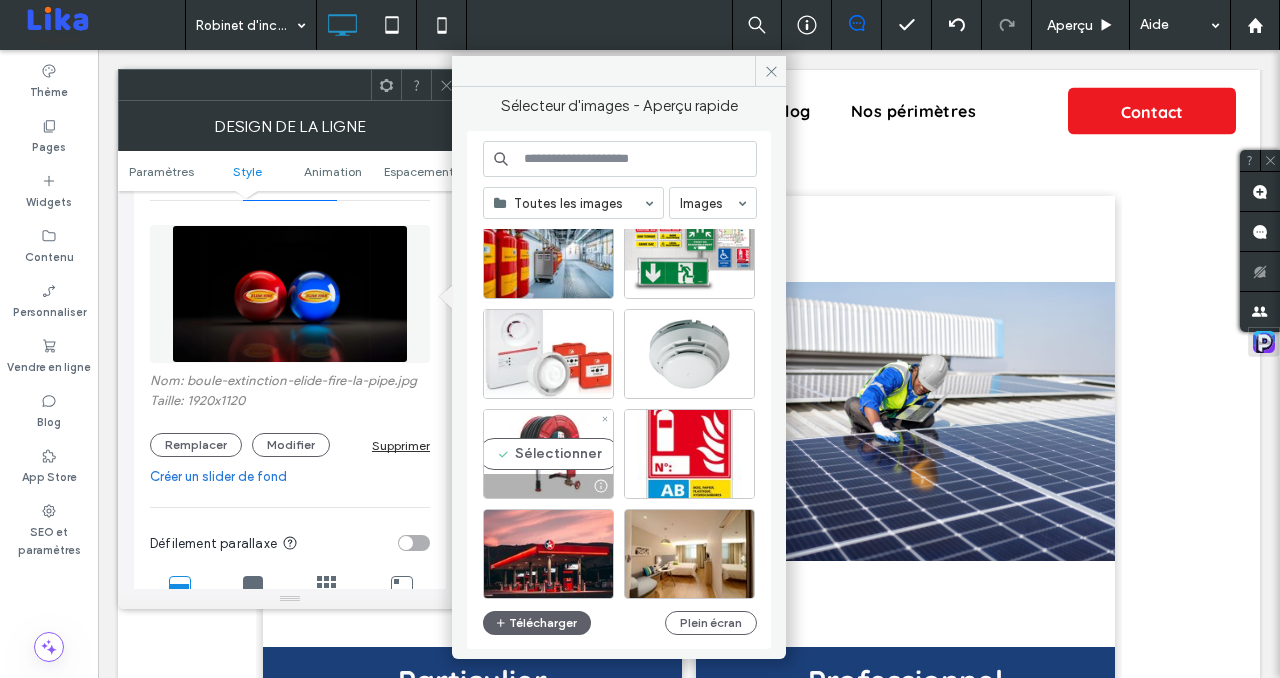 click on "Sélectionner" at bounding box center (548, 454) 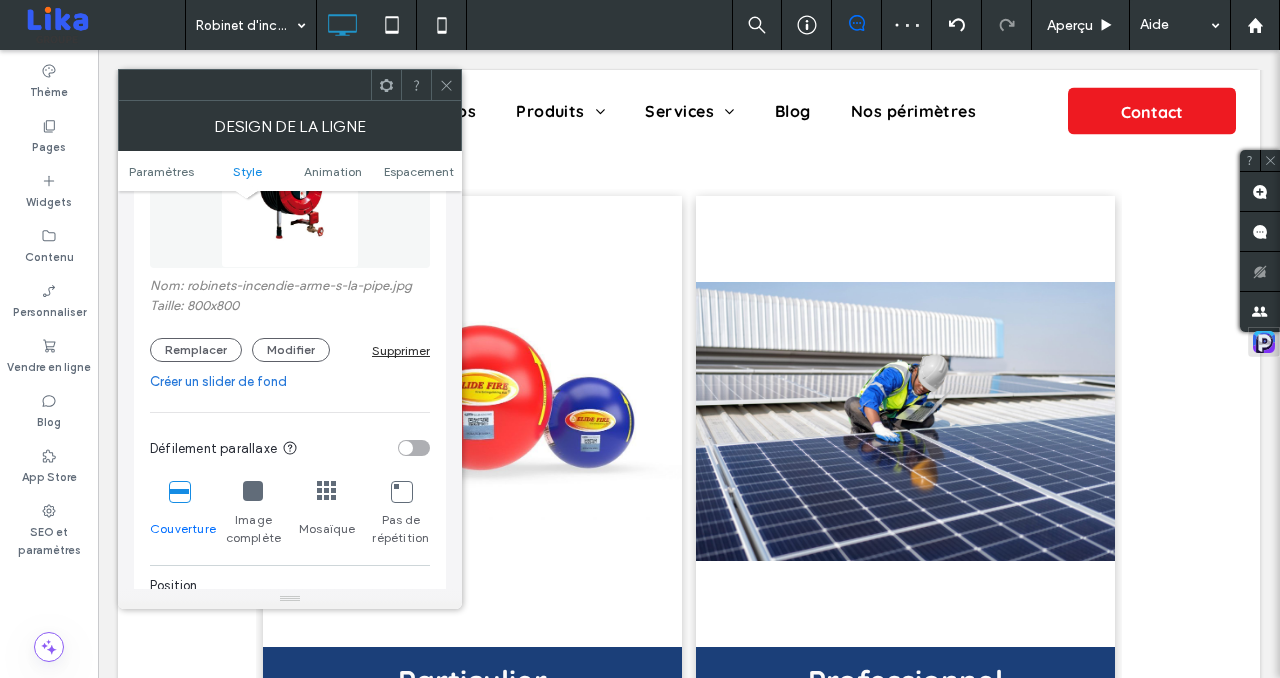 scroll, scrollTop: 418, scrollLeft: 0, axis: vertical 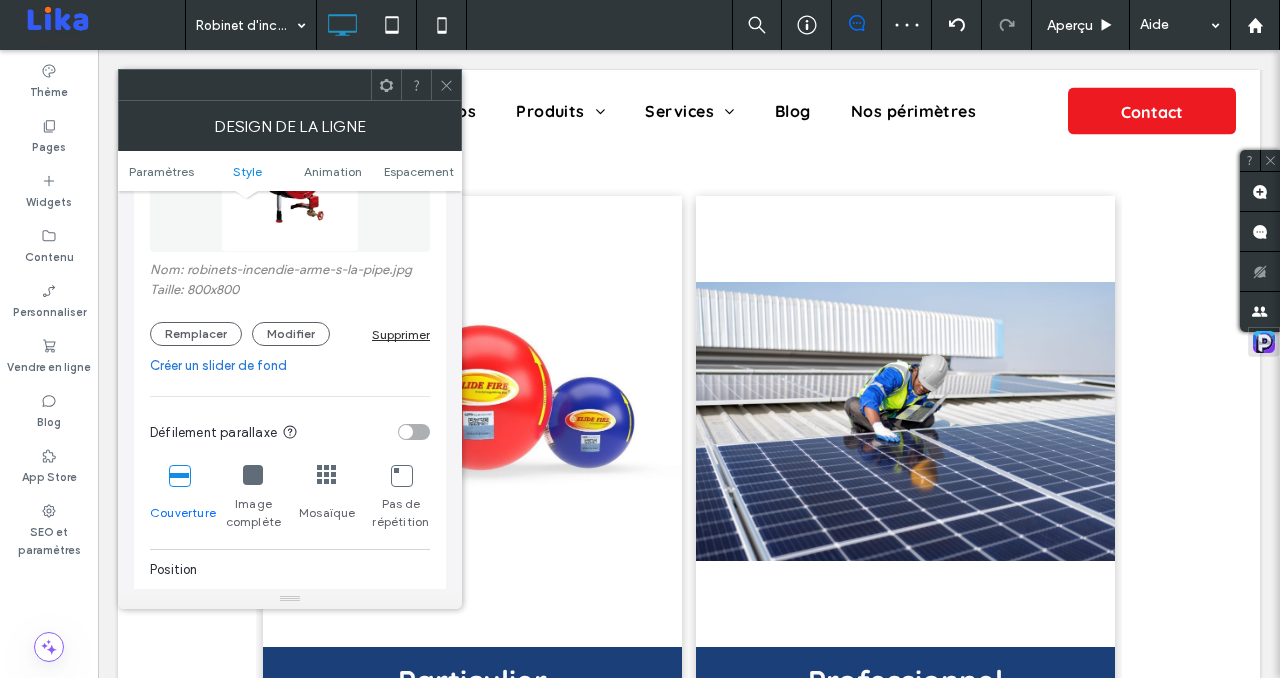 click at bounding box center [253, 475] 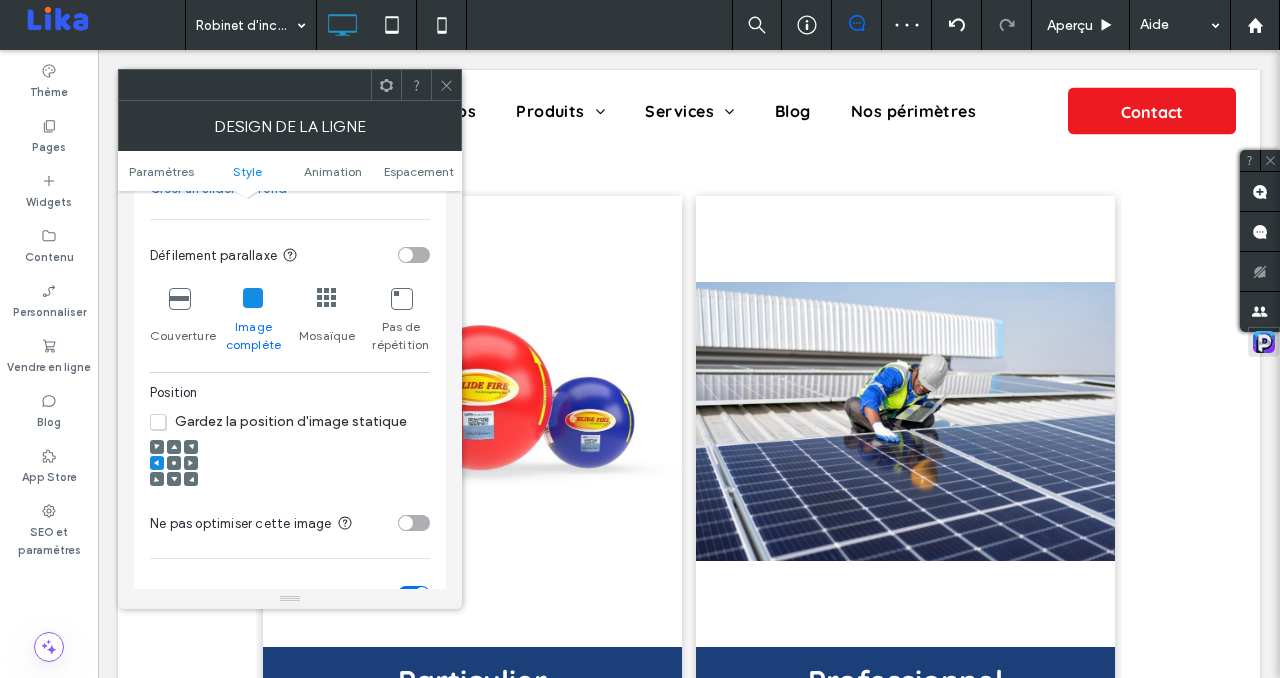 scroll, scrollTop: 619, scrollLeft: 0, axis: vertical 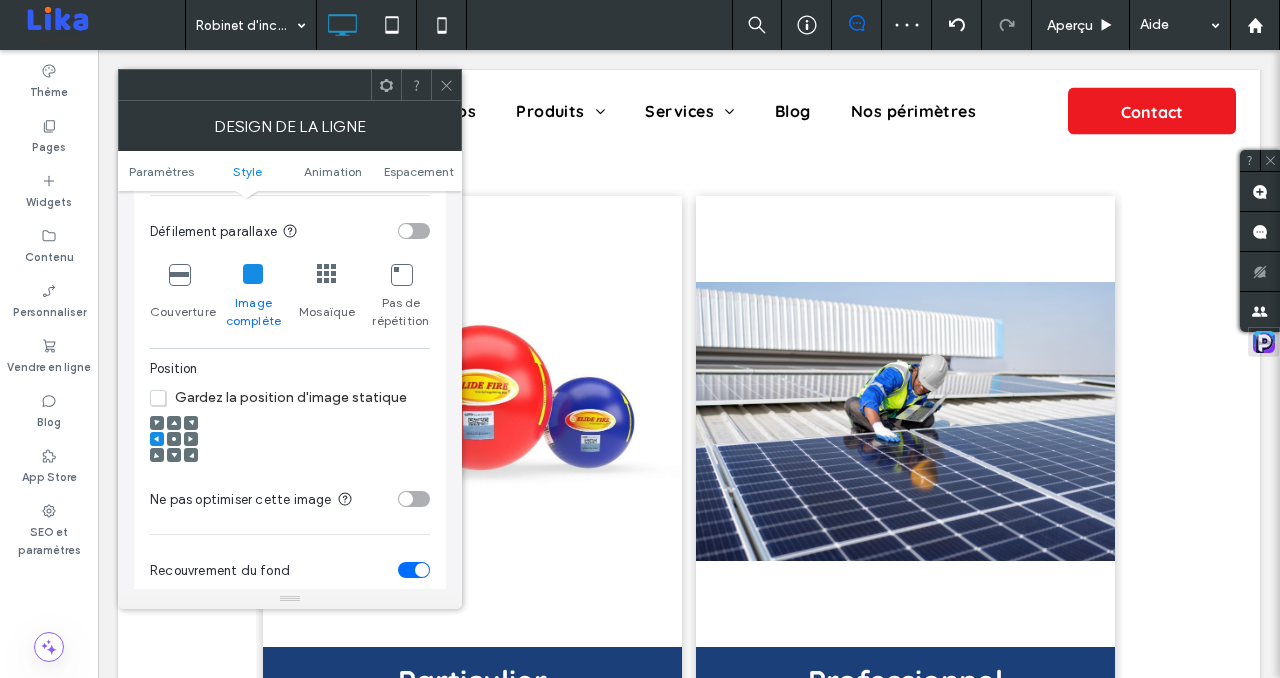 click at bounding box center (174, 439) 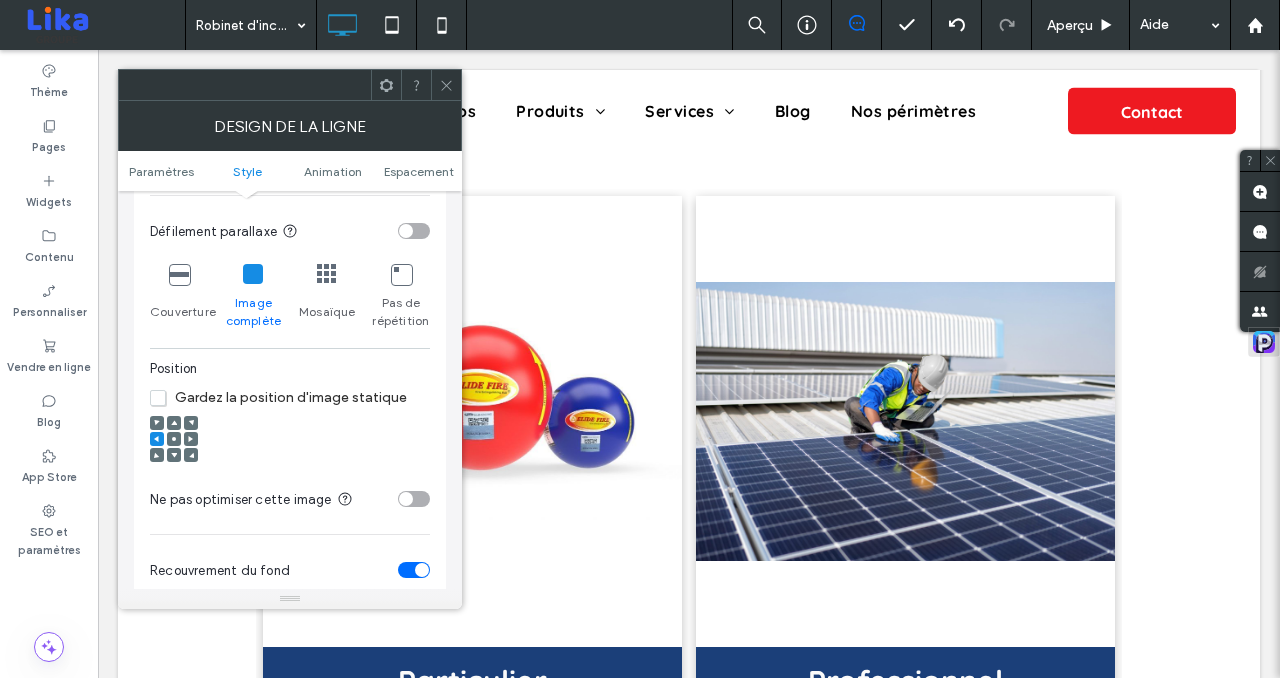 click at bounding box center (174, 439) 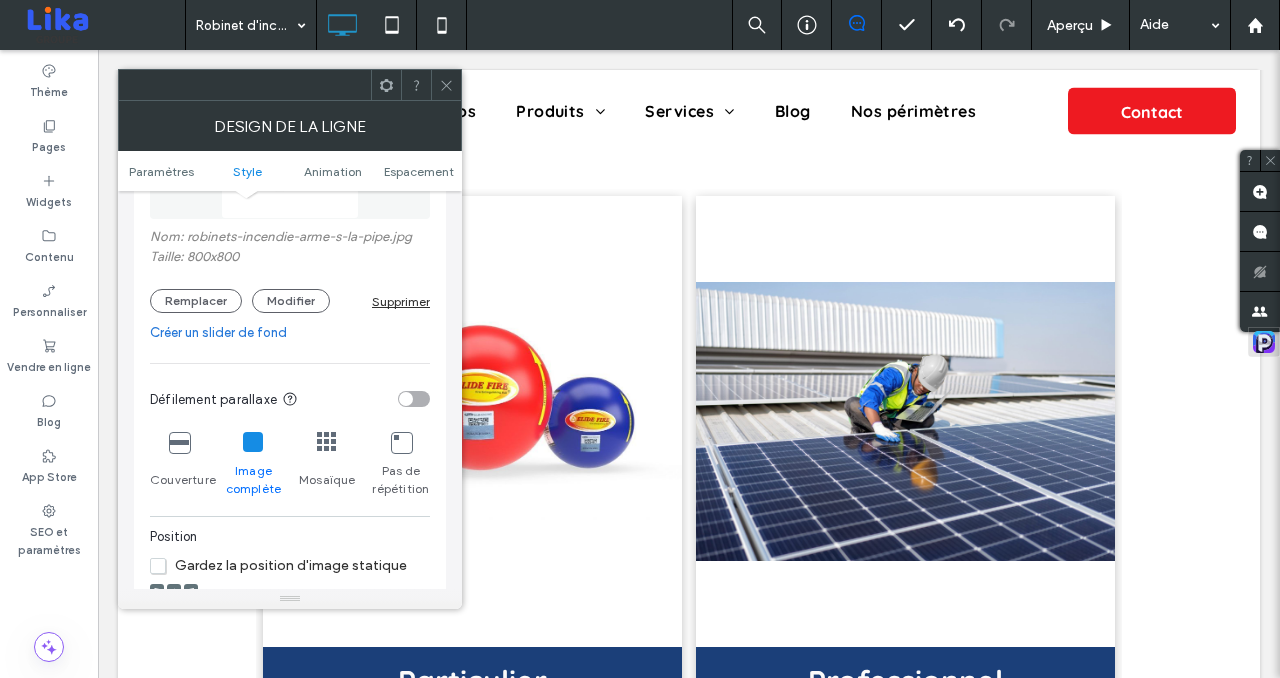 scroll, scrollTop: 345, scrollLeft: 0, axis: vertical 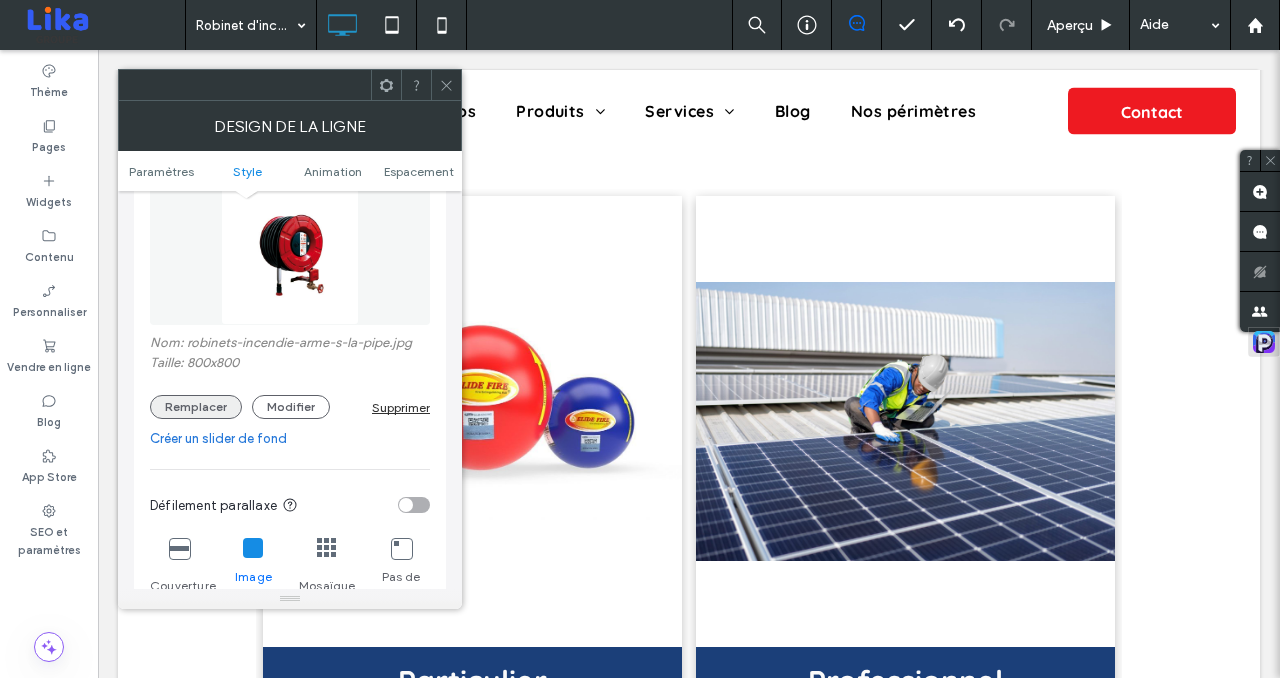 click on "Remplacer" at bounding box center [196, 407] 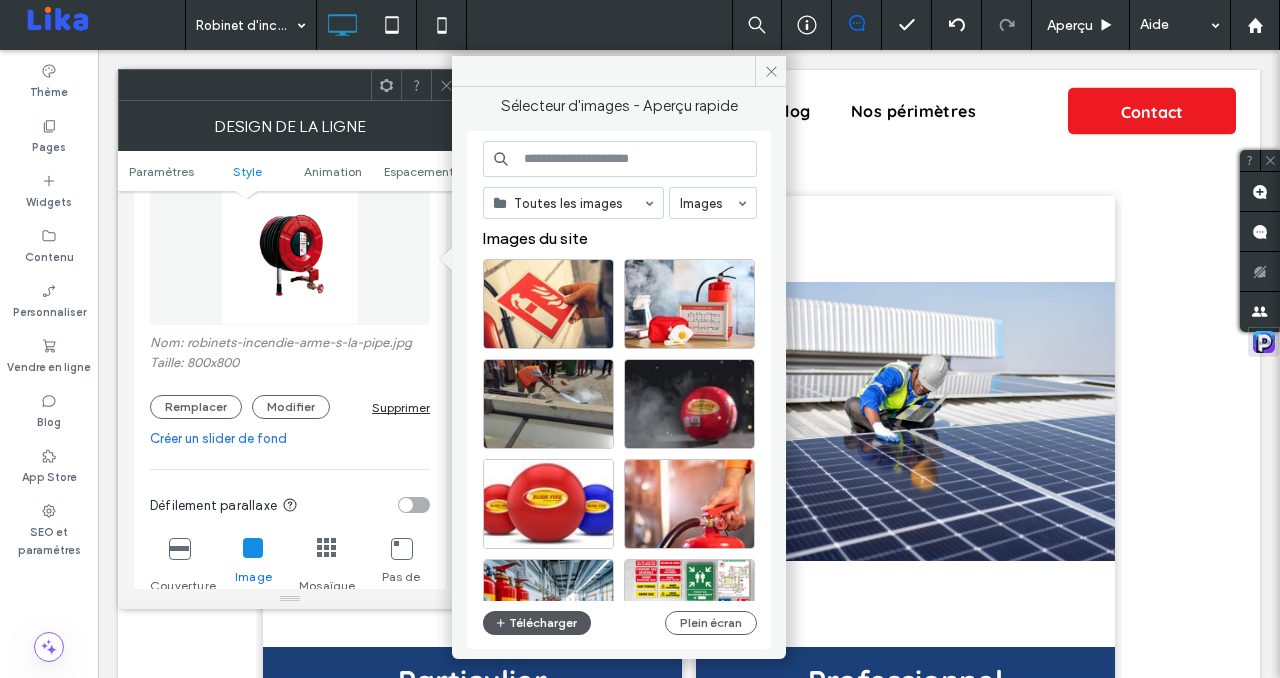 click on "Télécharger" at bounding box center (537, 623) 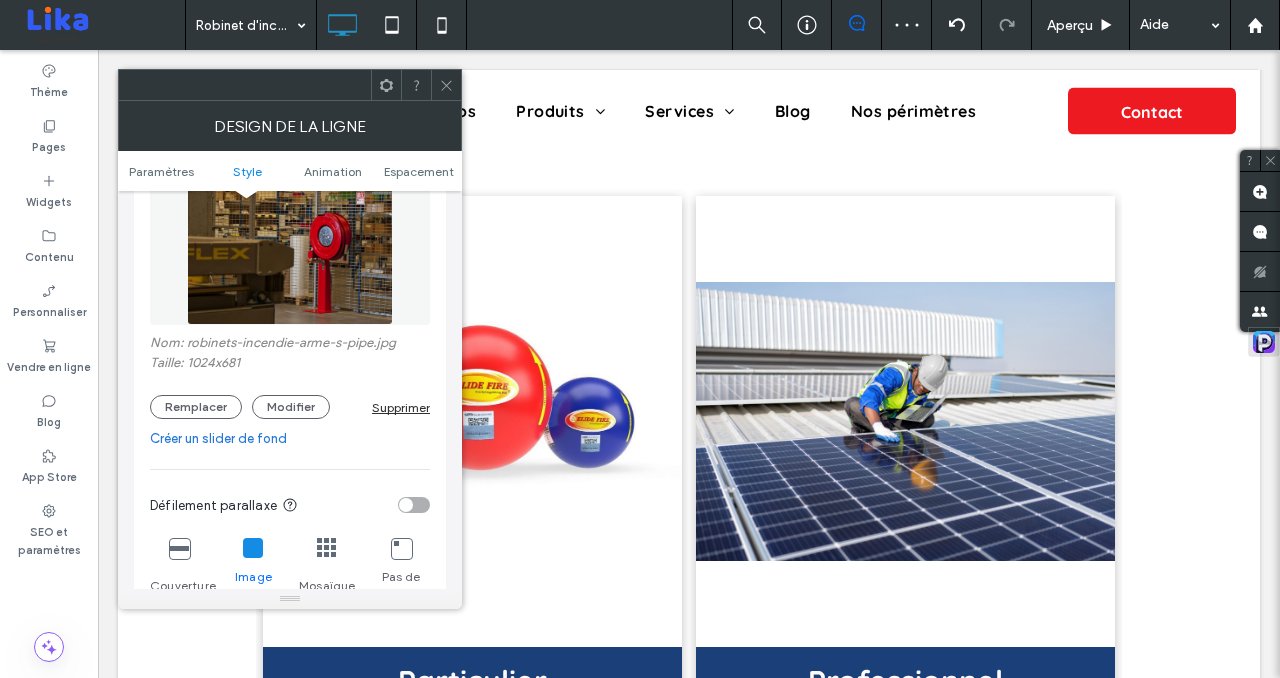 click at bounding box center (179, 548) 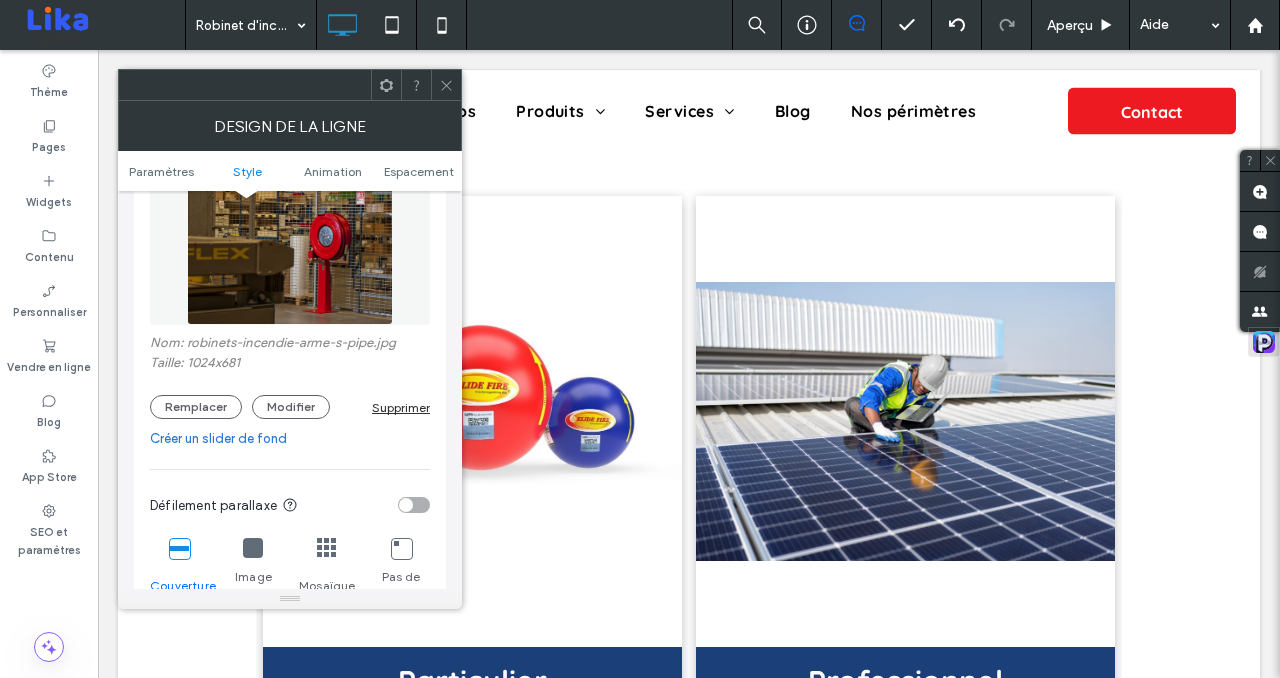 click 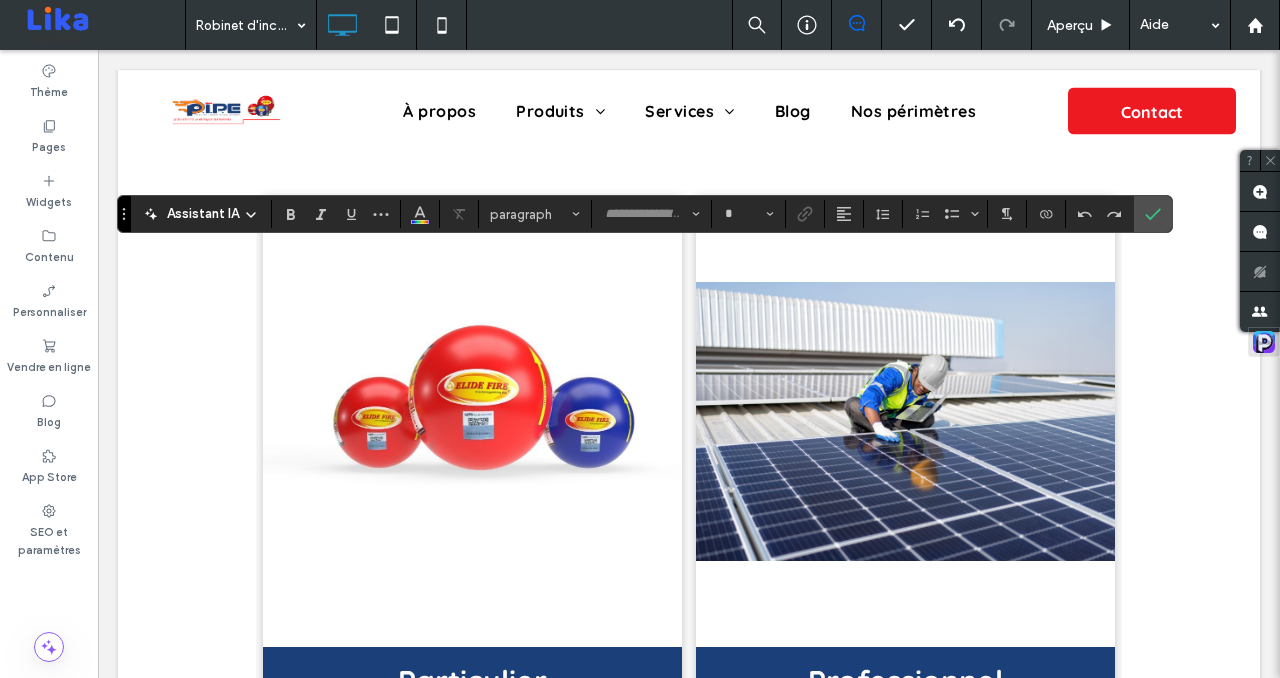 type on "*********" 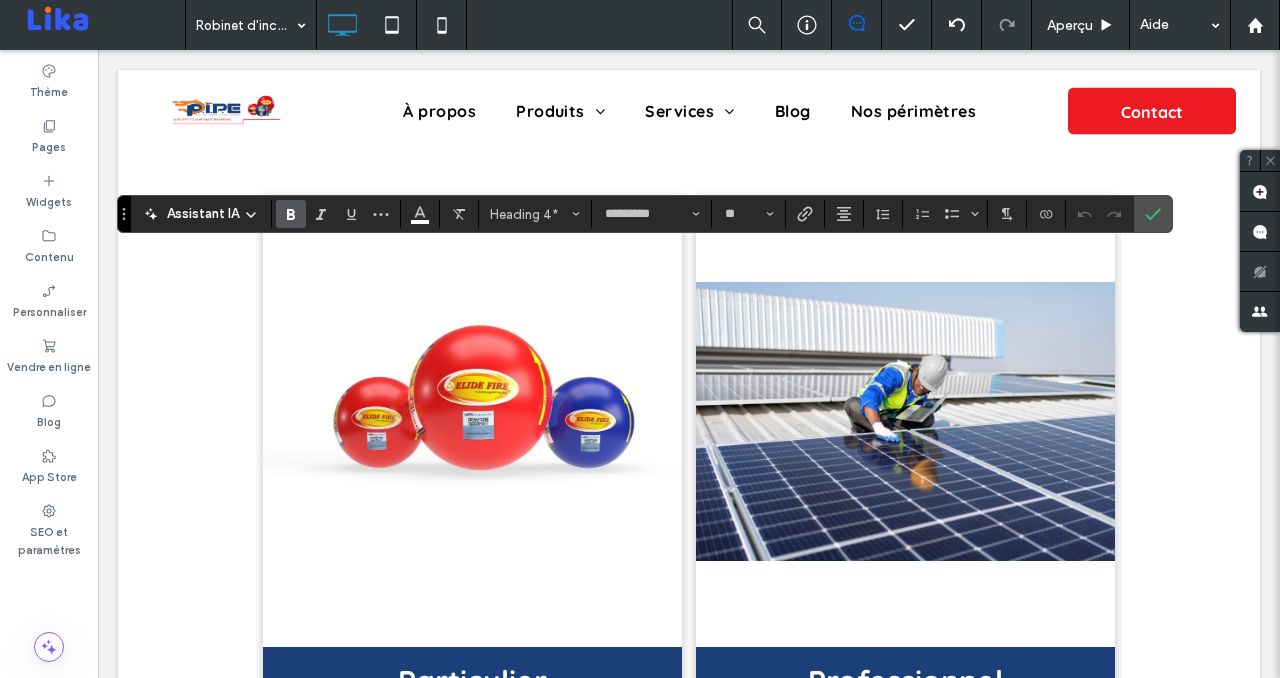 type on "**" 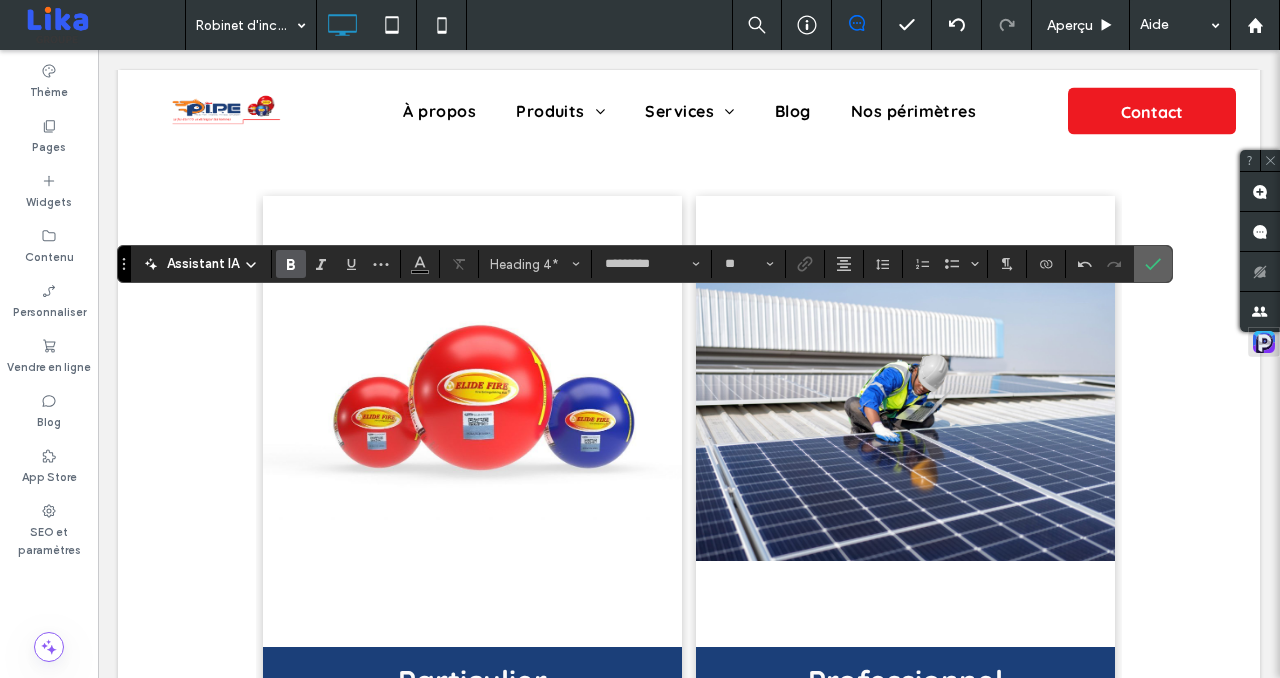 click 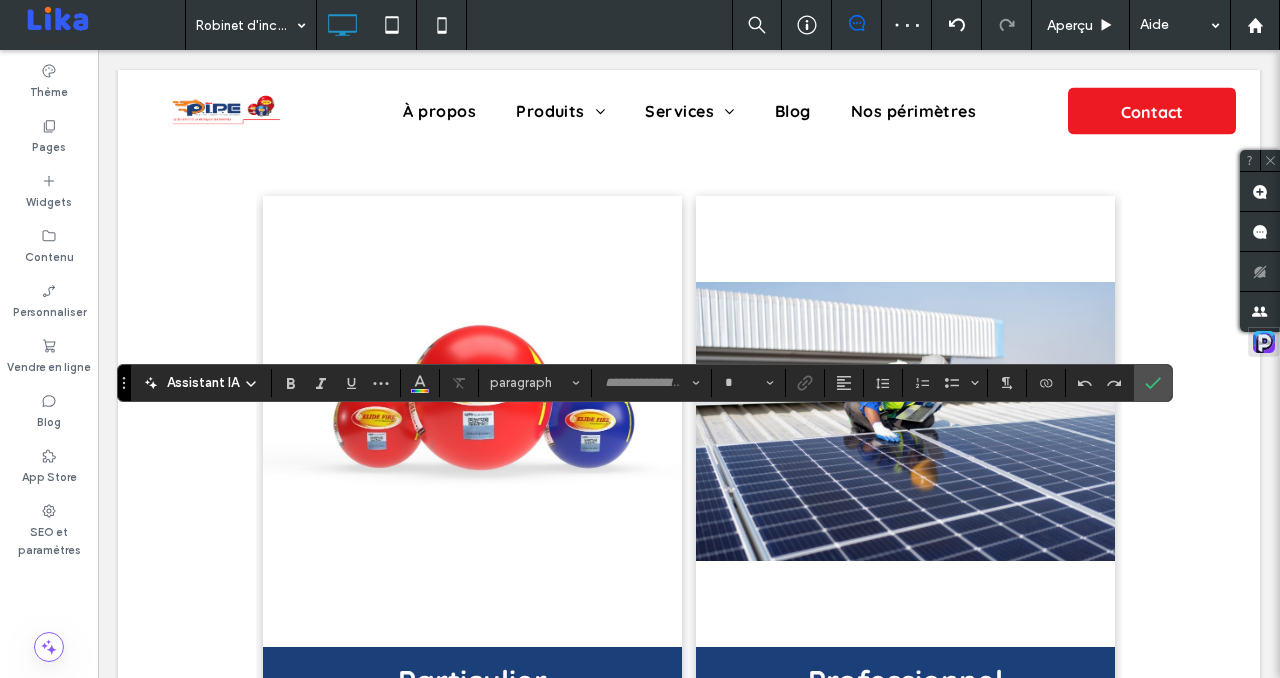 type on "*********" 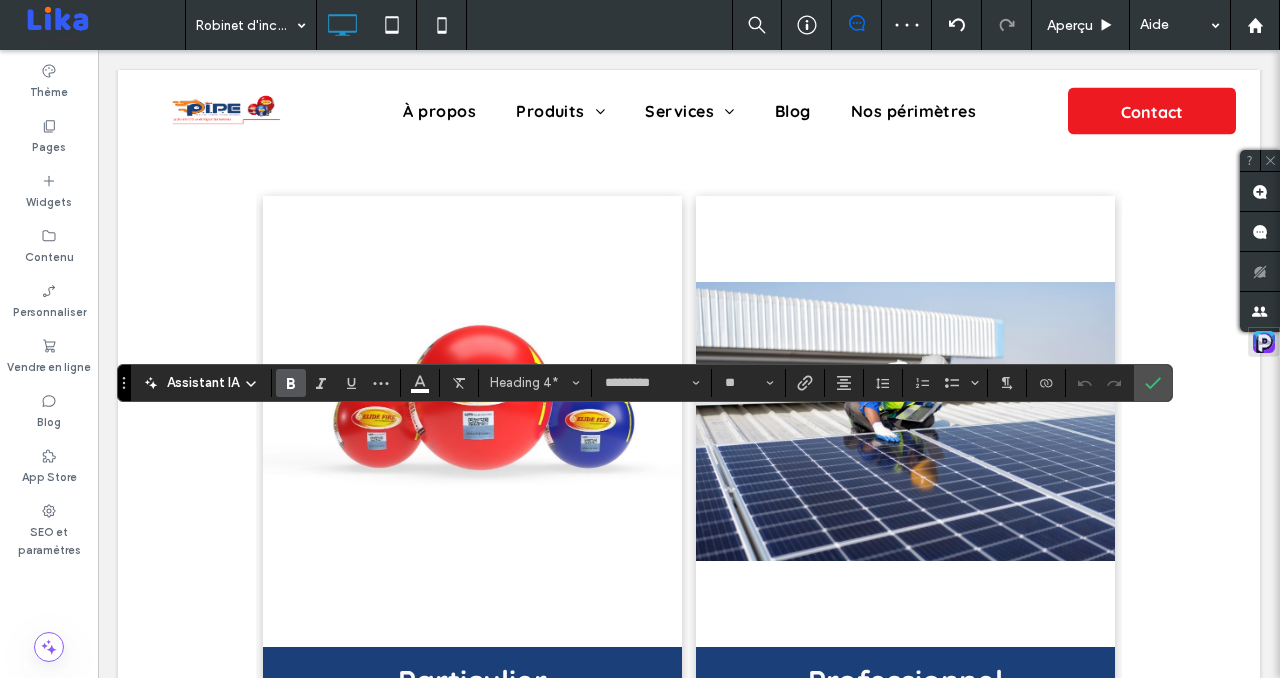 type on "**" 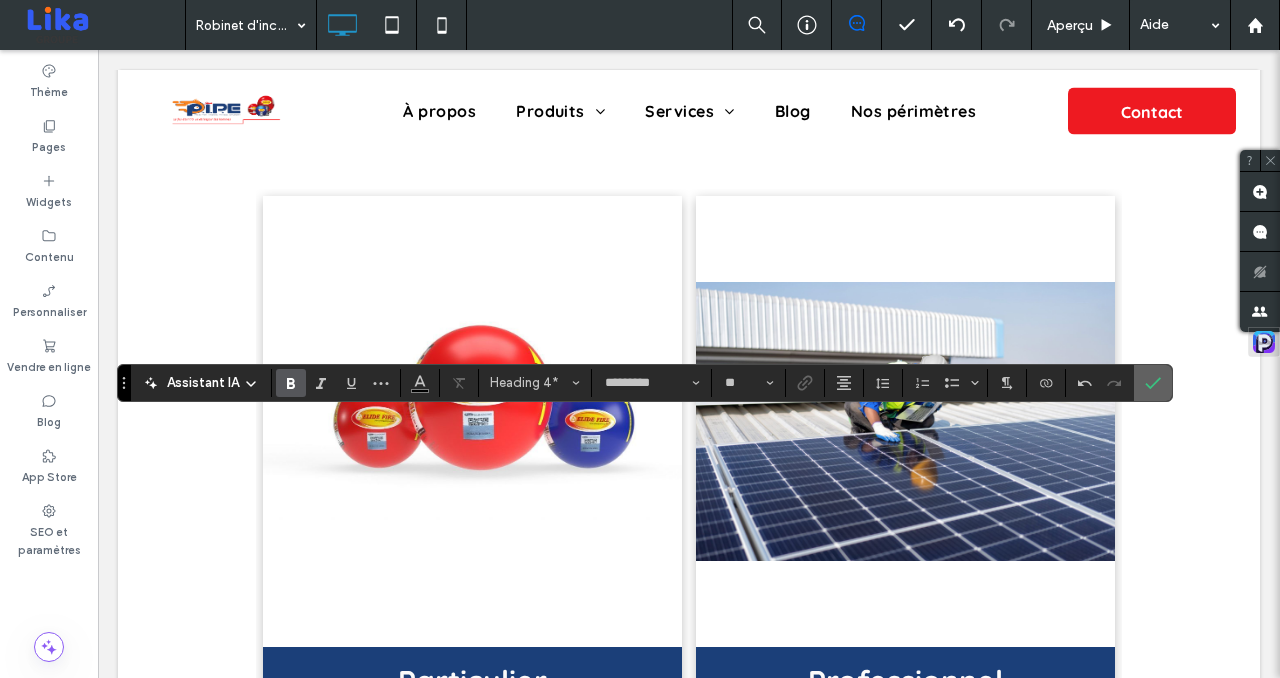 click 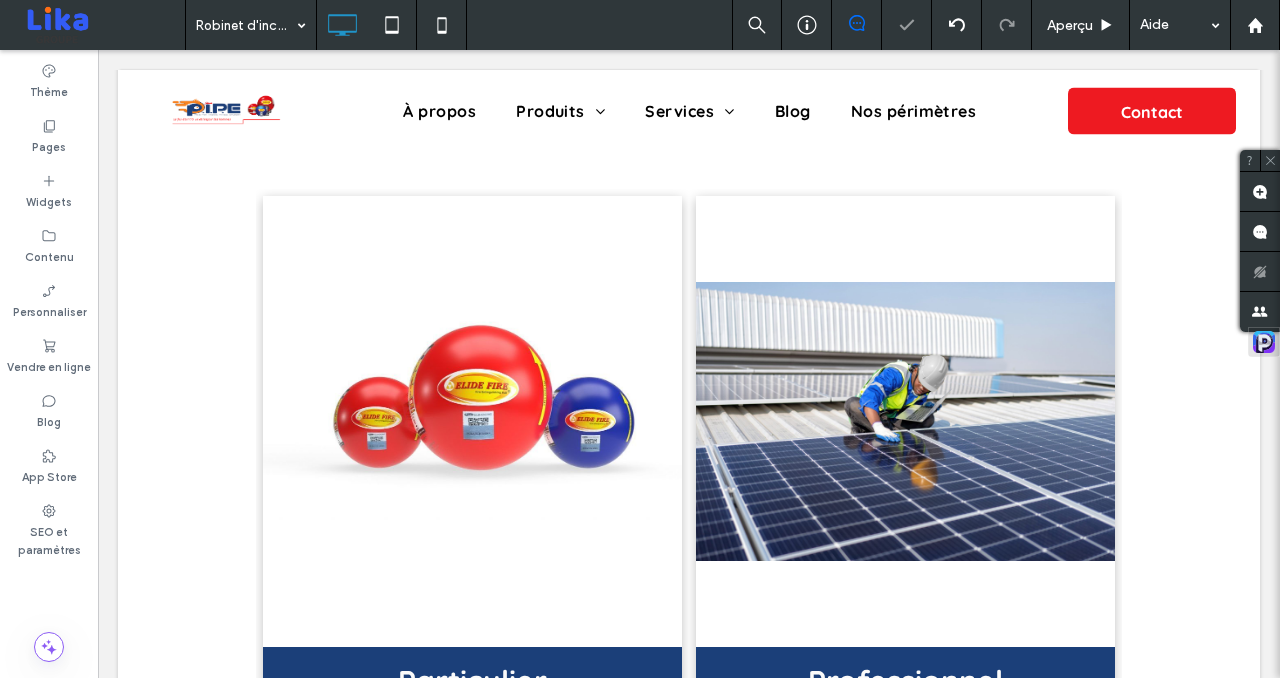 type on "*********" 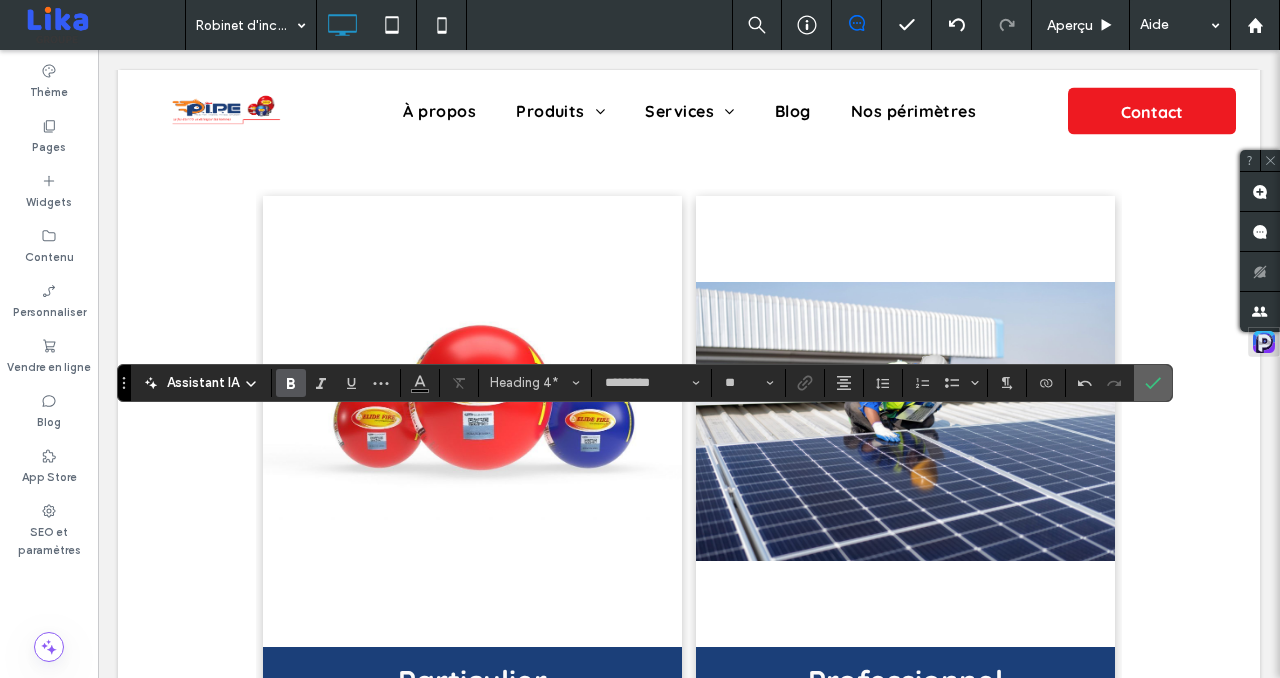 click 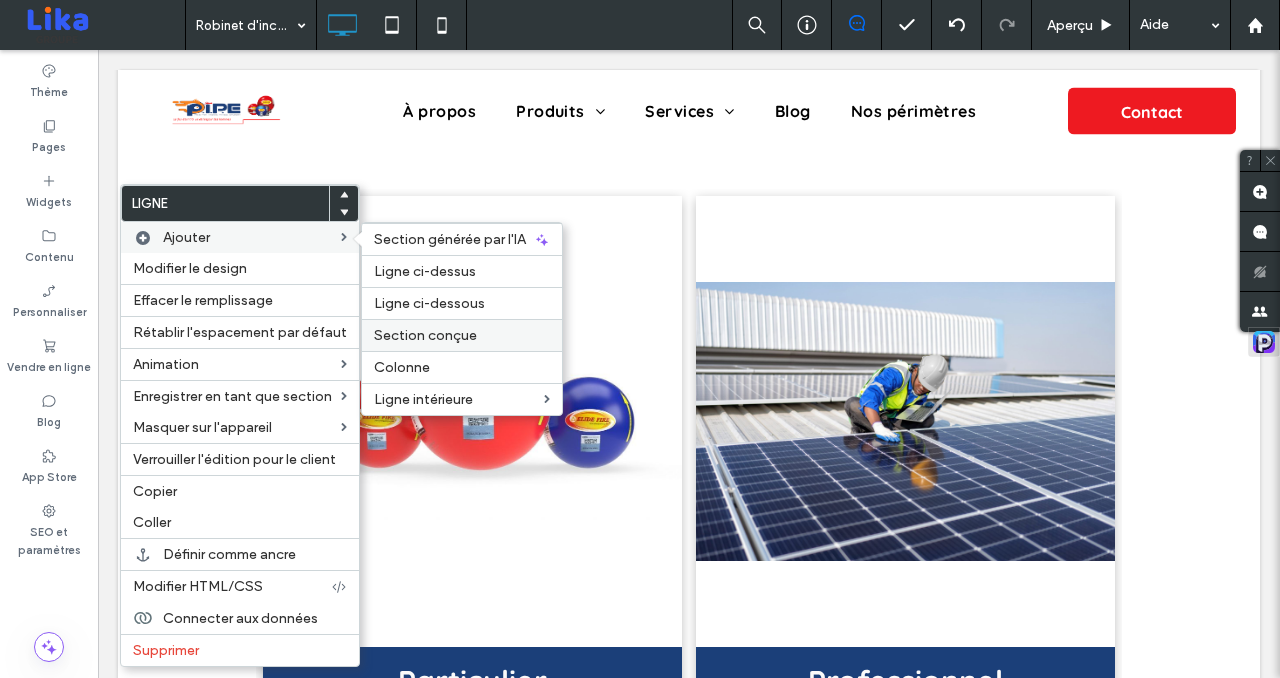 click on "Section conçue" at bounding box center (425, 335) 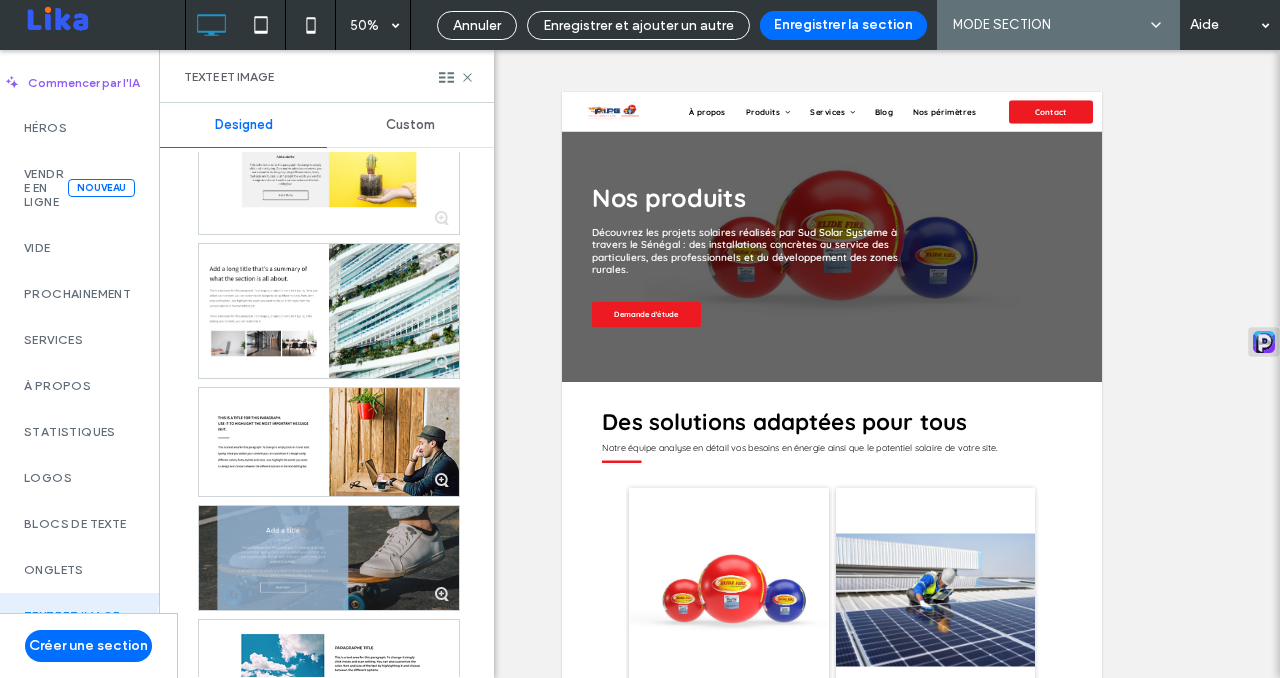 scroll, scrollTop: 1759, scrollLeft: 0, axis: vertical 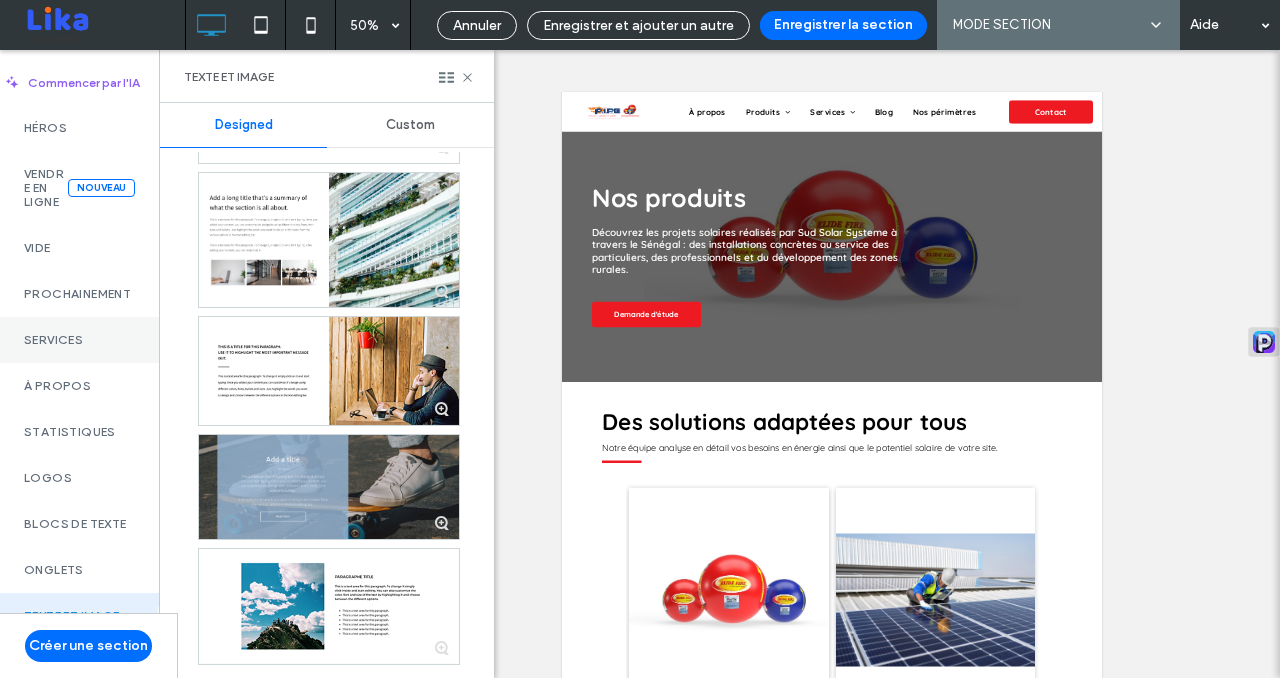 click on "Services" at bounding box center [79, 340] 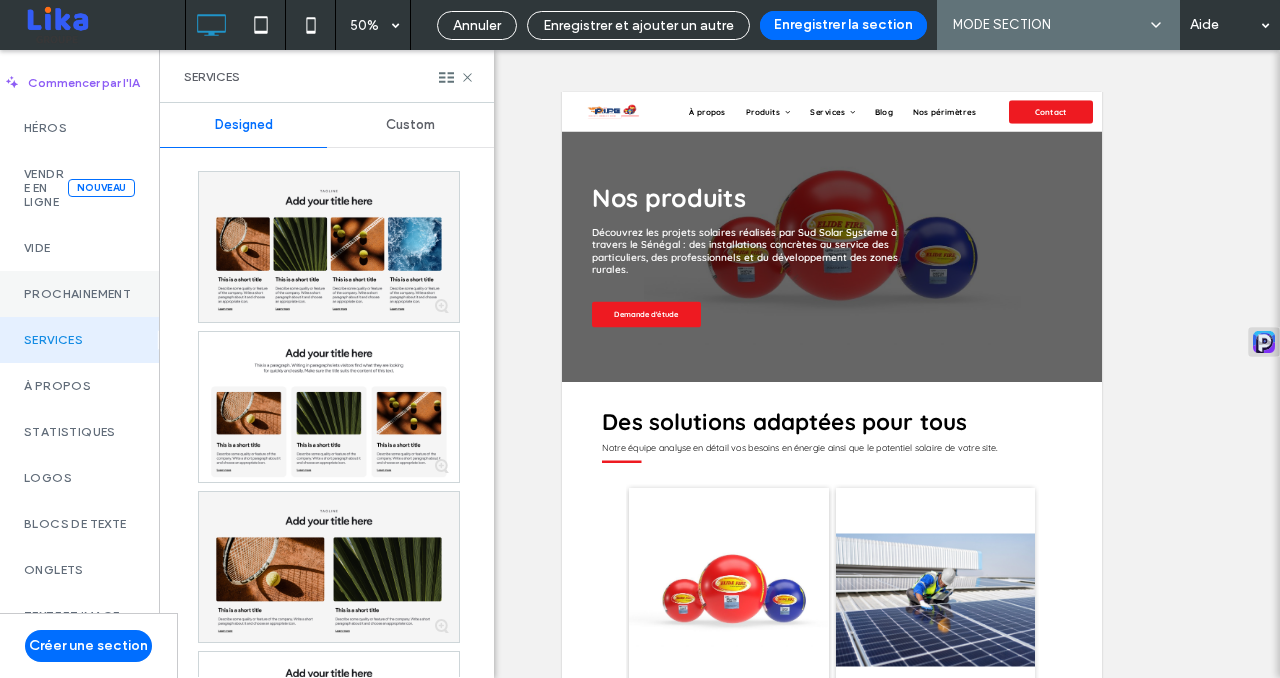 click on "Prochainement" at bounding box center [79, 294] 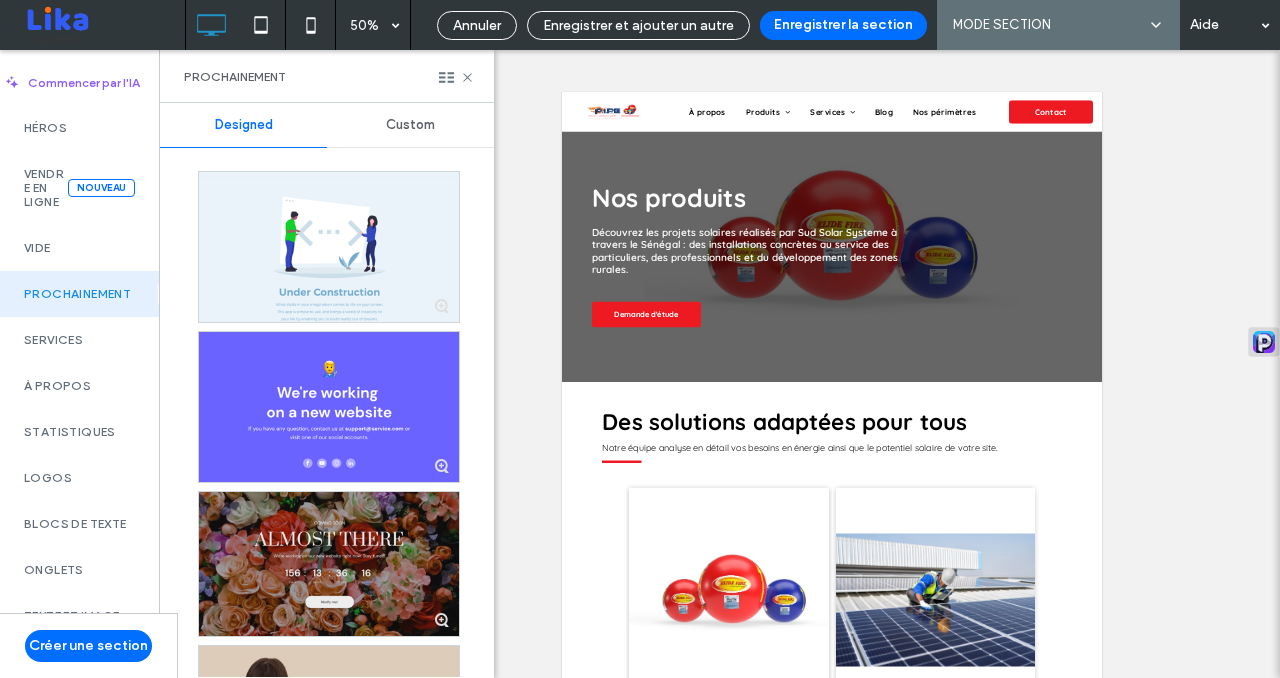 scroll, scrollTop: 718, scrollLeft: 0, axis: vertical 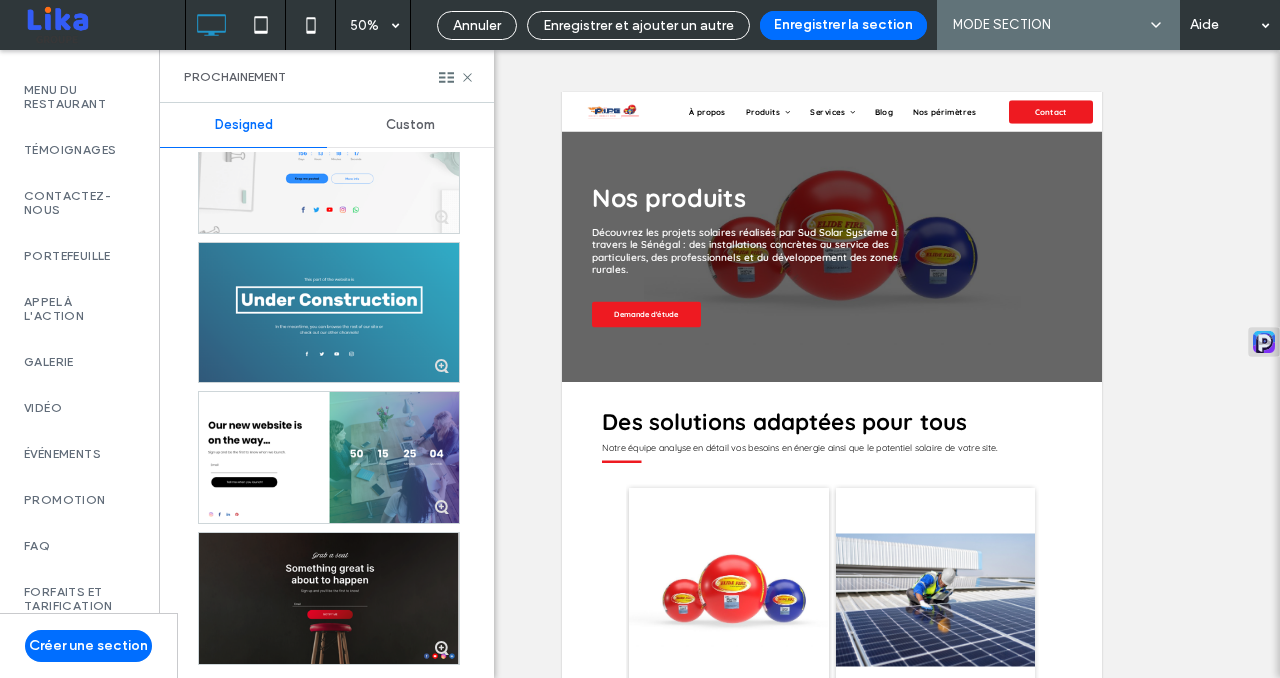 click on "Annuler" at bounding box center [477, 25] 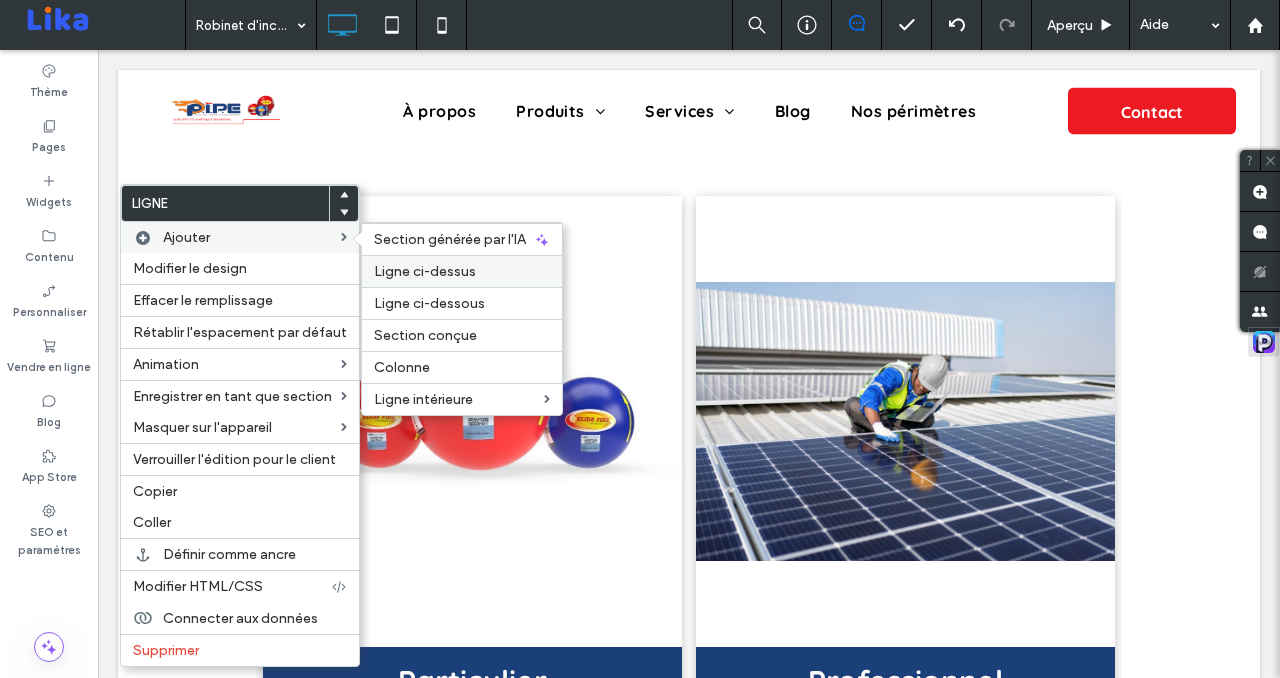 click on "Ligne ci-dessus" at bounding box center [425, 271] 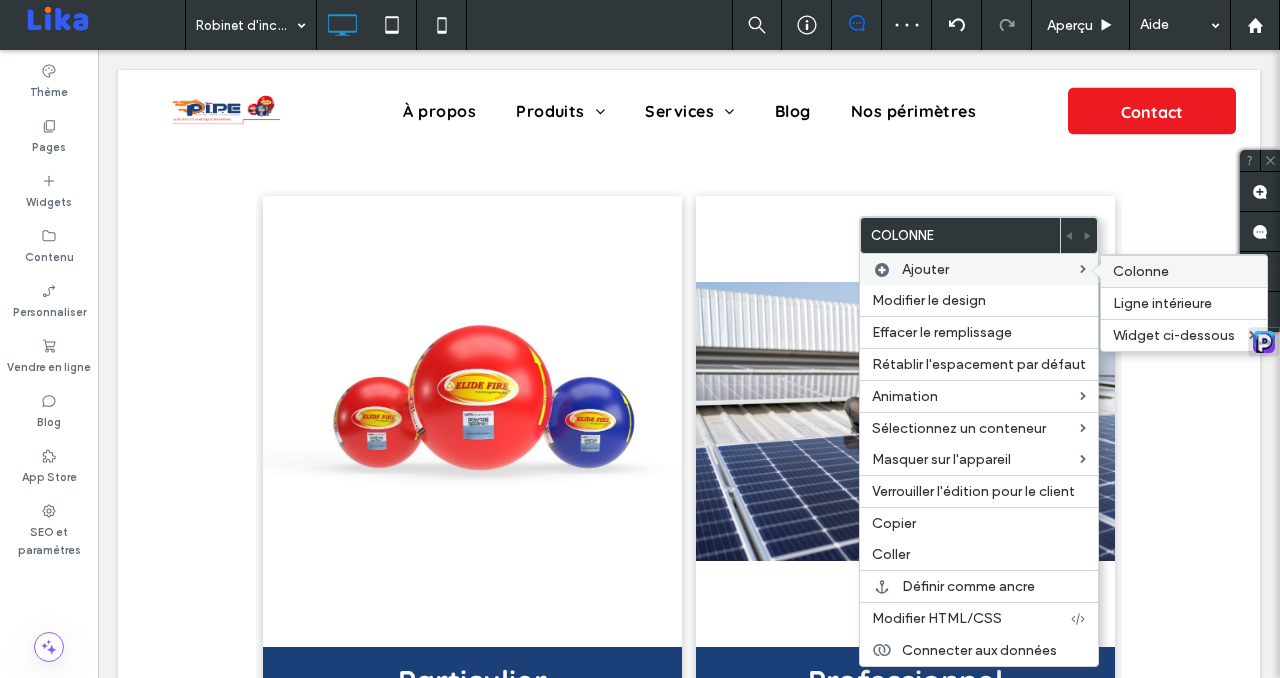 click on "Colonne" at bounding box center (1141, 271) 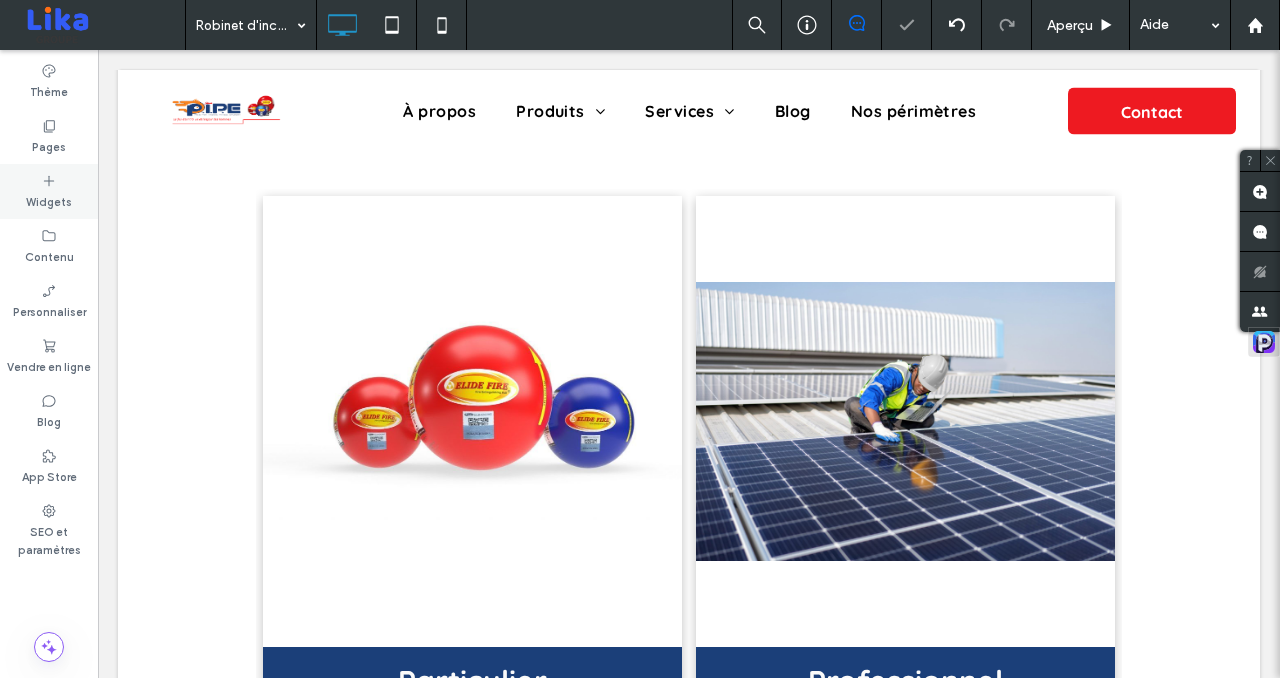 click on "Widgets" at bounding box center (49, 200) 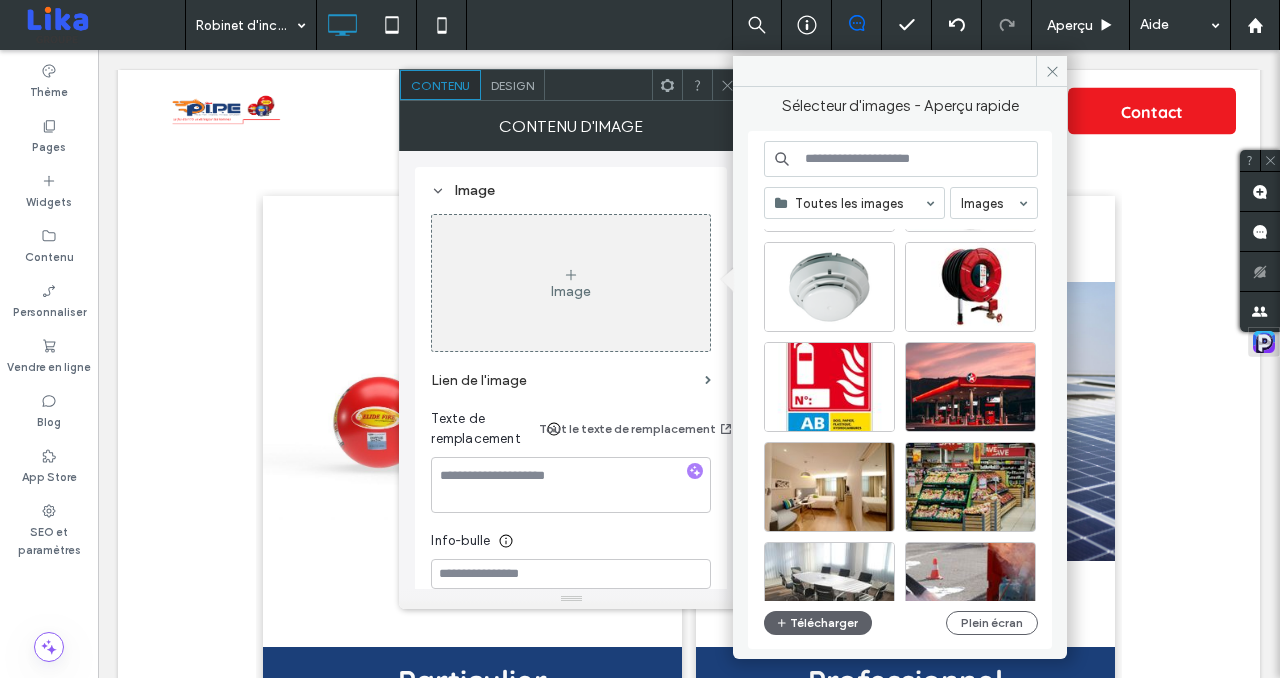 scroll, scrollTop: 449, scrollLeft: 0, axis: vertical 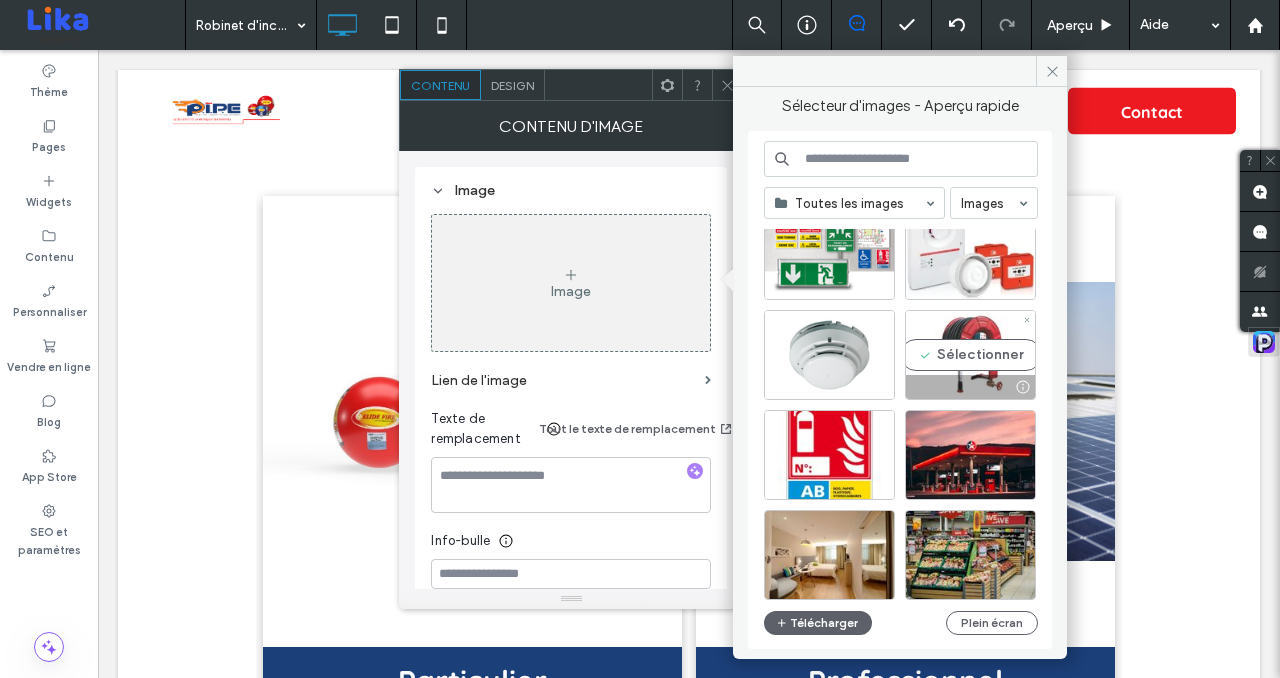 click on "Sélectionner" at bounding box center [970, 355] 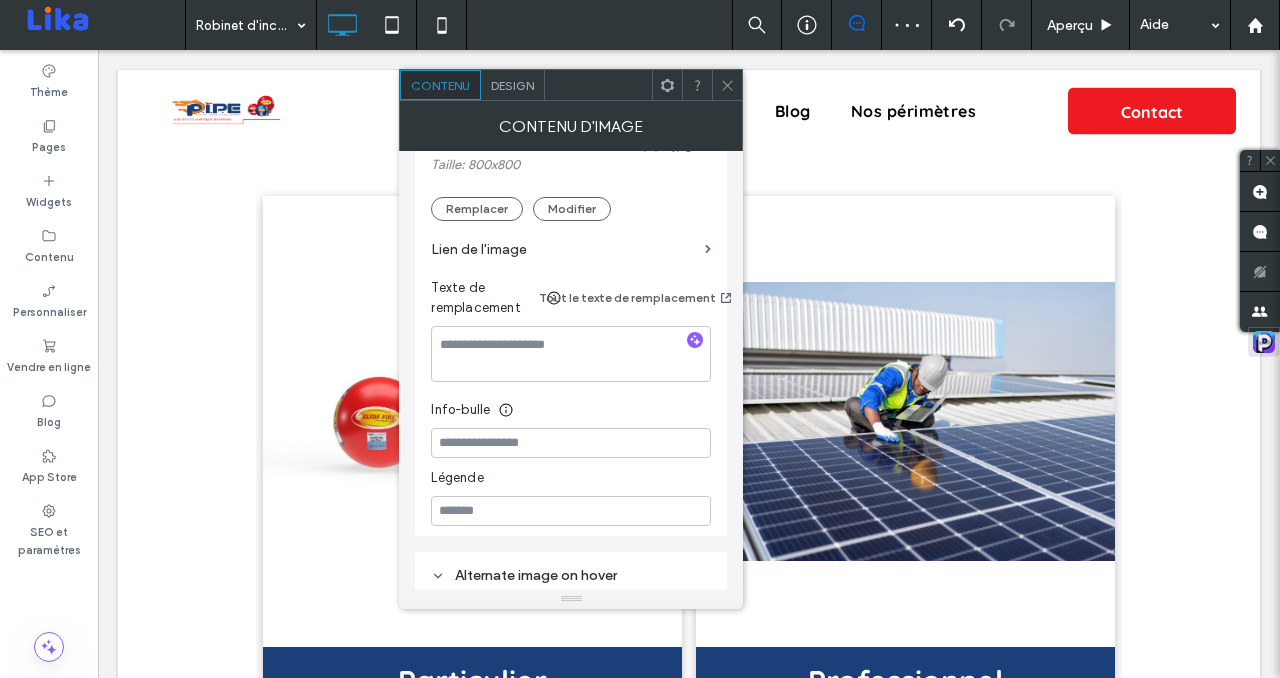 scroll, scrollTop: 395, scrollLeft: 0, axis: vertical 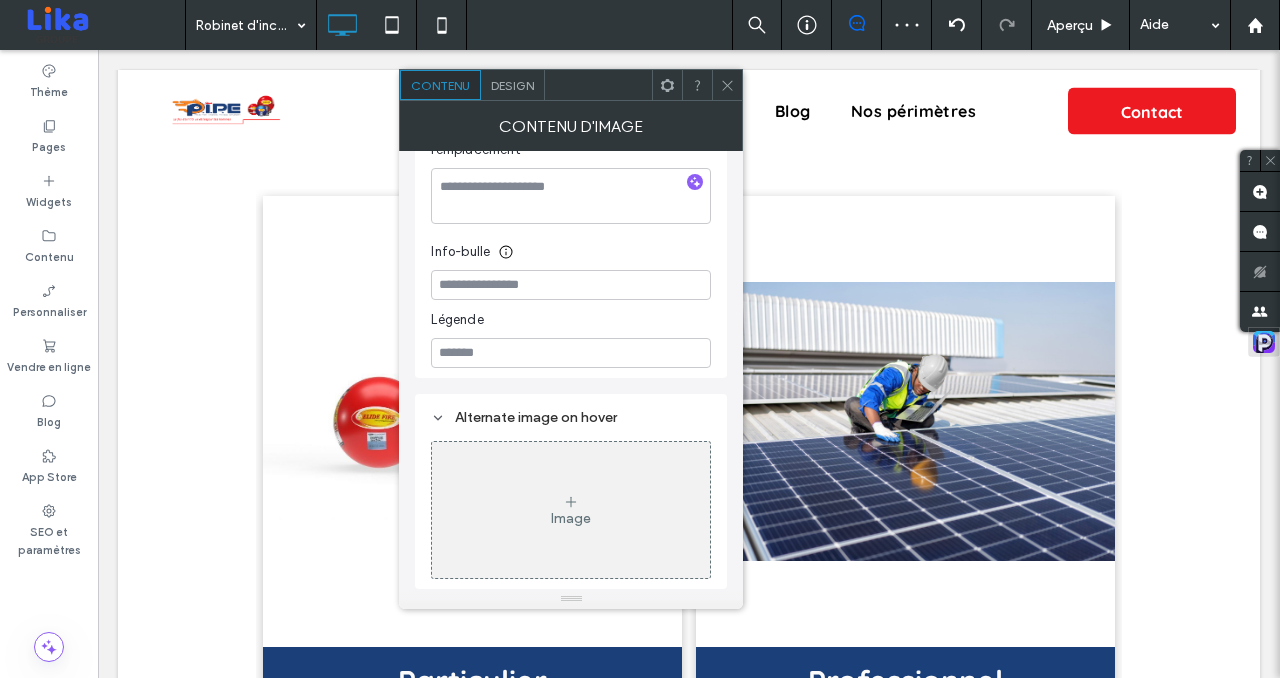 click on "Design" at bounding box center (512, 85) 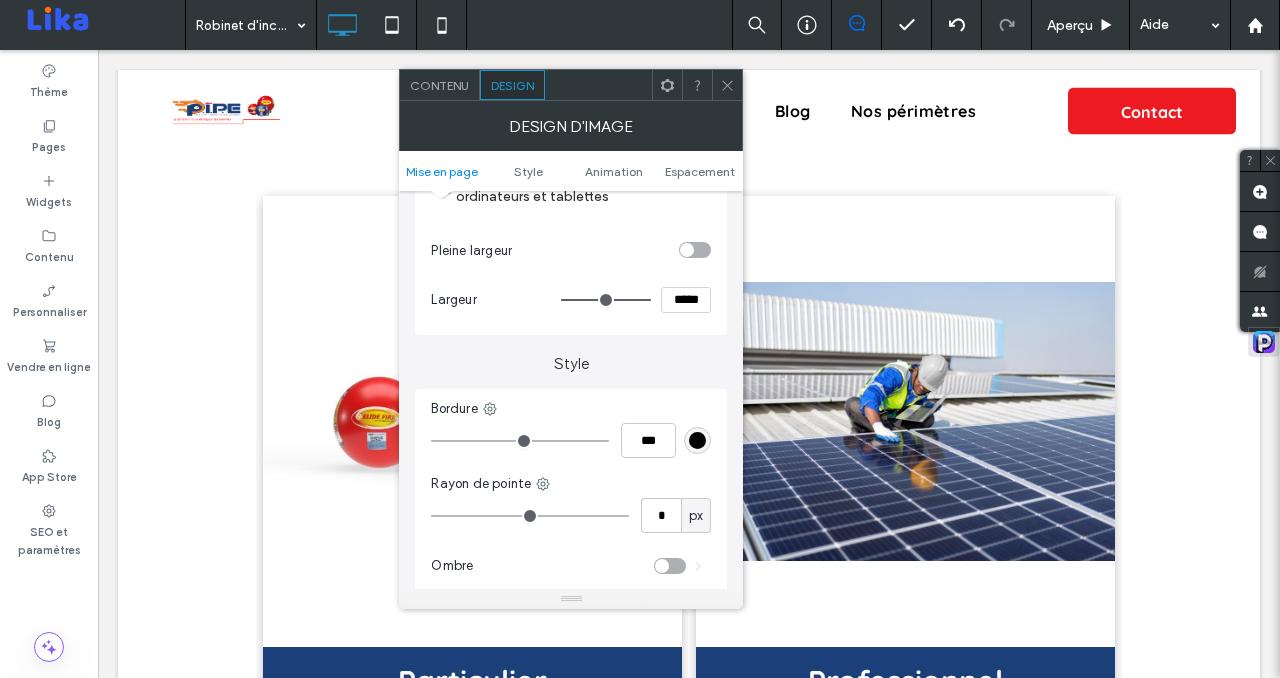 scroll, scrollTop: 244, scrollLeft: 0, axis: vertical 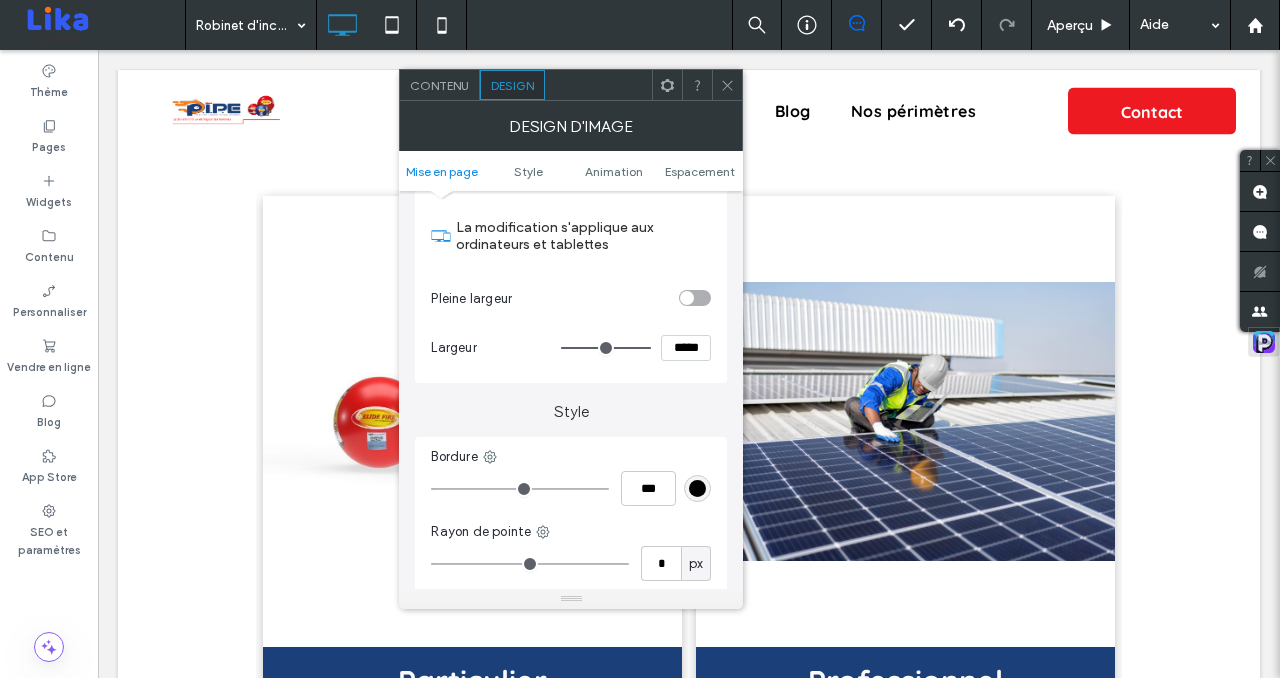 click 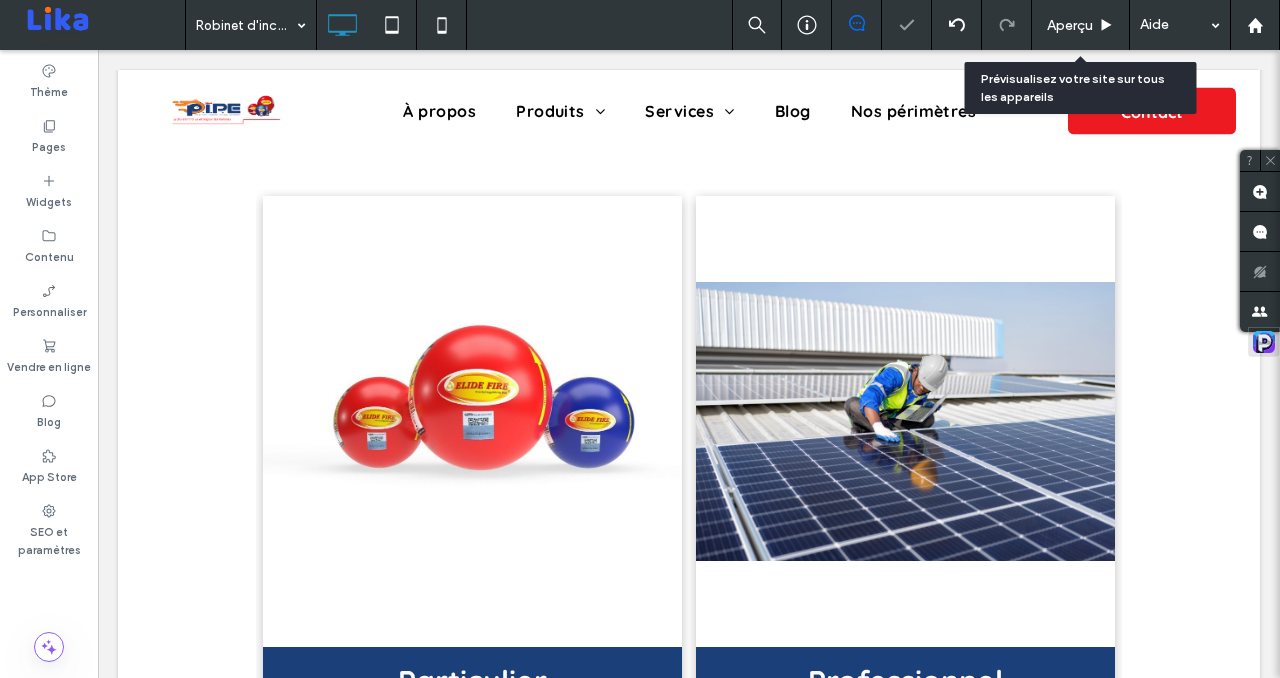click on "Aperçu" at bounding box center (1080, 25) 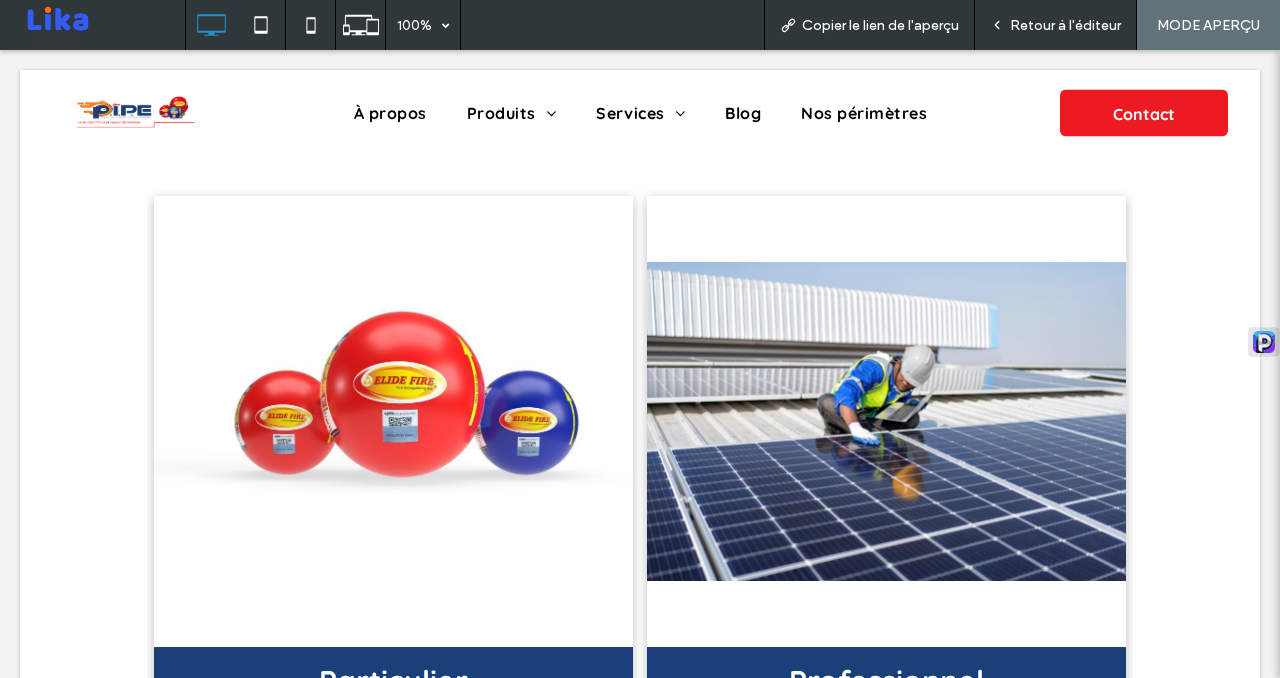 click on "Retour à l'éditeur" at bounding box center (1065, 25) 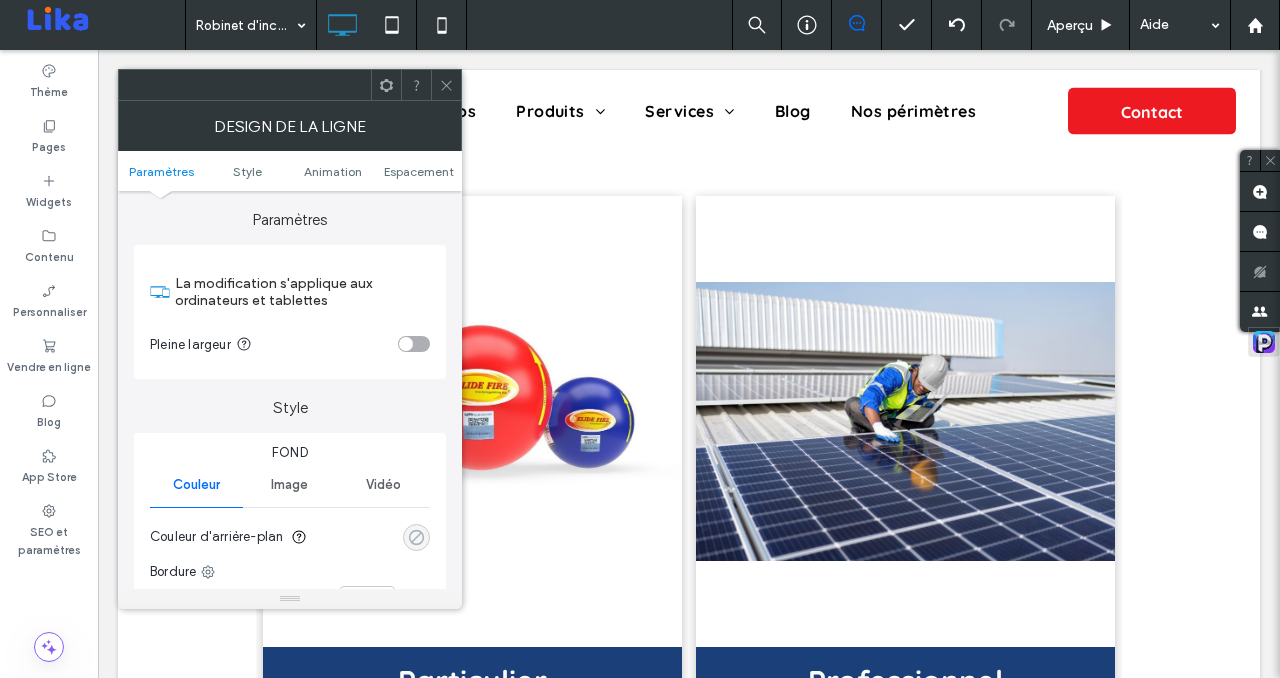 click 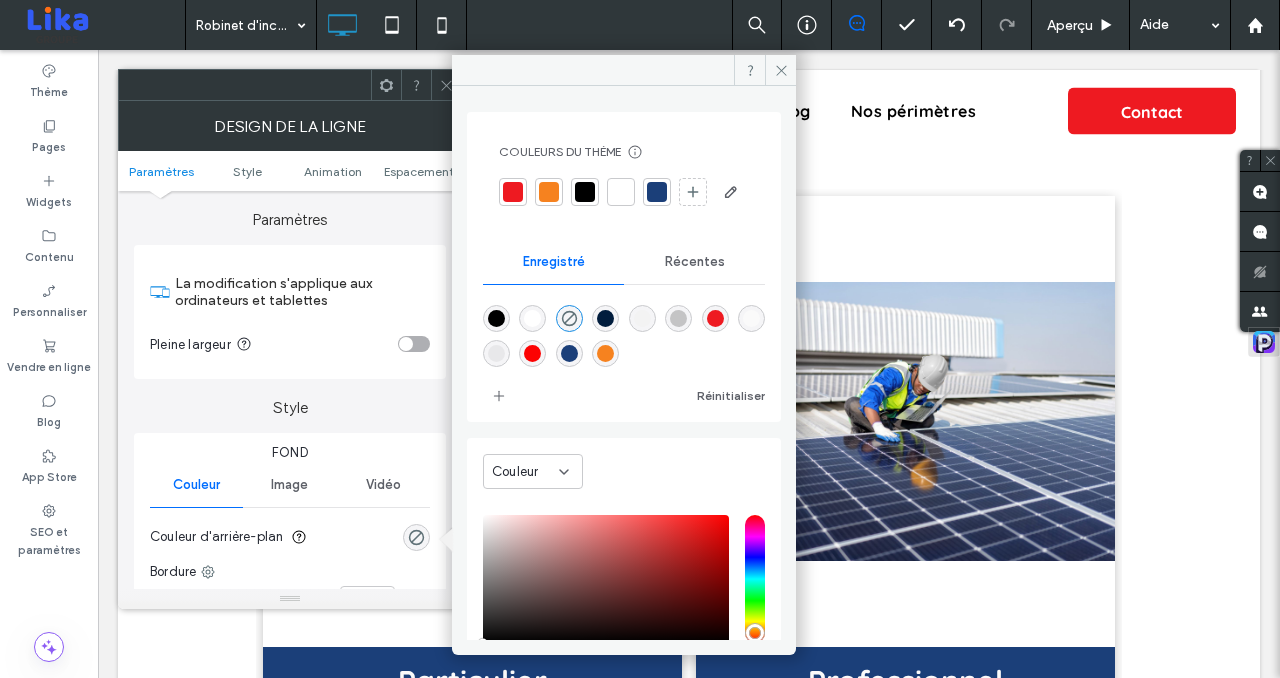 click at bounding box center [642, 318] 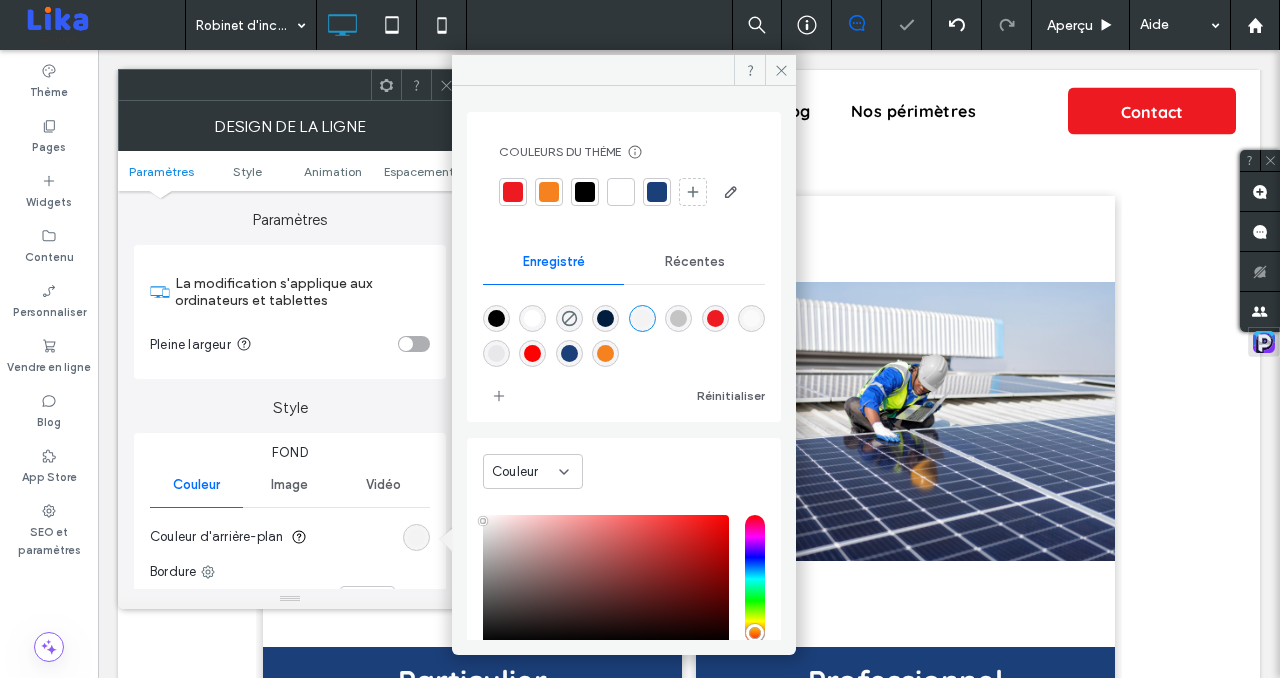 type on "*******" 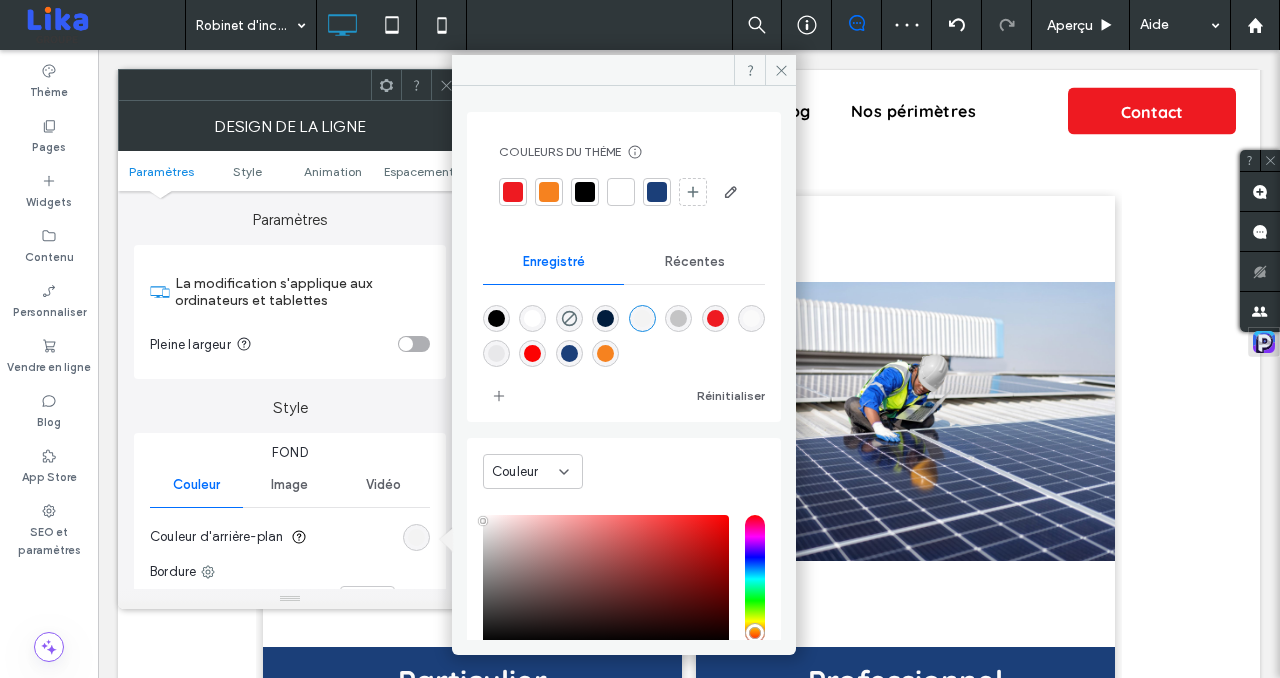 click 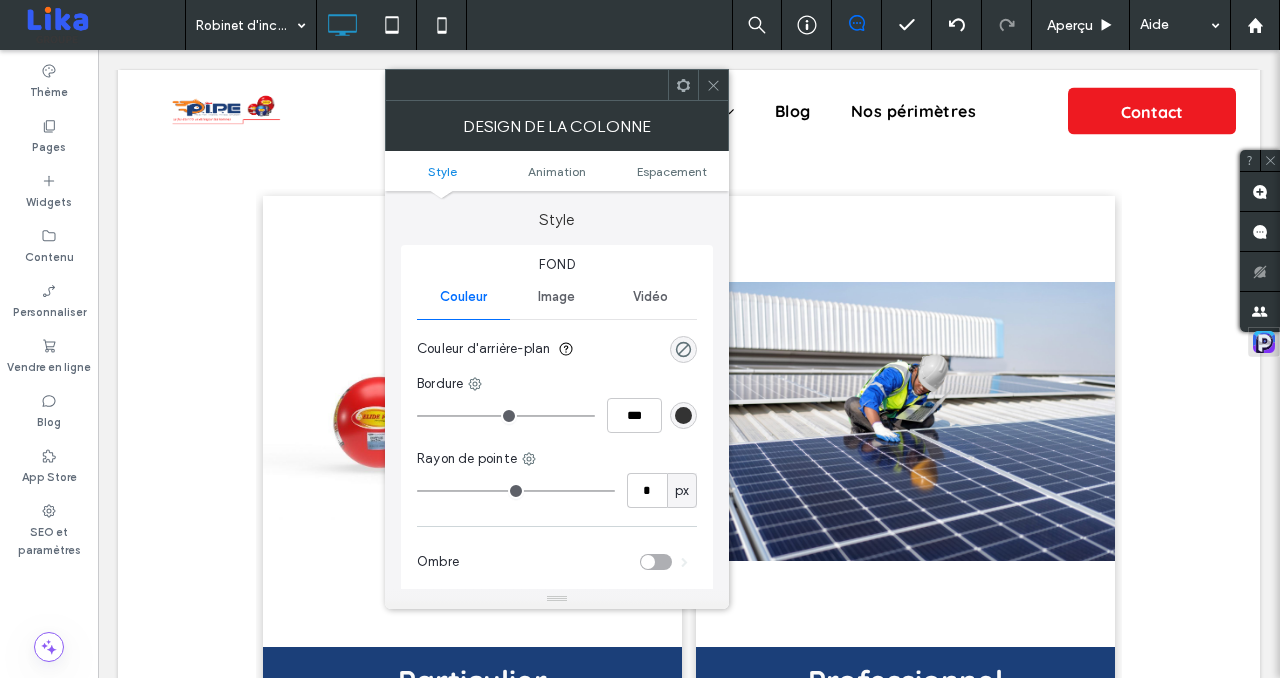 click at bounding box center [683, 349] 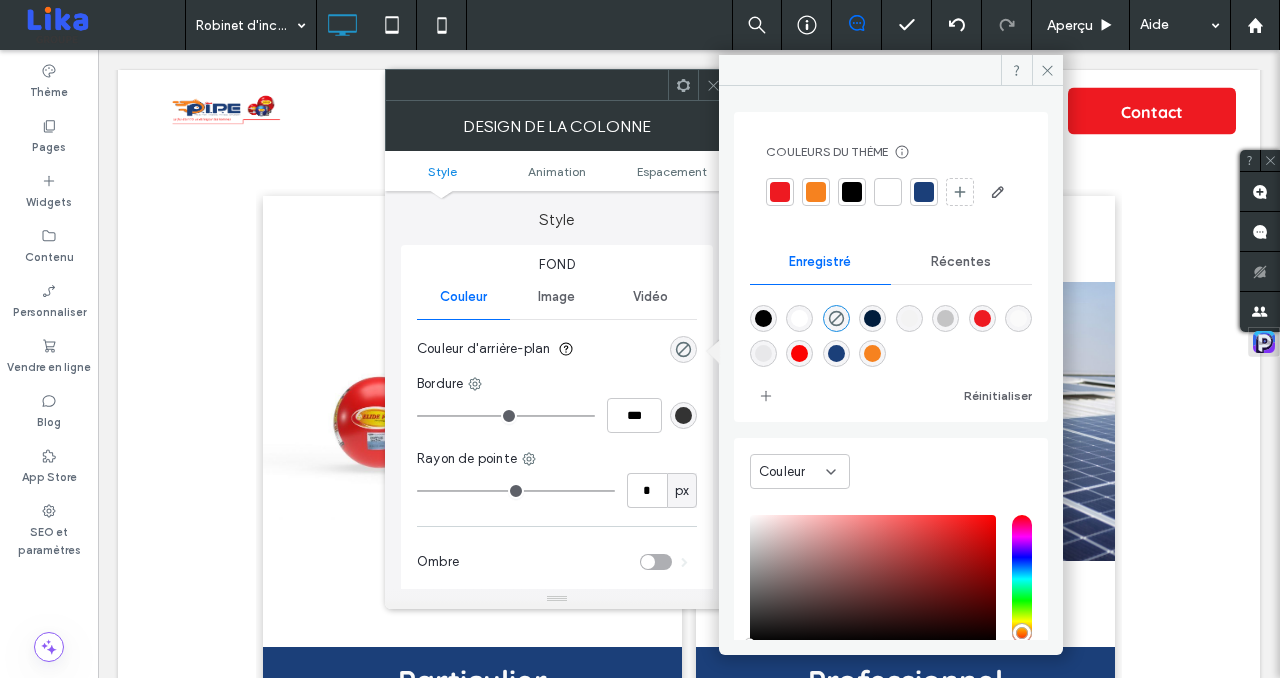 click at bounding box center (799, 318) 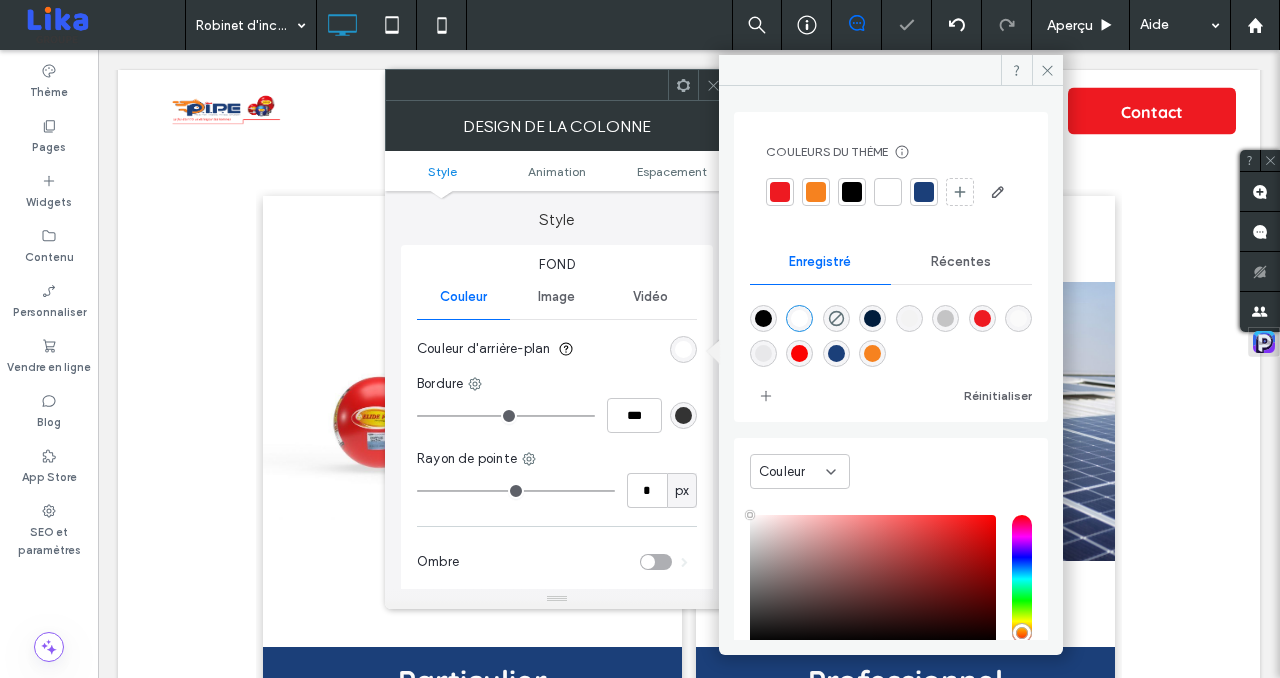 type on "*******" 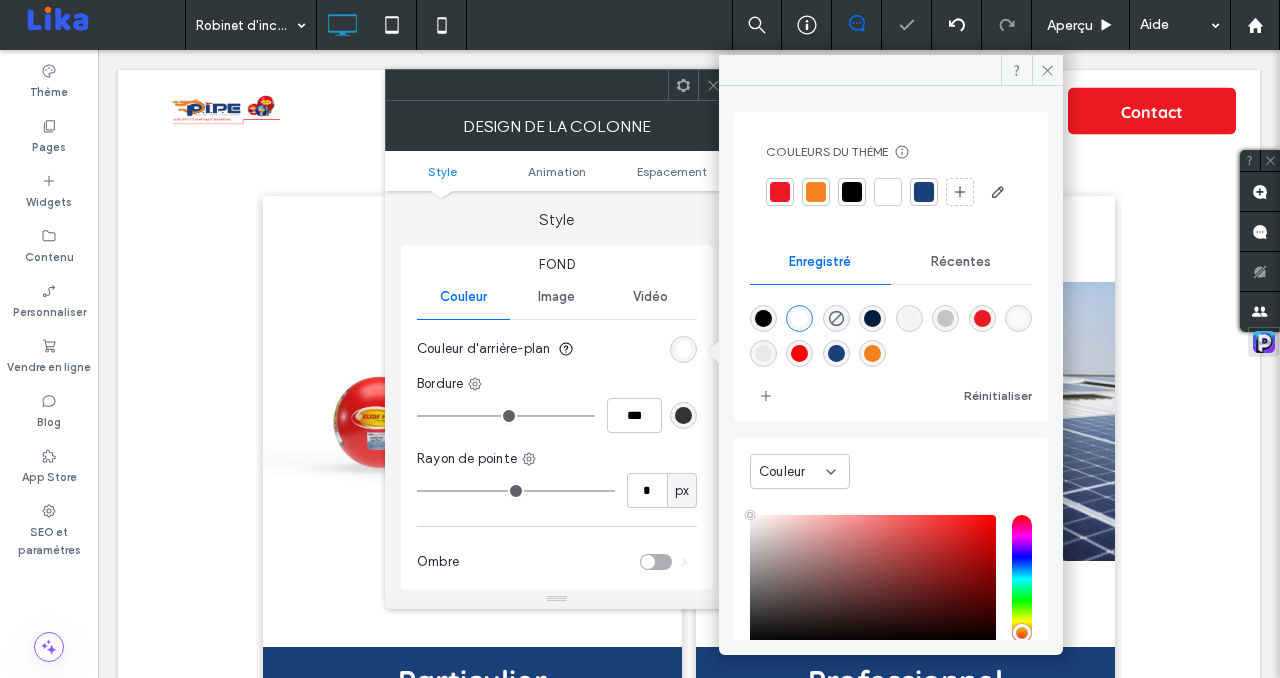 click 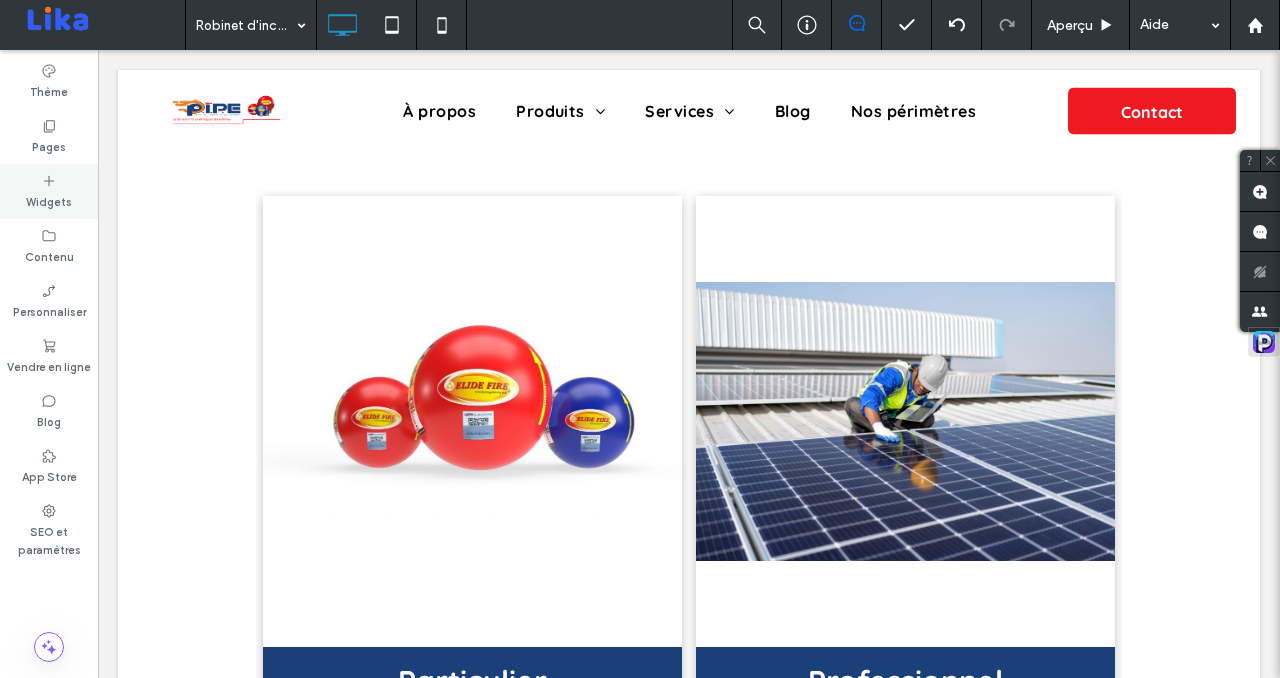 click on "Widgets" at bounding box center [49, 200] 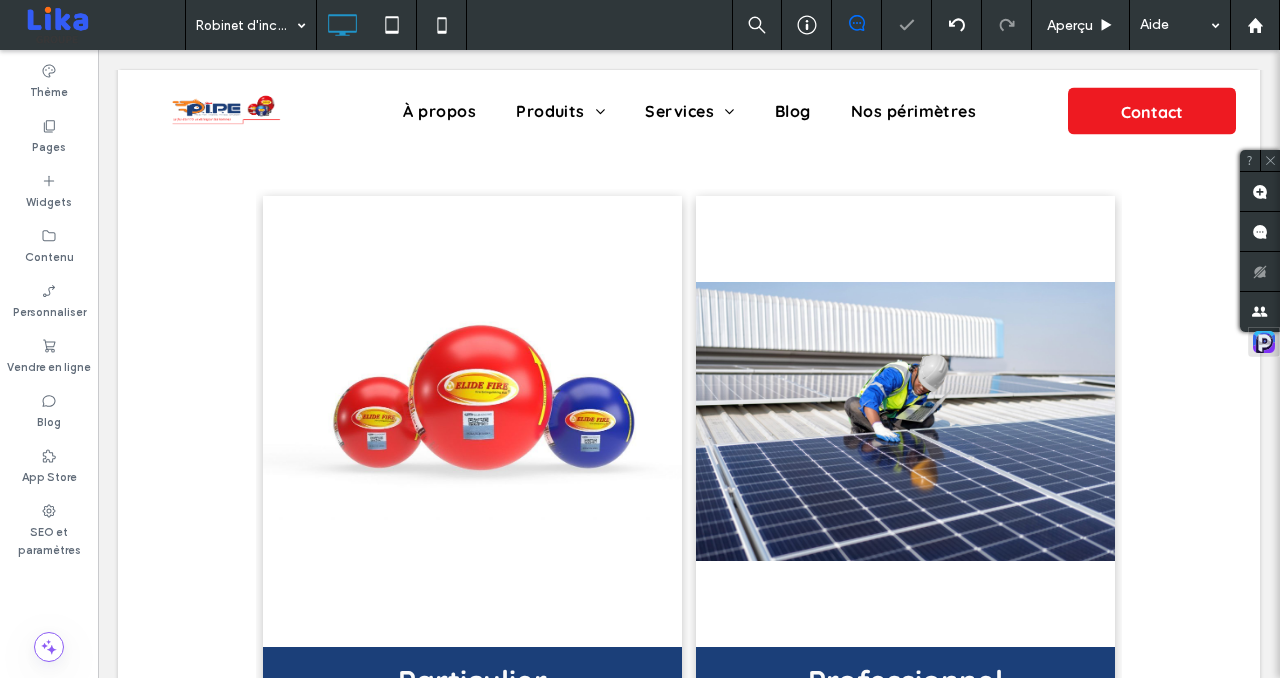 type on "*********" 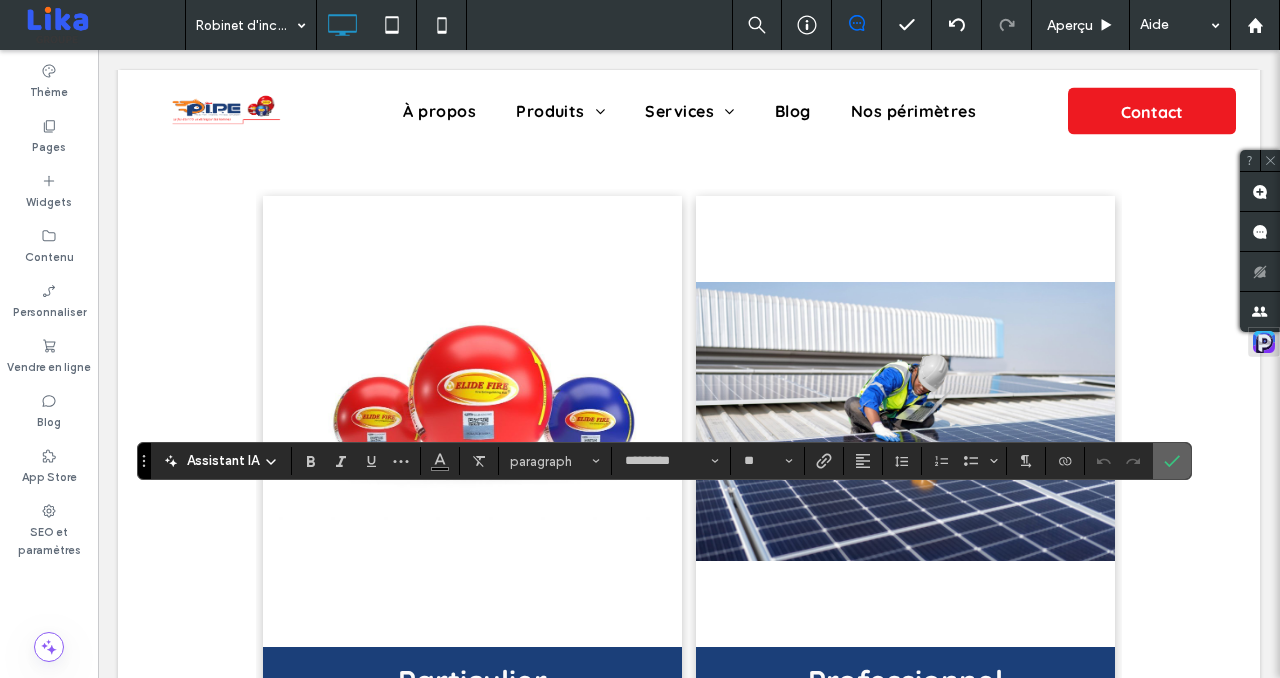 click at bounding box center (1172, 461) 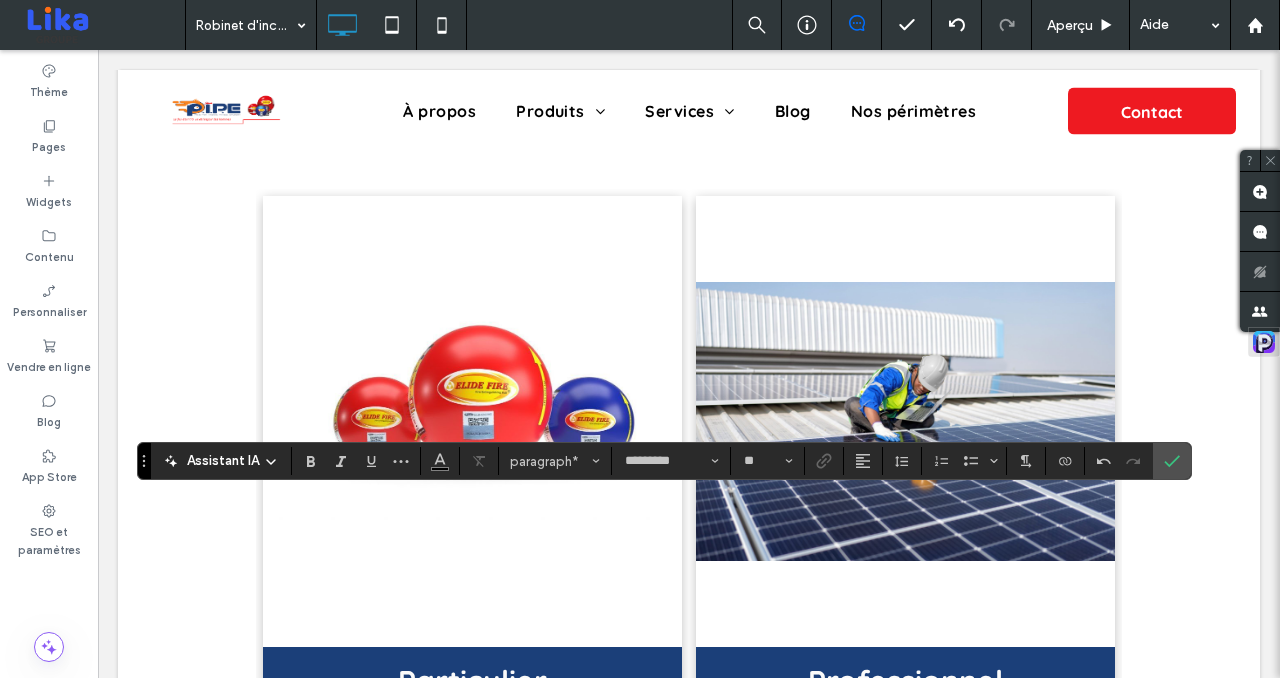 type on "**" 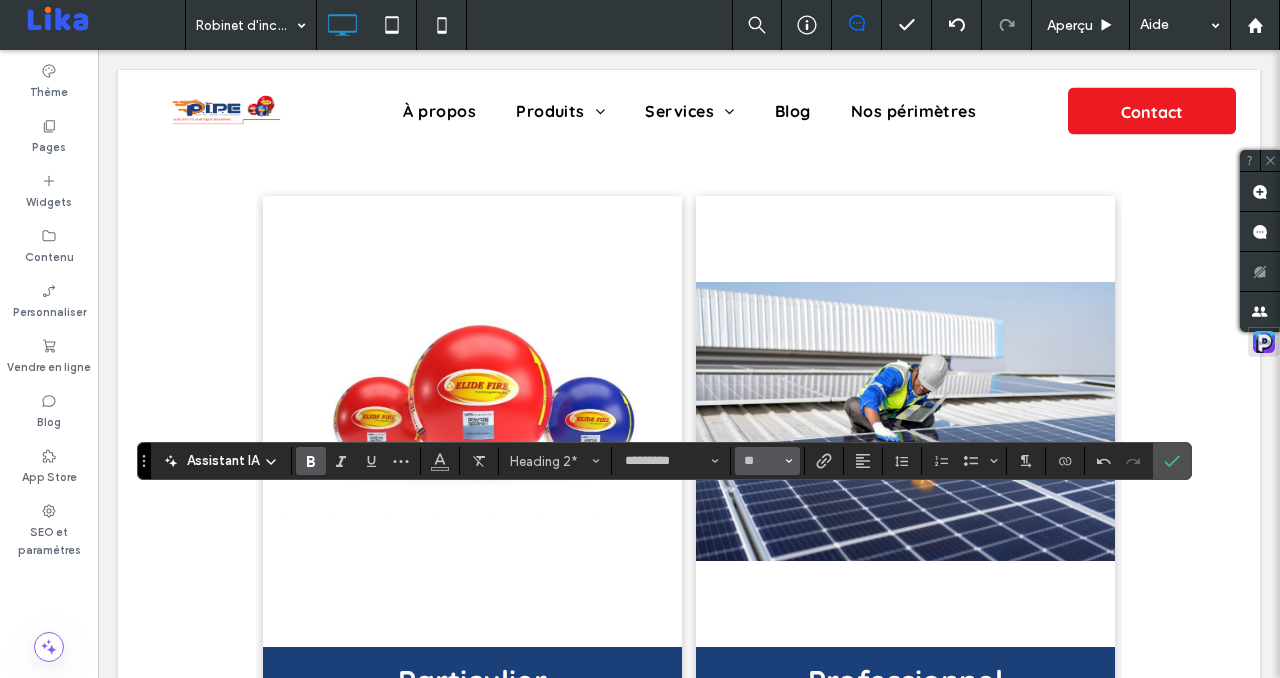 click 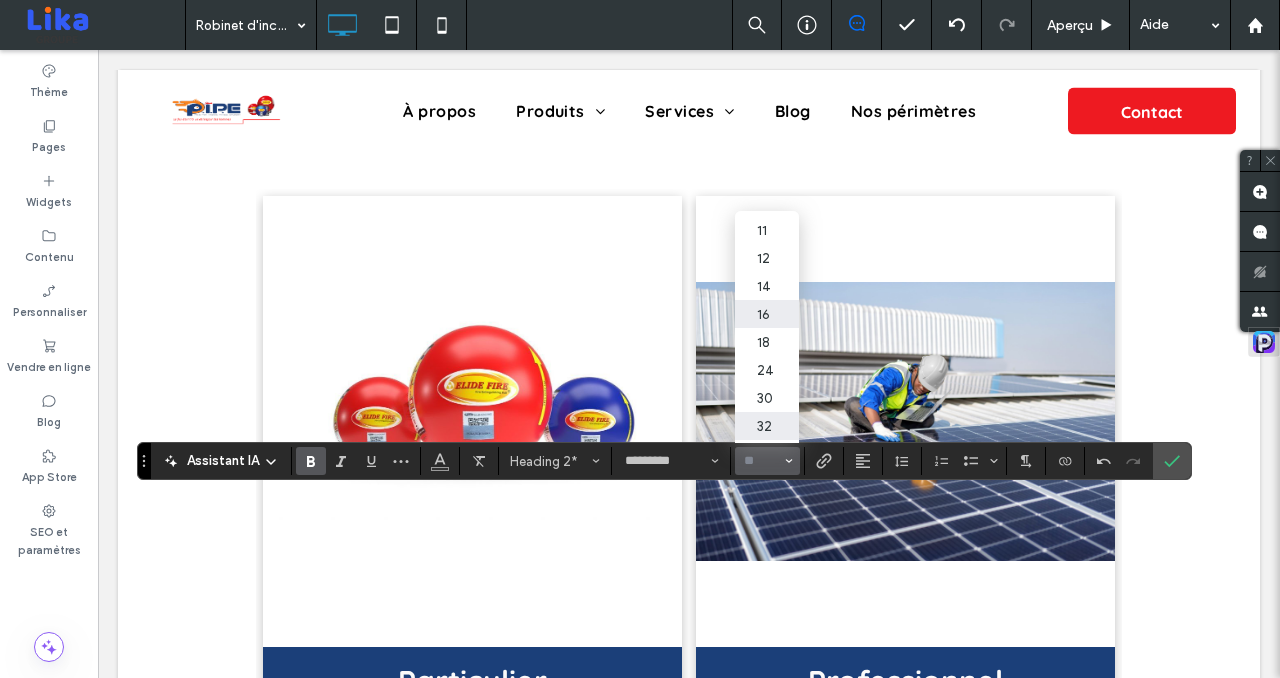 scroll, scrollTop: 81, scrollLeft: 0, axis: vertical 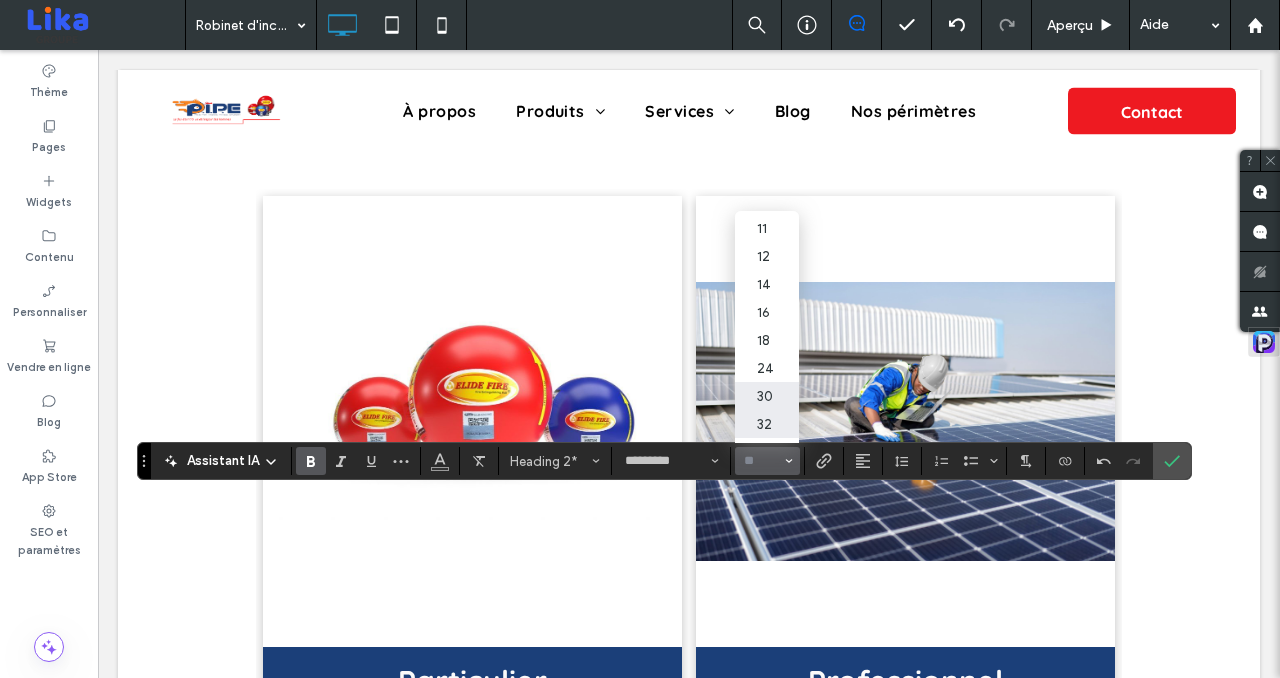 click on "30" at bounding box center [767, 396] 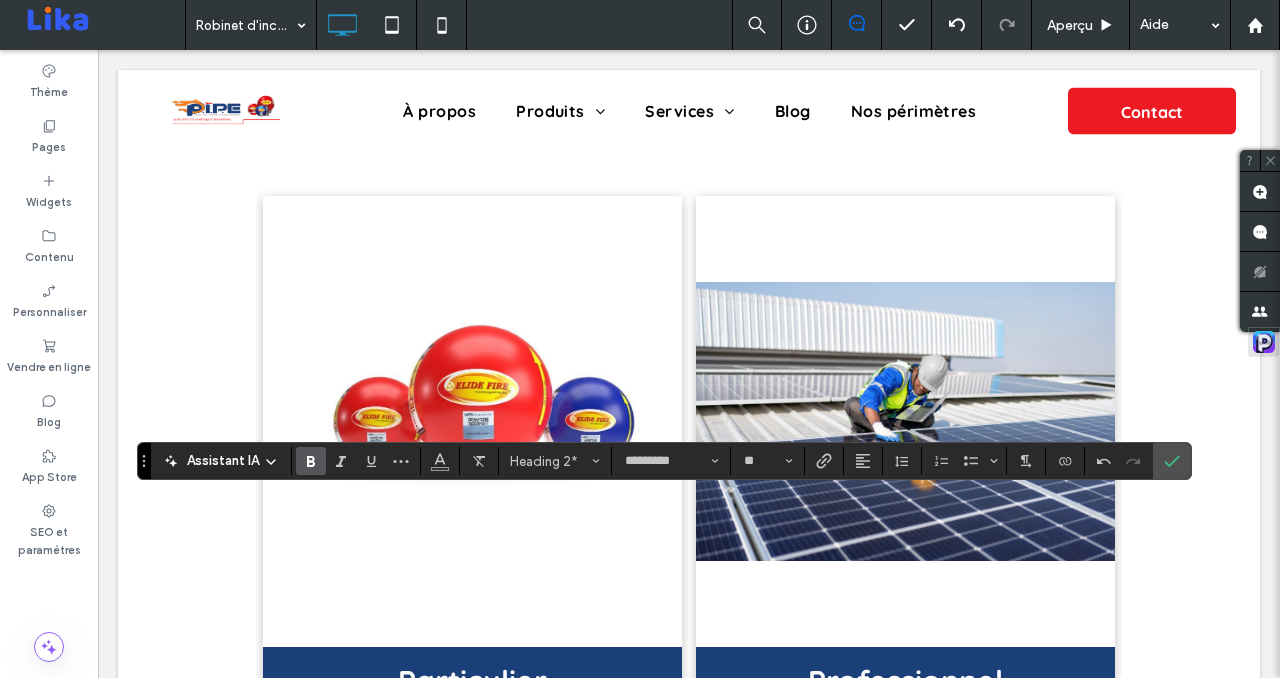 type on "**" 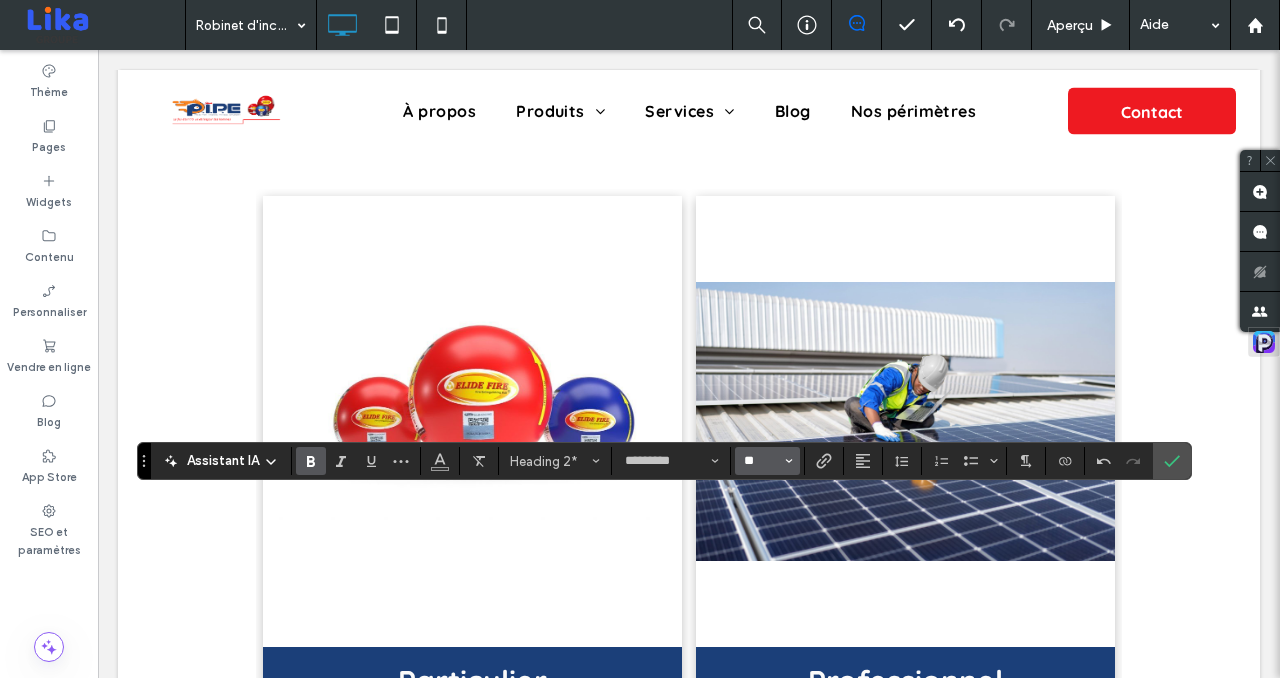 click on "**" at bounding box center (761, 461) 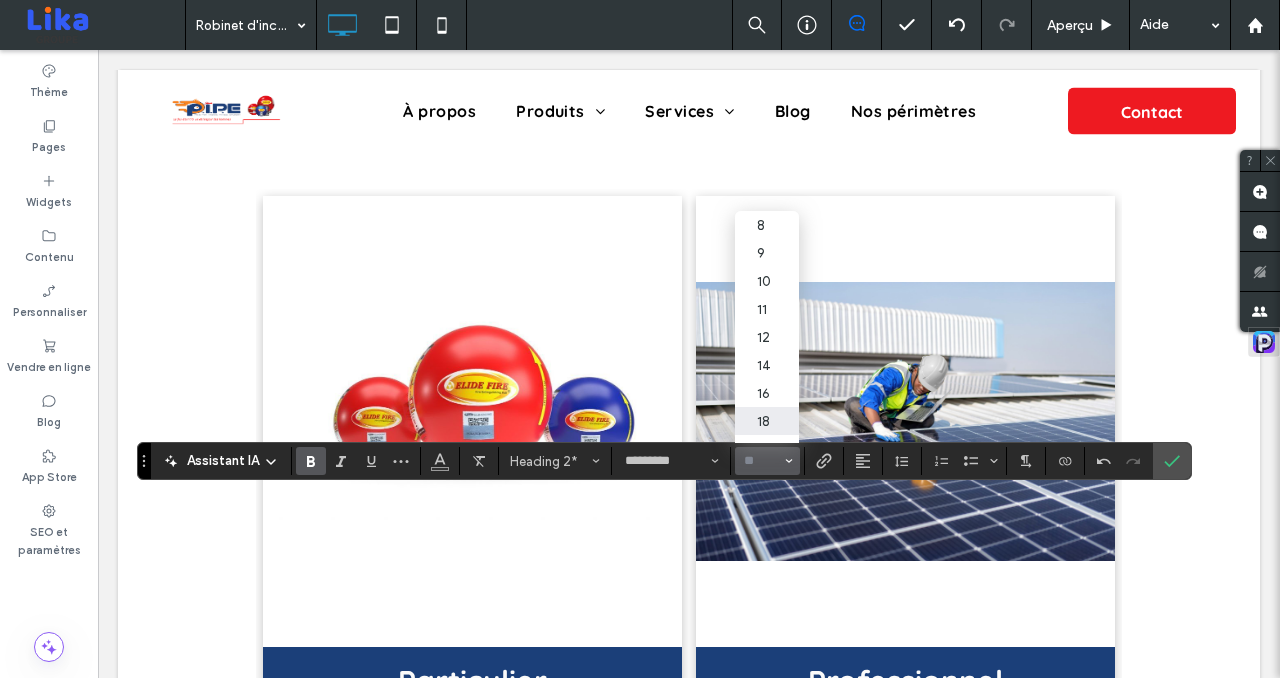 click on "18" at bounding box center (767, 421) 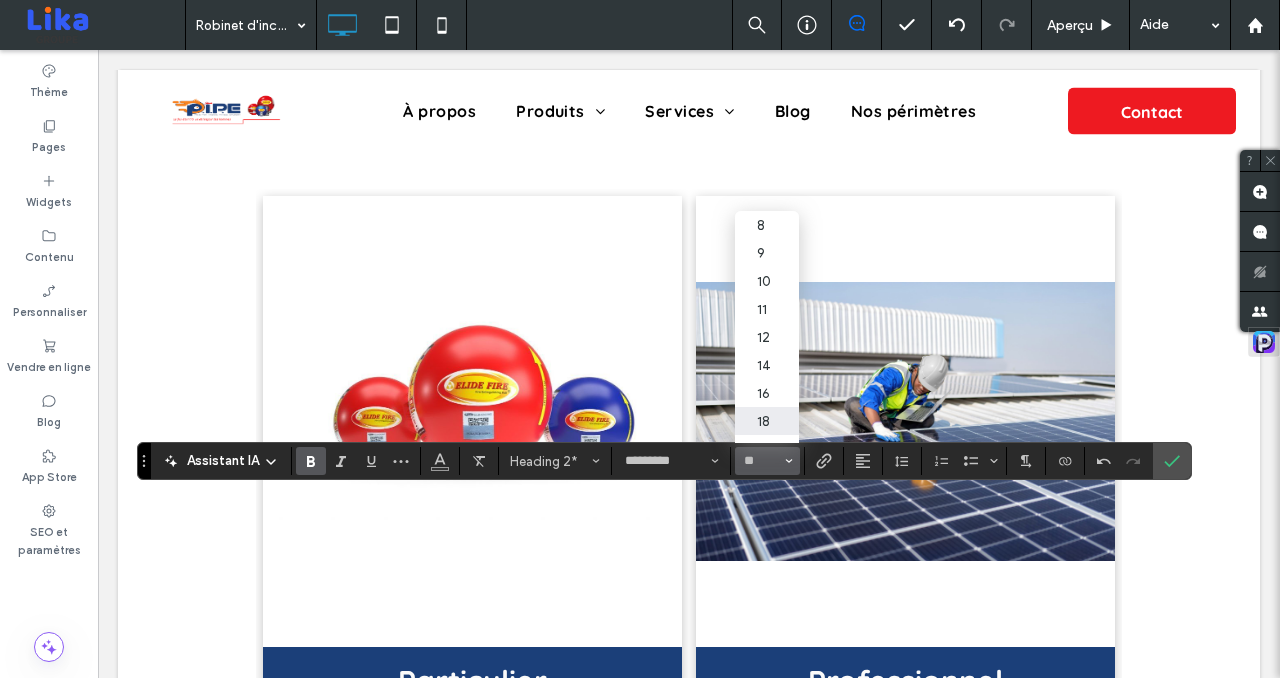 type on "**" 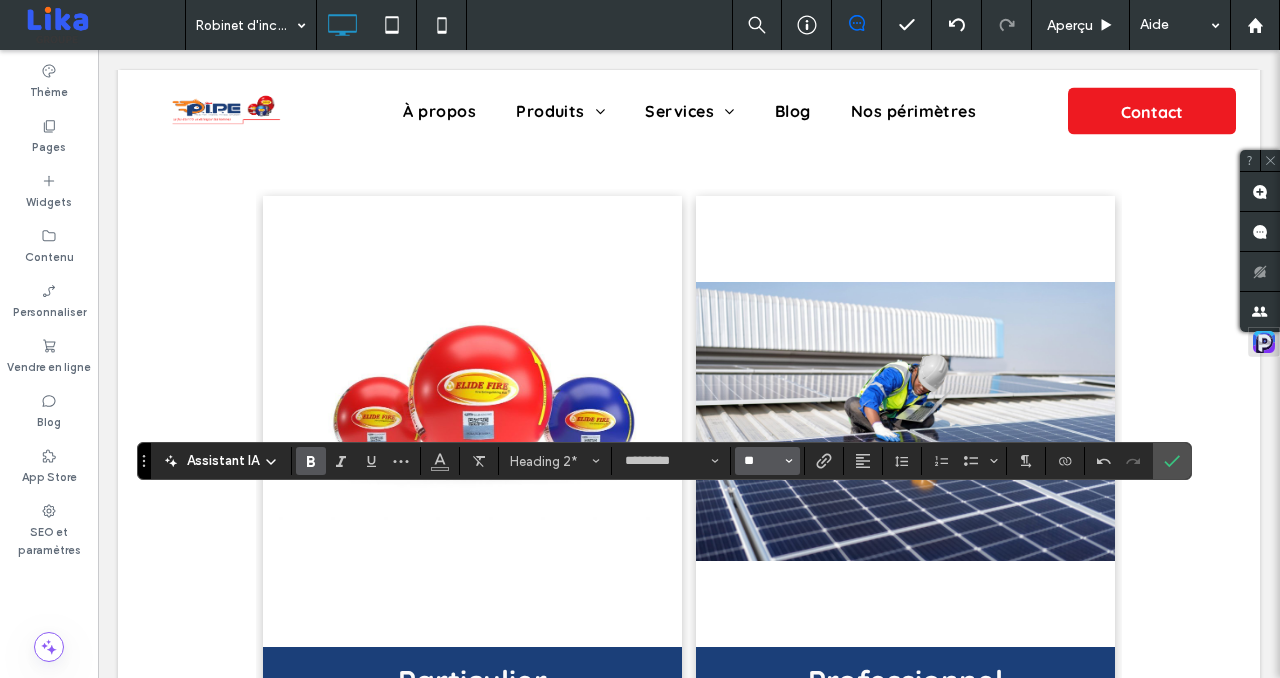 click on "**" at bounding box center (761, 461) 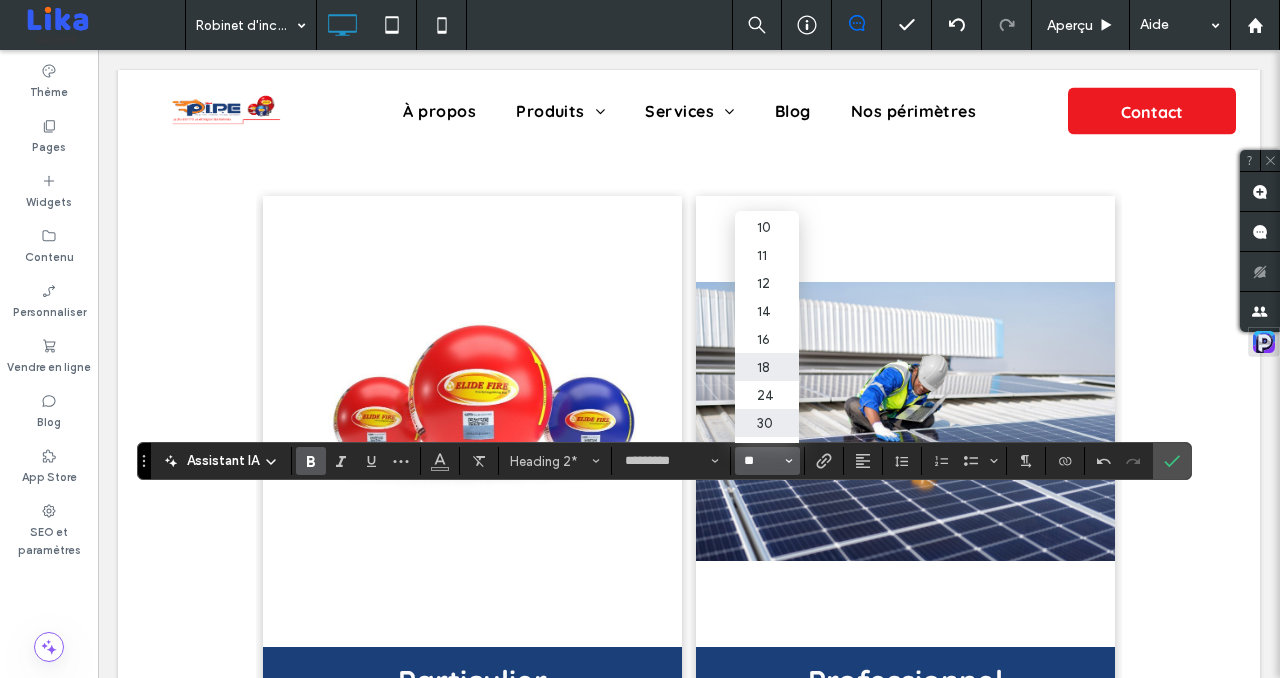scroll, scrollTop: 0, scrollLeft: 0, axis: both 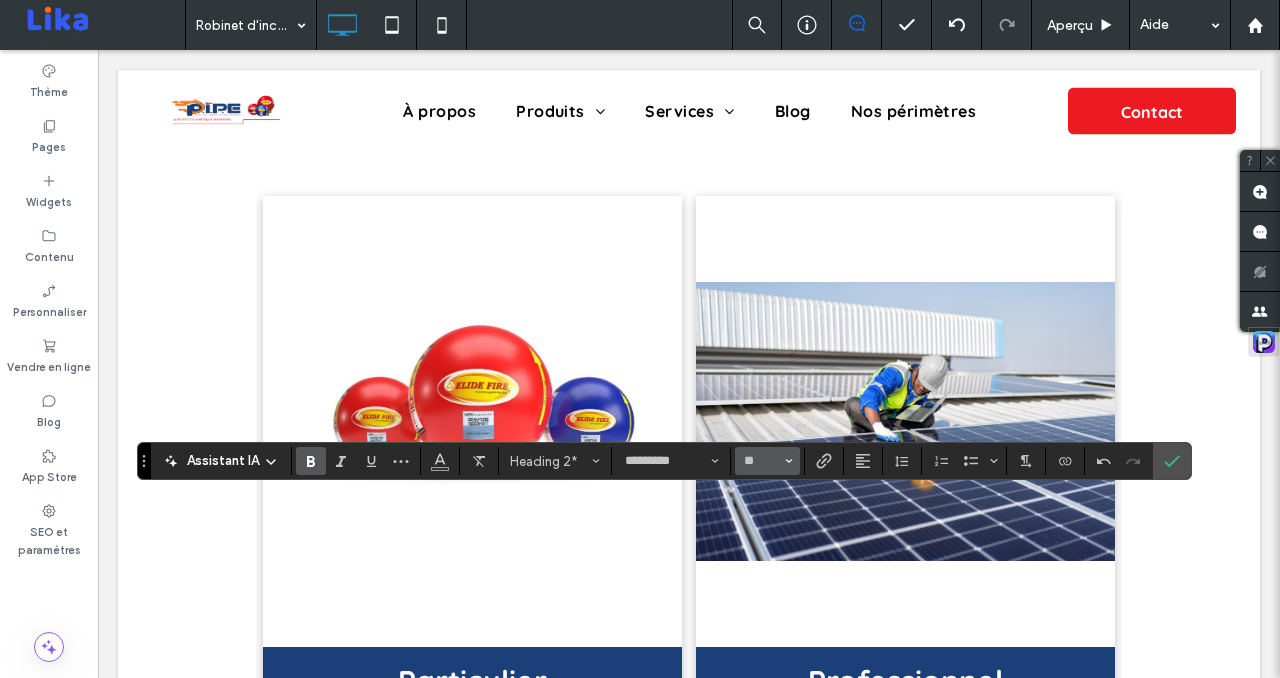 type on "**" 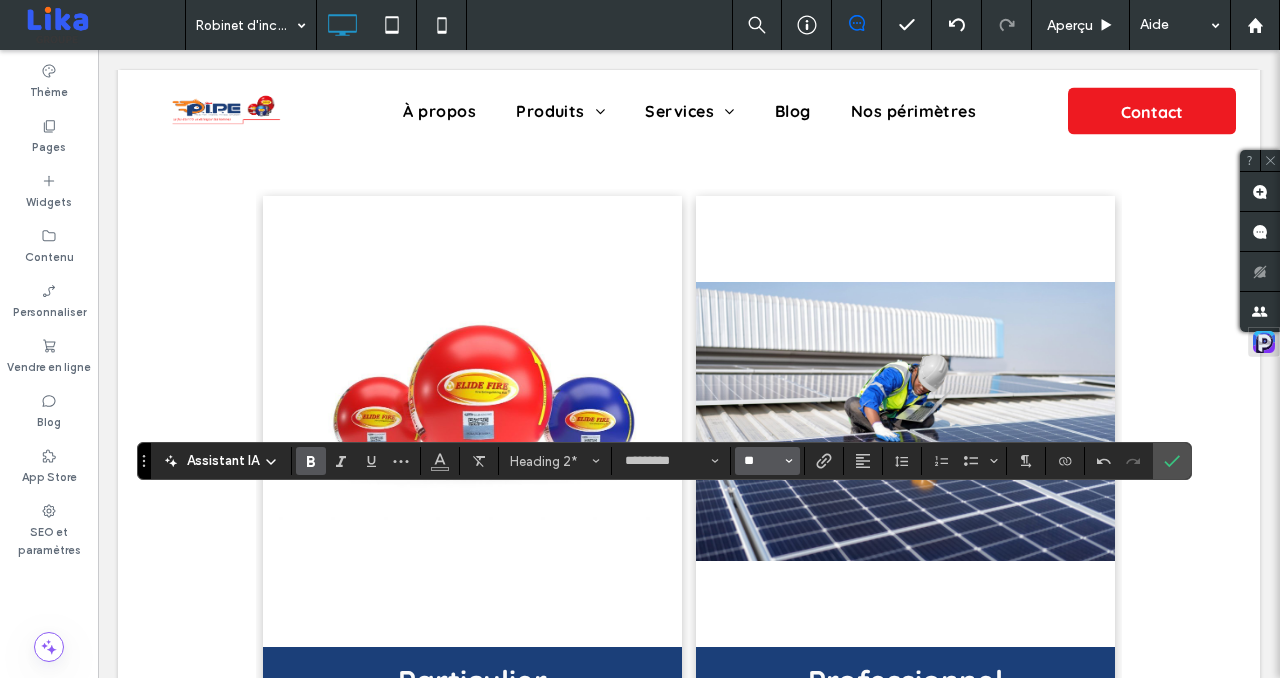 click on "**" at bounding box center [761, 461] 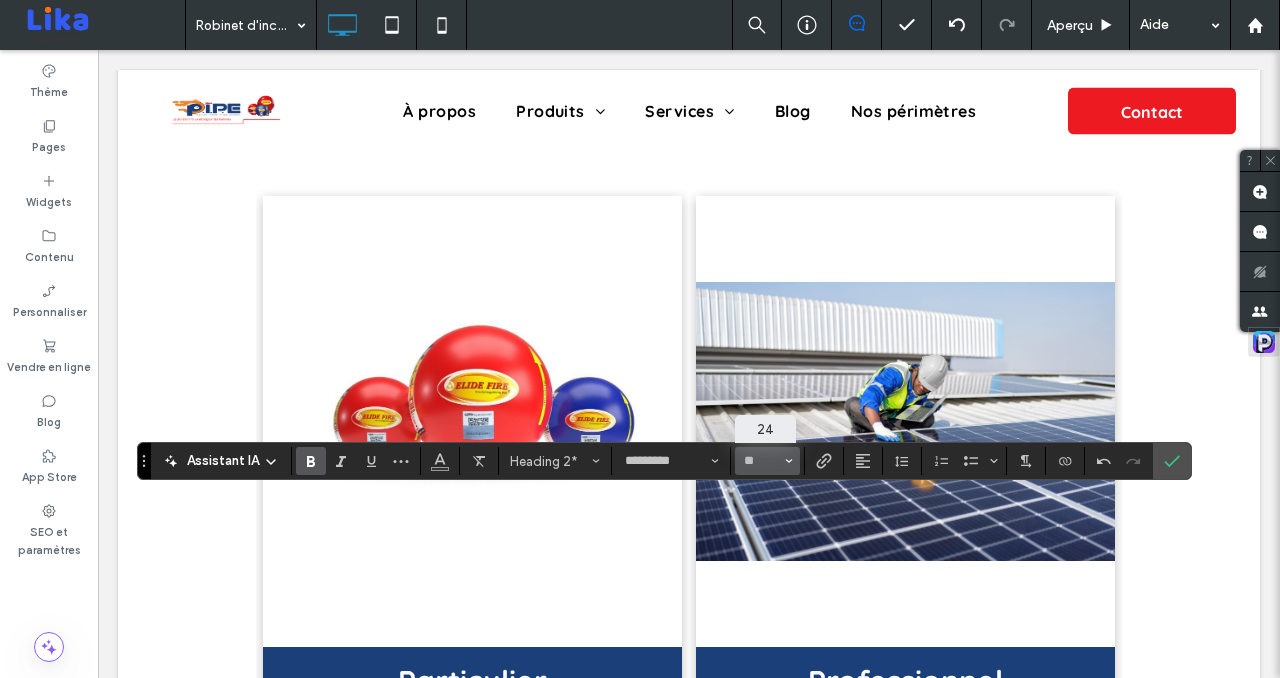 type on "**" 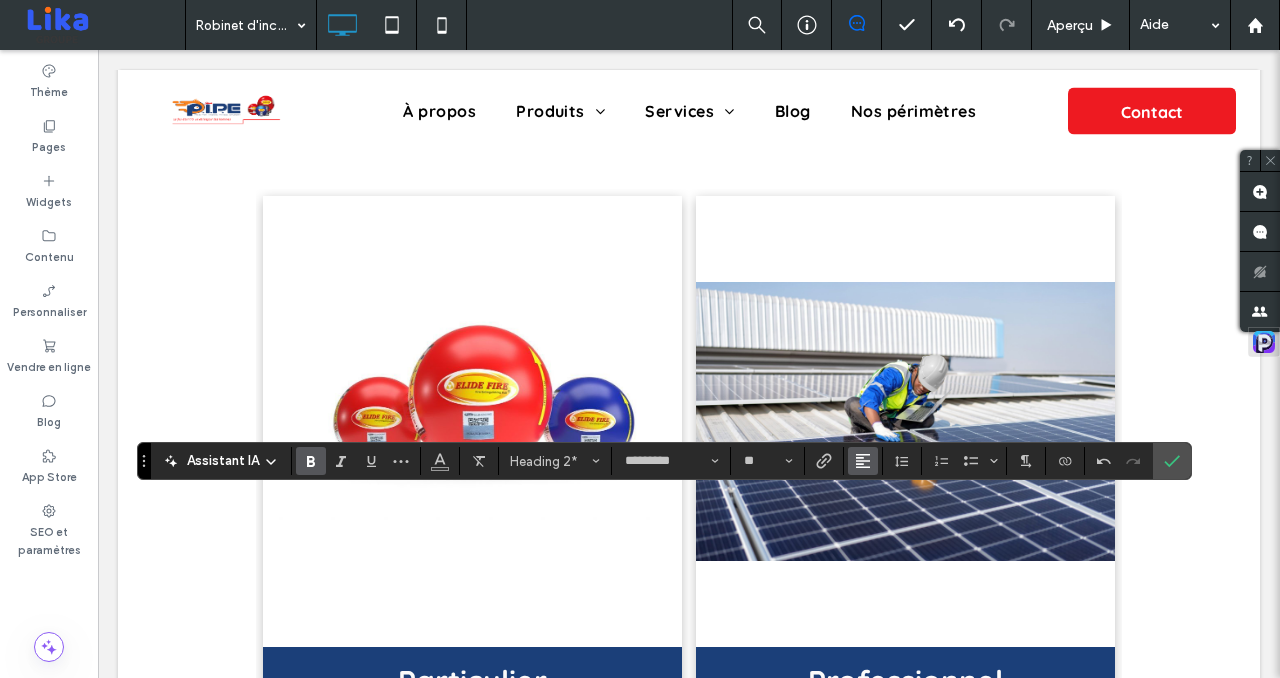 click 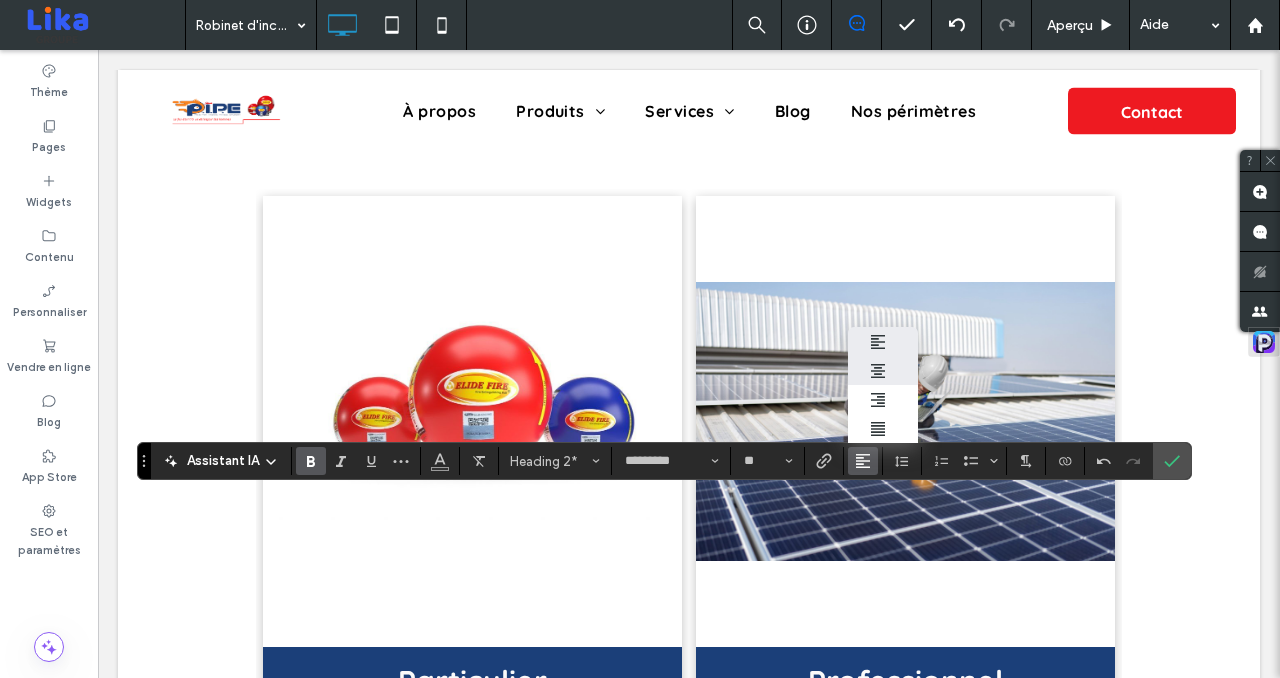 click at bounding box center (883, 371) 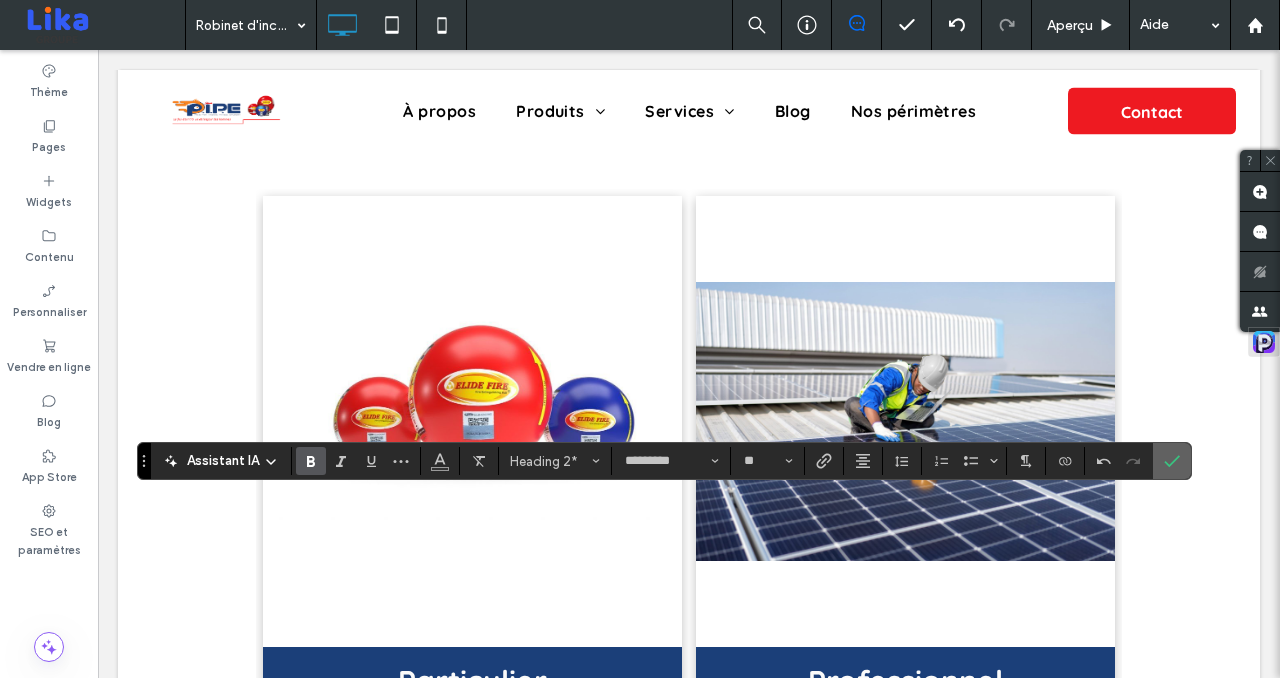 click 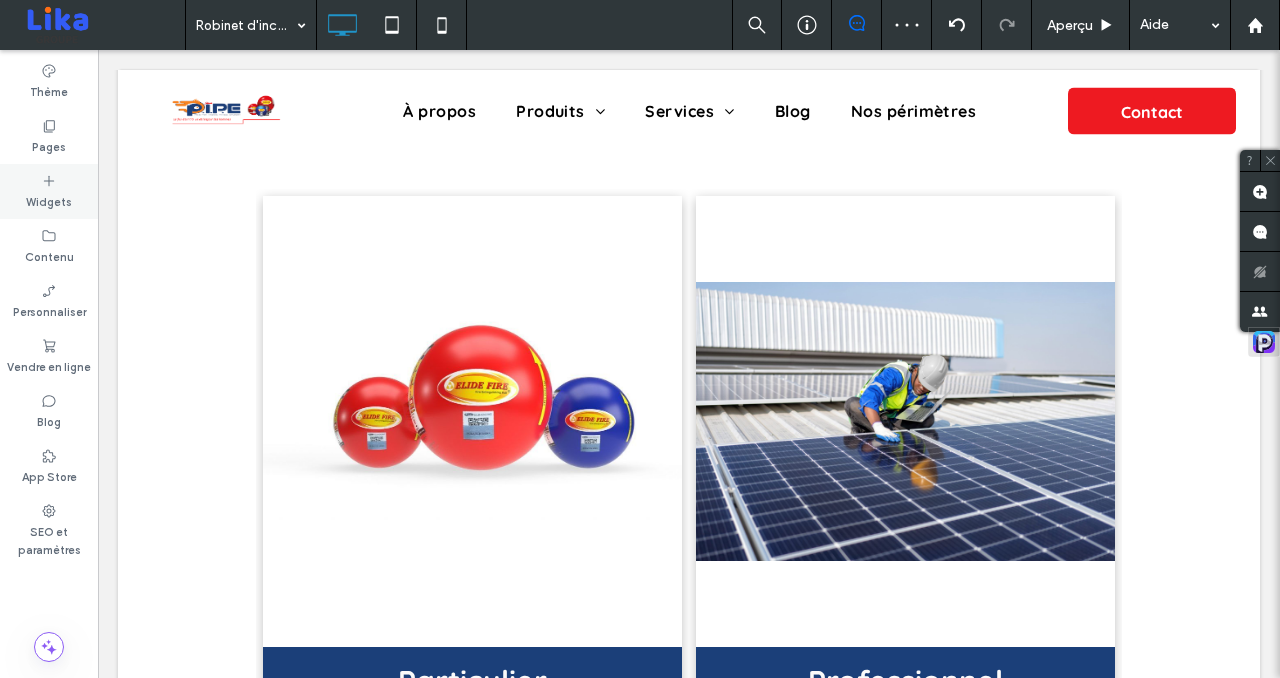click 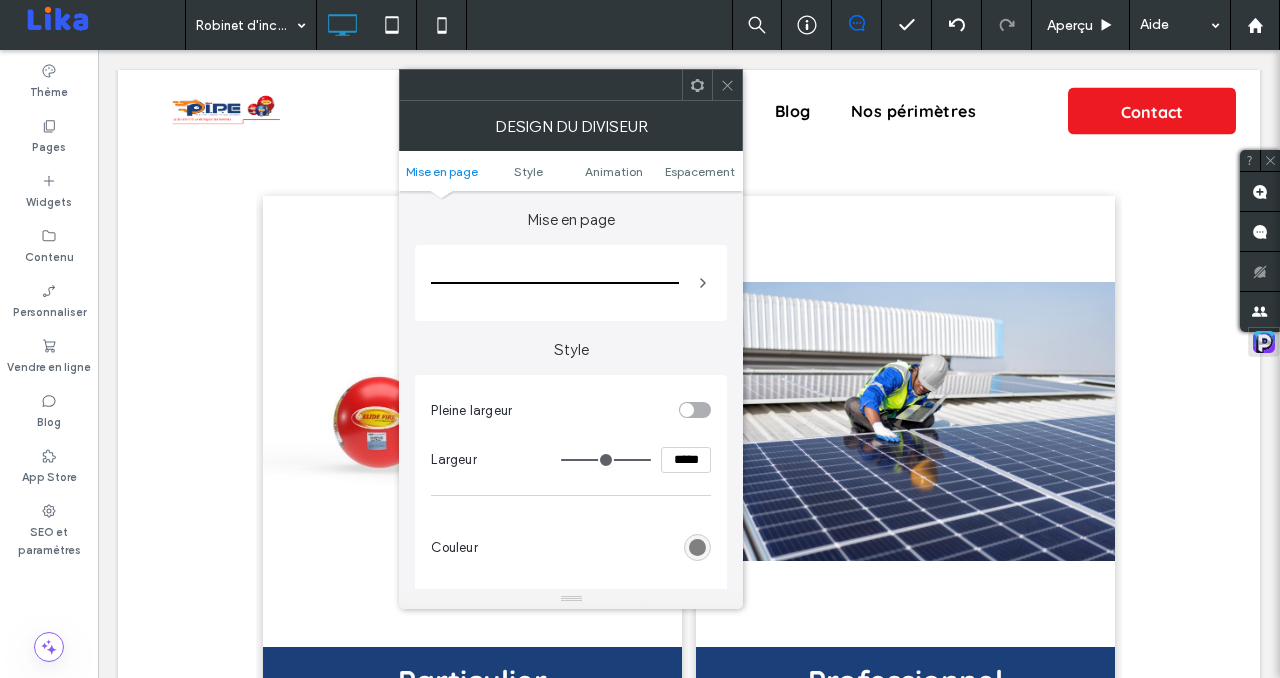 type on "***" 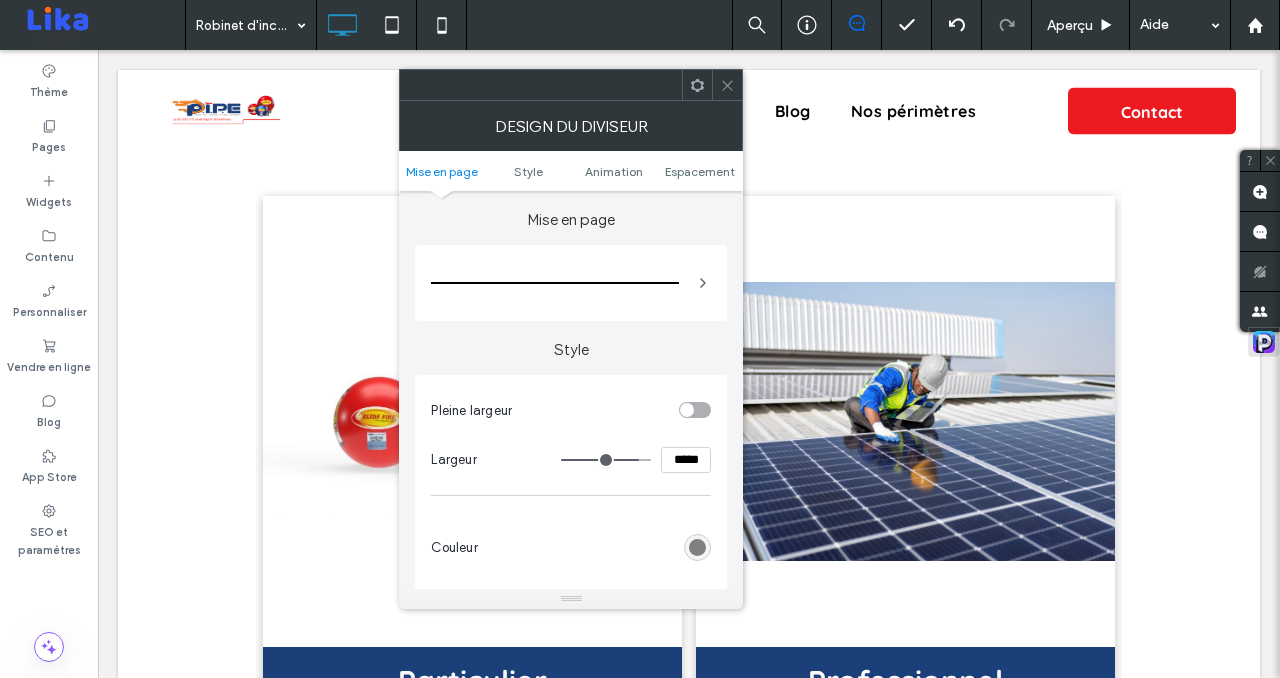 type on "***" 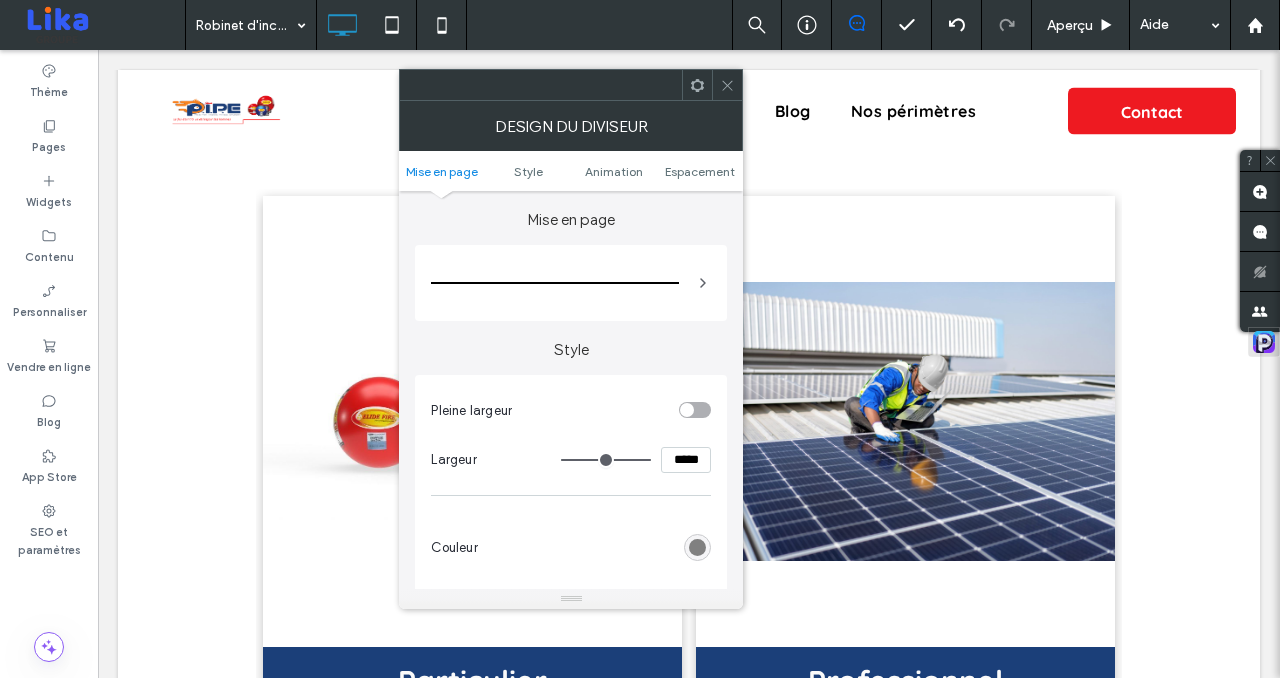 drag, startPoint x: 644, startPoint y: 462, endPoint x: 671, endPoint y: 462, distance: 27 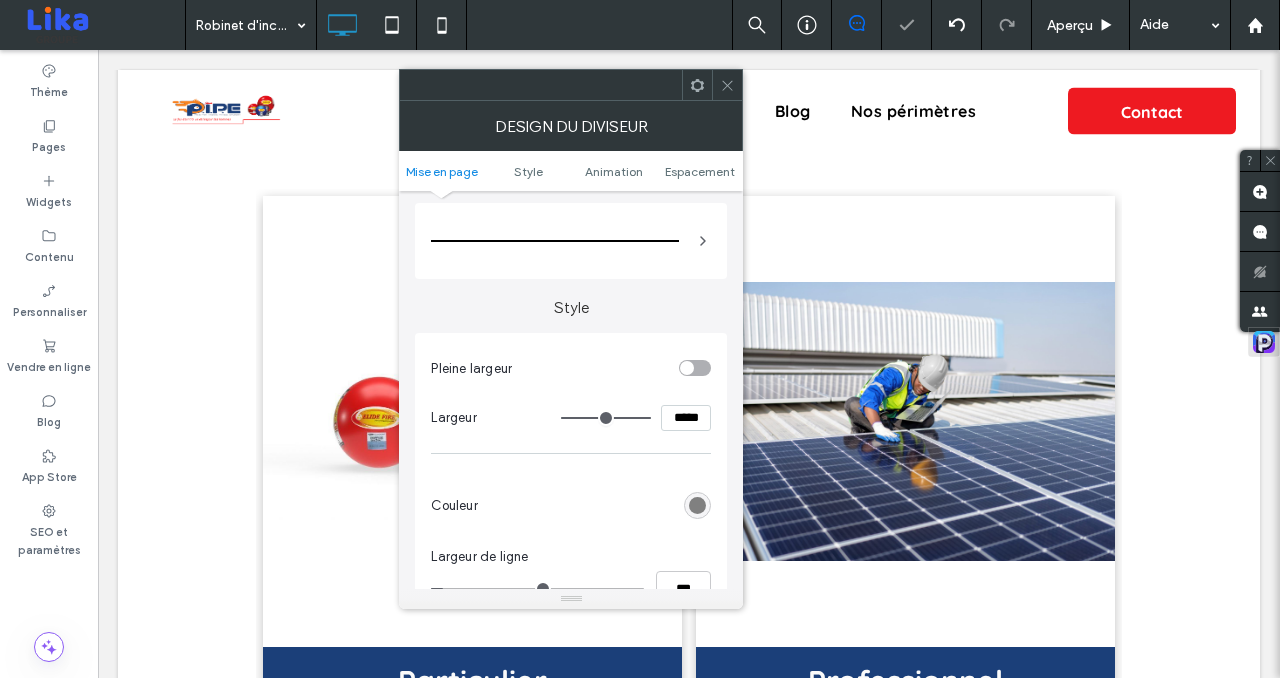 scroll, scrollTop: 48, scrollLeft: 0, axis: vertical 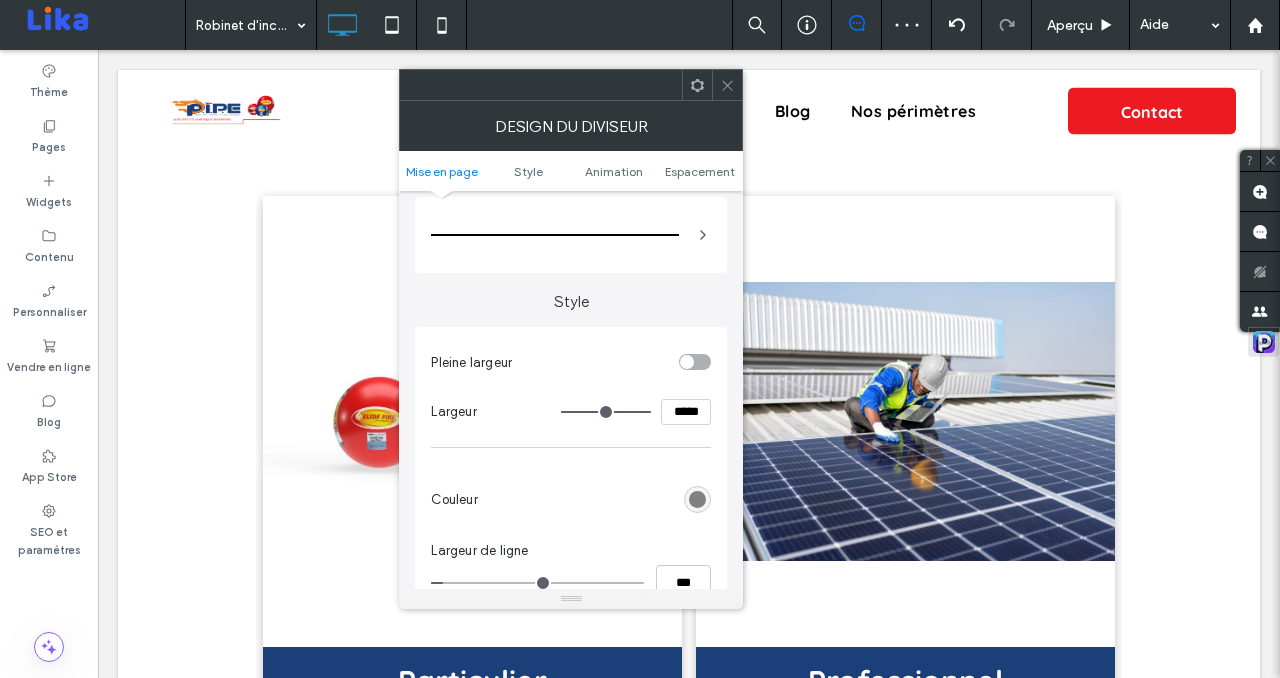 click 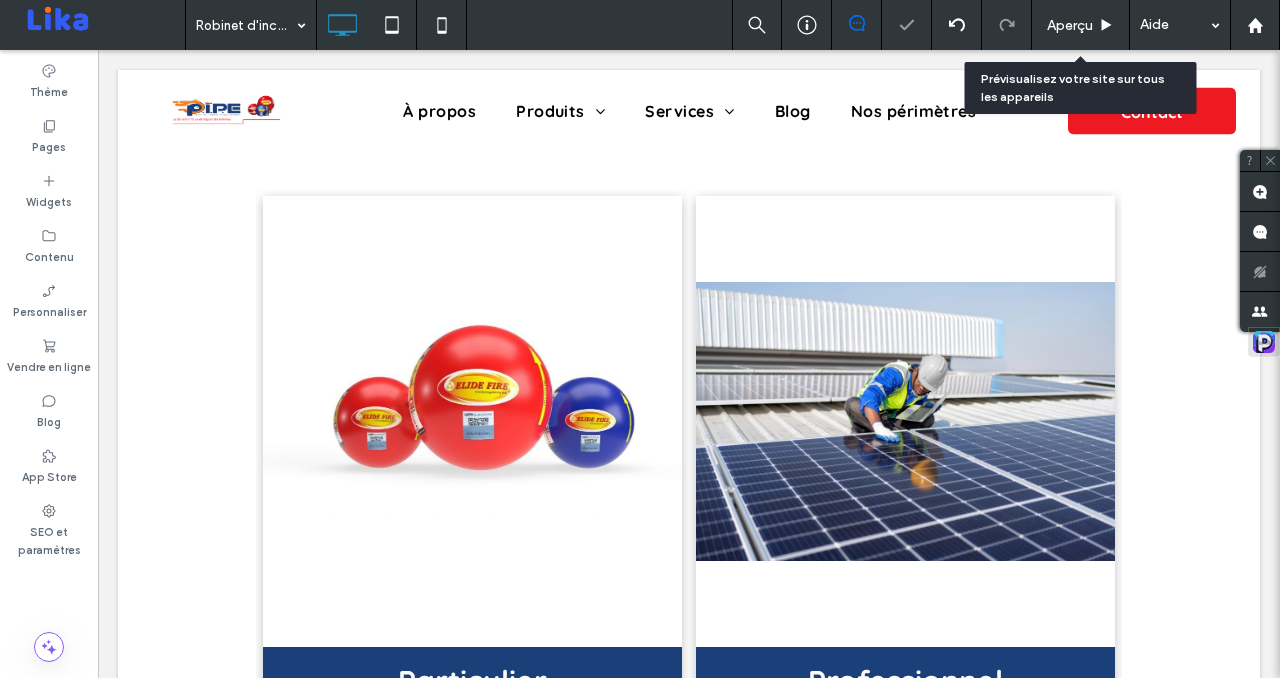 click 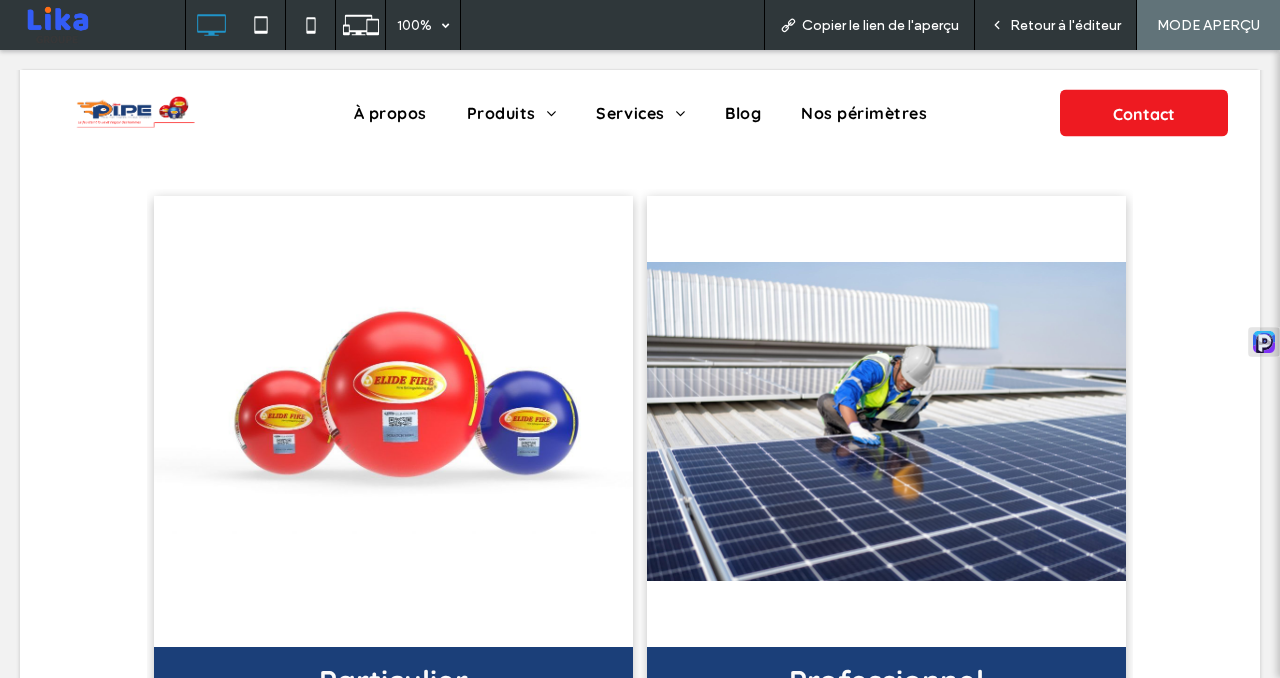 click on "Retour à l'éditeur" at bounding box center (1056, 25) 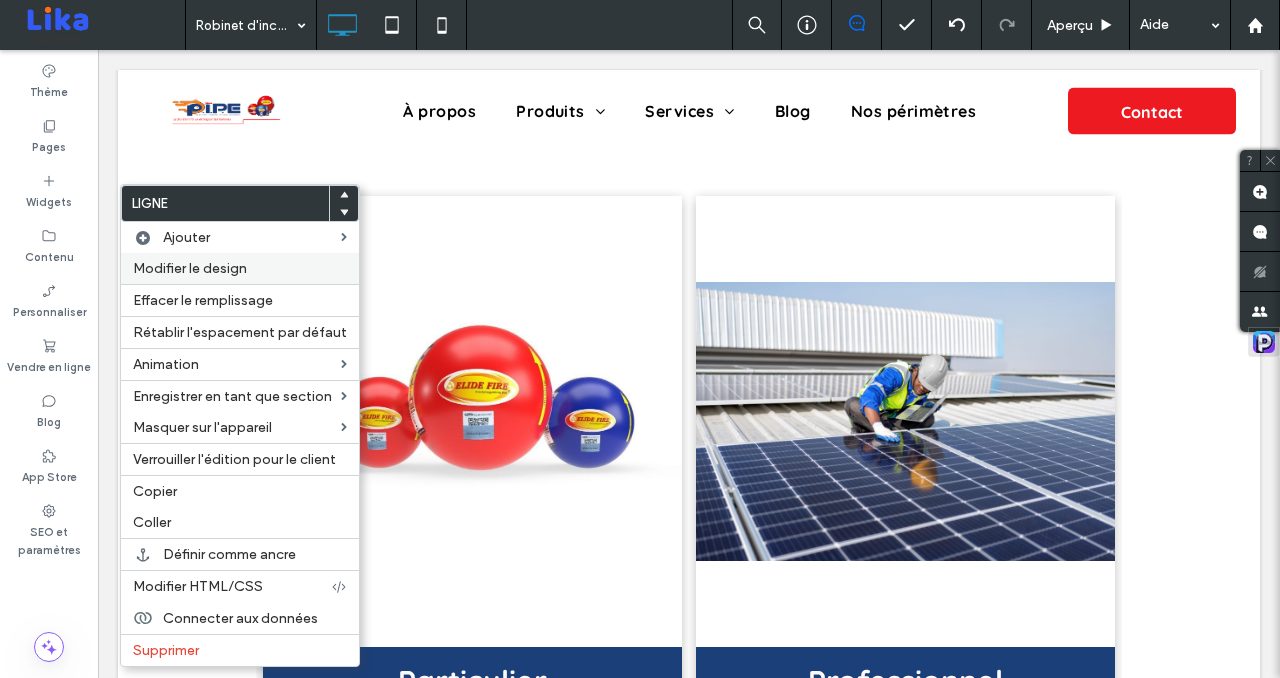 click on "Modifier le design" at bounding box center (190, 268) 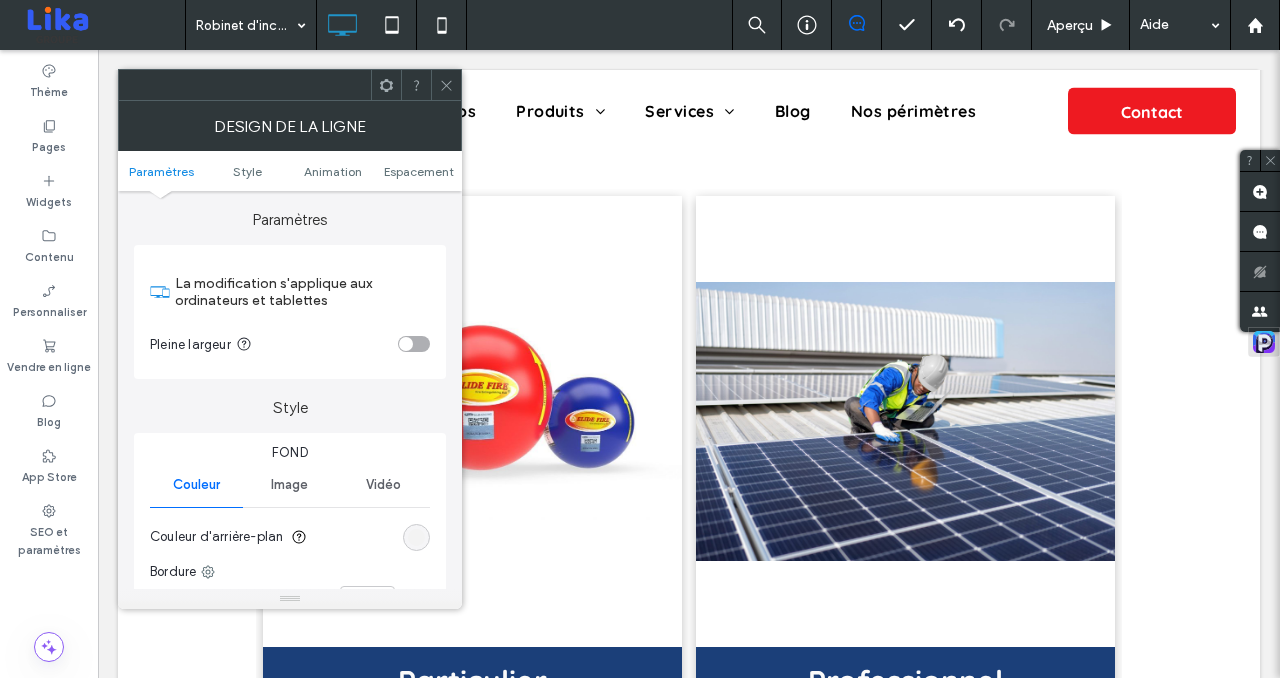 click 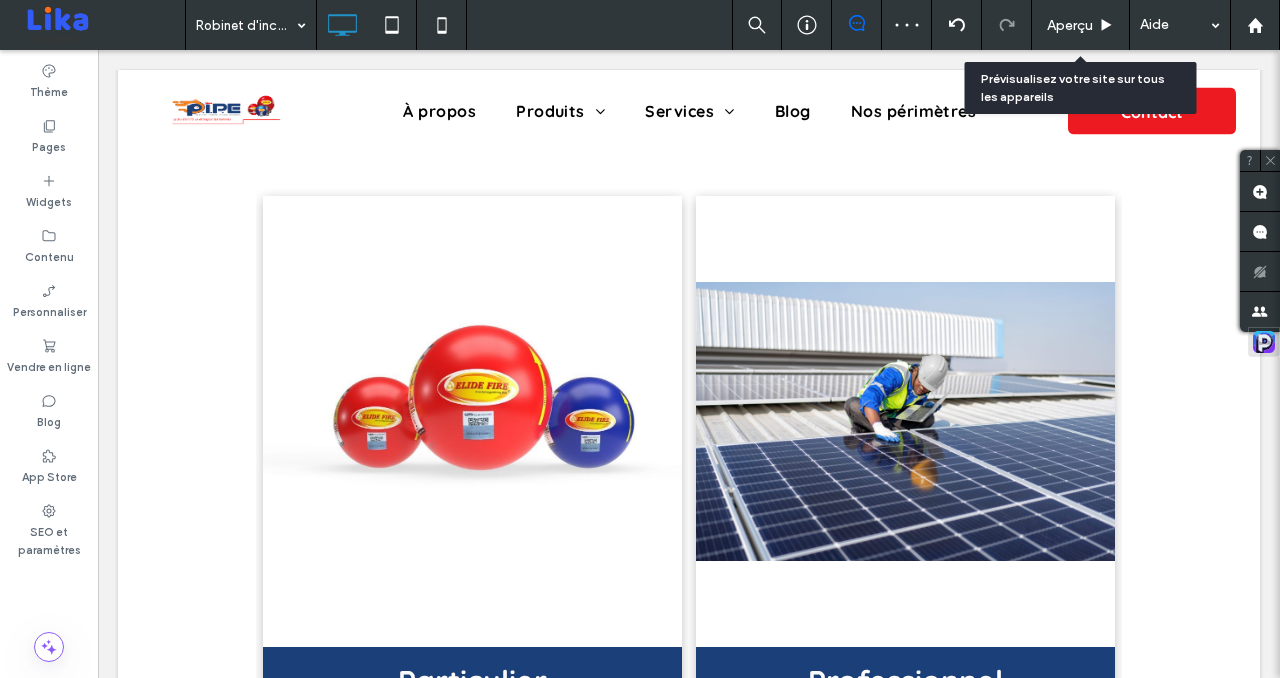 click on "Aperçu" at bounding box center [1081, 25] 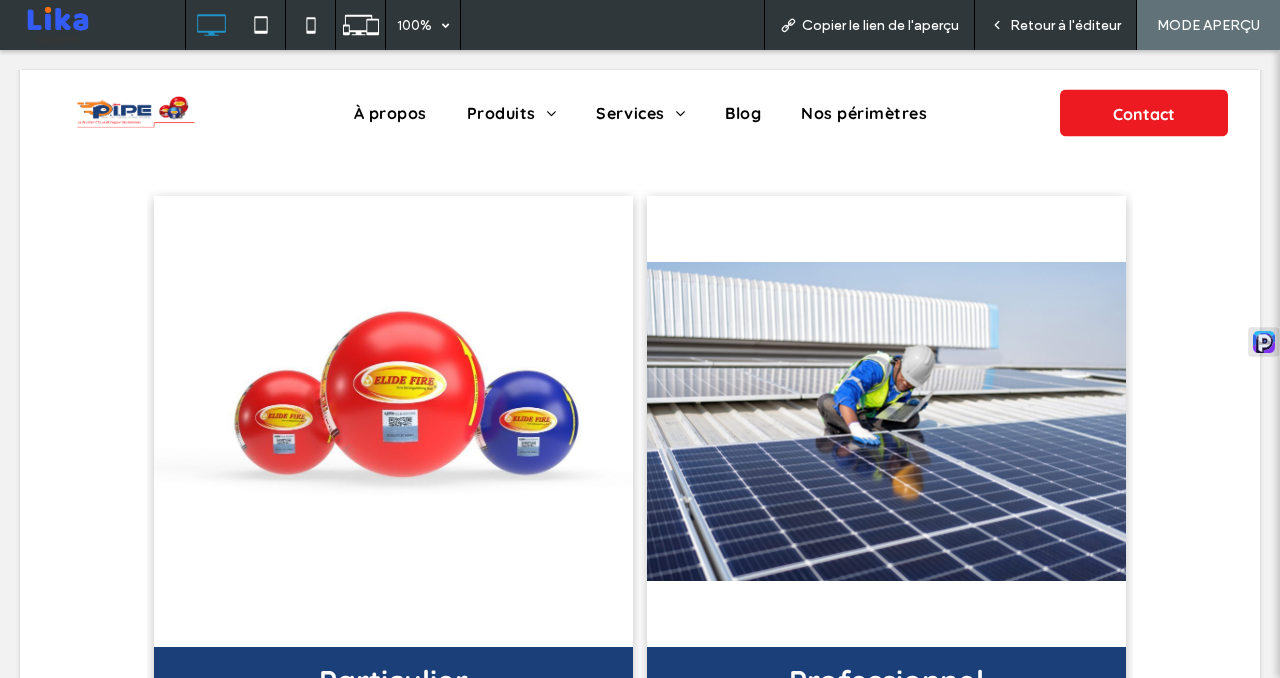 click on "Retour à l'éditeur" at bounding box center [1065, 25] 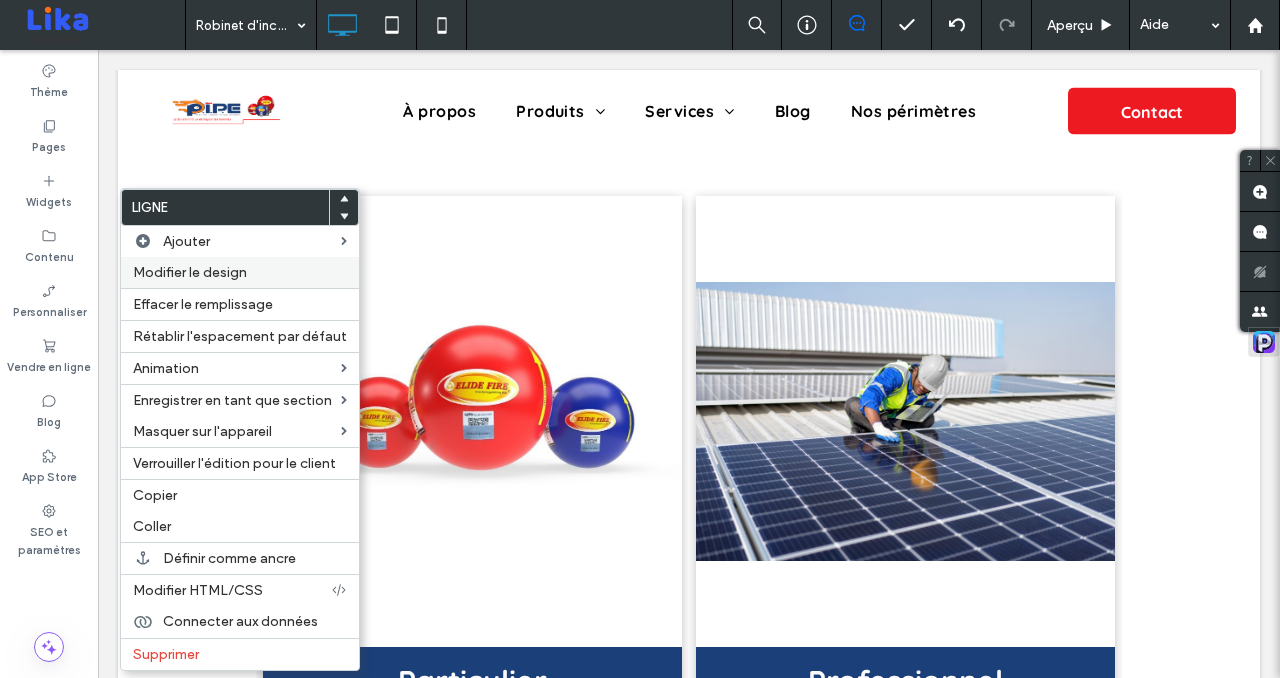 click on "Modifier le design" at bounding box center (190, 272) 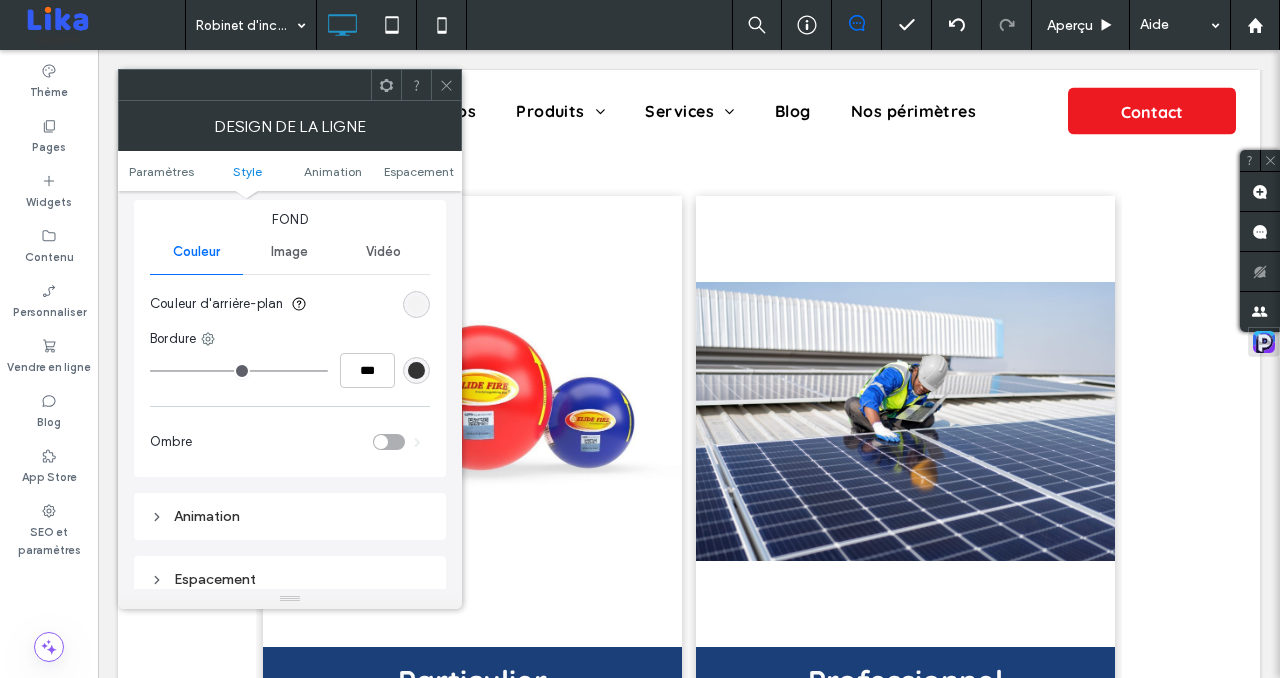 scroll, scrollTop: 583, scrollLeft: 0, axis: vertical 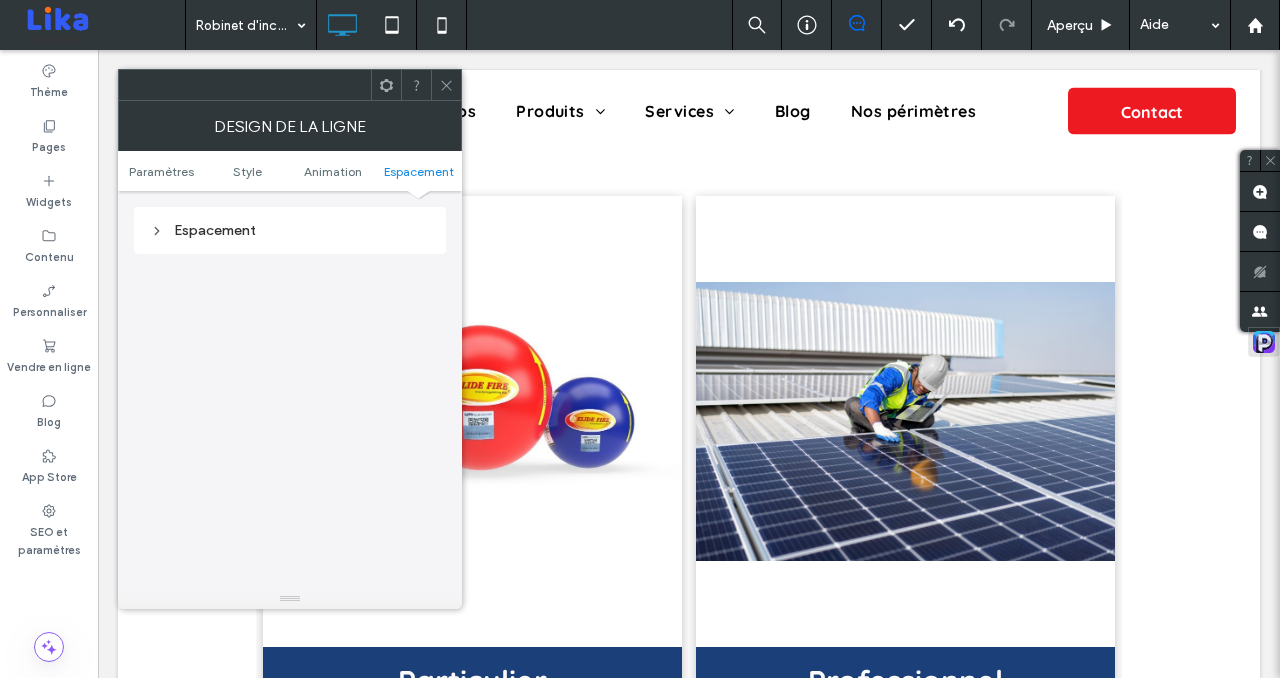 click on "Espacement" at bounding box center (290, 230) 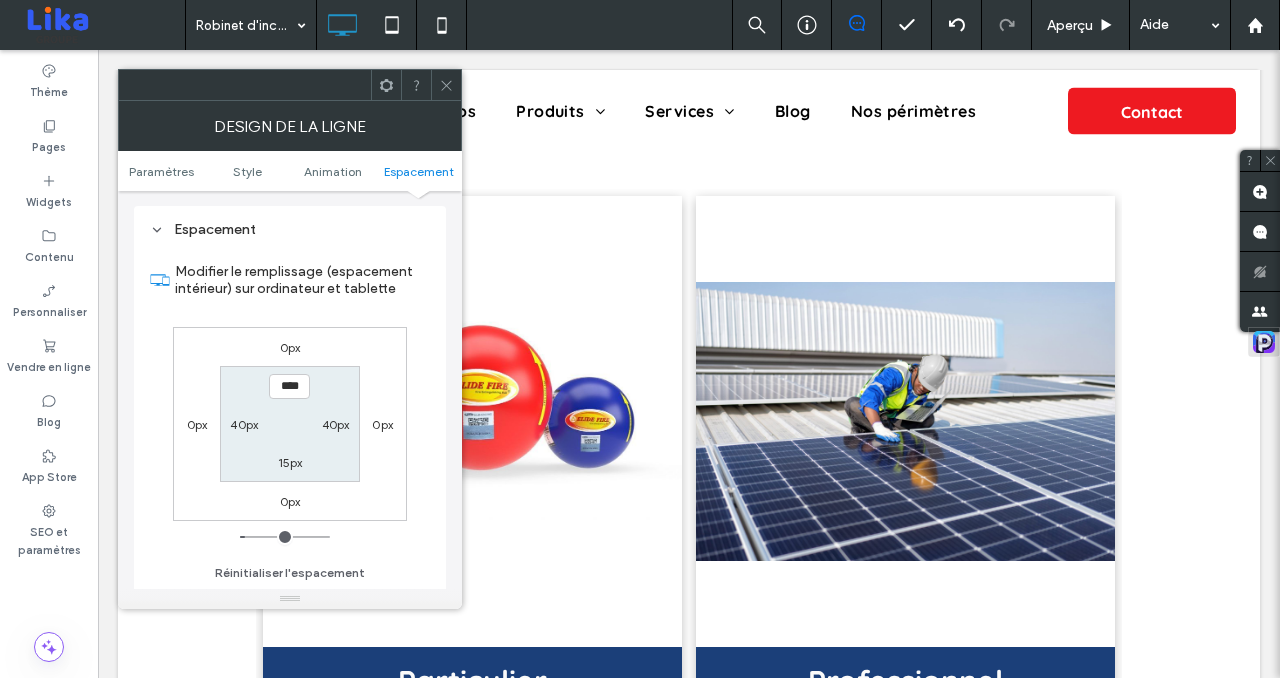 click on "40px" at bounding box center (244, 424) 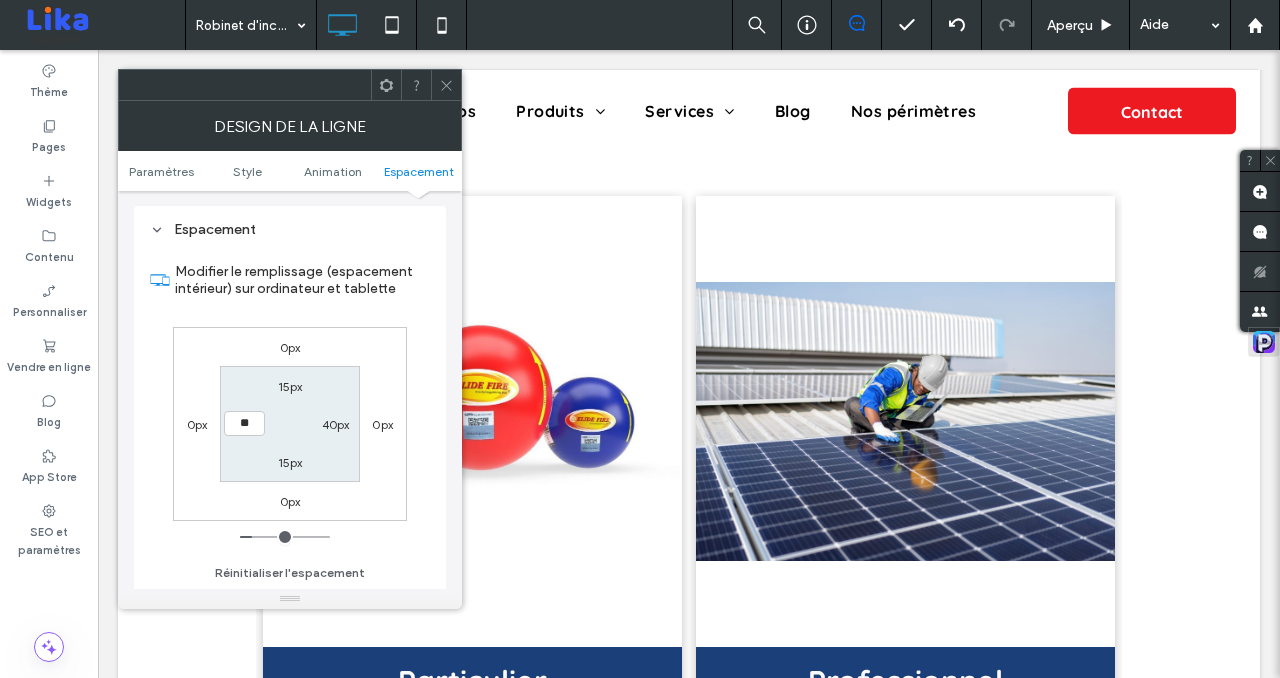 type on "**" 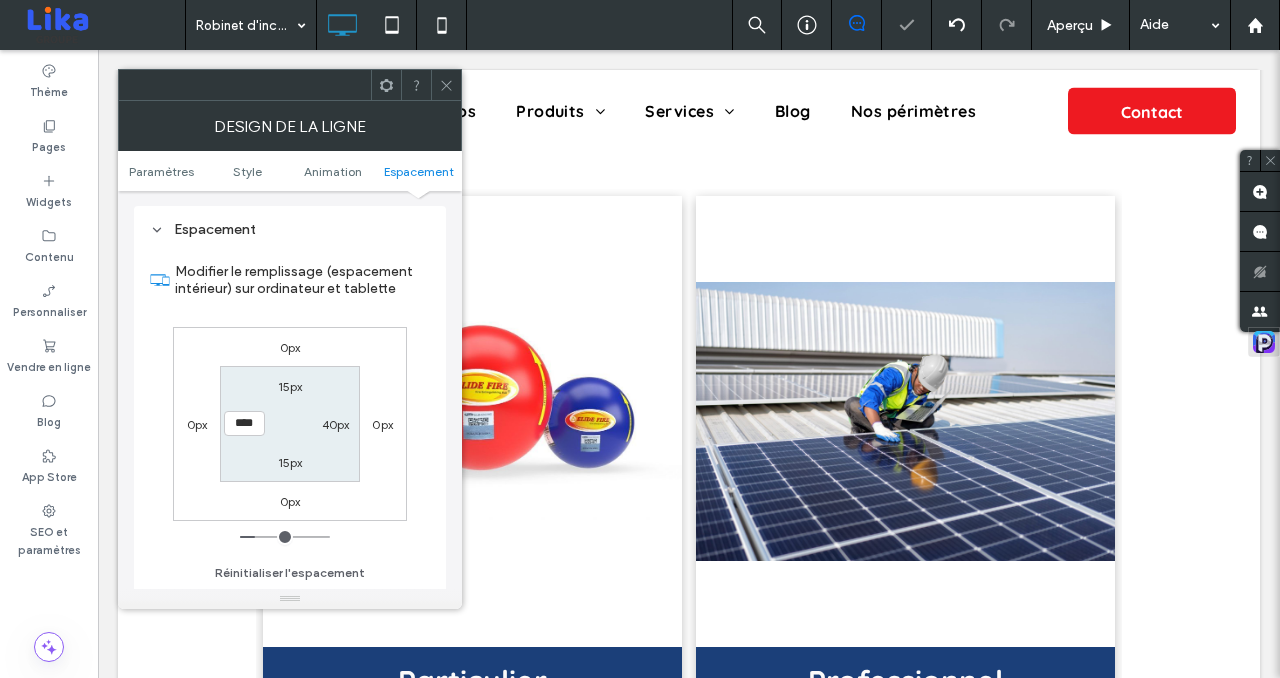 click on "40px" at bounding box center (336, 424) 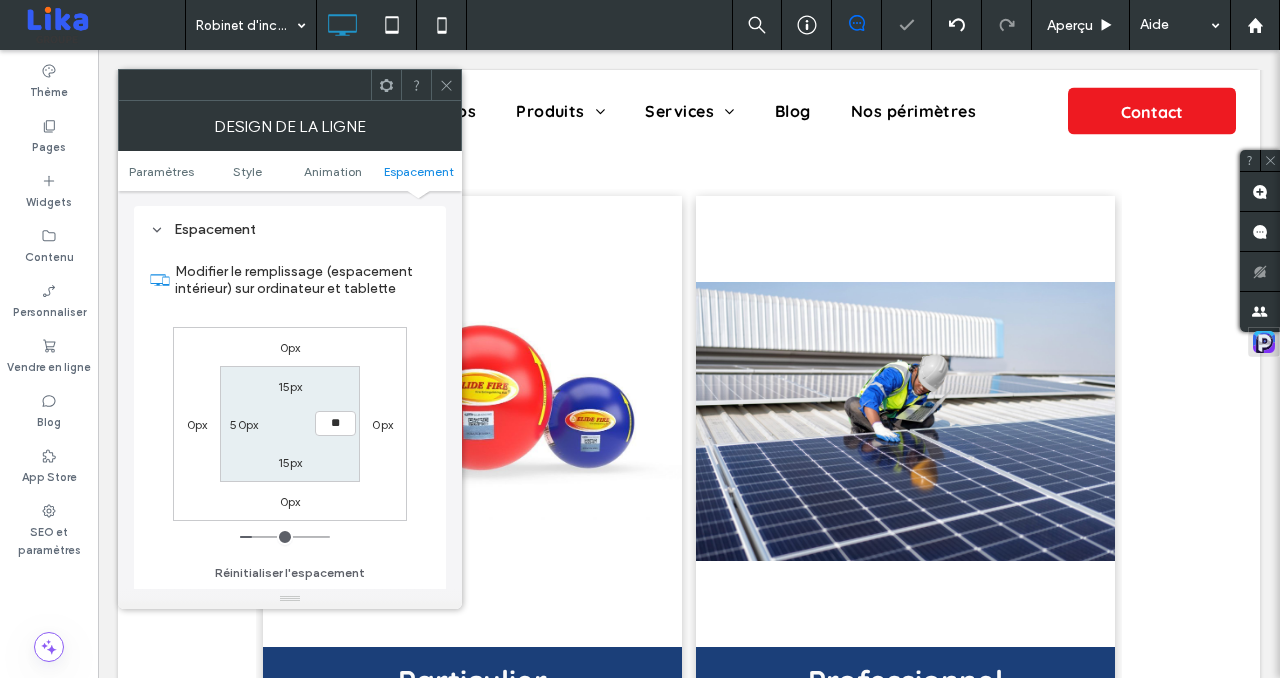 type on "**" 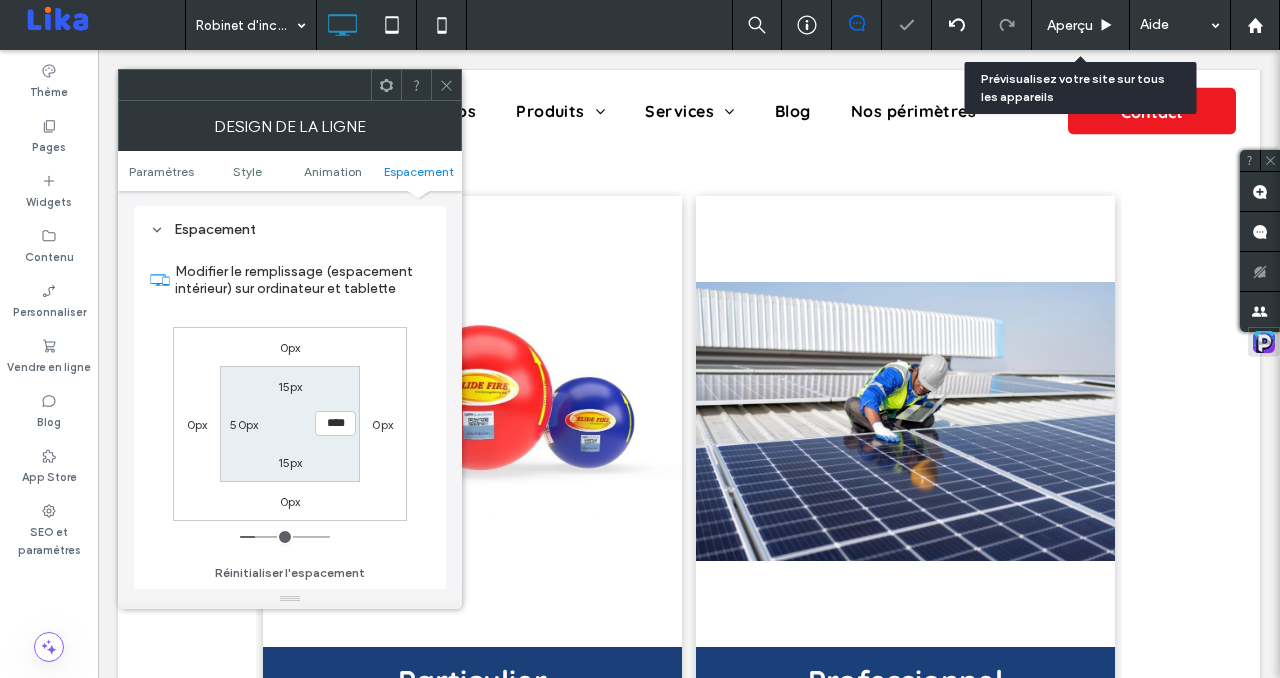 click on "Aperçu" at bounding box center (1070, 25) 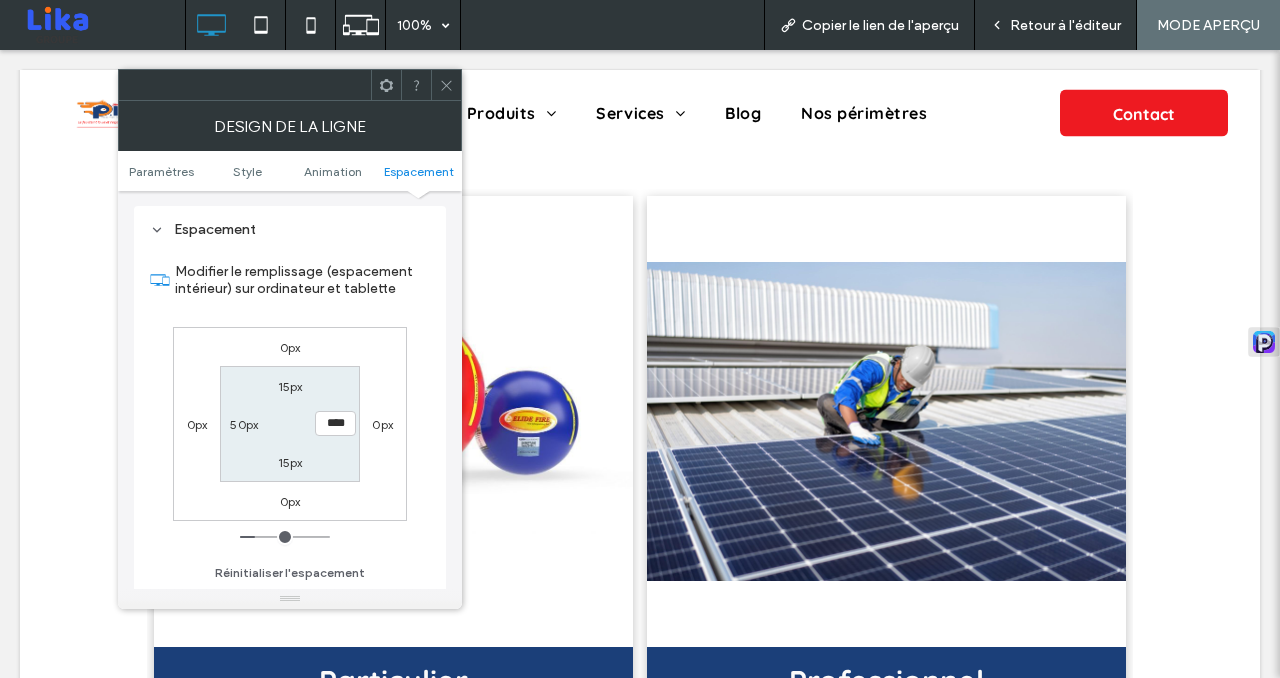 click at bounding box center [446, 85] 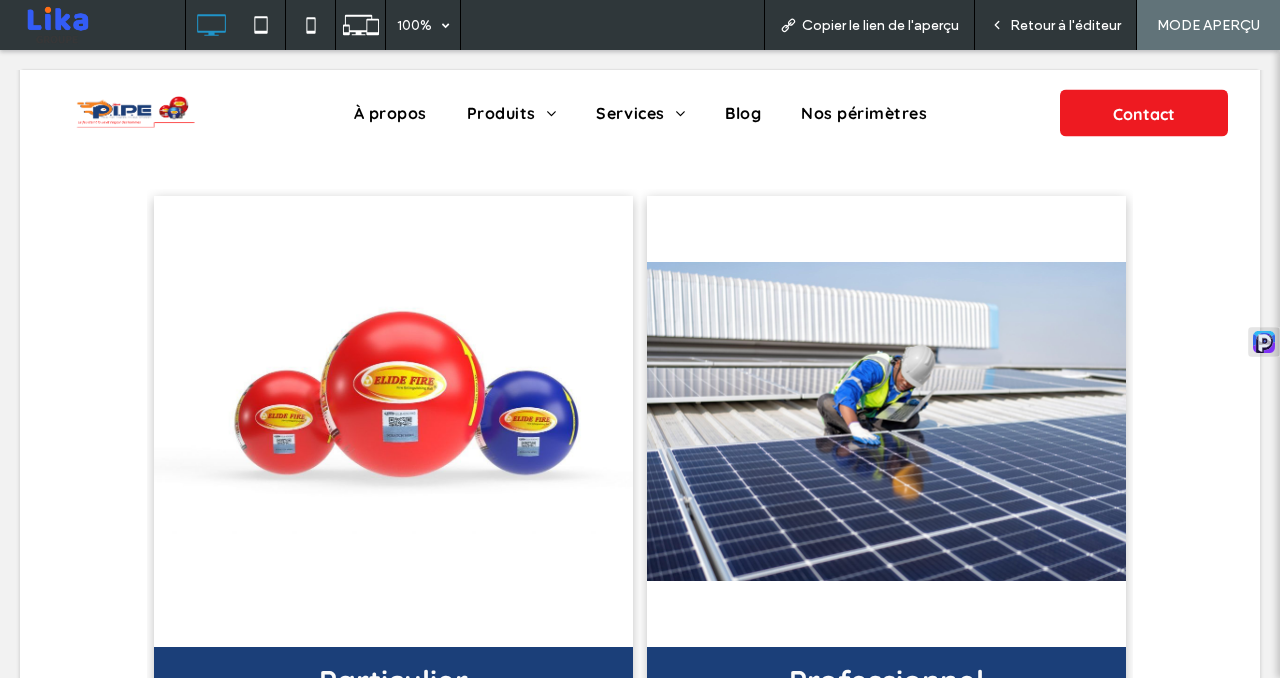 click on "Retour à l'éditeur" at bounding box center [1065, 25] 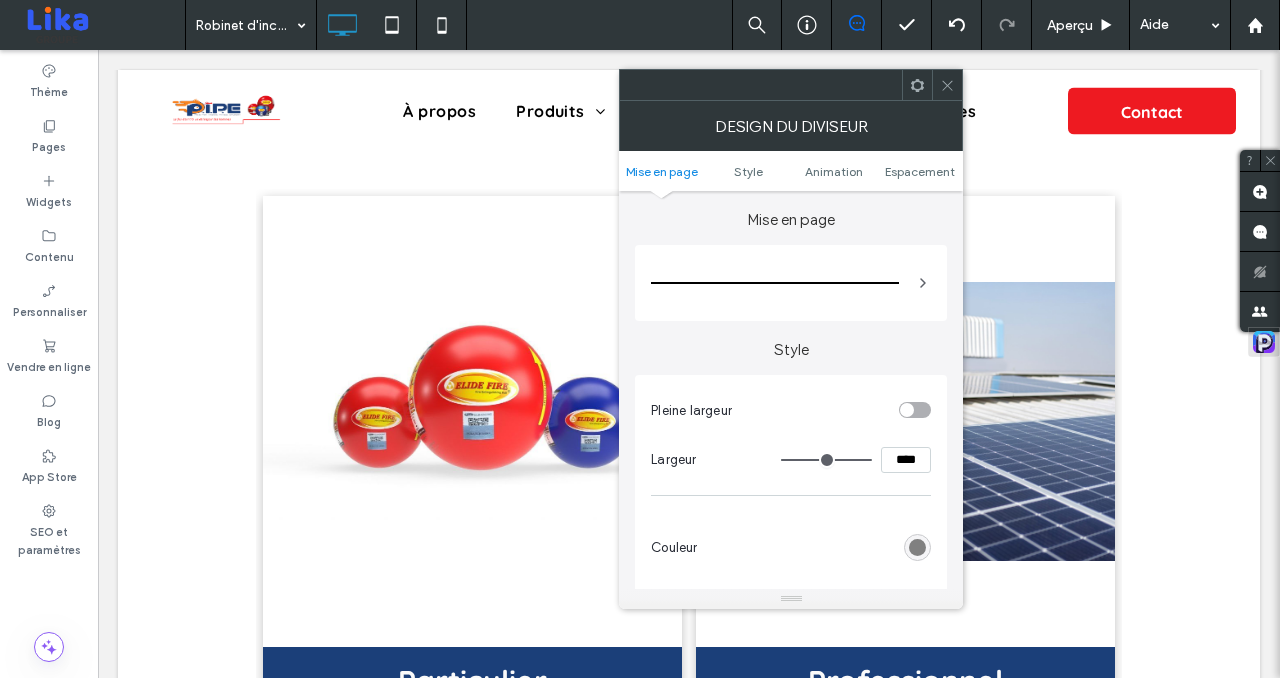 click at bounding box center (917, 547) 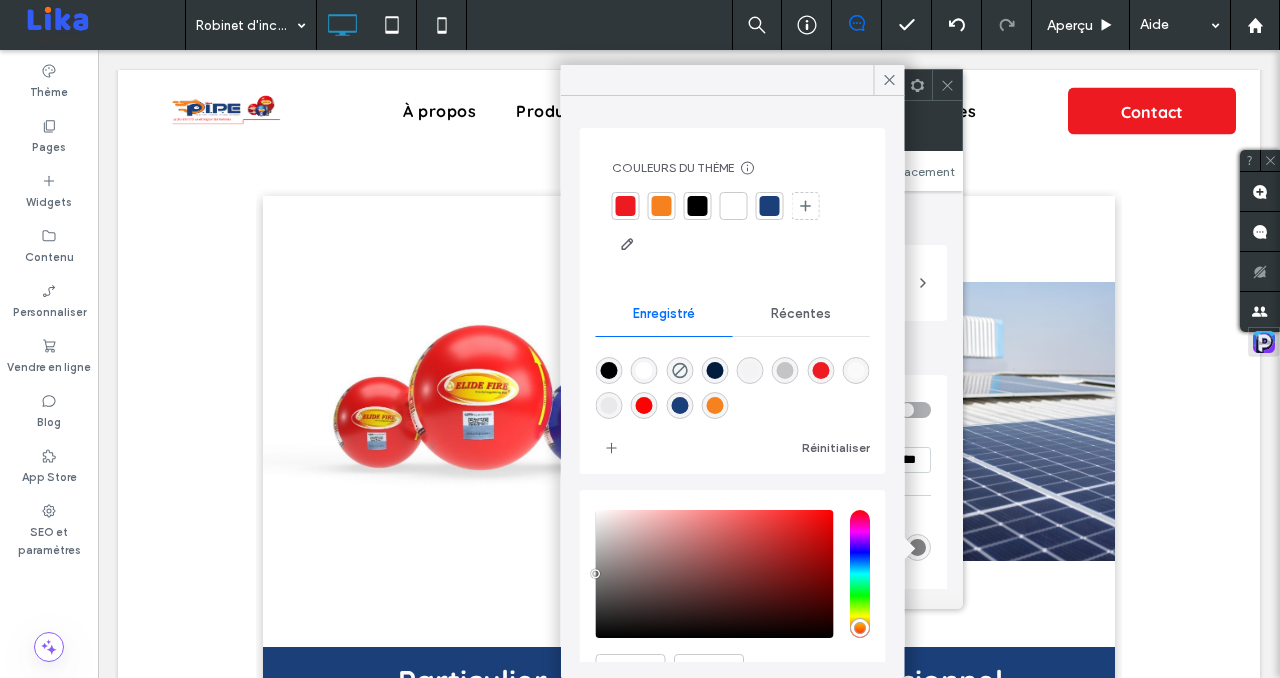 click at bounding box center (644, 405) 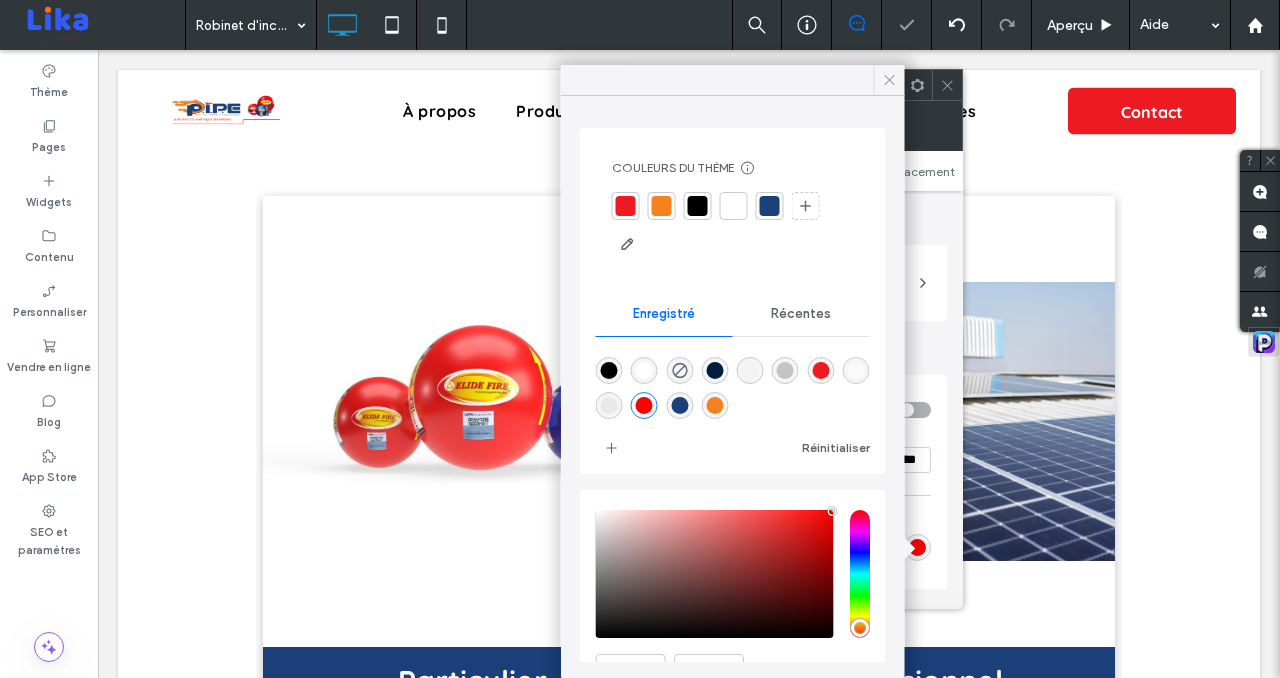 click 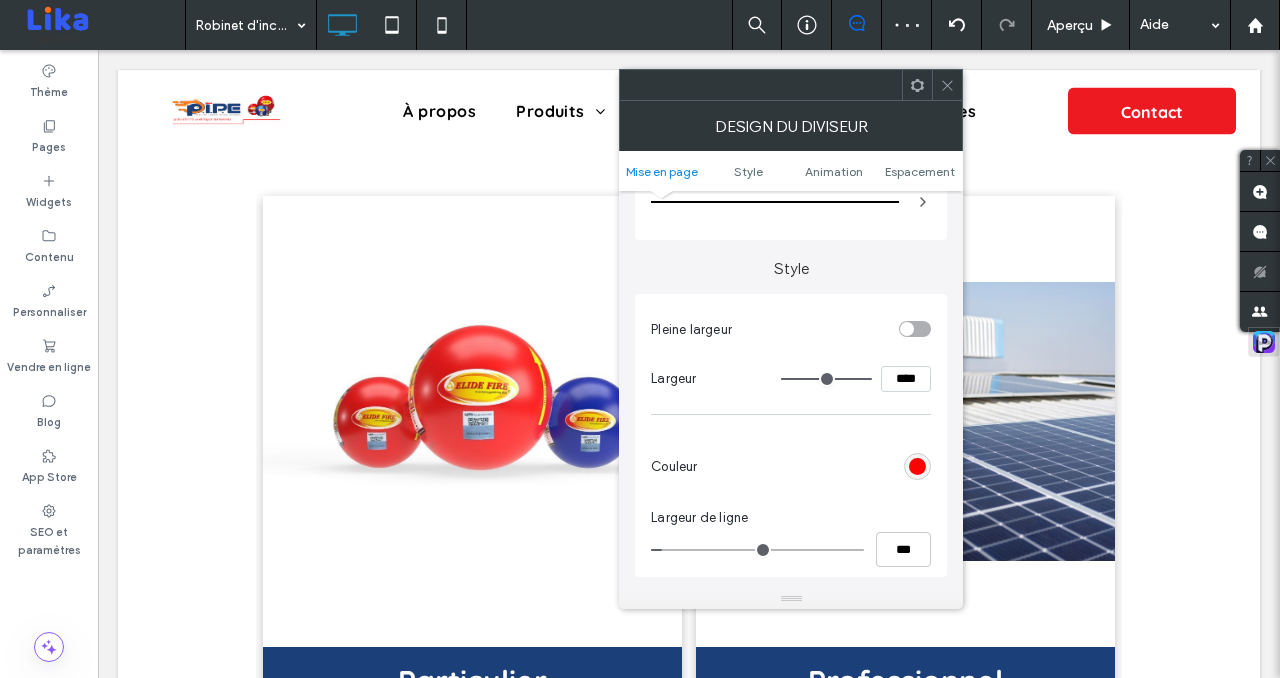 scroll, scrollTop: 86, scrollLeft: 0, axis: vertical 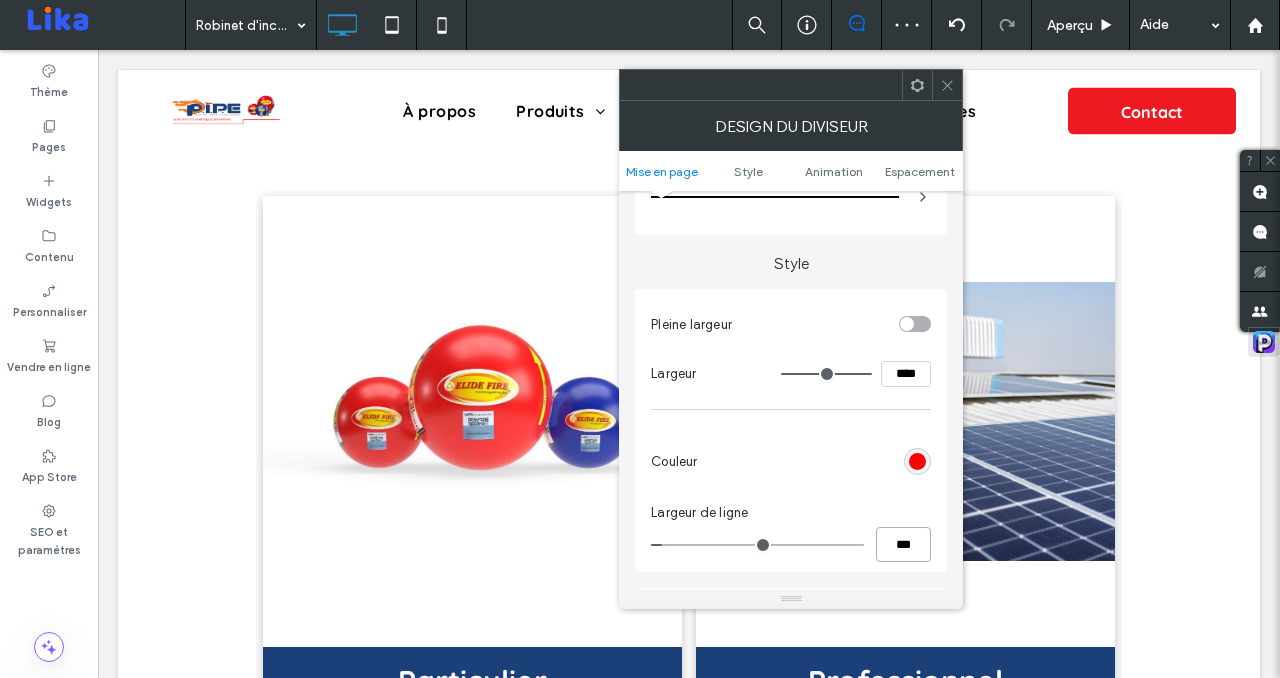 click on "***" at bounding box center (903, 544) 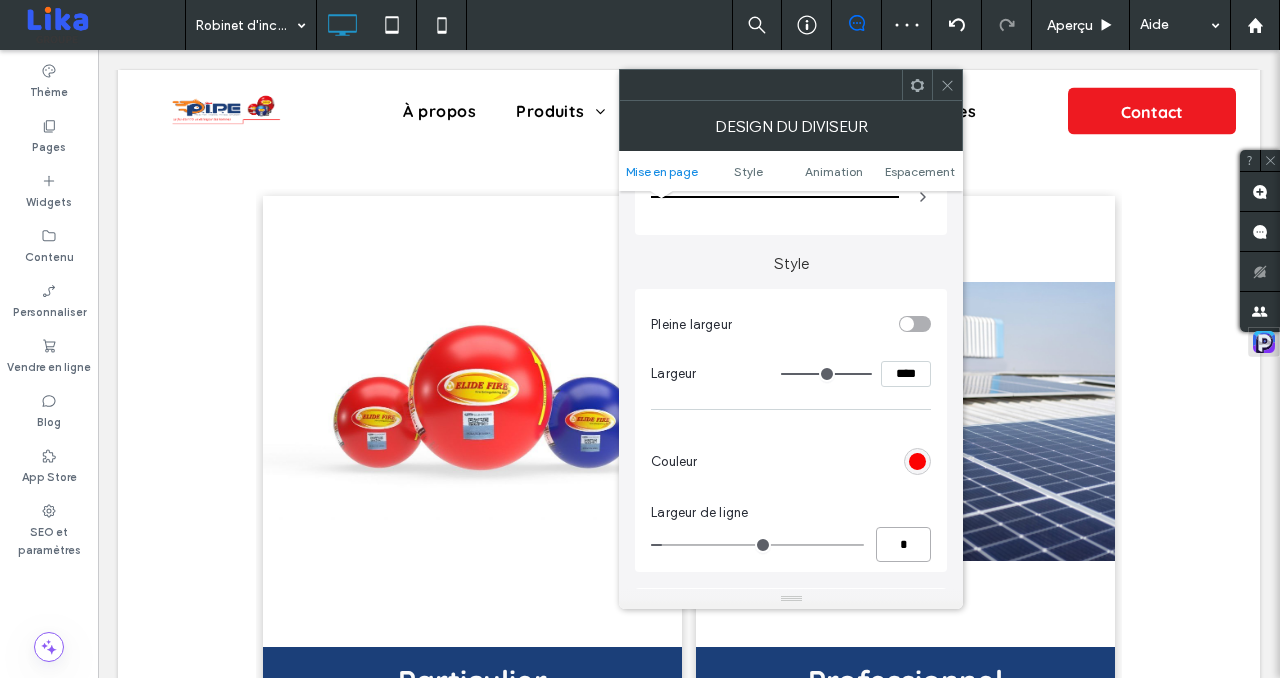 type on "*" 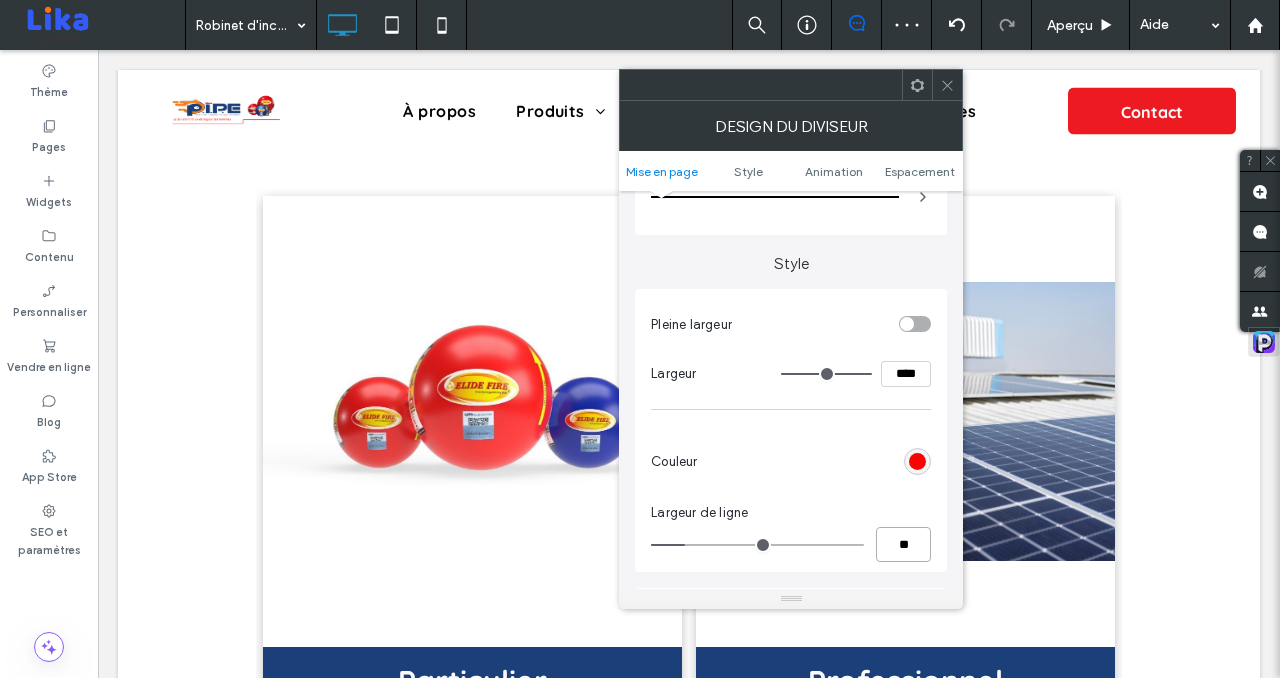type on "*" 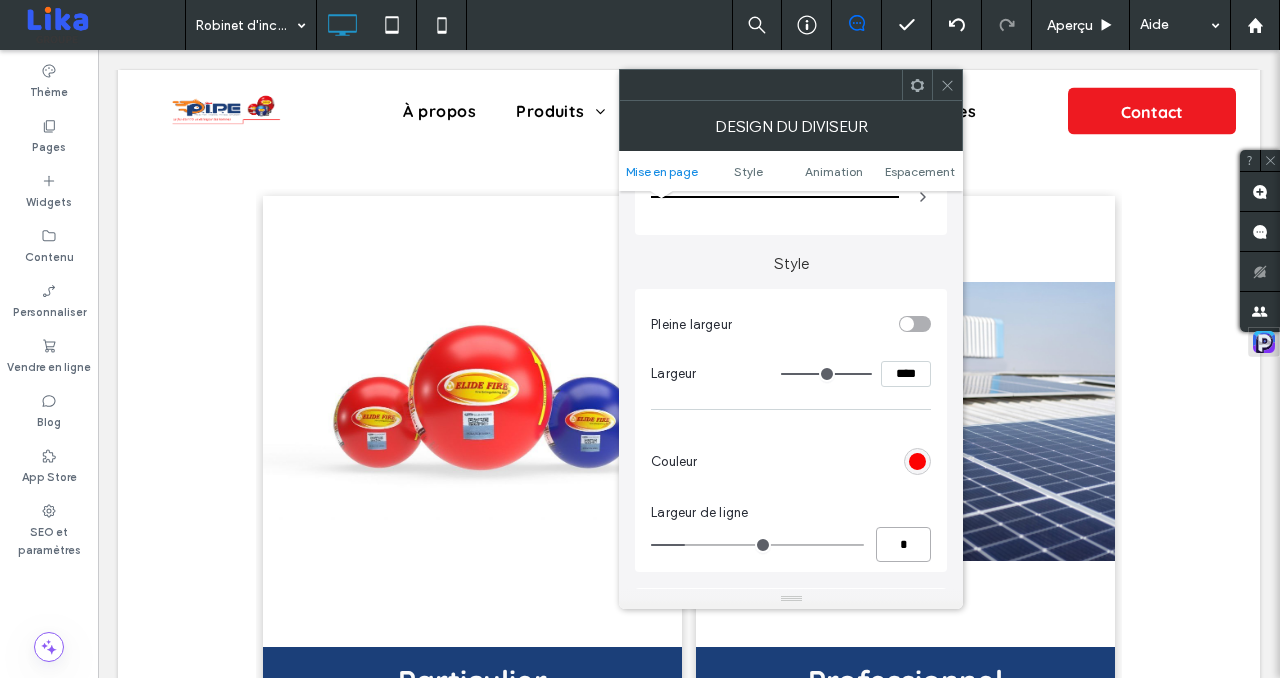 type on "*" 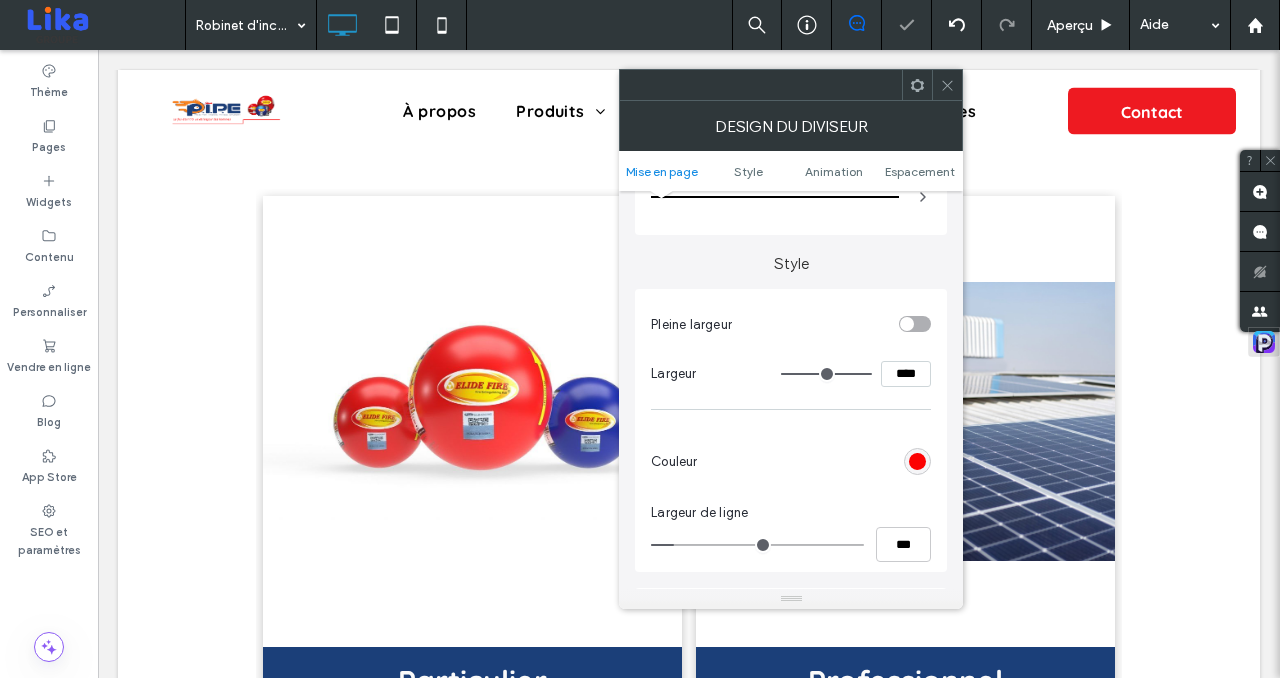 click at bounding box center [947, 85] 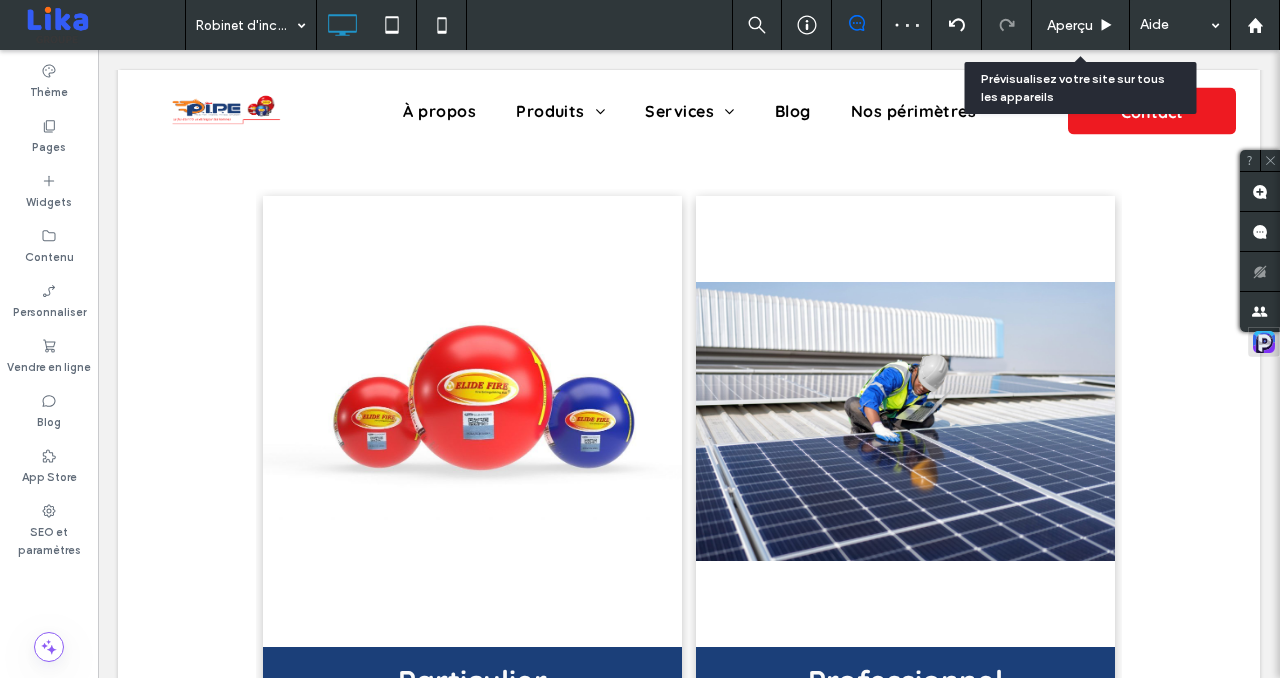 click on "Aperçu" at bounding box center [1070, 25] 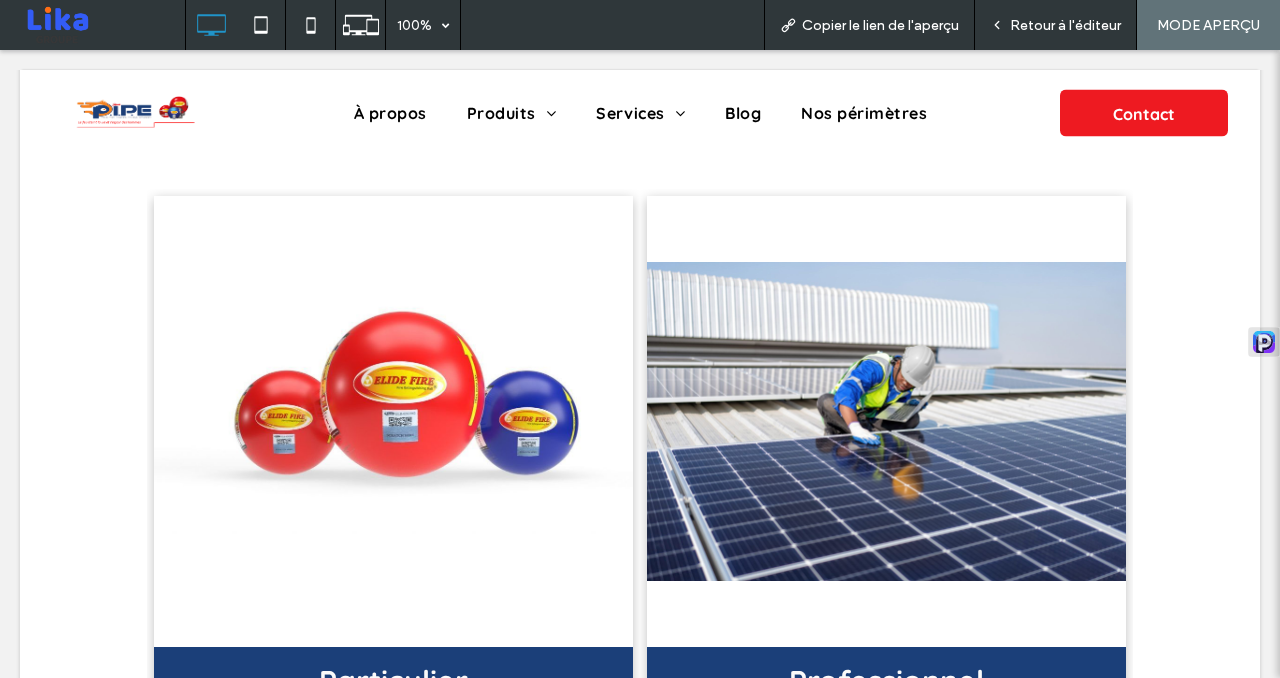 click on "Retour à l'éditeur" at bounding box center (1065, 25) 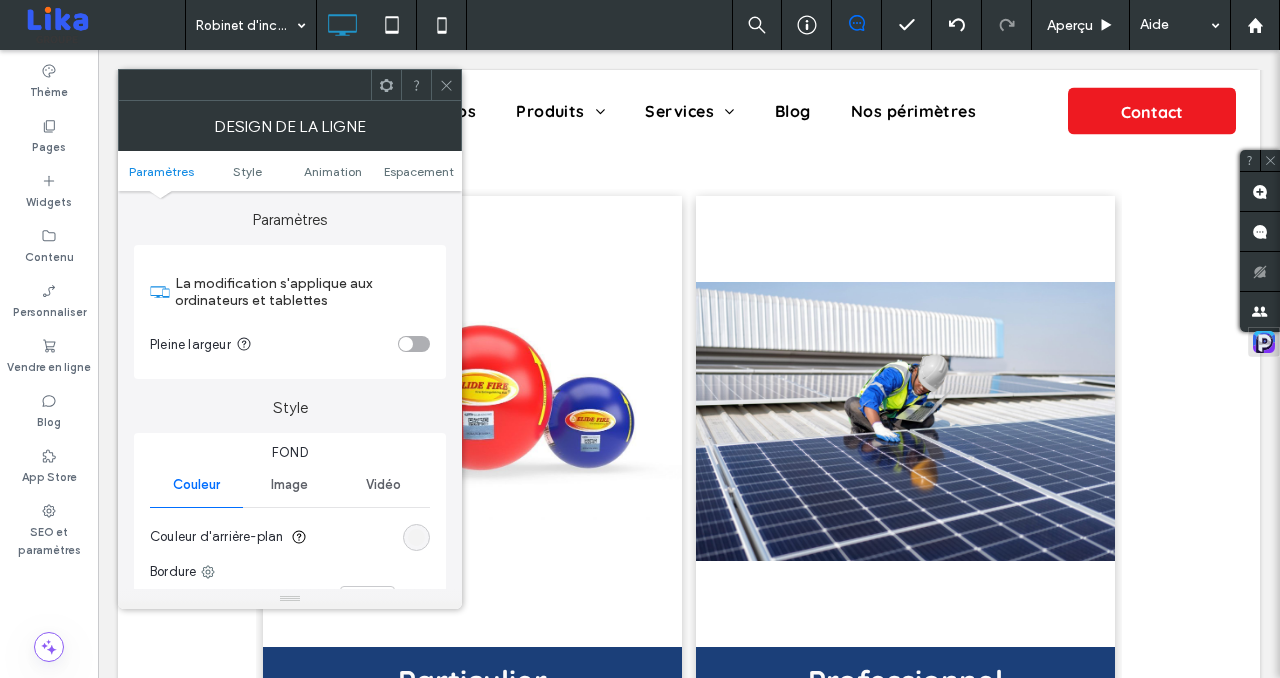 click 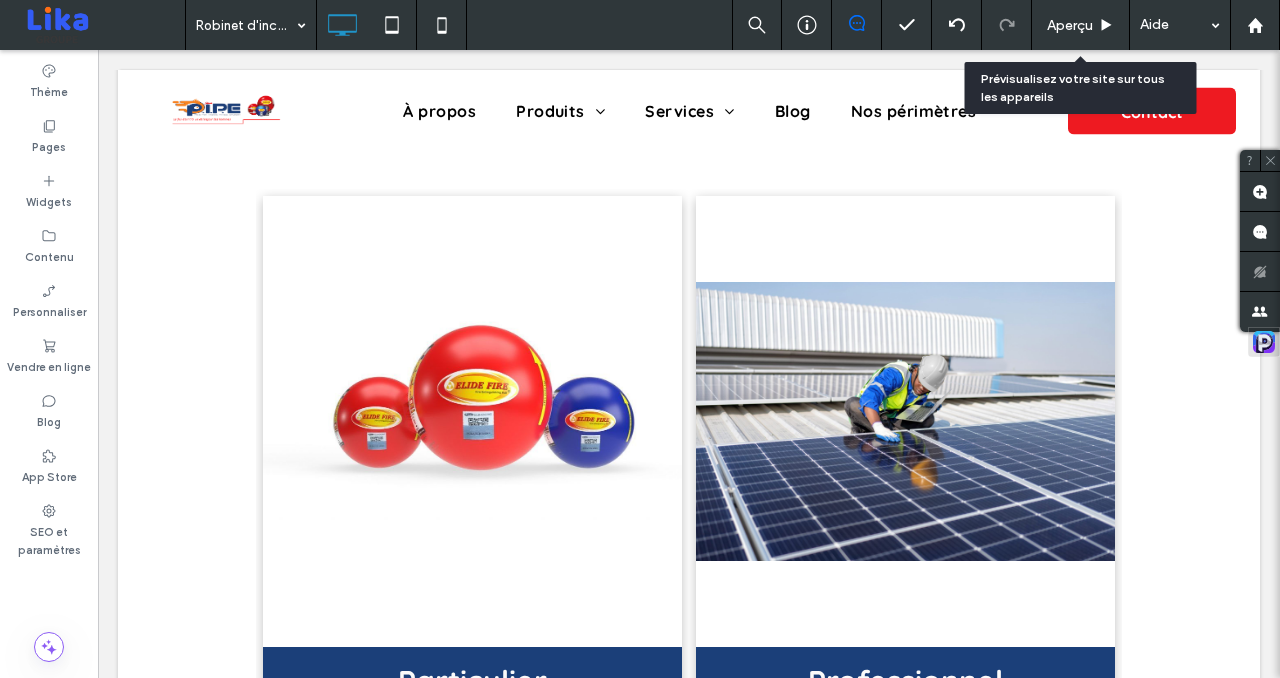 click on "Aperçu" at bounding box center (1070, 25) 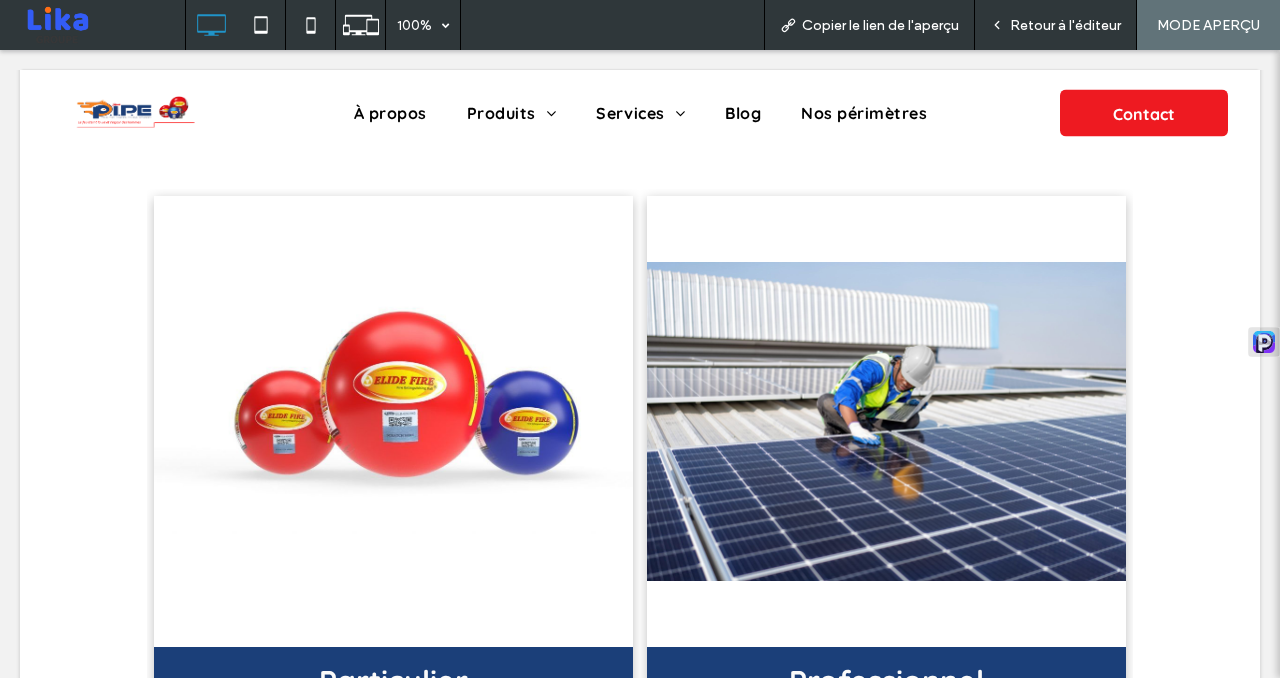 click on "Retour à l'éditeur" at bounding box center [1065, 25] 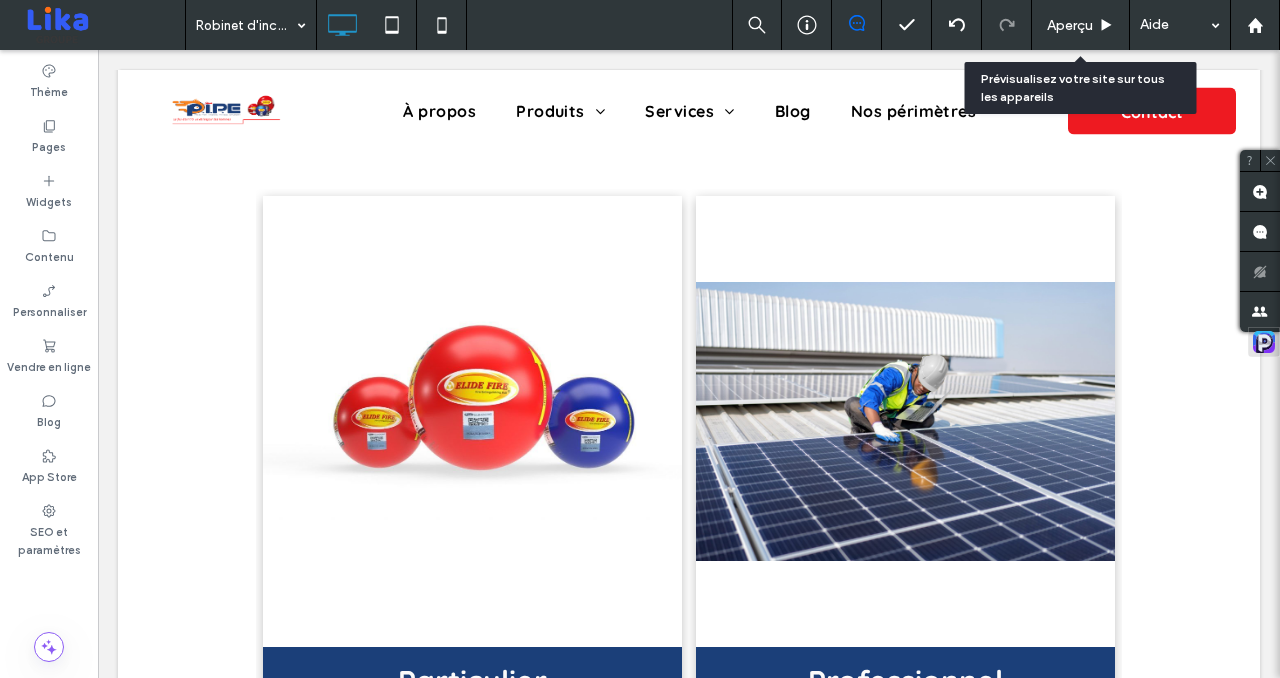 click on "Aperçu" at bounding box center [1081, 25] 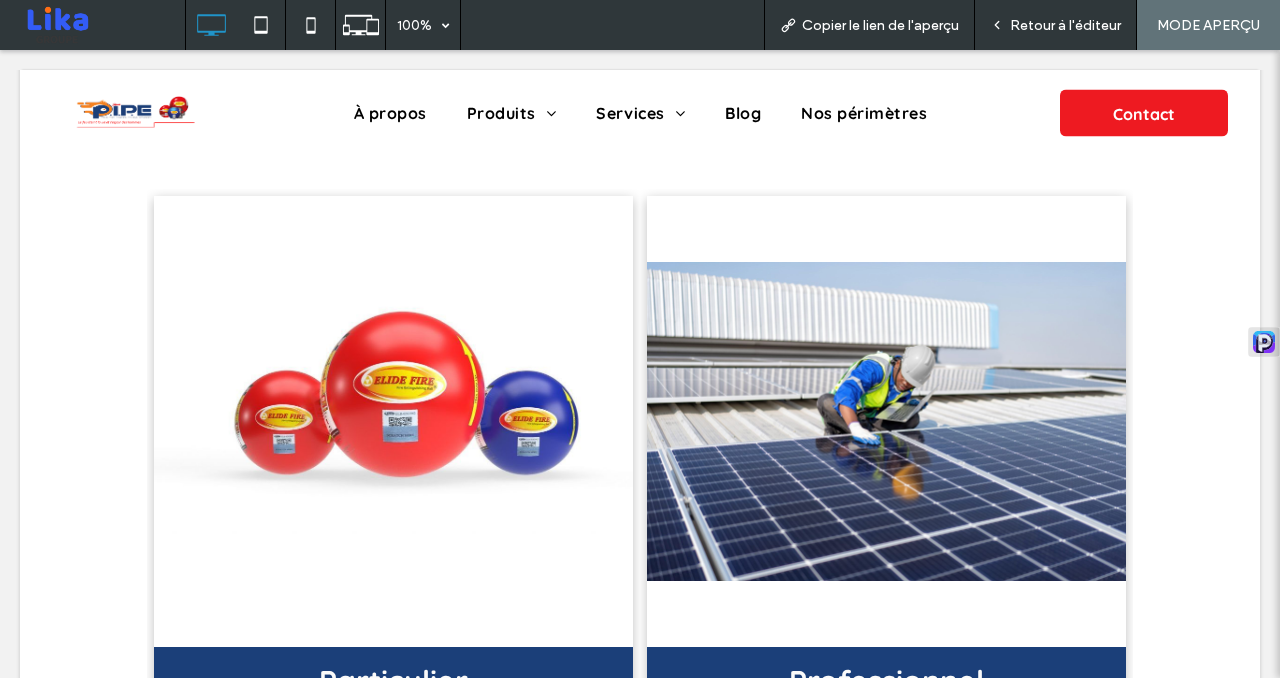 click on "Retour à l'éditeur" at bounding box center (1065, 25) 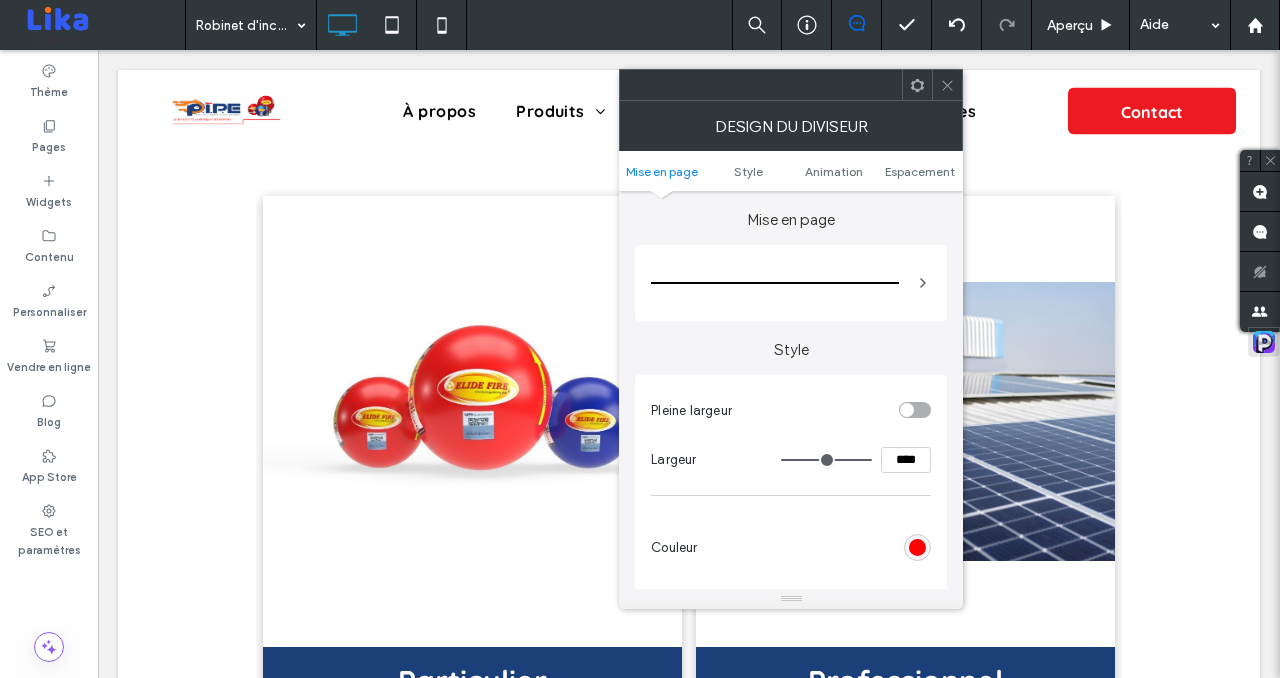 scroll, scrollTop: 33, scrollLeft: 0, axis: vertical 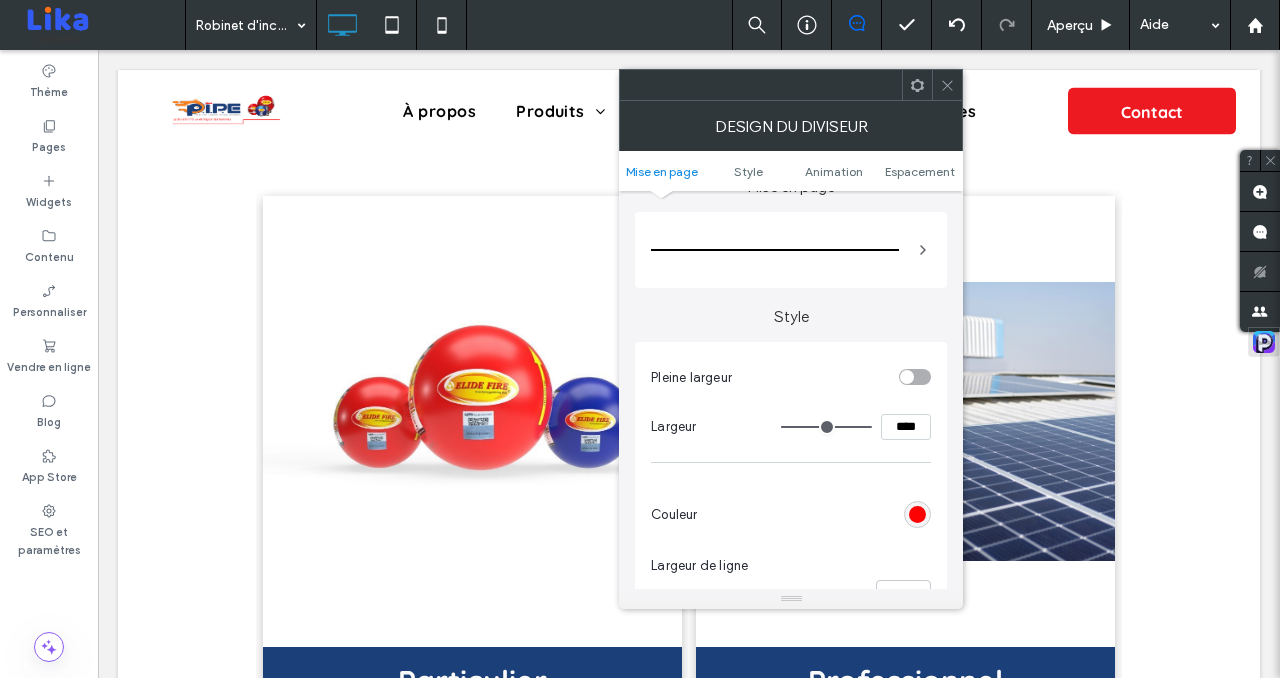 click 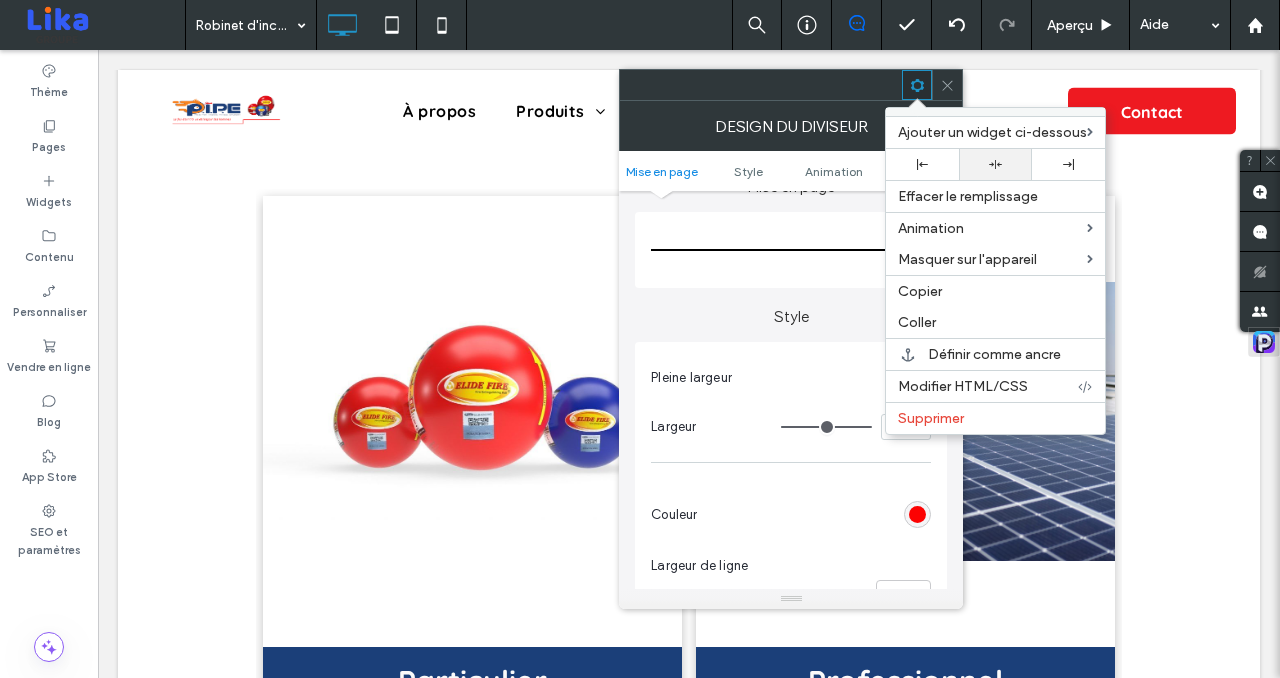click 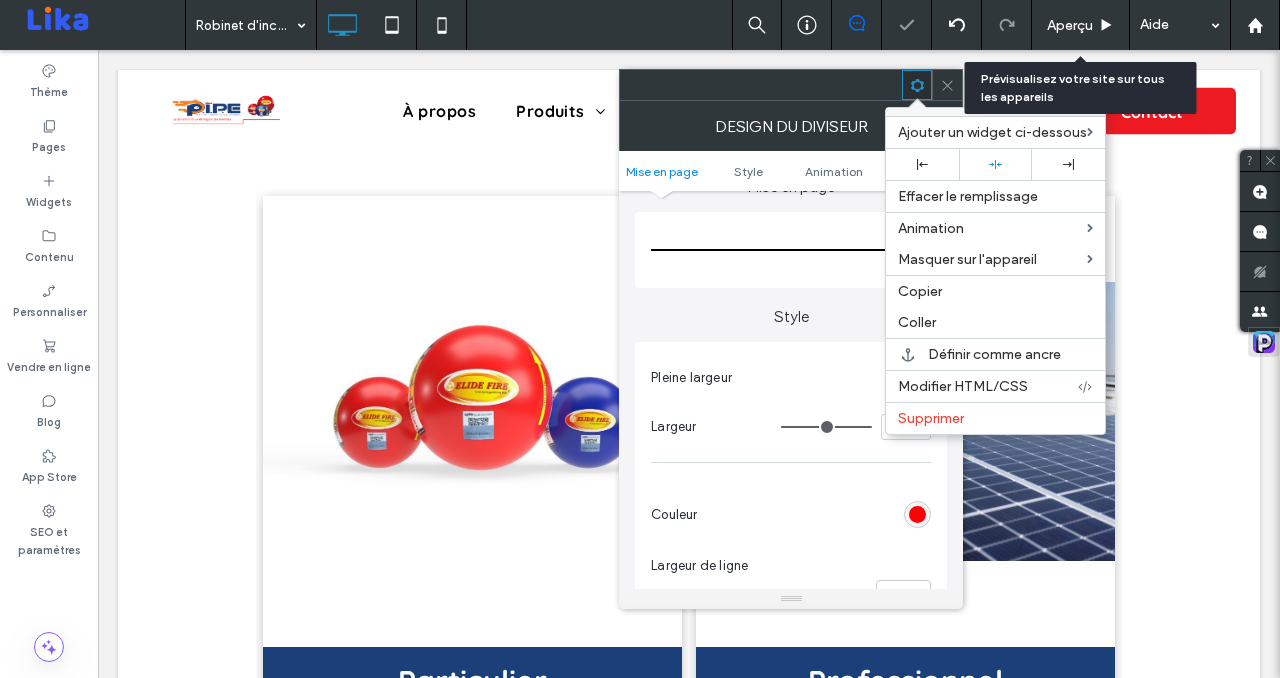 click on "Aperçu" at bounding box center (1070, 25) 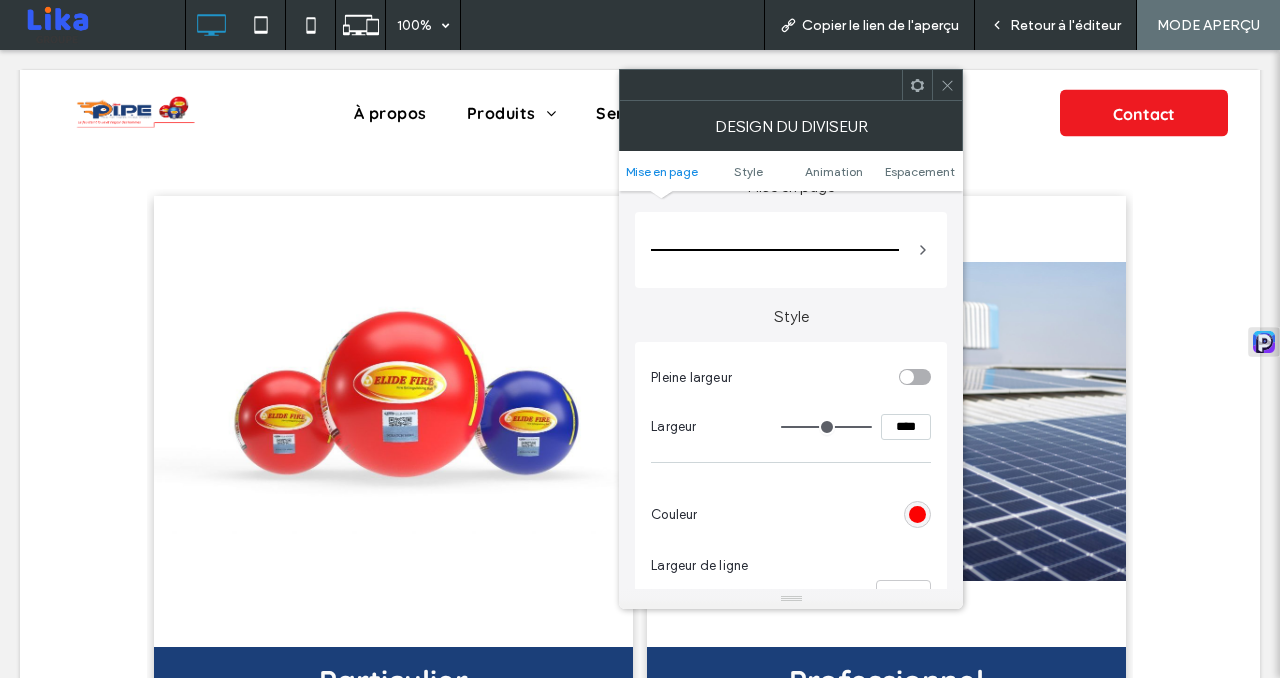 click at bounding box center [947, 85] 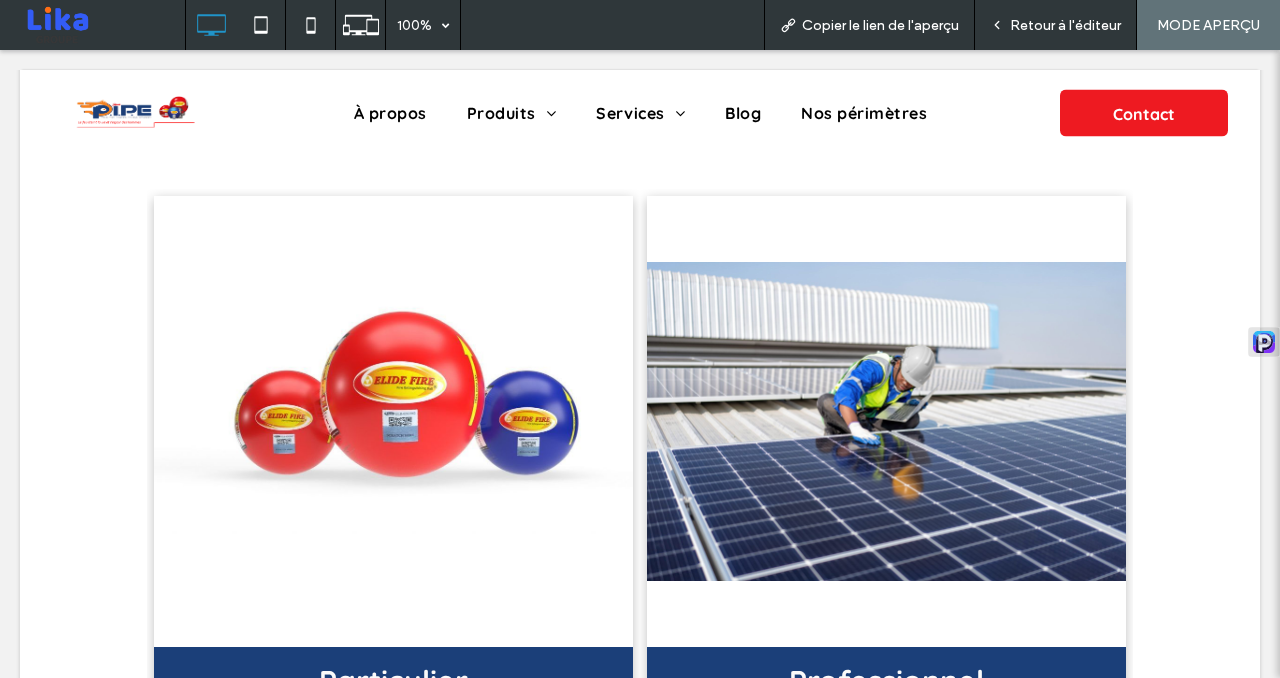click on "Retour à l'éditeur" at bounding box center [1065, 25] 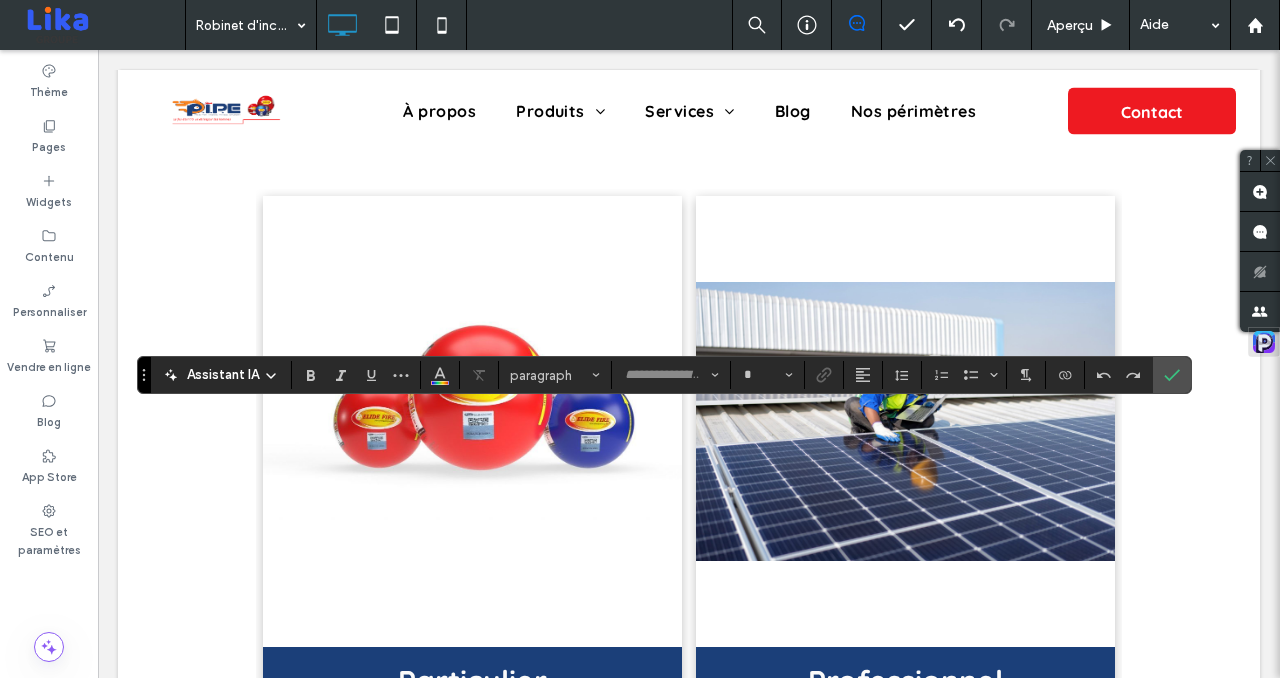type on "*********" 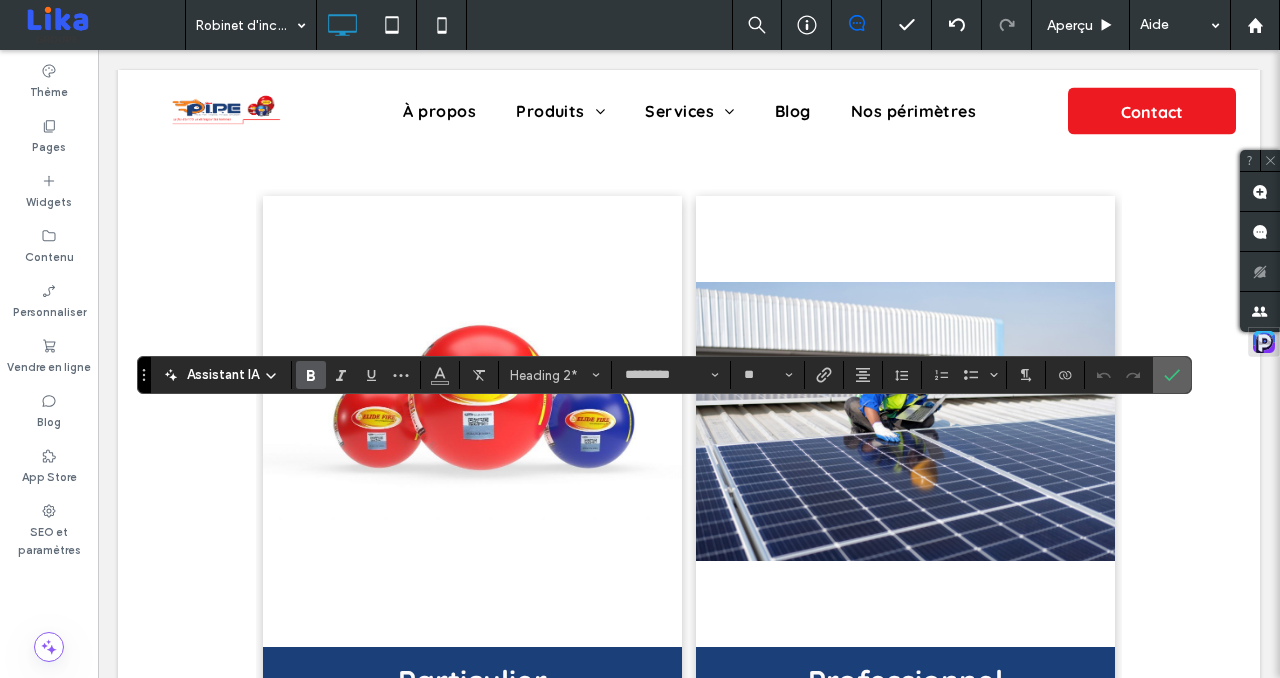 click 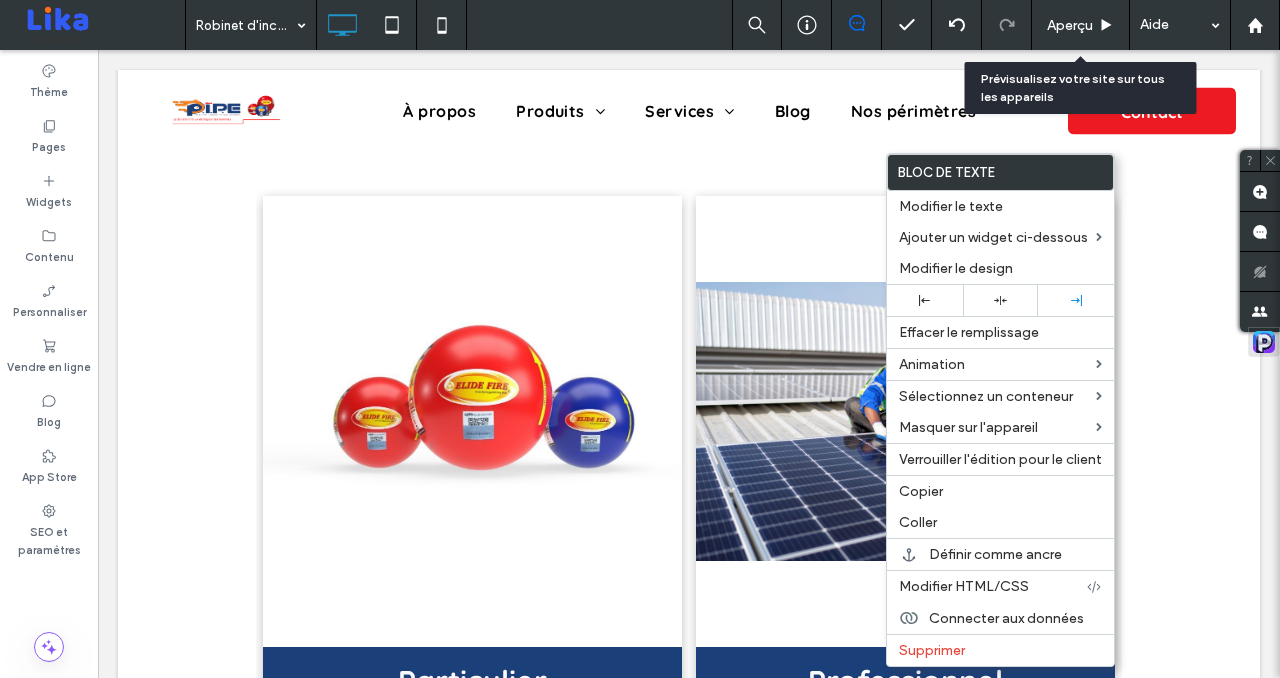 click on "Aperçu" at bounding box center [1070, 25] 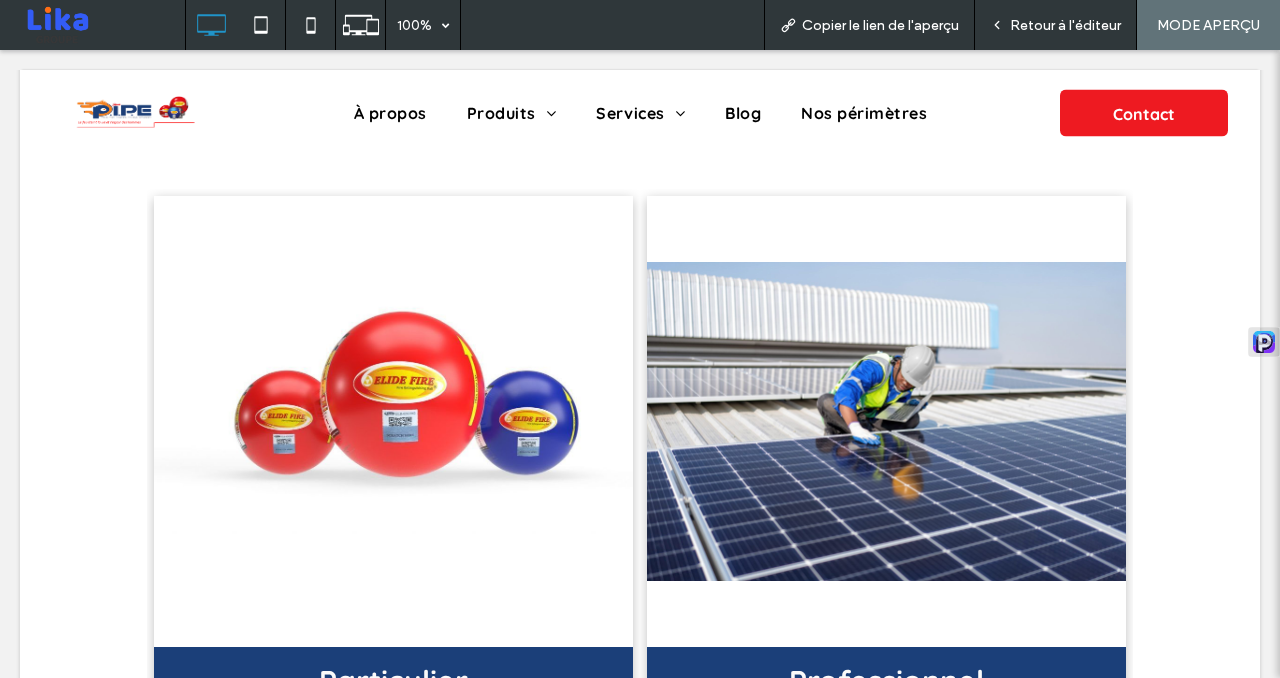 click on "Retour à l'éditeur" at bounding box center [1065, 25] 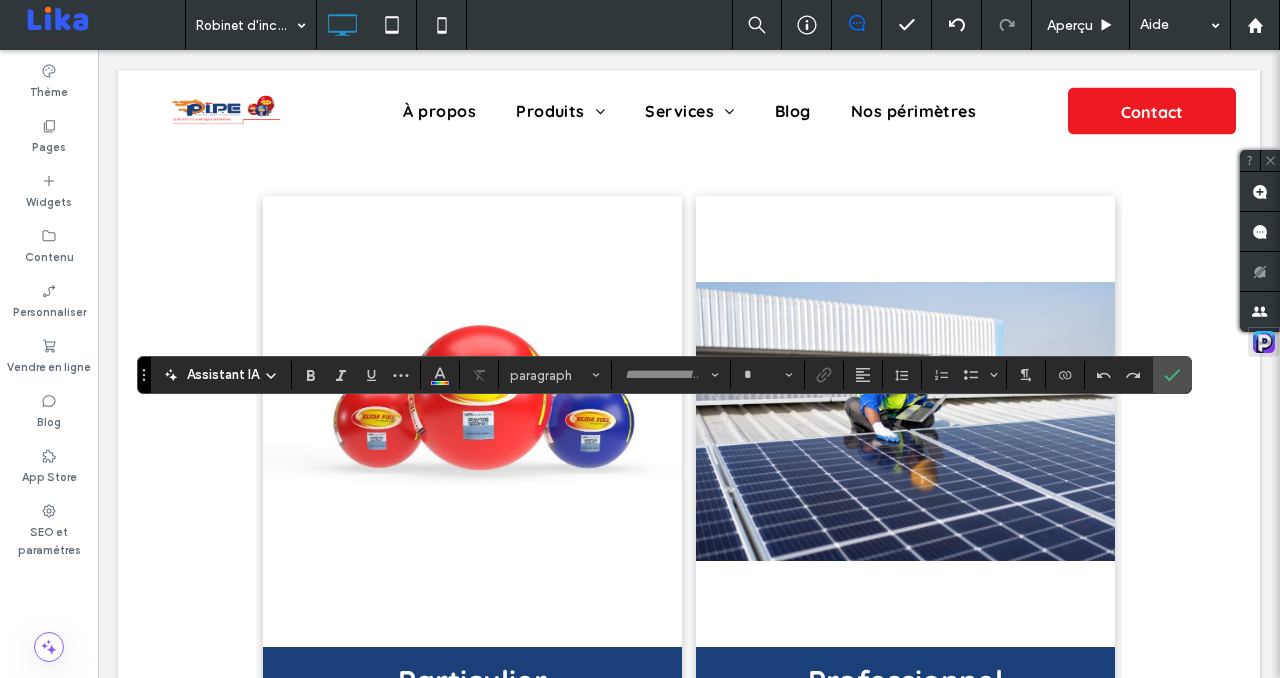 type on "*********" 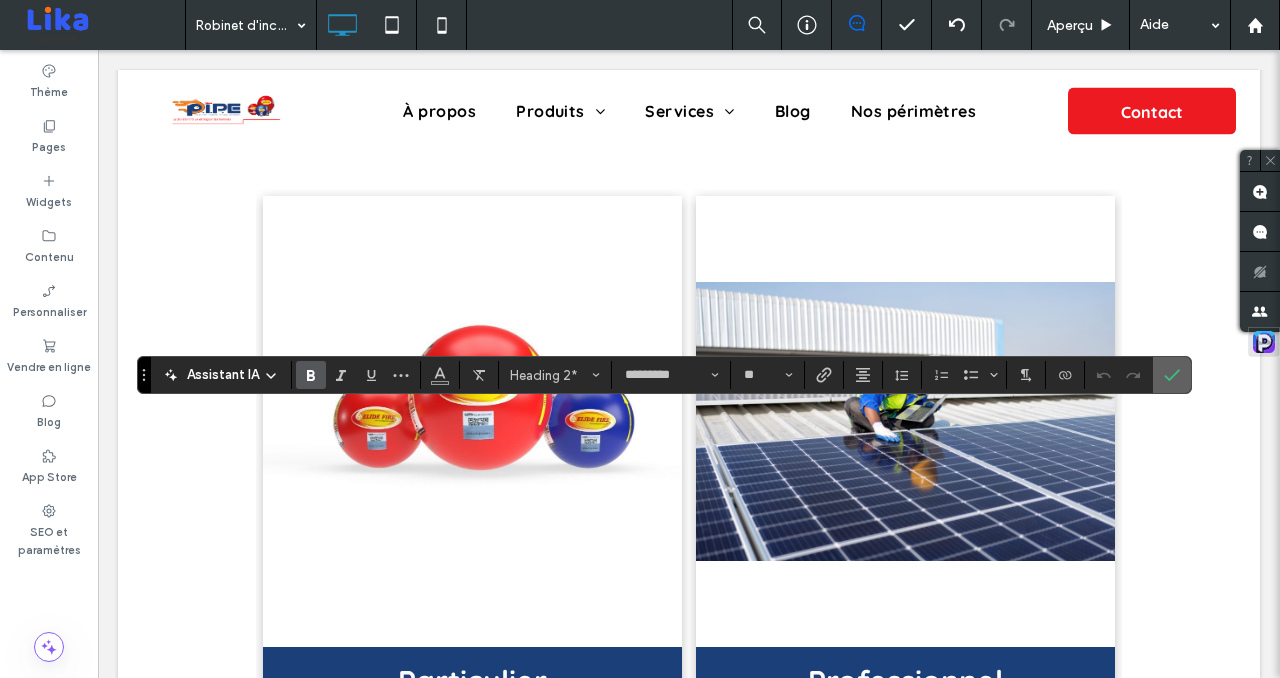 click at bounding box center [1172, 375] 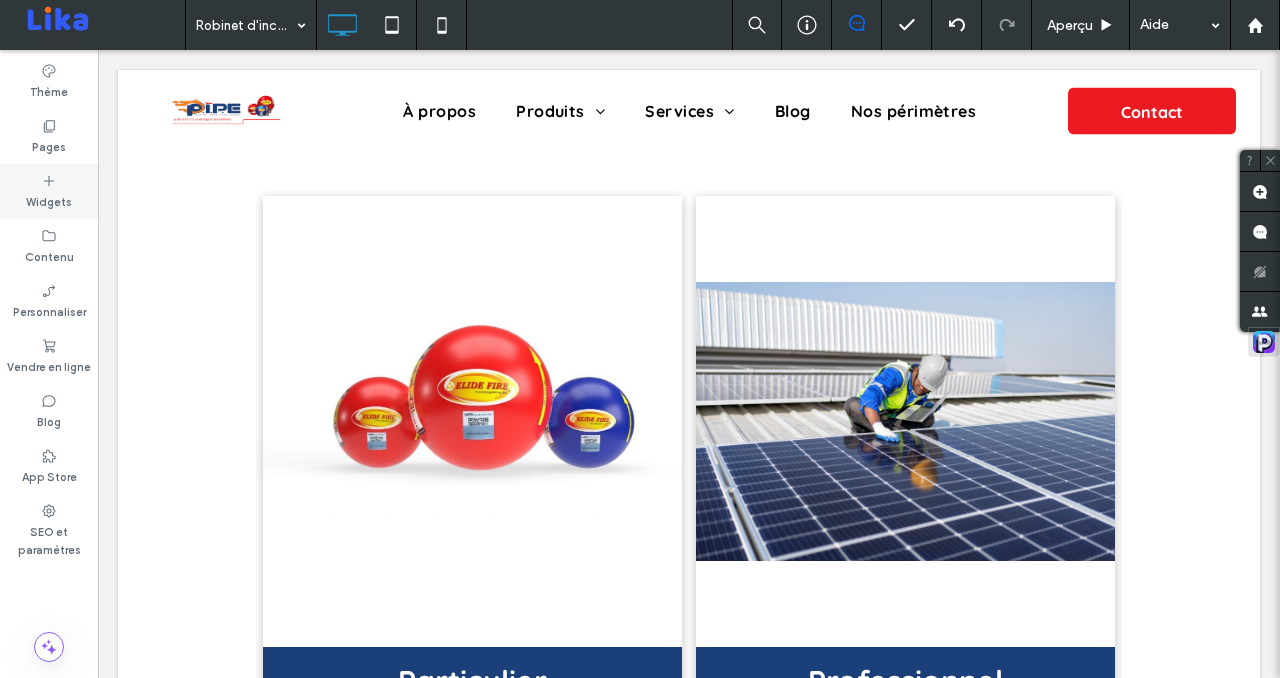 click on "Widgets" at bounding box center [49, 191] 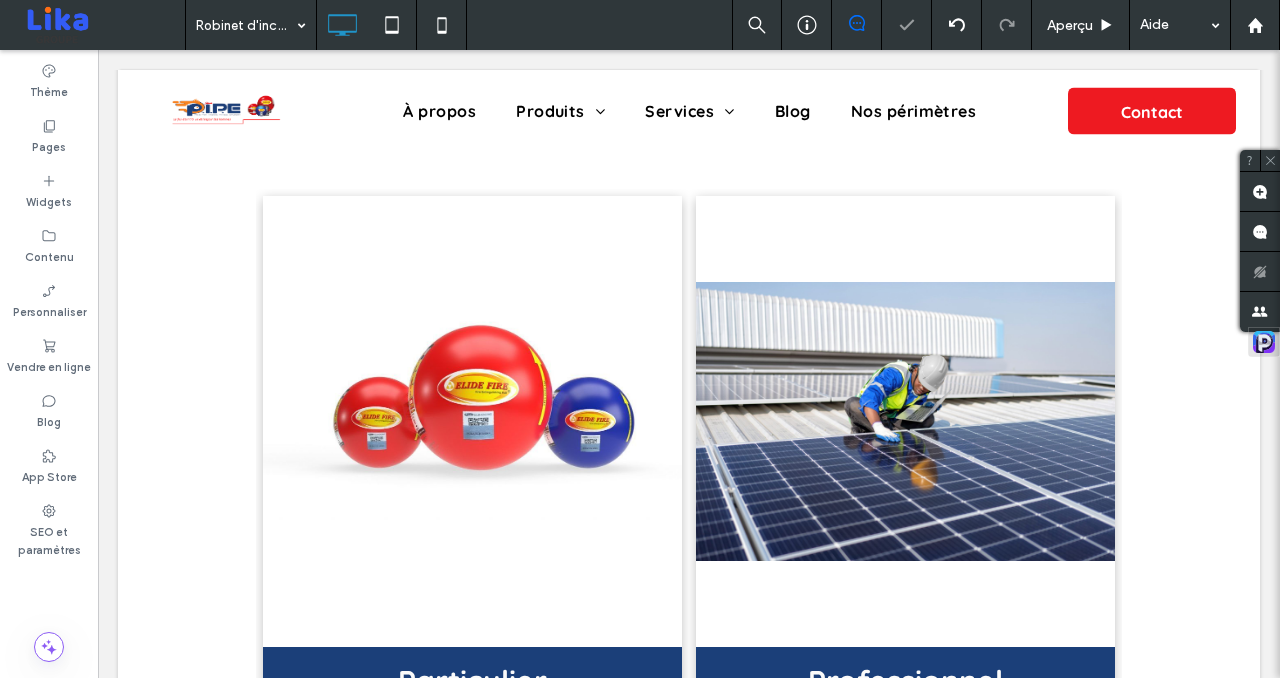 type on "*********" 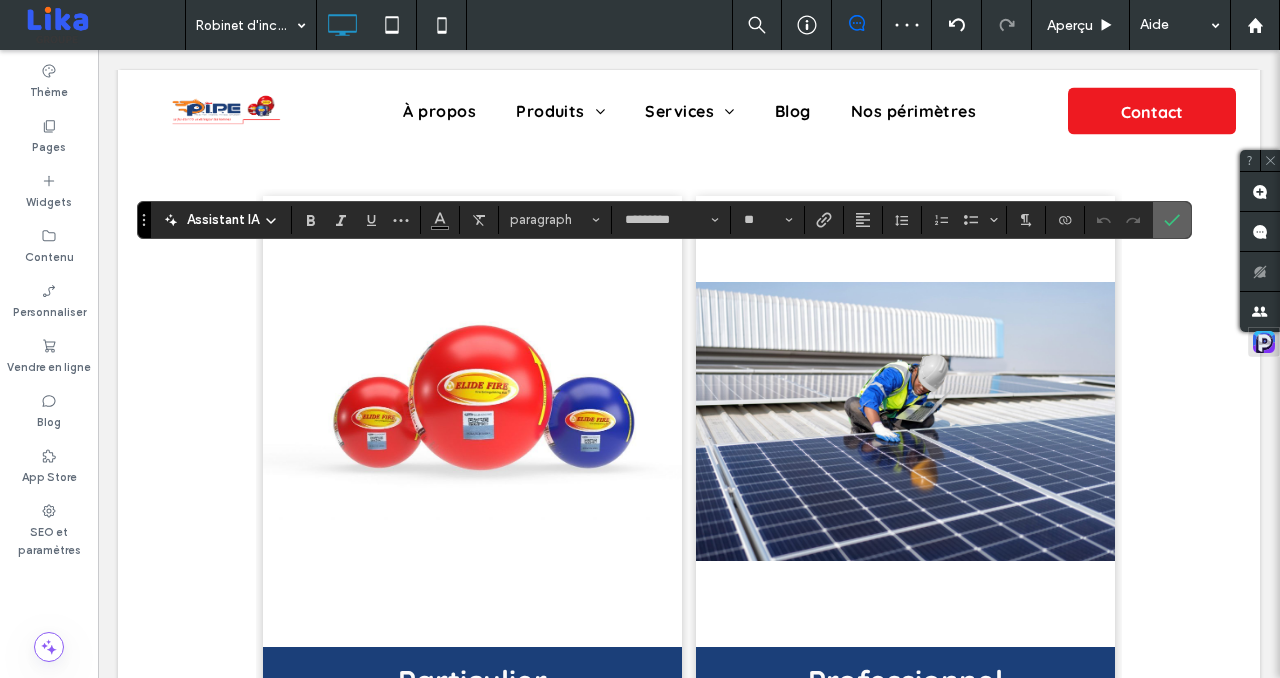 click at bounding box center (1172, 220) 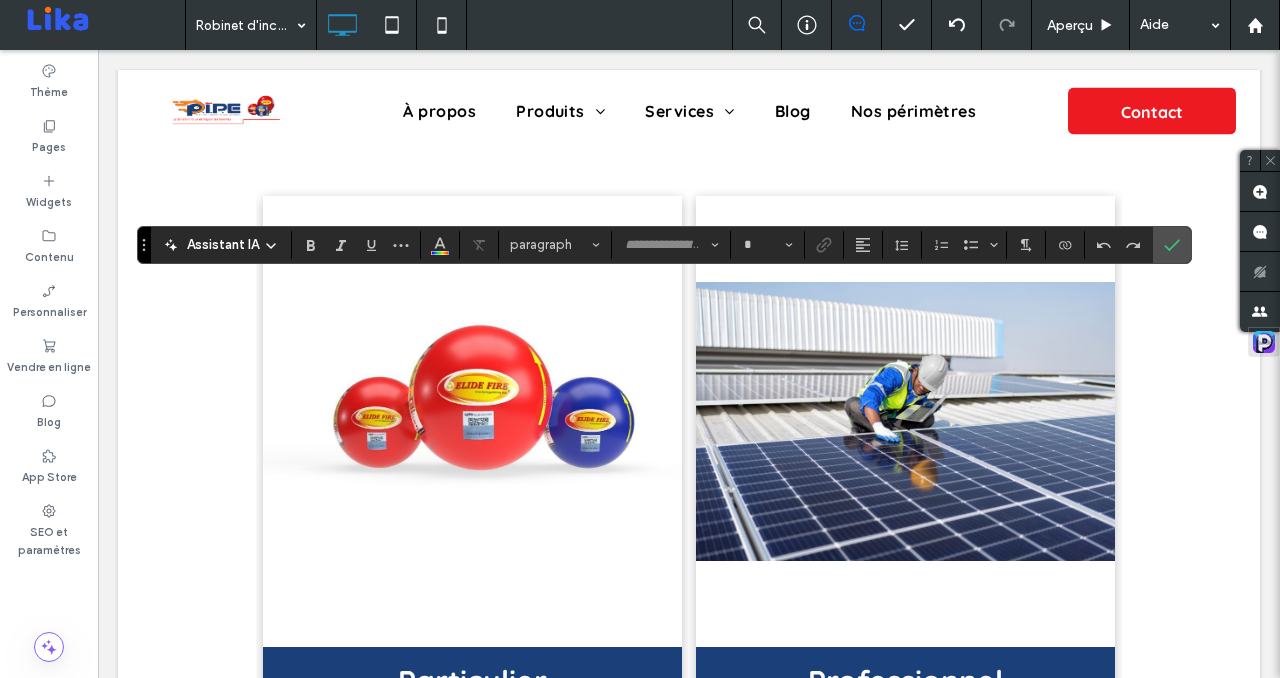 type on "*********" 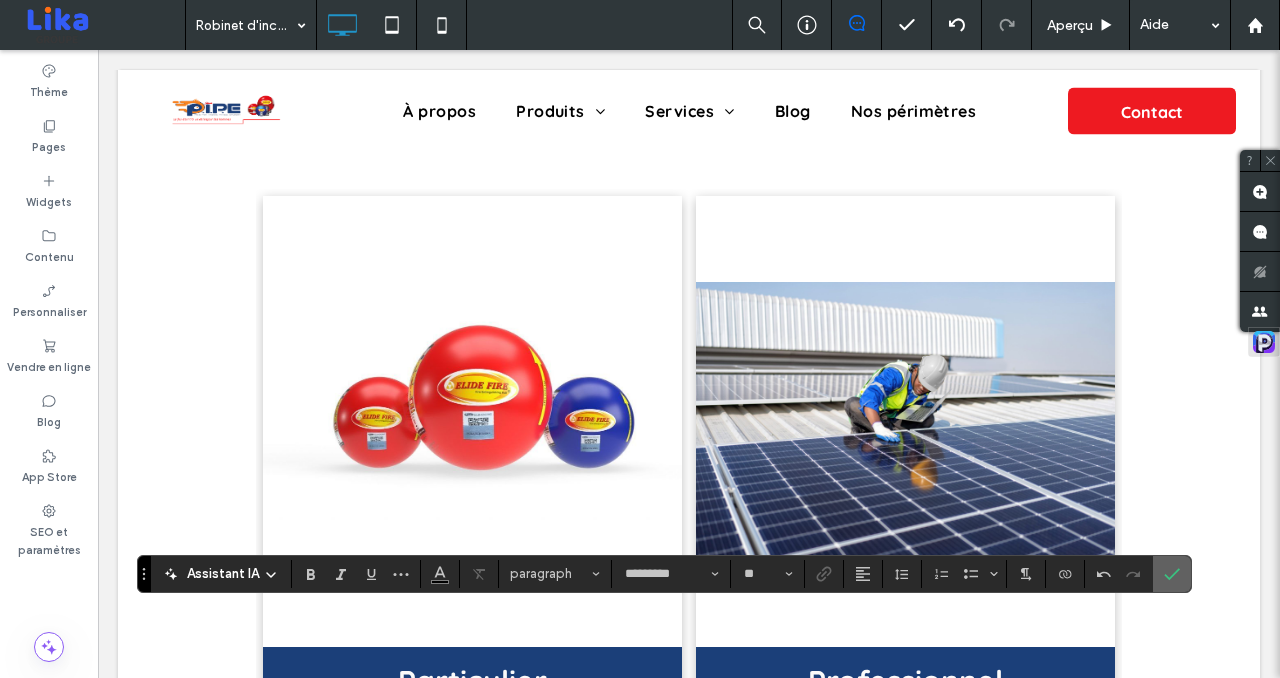 click 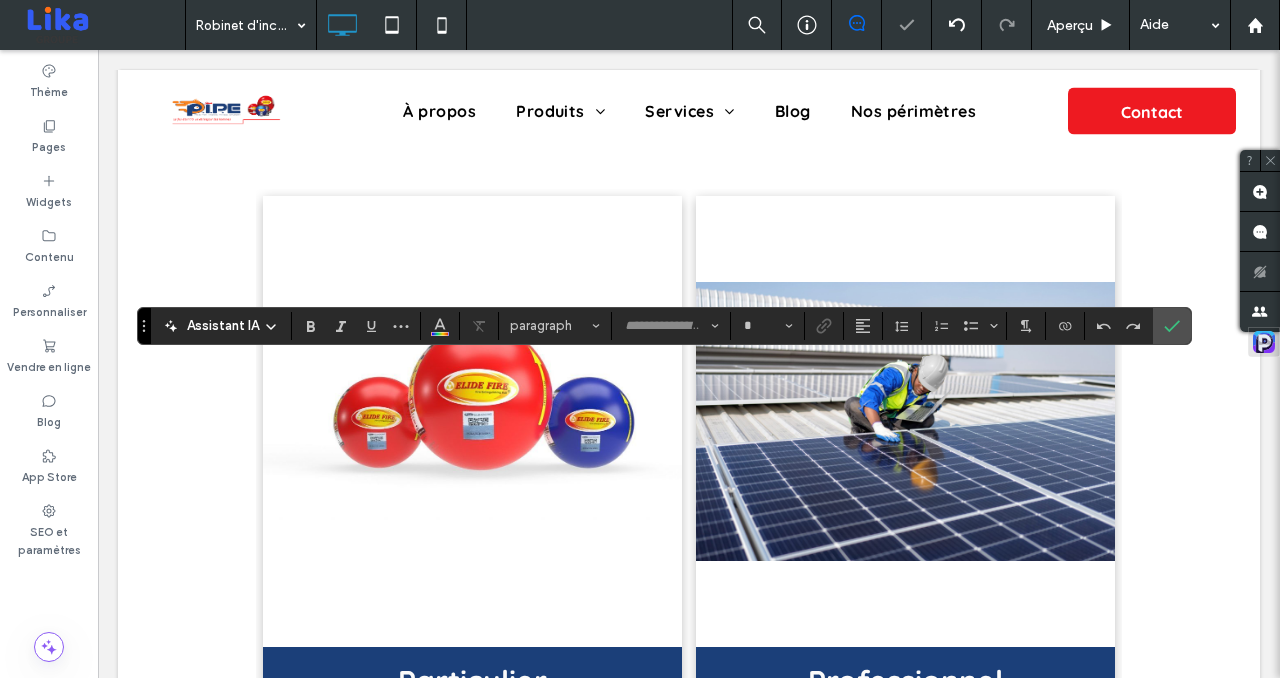 type on "*********" 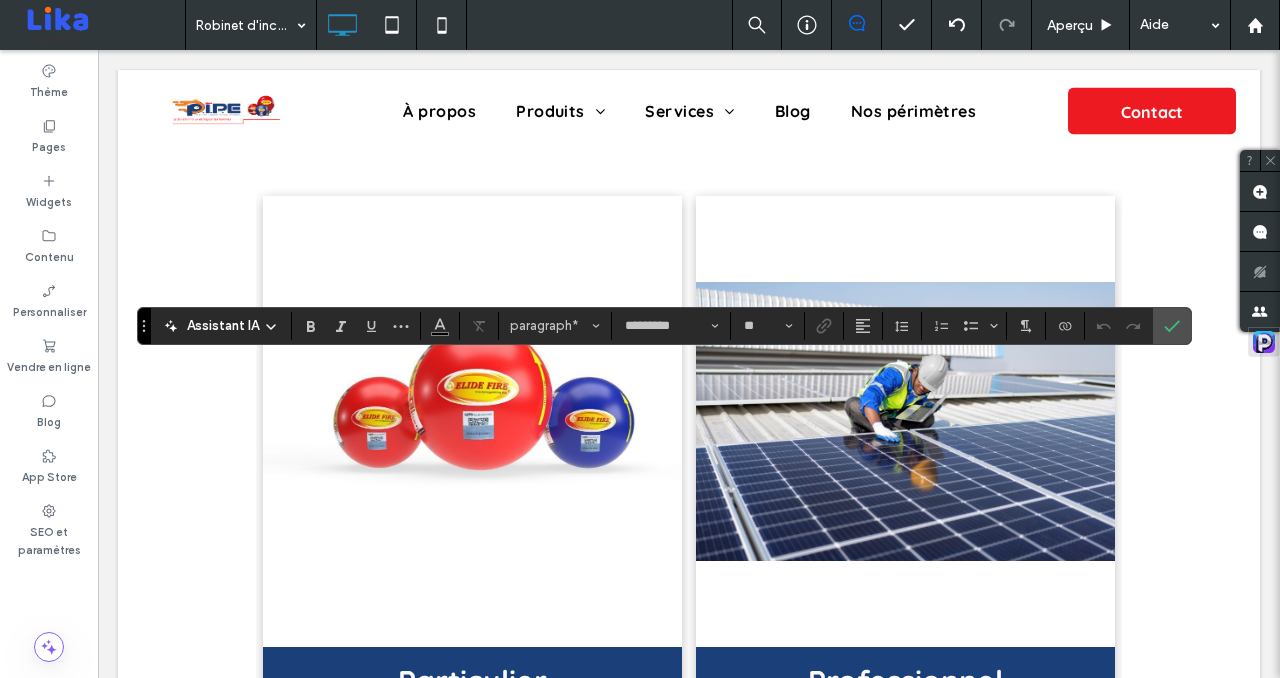 type on "*" 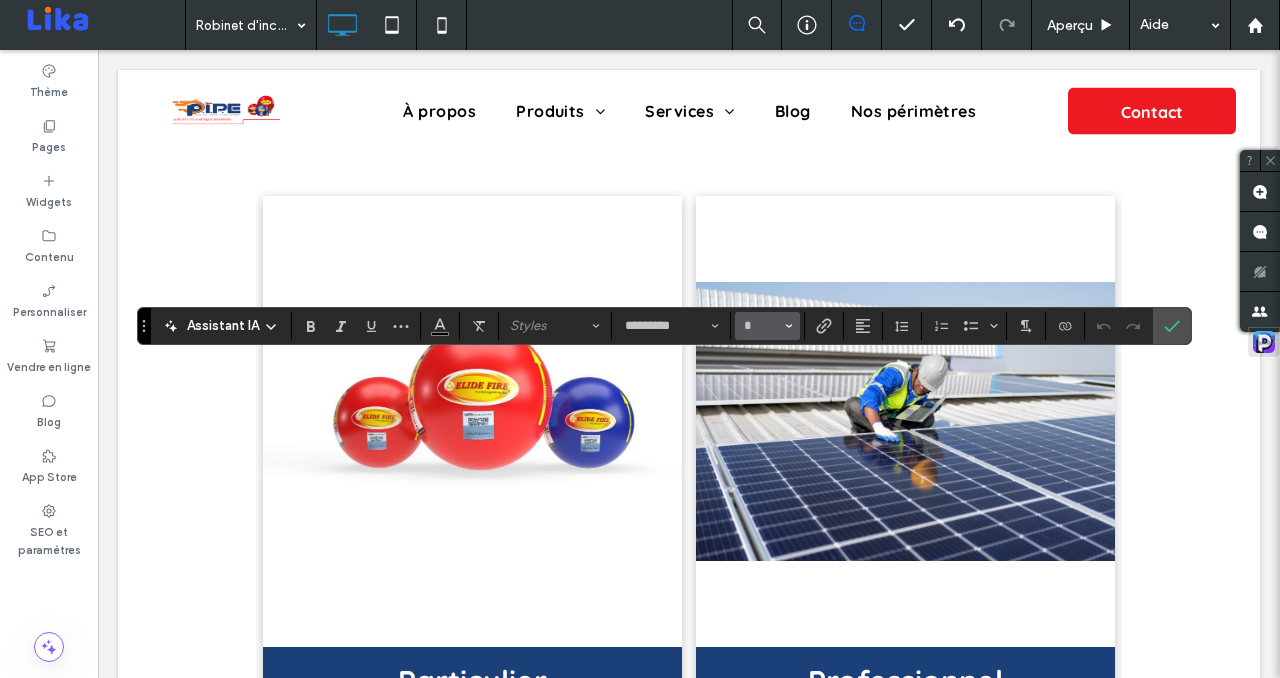 click 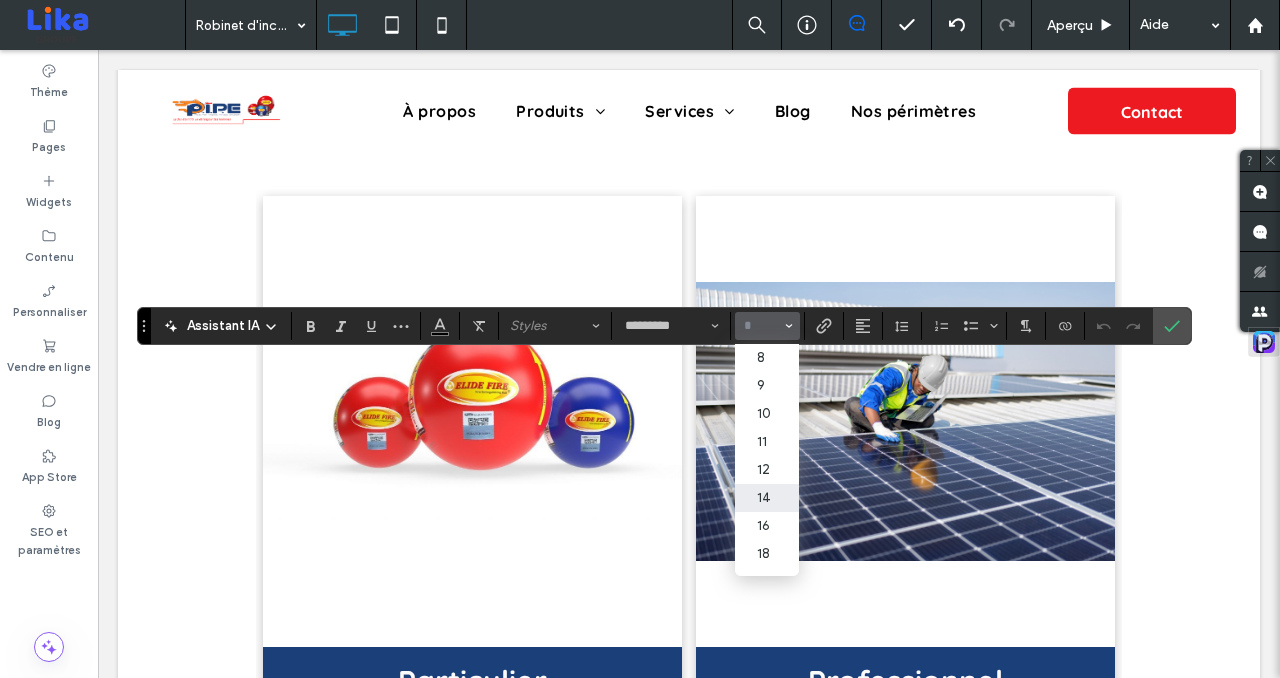 scroll, scrollTop: 15, scrollLeft: 0, axis: vertical 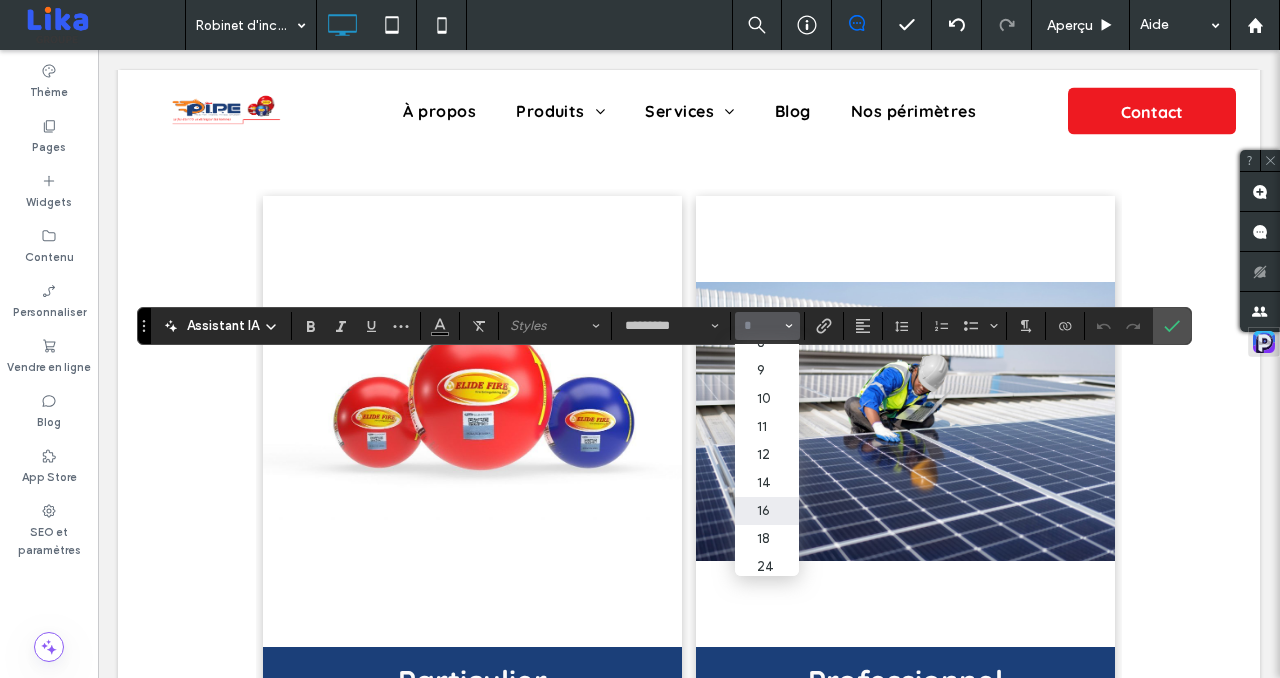 click on "16" at bounding box center (767, 511) 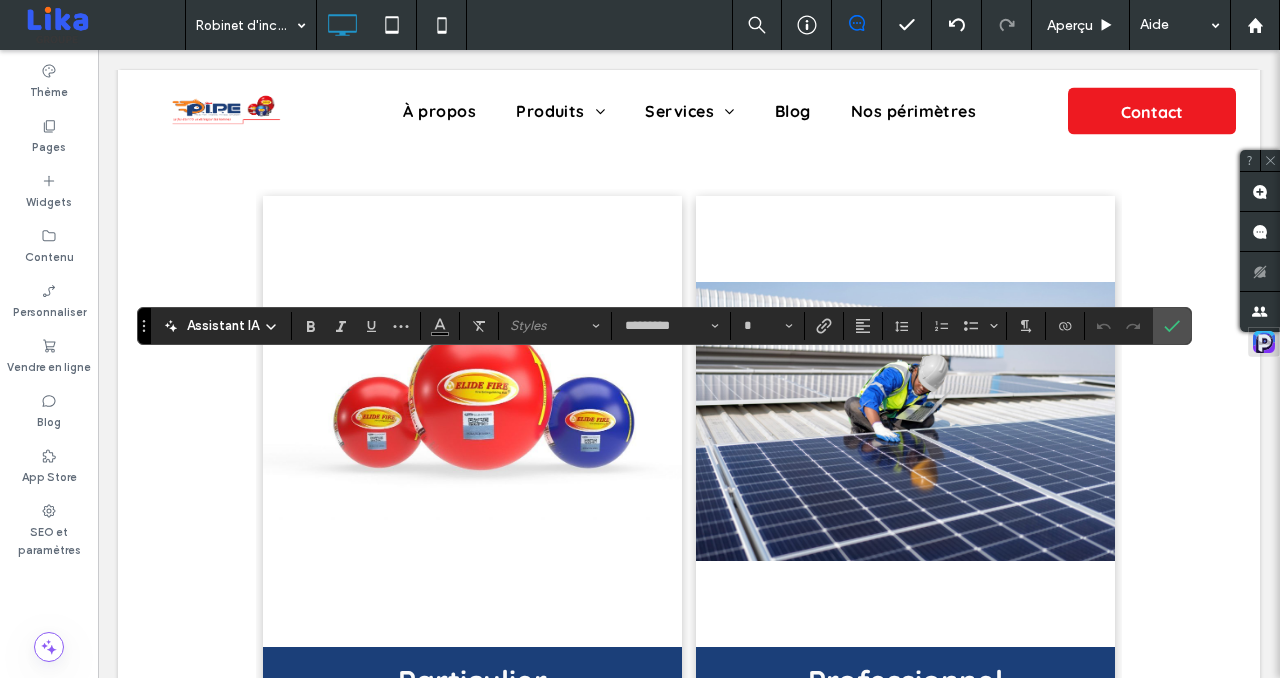 type on "**" 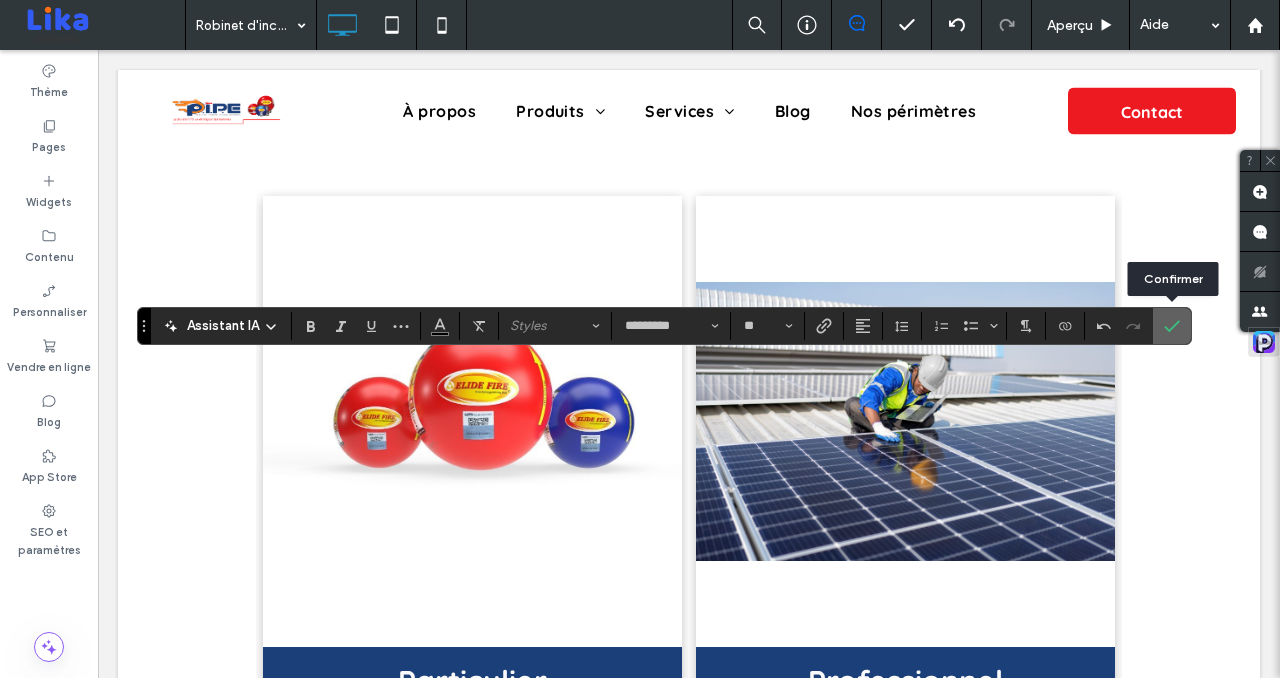 click 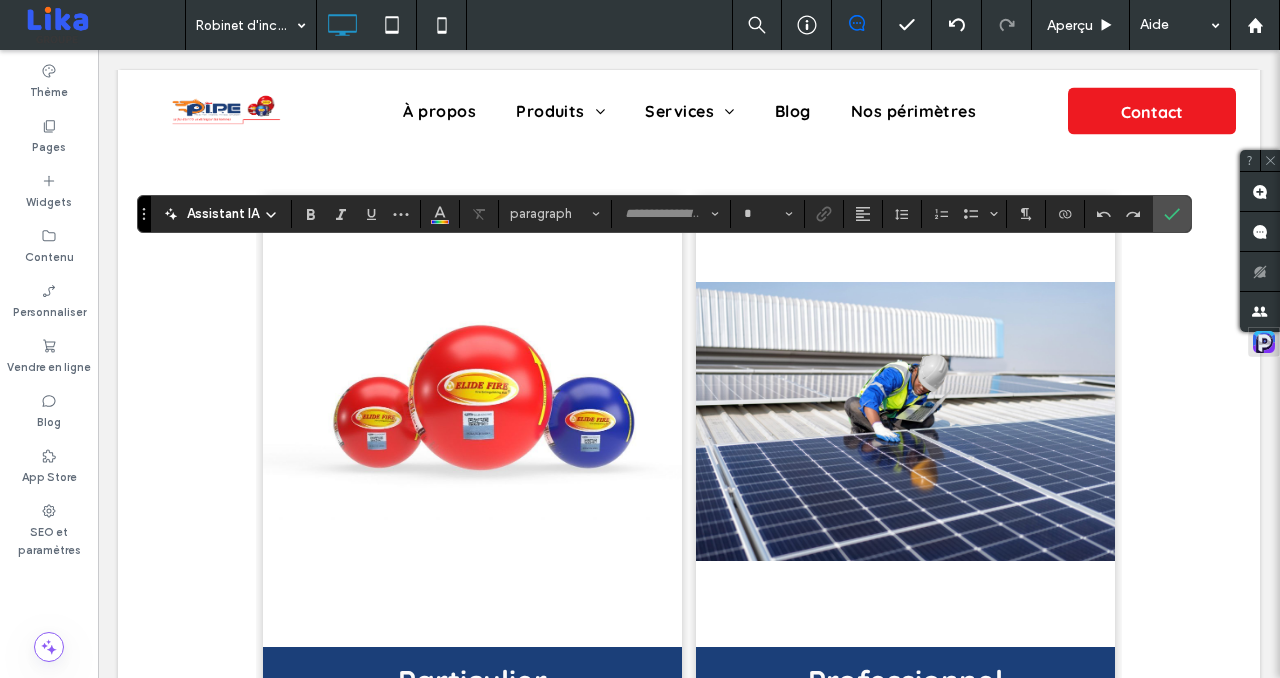 type on "*********" 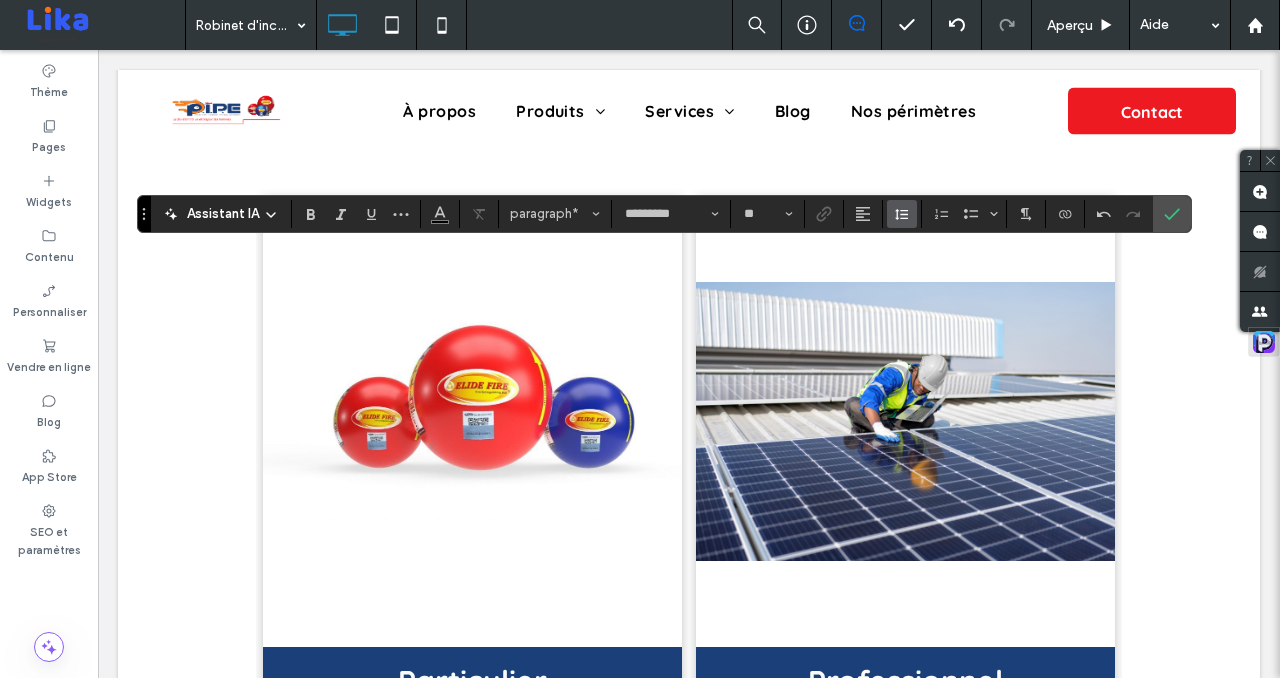 click 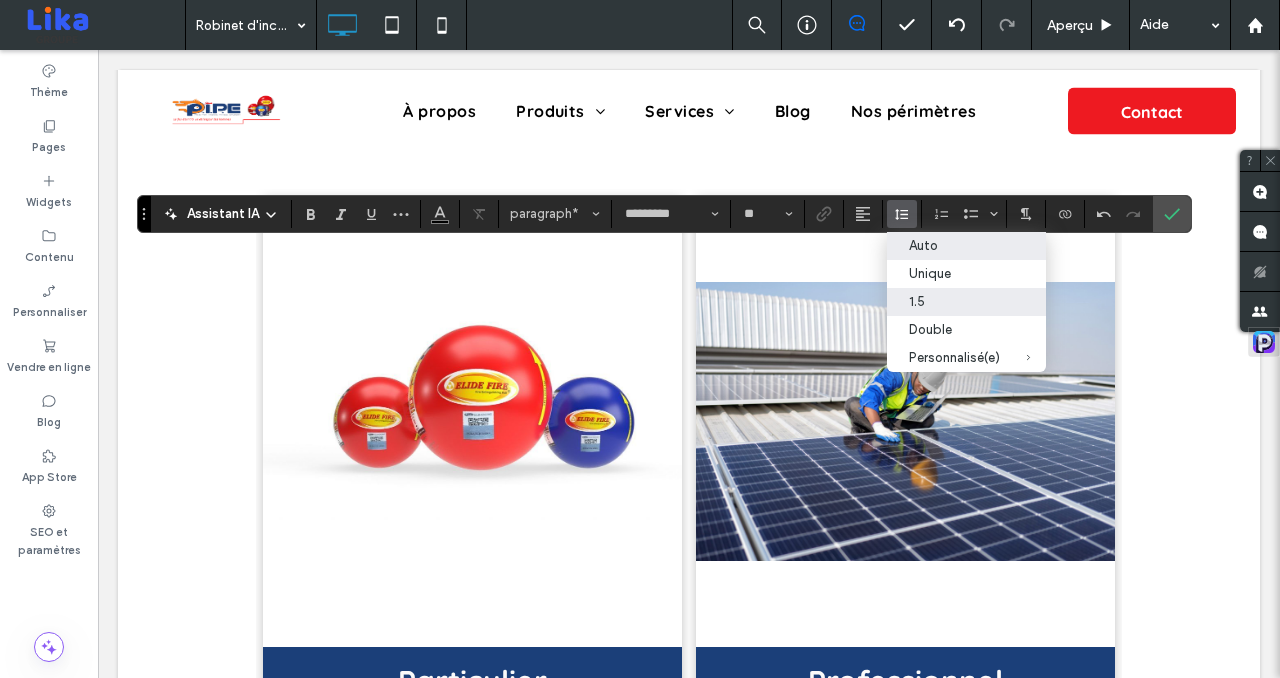 click on "Auto" at bounding box center [954, 245] 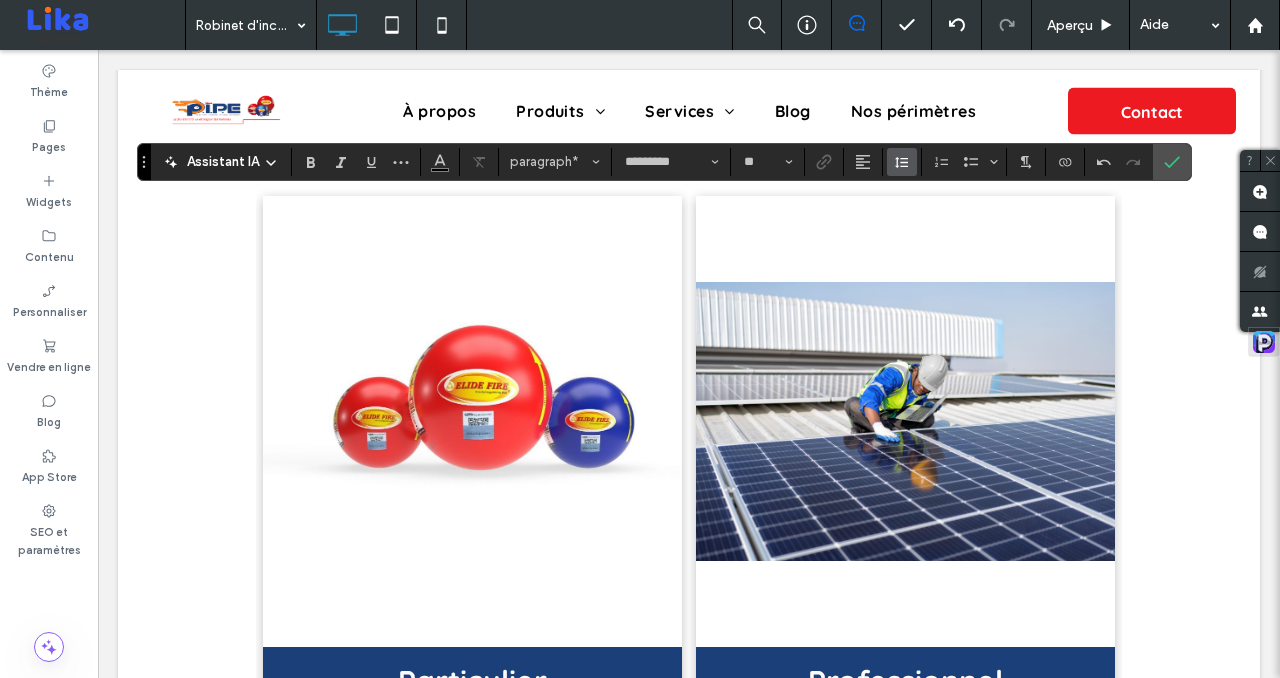click at bounding box center (902, 162) 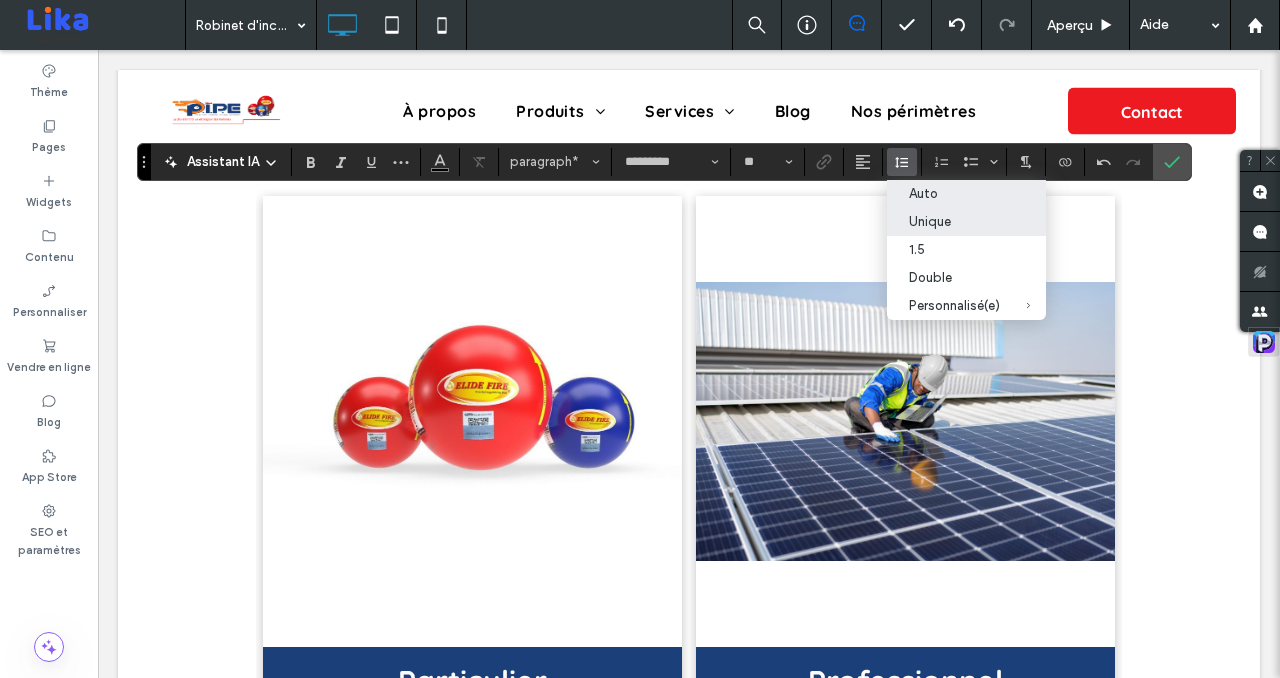 click on "Auto" at bounding box center (954, 193) 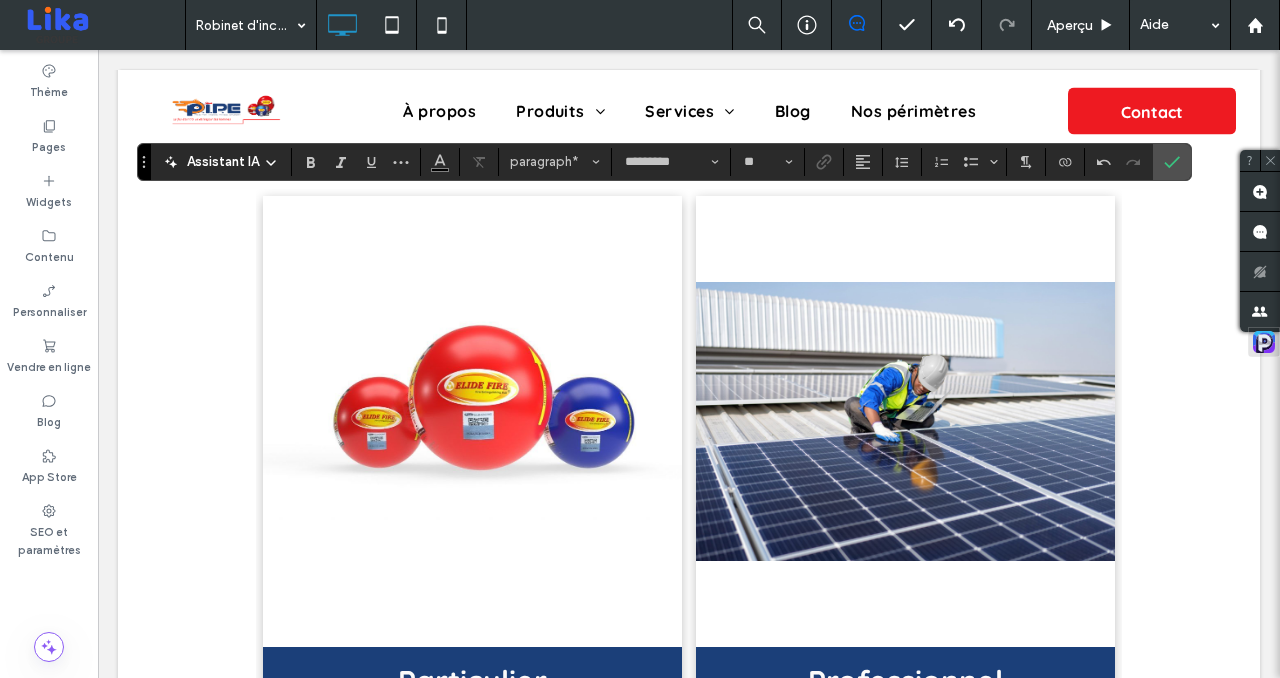 type on "**" 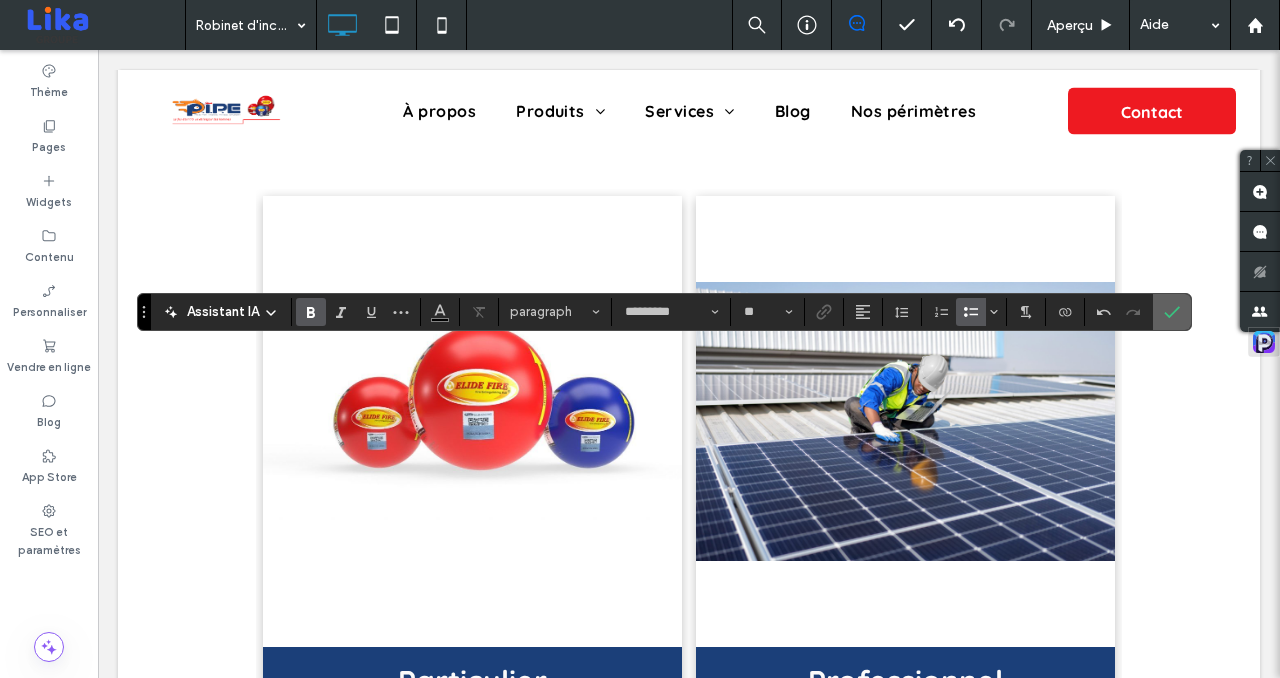 click 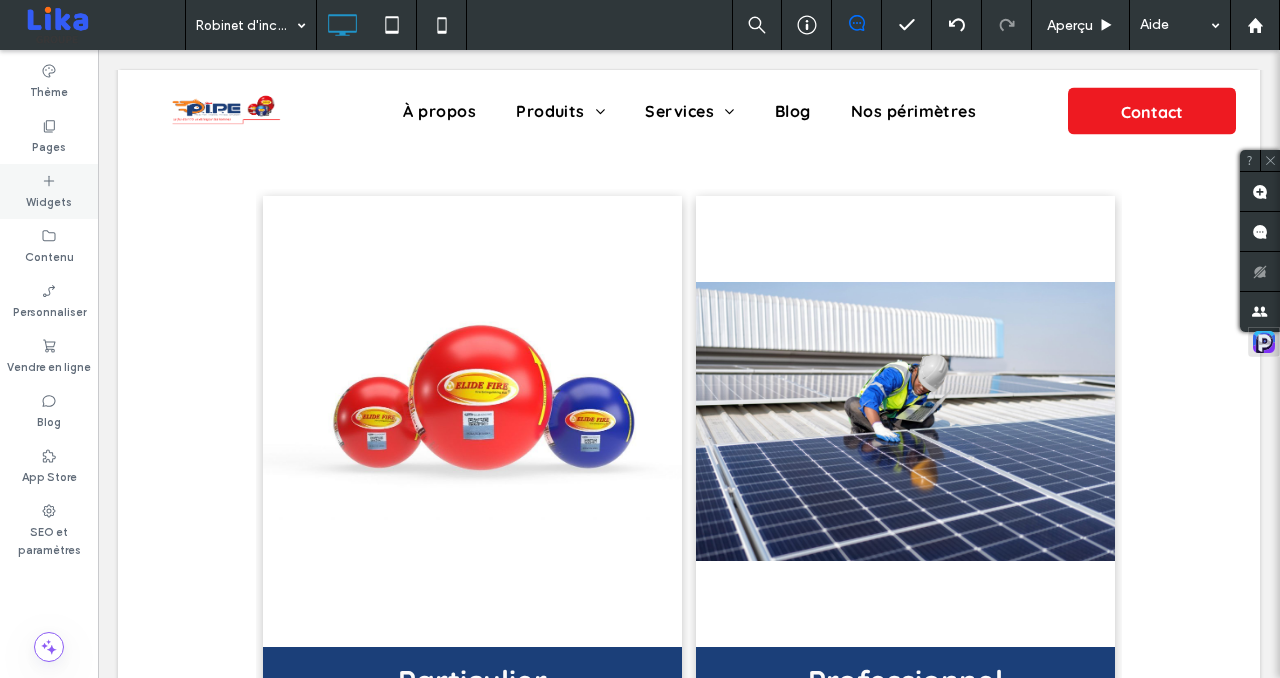 click on "Widgets" at bounding box center [49, 200] 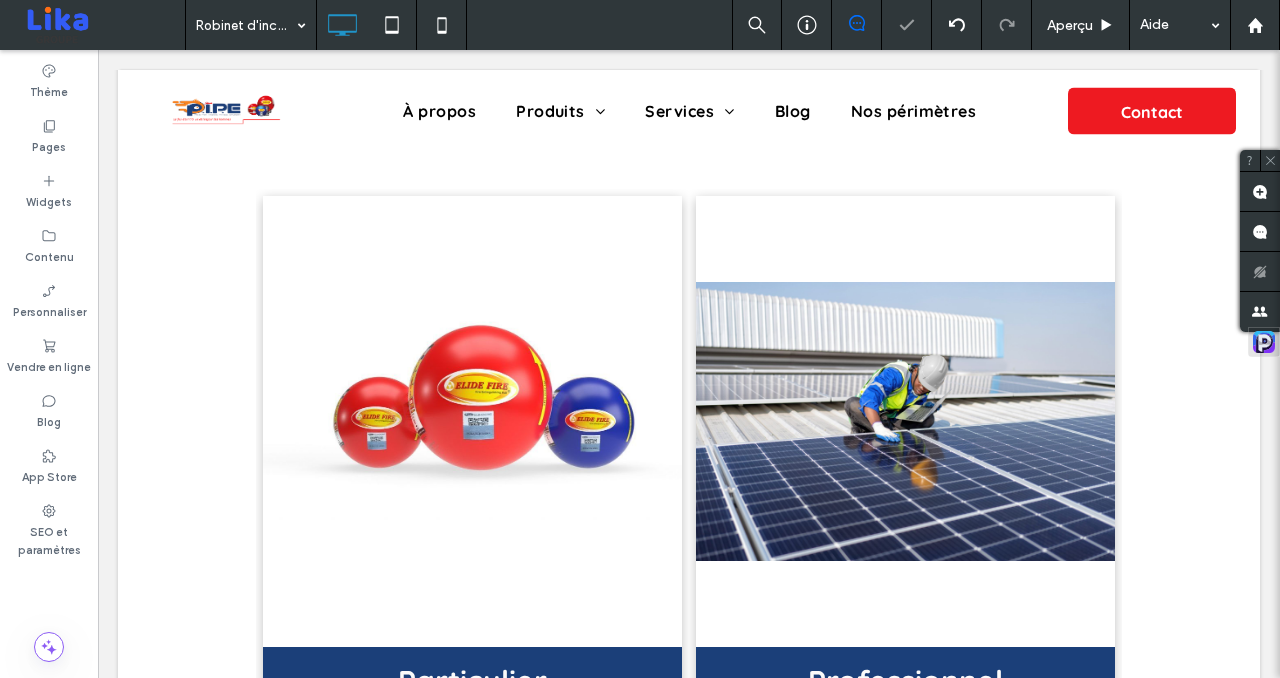 type on "*********" 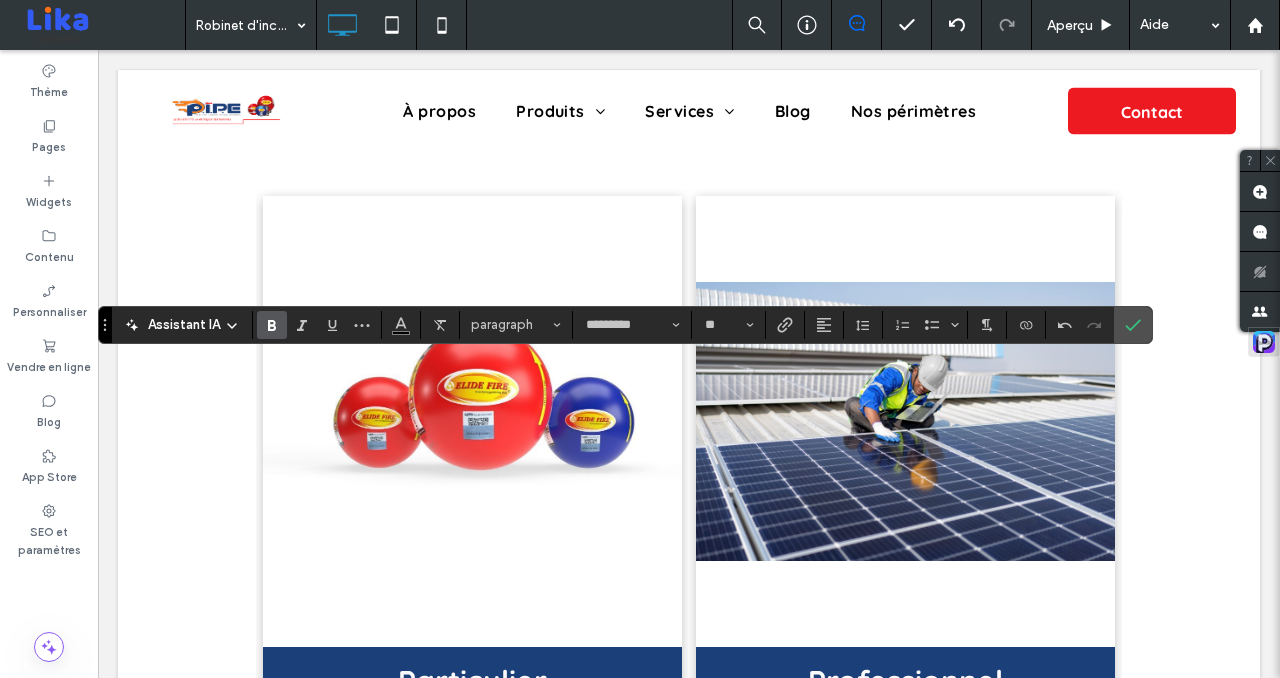 click at bounding box center (268, 325) 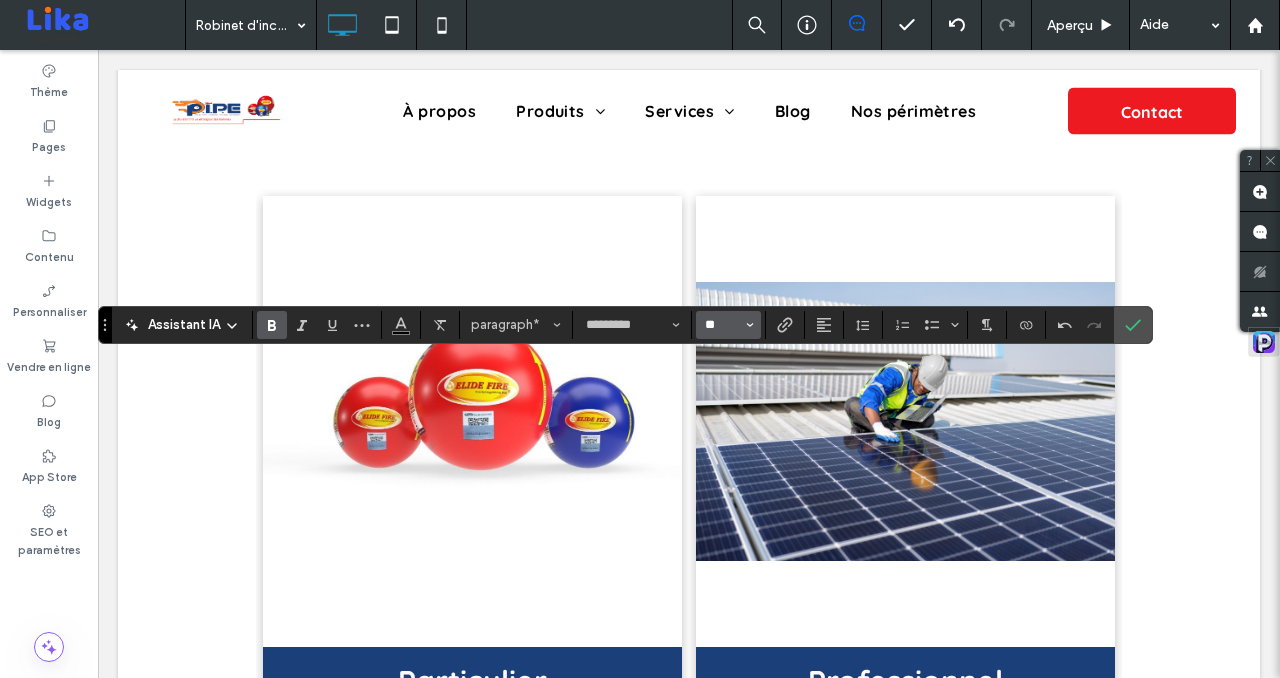 click on "**" at bounding box center (722, 325) 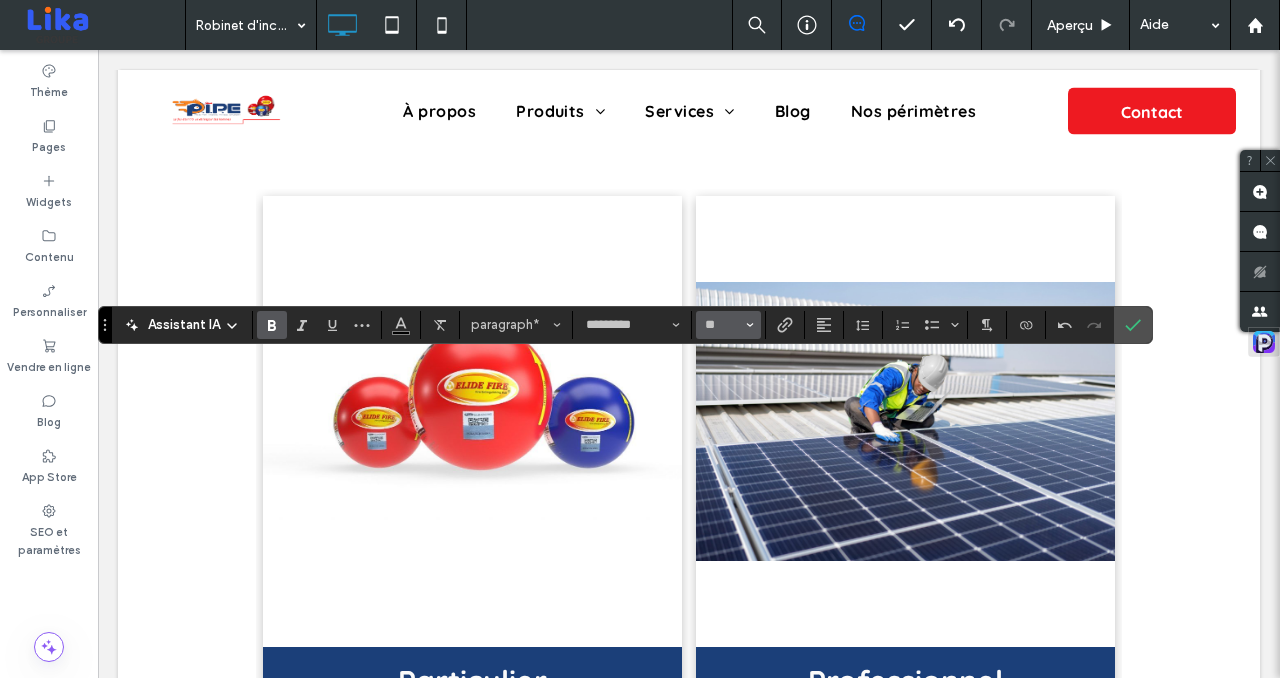 type on "**" 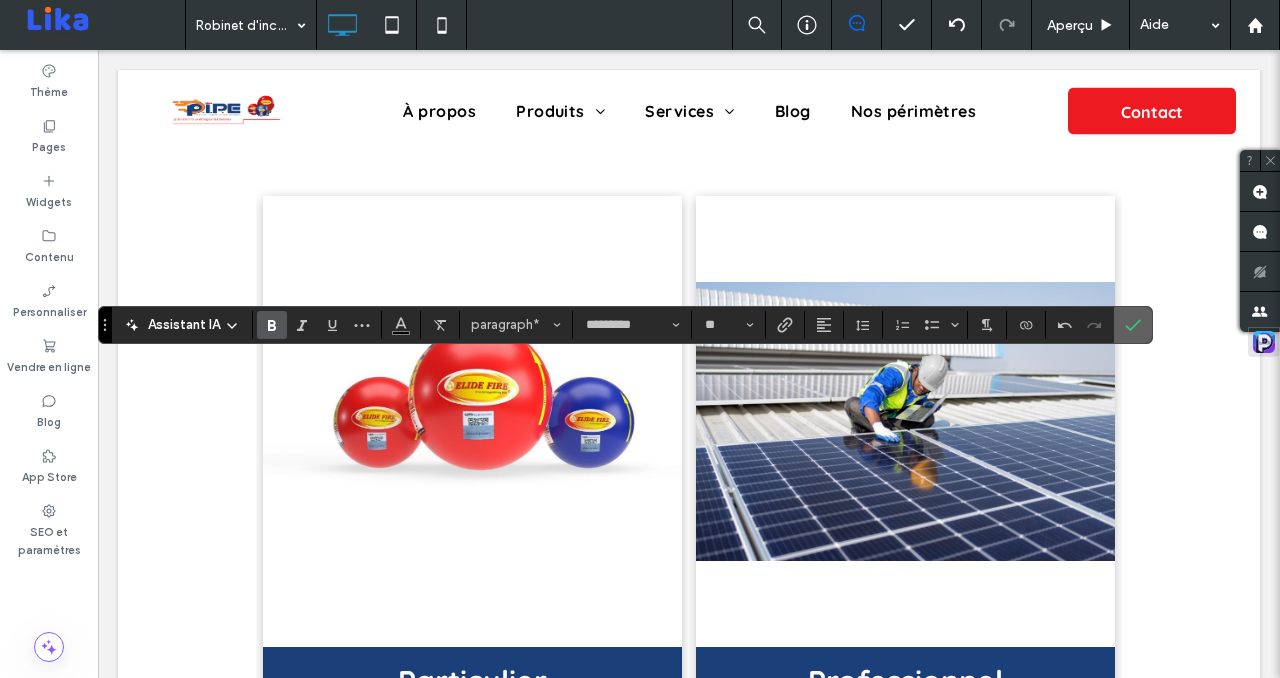 click 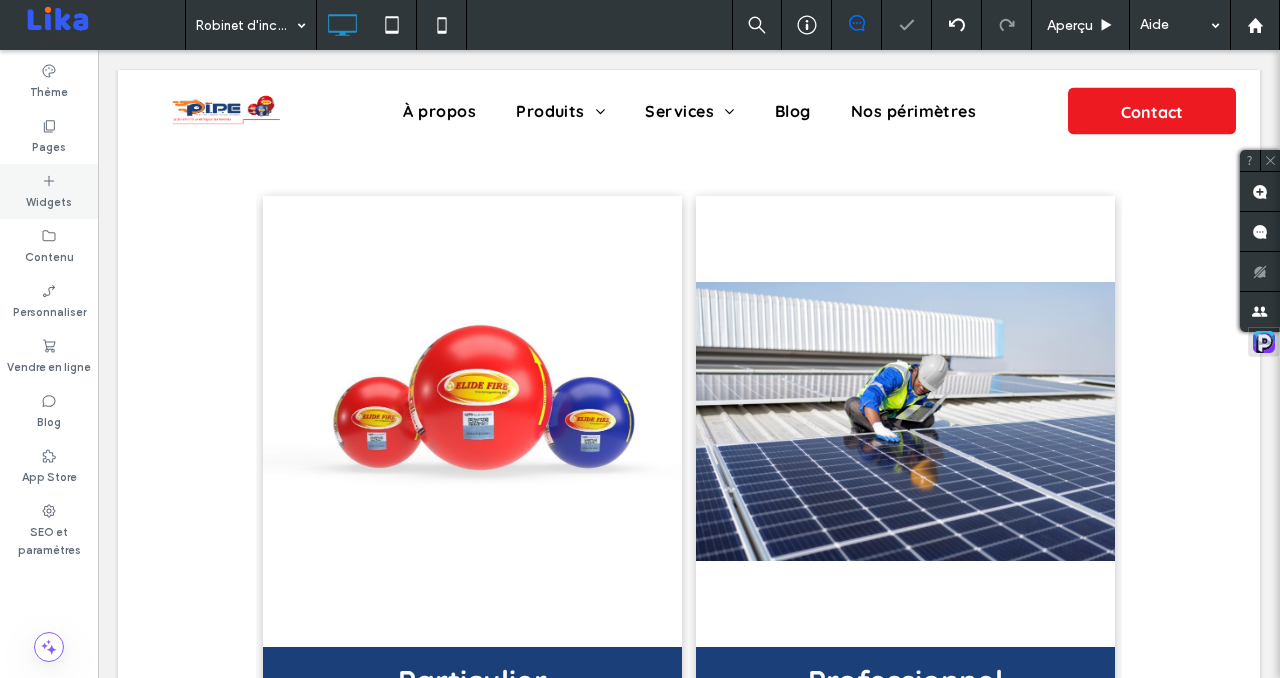 click on "Widgets" at bounding box center [49, 200] 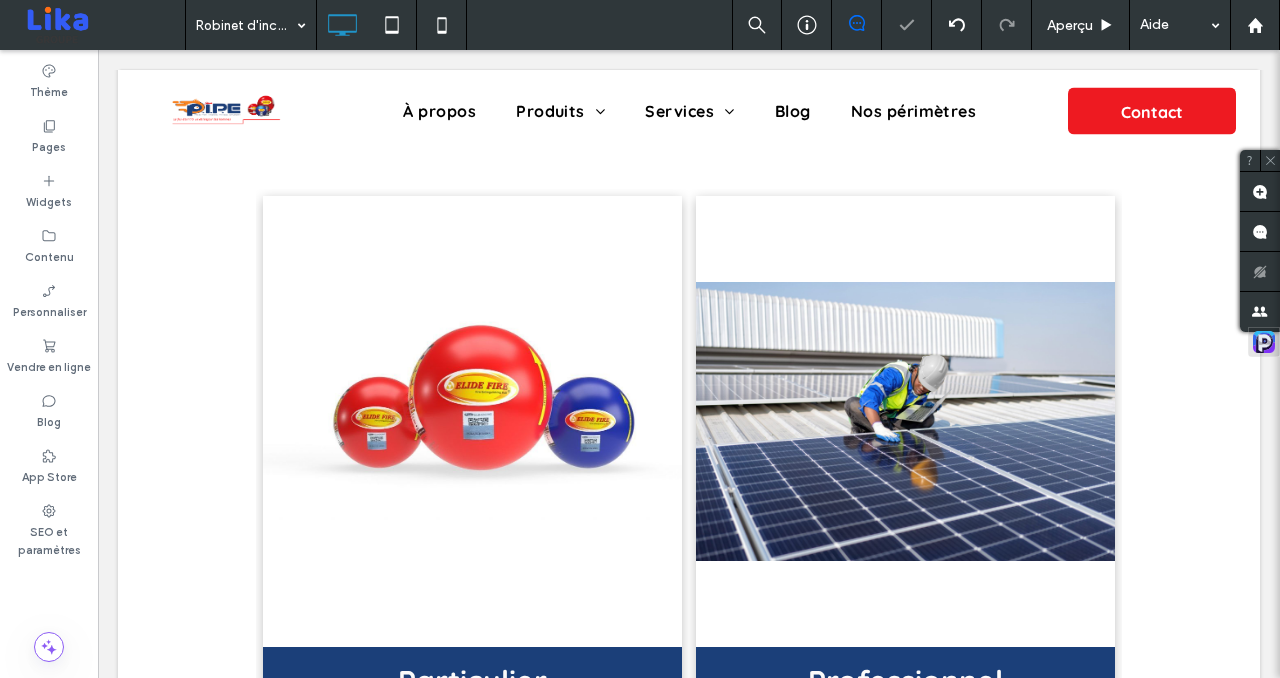 type on "*********" 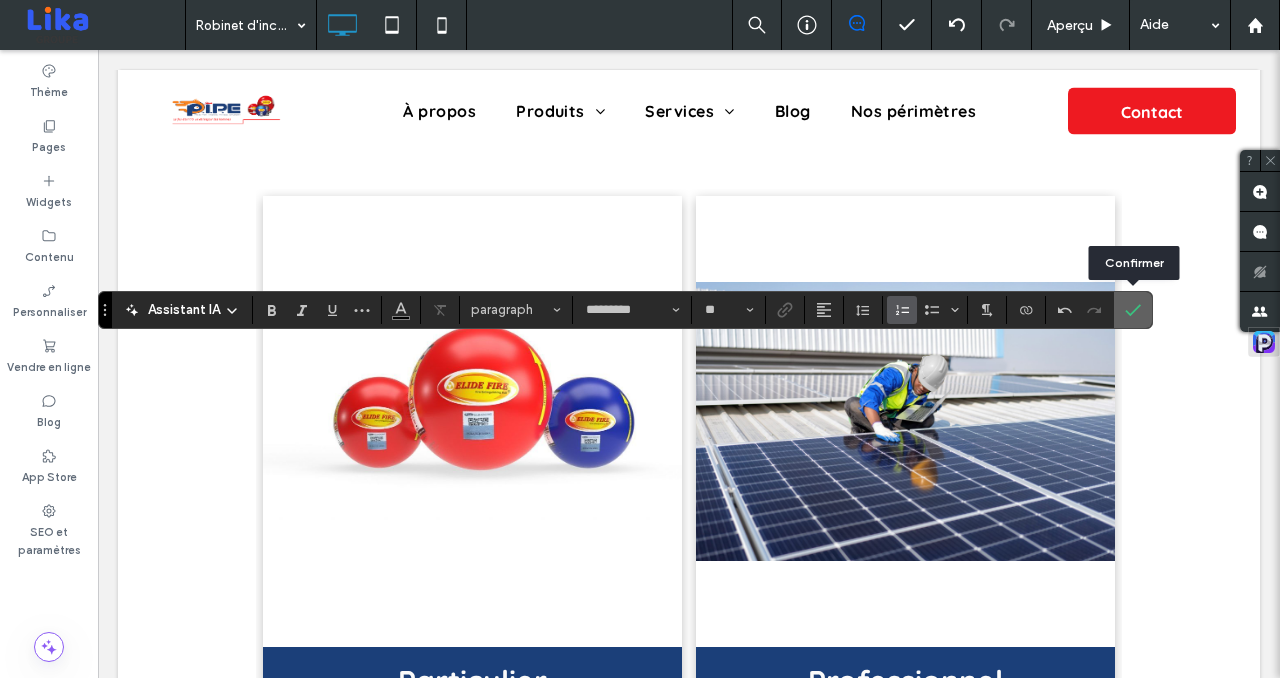 click 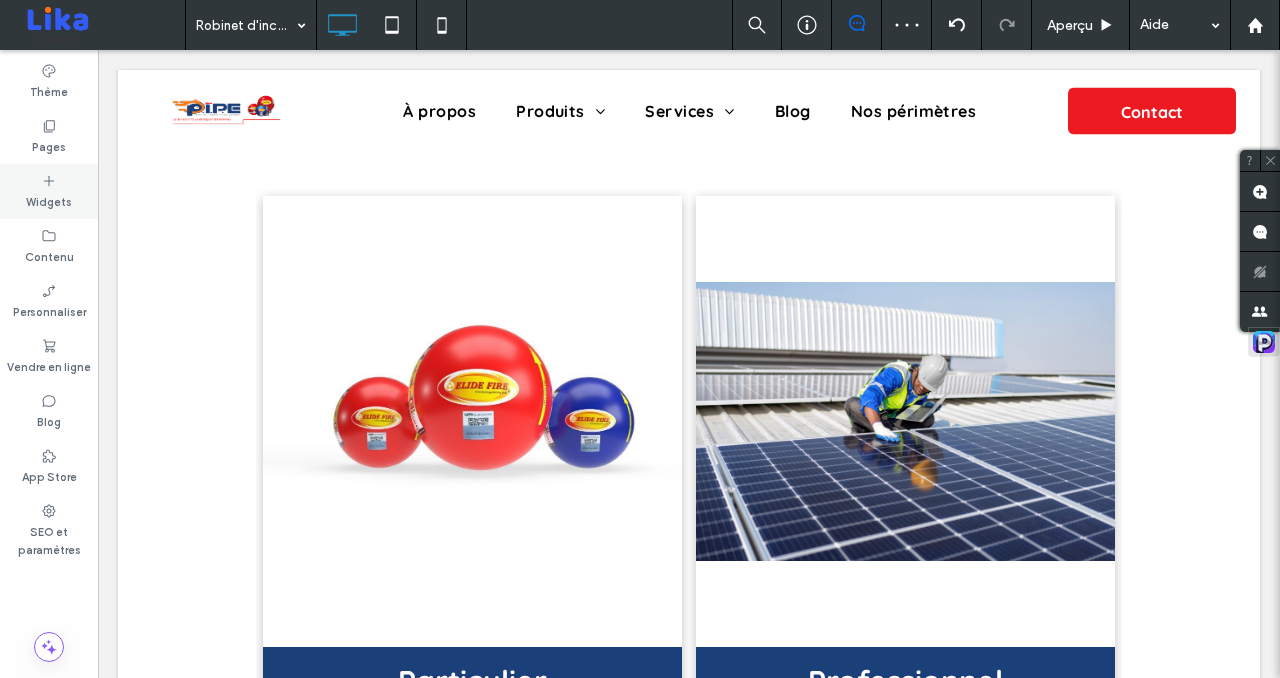 click 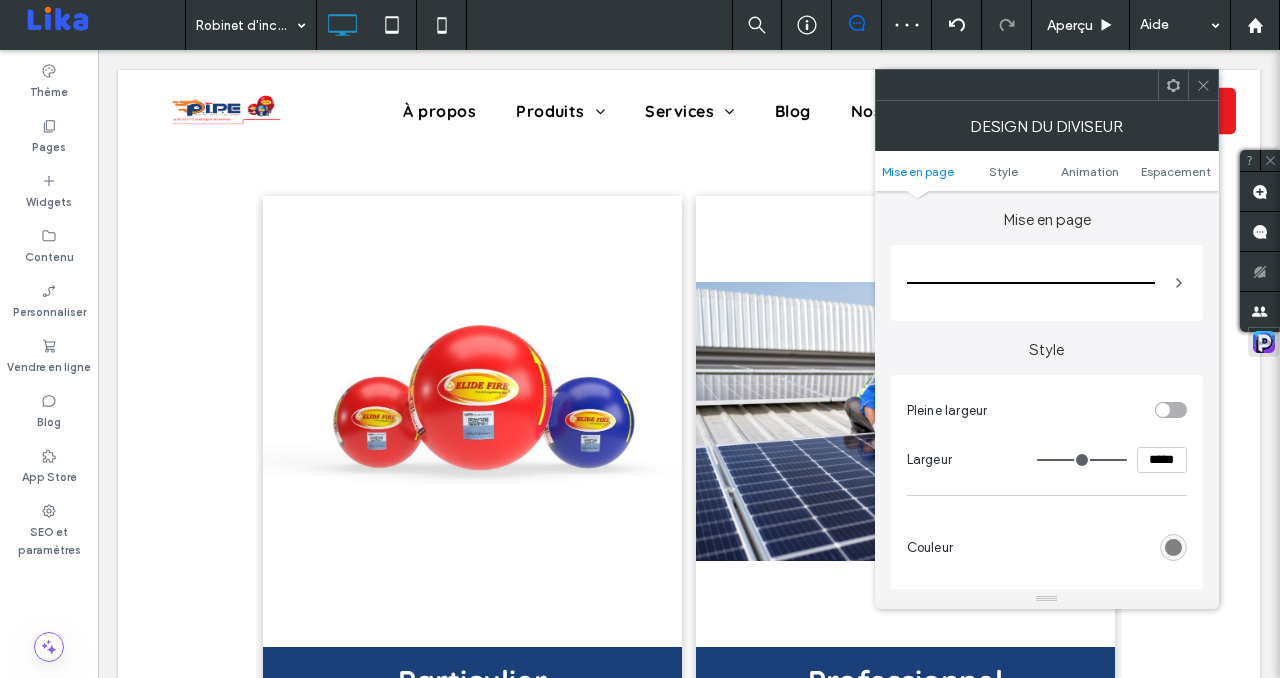 type on "***" 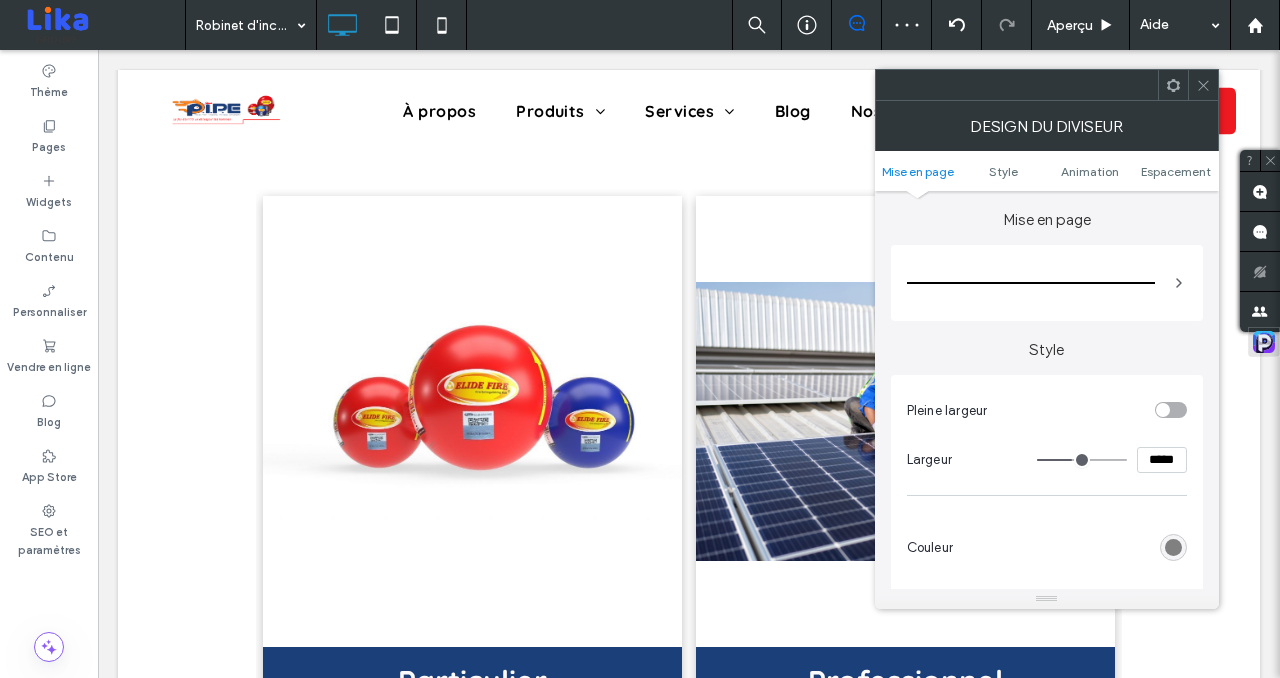 type on "***" 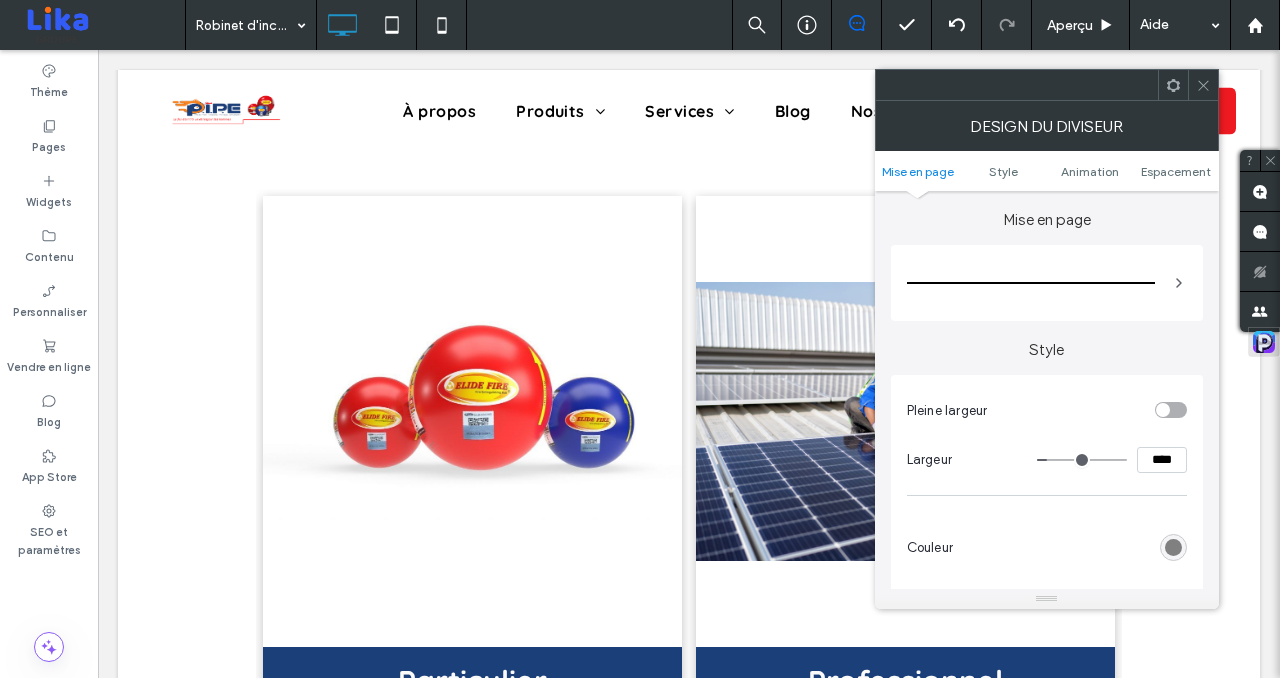 drag, startPoint x: 1121, startPoint y: 459, endPoint x: 1052, endPoint y: 458, distance: 69.00725 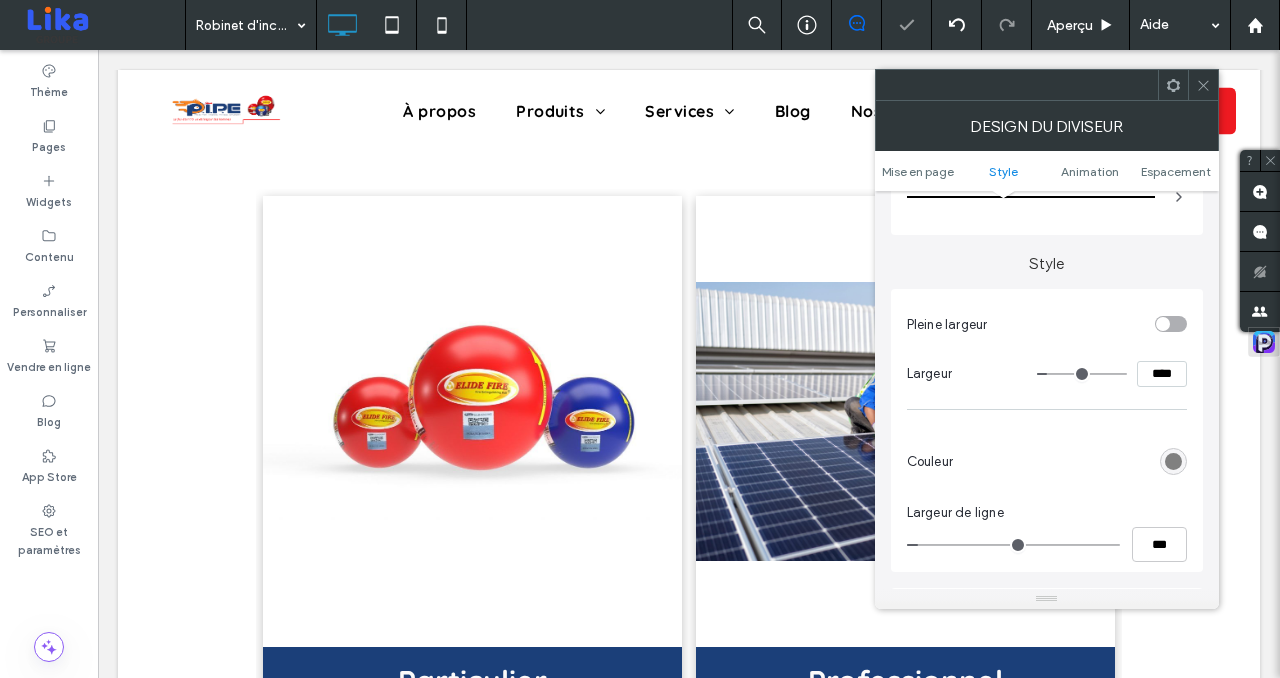 scroll, scrollTop: 134, scrollLeft: 0, axis: vertical 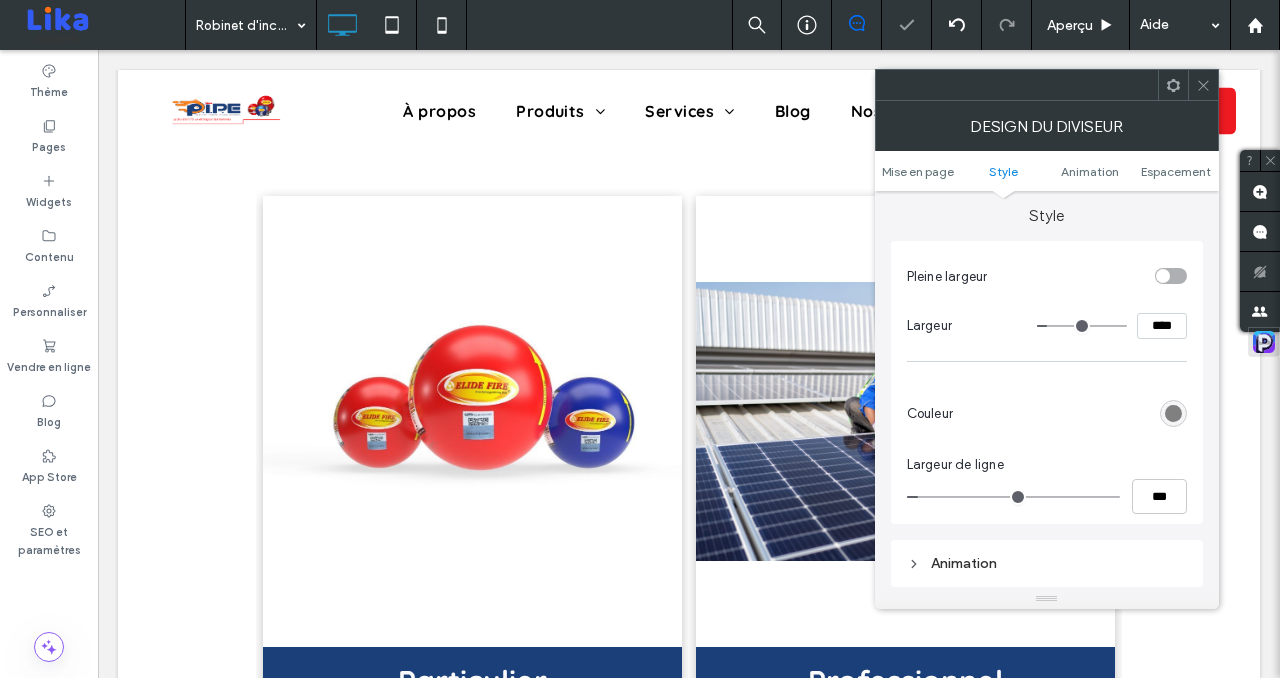 click at bounding box center (1074, 413) 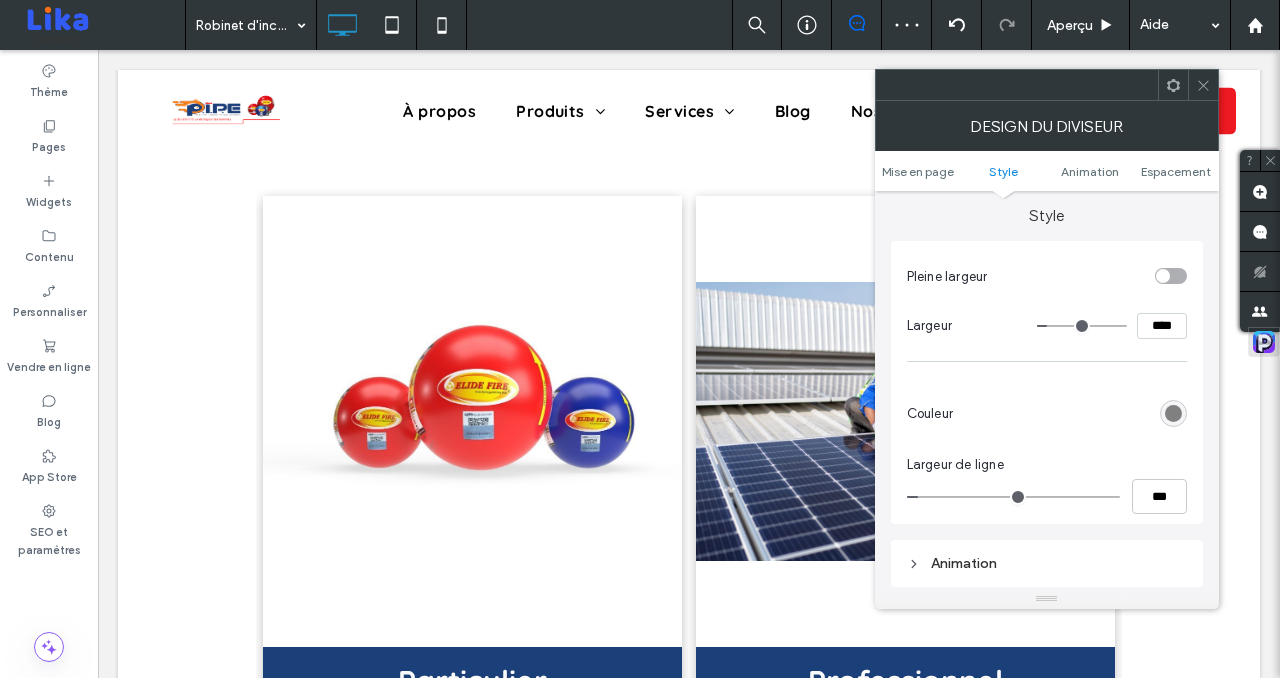 click at bounding box center [1173, 413] 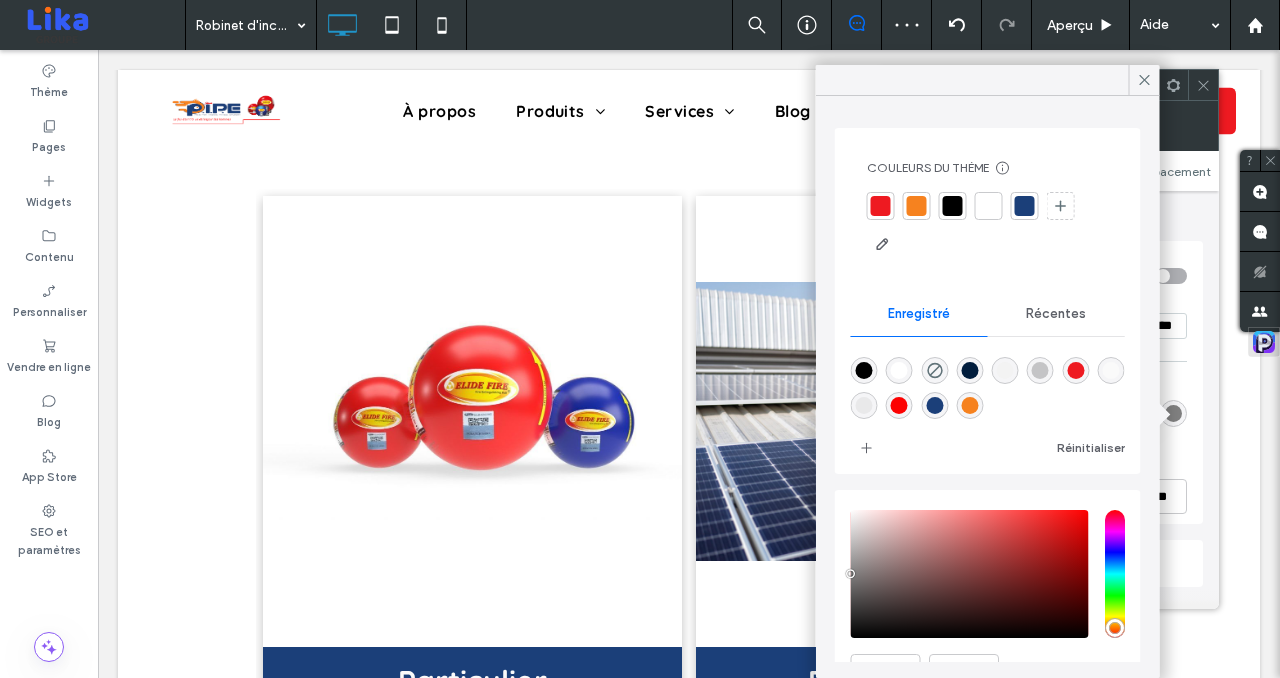click at bounding box center (899, 405) 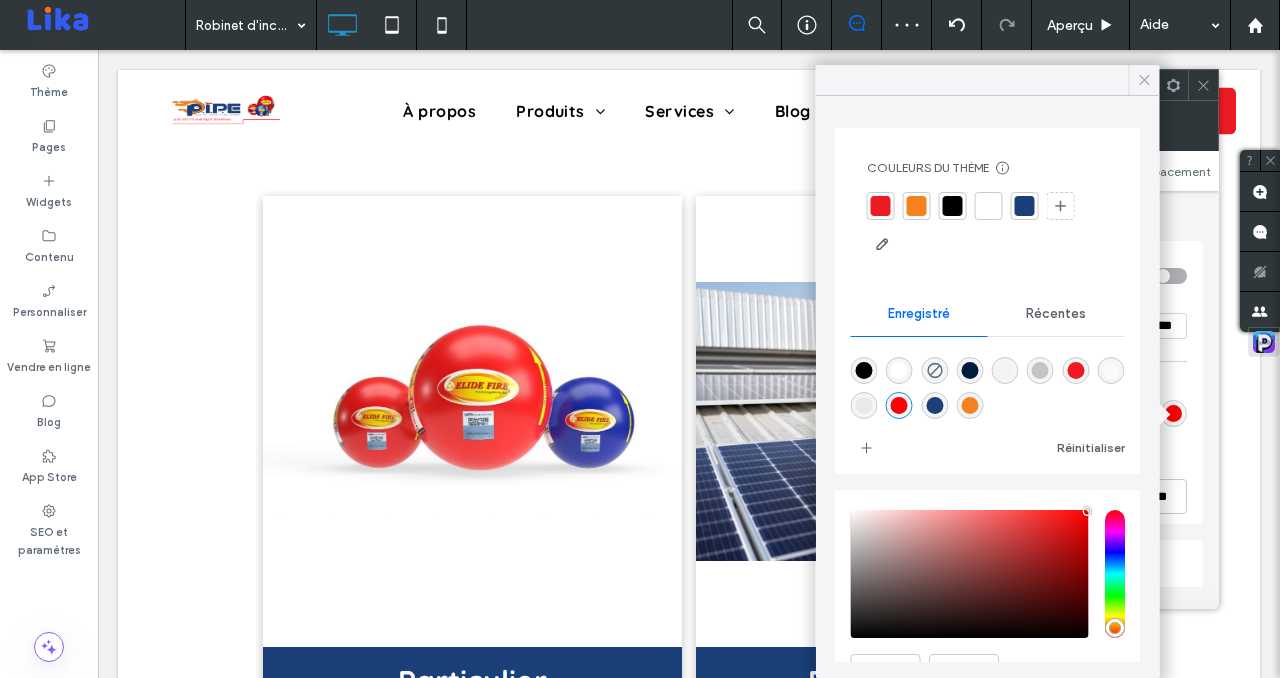click 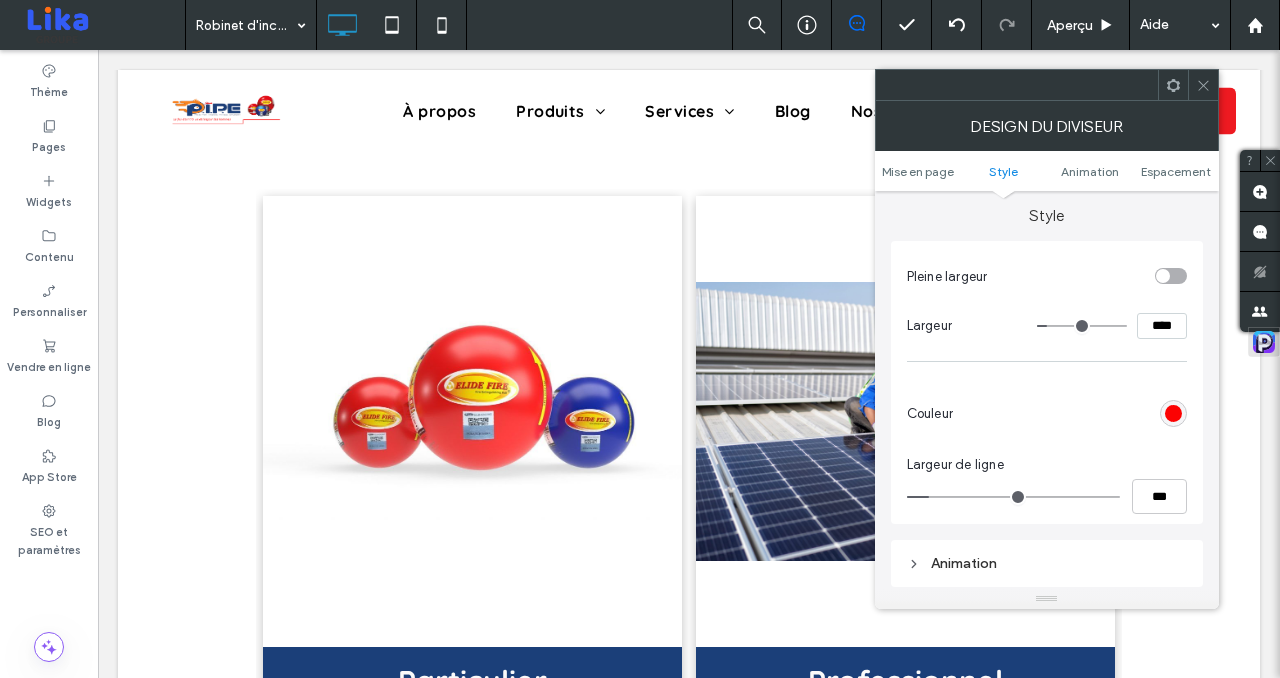 click at bounding box center [1013, 497] 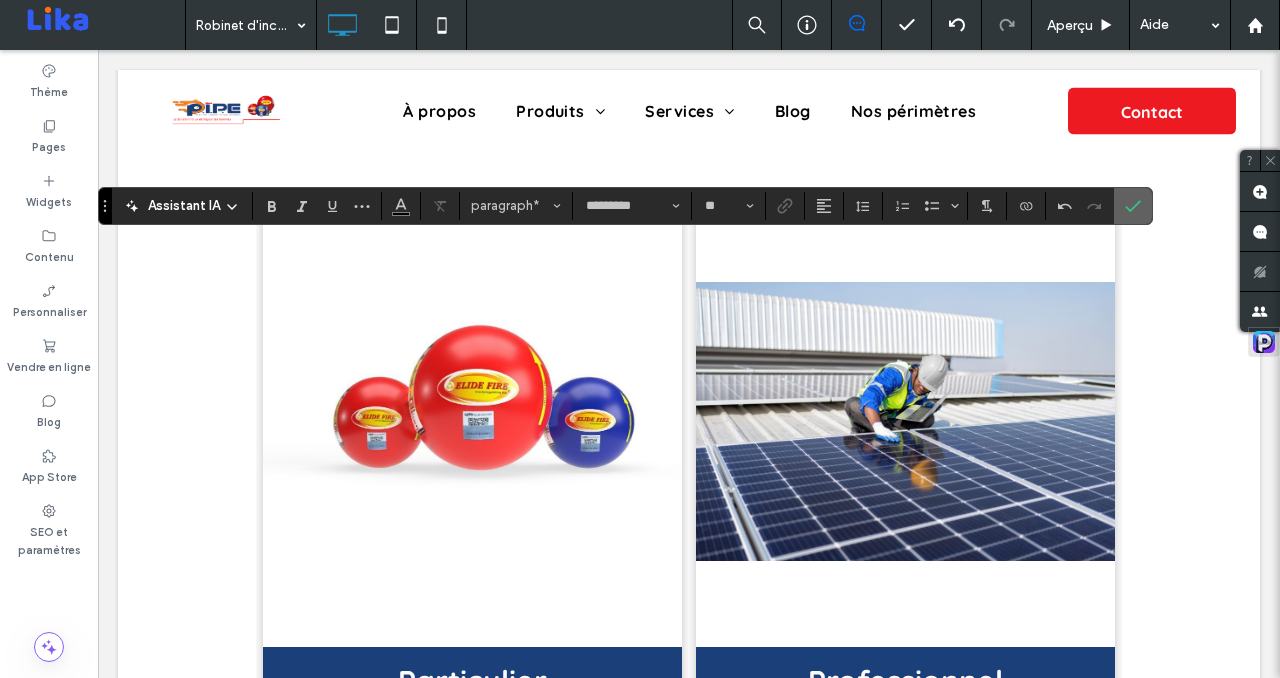 click at bounding box center (1133, 206) 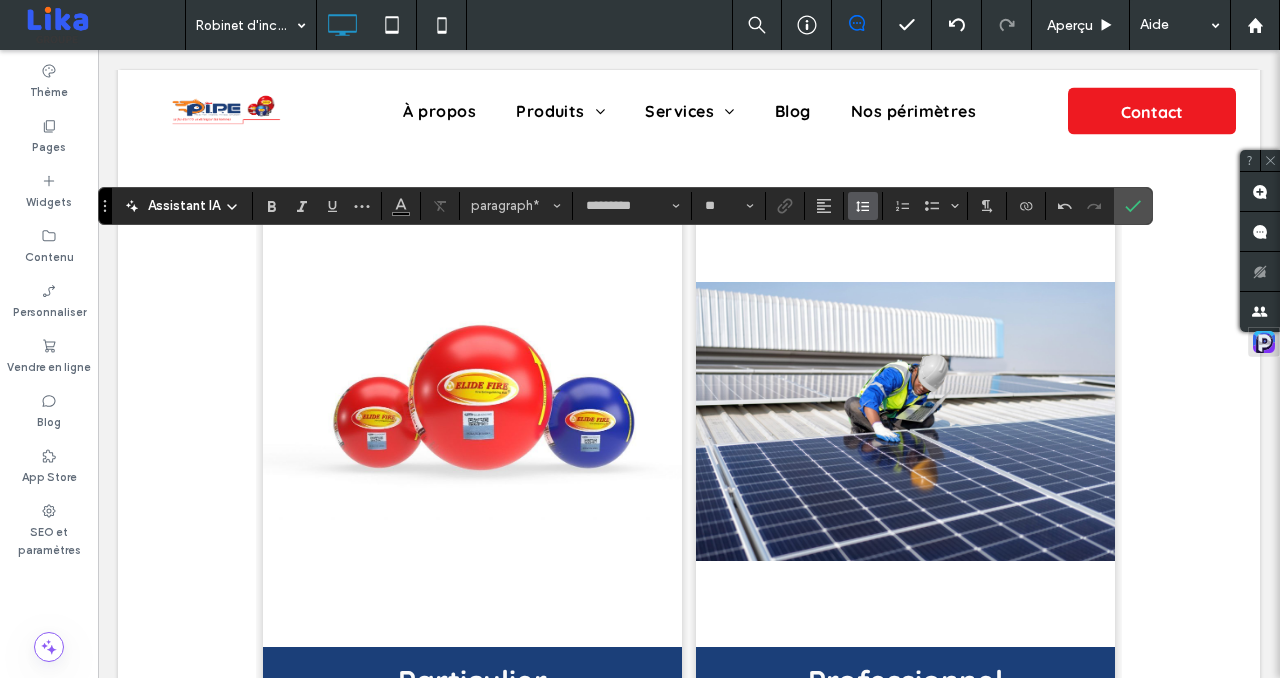 click 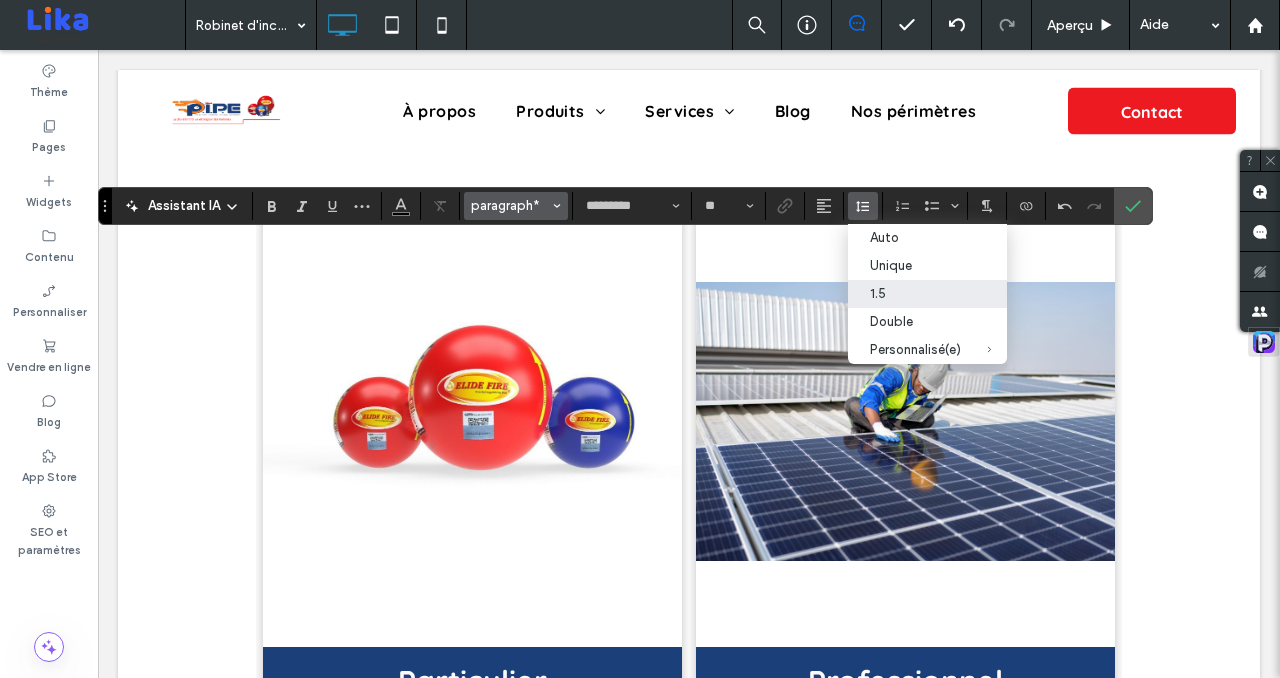 click on "paragraph*" at bounding box center [510, 205] 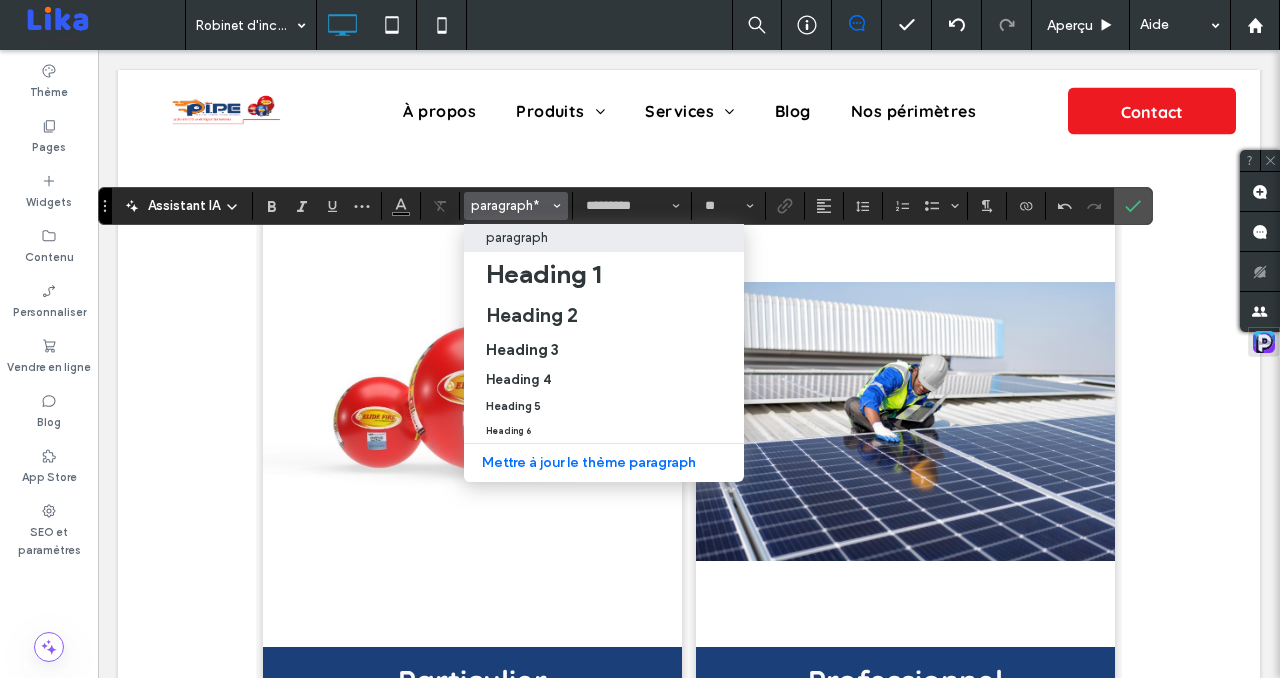click on "paragraph" at bounding box center [604, 238] 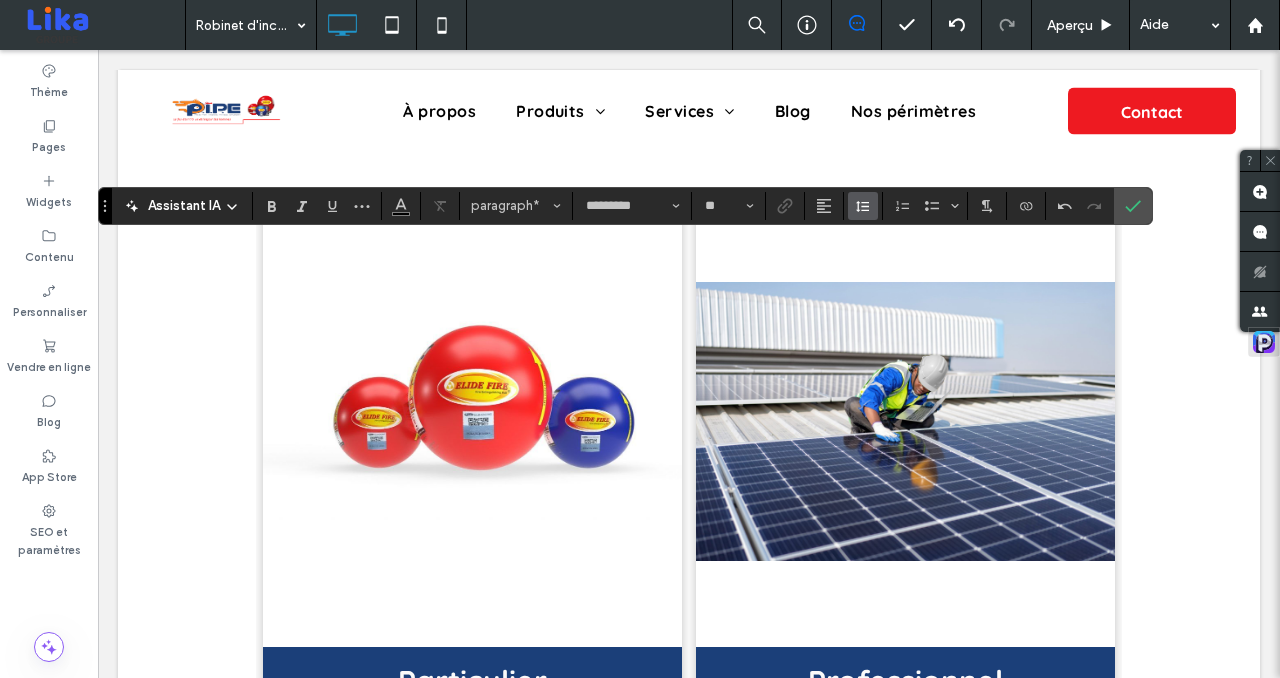 click at bounding box center [863, 206] 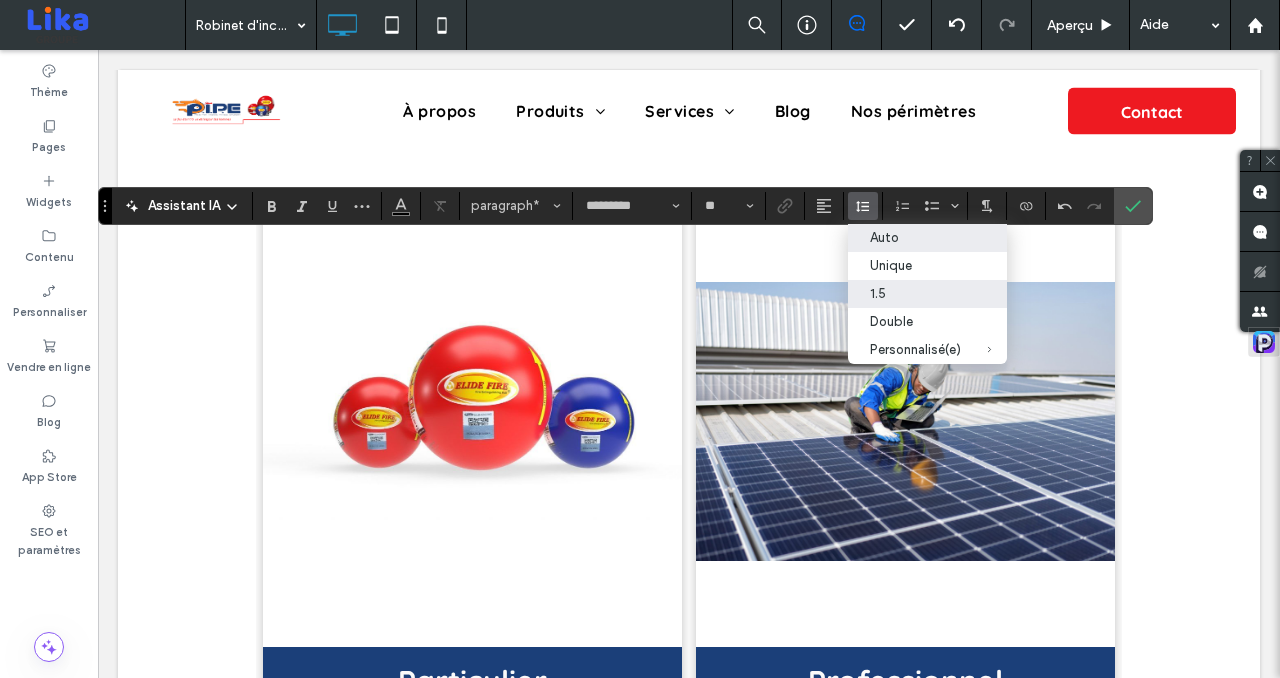 click on "Auto" at bounding box center [915, 237] 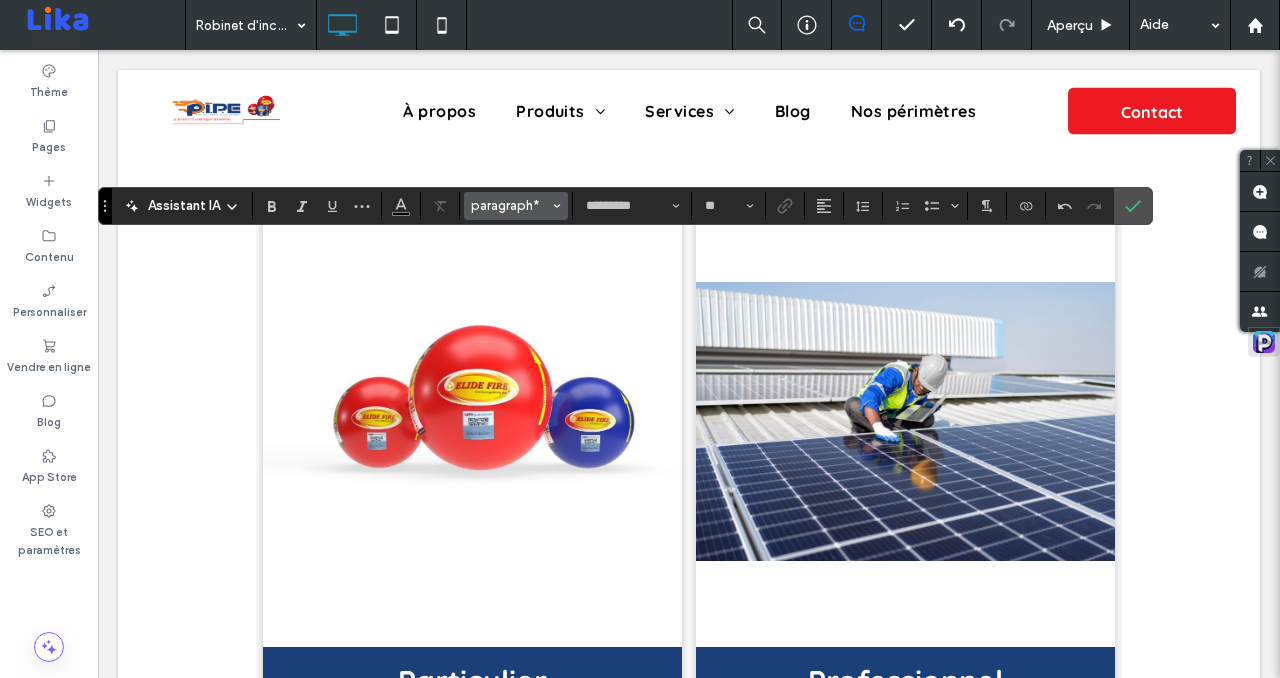 click on "paragraph*" at bounding box center [510, 205] 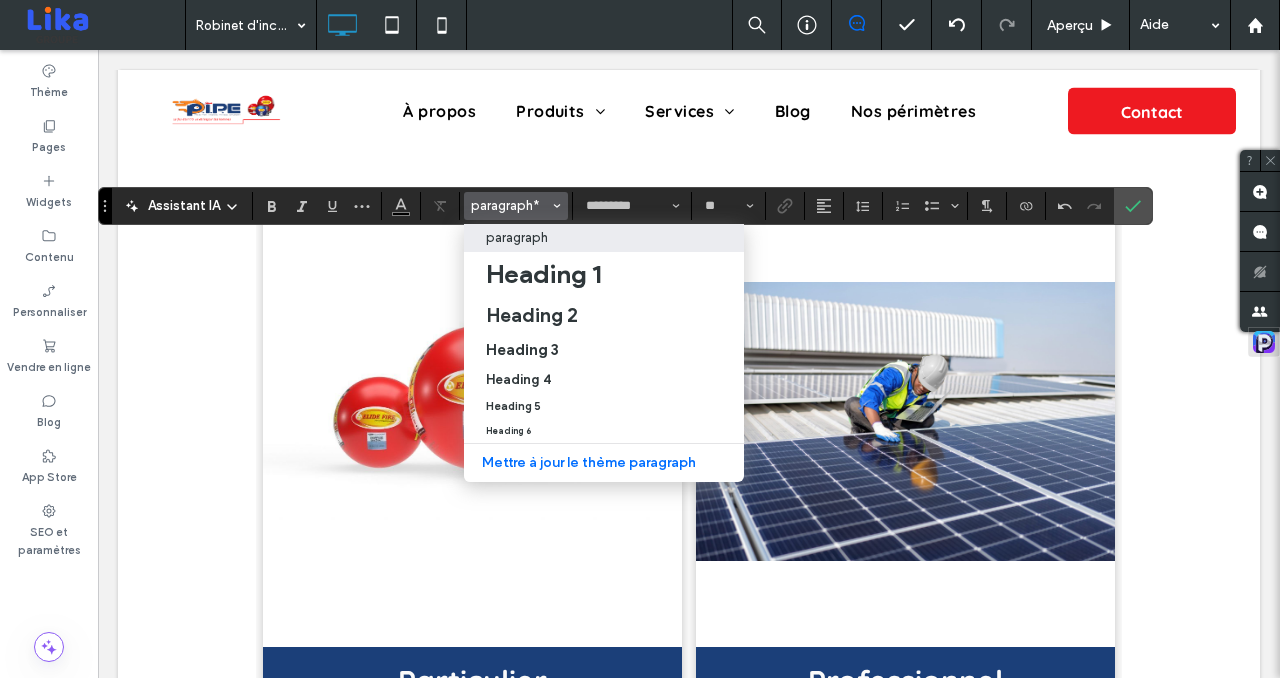 click on "paragraph" at bounding box center [517, 237] 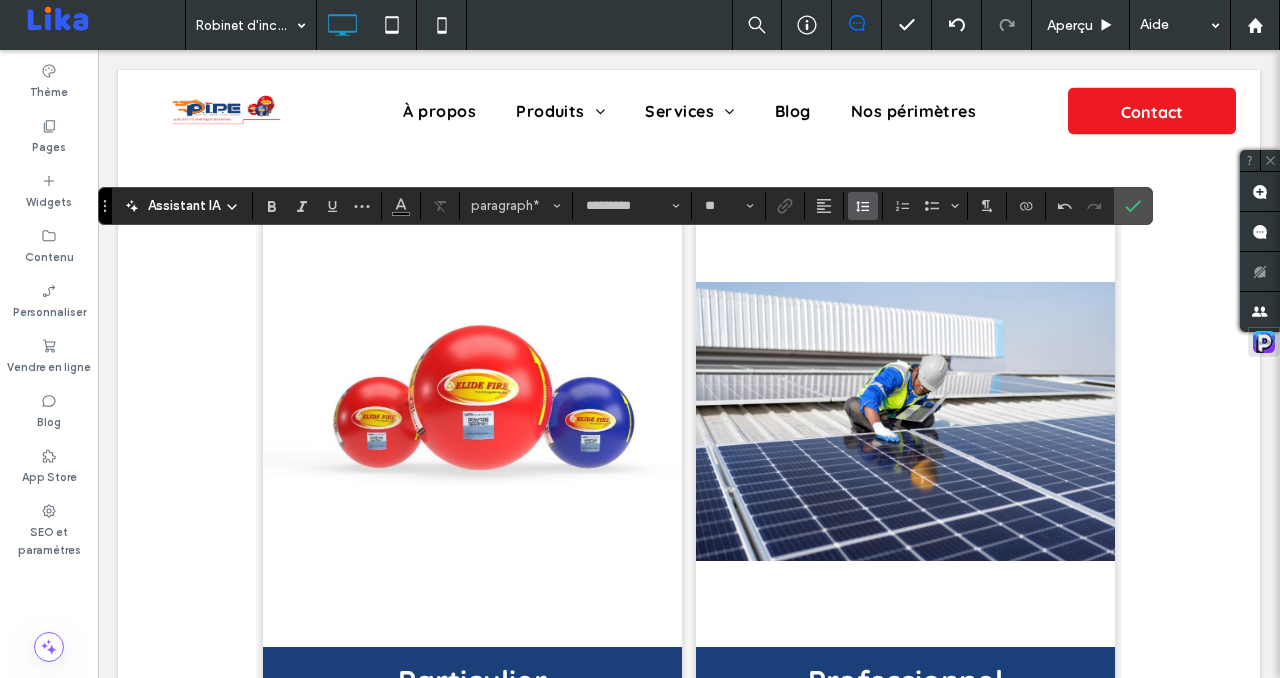 click at bounding box center (863, 206) 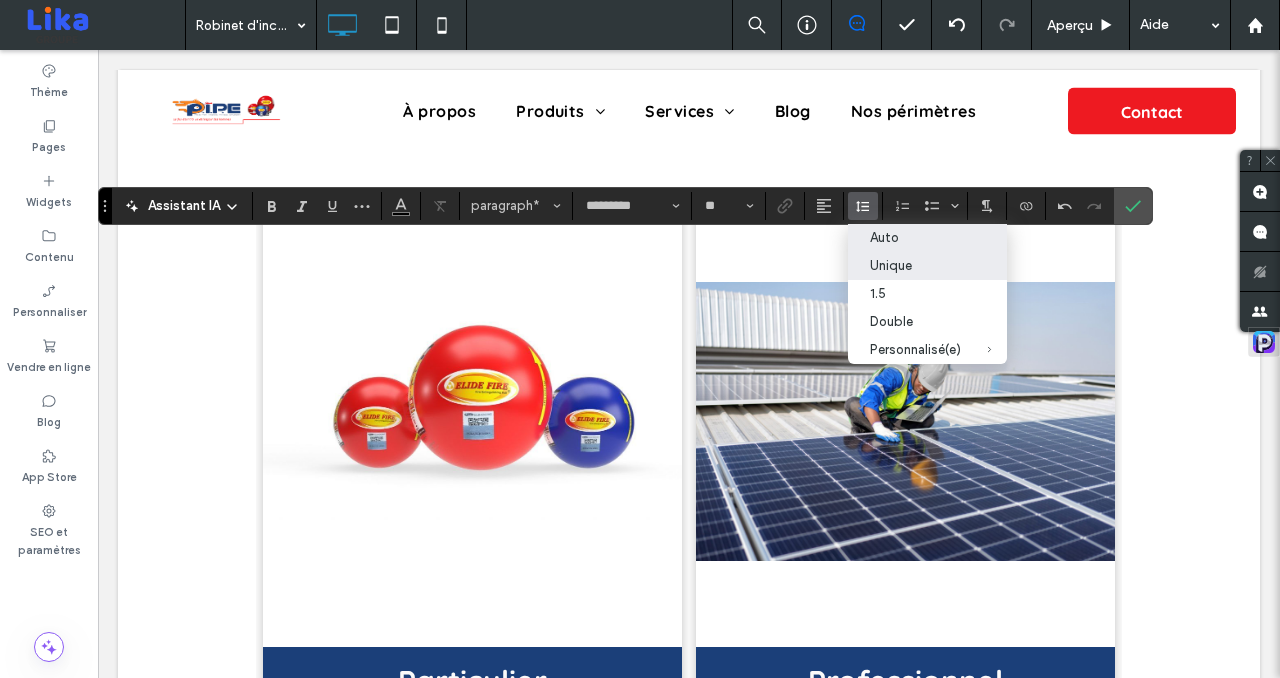click on "Auto" at bounding box center [915, 237] 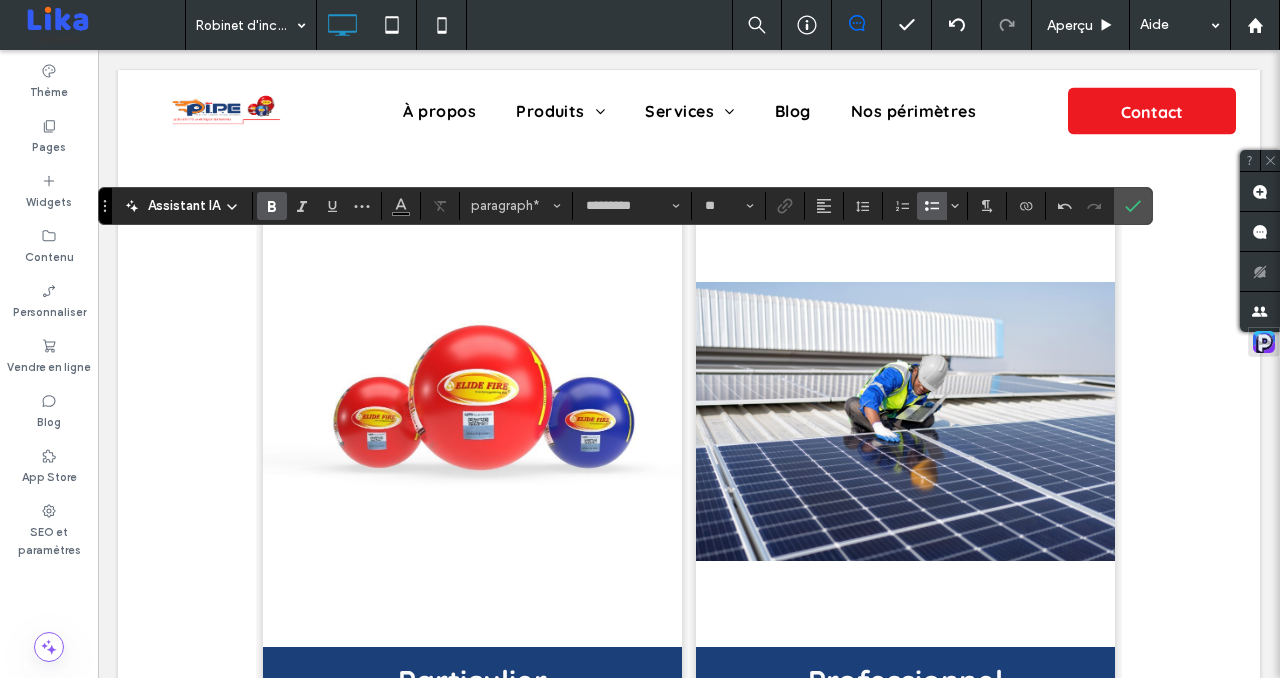click 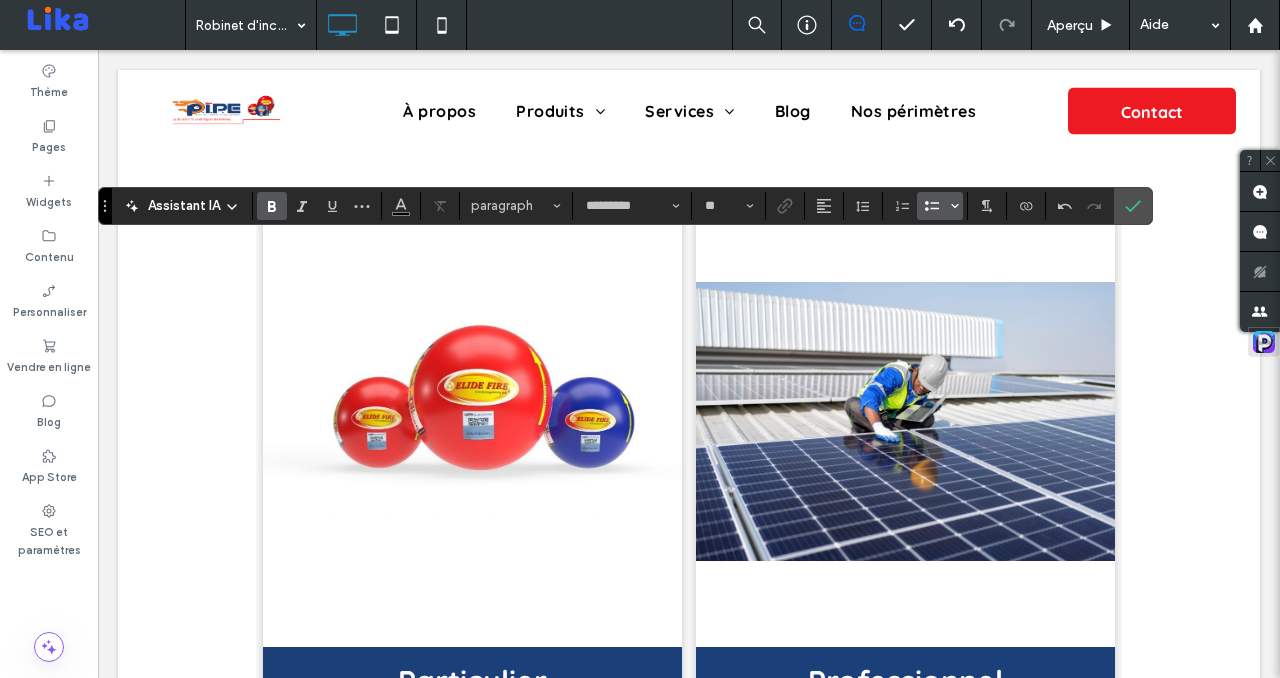 click 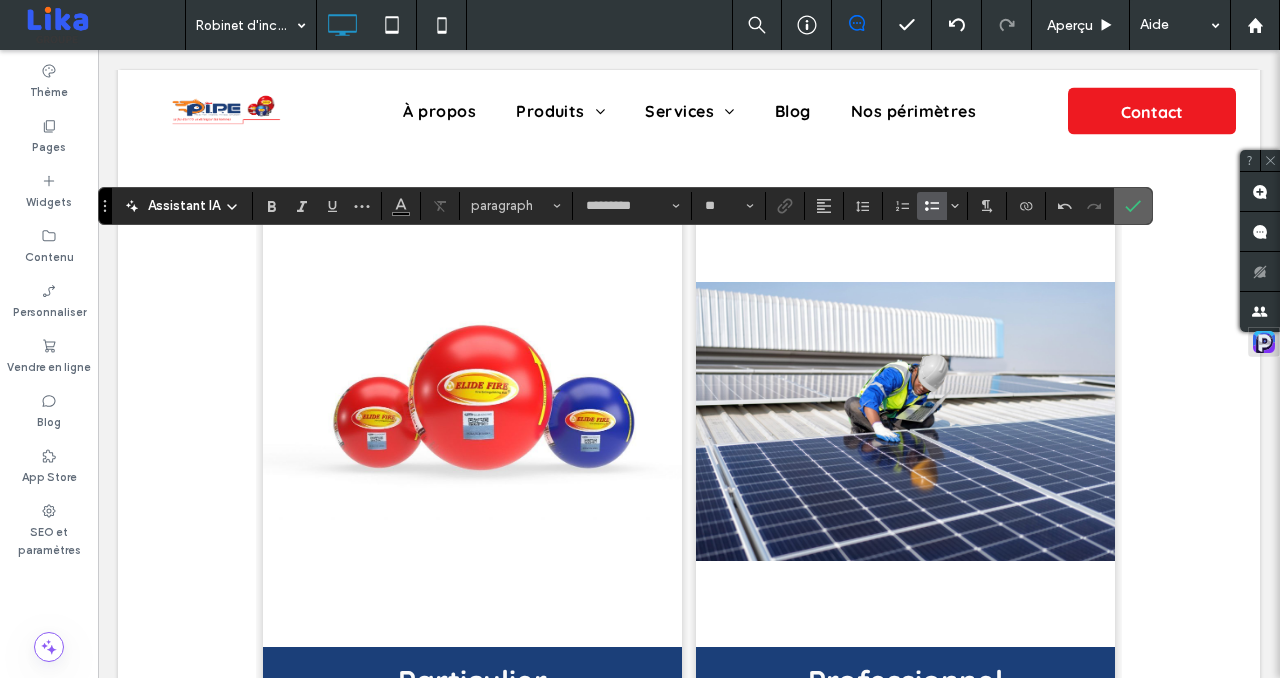 click 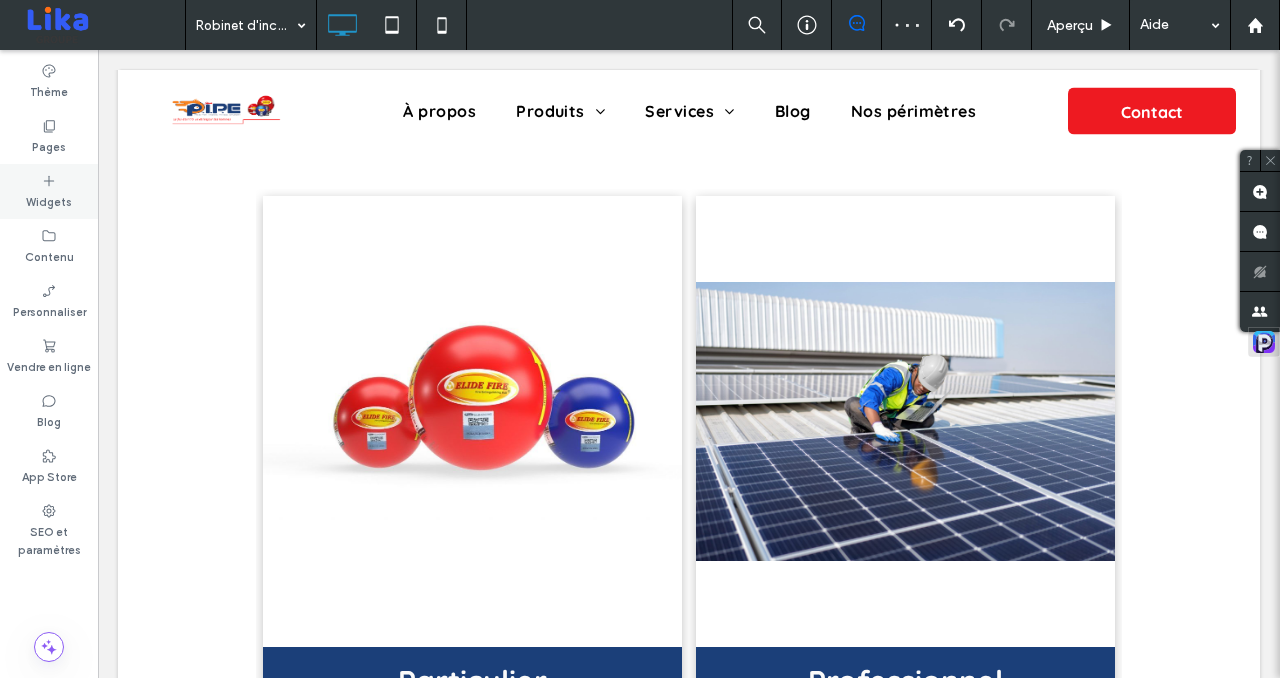 click 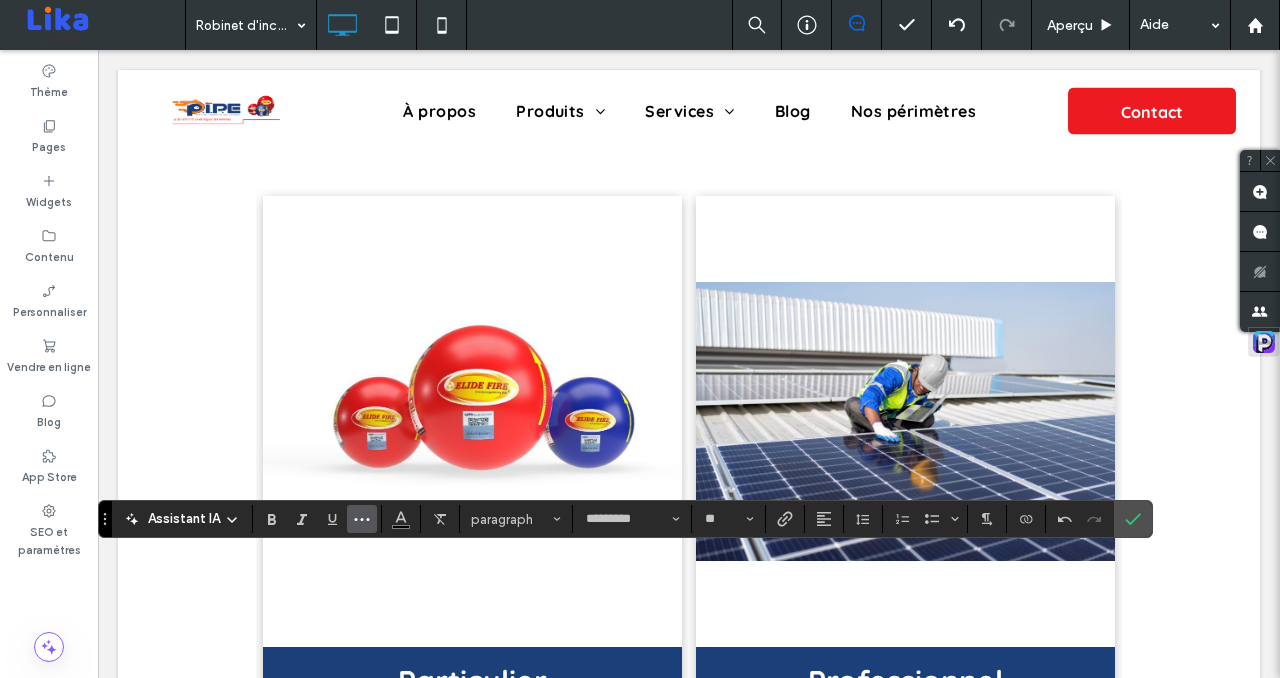 click 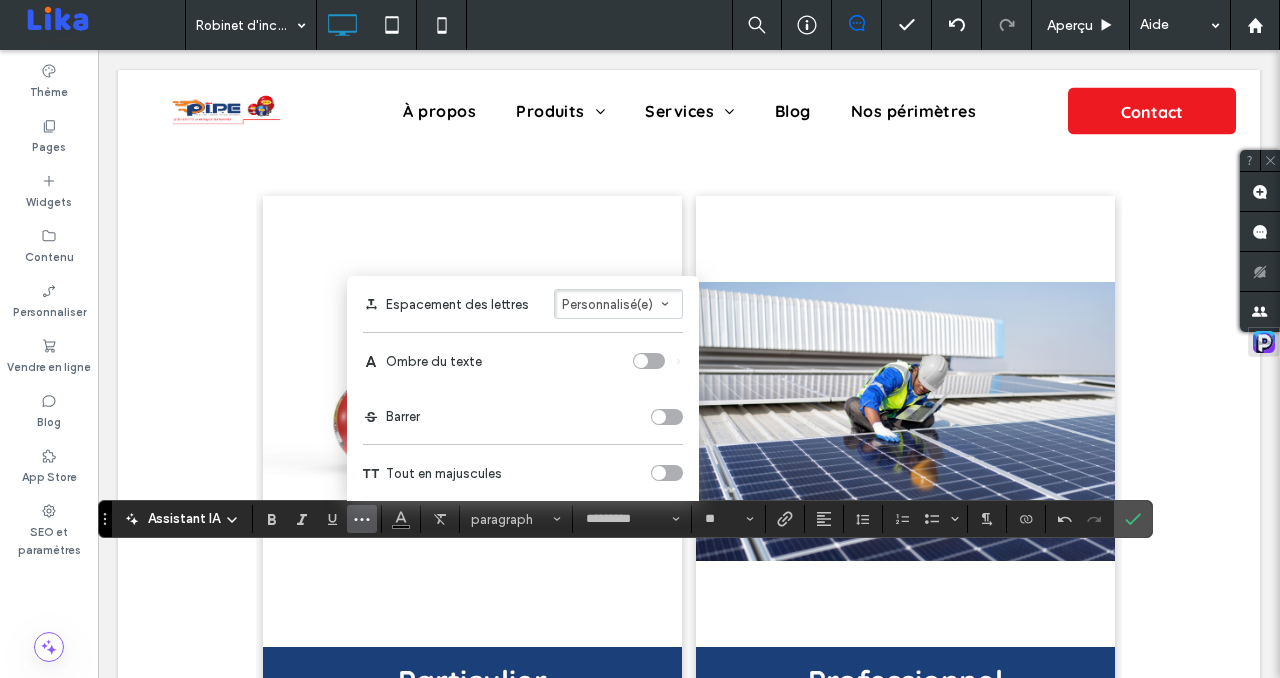 click at bounding box center (667, 473) 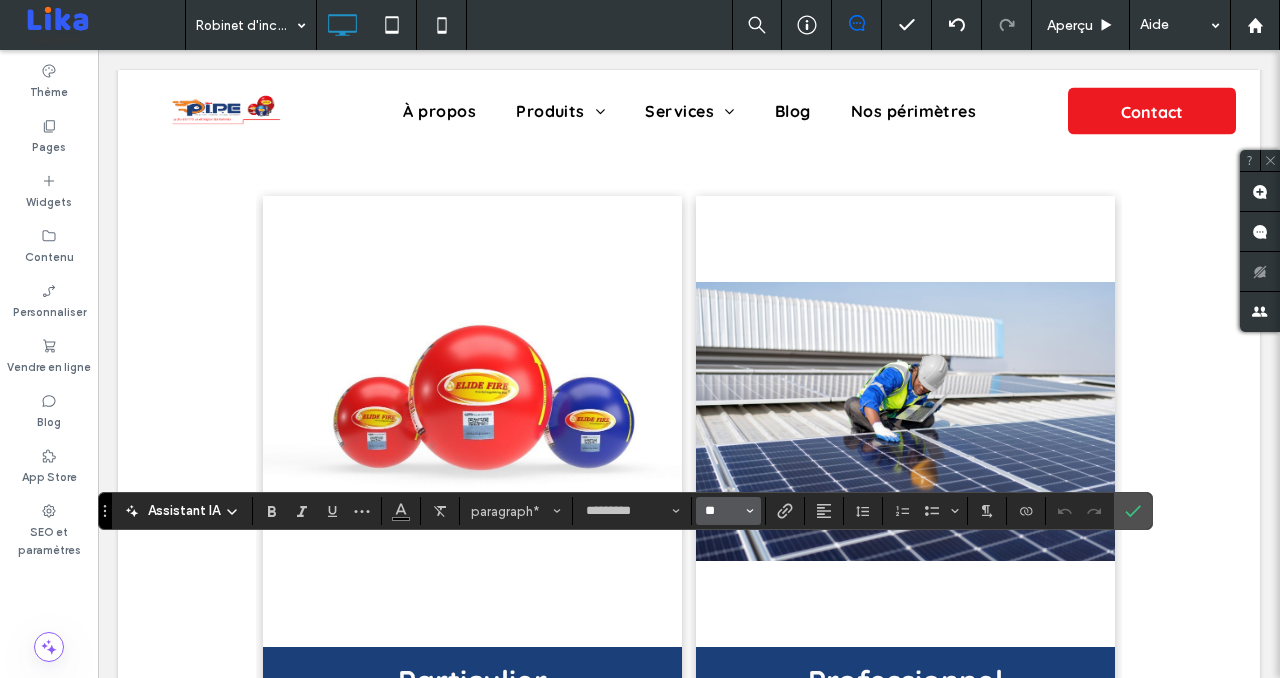 click on "**" at bounding box center [722, 511] 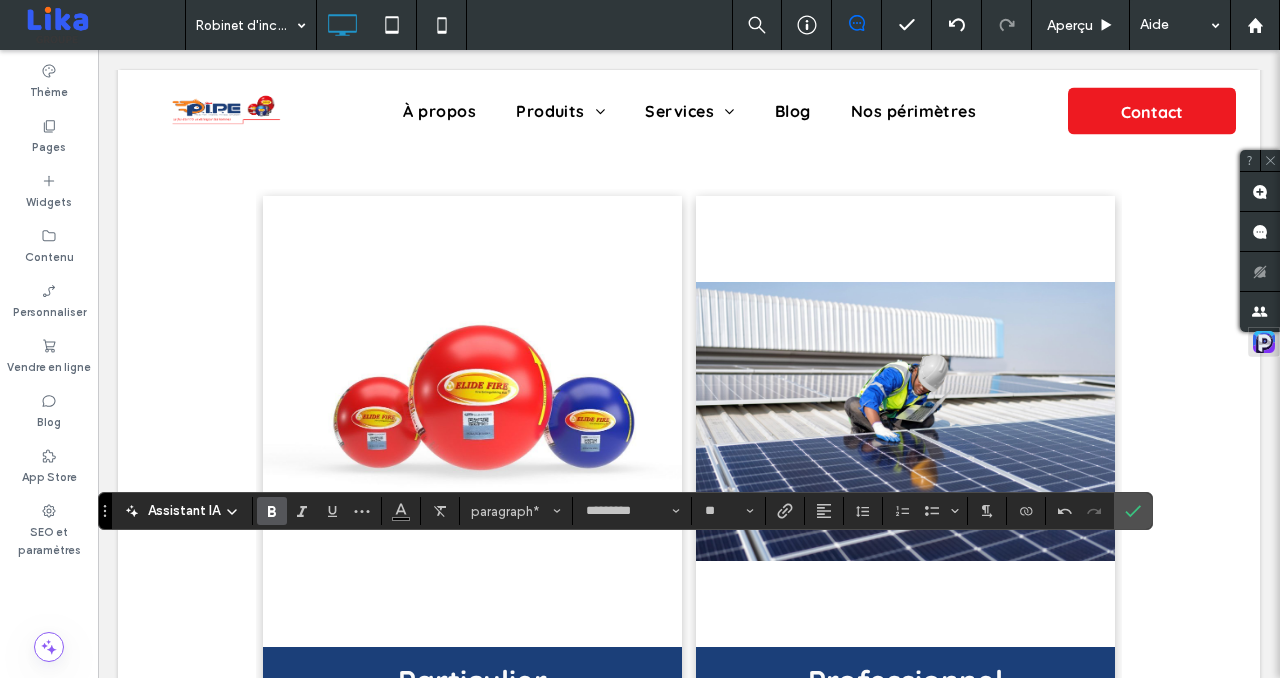 click at bounding box center (272, 511) 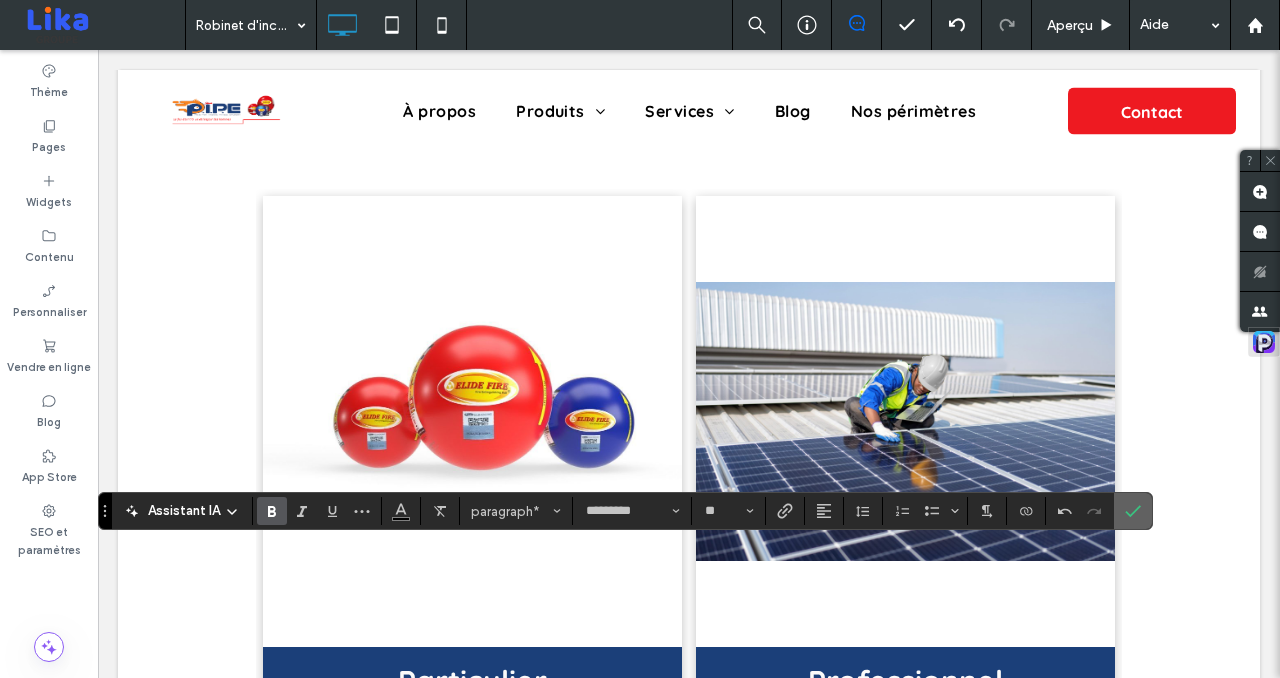 click 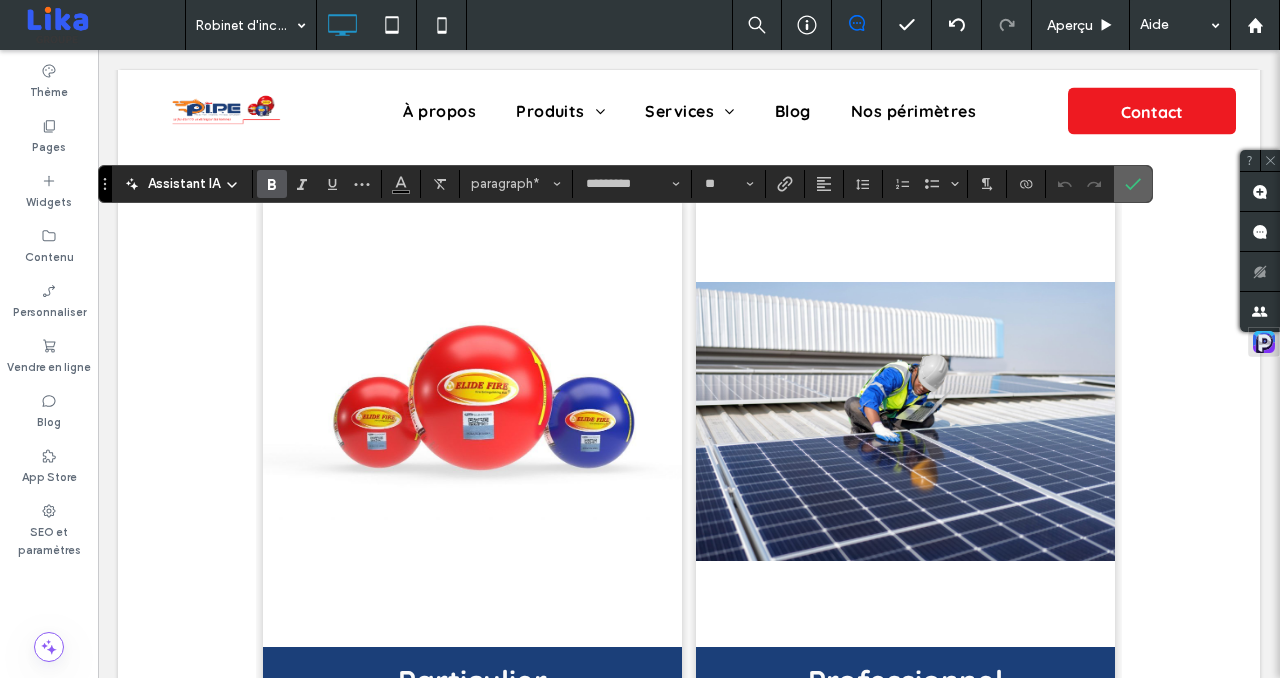 click 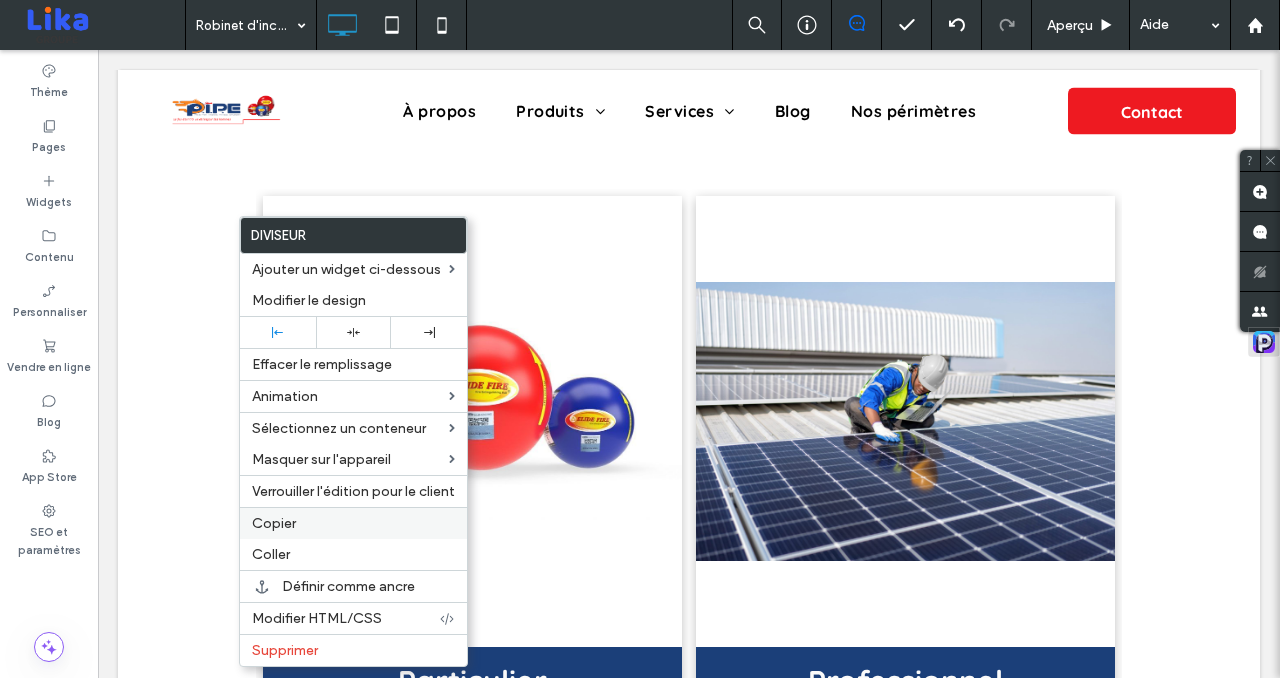 click on "Copier" at bounding box center [353, 523] 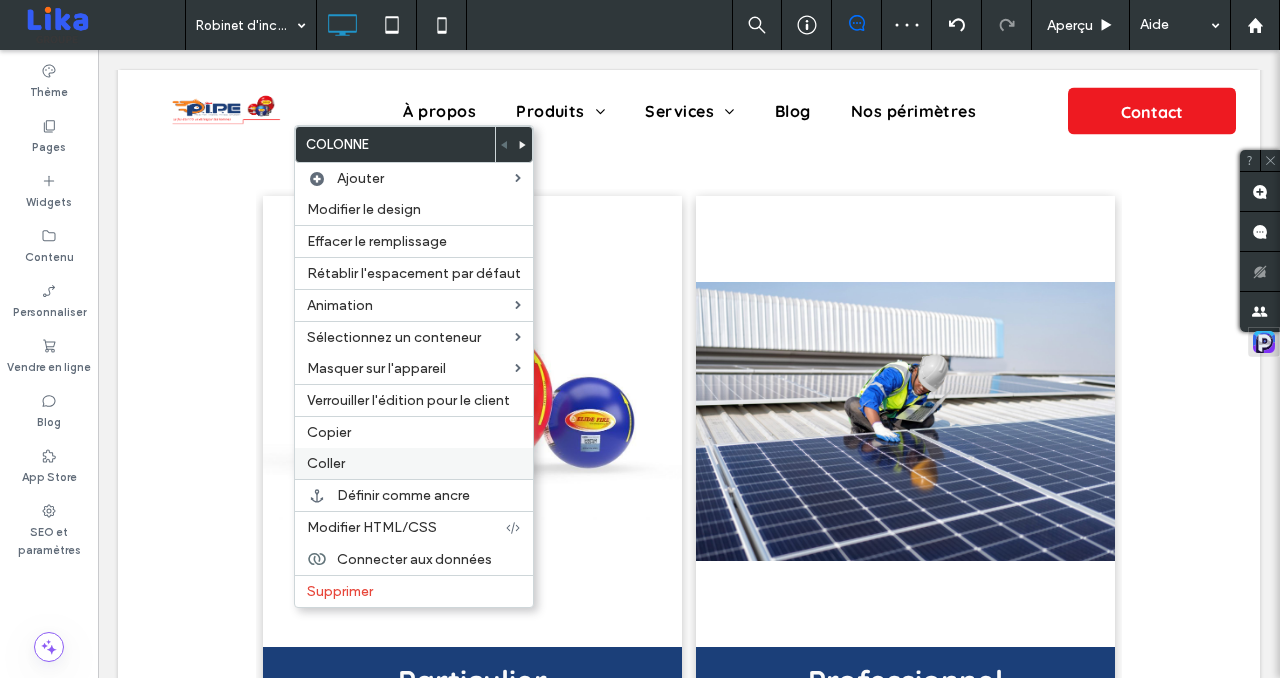 click on "Coller" at bounding box center [414, 463] 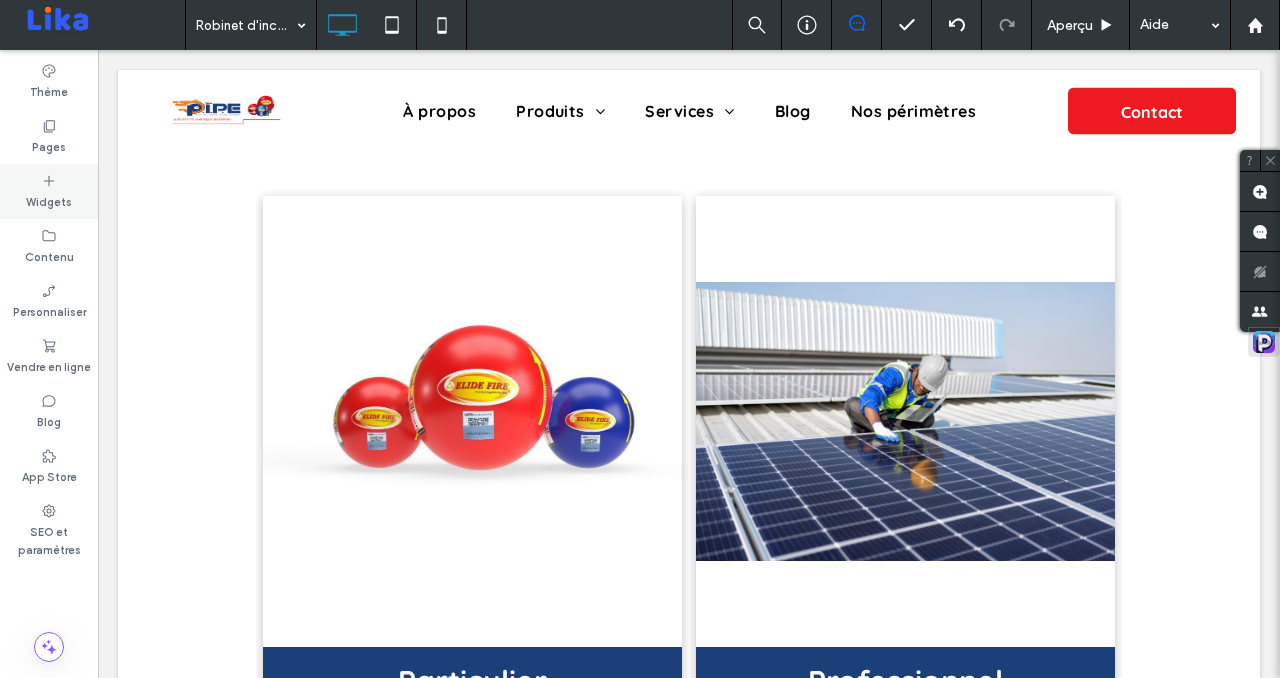 click 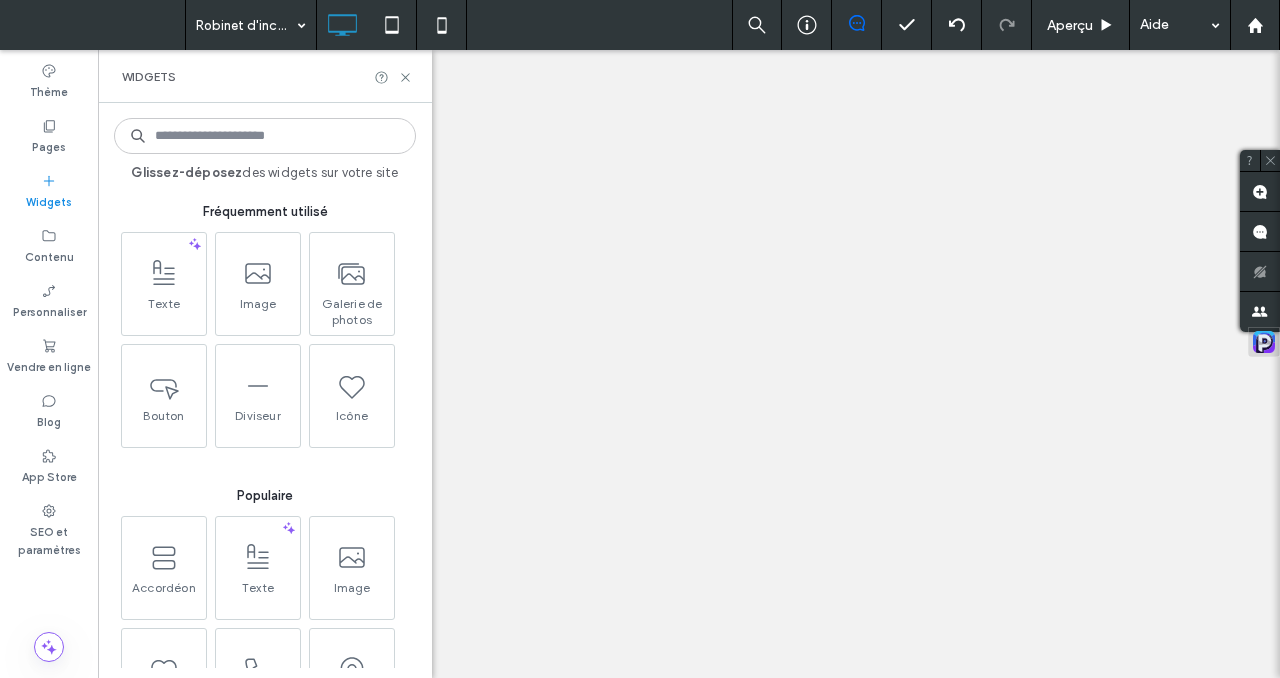 scroll, scrollTop: 0, scrollLeft: 0, axis: both 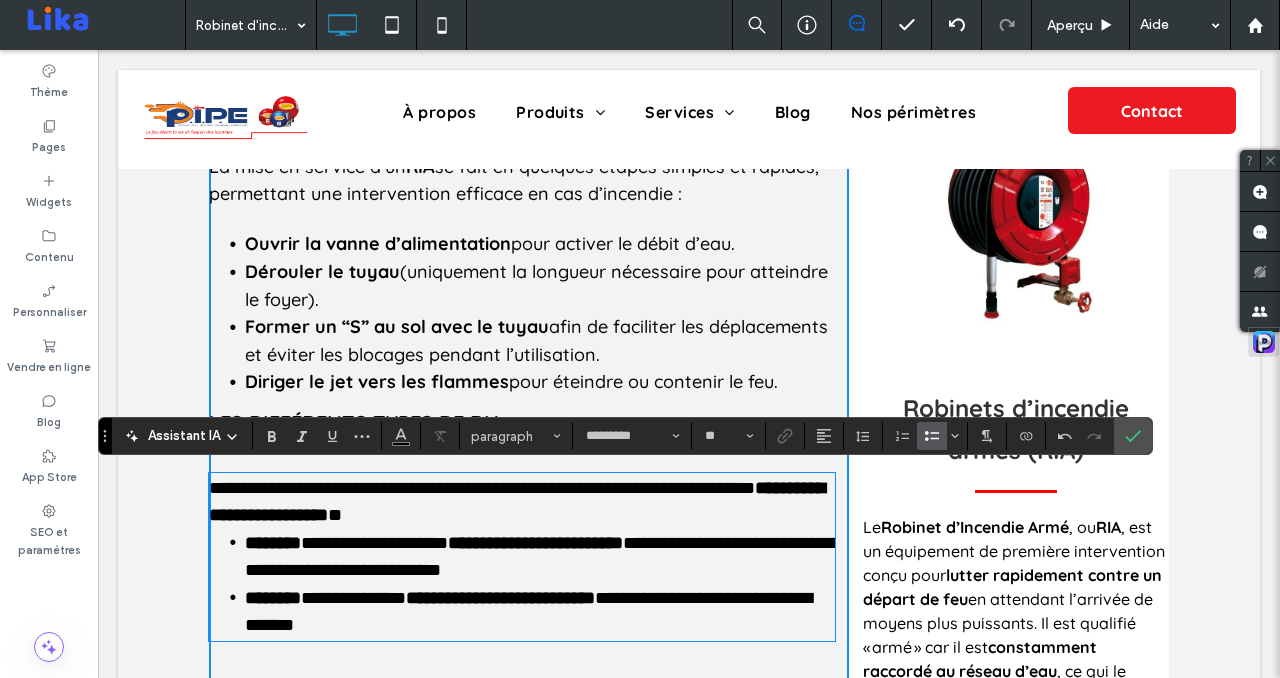 click on "**********" at bounding box center (522, 502) 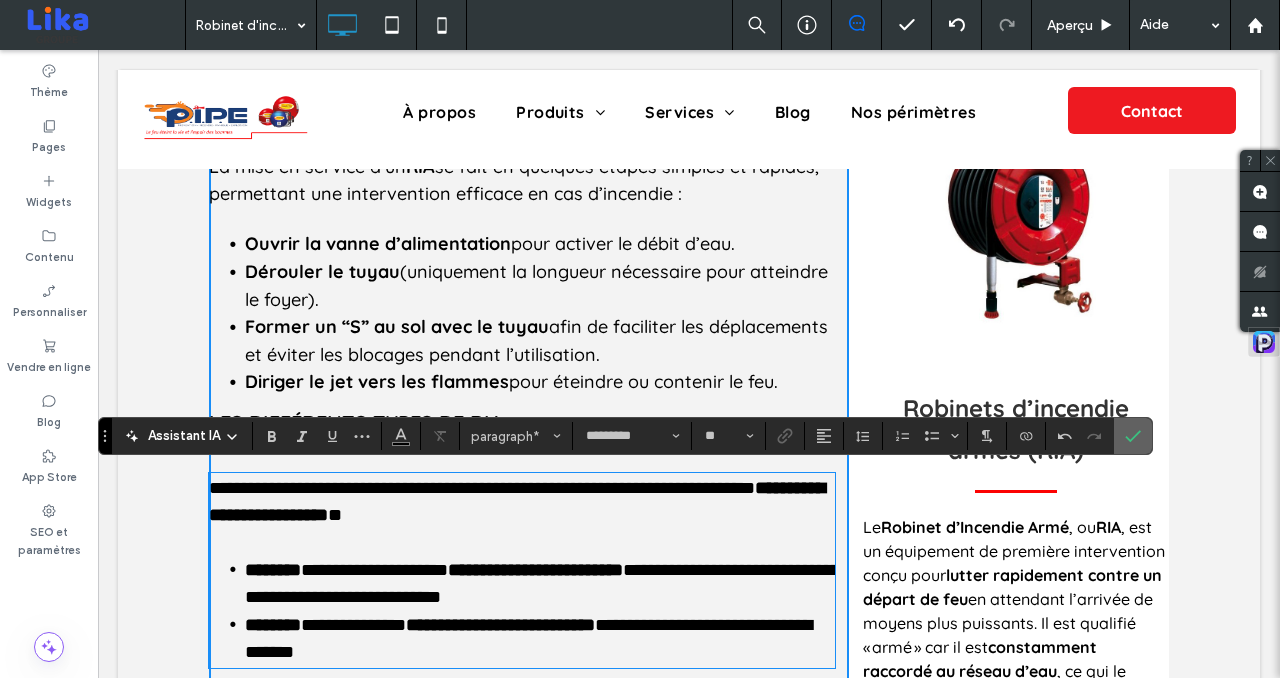 click 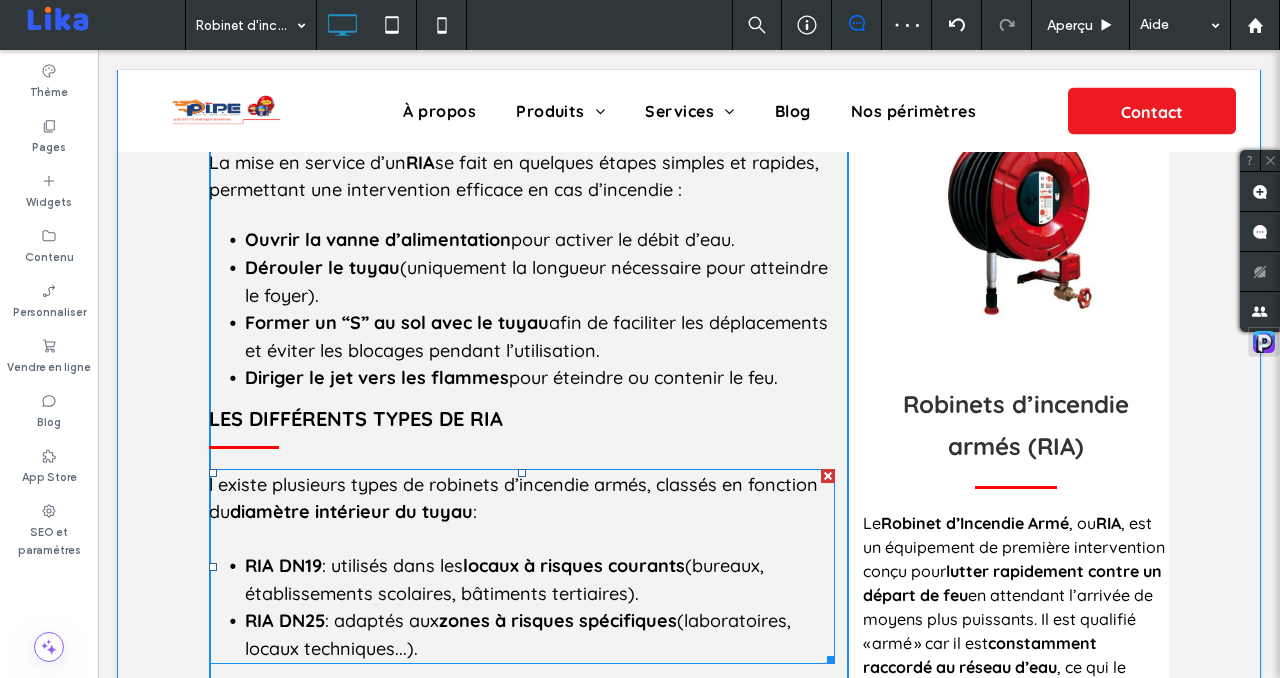 scroll, scrollTop: 677, scrollLeft: 0, axis: vertical 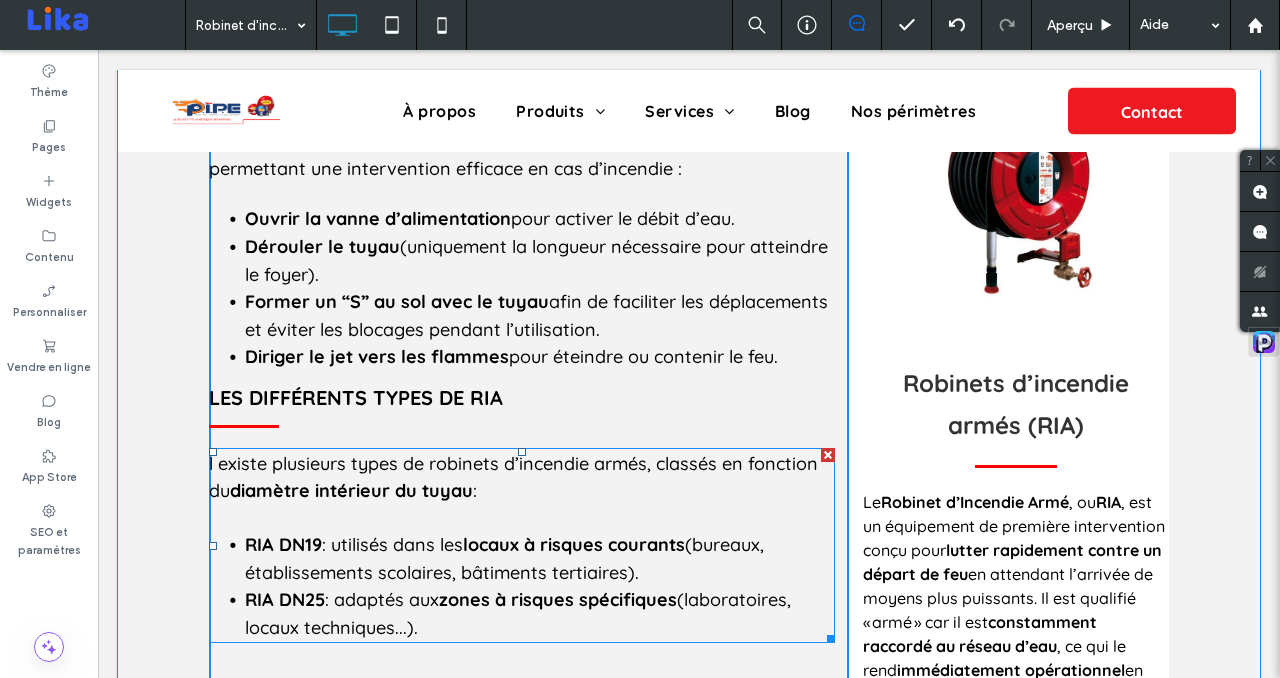 click on "l existe plusieurs types de robinets d’incendie armés, classés en fonction du" at bounding box center [513, 477] 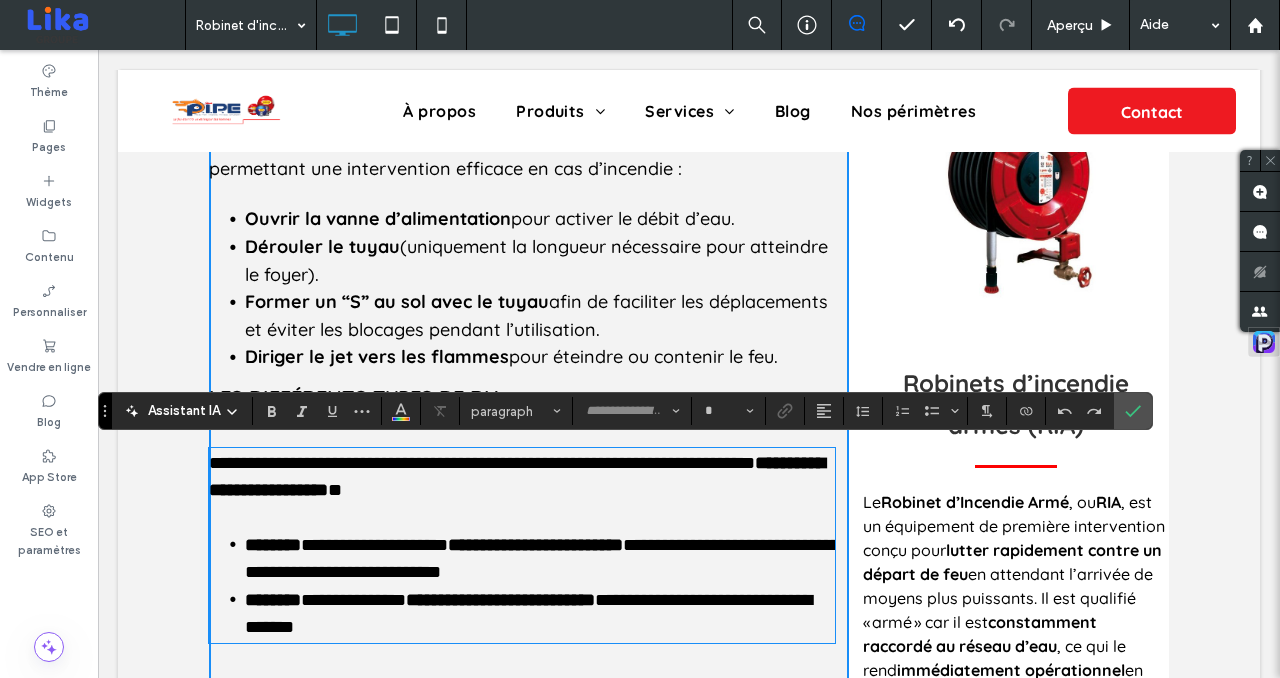 type on "*********" 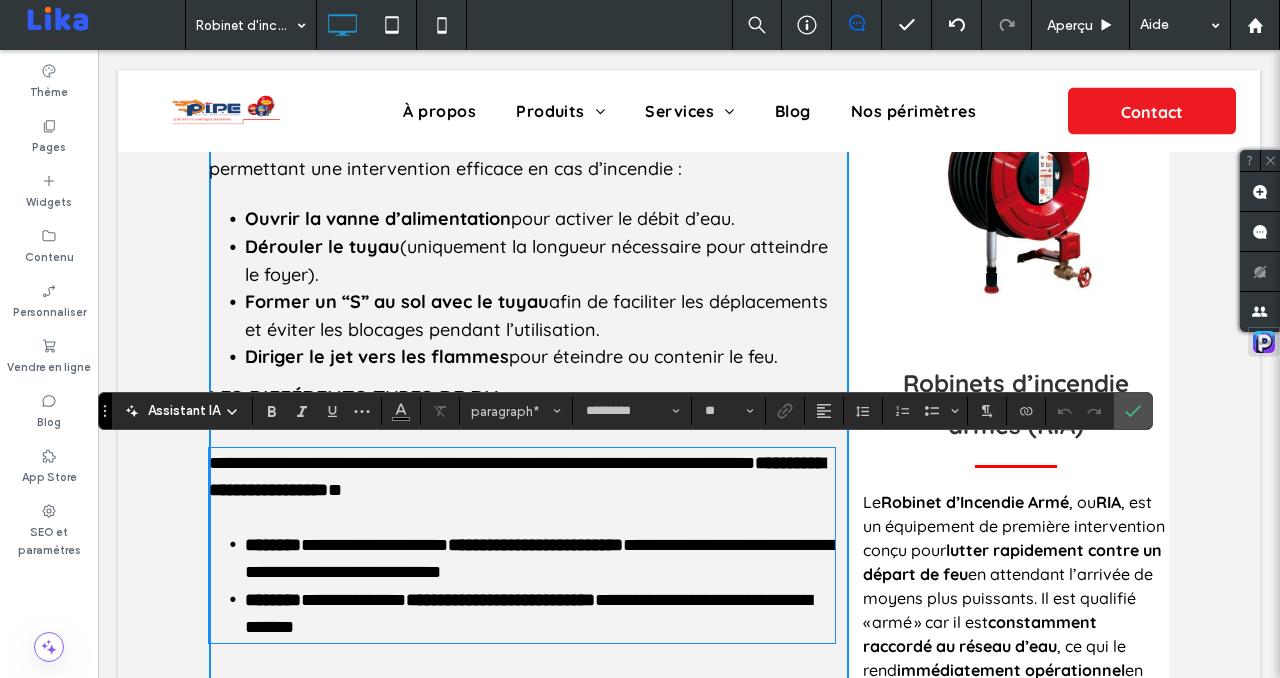 click on "**********" at bounding box center [482, 463] 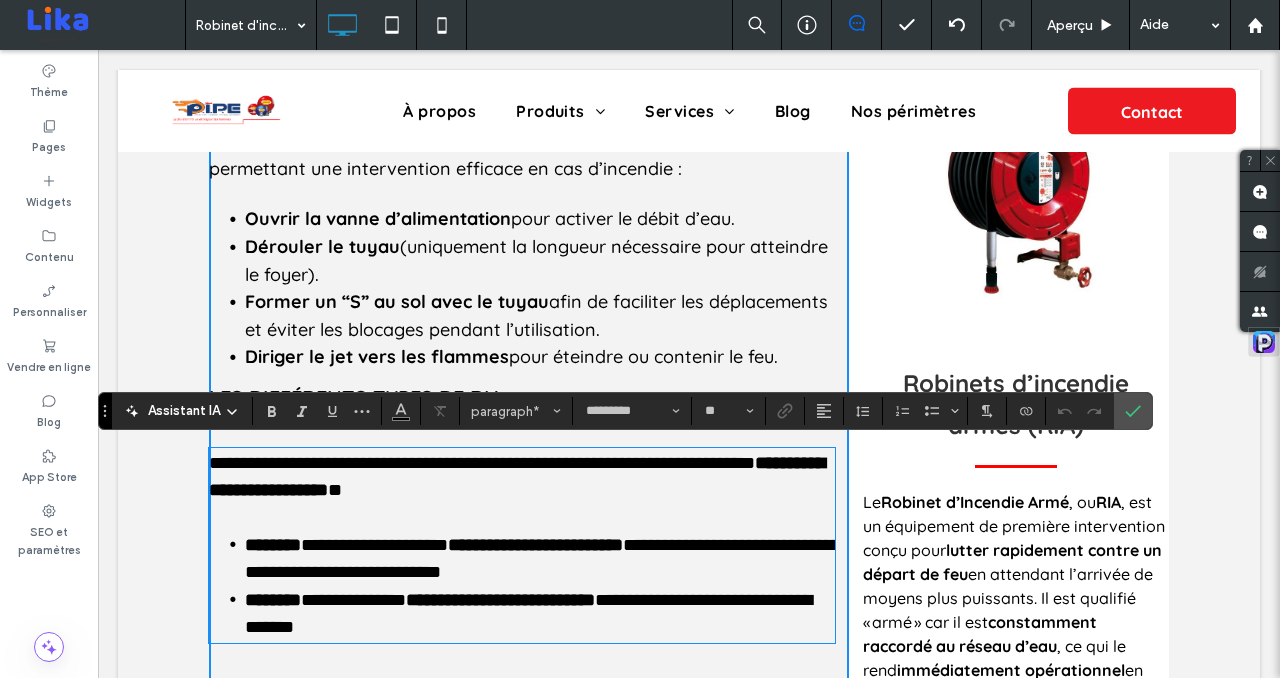 type 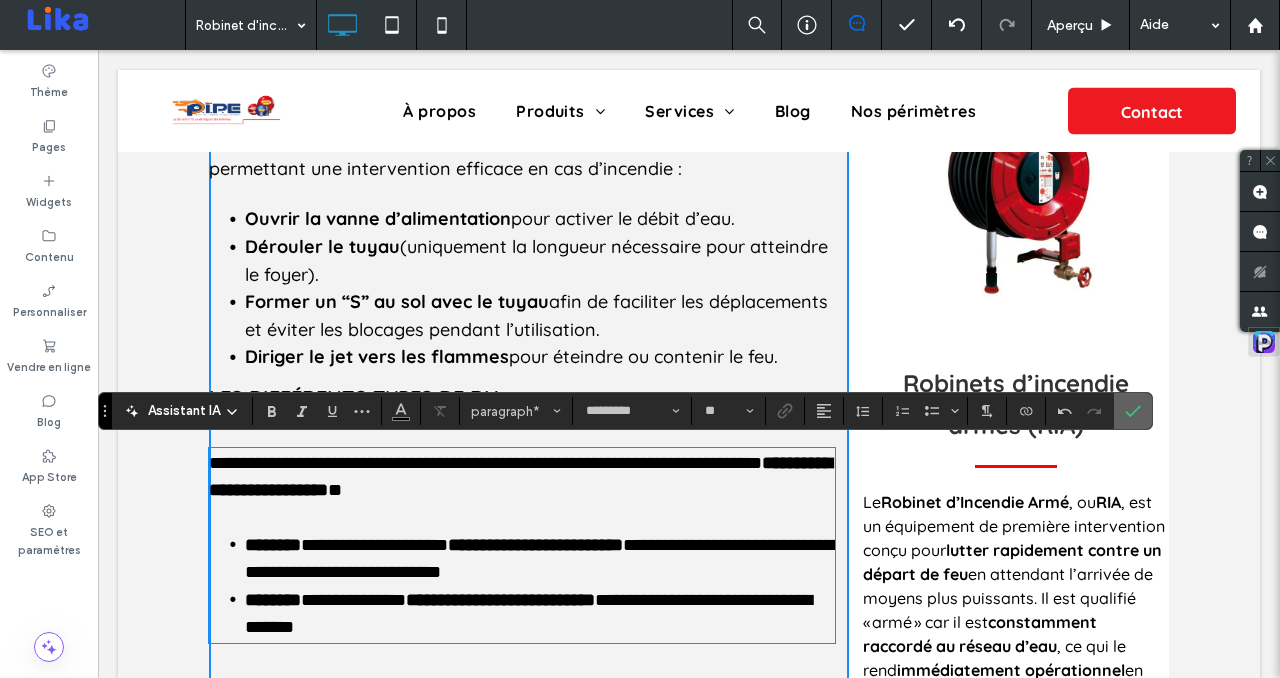 click at bounding box center [1129, 411] 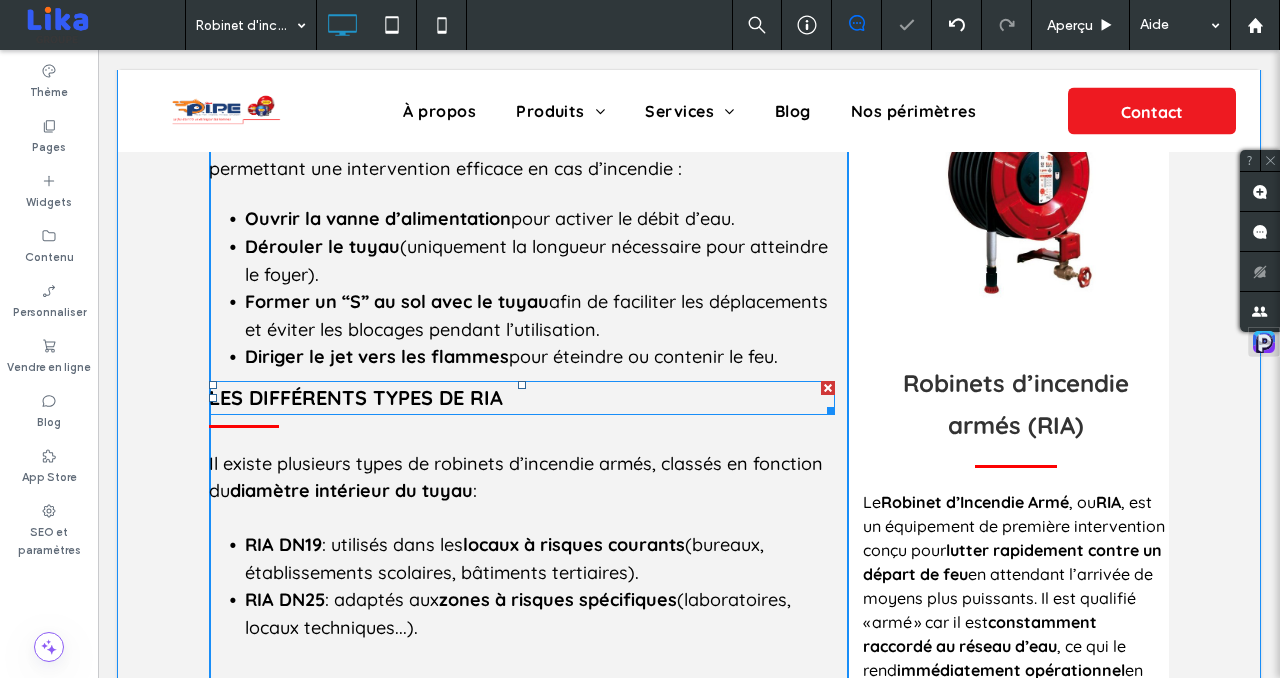 click on "Les différents types de RIA" at bounding box center [522, 398] 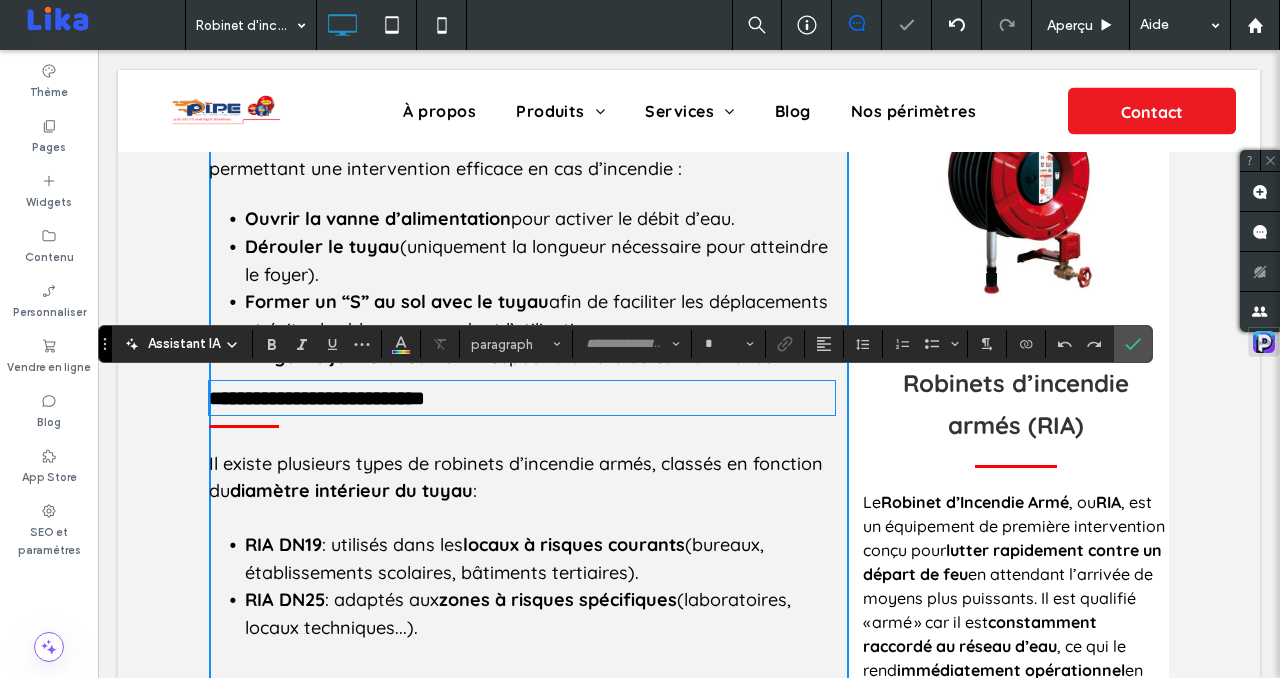 type on "*********" 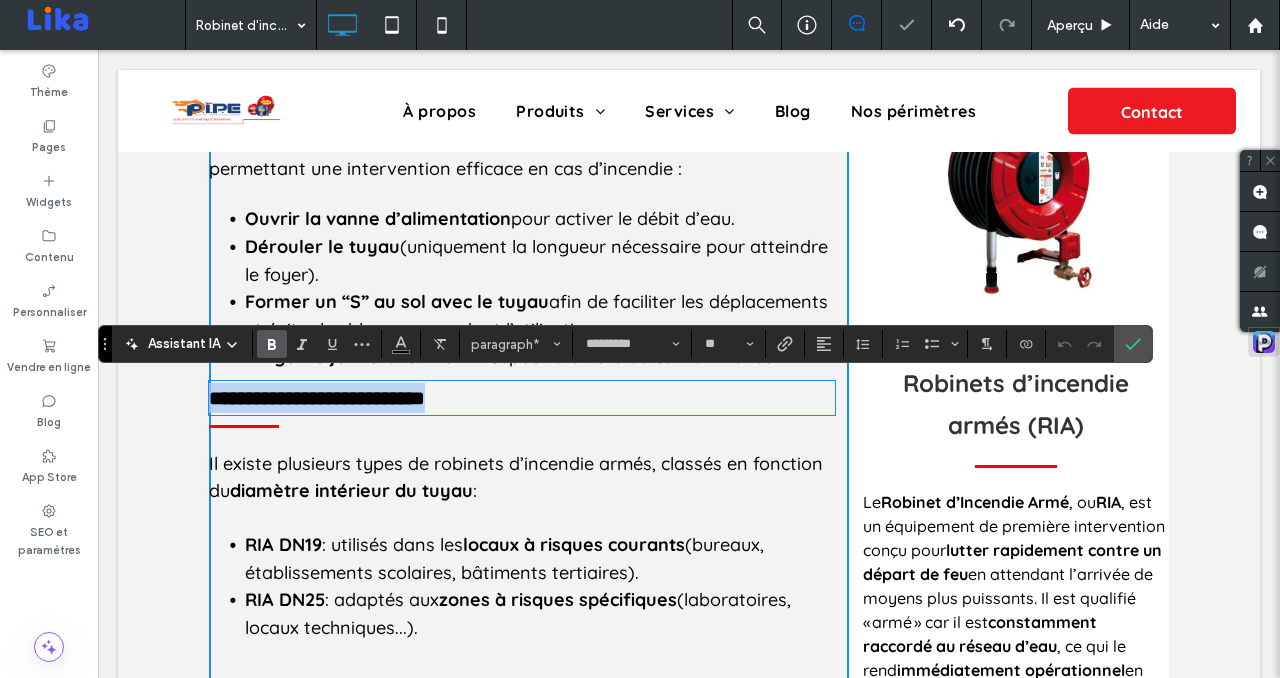 click on "**********" at bounding box center [522, 398] 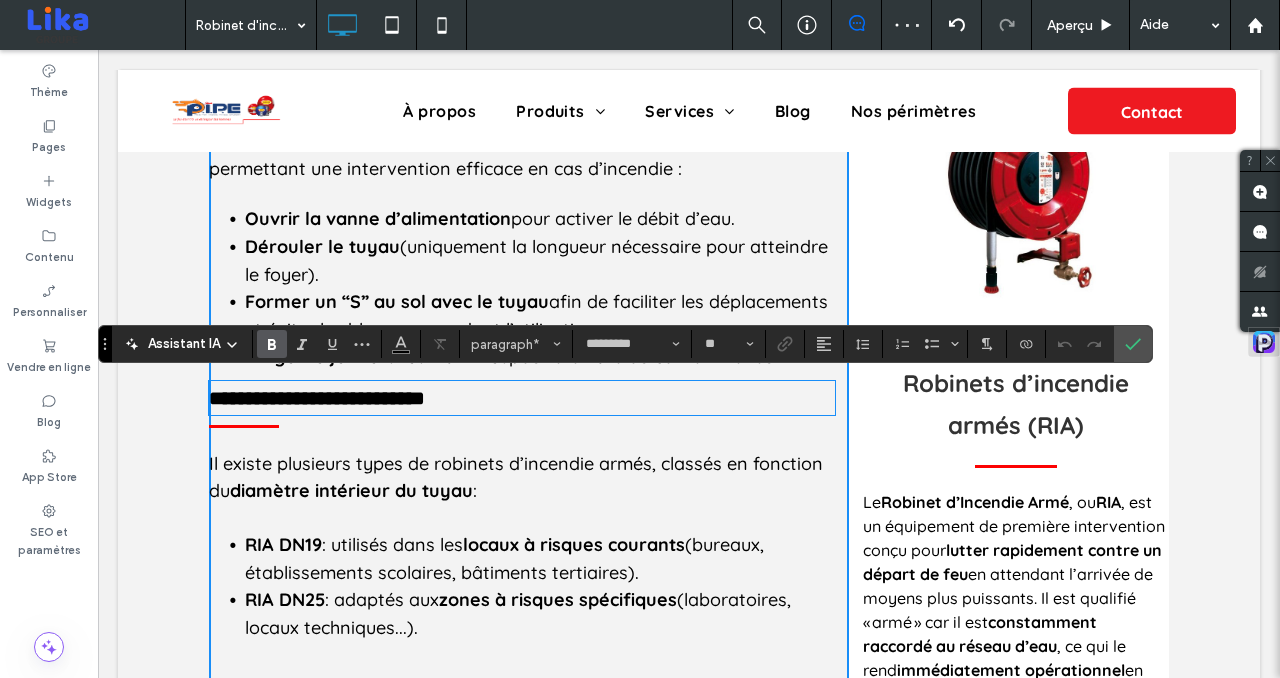 type 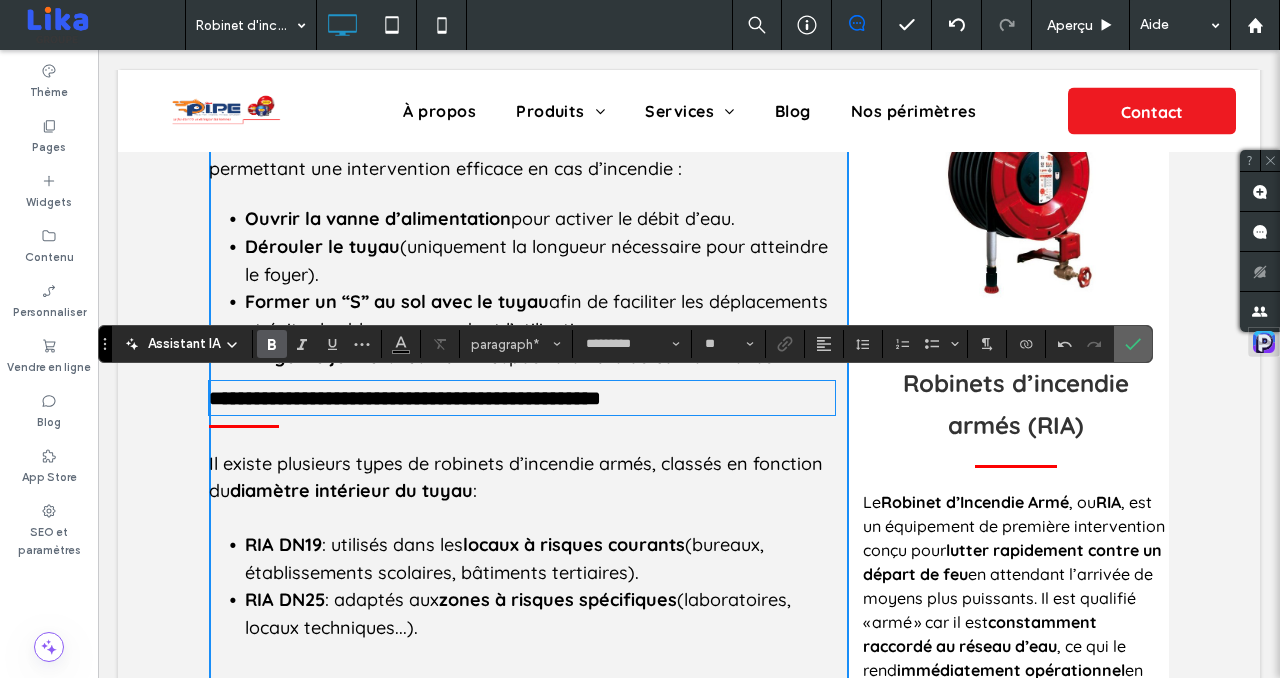 click 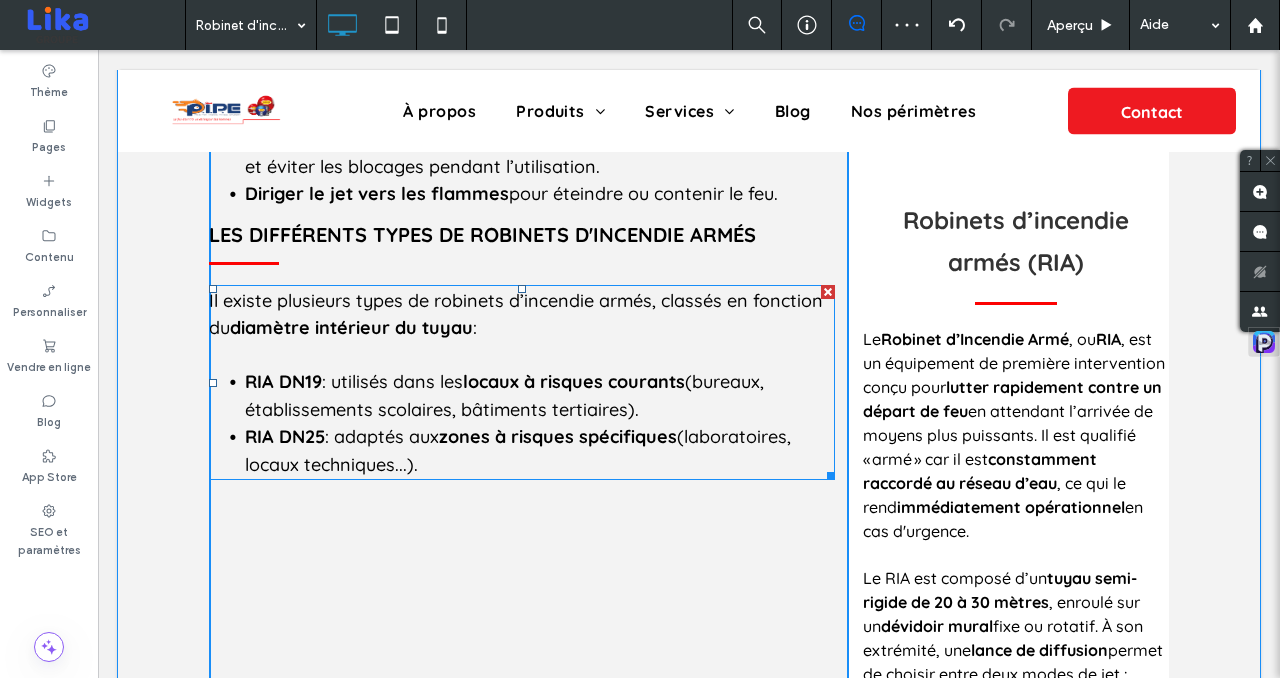 scroll, scrollTop: 841, scrollLeft: 0, axis: vertical 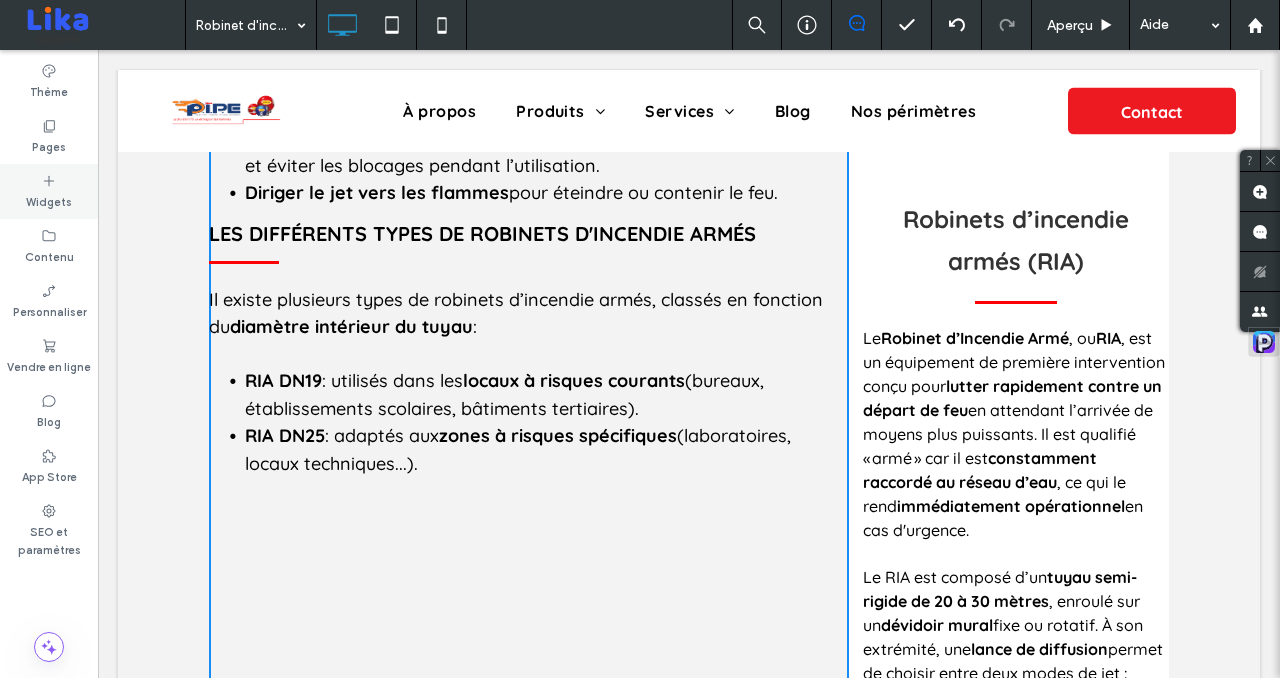 click on "Widgets" at bounding box center [49, 200] 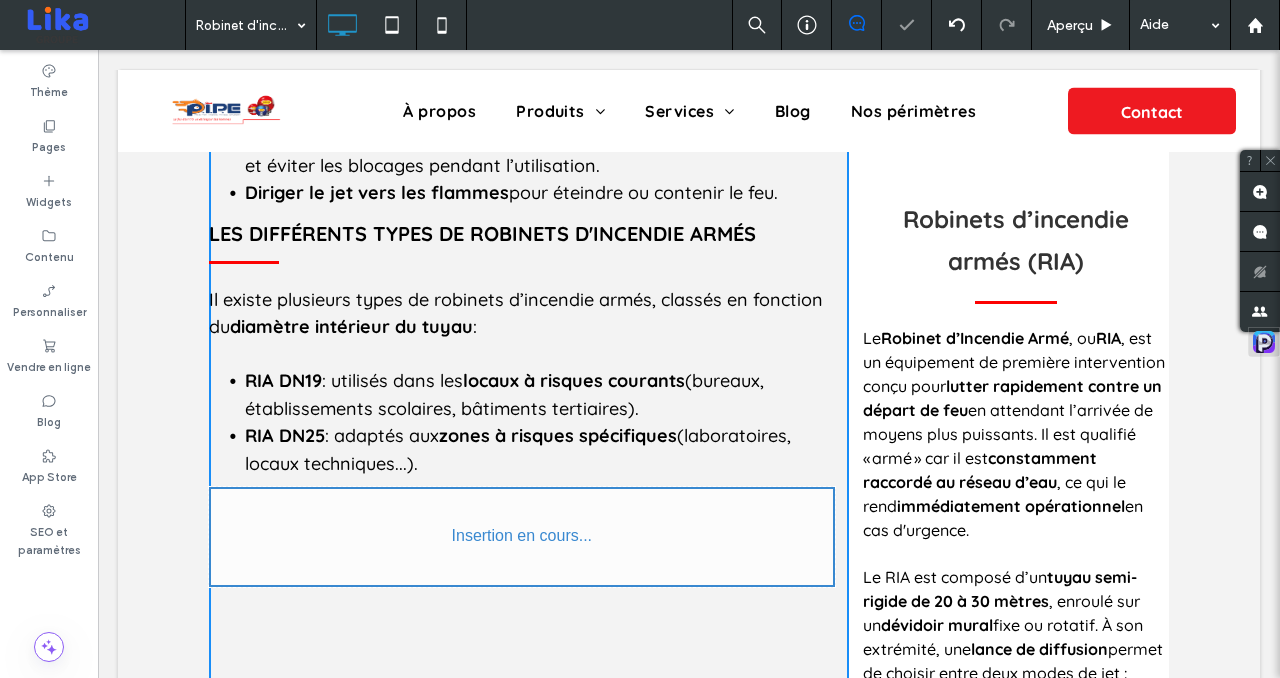 scroll, scrollTop: 896, scrollLeft: 0, axis: vertical 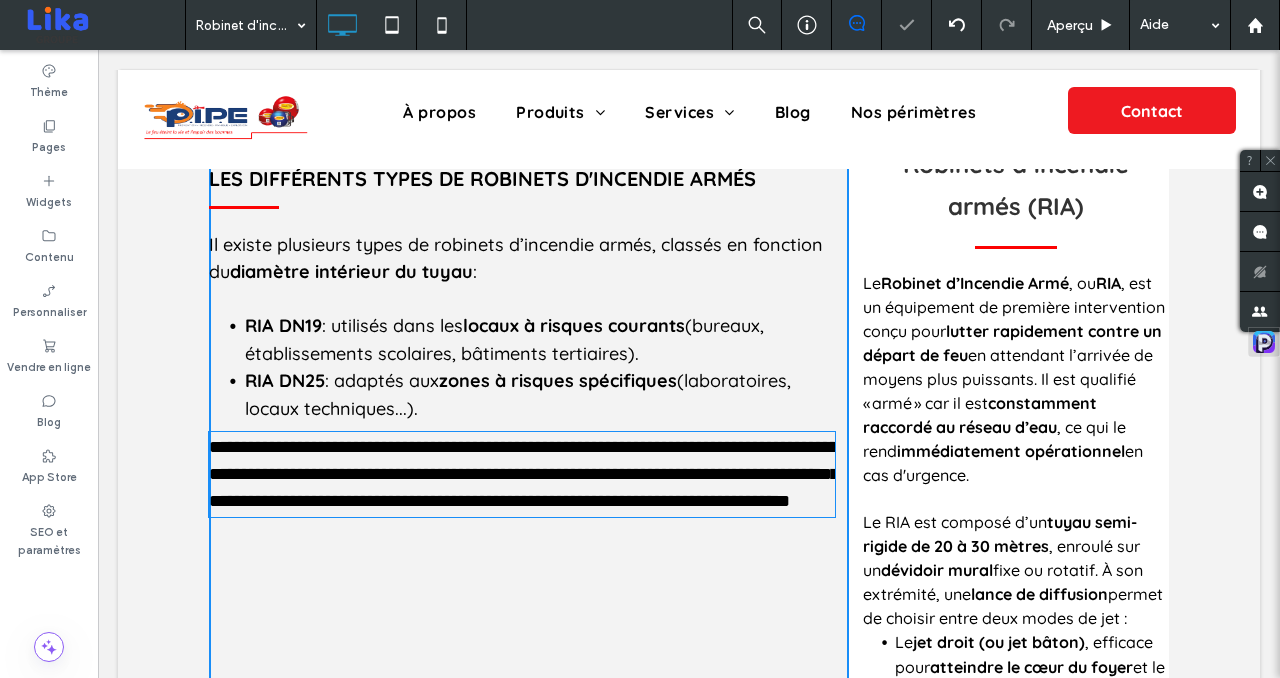 type on "*********" 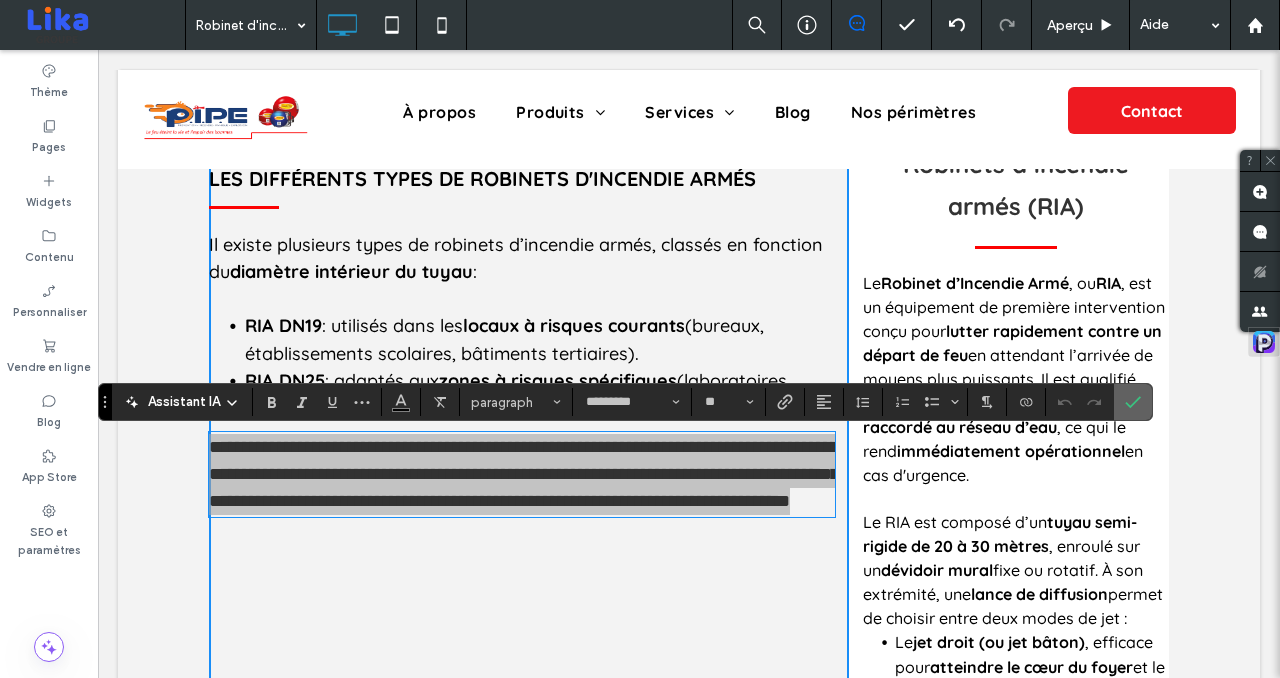 drag, startPoint x: 1128, startPoint y: 407, endPoint x: 1030, endPoint y: 357, distance: 110.01818 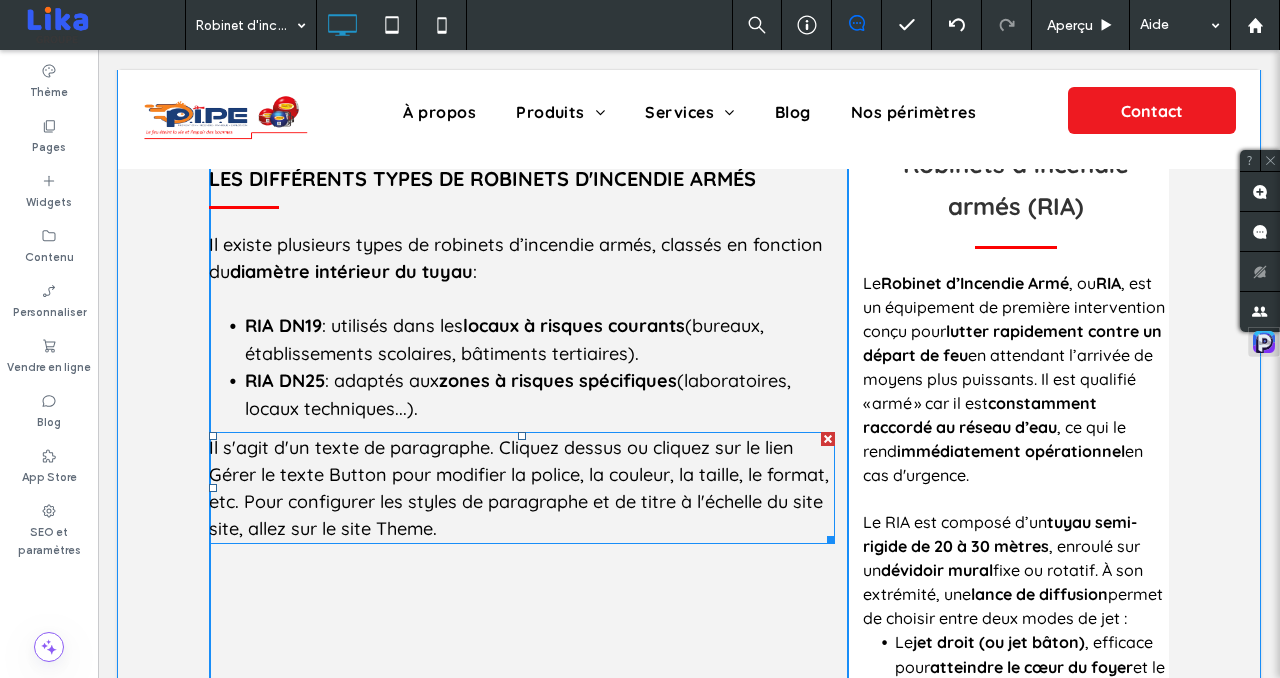 click on "Il s'agit d'un texte de paragraphe. Cliquez dessus ou cliquez sur le lien Gérer le texte Button pour modifier la police, la couleur, la taille, le format, etc. Pour configurer les styles de paragraphe et de titre à l'échelle du site site, allez sur le site Theme." at bounding box center (522, 488) 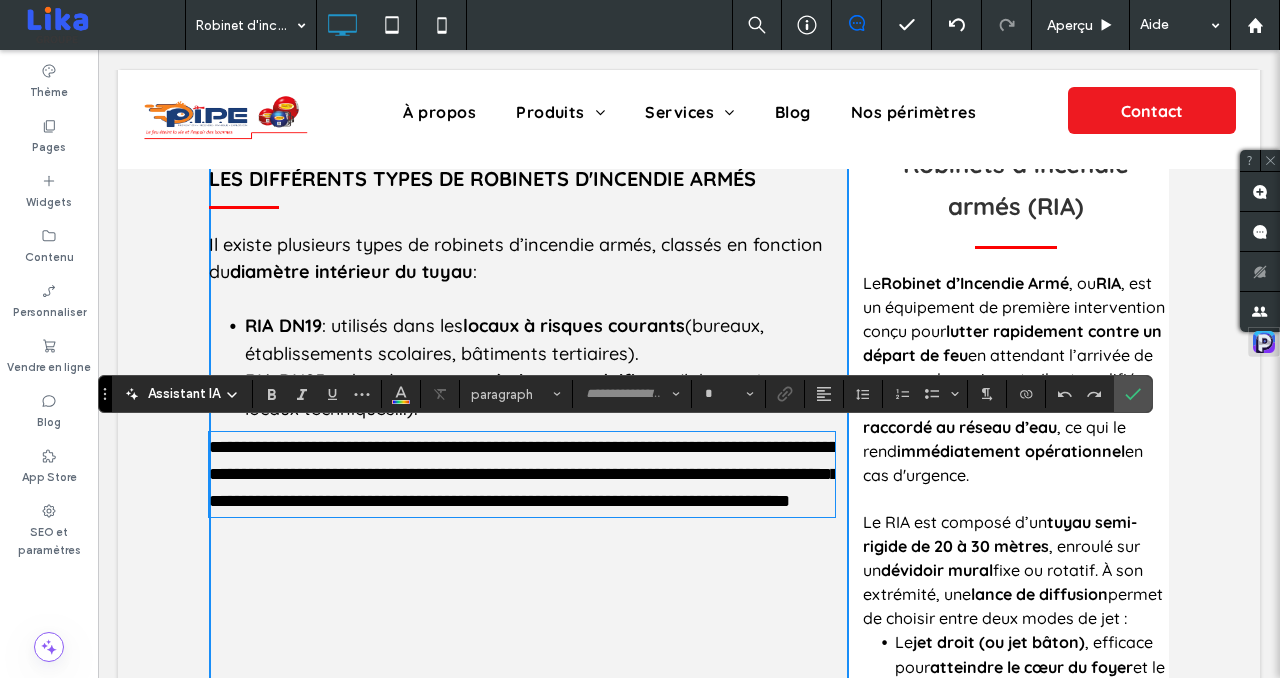 type on "*********" 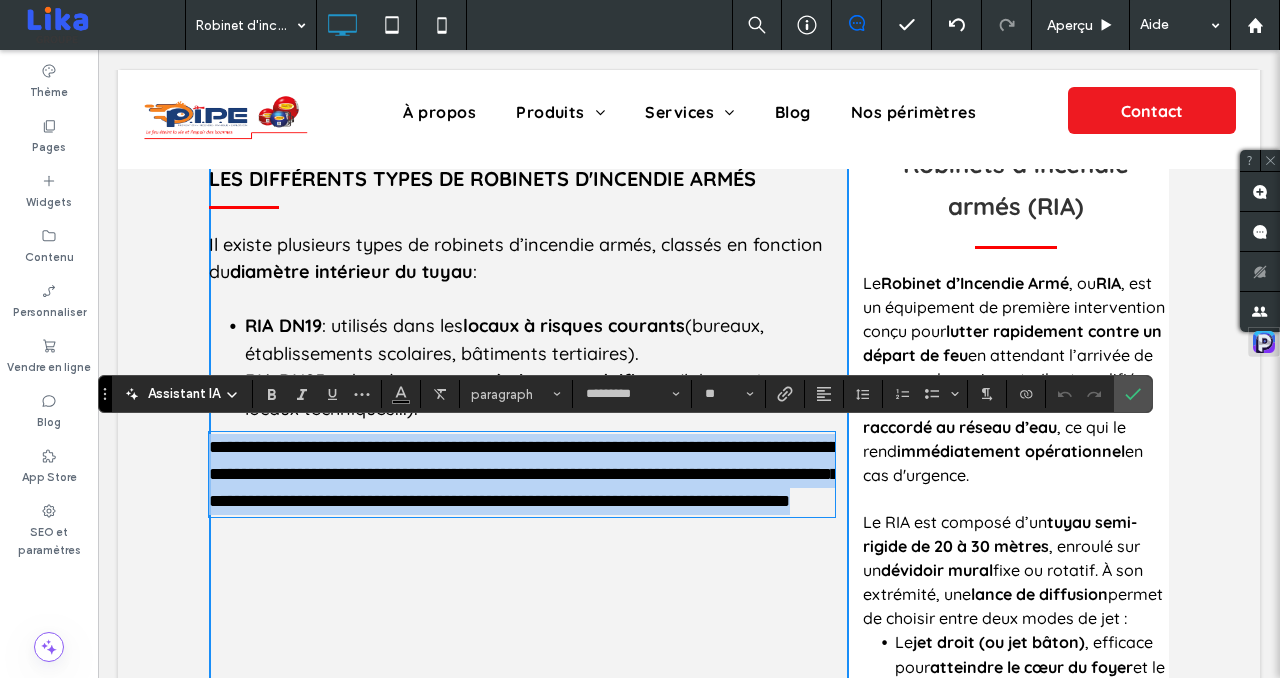 scroll, scrollTop: 0, scrollLeft: 0, axis: both 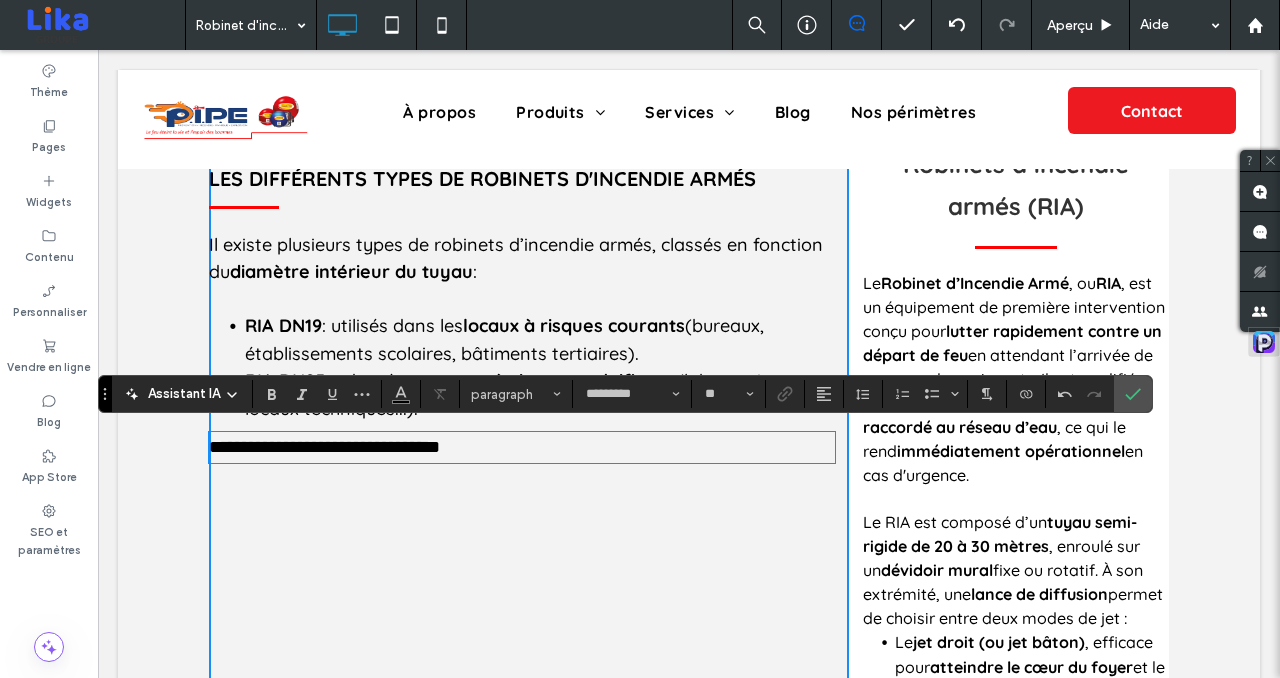 click on "**********" at bounding box center (522, 447) 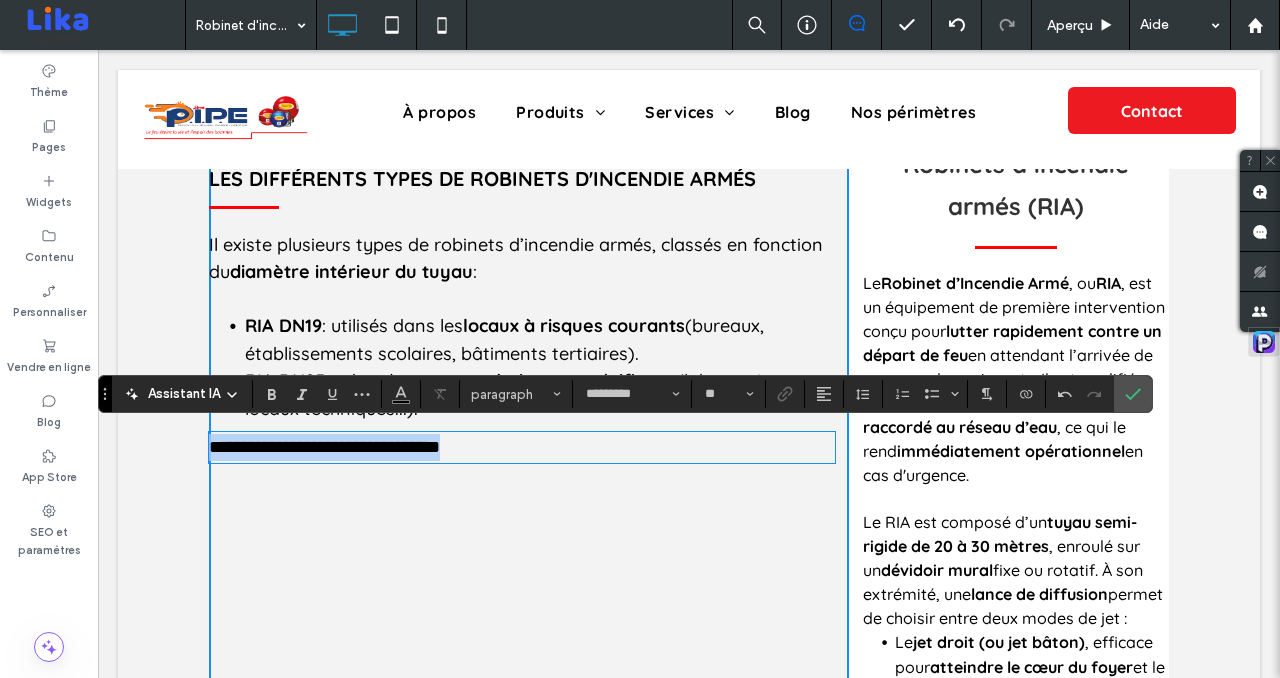 click on "**********" at bounding box center (522, 447) 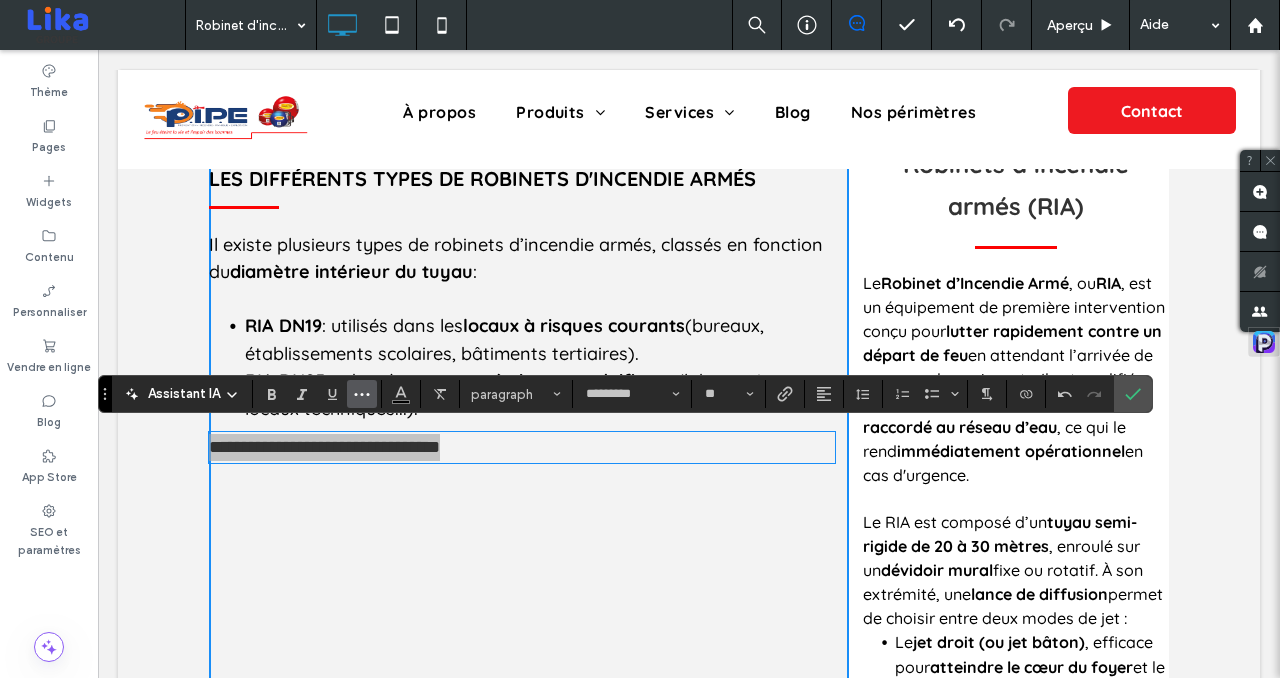 click 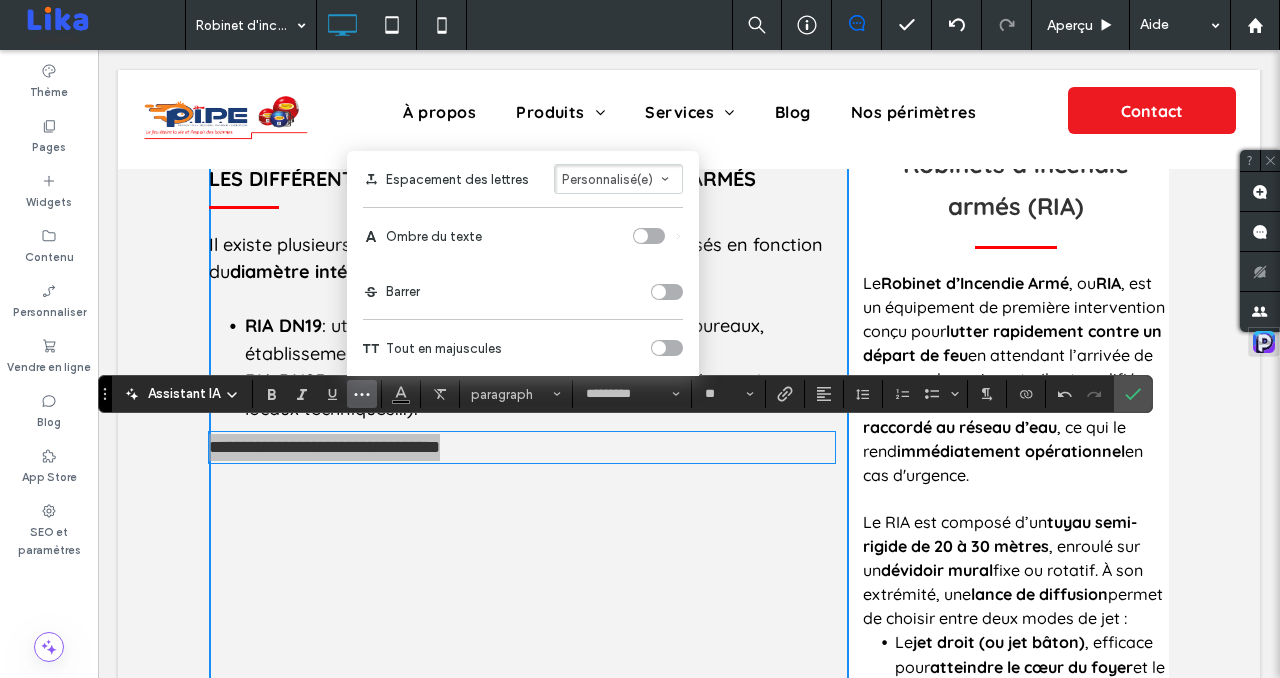 click at bounding box center [667, 348] 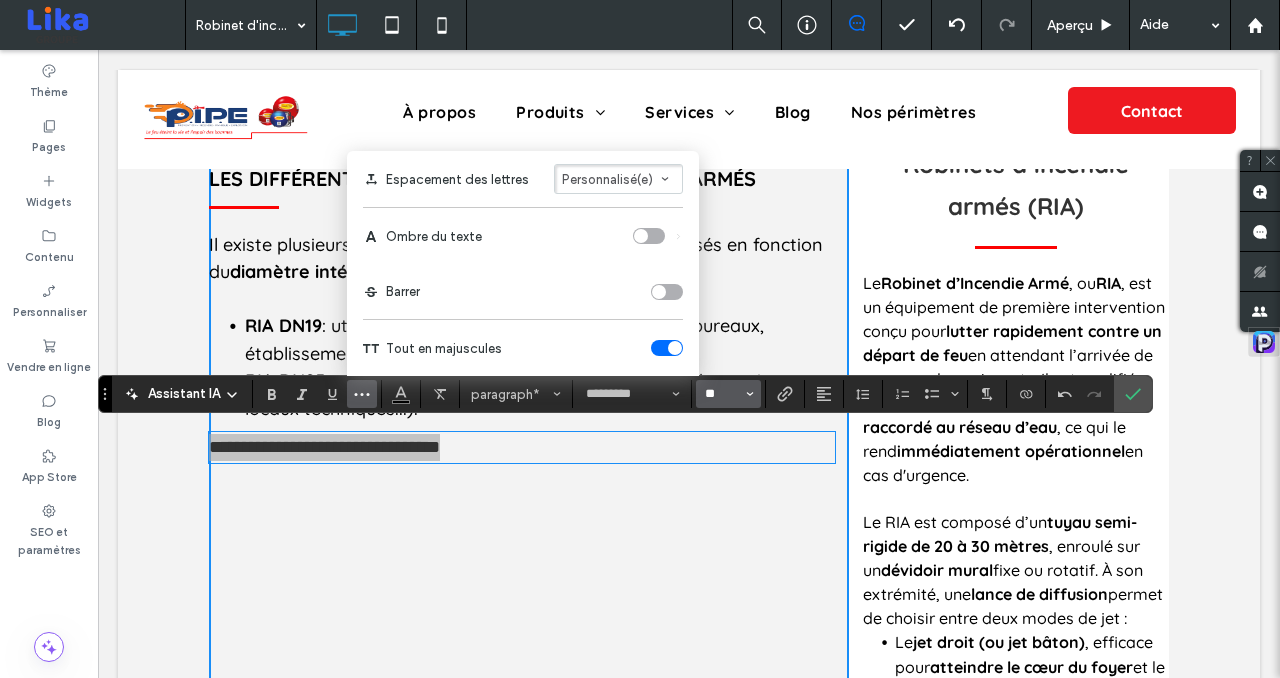 click on "**" at bounding box center (722, 394) 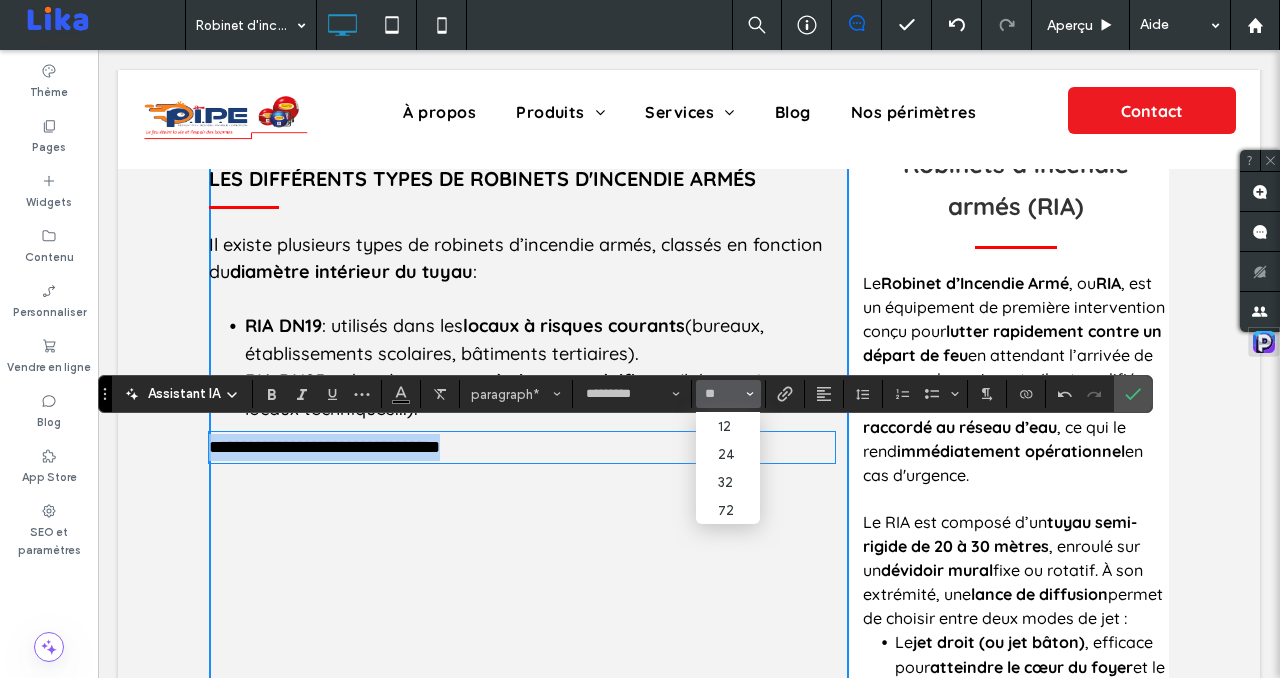 type on "**" 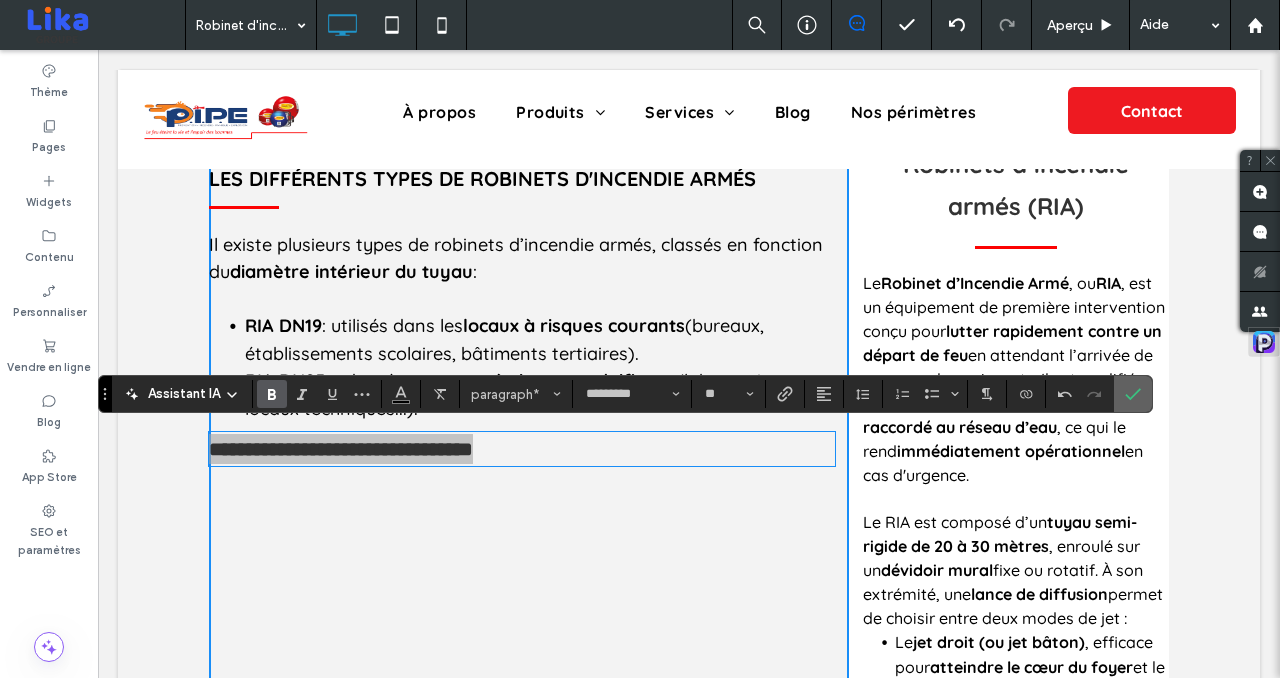 click at bounding box center (1133, 394) 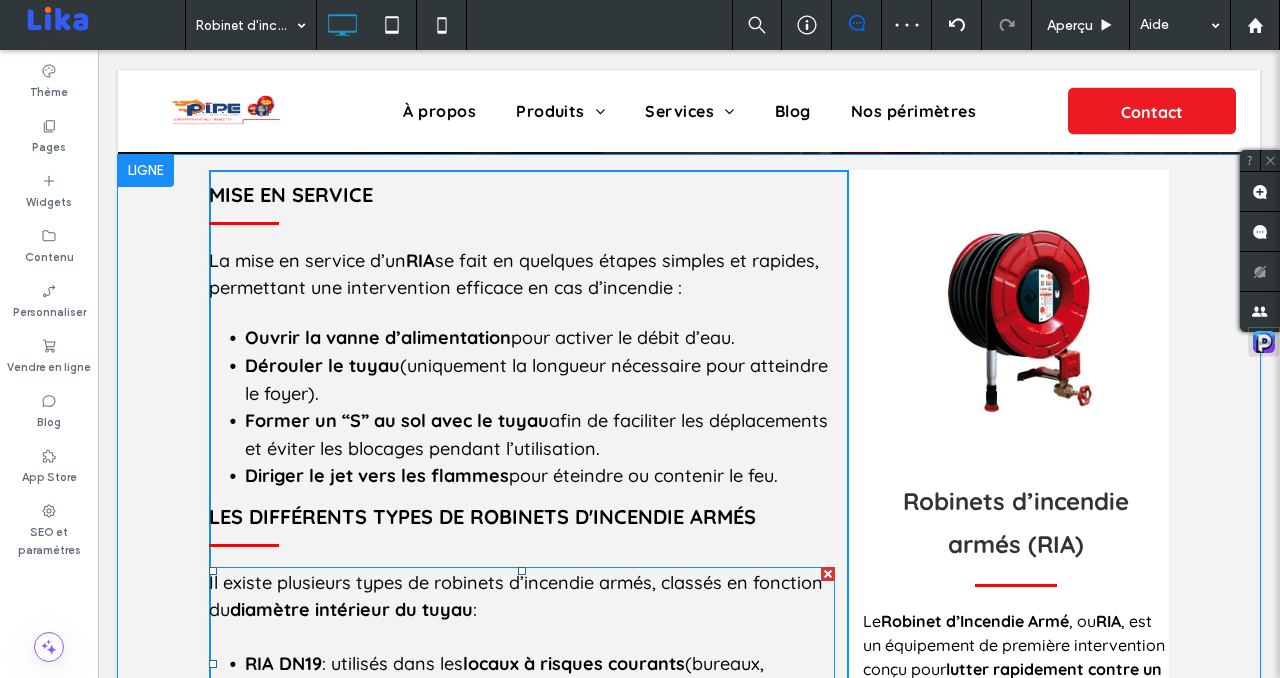 scroll, scrollTop: 574, scrollLeft: 0, axis: vertical 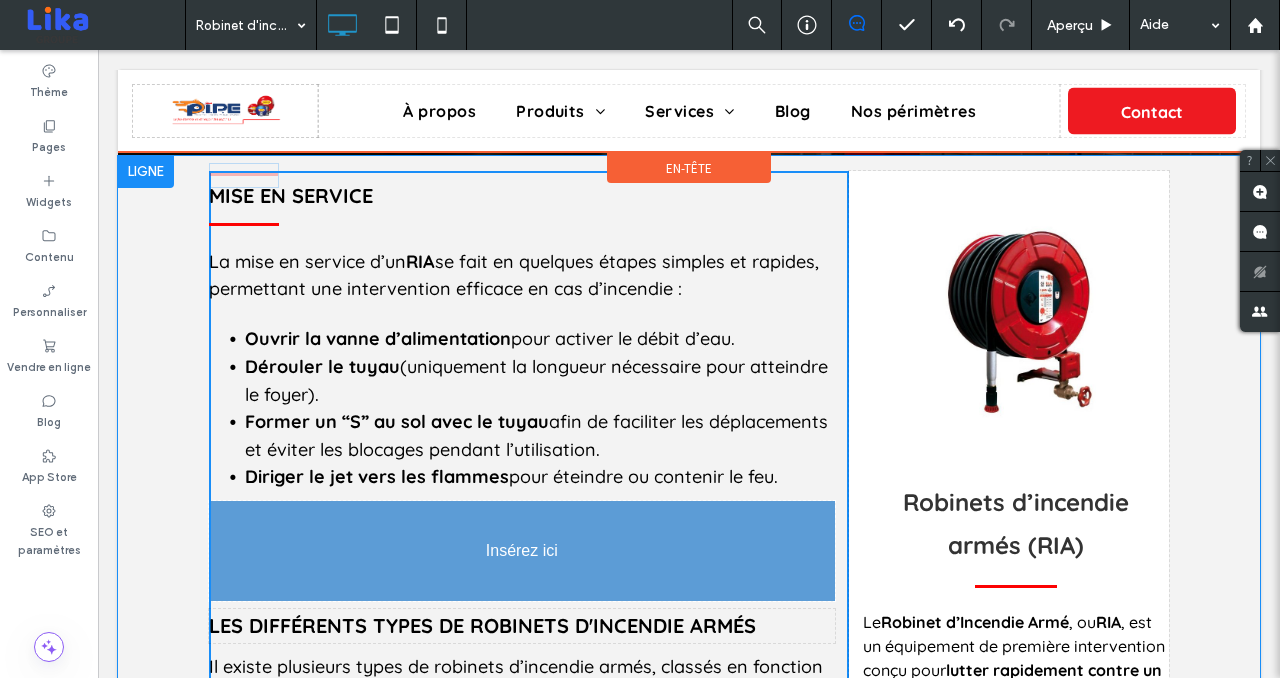 drag, startPoint x: 247, startPoint y: 544, endPoint x: 248, endPoint y: 508, distance: 36.013885 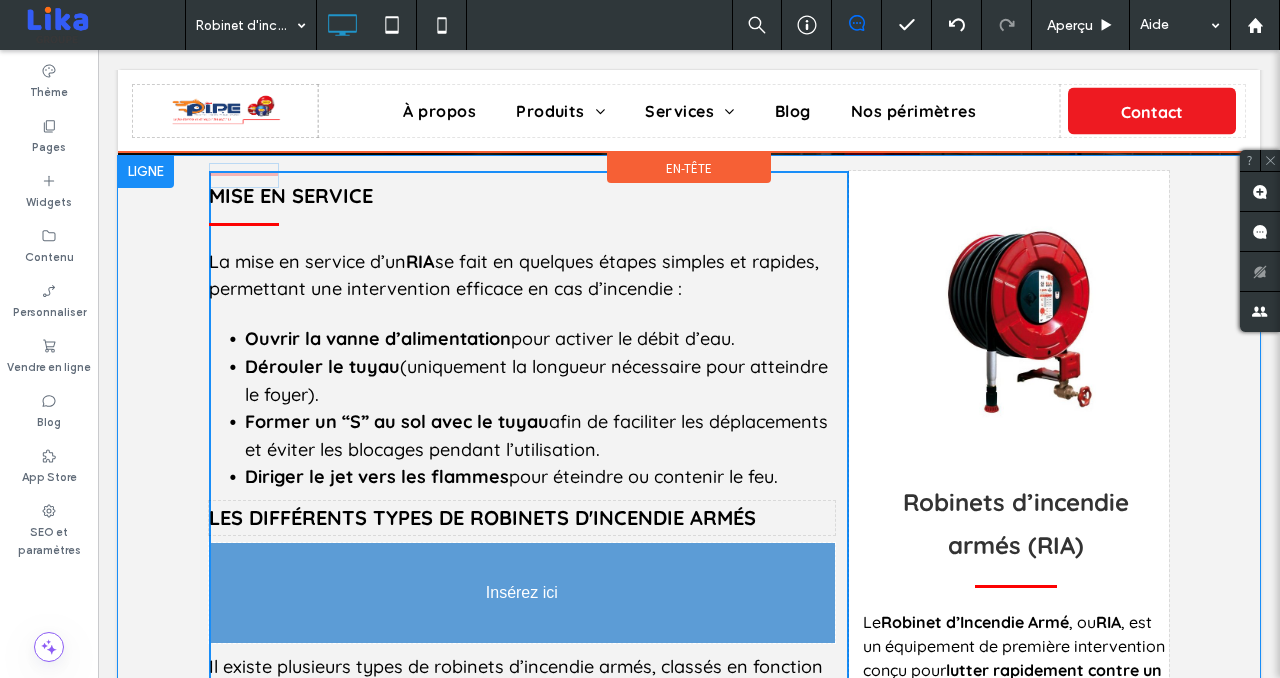 drag, startPoint x: 248, startPoint y: 501, endPoint x: 269, endPoint y: 631, distance: 131.68523 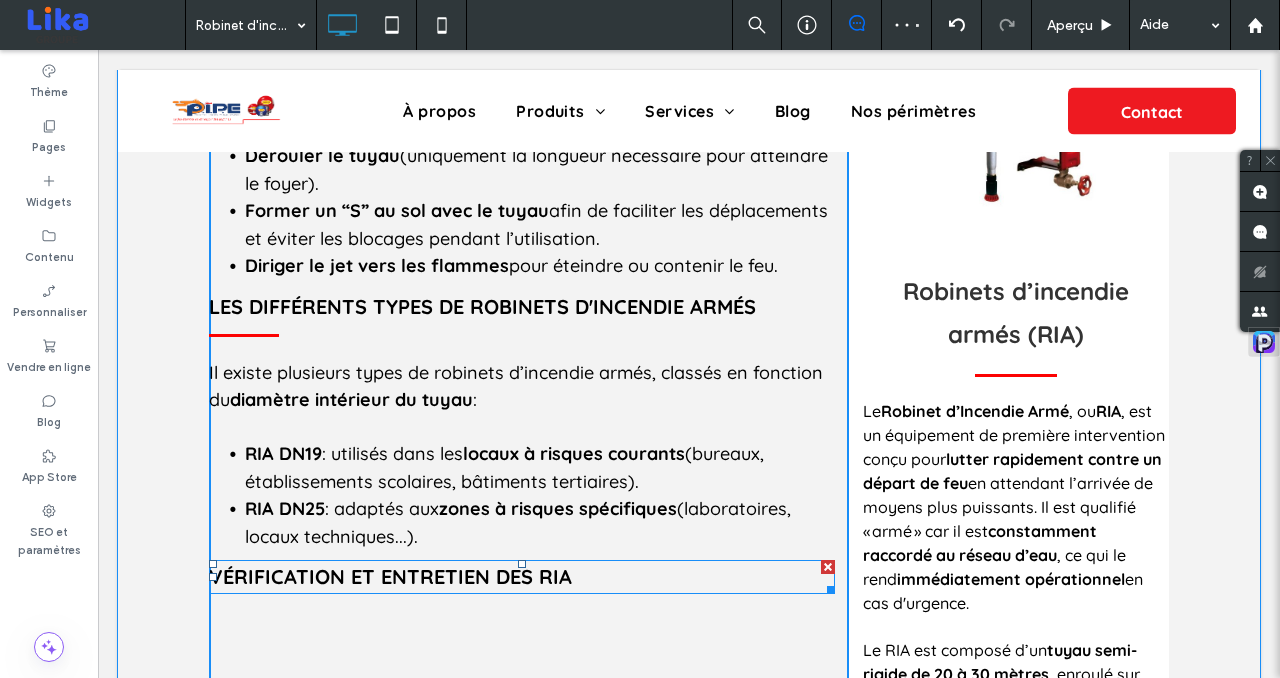 scroll, scrollTop: 862, scrollLeft: 0, axis: vertical 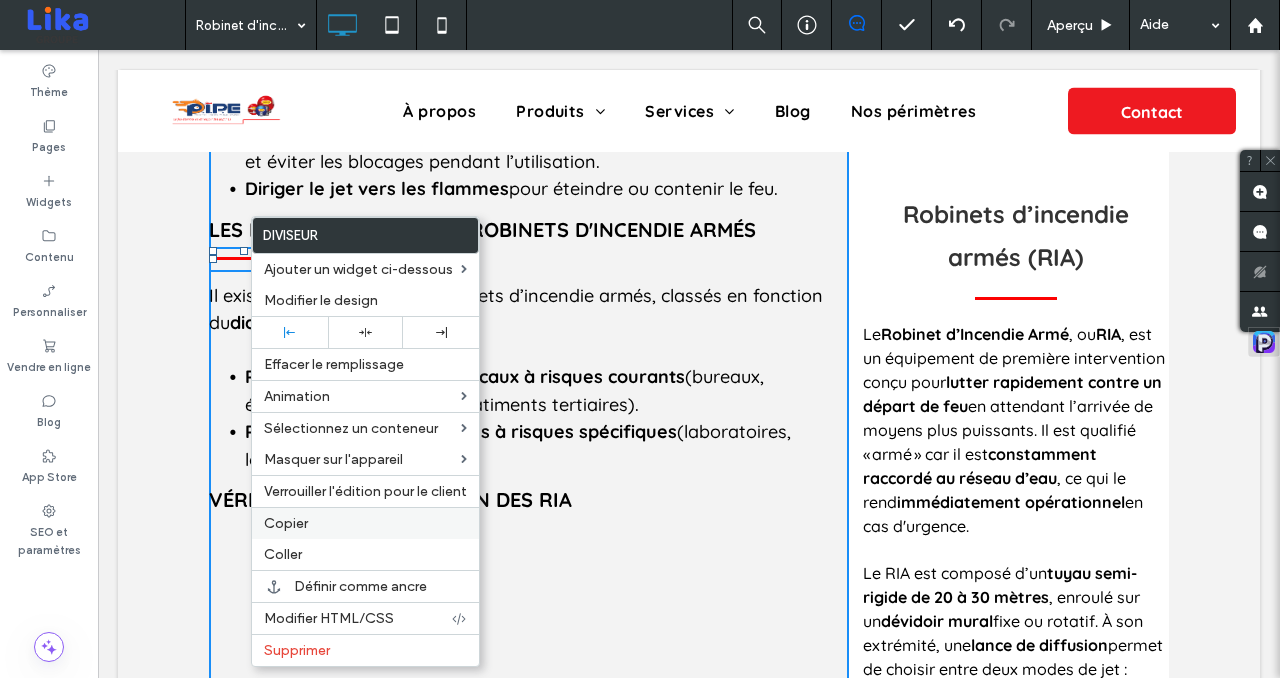 click on "Copier" at bounding box center [365, 523] 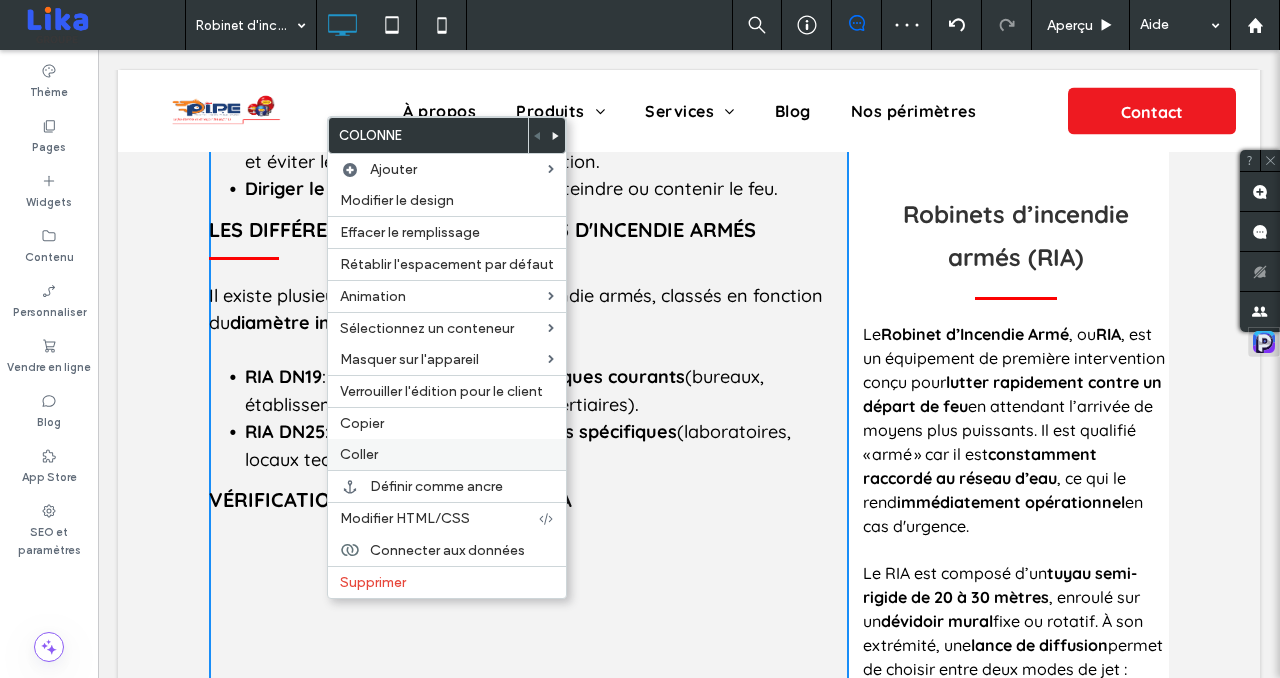 click on "Coller" at bounding box center (447, 454) 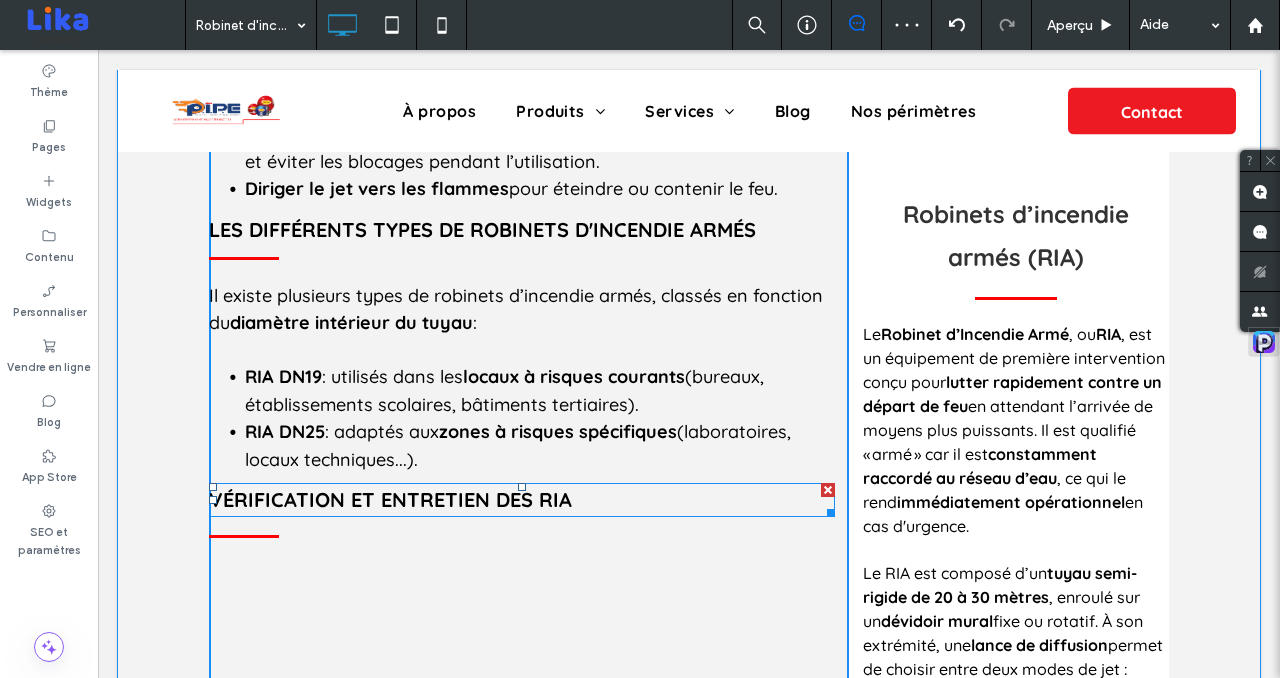 click on "Vérification et entretien des RIA" at bounding box center [522, 500] 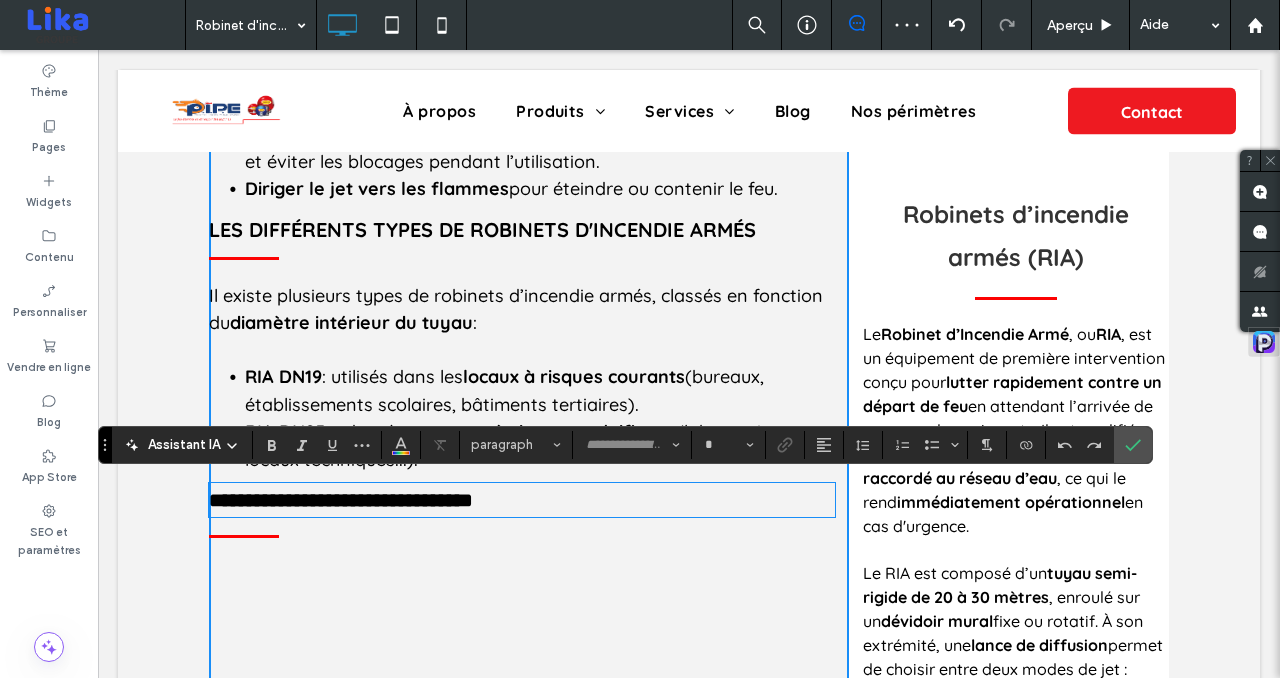 type on "*********" 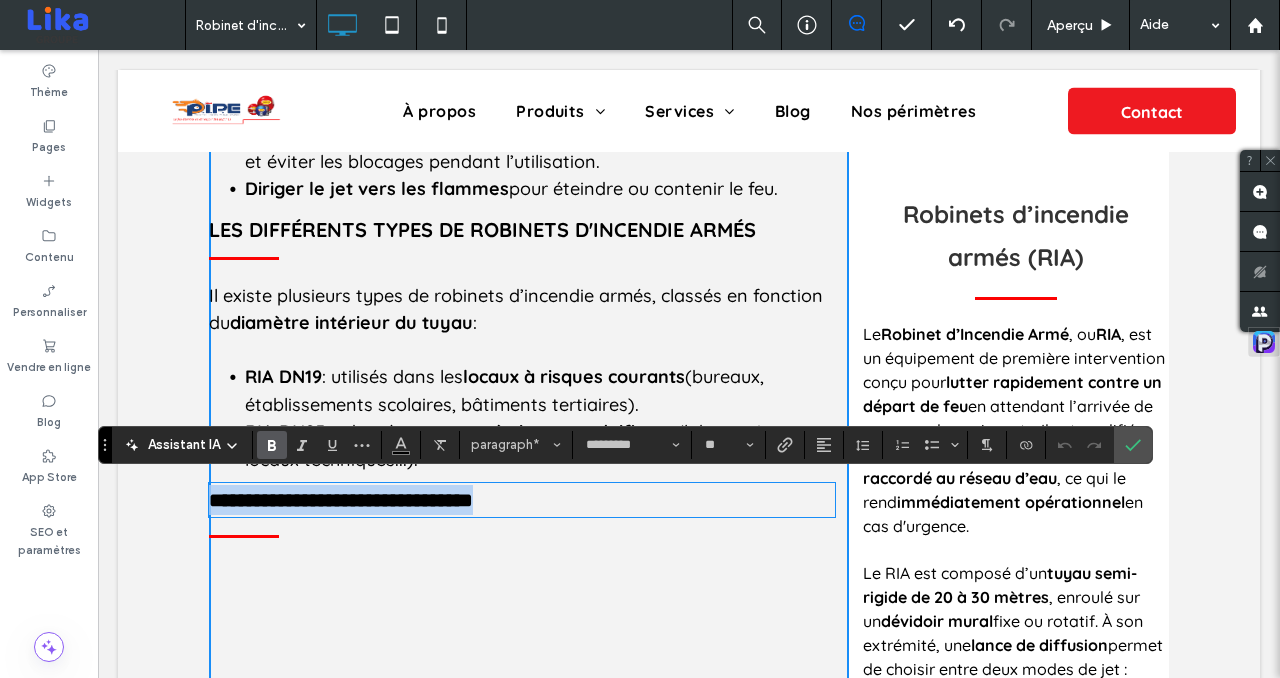 click on "Les différents types de Robinets d'incendie armés" at bounding box center (482, 229) 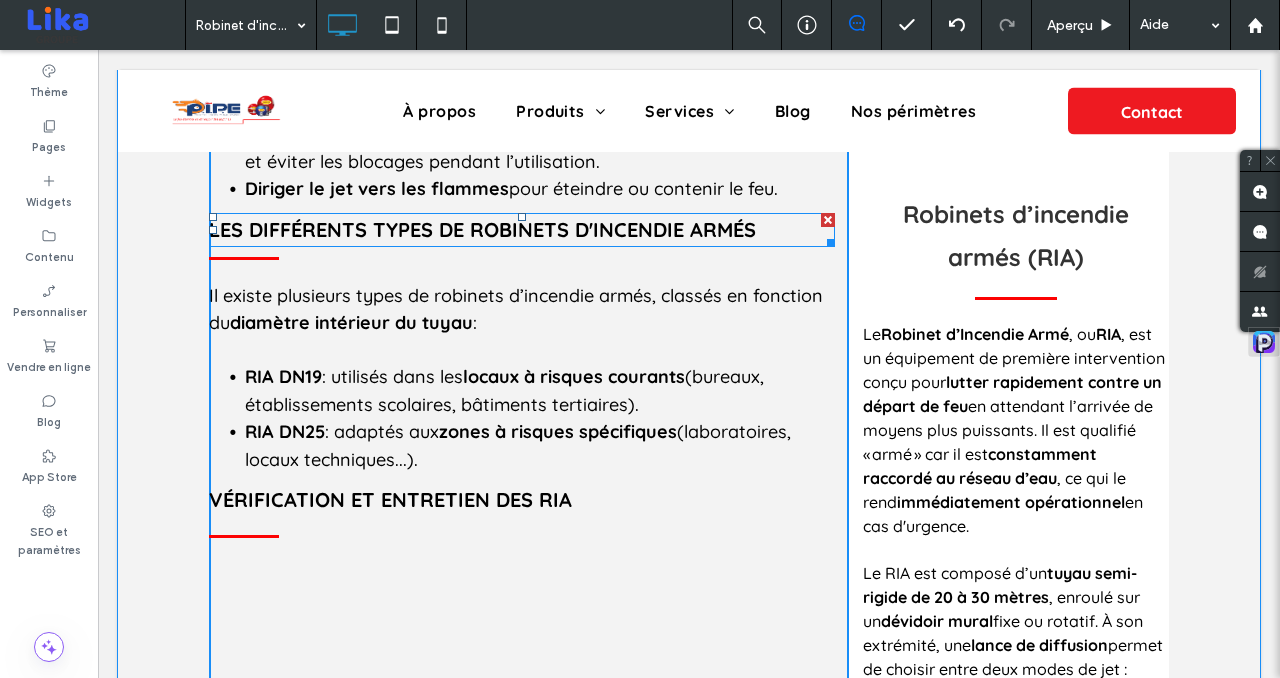 click on "Les différents types de Robinets d'incendie armés" at bounding box center [482, 229] 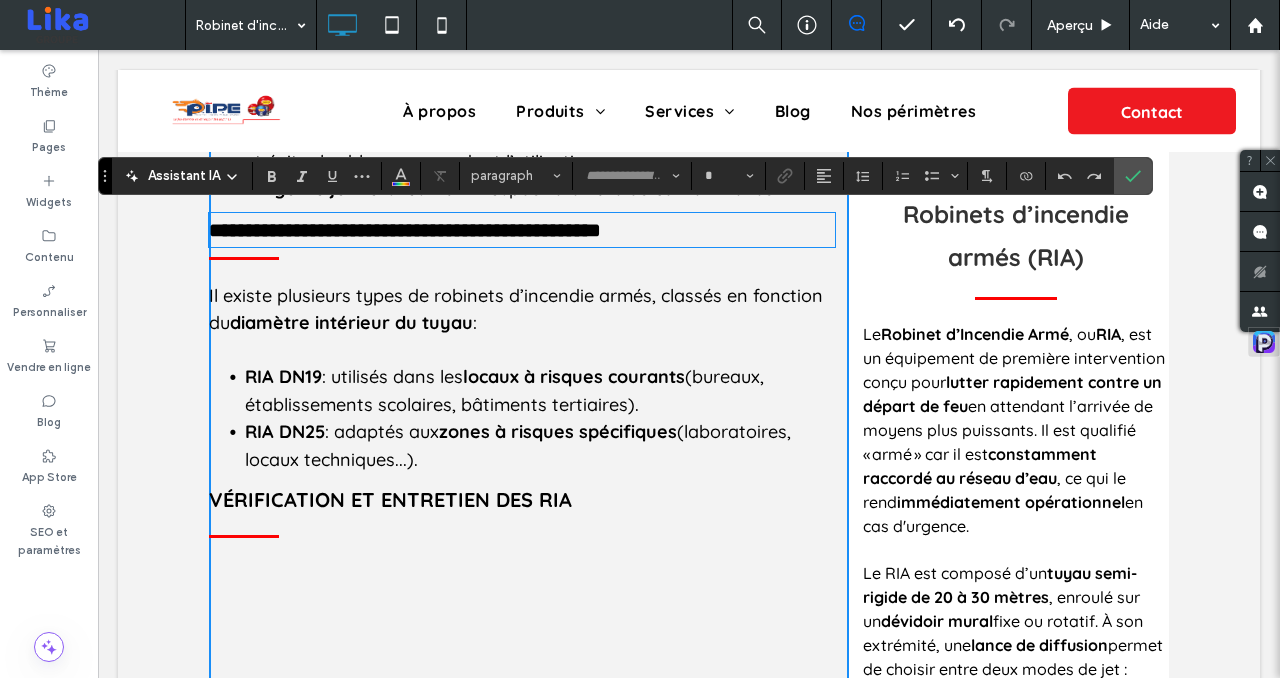 type on "*********" 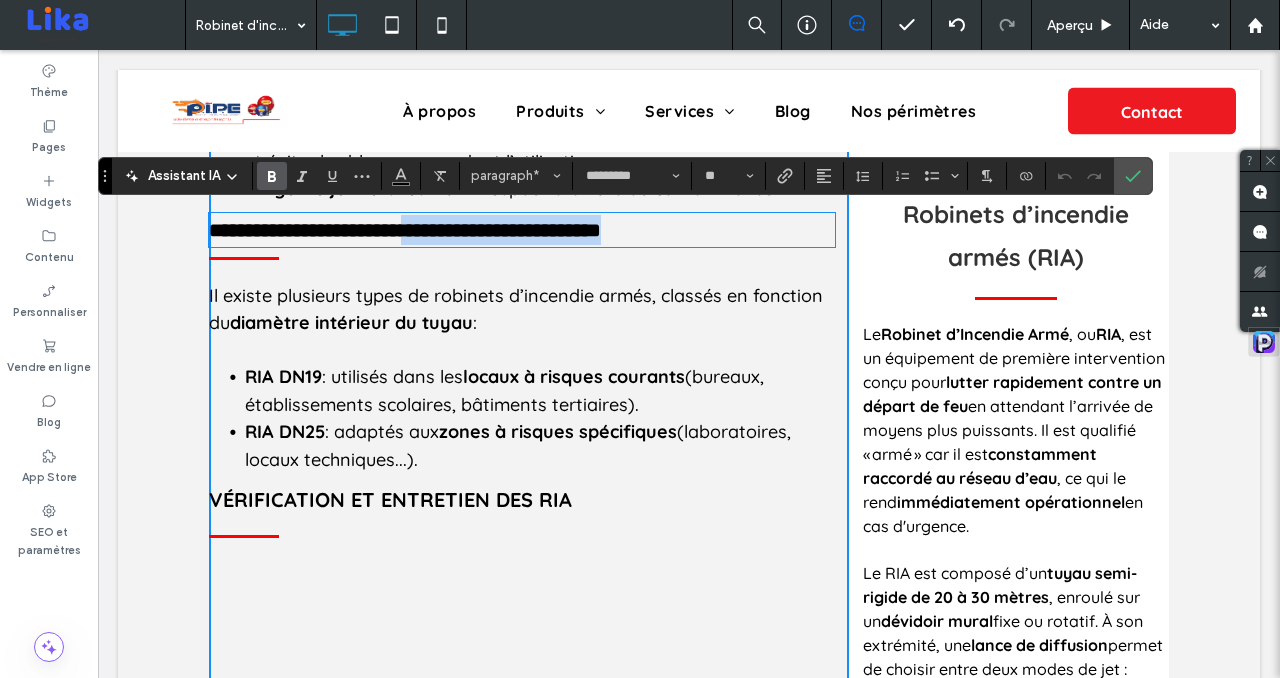 drag, startPoint x: 761, startPoint y: 229, endPoint x: 470, endPoint y: 229, distance: 291 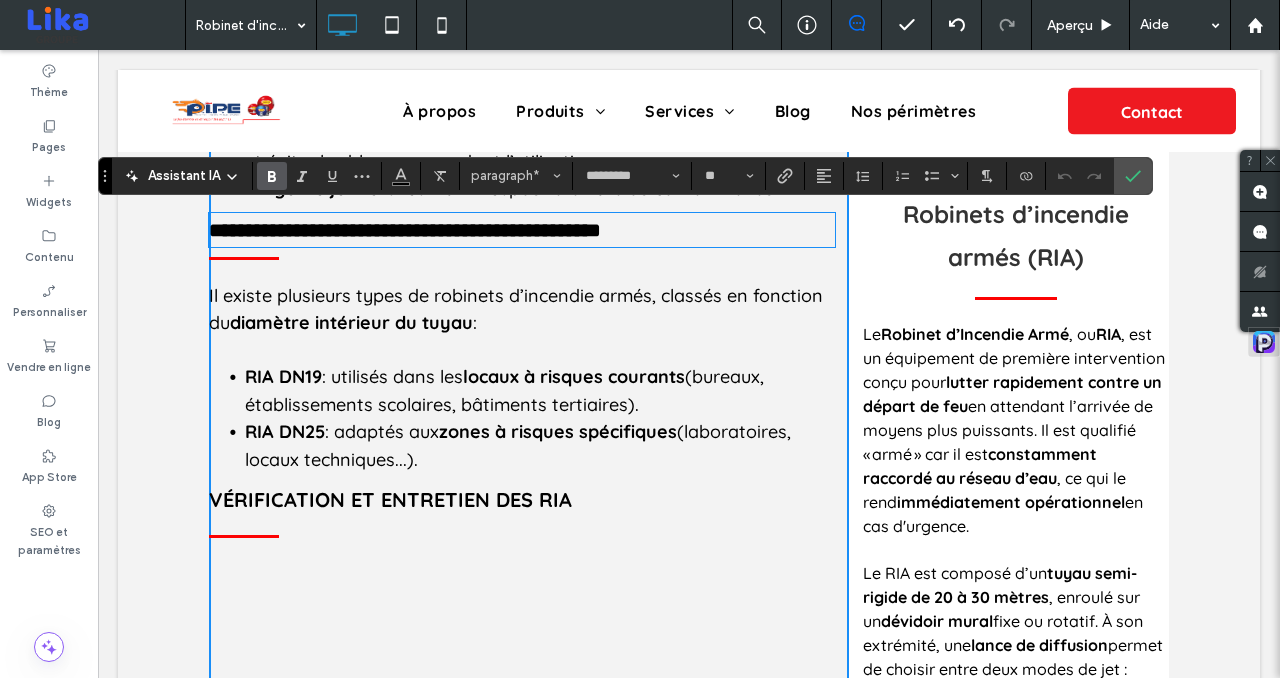 click on "Vérification et entretien des RIA" at bounding box center [522, 500] 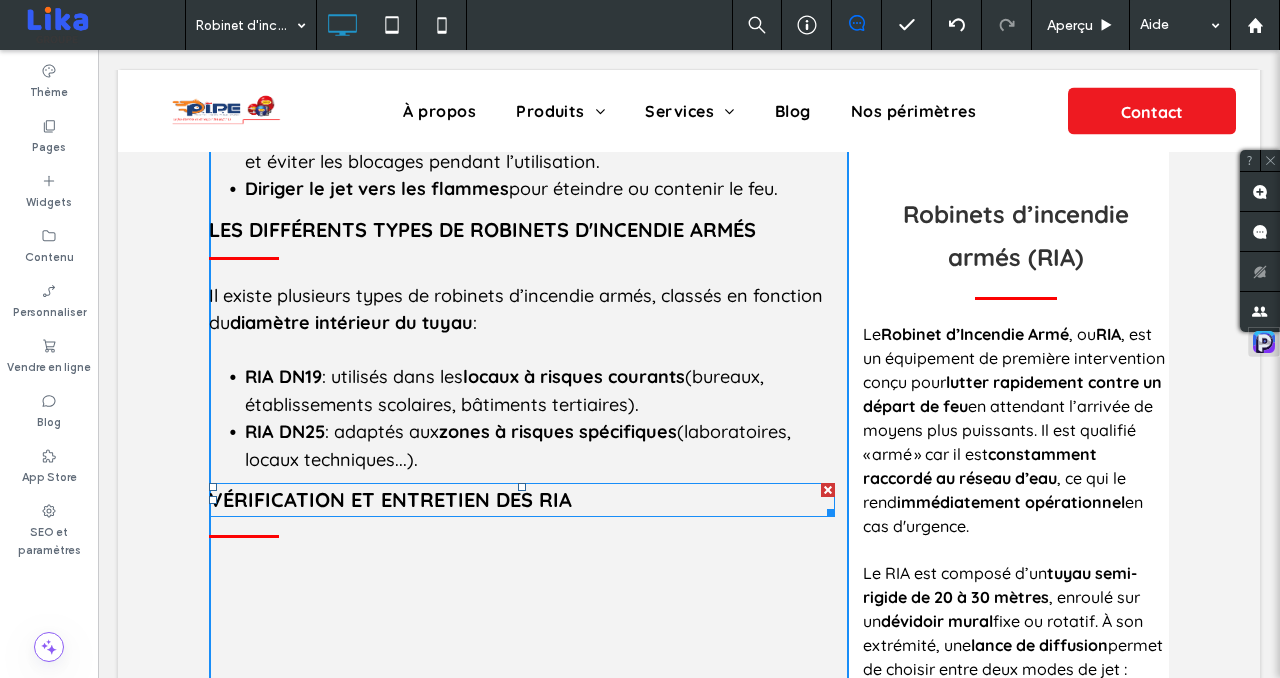 click on "Vérification et entretien des RIA" at bounding box center (522, 500) 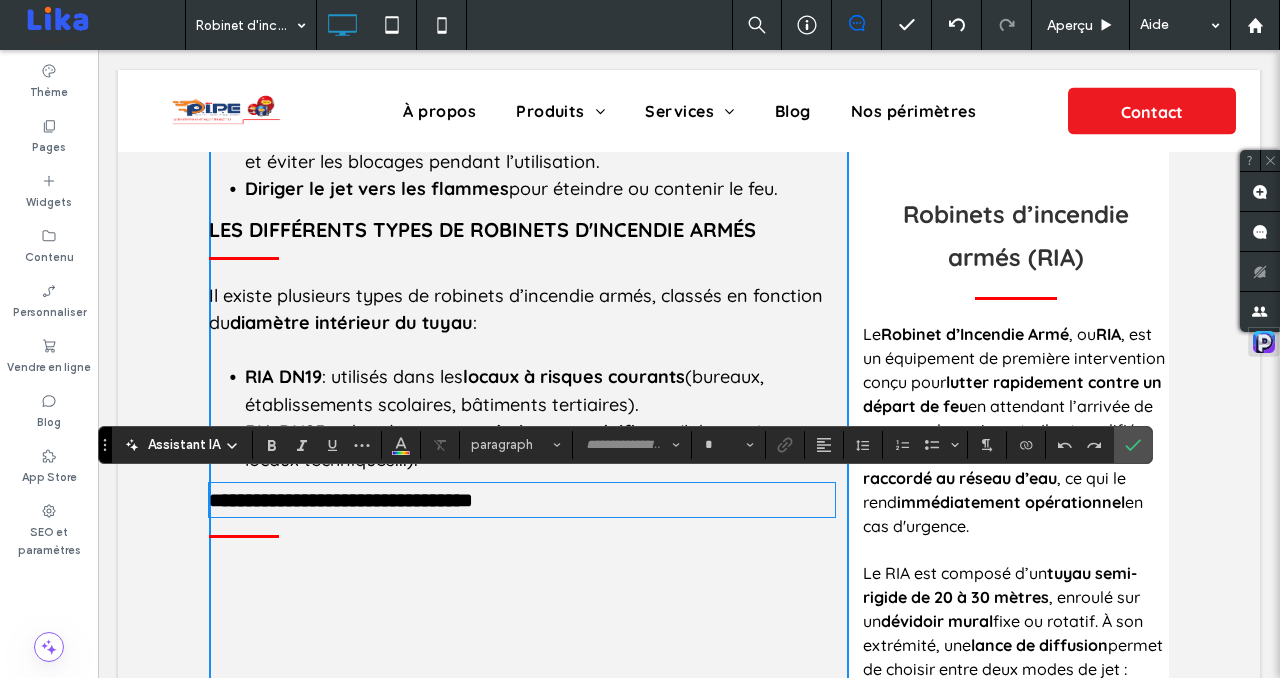 type on "*********" 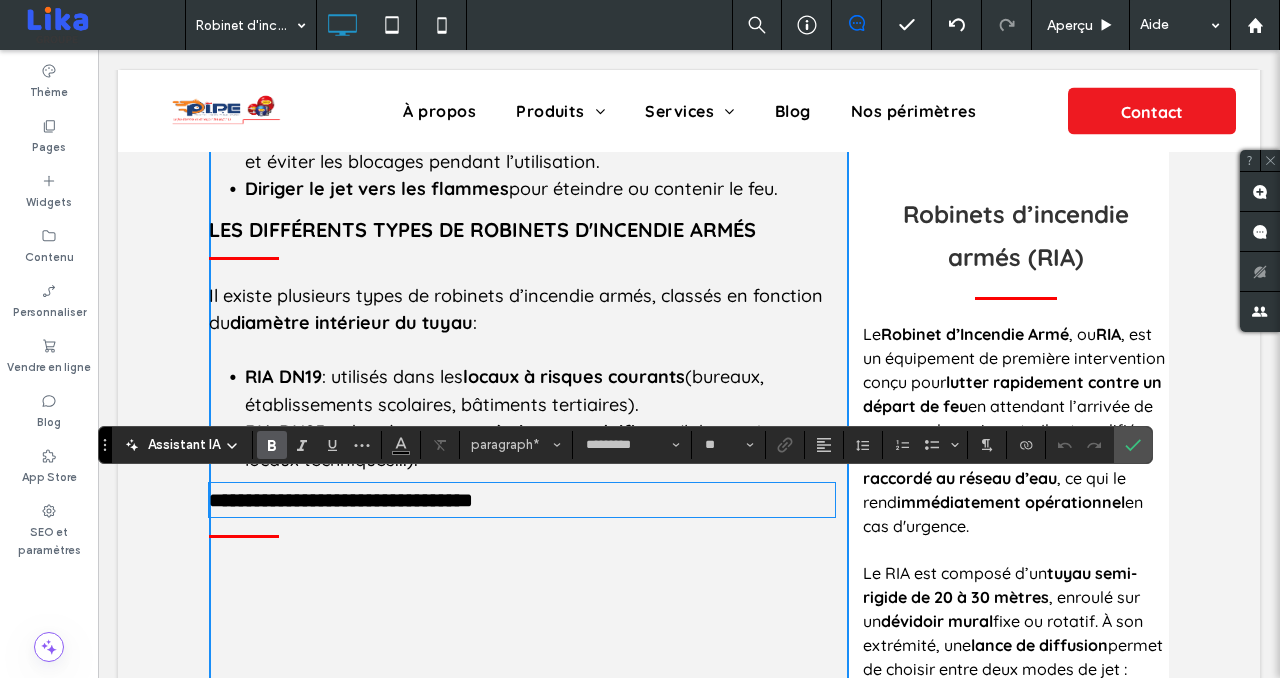 type 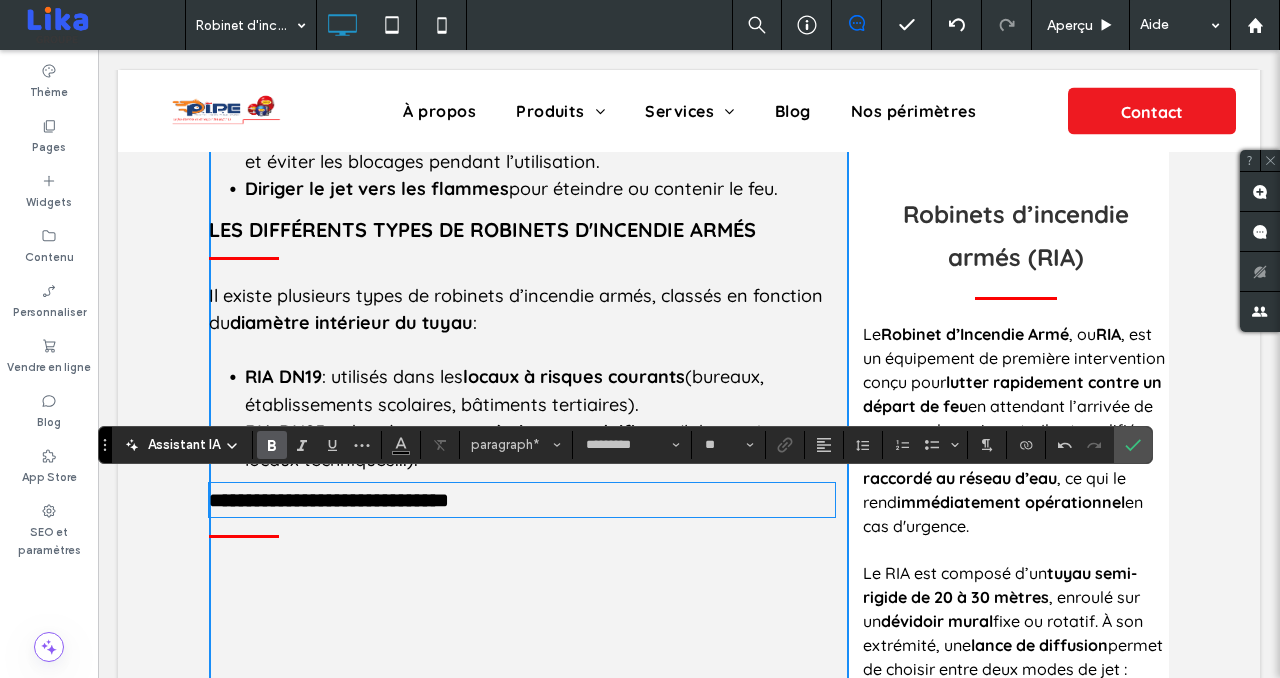 scroll, scrollTop: 0, scrollLeft: 0, axis: both 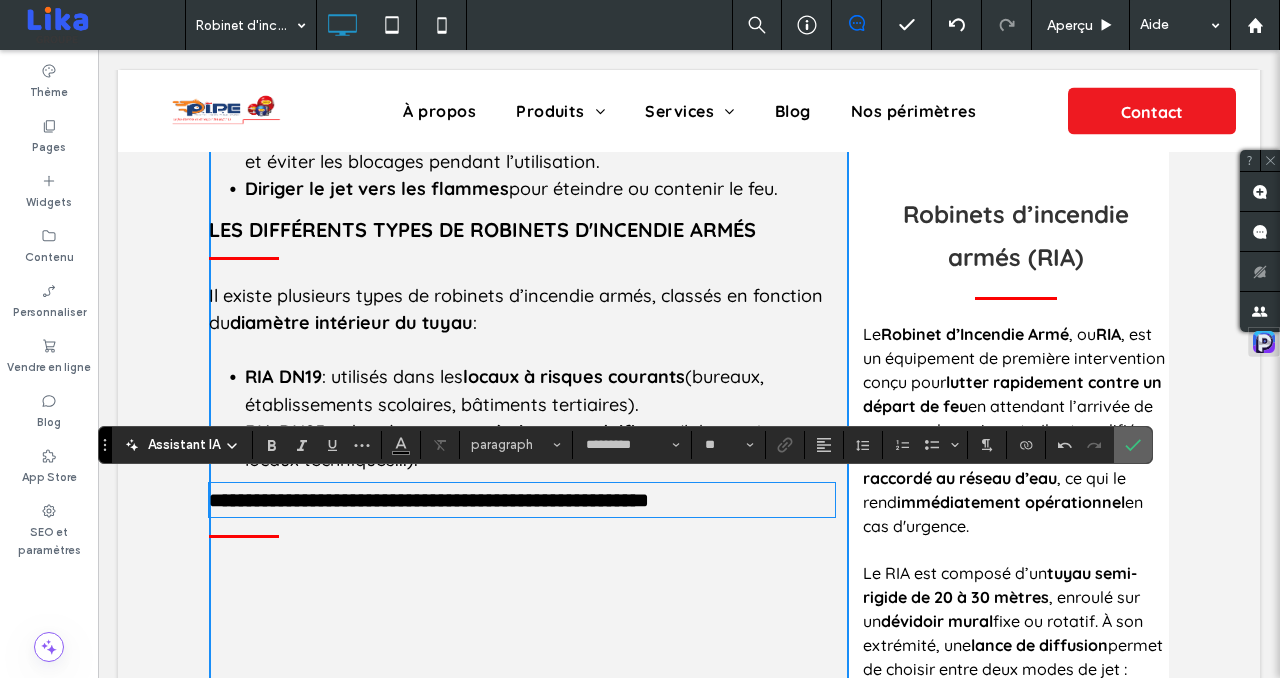 click 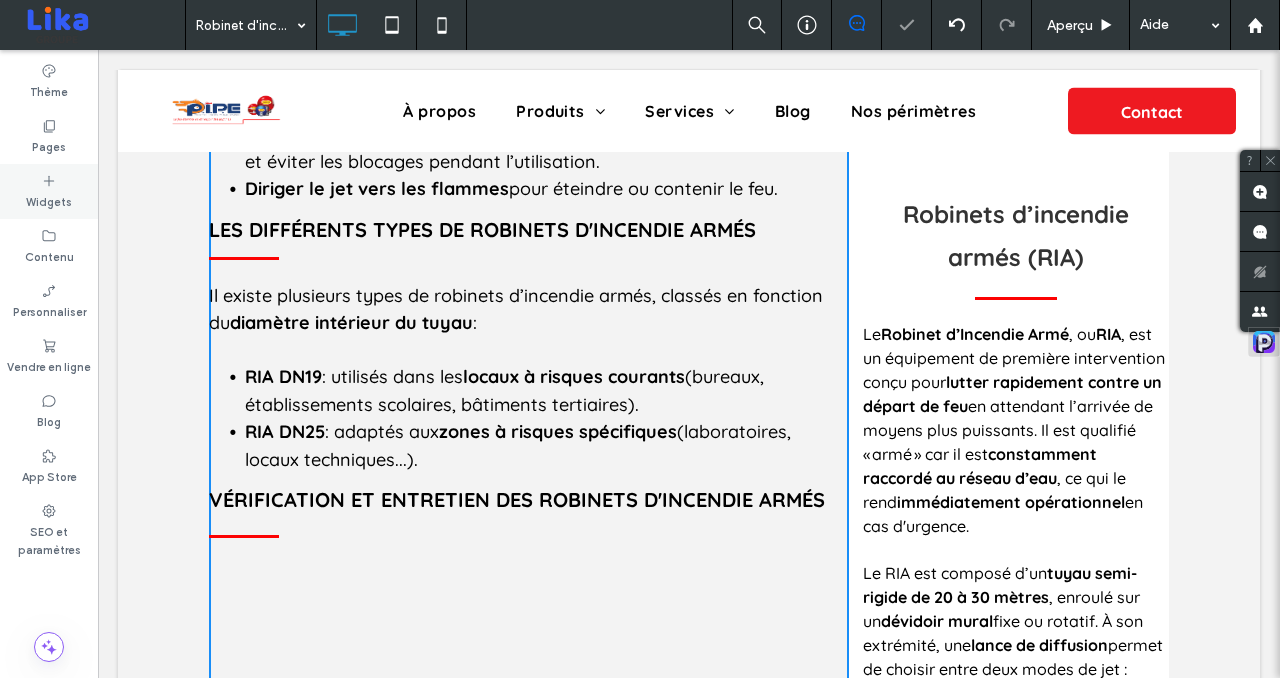 click on "Widgets" at bounding box center [49, 191] 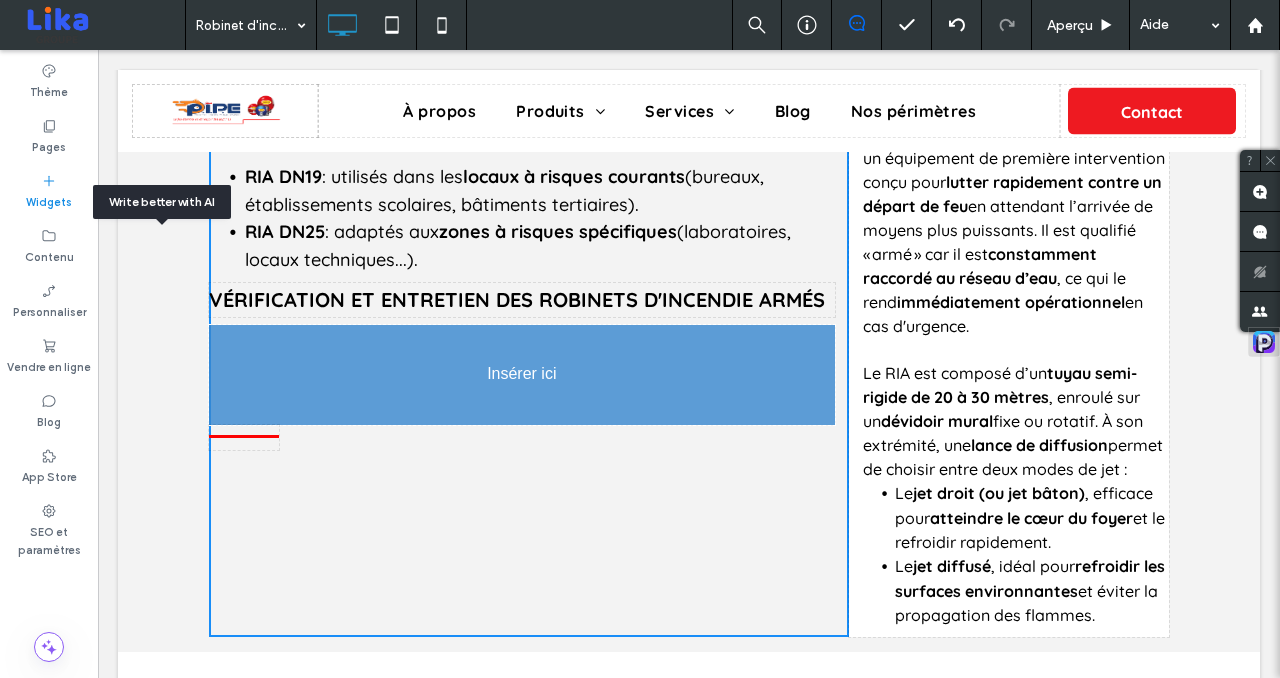 scroll, scrollTop: 1097, scrollLeft: 0, axis: vertical 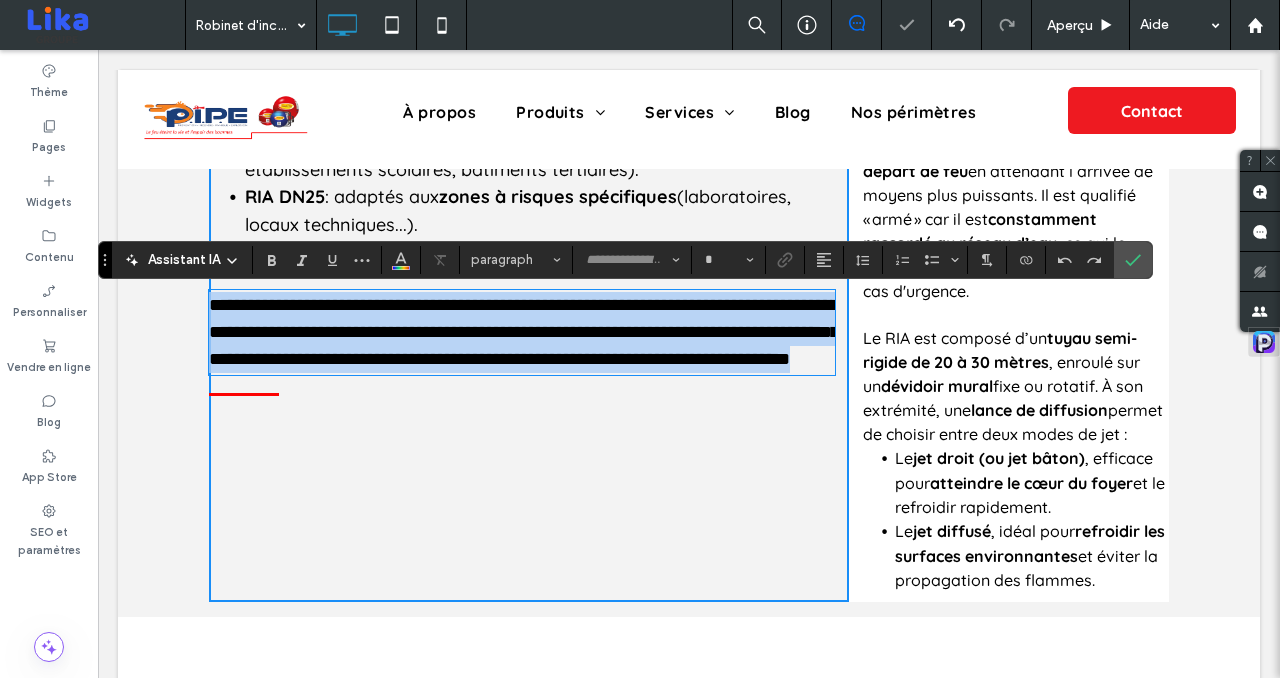 type on "*********" 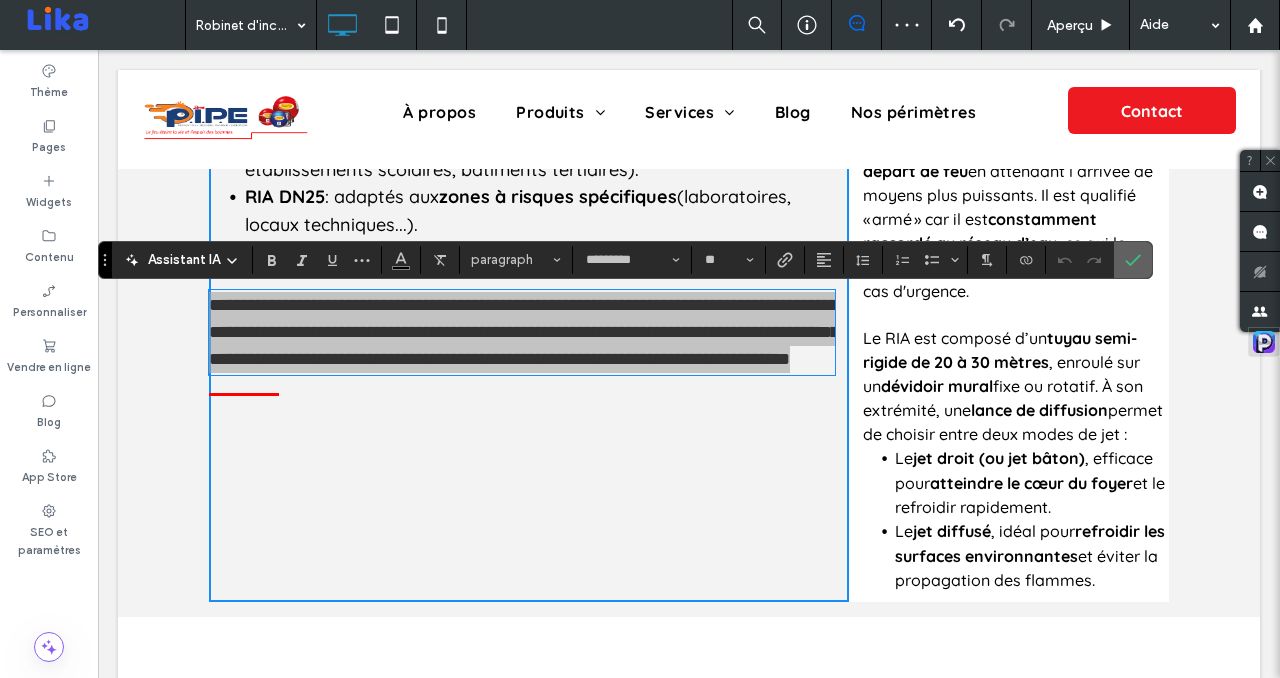 drag, startPoint x: 1144, startPoint y: 256, endPoint x: 809, endPoint y: 266, distance: 335.14923 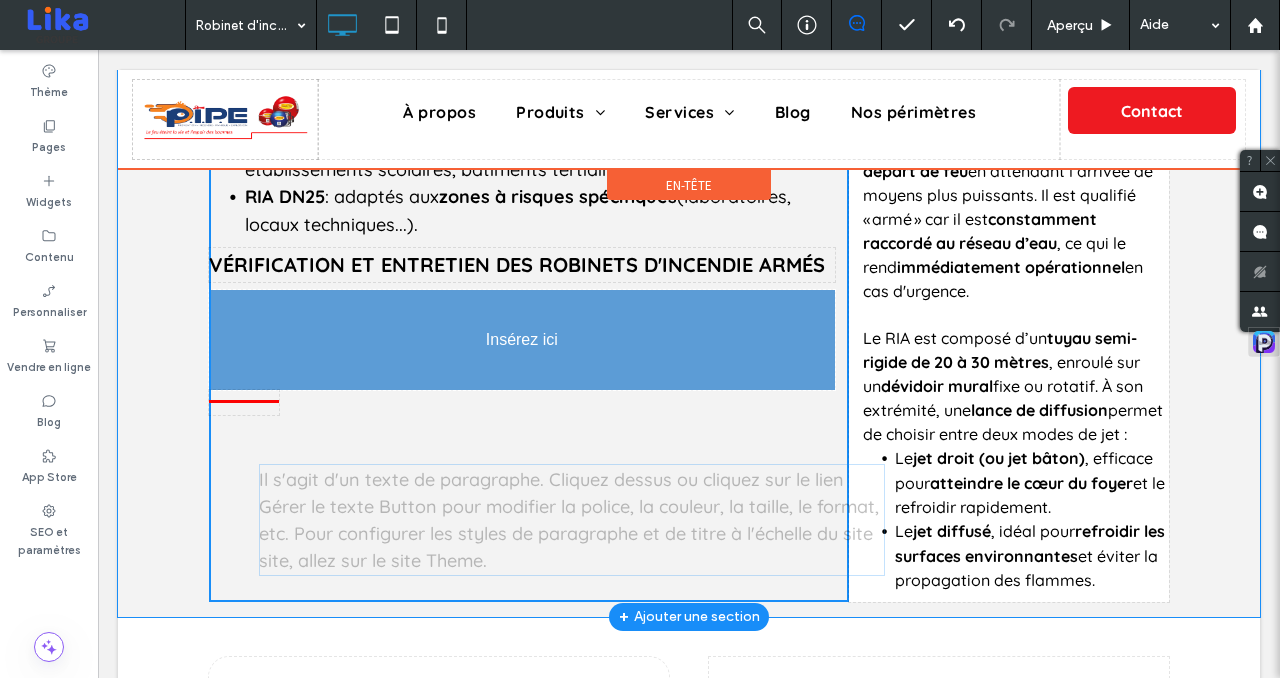 drag, startPoint x: 537, startPoint y: 365, endPoint x: 602, endPoint y: 559, distance: 204.59961 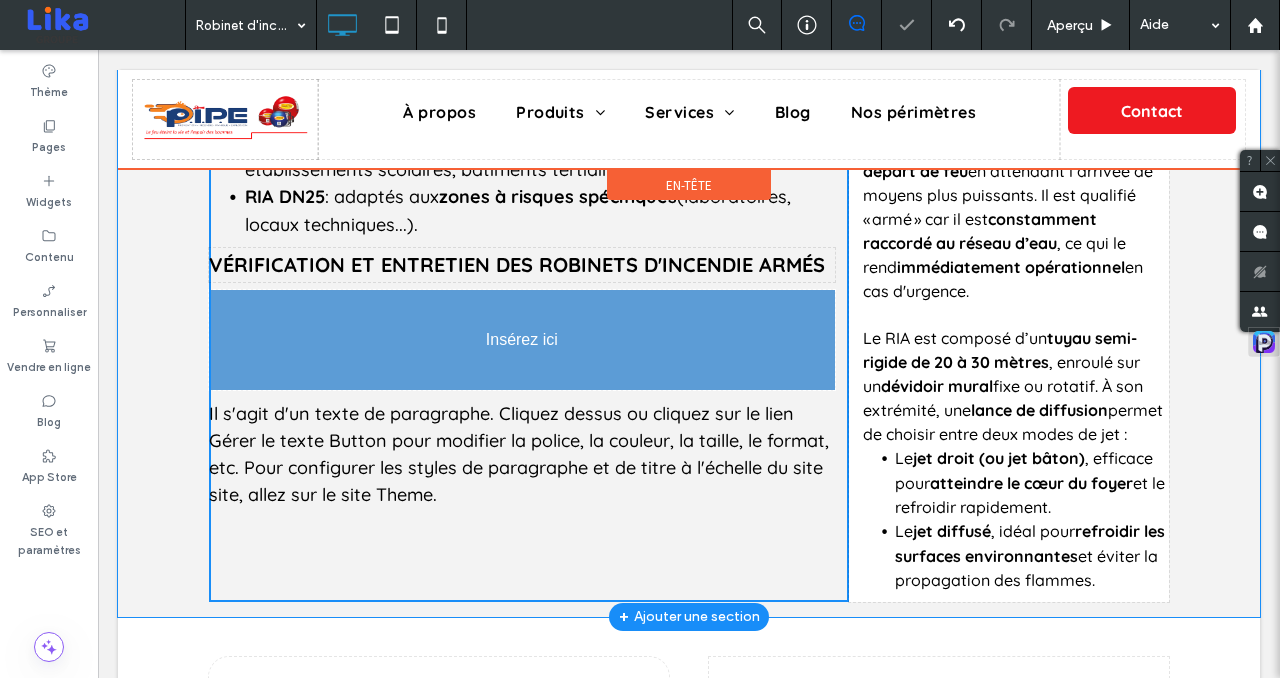 drag, startPoint x: 248, startPoint y: 414, endPoint x: 249, endPoint y: 305, distance: 109.004585 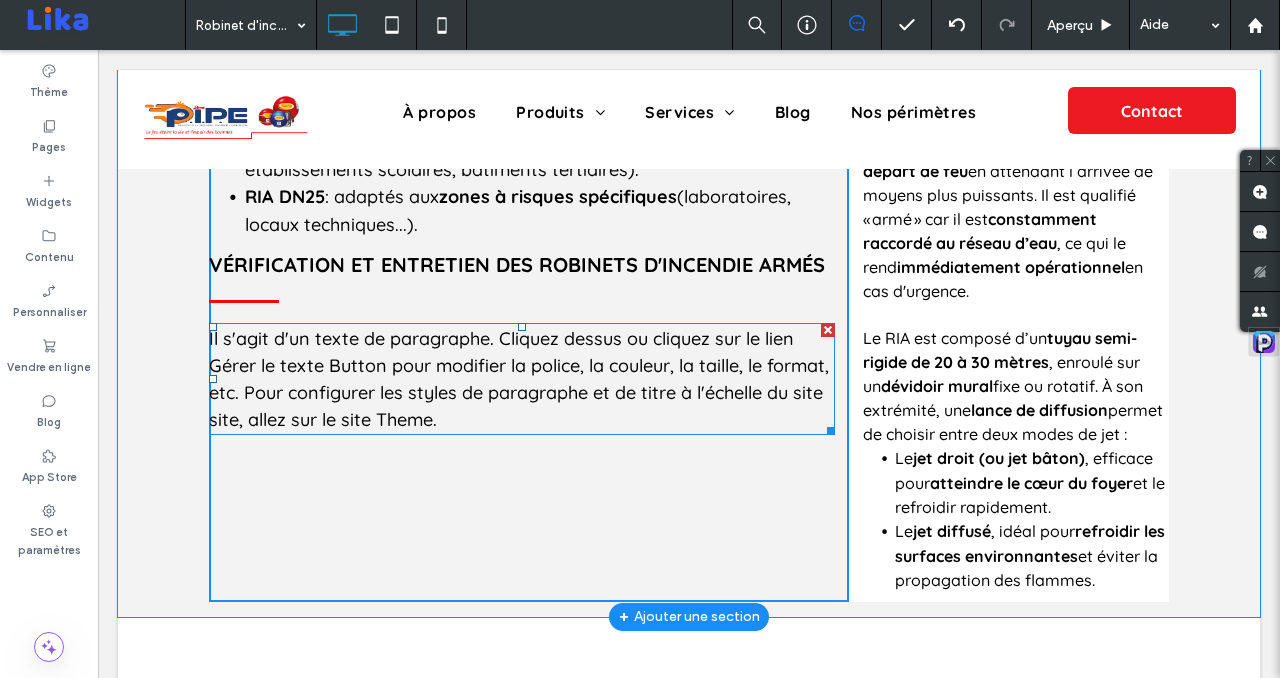 click on "Il s'agit d'un texte de paragraphe. Cliquez dessus ou cliquez sur le lien Gérer le texte Button pour modifier la police, la couleur, la taille, le format, etc. Pour configurer les styles de paragraphe et de titre à l'échelle du site site, allez sur le site Theme." at bounding box center (519, 379) 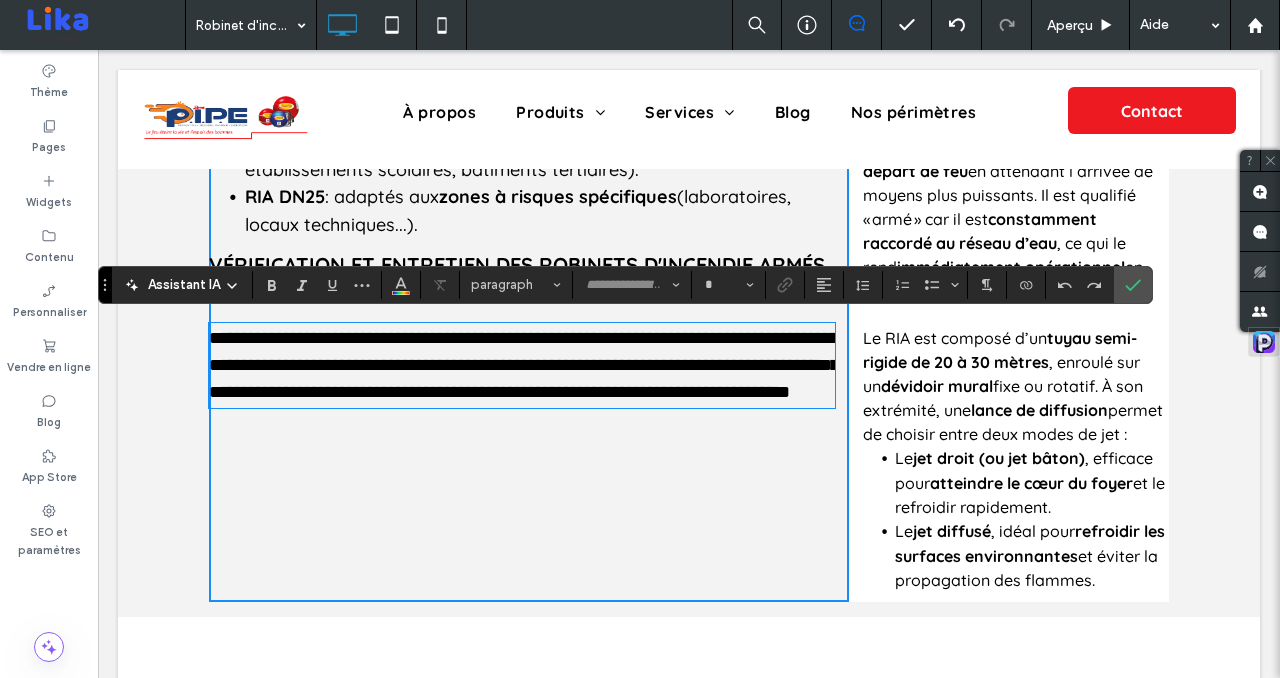type on "*********" 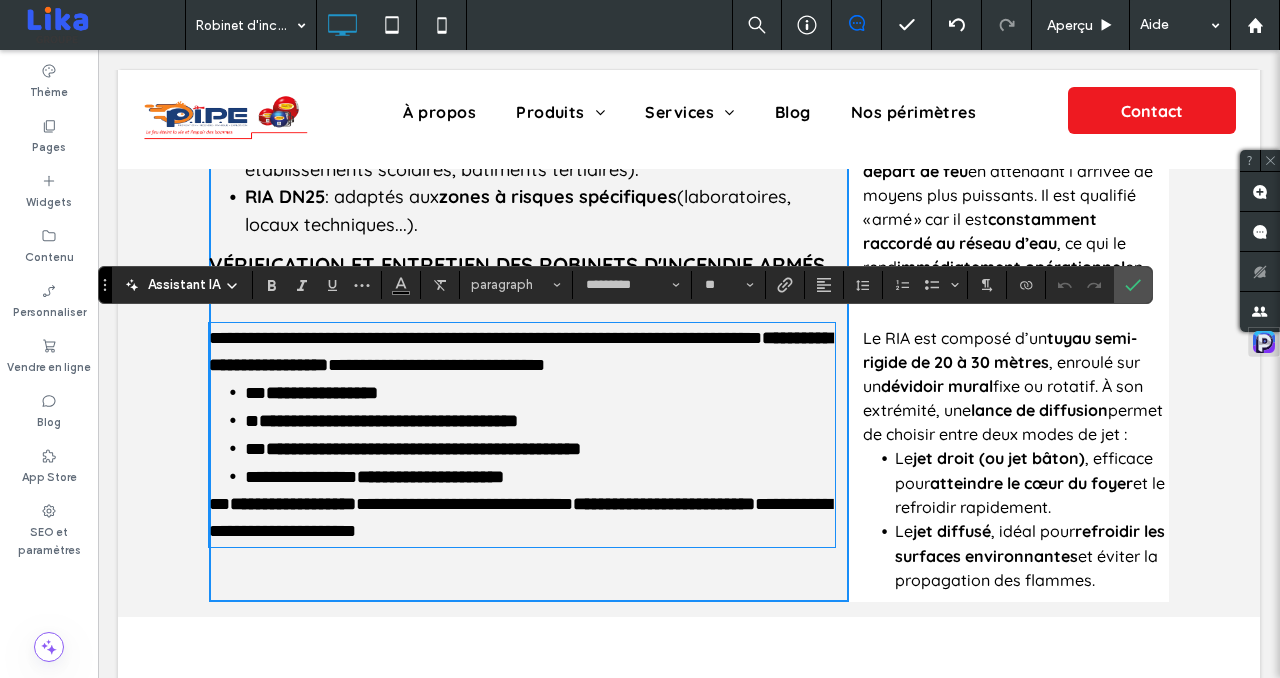 scroll, scrollTop: 0, scrollLeft: 0, axis: both 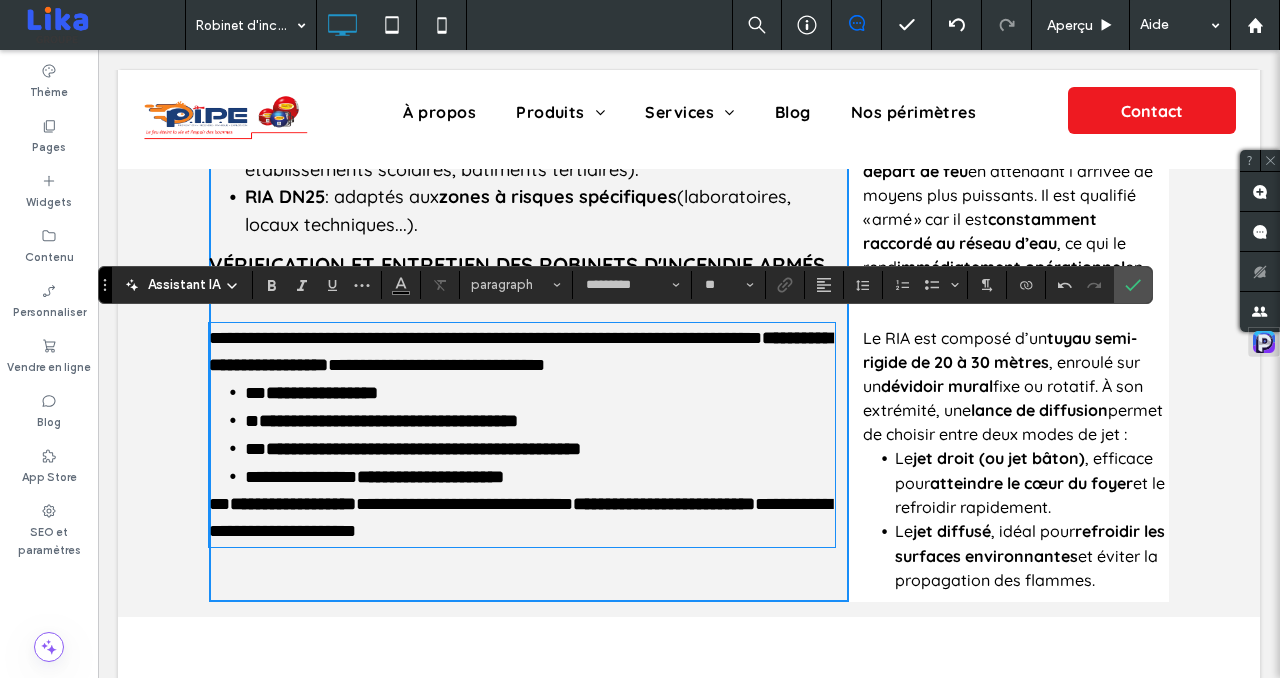 click on "**********" at bounding box center (522, 352) 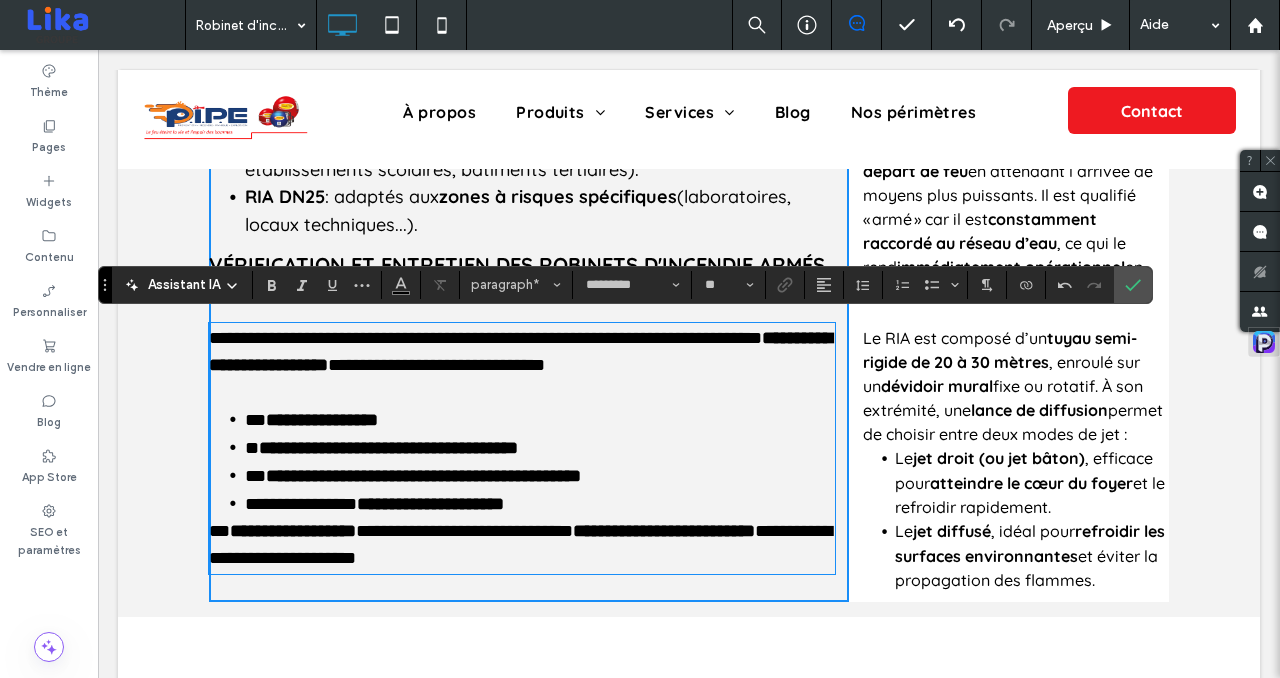 click on "**********" at bounding box center [540, 504] 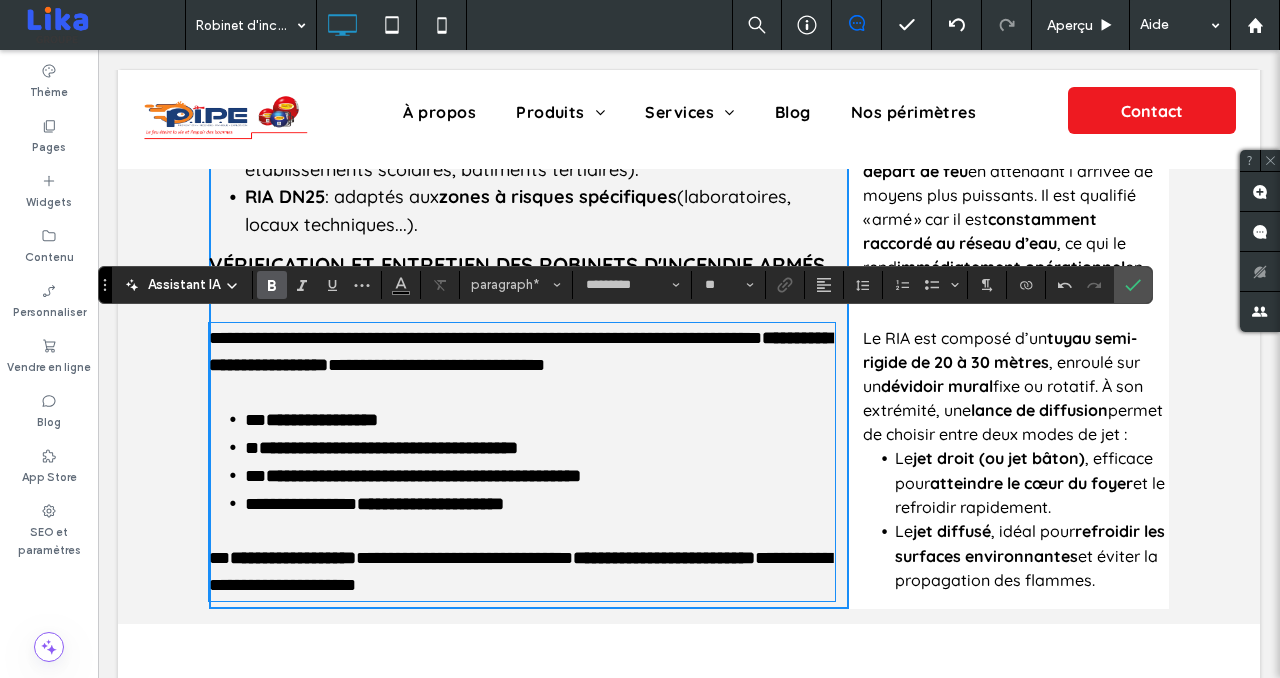 click at bounding box center (522, 392) 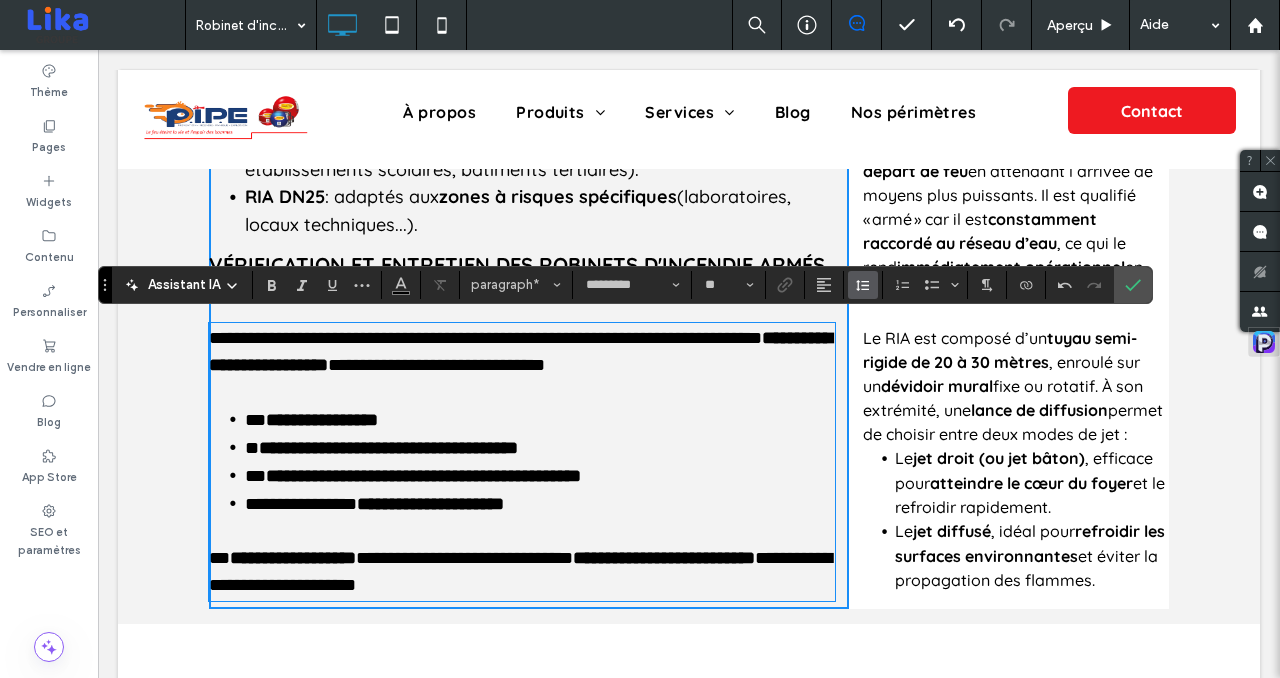 click at bounding box center (863, 285) 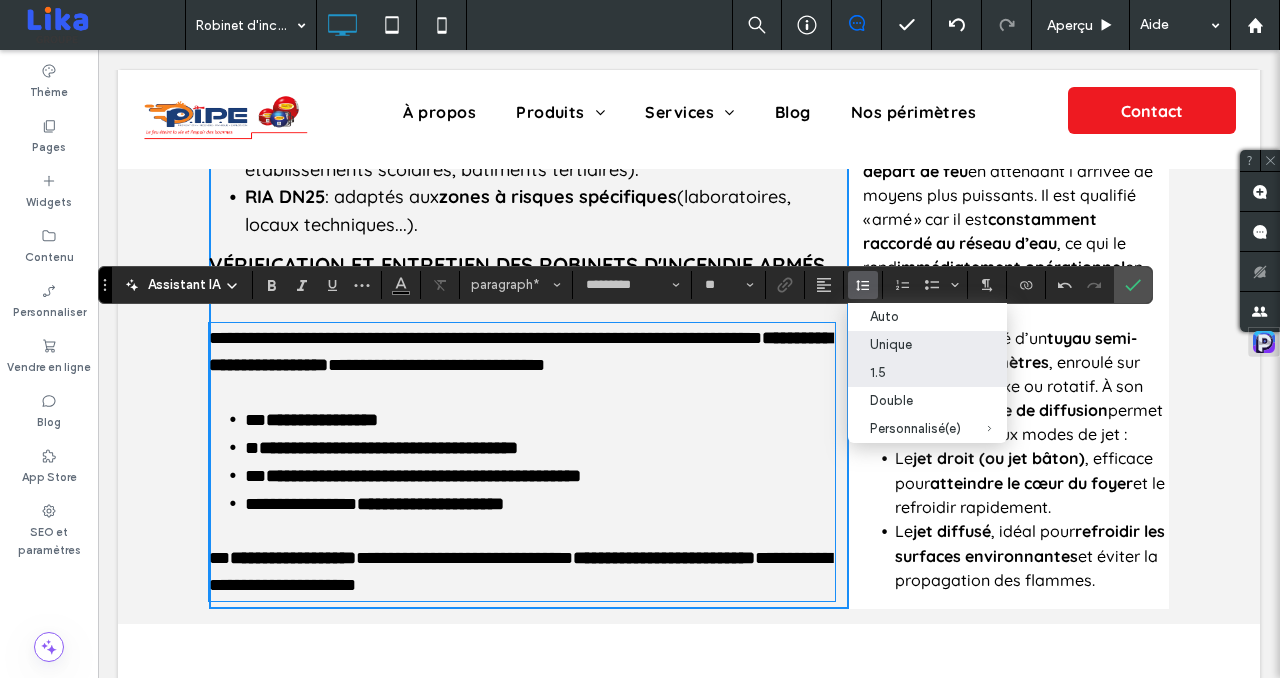 click on "Unique" at bounding box center (915, 344) 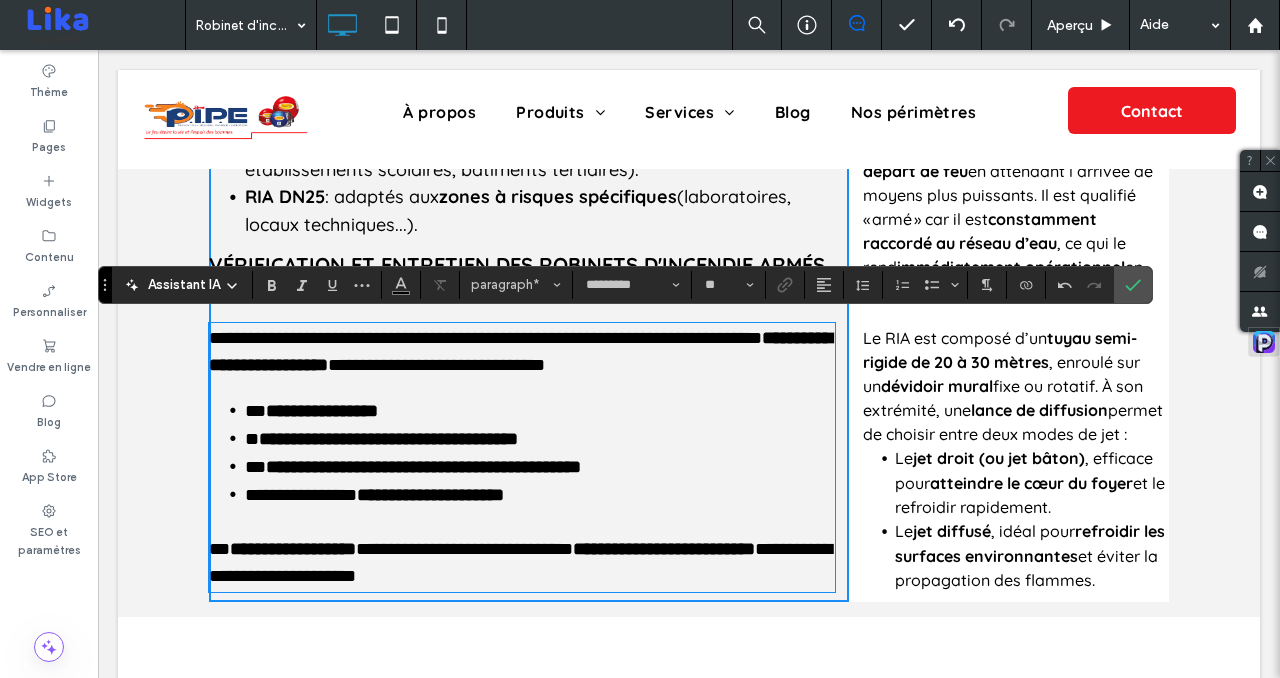 click at bounding box center [522, 522] 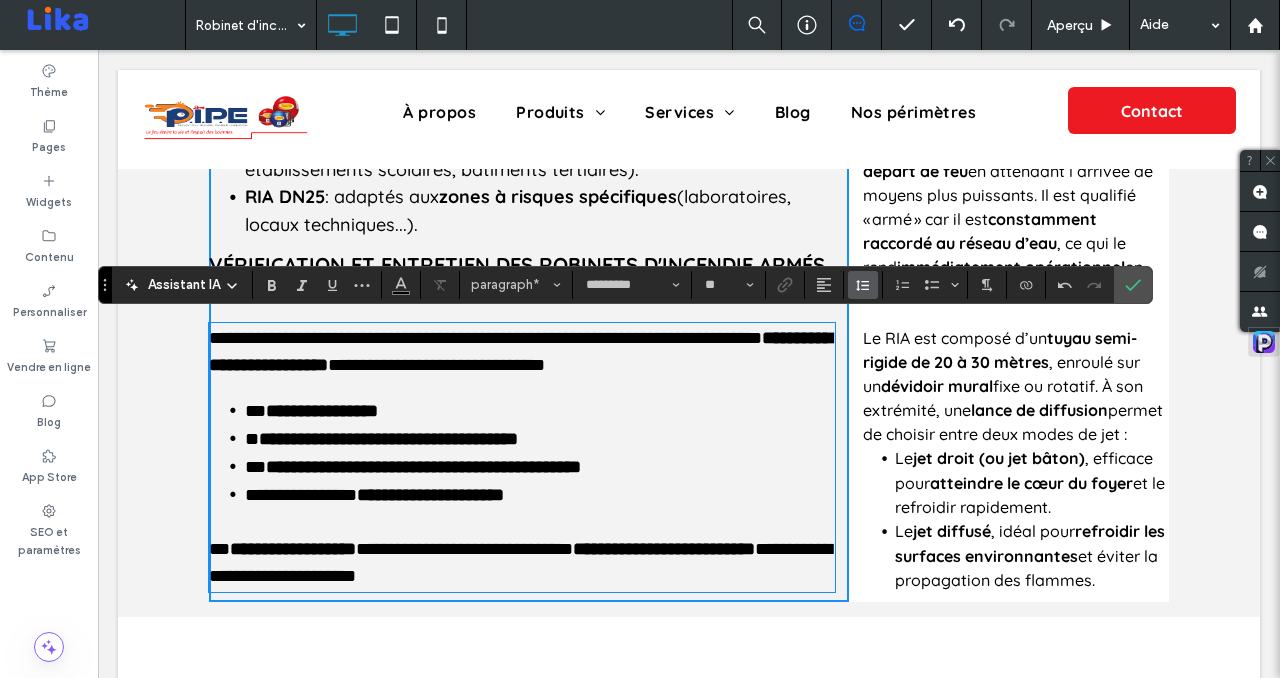 click at bounding box center [863, 285] 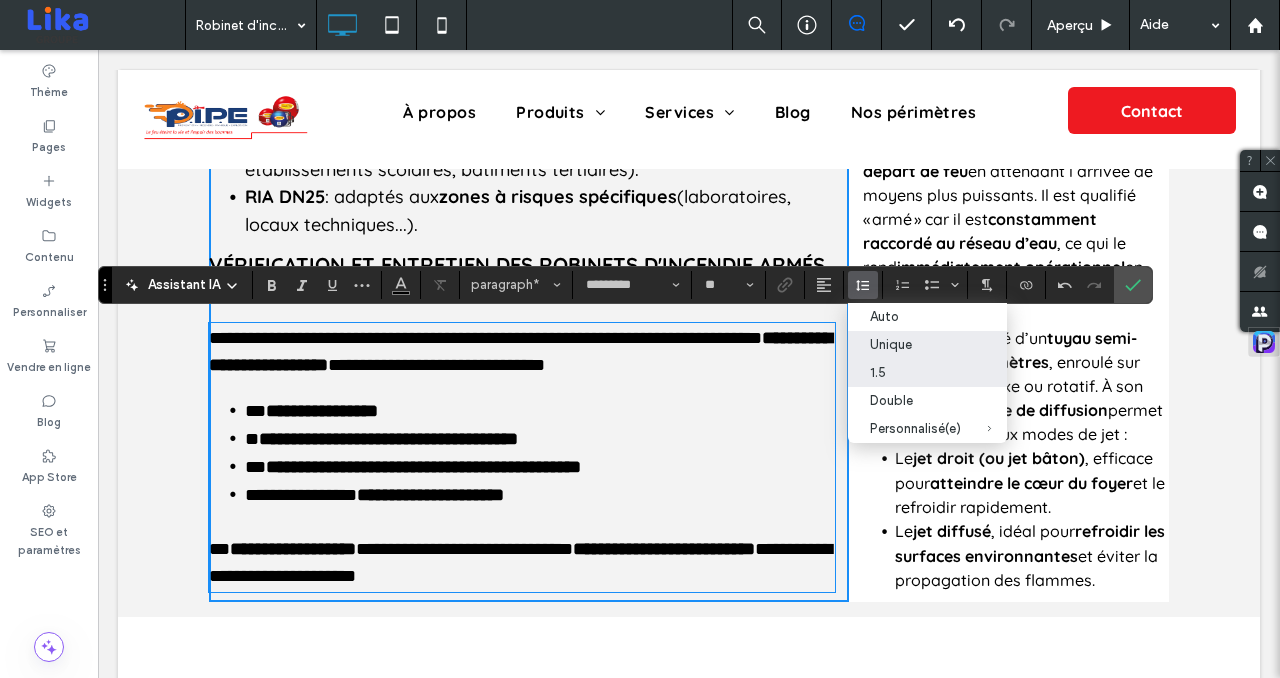 click on "Unique" at bounding box center [915, 344] 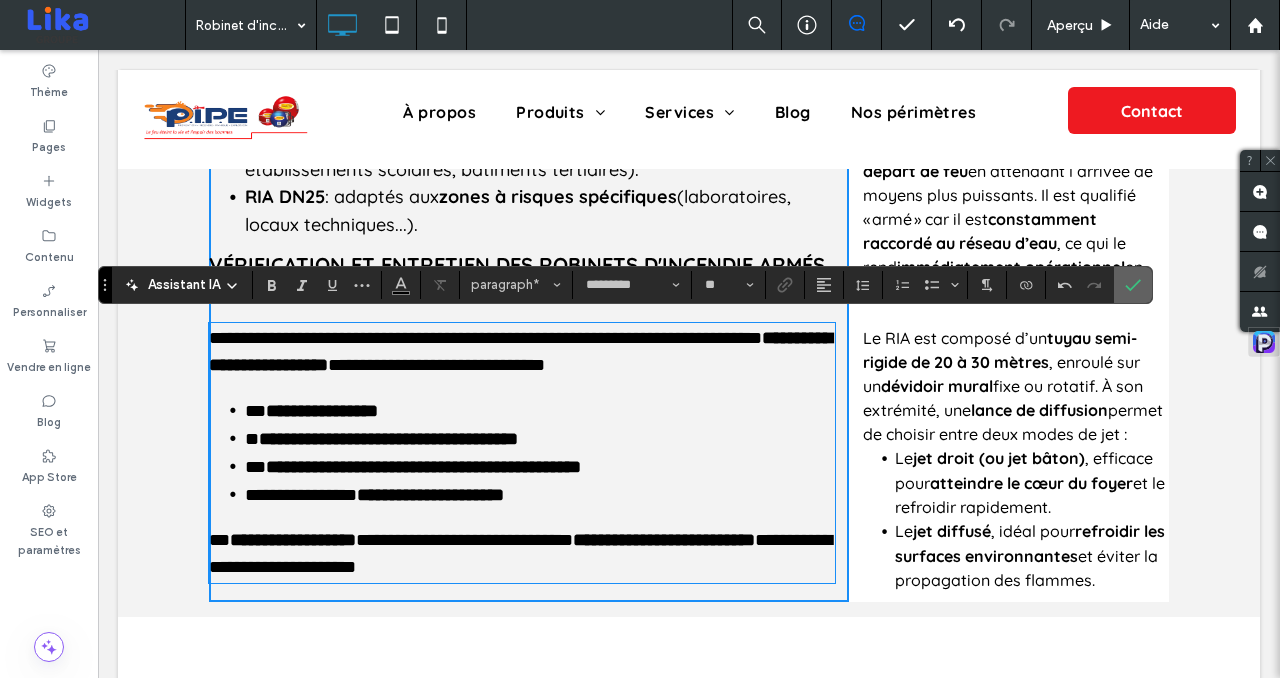 click at bounding box center (1133, 285) 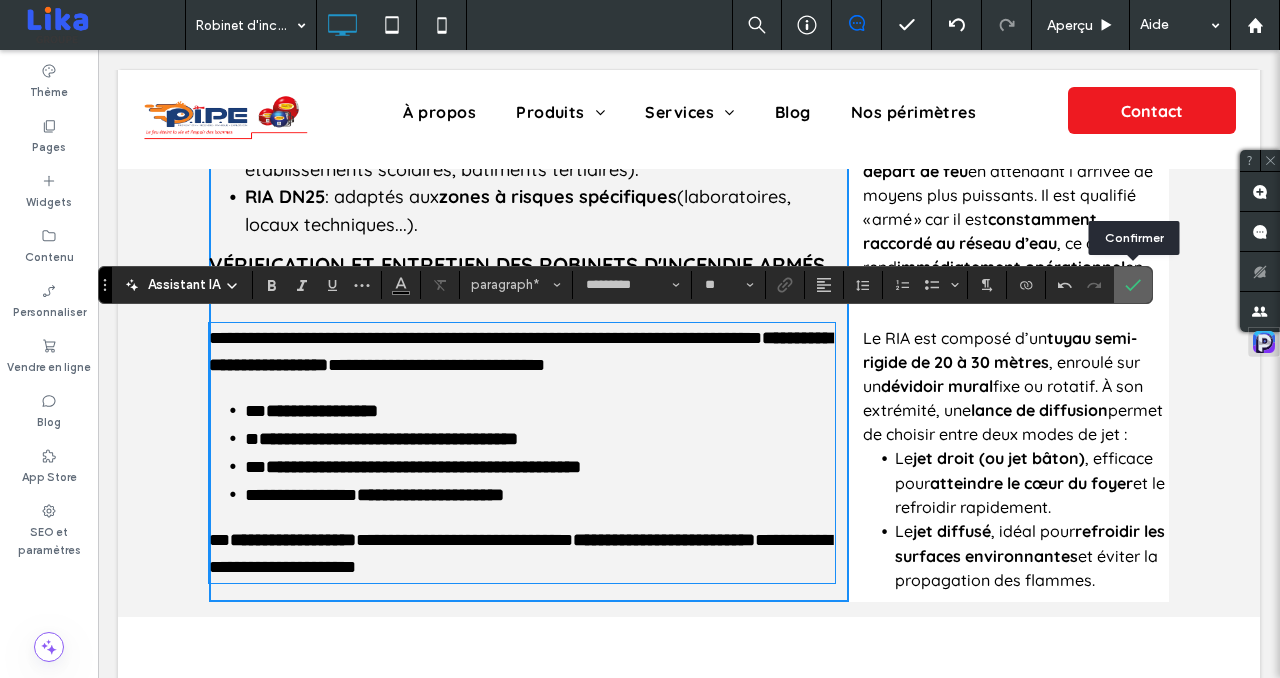 drag, startPoint x: 1129, startPoint y: 291, endPoint x: 1032, endPoint y: 241, distance: 109.128365 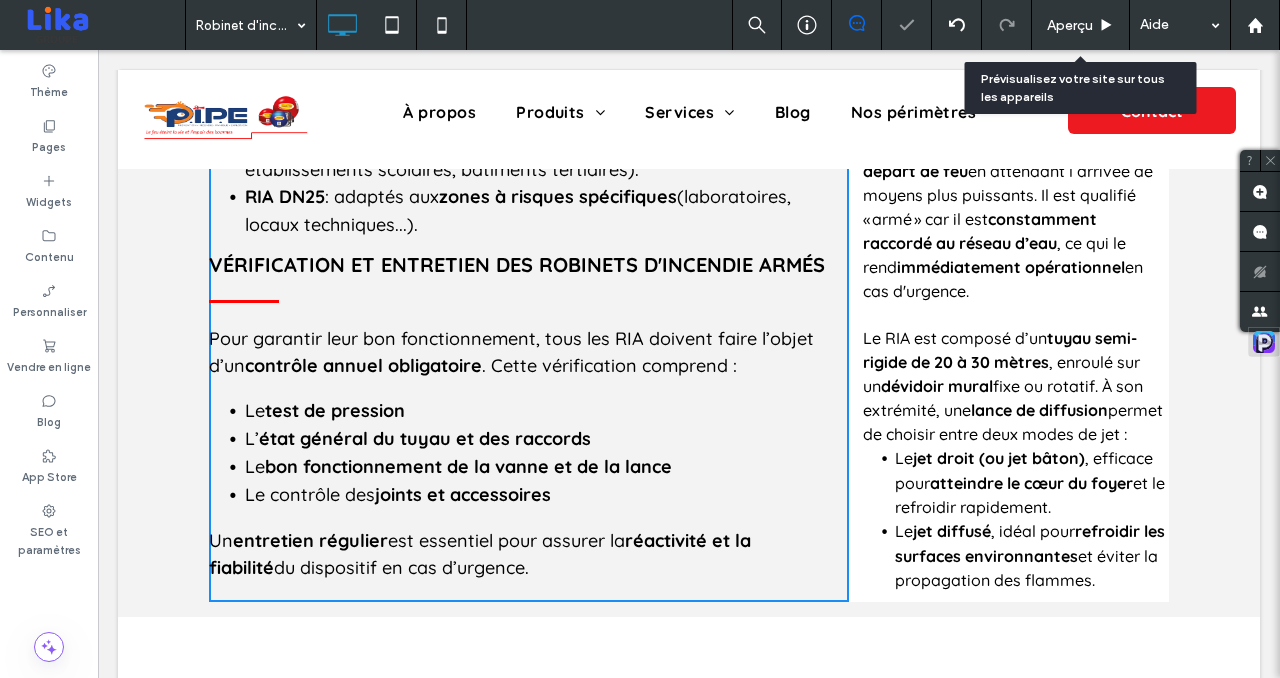 click on "Aperçu" at bounding box center [1081, 25] 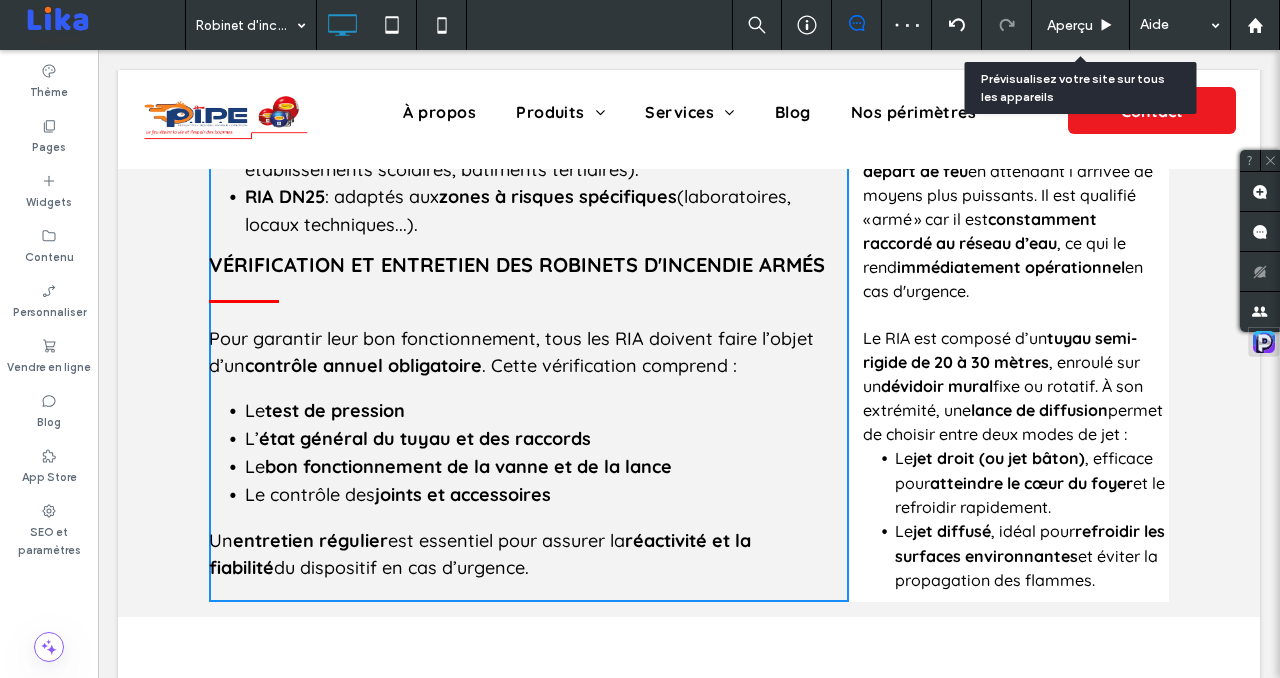 click on "Aperçu" at bounding box center [1070, 25] 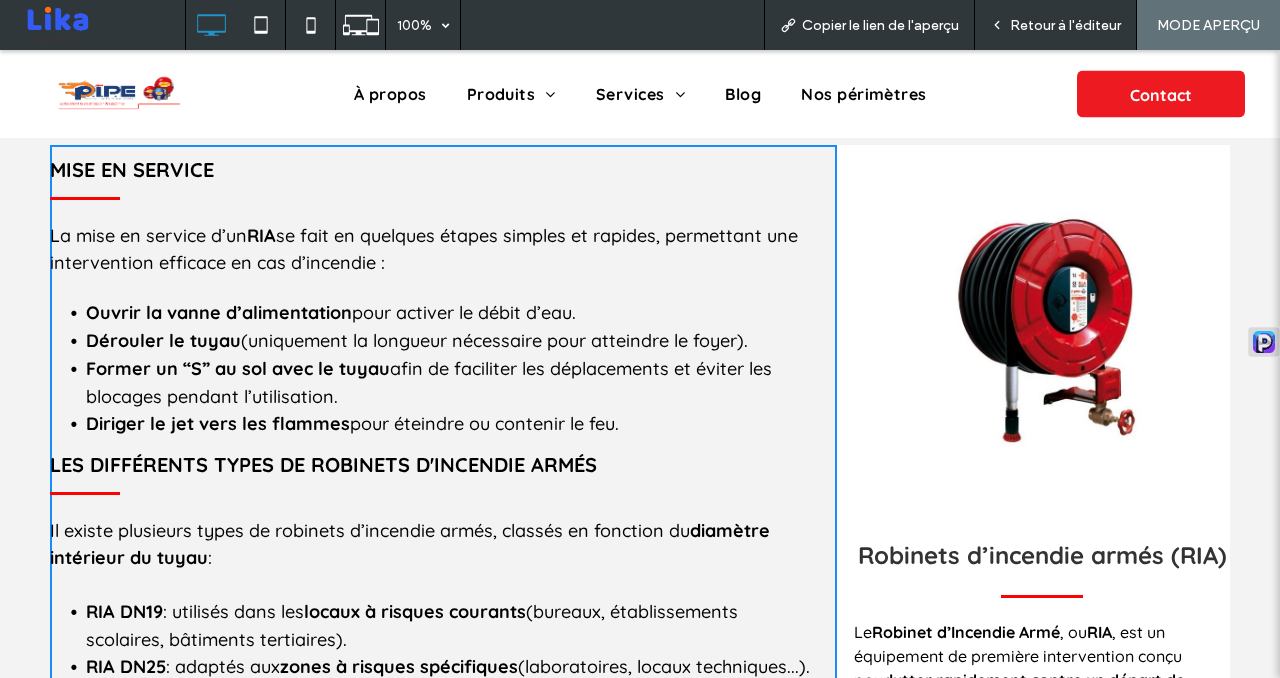 scroll, scrollTop: 474, scrollLeft: 0, axis: vertical 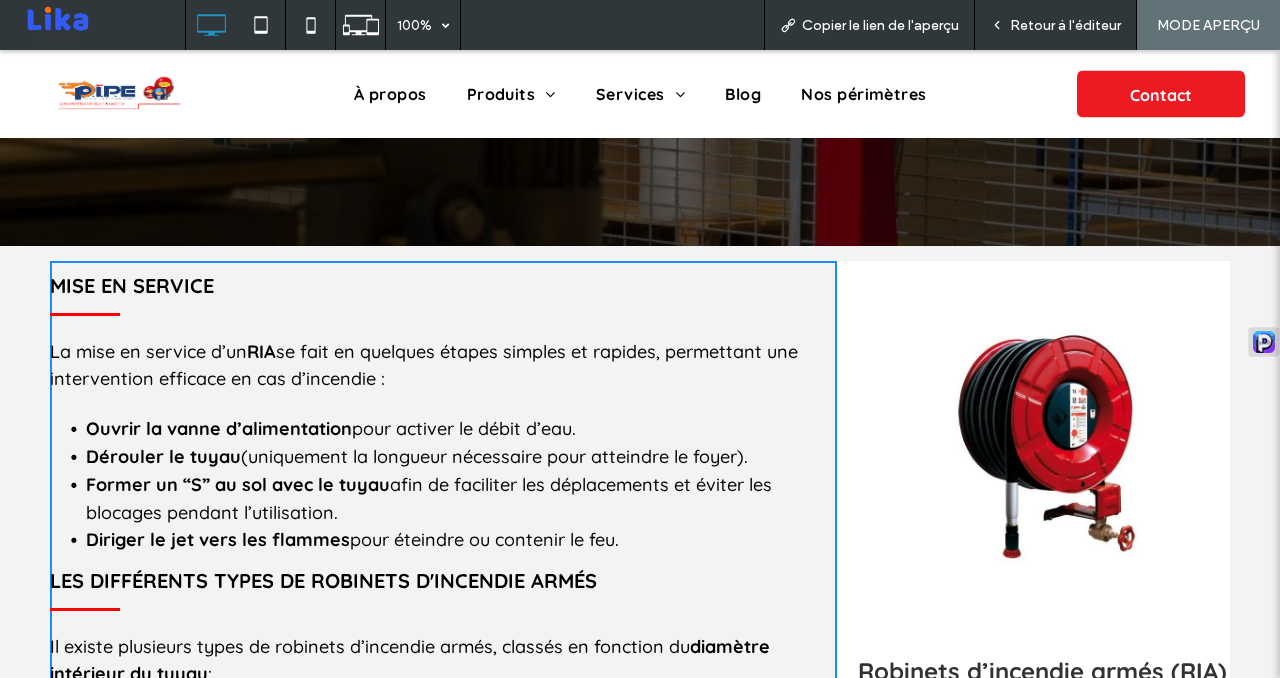 click on "Click To Paste     Click To Paste     MISE EN SERVICE La mise en service d’un  RIA  se fait en quelques étapes simples et rapides, permettant une intervention efficace en cas d’incendie : Ouvrir la vanne d’alimentation  pour activer le débit d’eau. Dérouler le tuyau  (uniquement la longueur nécessaire pour atteindre le foyer). Former un “S” au sol avec le tuyau  afin de faciliter les déplacements et éviter les blocages pendant l’utilisation. ﻿ Diriger le jet vers les flammes  pour éteindre ou contenir le feu. Les différents types de Robinets d'incendie armés Il existe plusieurs types de robinets d’incendie armés, classés en fonction du  diamètre intérieur du tuyau  : RIA DN19  : utilisés dans les  locaux à risques courants  (bureaux, établissements scolaires, bâtiments tertiaires). RIA DN25  : adaptés aux  zones à risques spécifiques  (laboratoires, locaux techniques...). Vérification et entretien des Robinets d'incendie armés contrôle annuel obligatoire Le  L’" at bounding box center (640, 744) 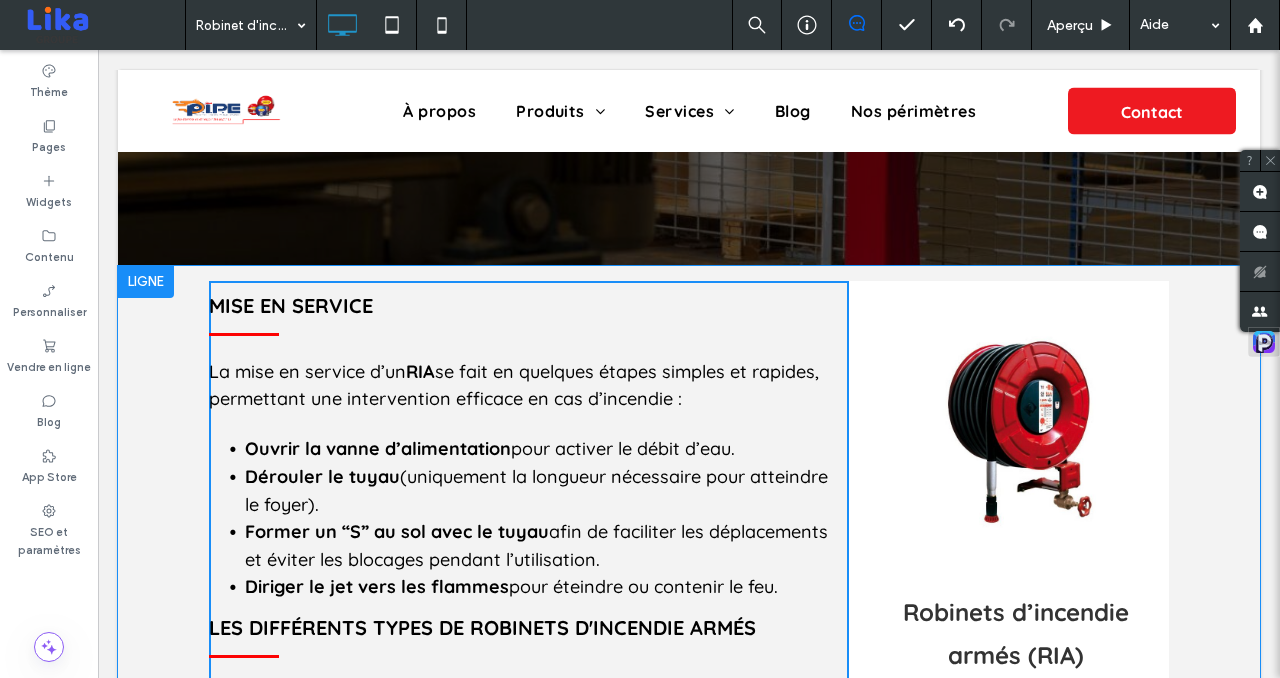 click on "Click To Paste     Click To Paste     MISE EN SERVICE La mise en service d’un  RIA  se fait en quelques étapes simples et rapides, permettant une intervention efficace en cas d’incendie : Ouvrir la vanne d’alimentation  pour activer le débit d’eau. Dérouler le tuyau  (uniquement la longueur nécessaire pour atteindre le foyer). Former un “S” au sol avec le tuyau  afin de faciliter les déplacements et éviter les blocages pendant l’utilisation. ﻿ Diriger le jet vers les flammes  pour éteindre ou contenir le feu. Les différents types de Robinets d'incendie armés Il existe plusieurs types de robinets d’incendie armés, classés en fonction du  diamètre intérieur du tuyau  : RIA DN19  : utilisés dans les  locaux à risques courants  (bureaux, établissements scolaires, bâtiments tertiaires). RIA DN25  : adaptés aux  zones à risques spécifiques  (laboratoires, locaux techniques...). Vérification et entretien des Robinets d'incendie armés contrôle annuel obligatoire Le  L’" at bounding box center (689, 758) 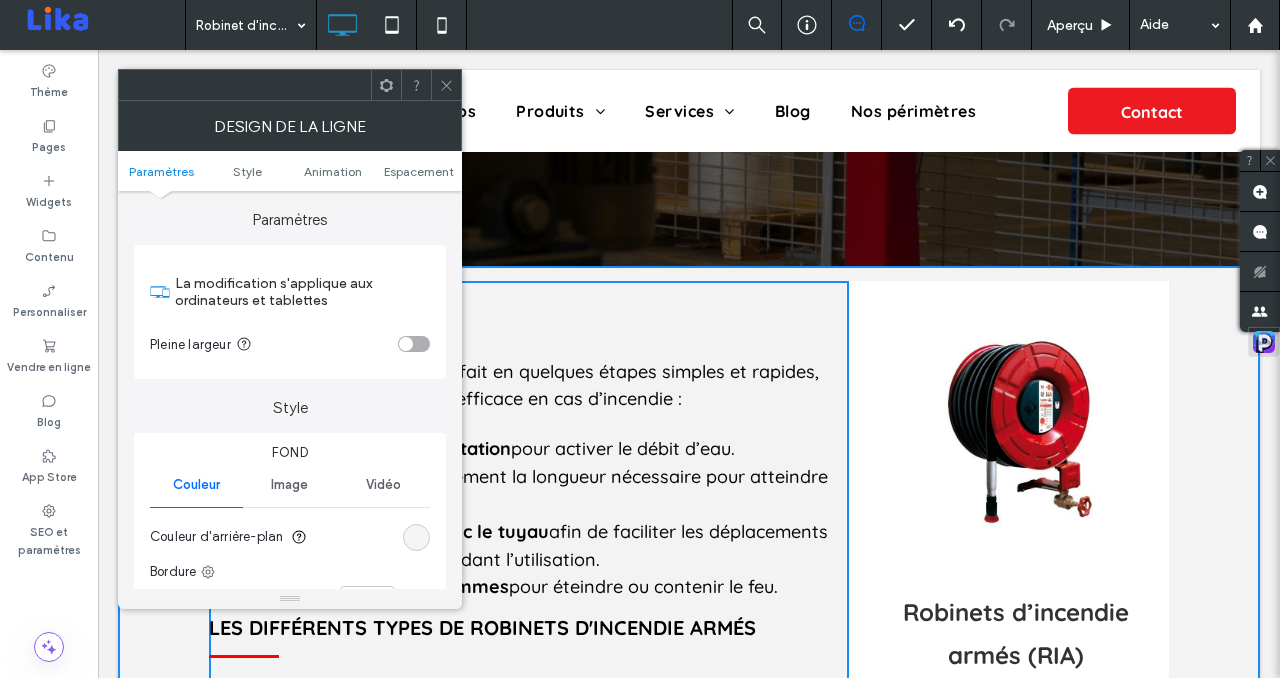 click at bounding box center (416, 537) 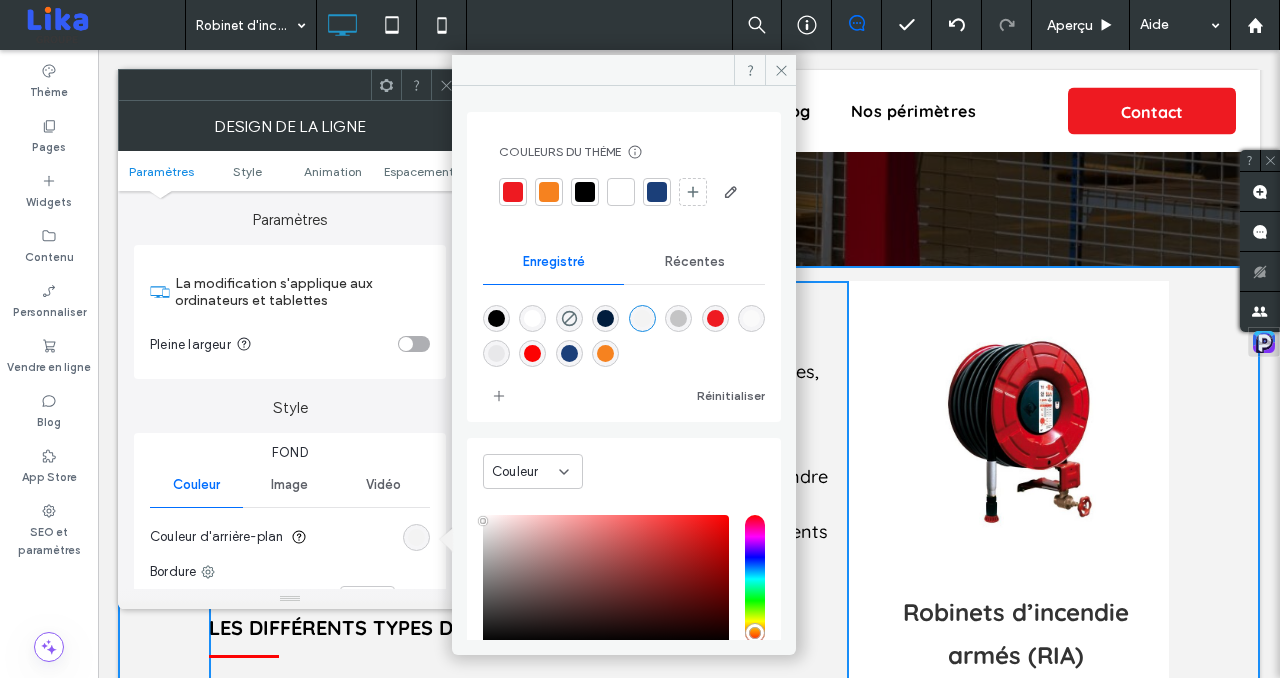 click 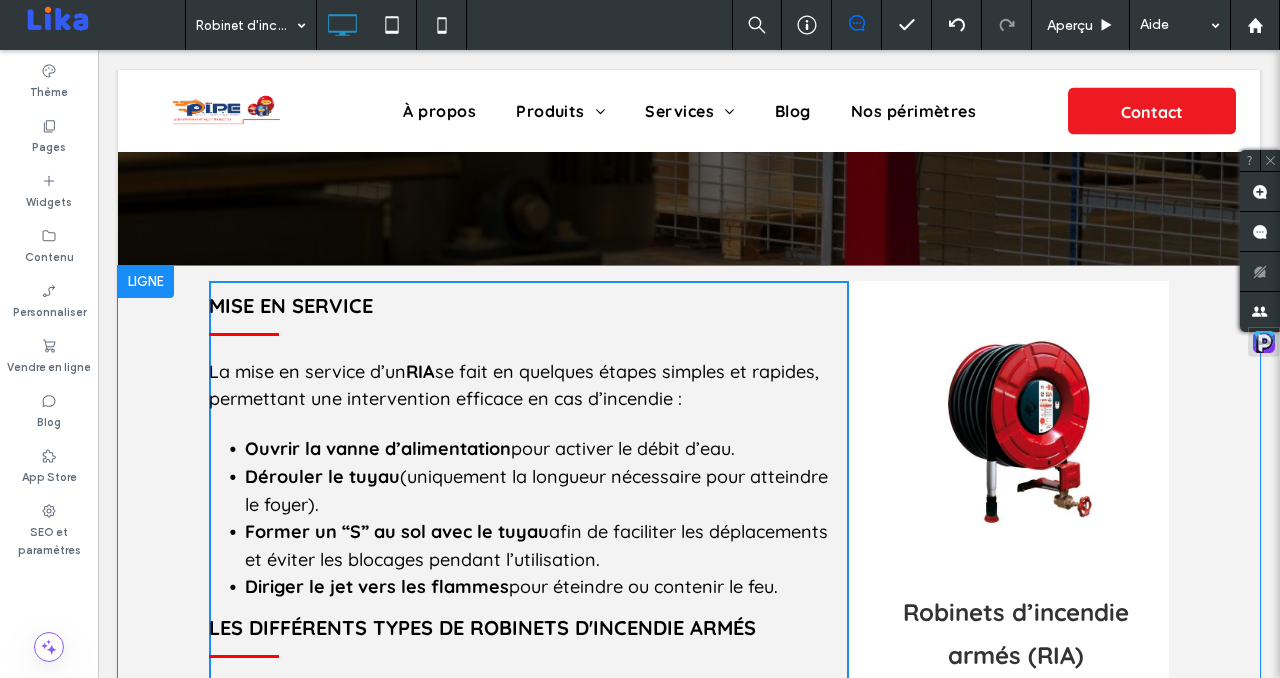 click on "Click To Paste     Click To Paste     Robinets d’incendie armés (RIA) Le  Robinet d’Incendie Armé , ou  RIA , est un équipement de première intervention conçu pour  lutter rapidement contre un départ de feu  en attendant l’arrivée de moyens plus puissants. Il est qualifié « armé » car il est  constamment raccordé au réseau d’eau , ce qui le rend  immédiatement opérationnel  en cas d'urgence. Le RIA est composé d’un  tuyau semi-rigide de 20 à 30 mètres , enroulé sur un  dévidoir mural  fixe ou rotatif. À son extrémité, une  lance de diffusion  permet de choisir entre deux modes de jet : Le  jet droit (ou jet bâton) , efficace pour  atteindre le cœur du foyer  et le refroidir rapidement. Le  jet diffusé , idéal pour  refroidir les surfaces environnantes  et éviter la propagation des flammes." at bounding box center (1009, 758) 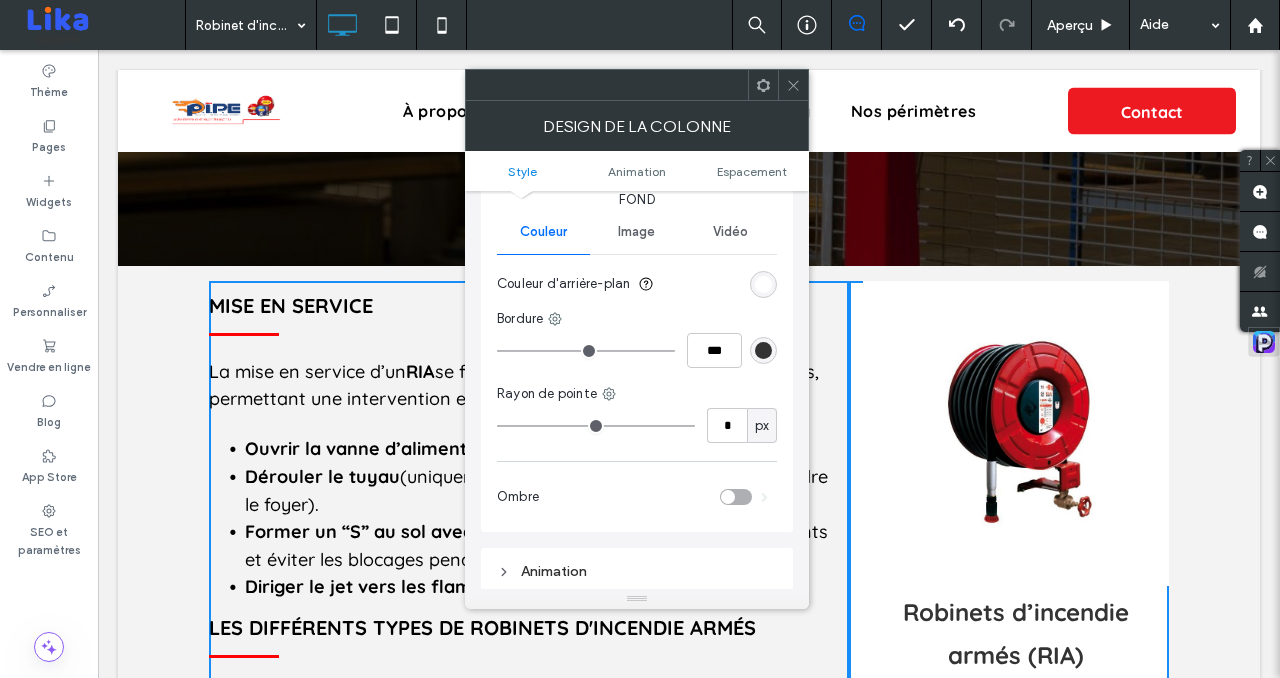 scroll, scrollTop: 69, scrollLeft: 0, axis: vertical 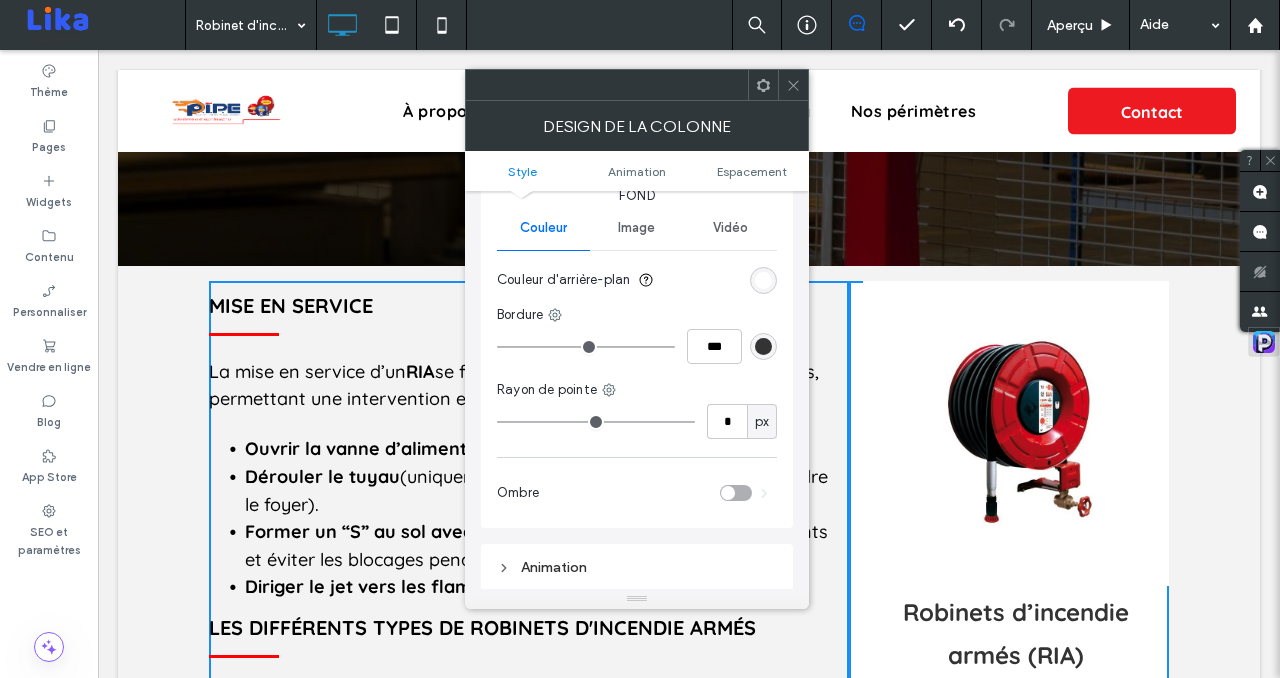 click at bounding box center [736, 493] 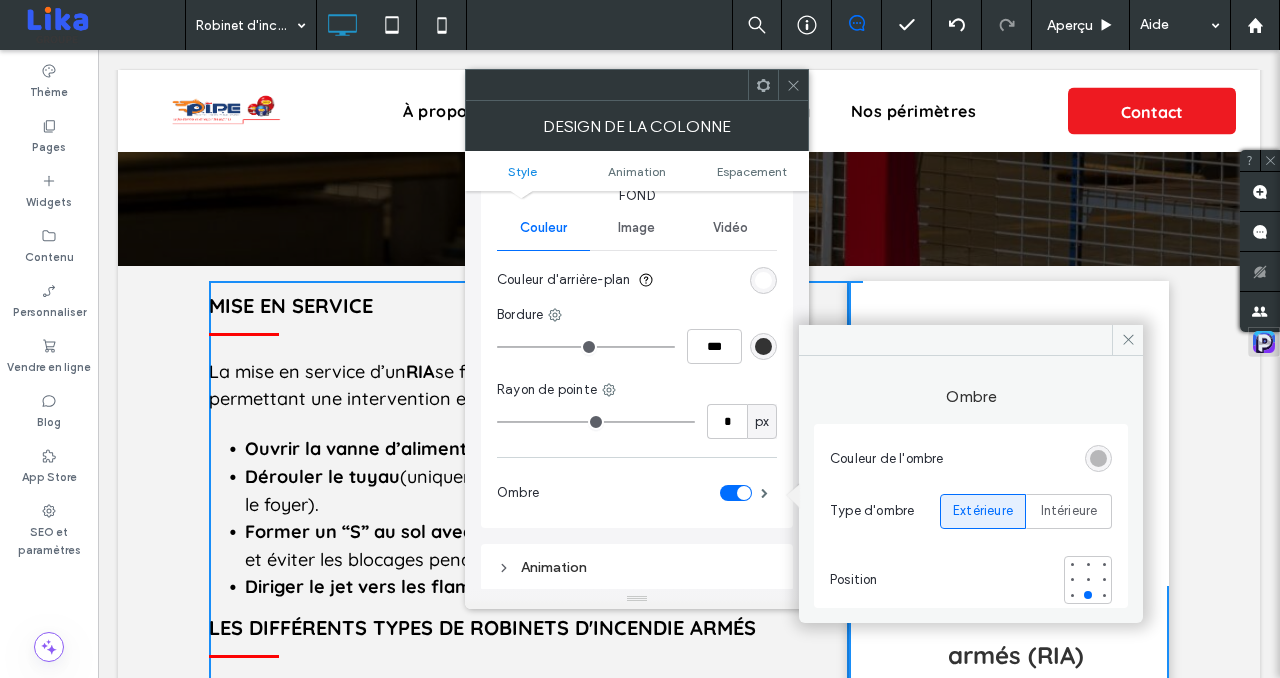 type on "*" 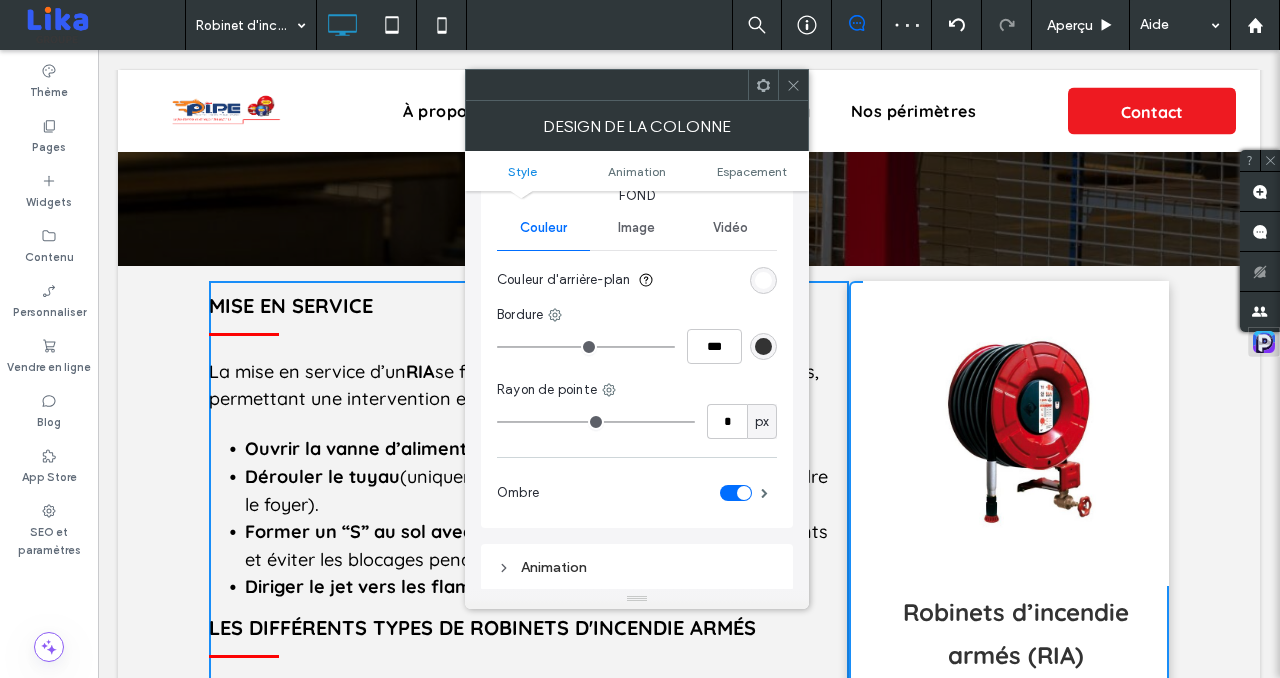 click 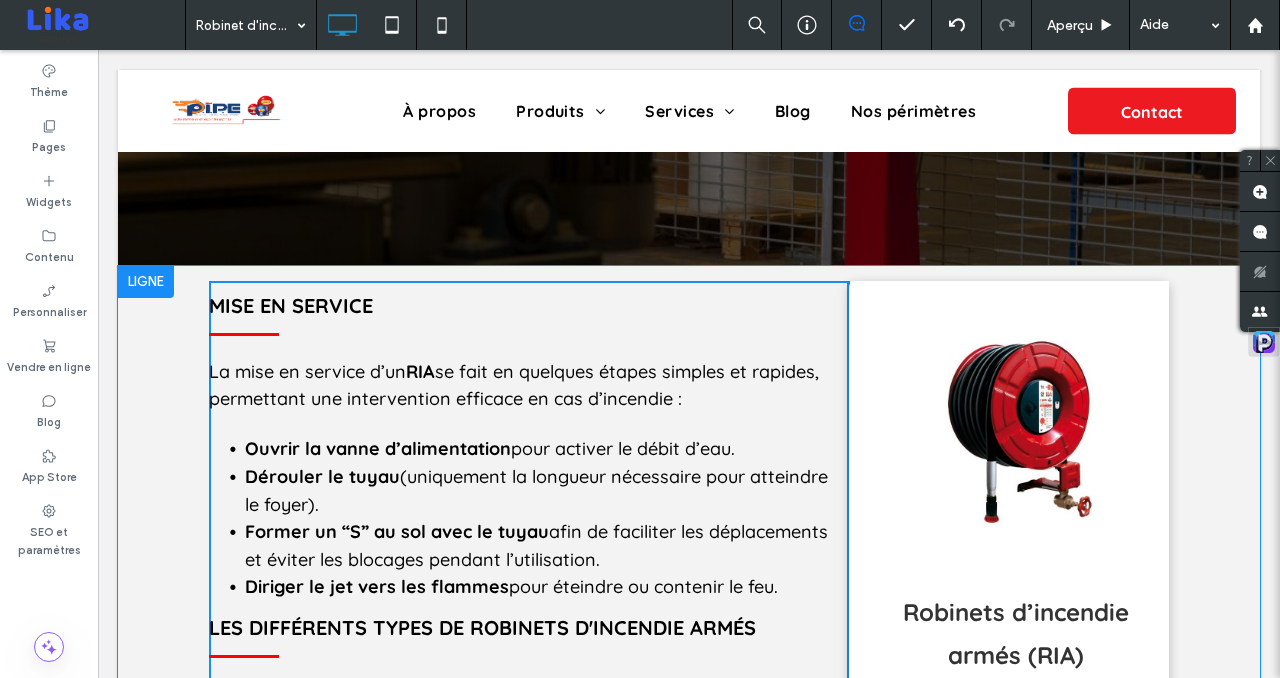 click on "Click To Paste     Click To Paste     Robinets d’incendie armés (RIA) Le  Robinet d’Incendie Armé , ou  RIA , est un équipement de première intervention conçu pour  lutter rapidement contre un départ de feu  en attendant l’arrivée de moyens plus puissants. Il est qualifié « armé » car il est  constamment raccordé au réseau d’eau , ce qui le rend  immédiatement opérationnel  en cas d'urgence. Le RIA est composé d’un  tuyau semi-rigide de 20 à 30 mètres , enroulé sur un  dévidoir mural  fixe ou rotatif. À son extrémité, une  lance de diffusion  permet de choisir entre deux modes de jet : Le  jet droit (ou jet bâton) , efficace pour  atteindre le cœur du foyer  et le refroidir rapidement. Le  jet diffusé , idéal pour  refroidir les surfaces environnantes  et éviter la propagation des flammes." at bounding box center [1009, 758] 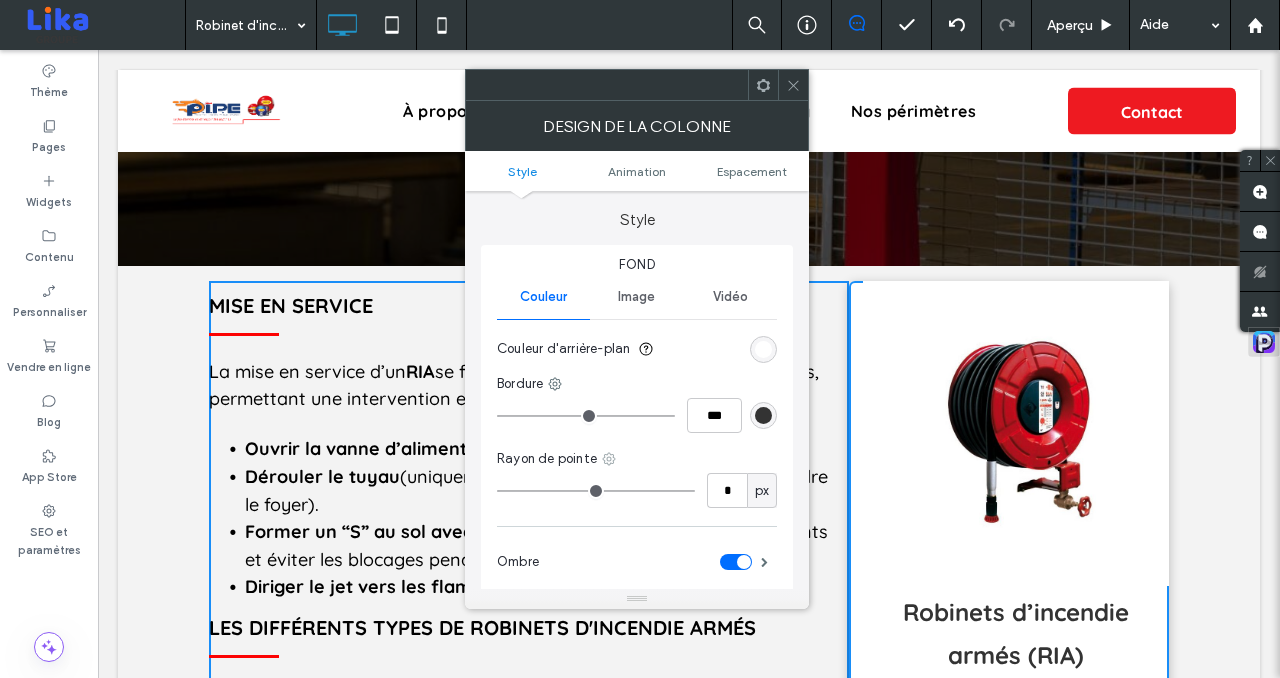 click 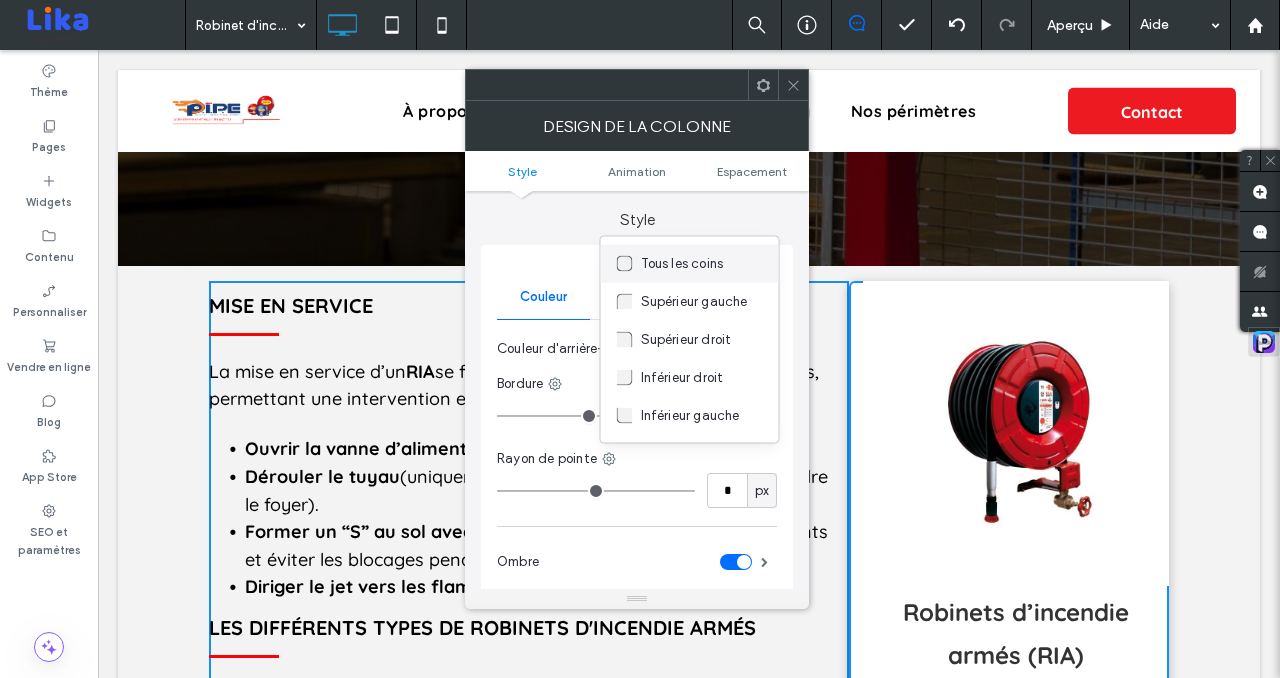 click at bounding box center [629, 264] 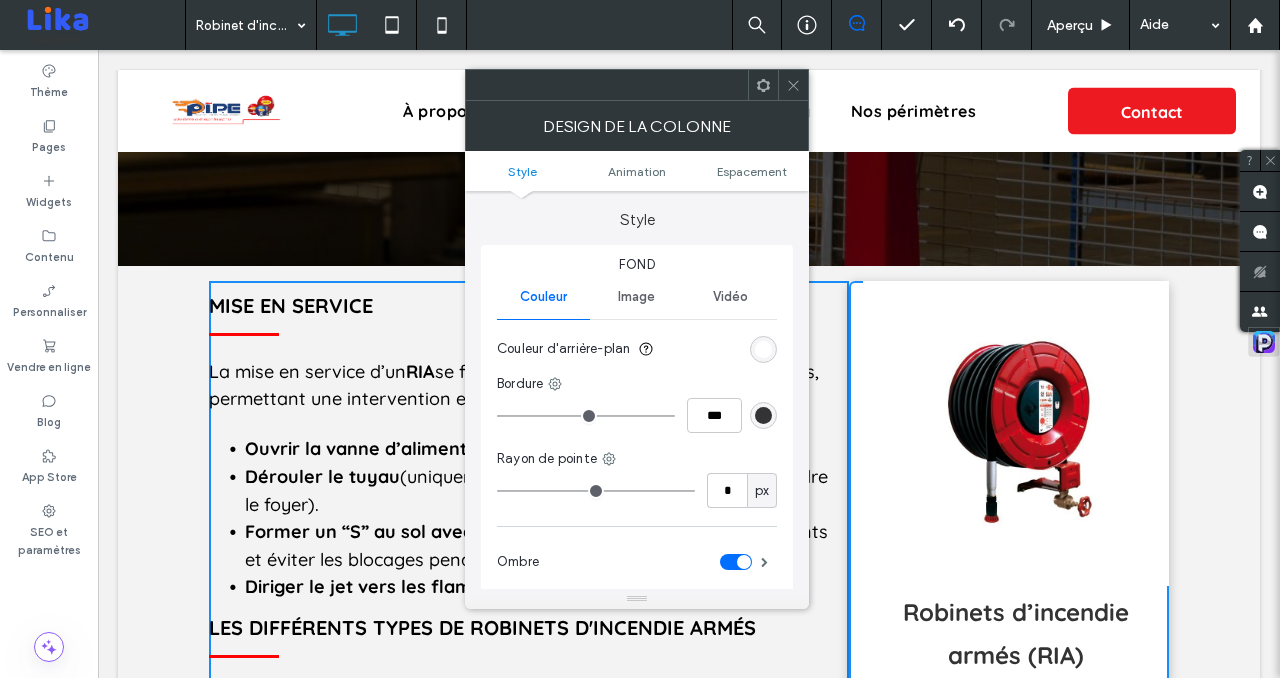 type on "*" 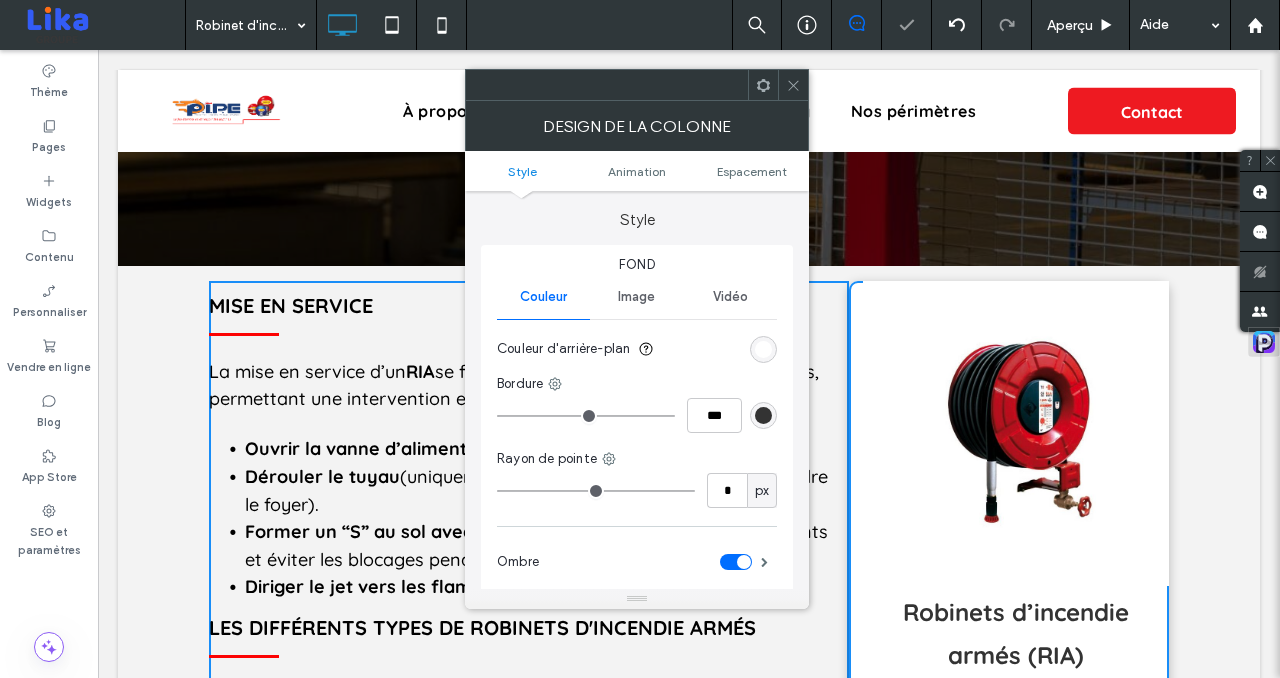type on "*" 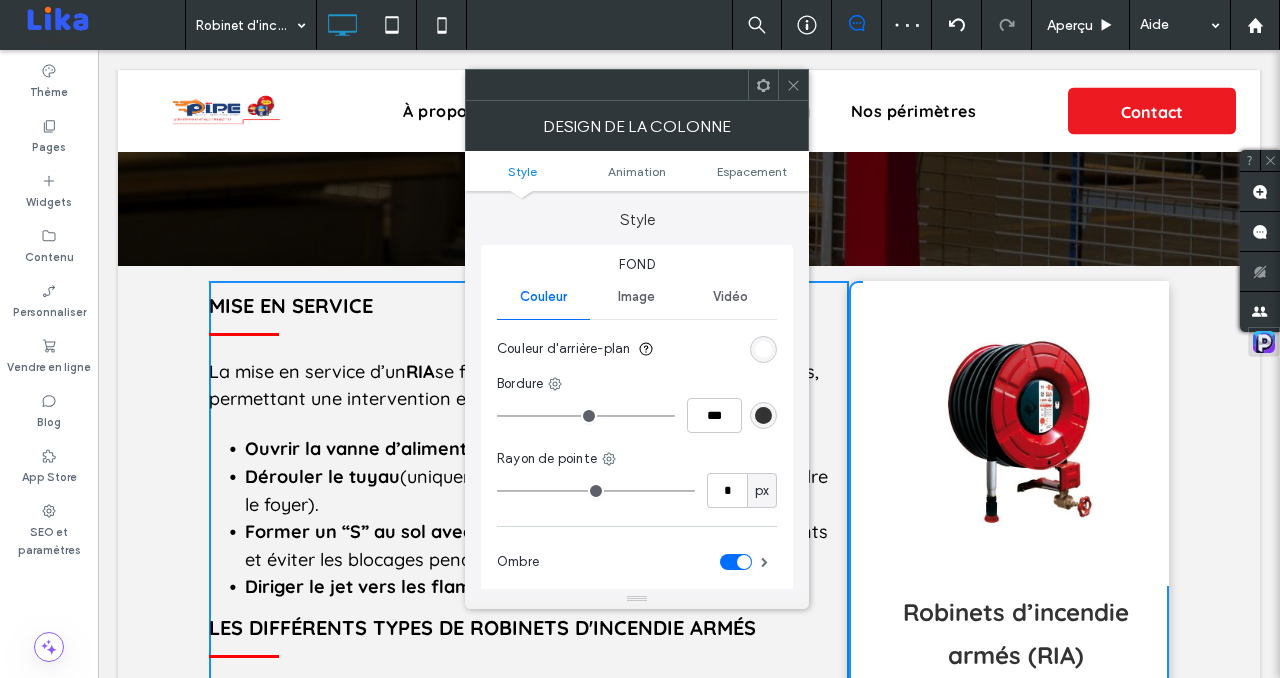 type on "*" 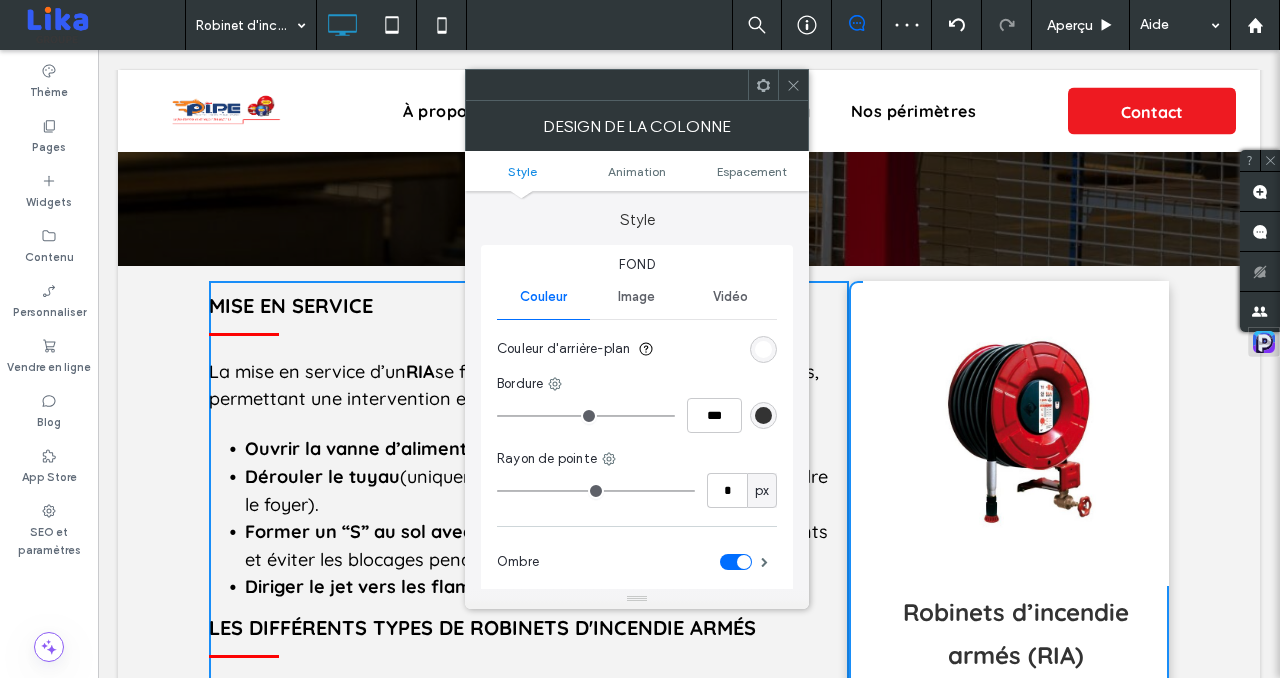 type on "*" 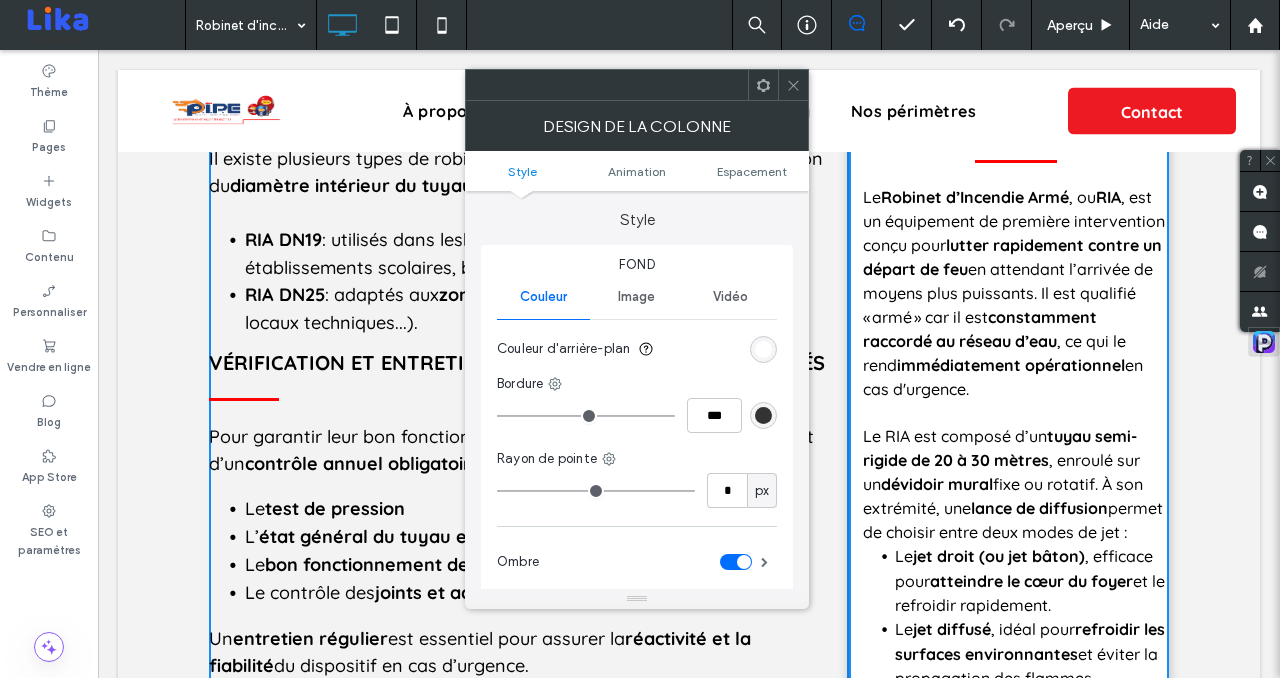 scroll, scrollTop: 784, scrollLeft: 0, axis: vertical 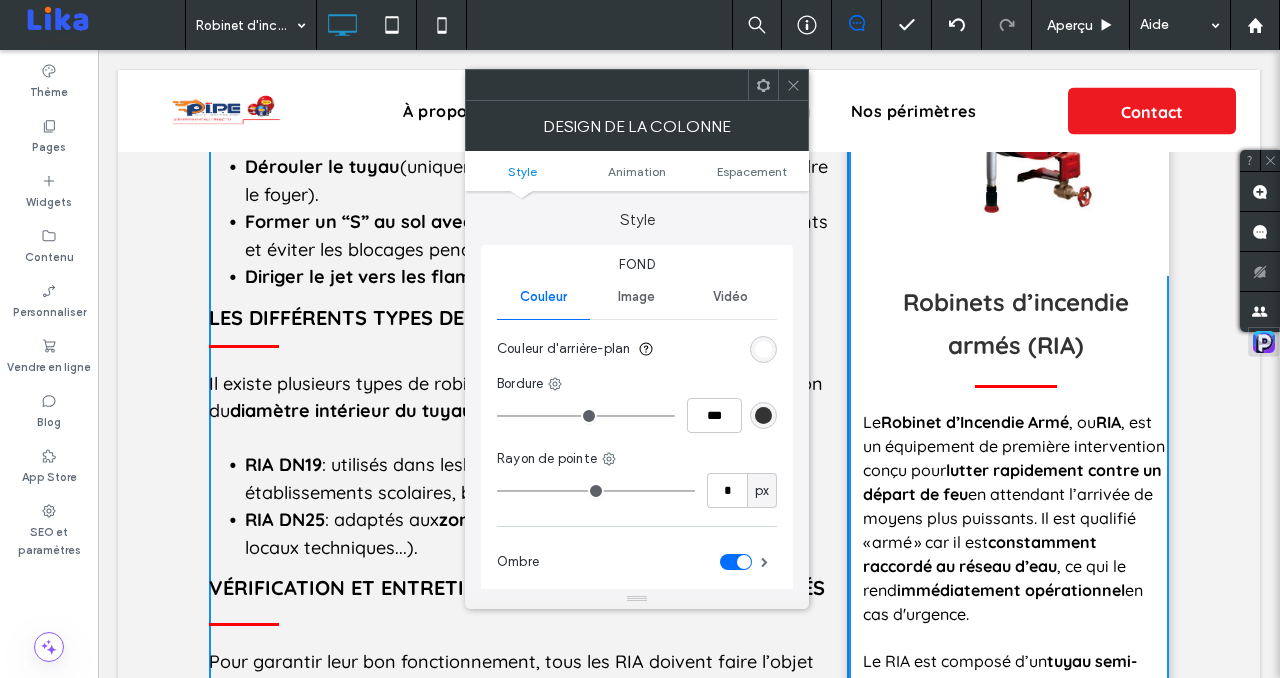 type on "*" 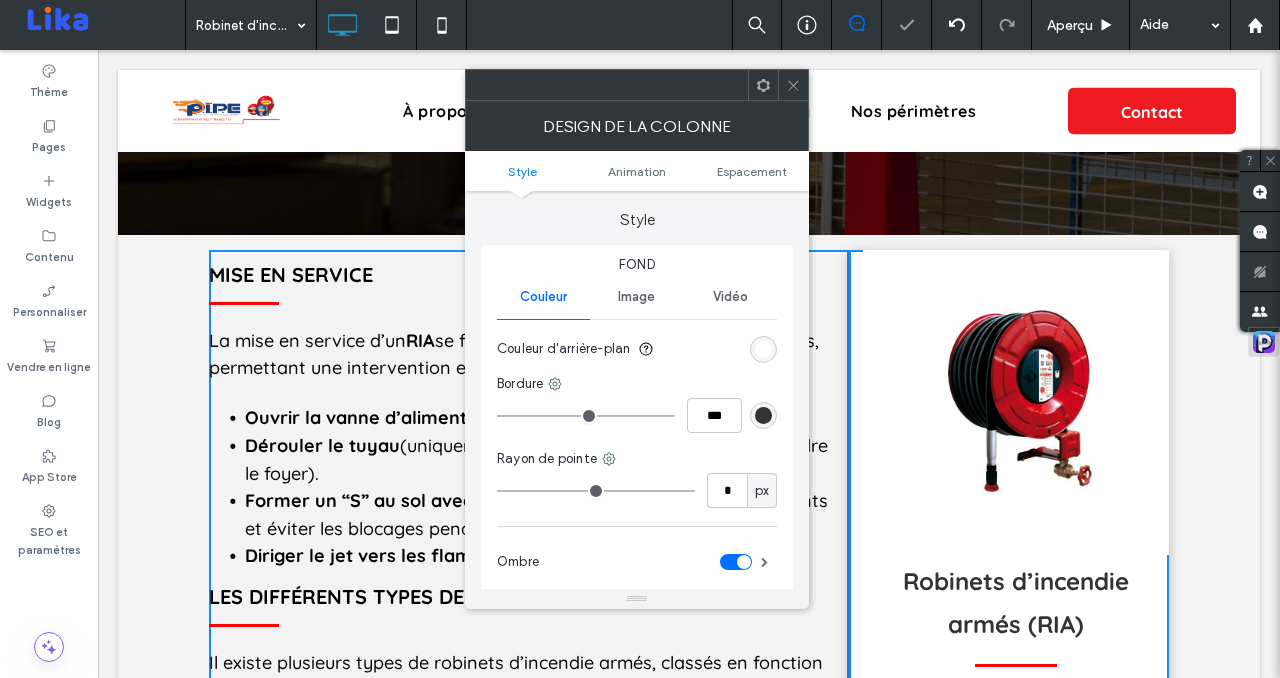 scroll, scrollTop: 497, scrollLeft: 0, axis: vertical 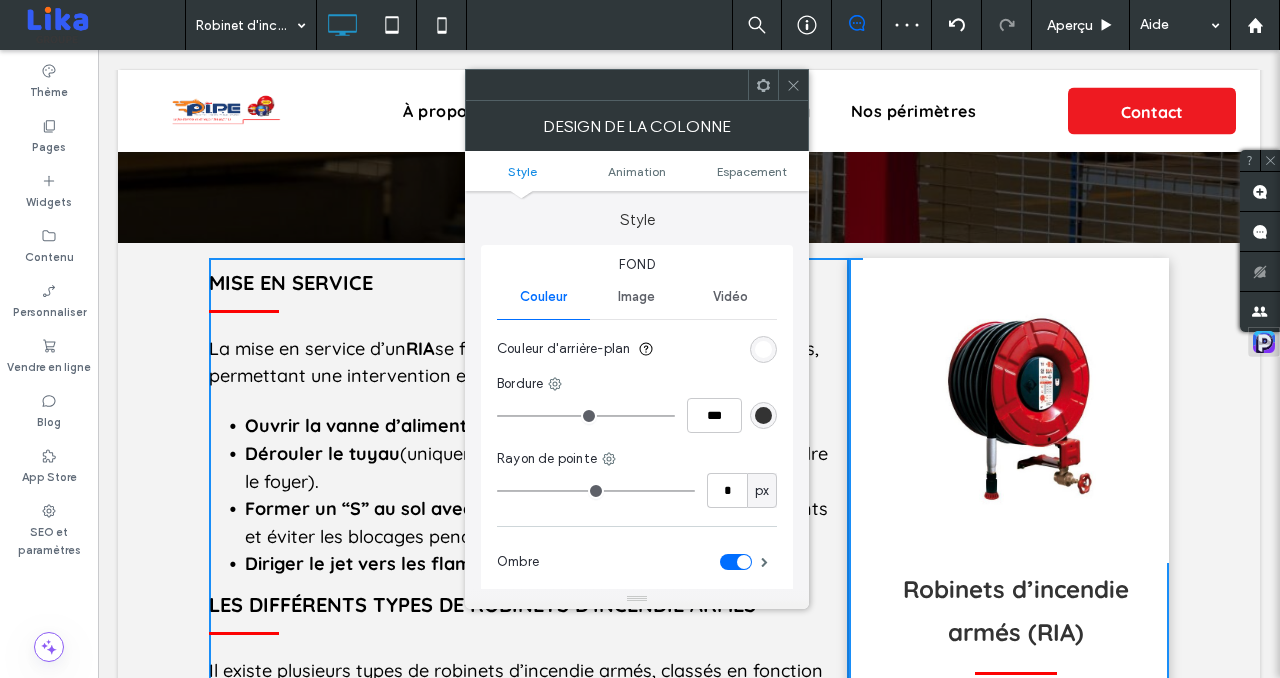 click 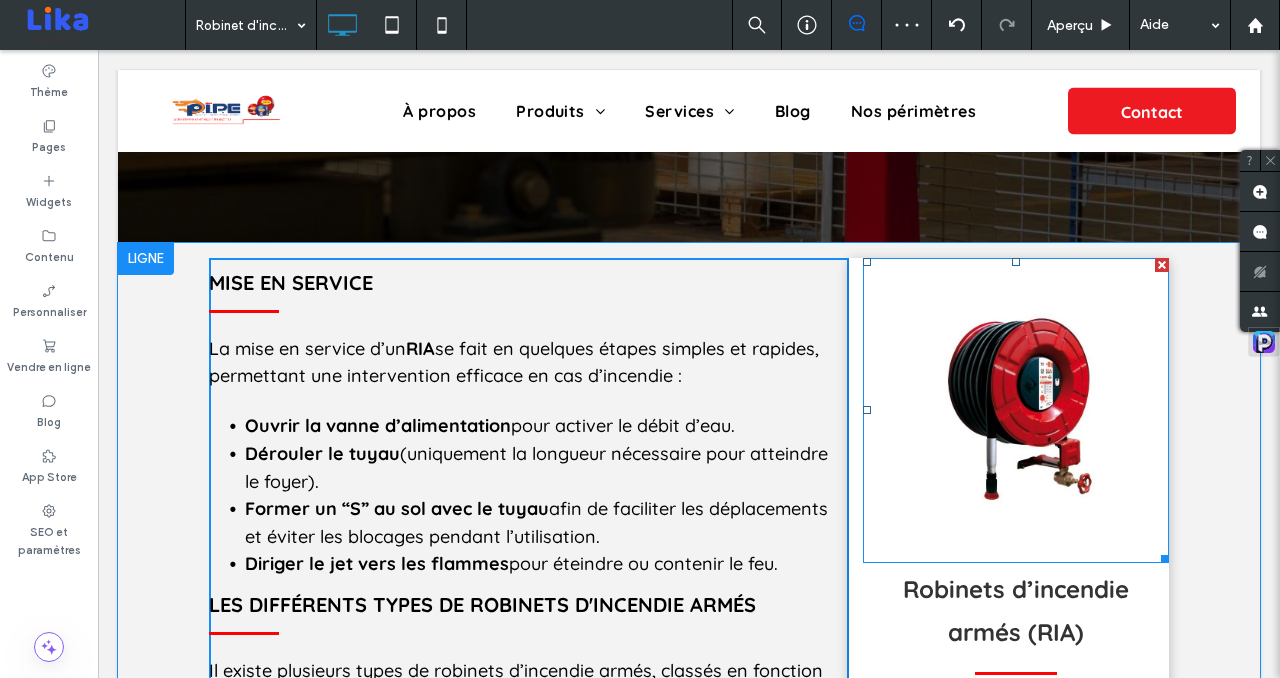 click at bounding box center [1016, 411] 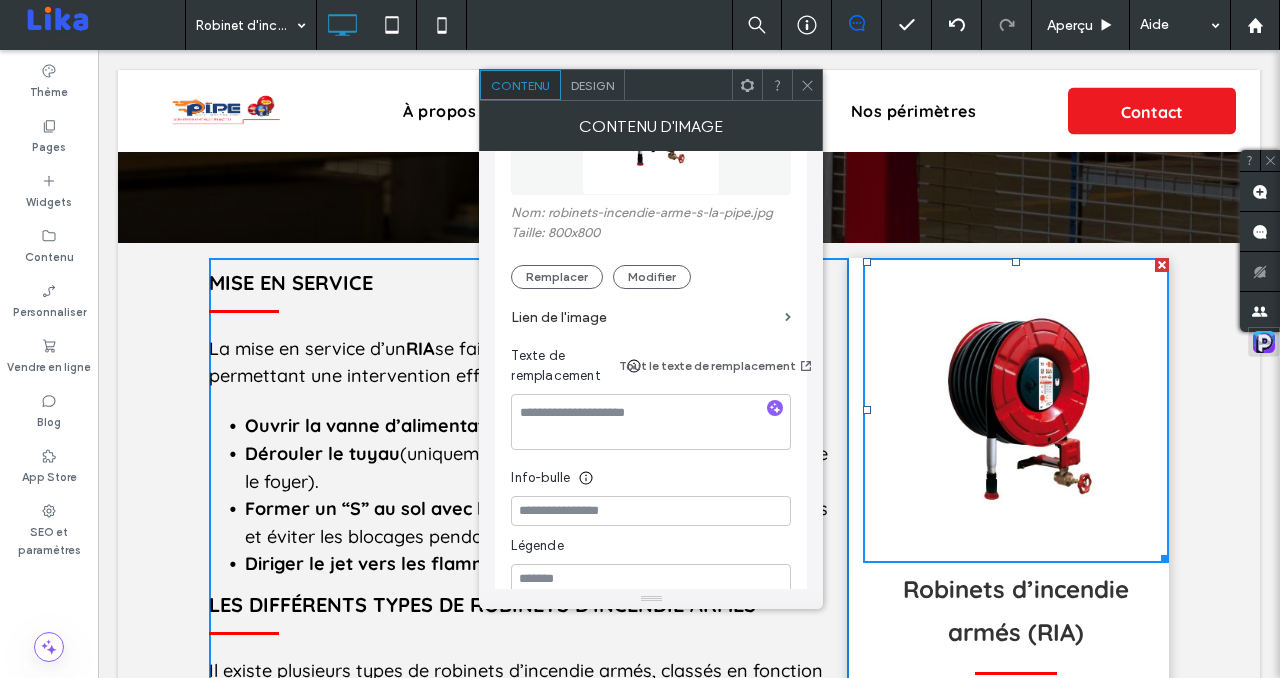 scroll, scrollTop: 286, scrollLeft: 0, axis: vertical 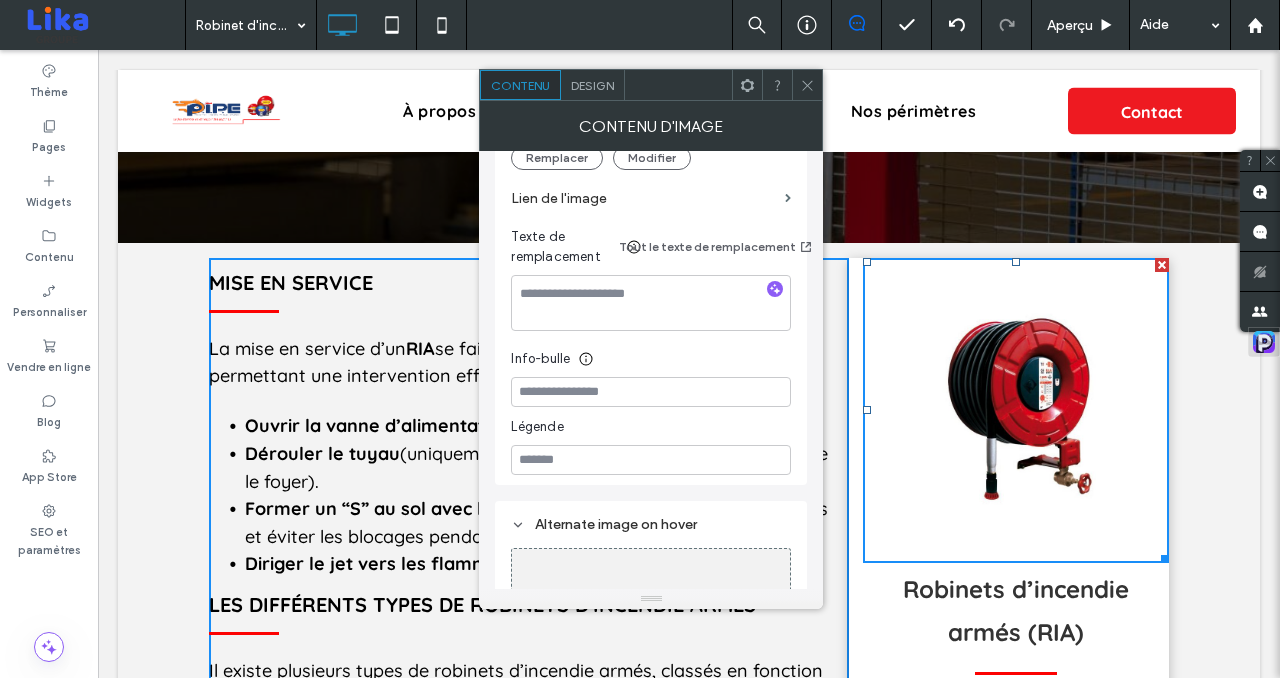 click on "Design" at bounding box center (592, 85) 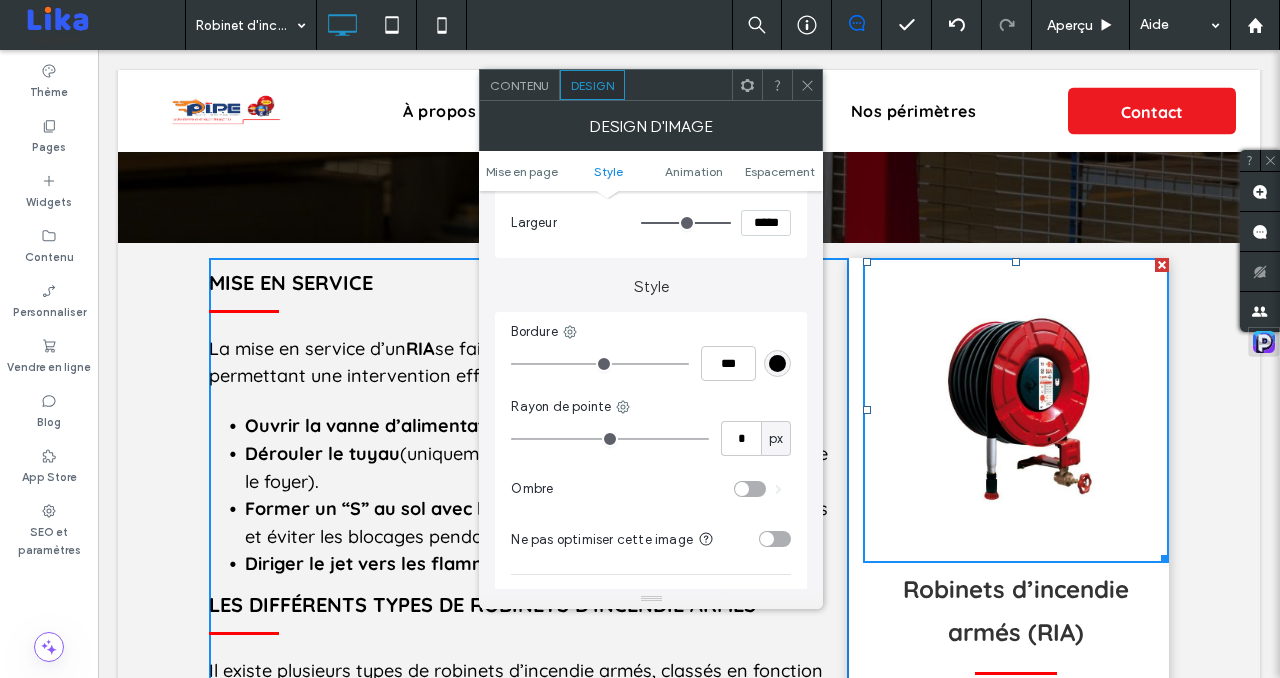scroll, scrollTop: 451, scrollLeft: 0, axis: vertical 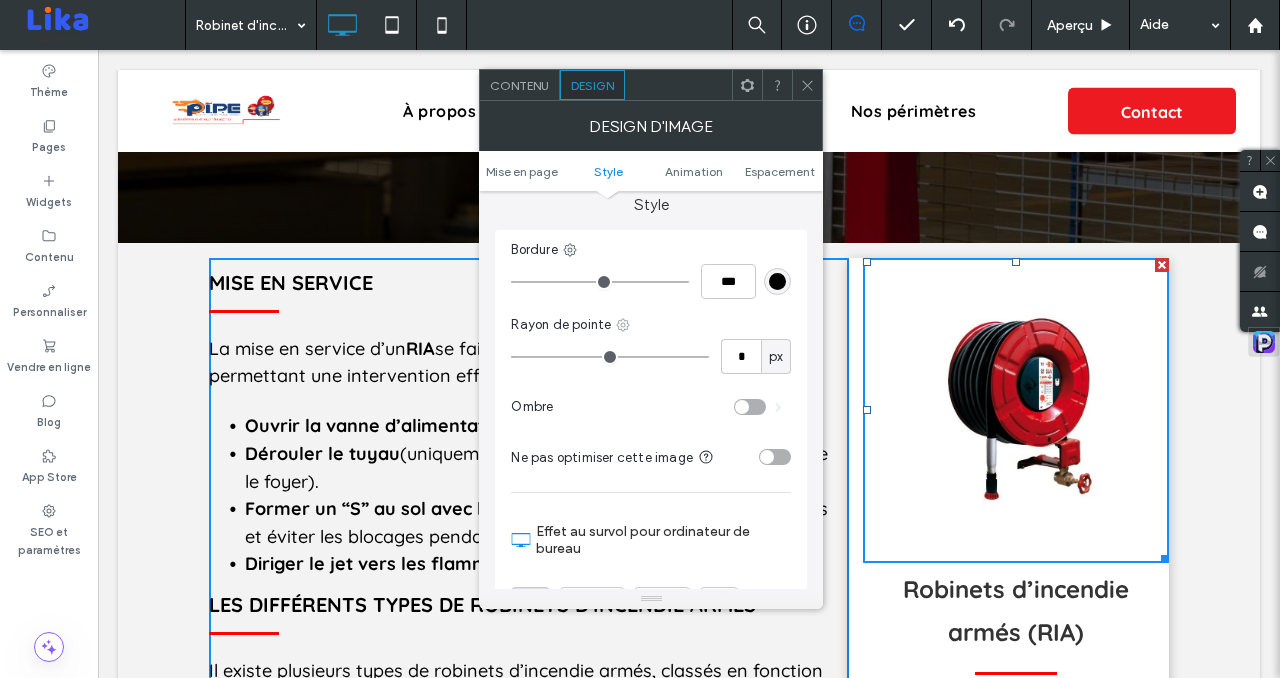 click 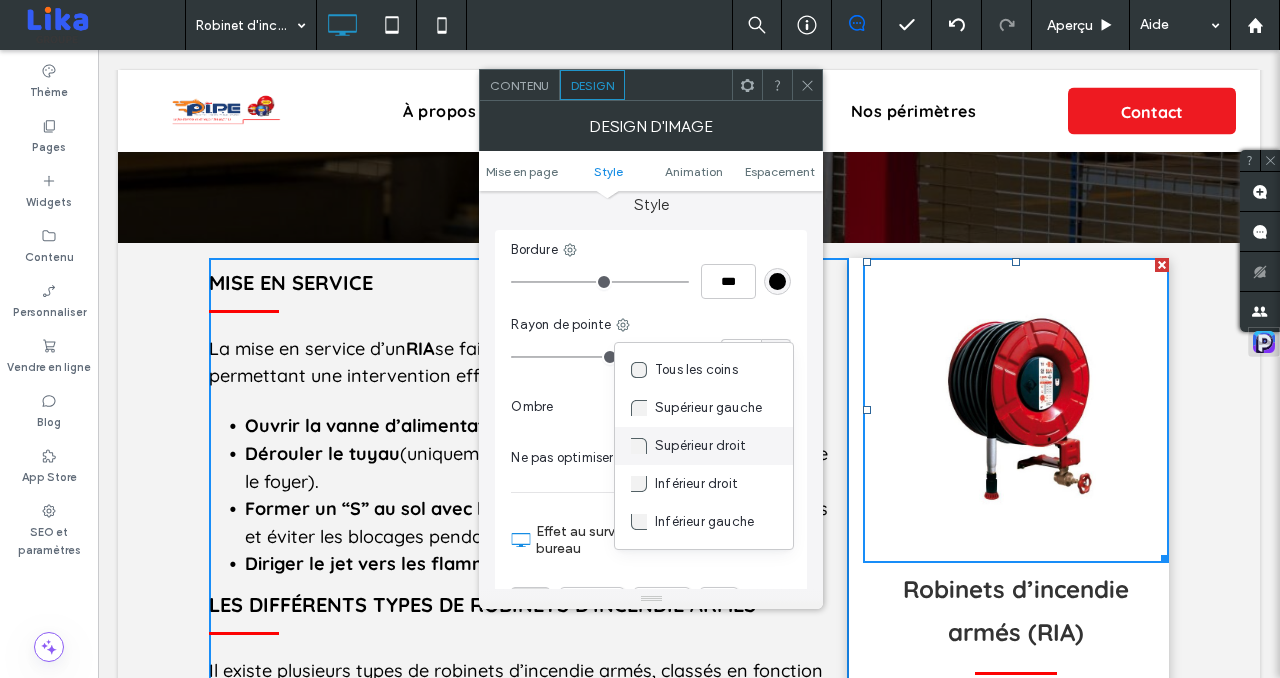 click on "Supérieur droit" at bounding box center [700, 446] 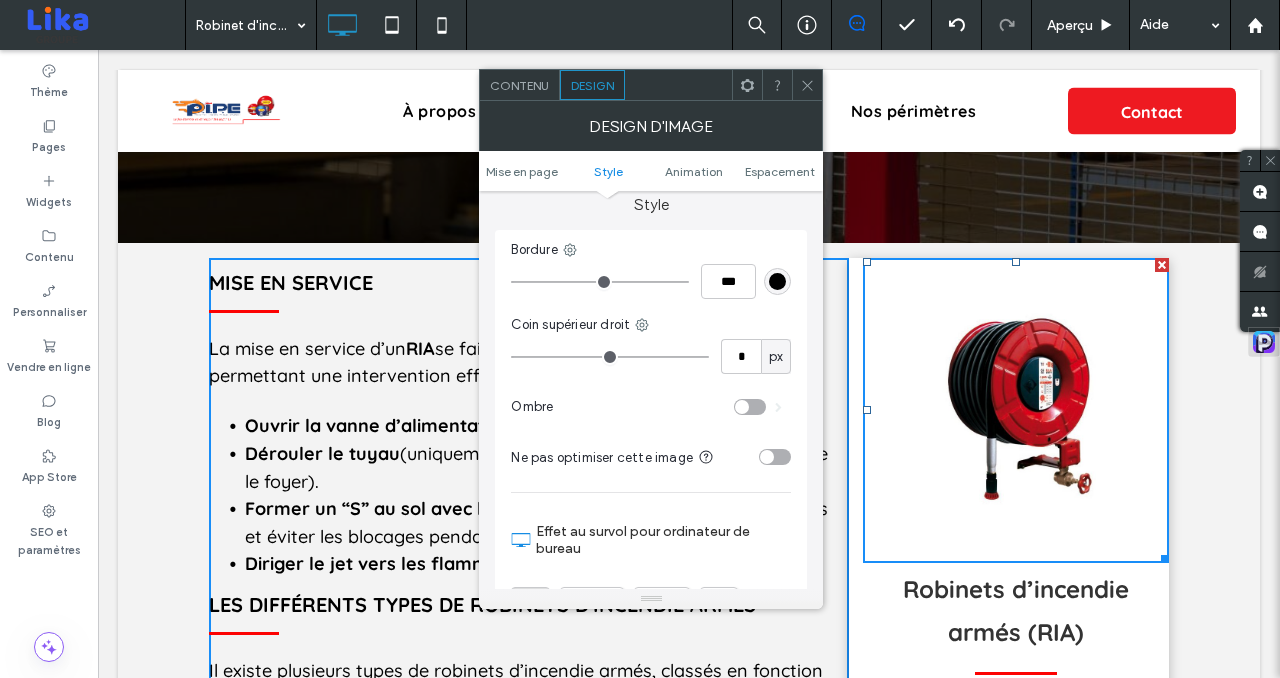 type on "*" 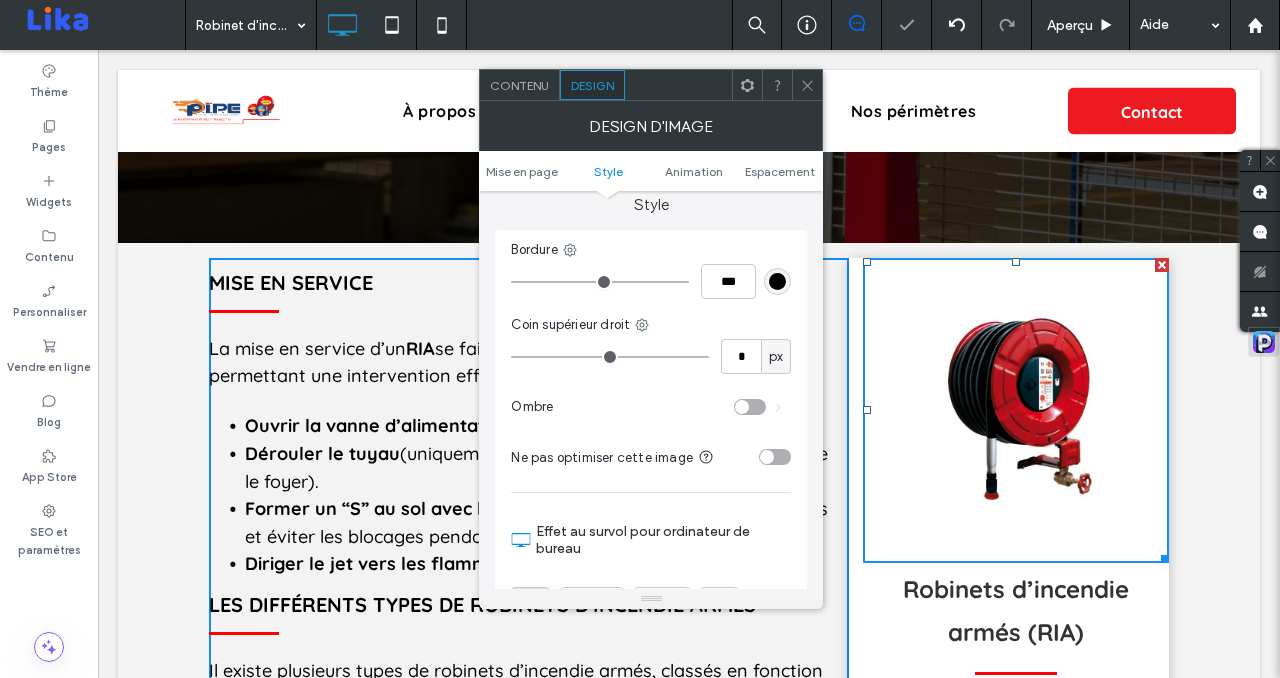 click 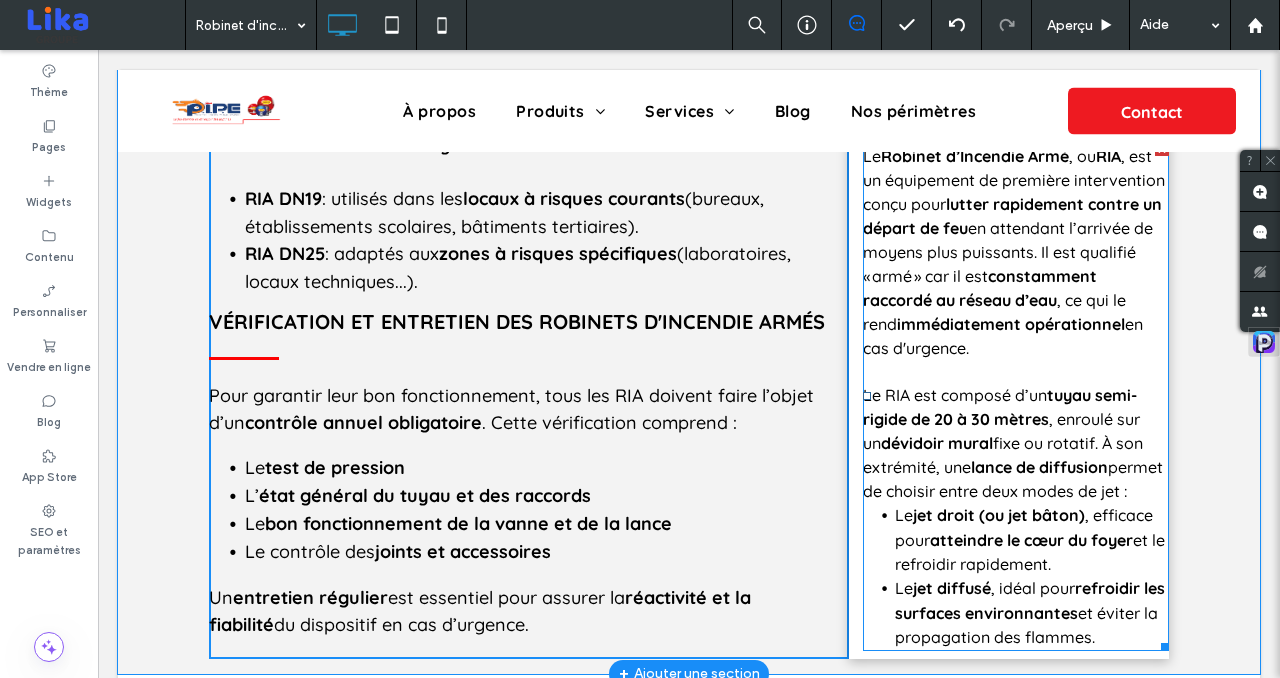 scroll, scrollTop: 1155, scrollLeft: 0, axis: vertical 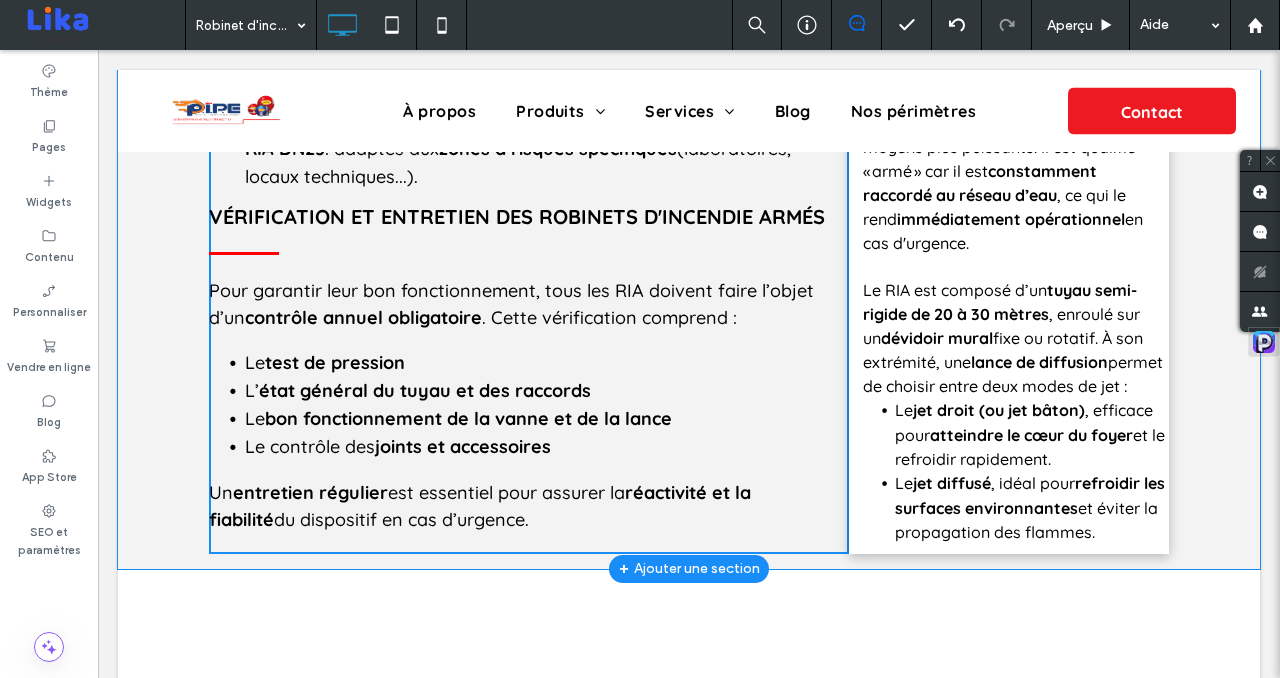 click on "Click To Paste     Click To Paste     MISE EN SERVICE La mise en service d’un  RIA  se fait en quelques étapes simples et rapides, permettant une intervention efficace en cas d’incendie : Ouvrir la vanne d’alimentation  pour activer le débit d’eau. Dérouler le tuyau  (uniquement la longueur nécessaire pour atteindre le foyer). Former un “S” au sol avec le tuyau  afin de faciliter les déplacements et éviter les blocages pendant l’utilisation. ﻿ Diriger le jet vers les flammes  pour éteindre ou contenir le feu. Les différents types de Robinets d'incendie armés Il existe plusieurs types de robinets d’incendie armés, classés en fonction du  diamètre intérieur du tuyau  : RIA DN19  : utilisés dans les  locaux à risques courants  (bureaux, établissements scolaires, bâtiments tertiaires). RIA DN25  : adaptés aux  zones à risques spécifiques  (laboratoires, locaux techniques...). Vérification et entretien des Robinets d'incendie armés contrôle annuel obligatoire Le  L’" at bounding box center [689, 77] 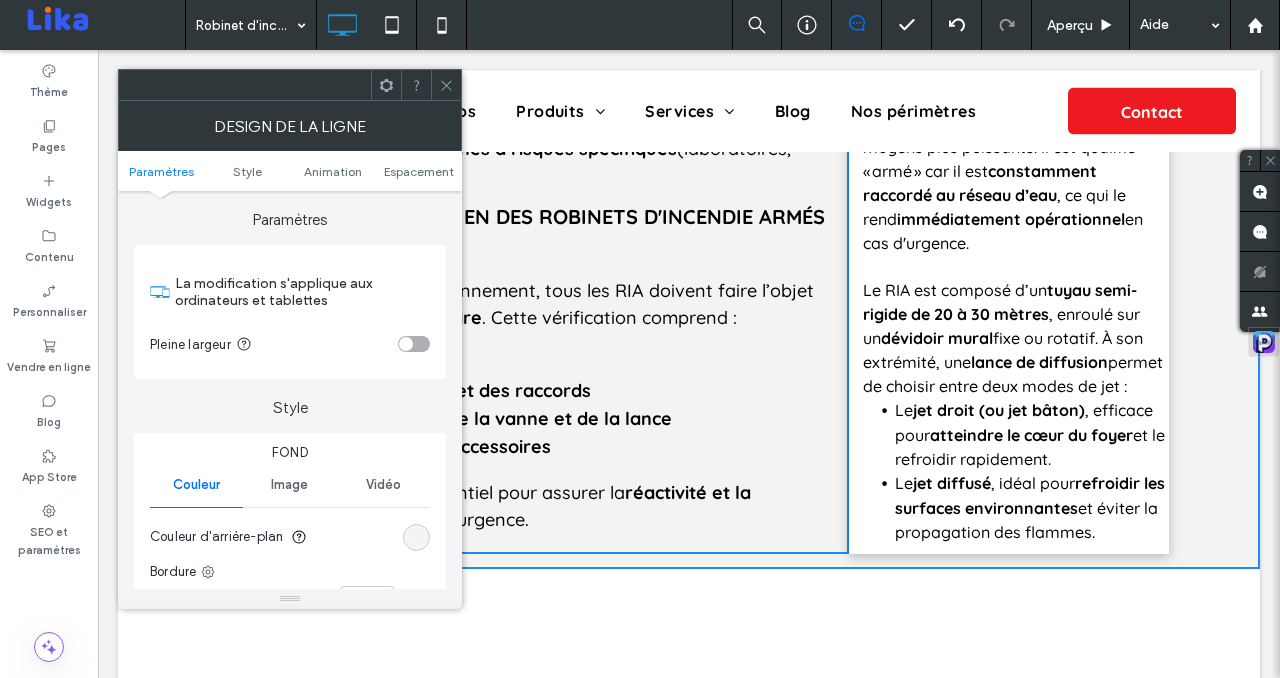 click 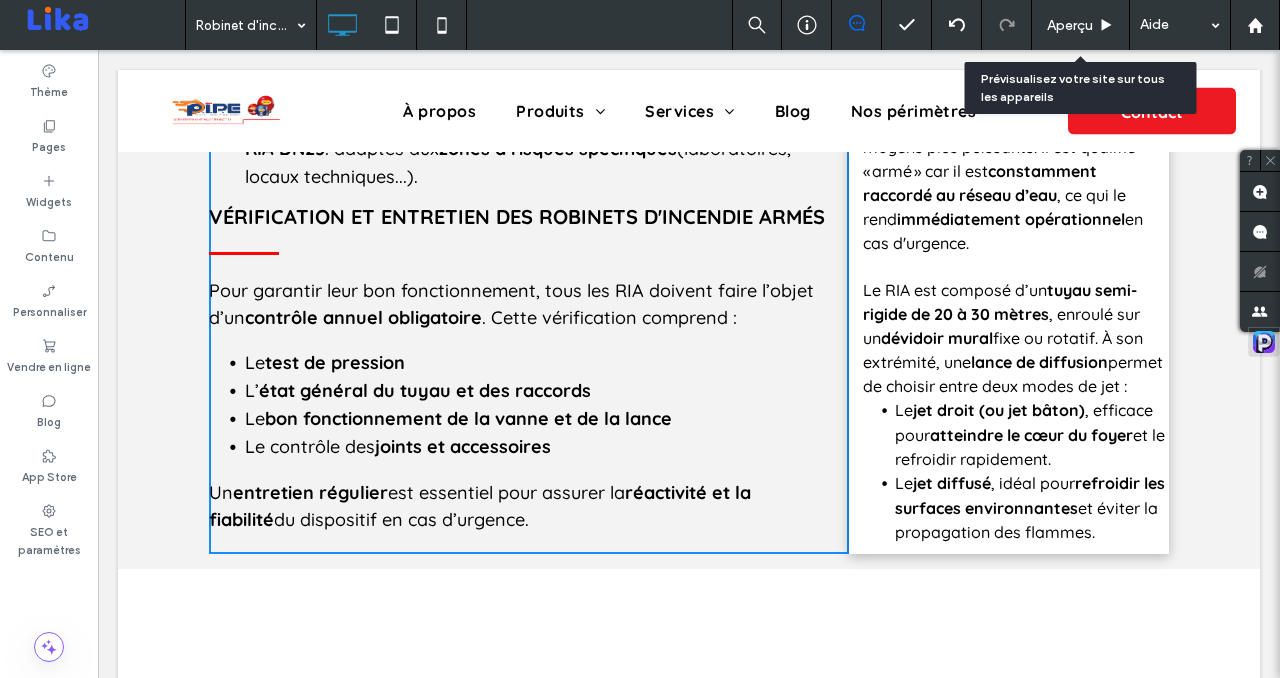 click 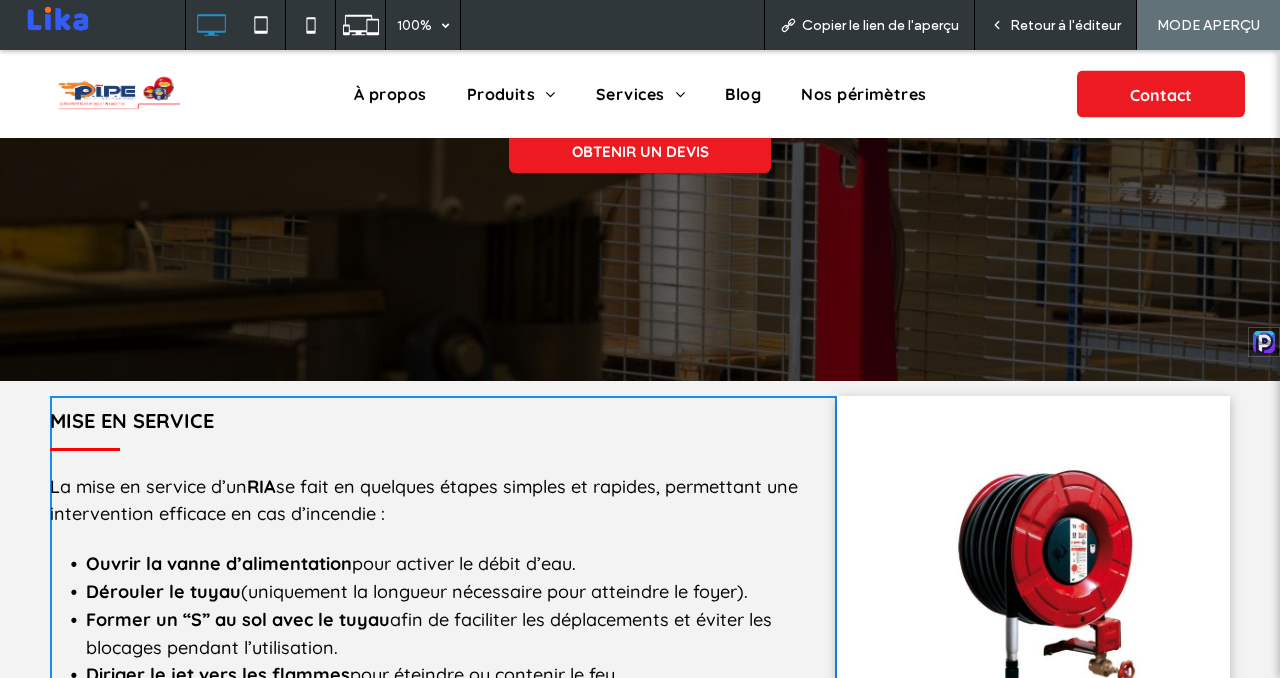 scroll, scrollTop: 332, scrollLeft: 0, axis: vertical 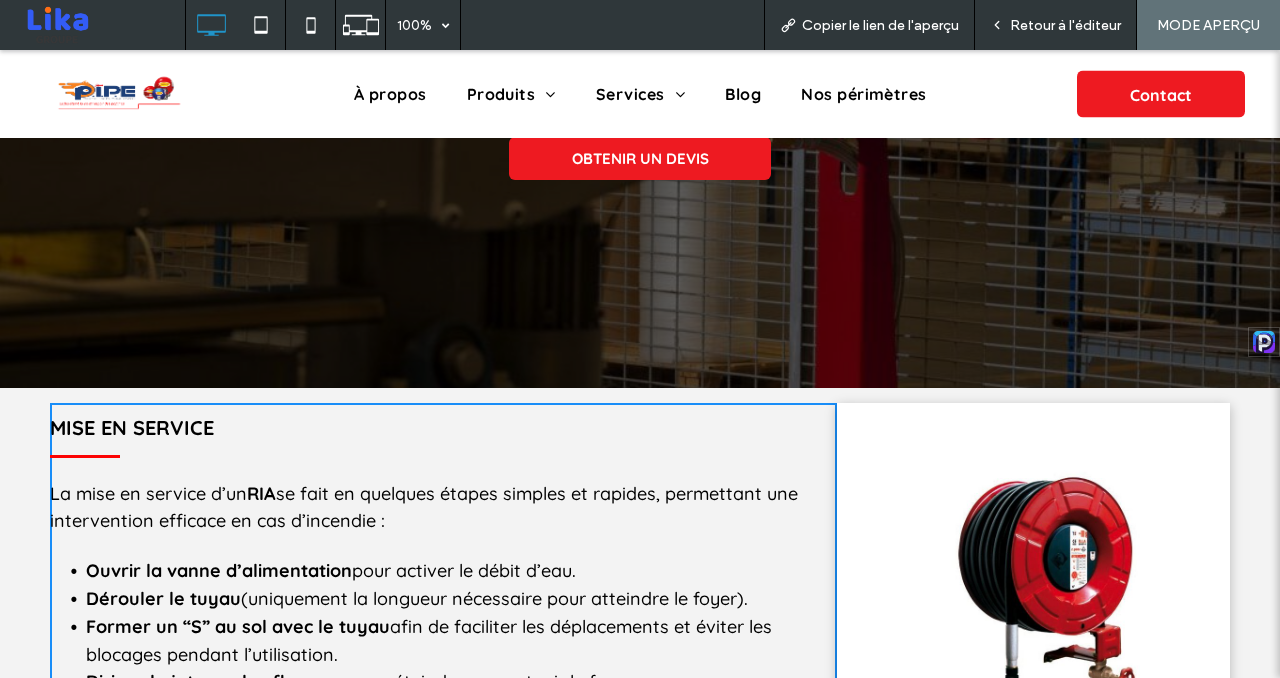 drag, startPoint x: 1018, startPoint y: 25, endPoint x: 852, endPoint y: 120, distance: 191.2616 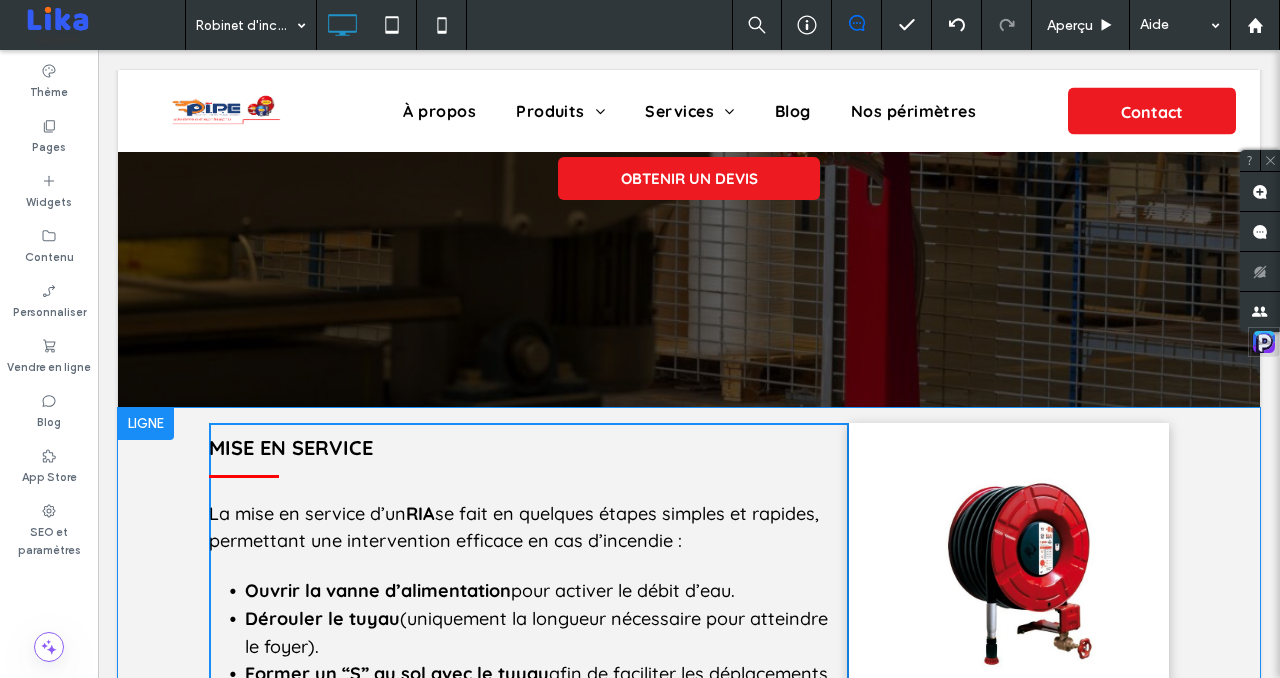 click at bounding box center (146, 424) 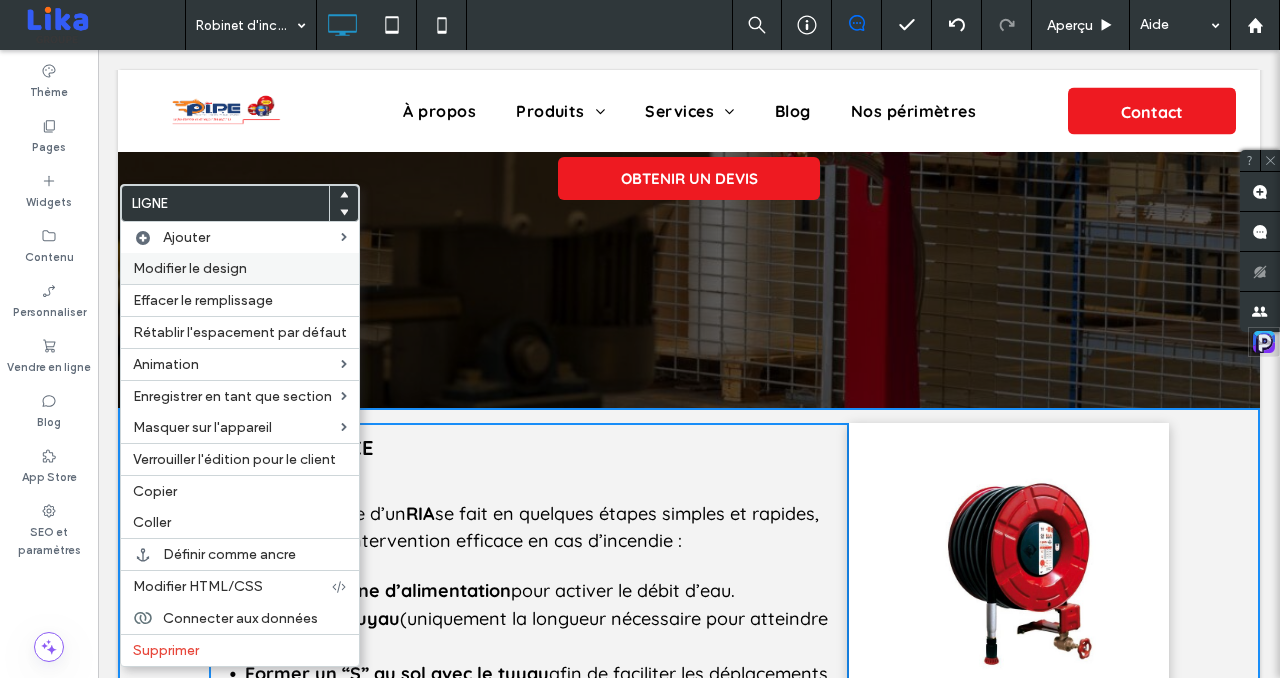 click on "Modifier le design" at bounding box center (190, 268) 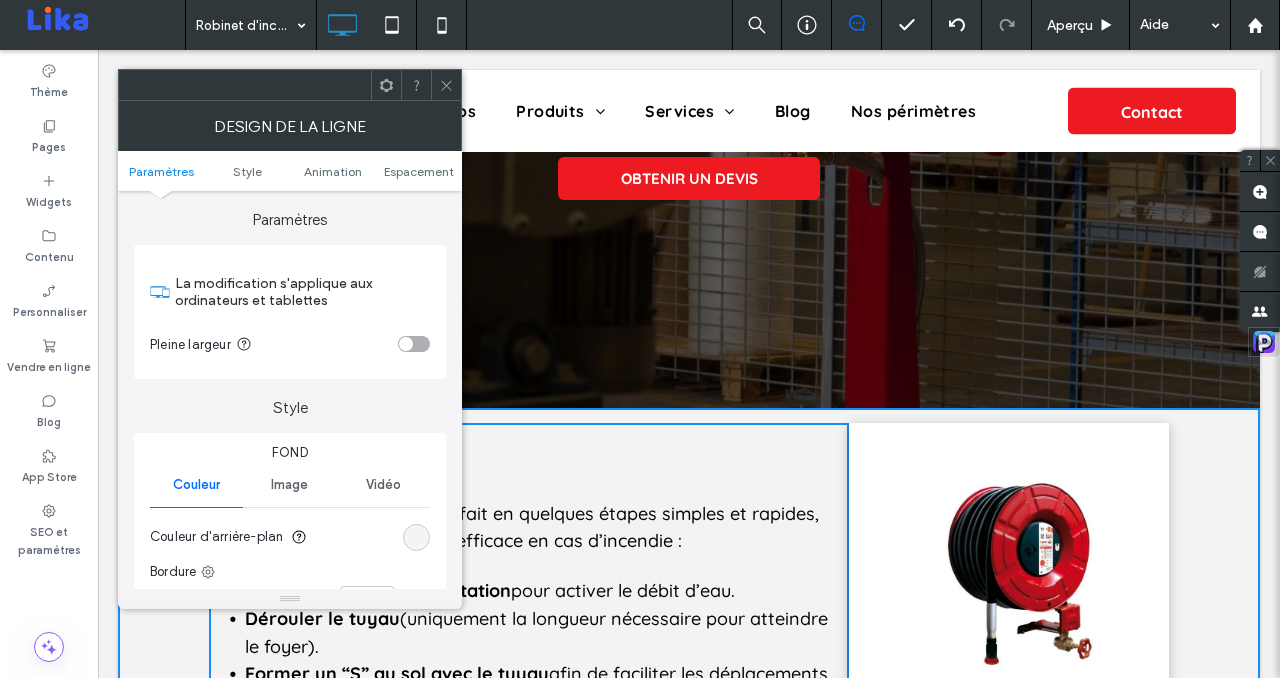scroll, scrollTop: 583, scrollLeft: 0, axis: vertical 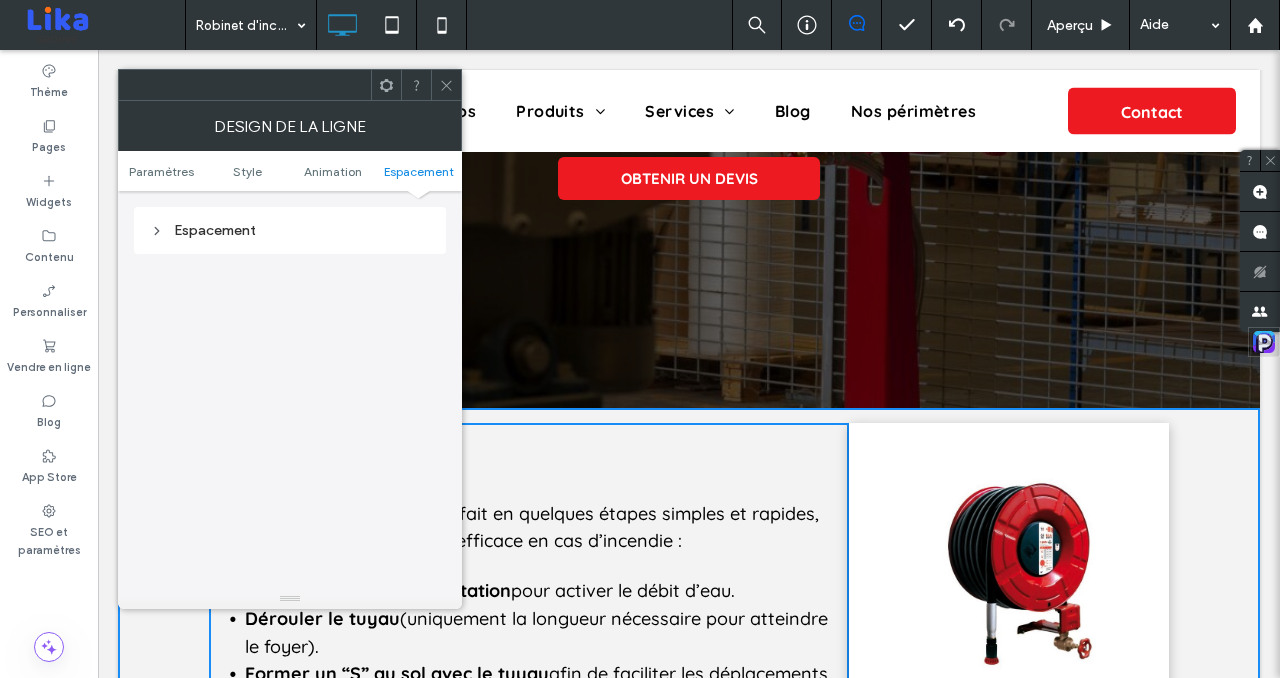 click on "Espacement" at bounding box center (290, 230) 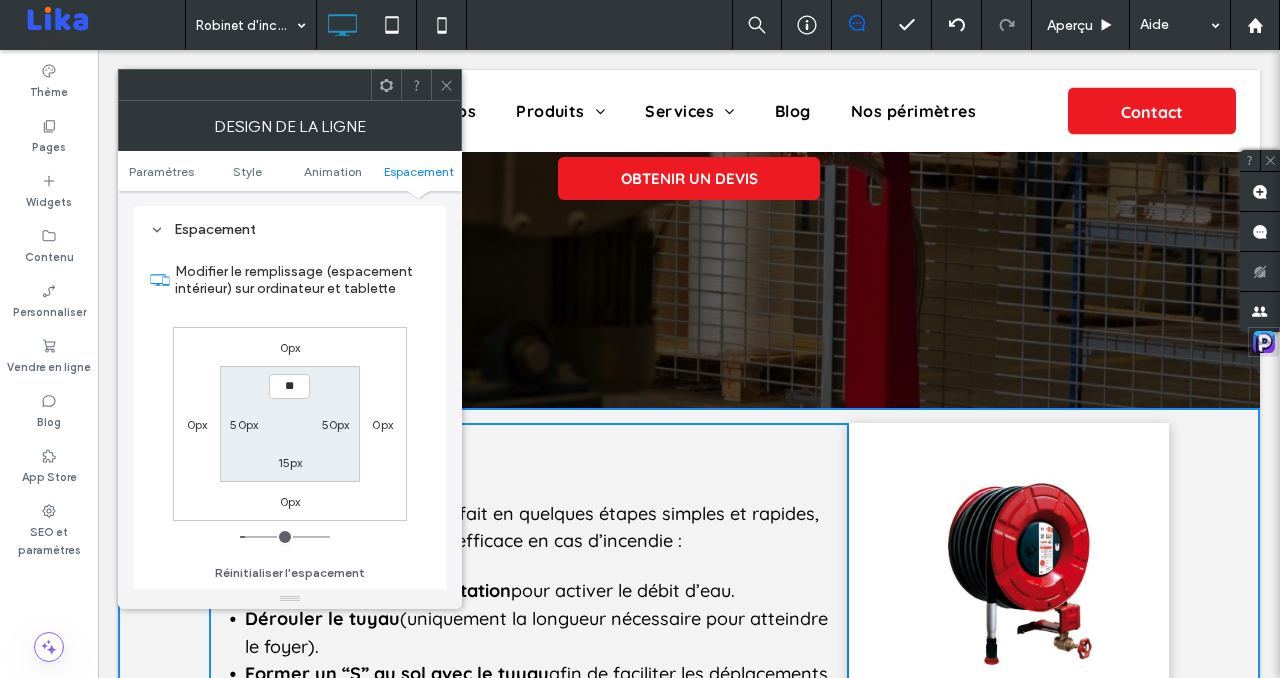 type on "****" 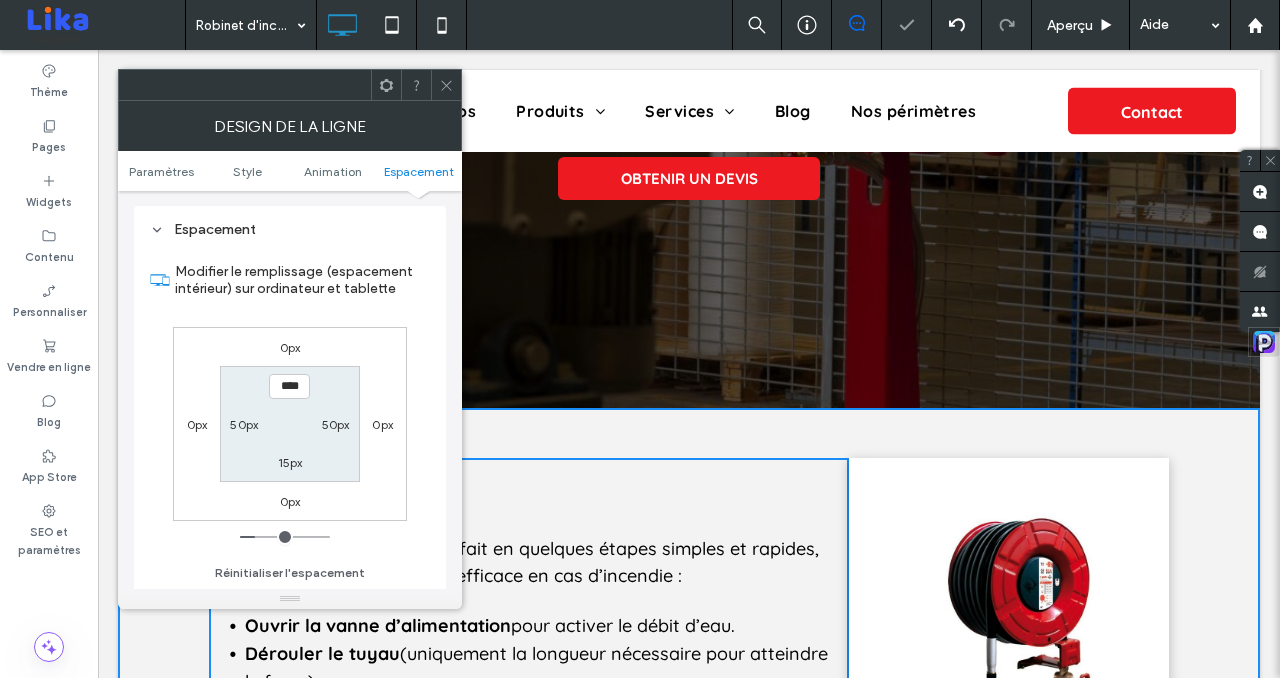 click on "15px" at bounding box center (290, 462) 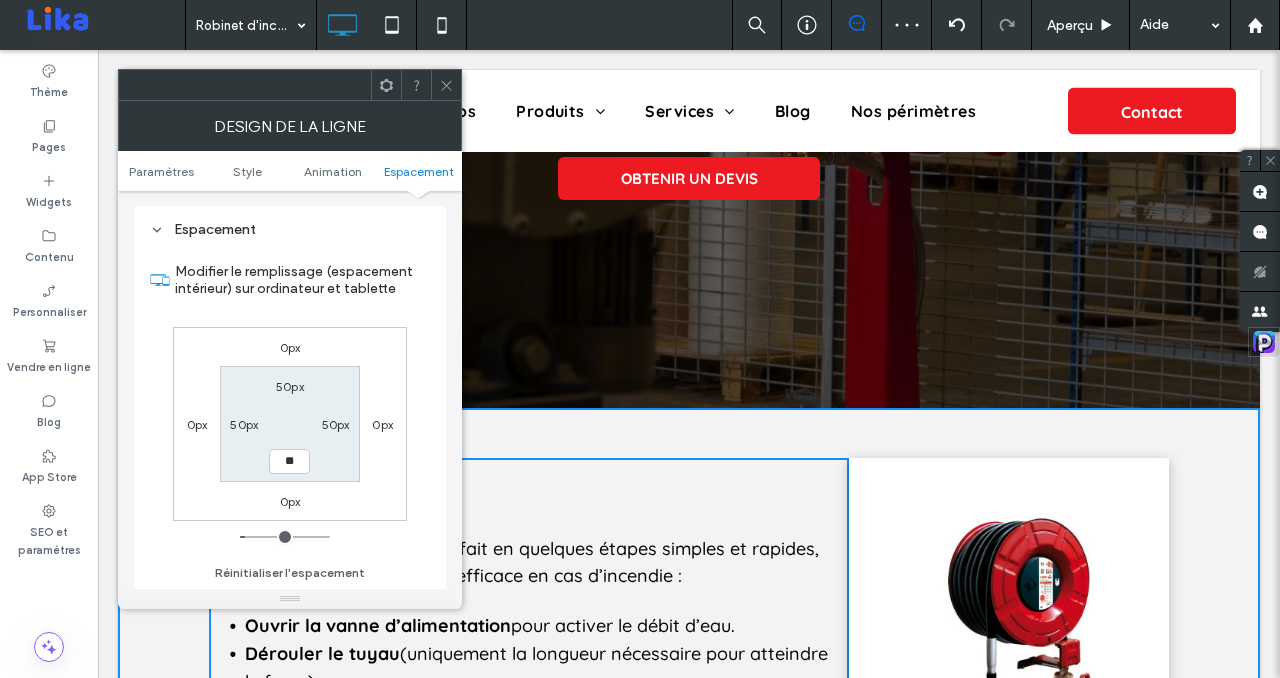 type on "**" 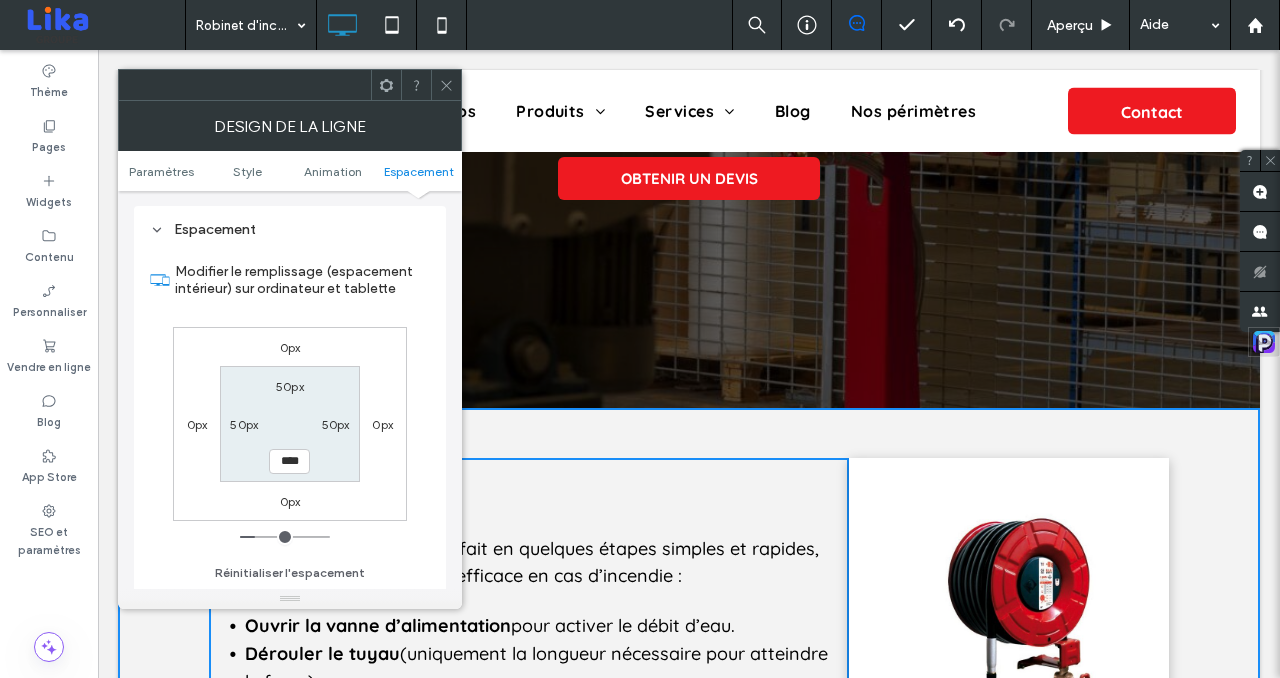 click at bounding box center [446, 85] 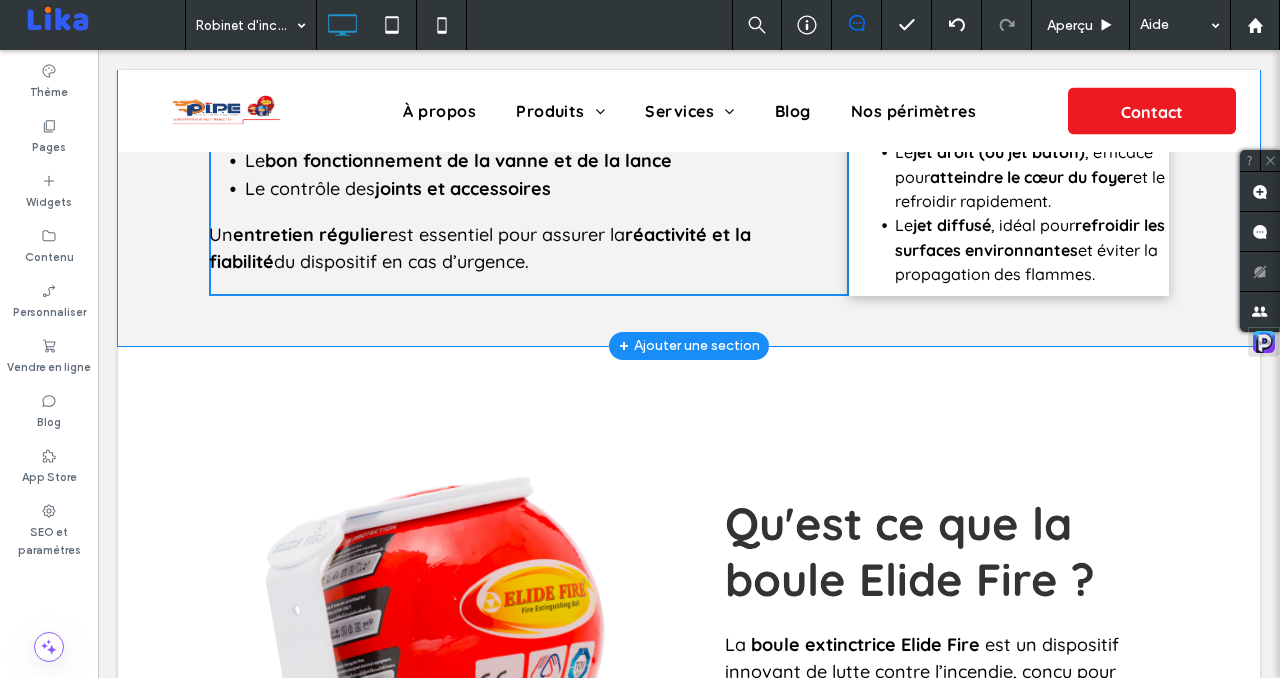 scroll, scrollTop: 1457, scrollLeft: 0, axis: vertical 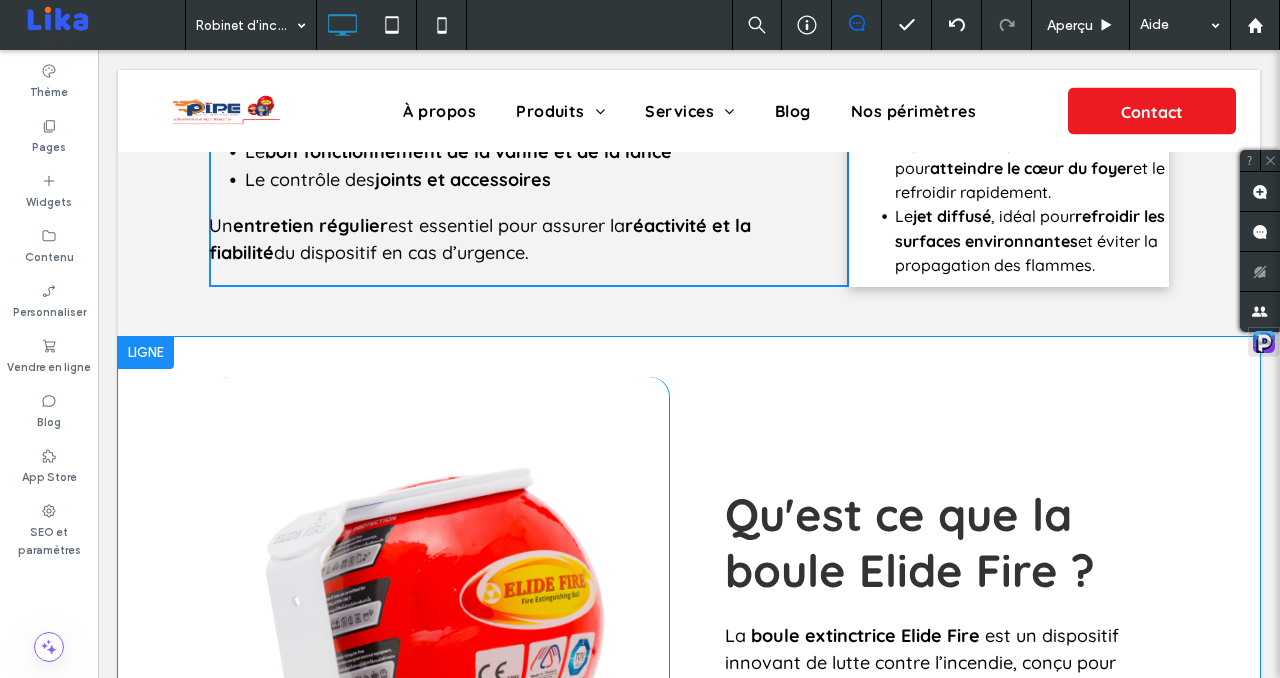 click at bounding box center (146, 353) 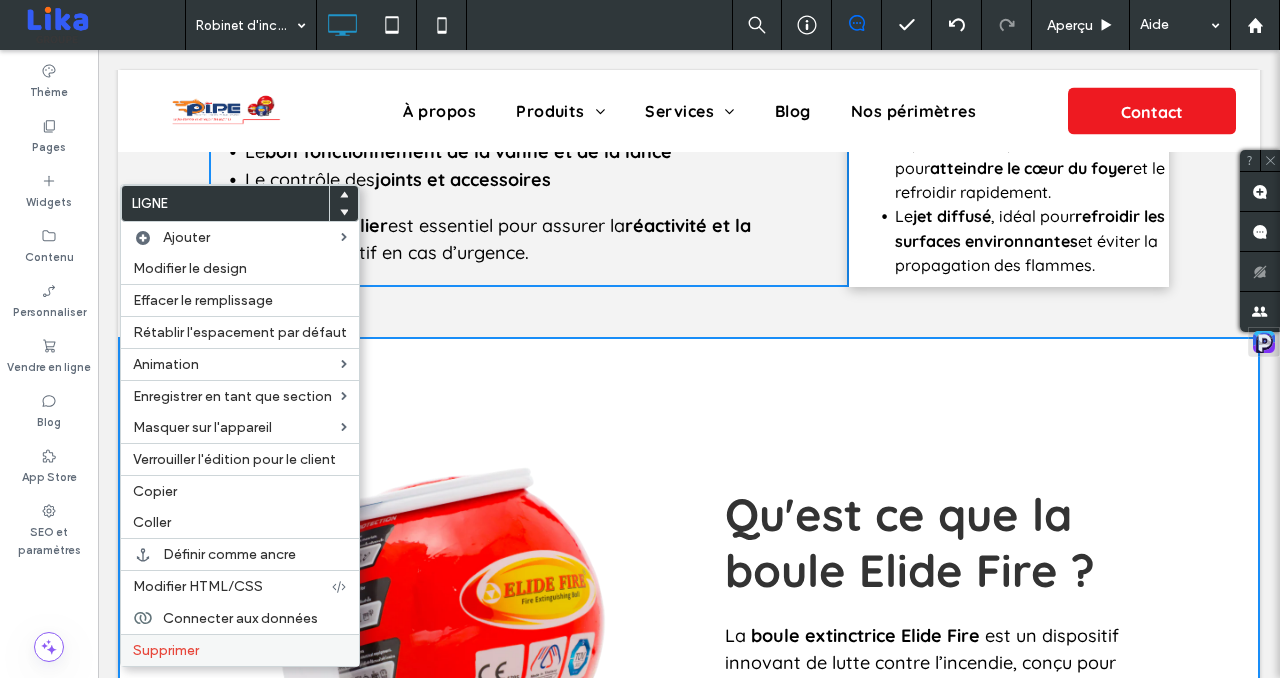 click on "Supprimer" at bounding box center (166, 650) 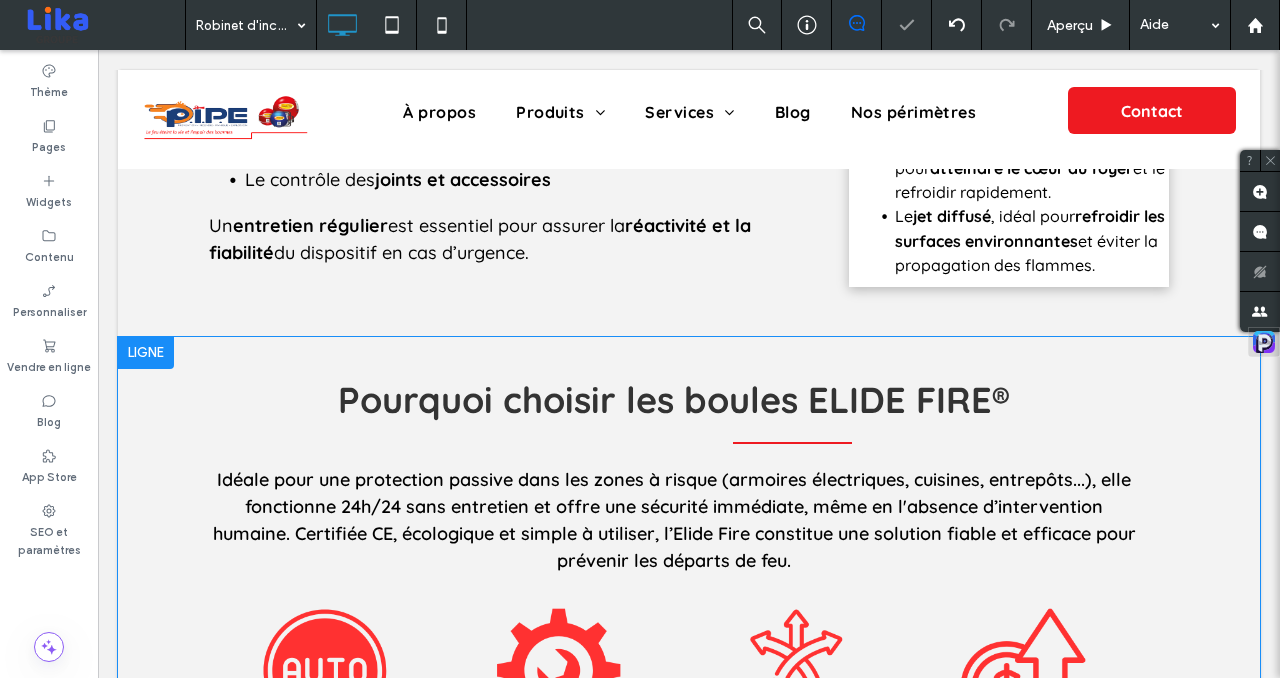 scroll, scrollTop: 1447, scrollLeft: 0, axis: vertical 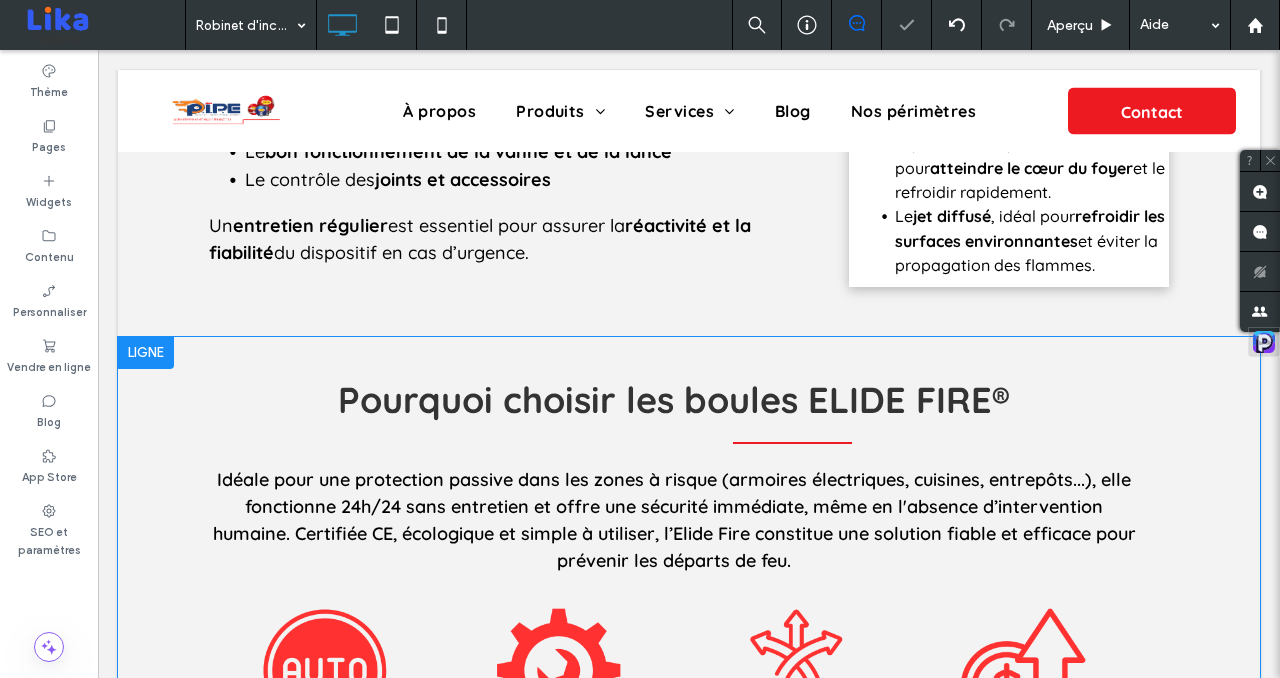 click at bounding box center (146, 353) 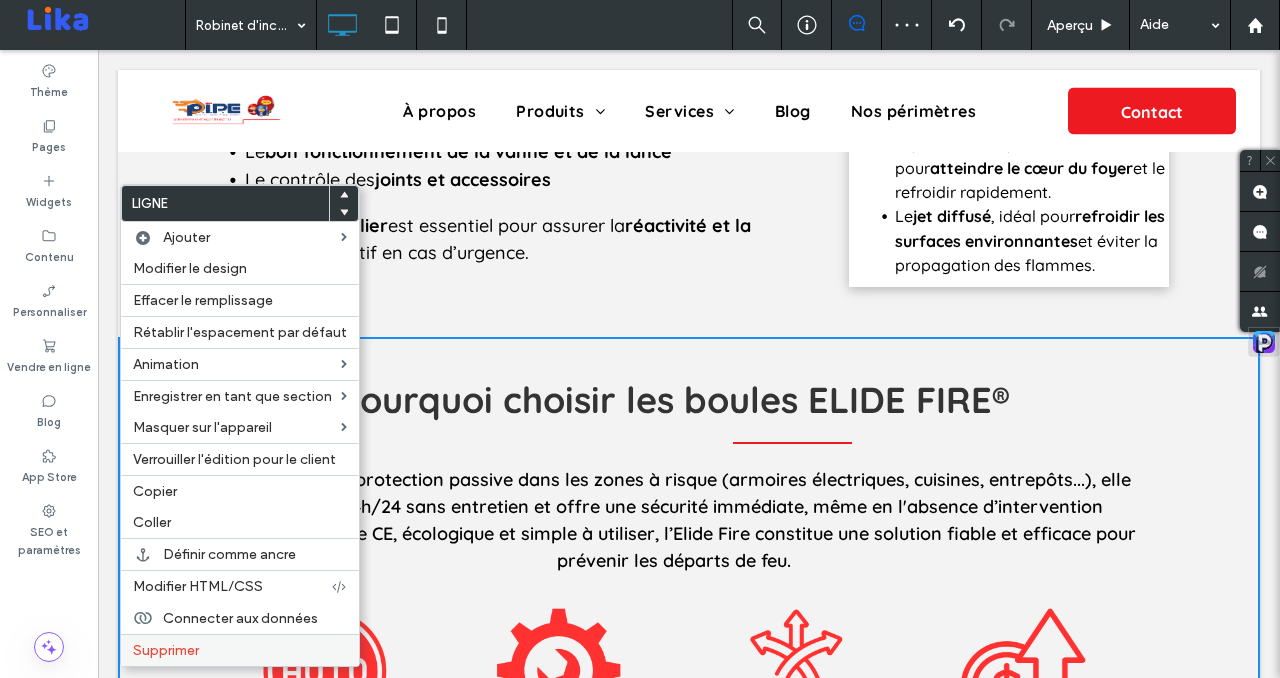 click on "Supprimer" at bounding box center [166, 650] 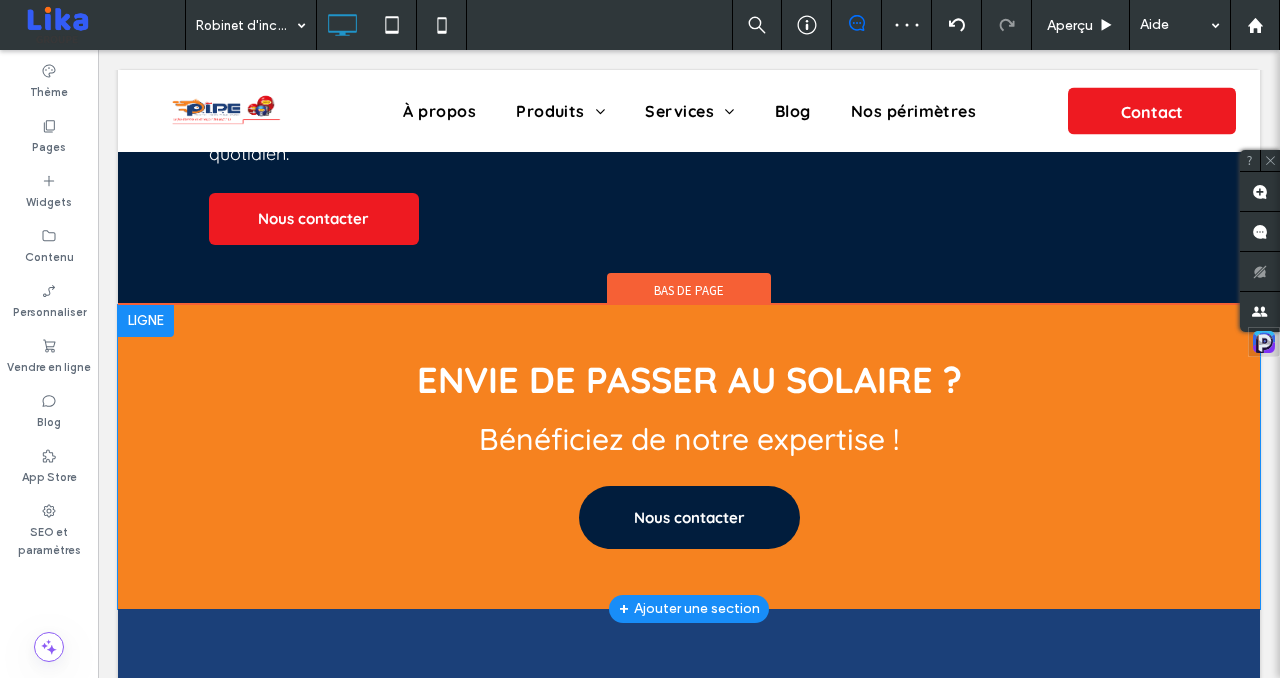 scroll, scrollTop: 1704, scrollLeft: 0, axis: vertical 